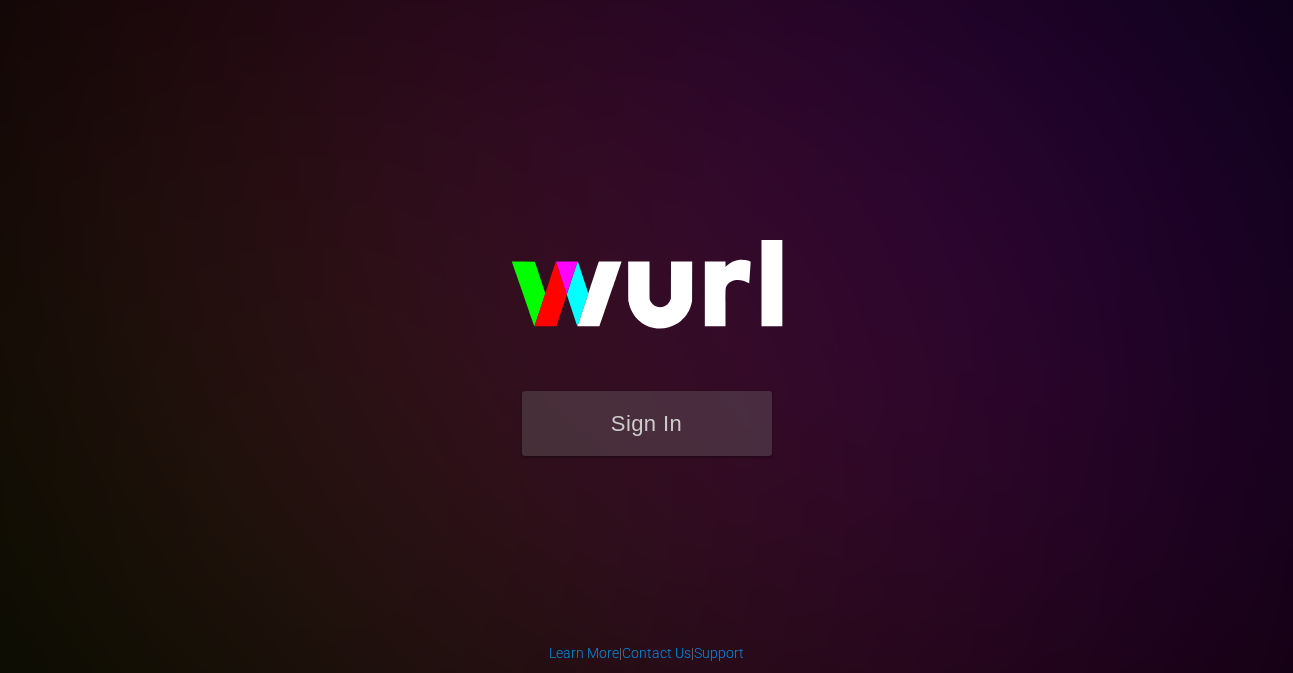 scroll, scrollTop: 0, scrollLeft: 0, axis: both 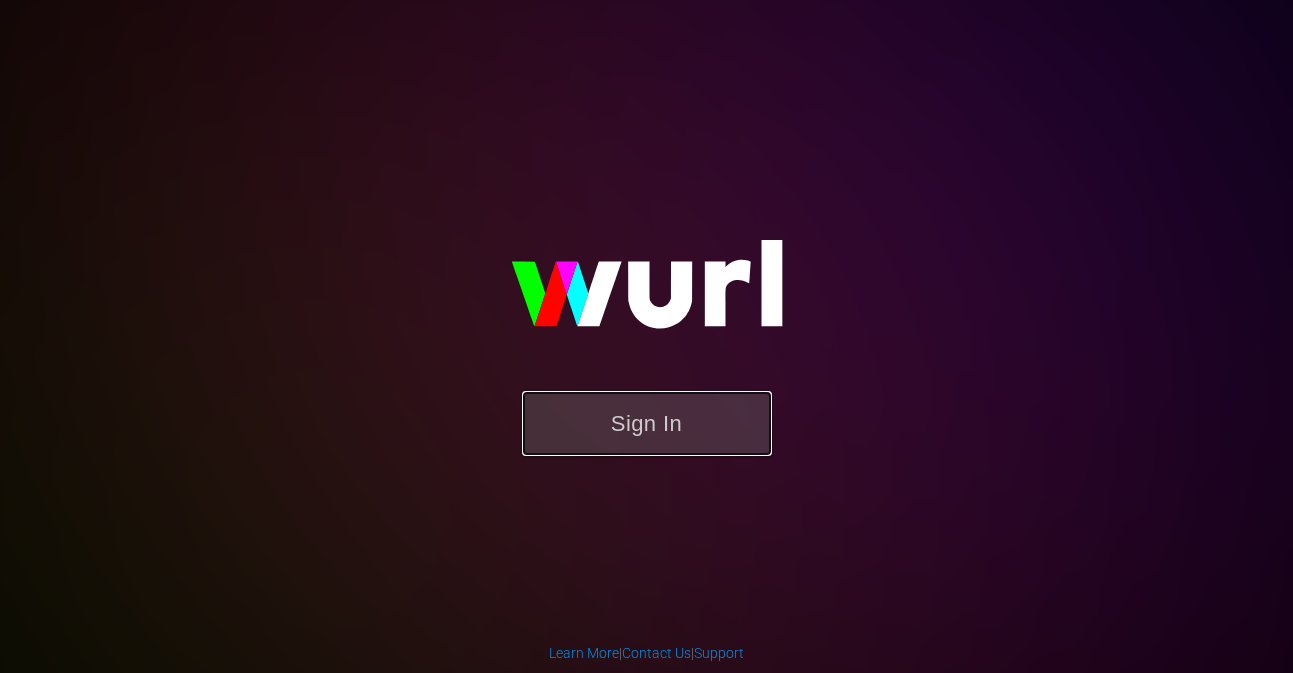 click on "Sign In" at bounding box center (647, 423) 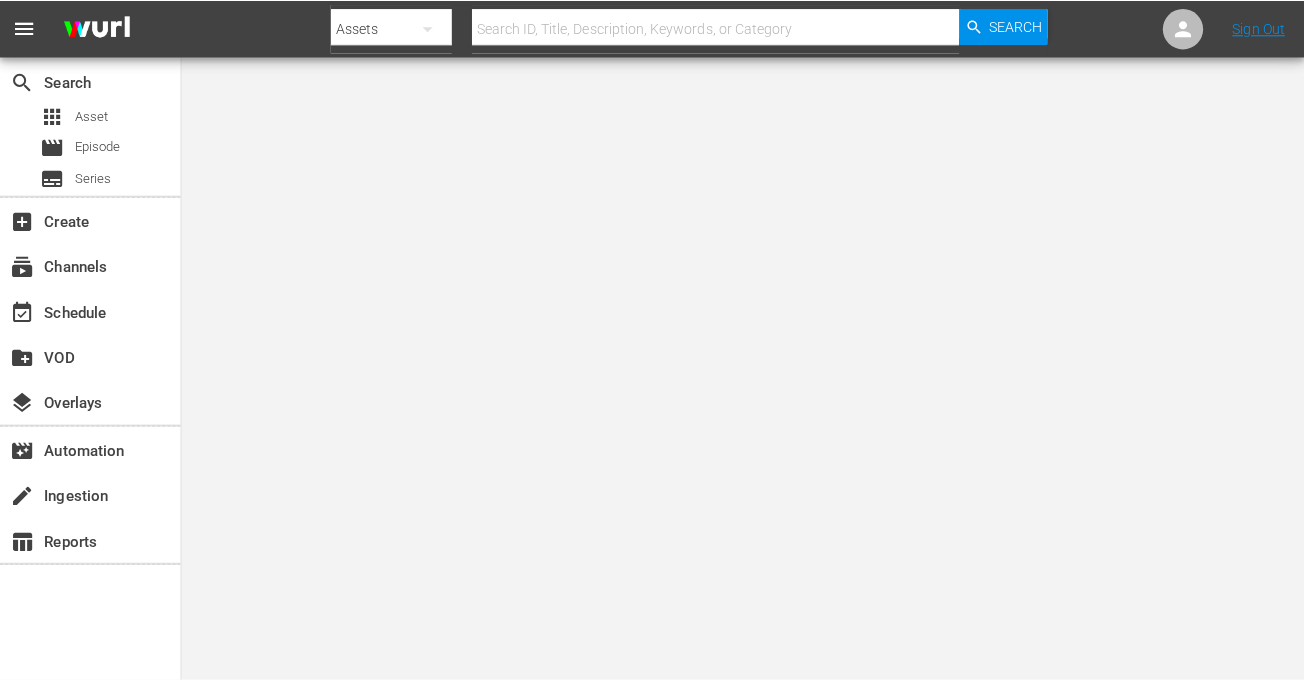 scroll, scrollTop: 0, scrollLeft: 0, axis: both 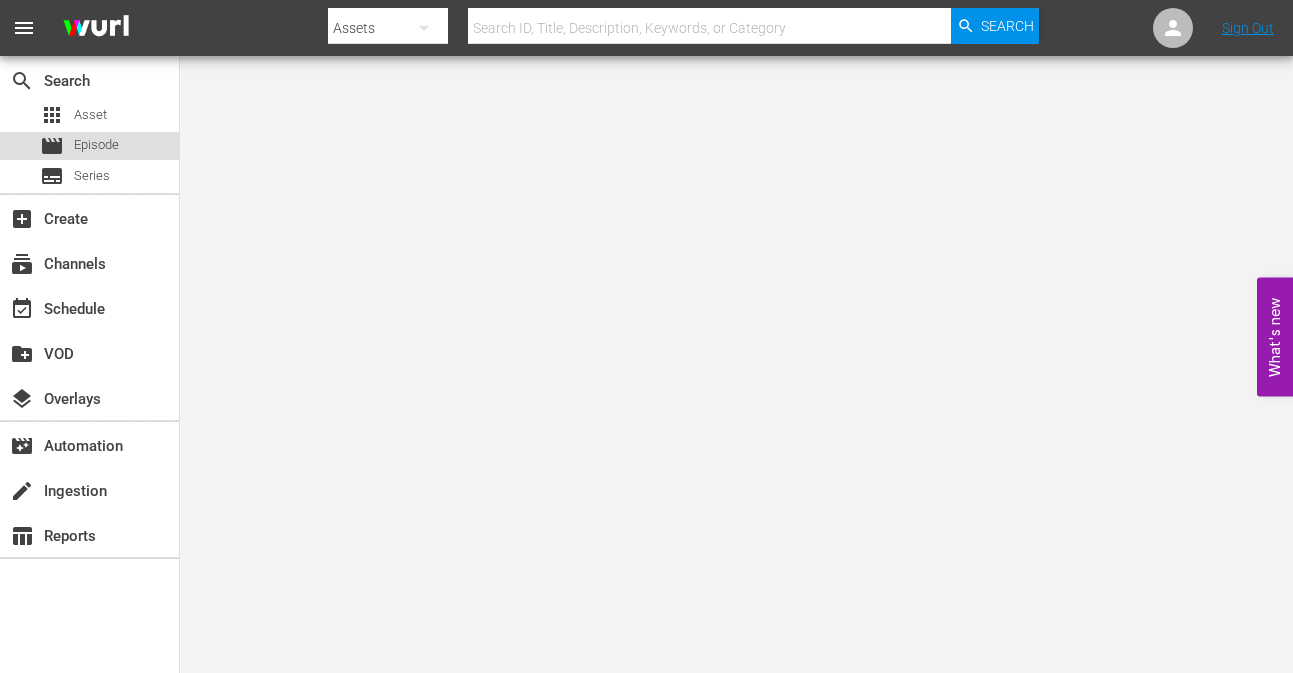 click on "Episode" at bounding box center [96, 145] 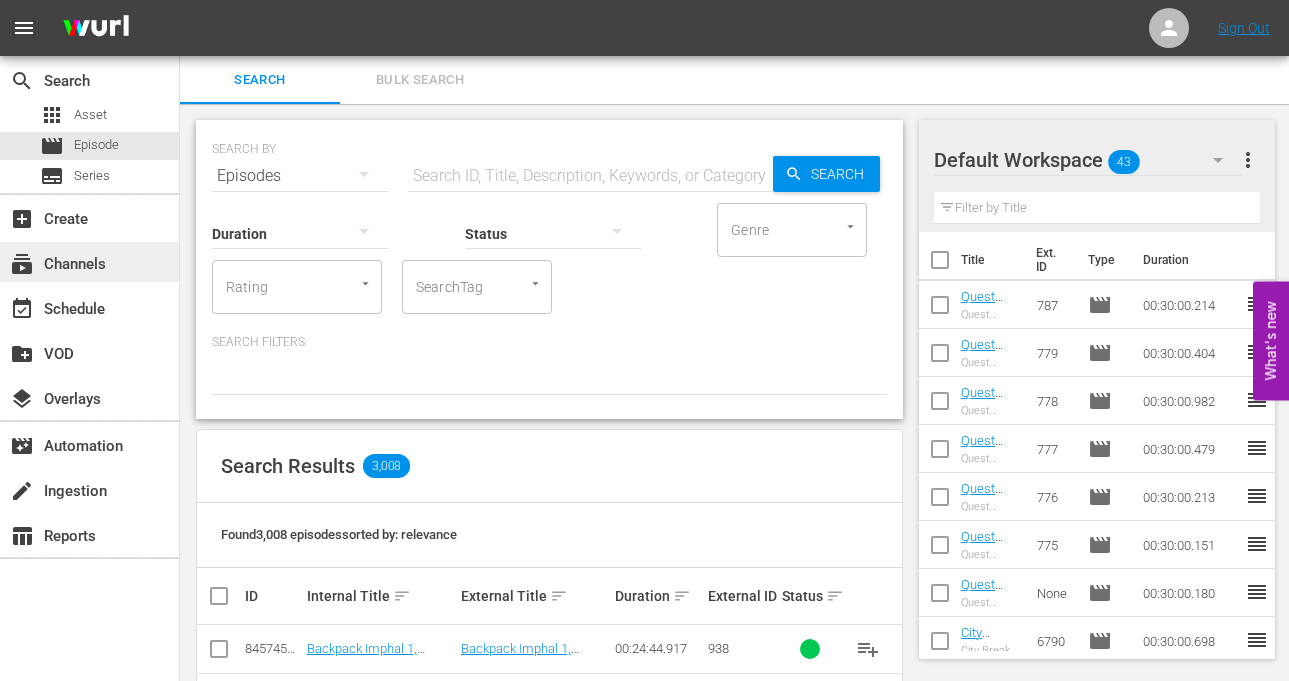click on "subscriptions   Channels" at bounding box center [56, 261] 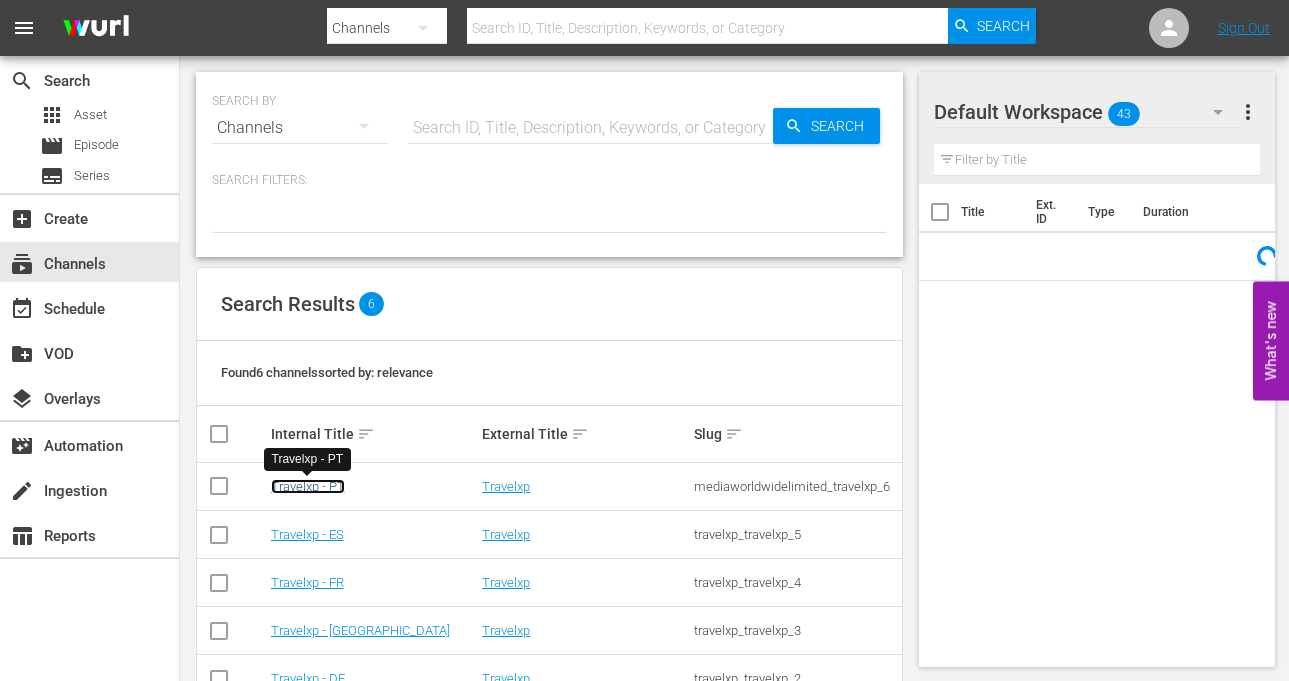 click on "Travelxp - PT" at bounding box center [308, 486] 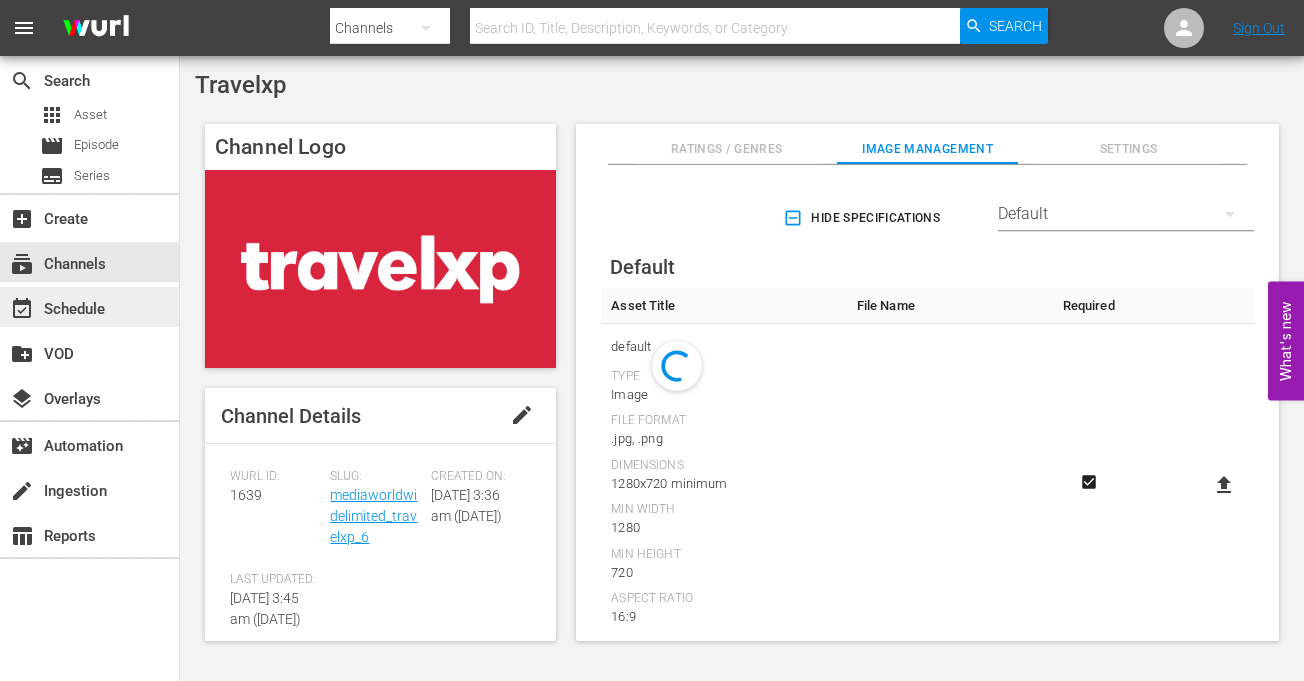 click on "event_available   Schedule" at bounding box center (89, 307) 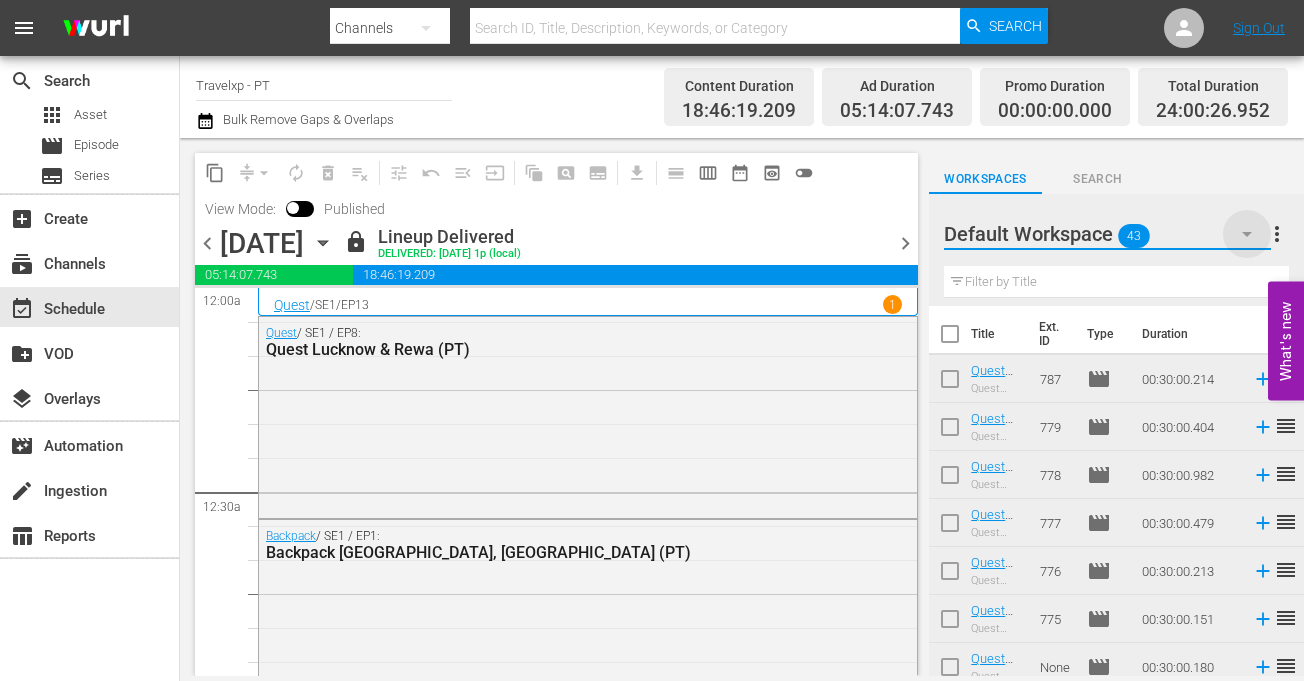 click 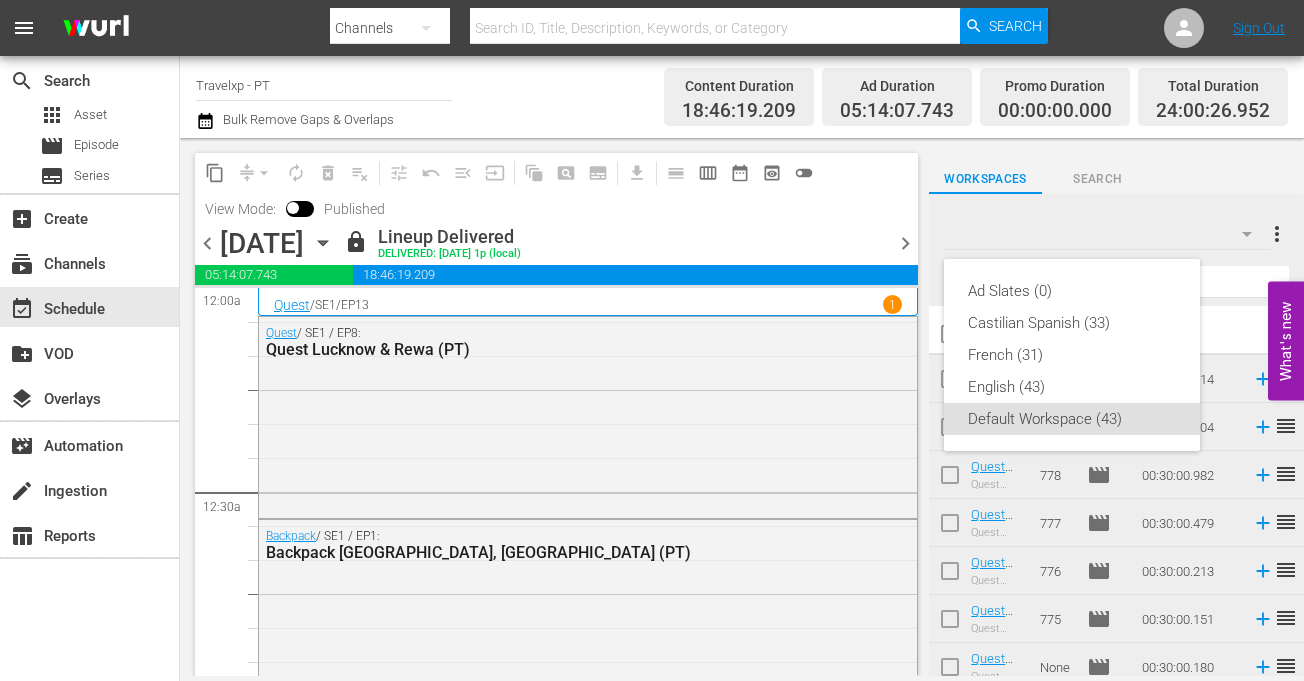 click on "Ad Slates (0) Castilian Spanish (33) French (31) English (43) Default Workspace (43)" at bounding box center (652, 340) 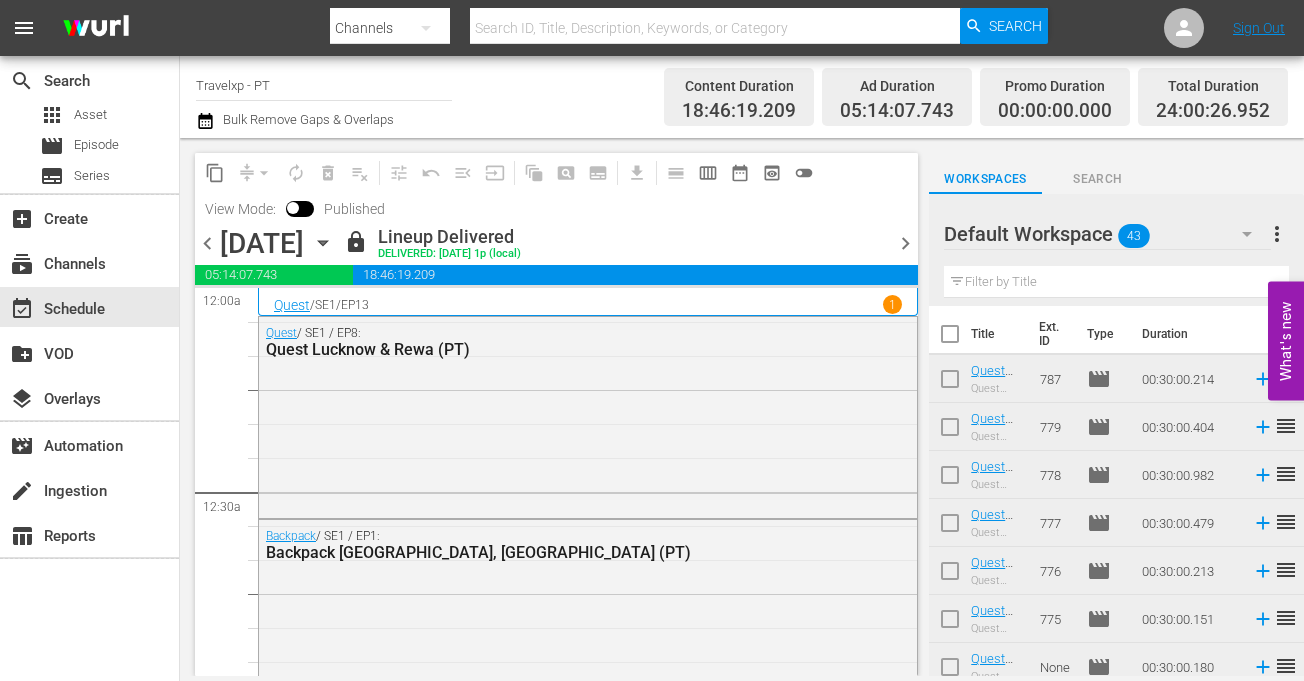 click at bounding box center (950, 338) 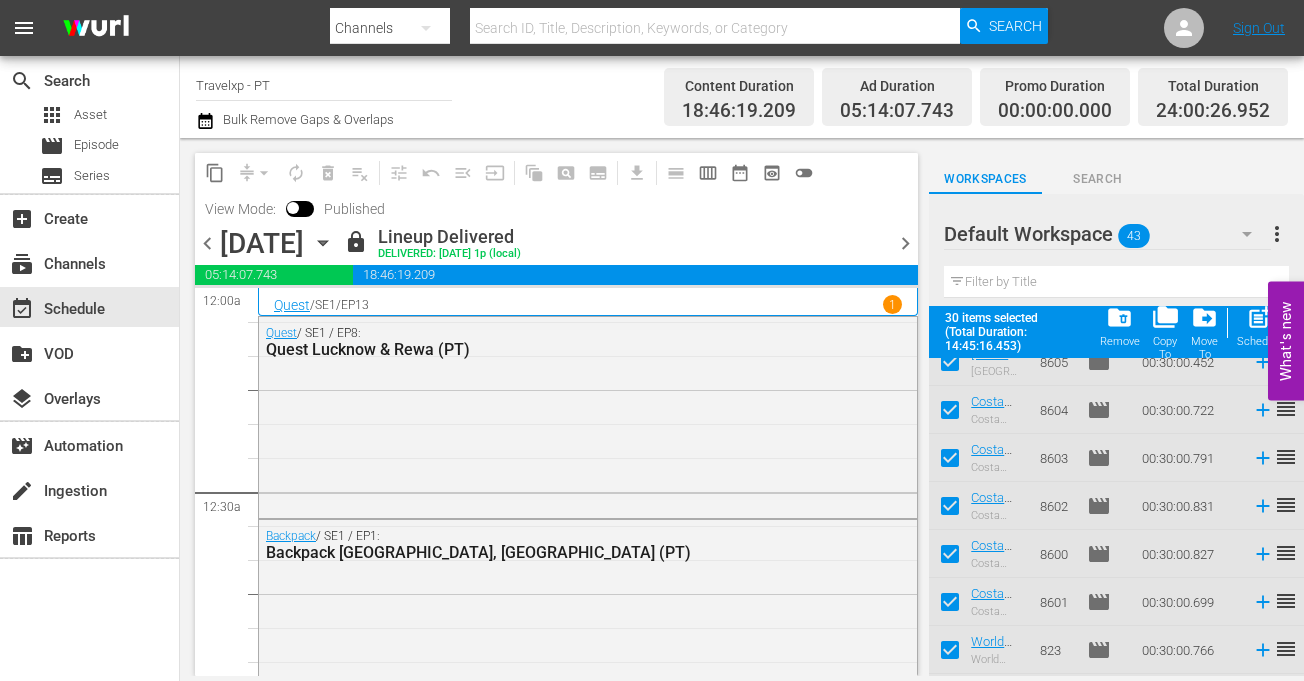 scroll, scrollTop: 1216, scrollLeft: 0, axis: vertical 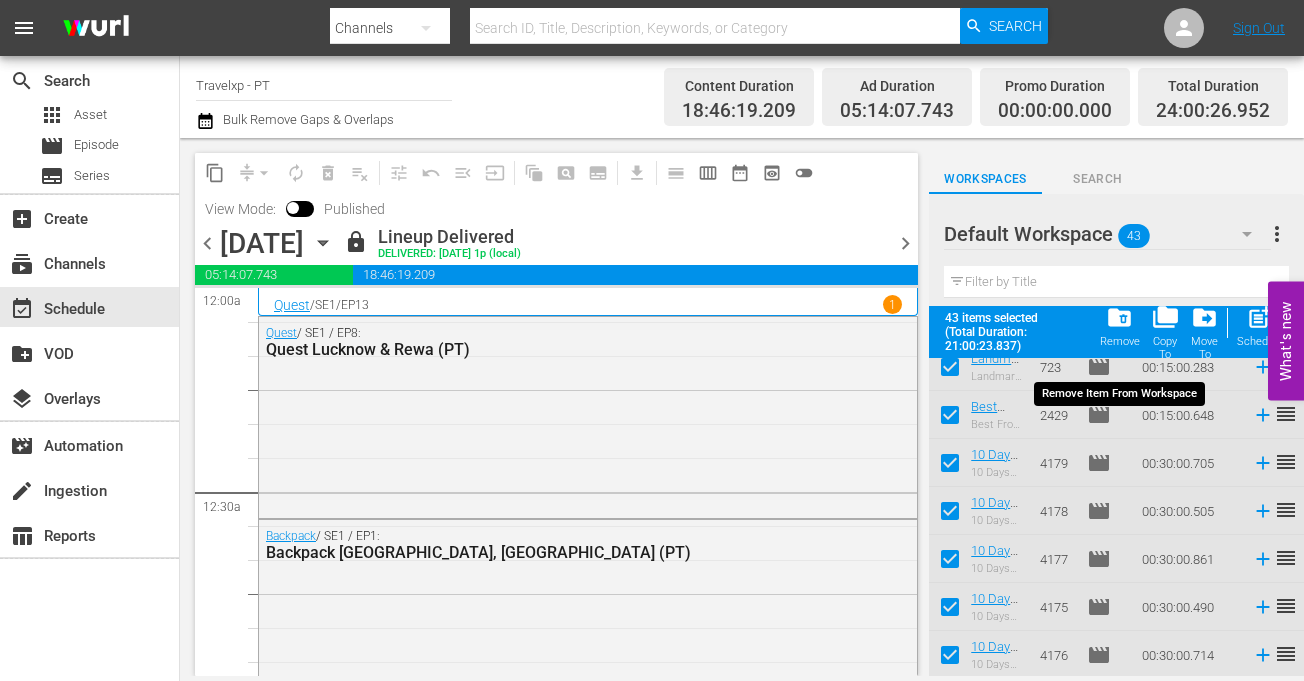 click on "folder_delete" at bounding box center [1119, 317] 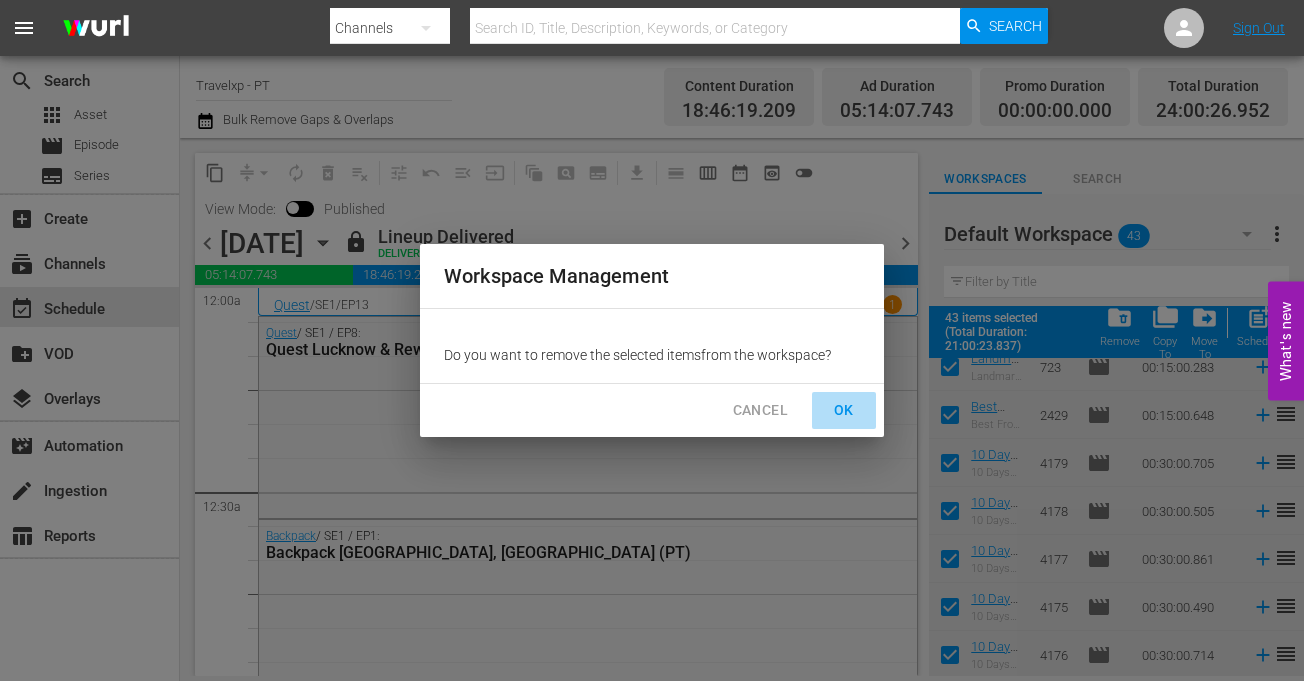 click on "OK" at bounding box center [844, 410] 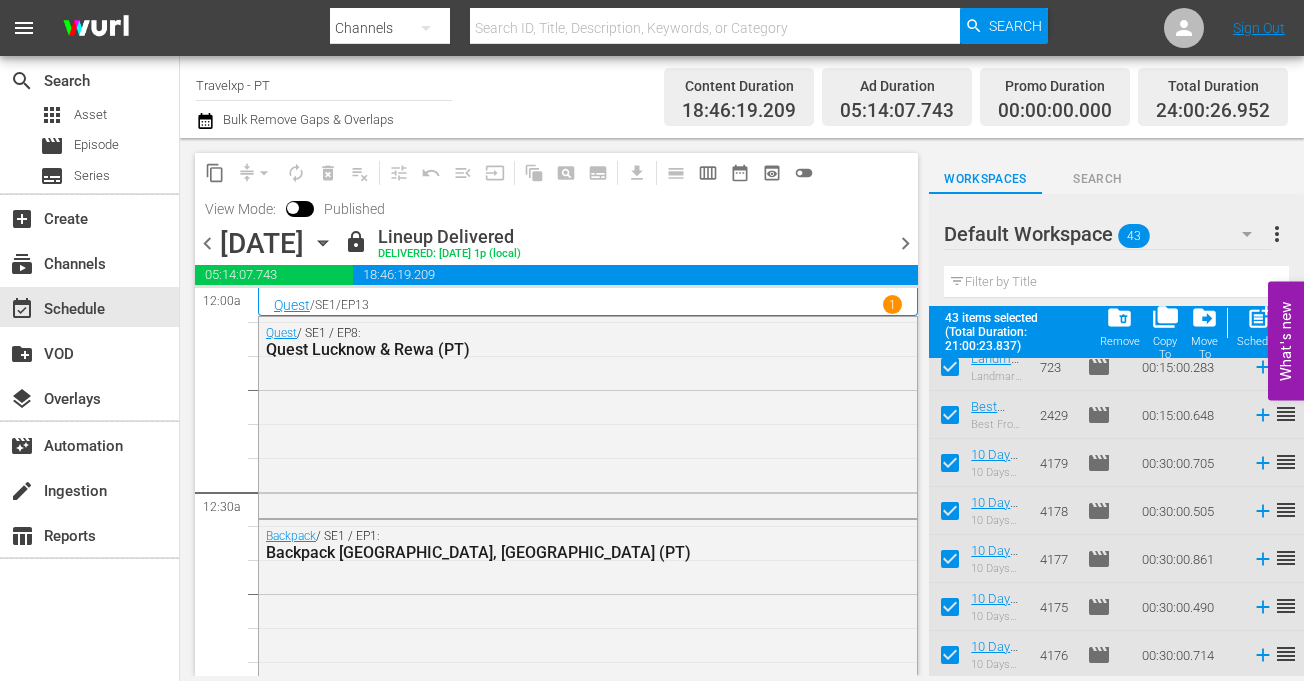 checkbox on "false" 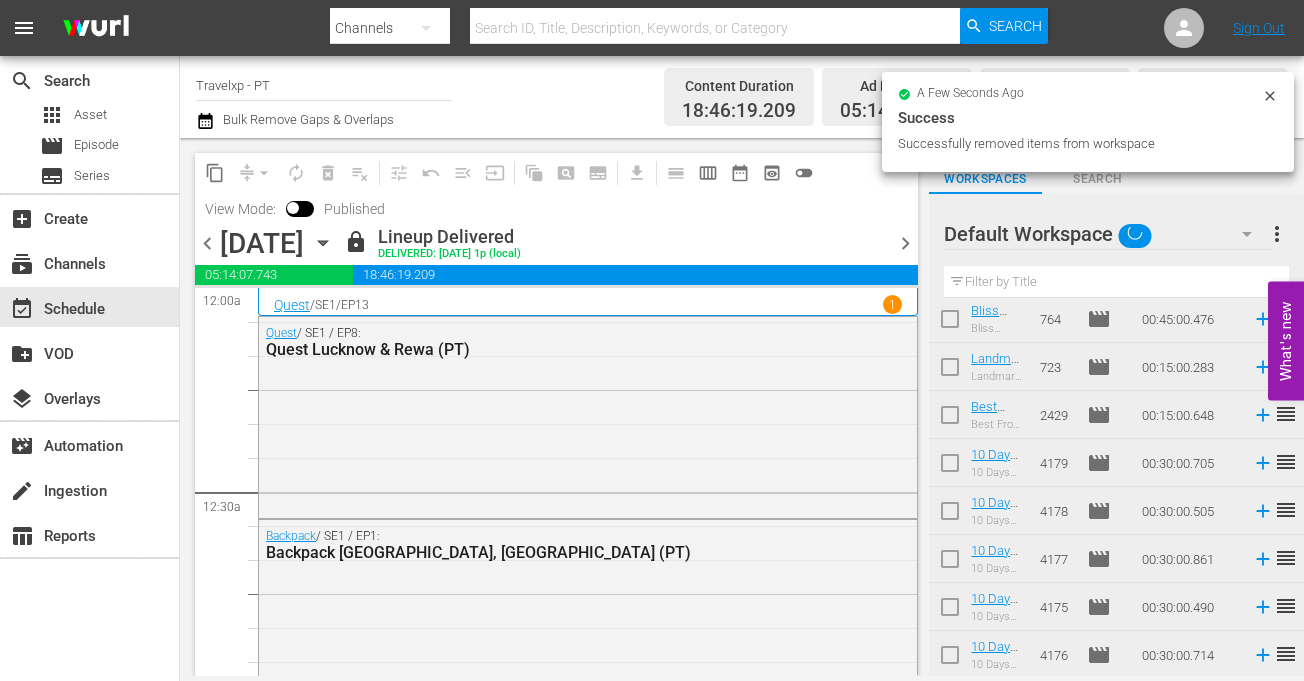 scroll, scrollTop: 0, scrollLeft: 0, axis: both 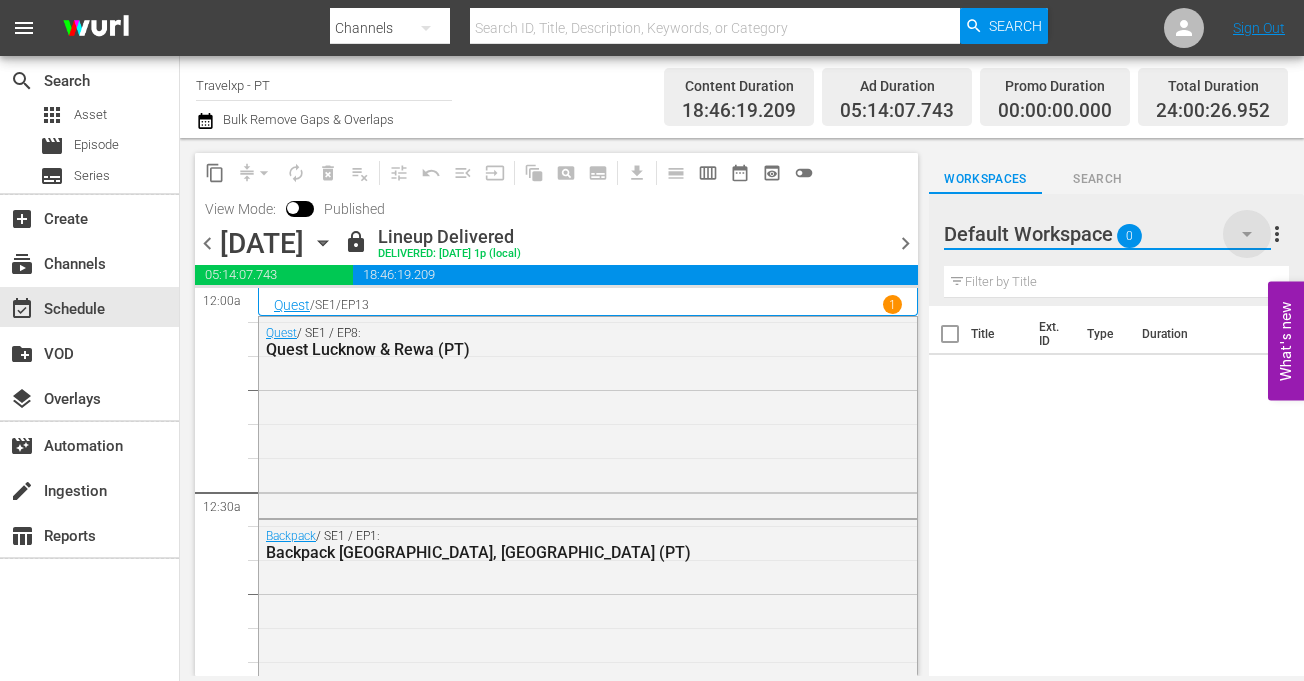 click 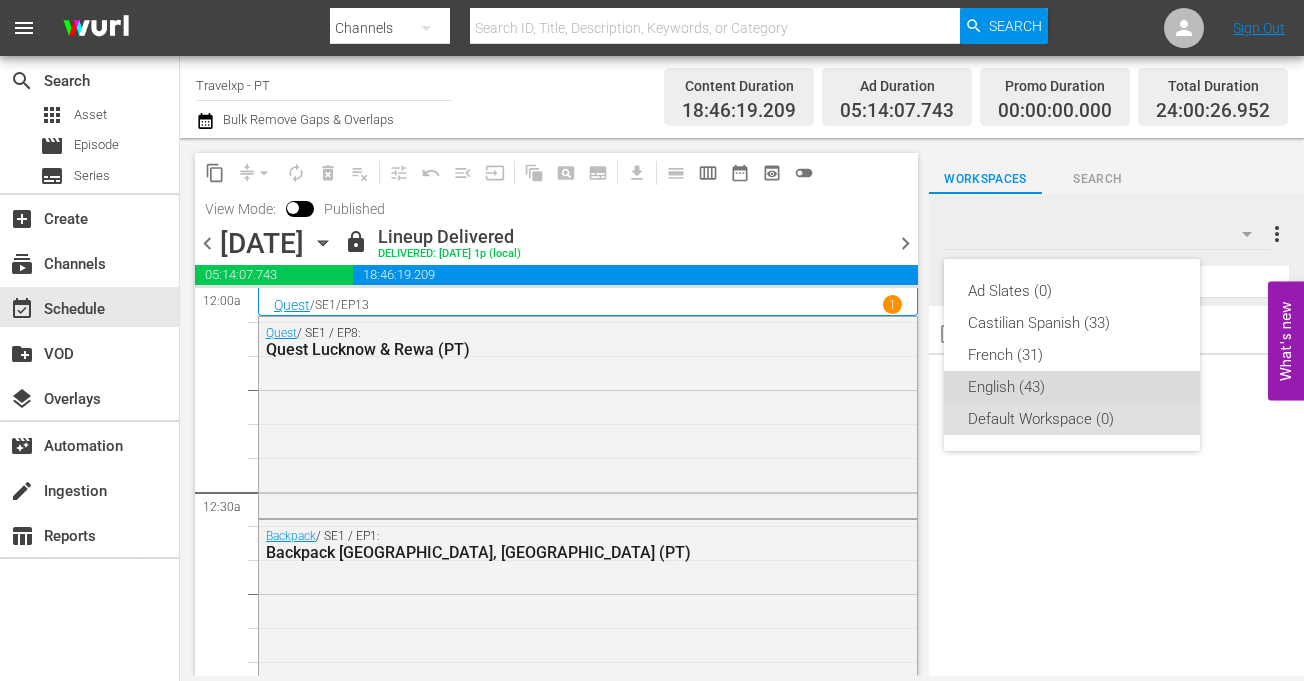 click on "English (43)" at bounding box center [1072, 387] 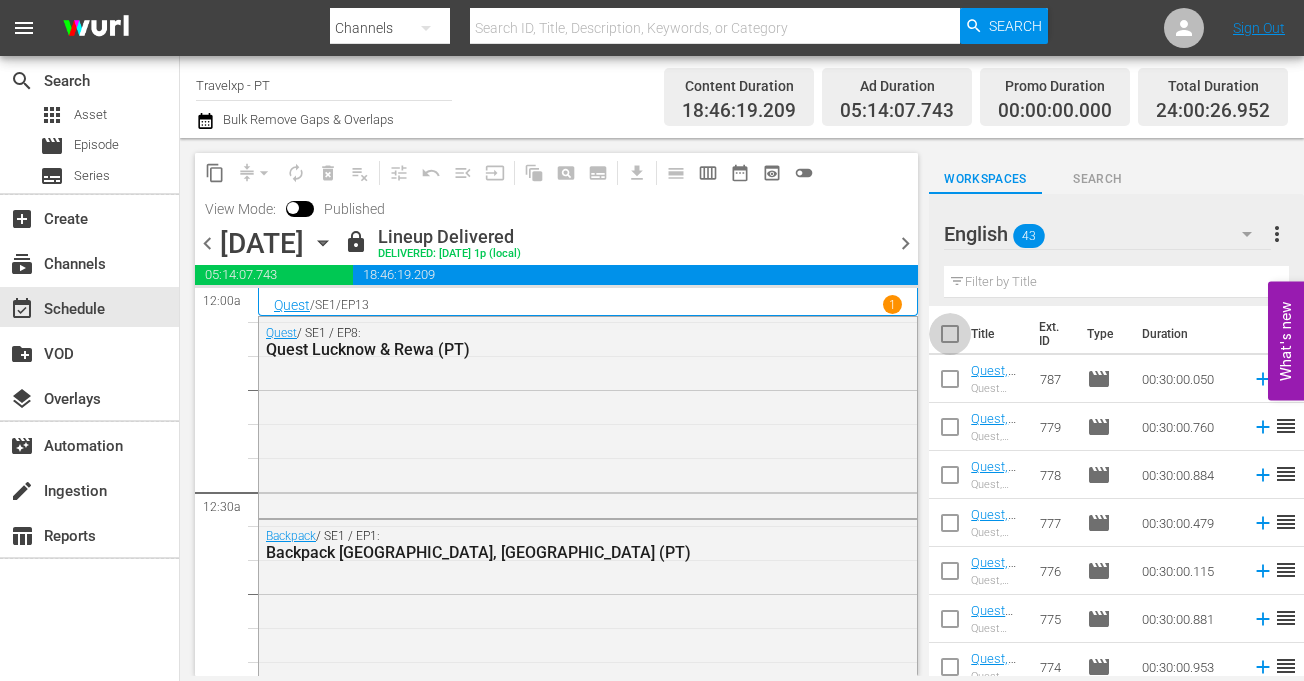 click at bounding box center (950, 338) 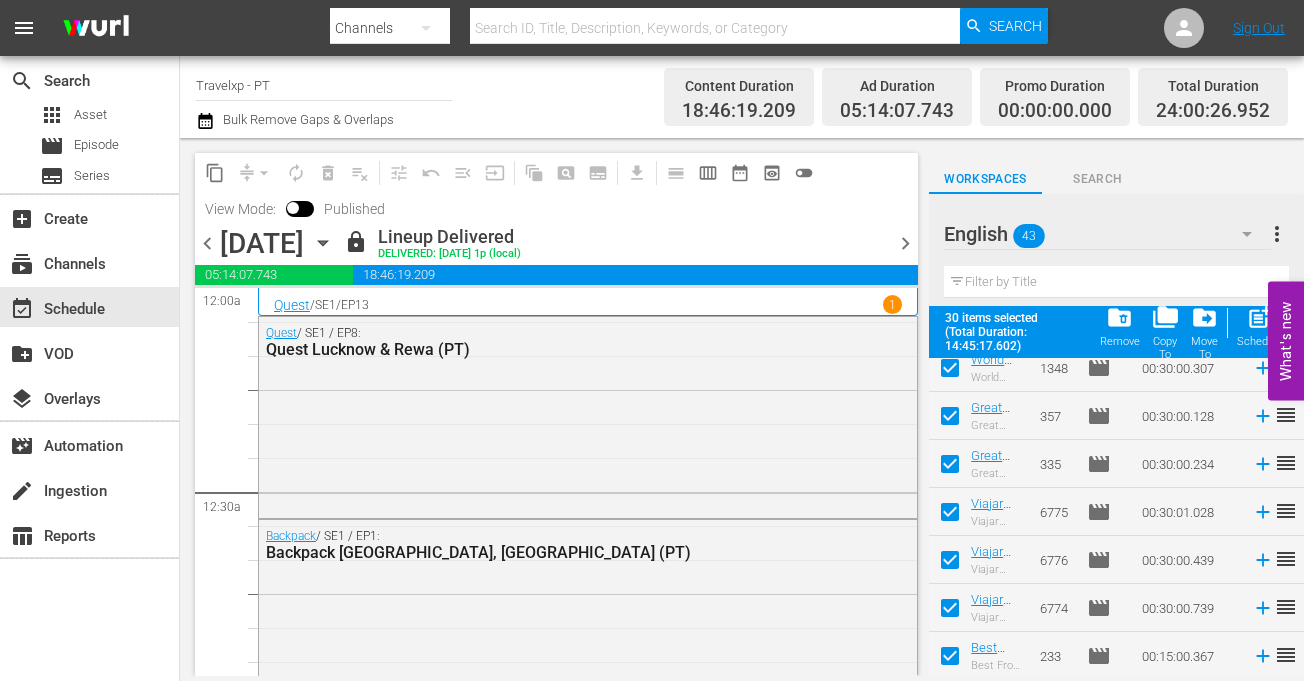 scroll, scrollTop: 1216, scrollLeft: 0, axis: vertical 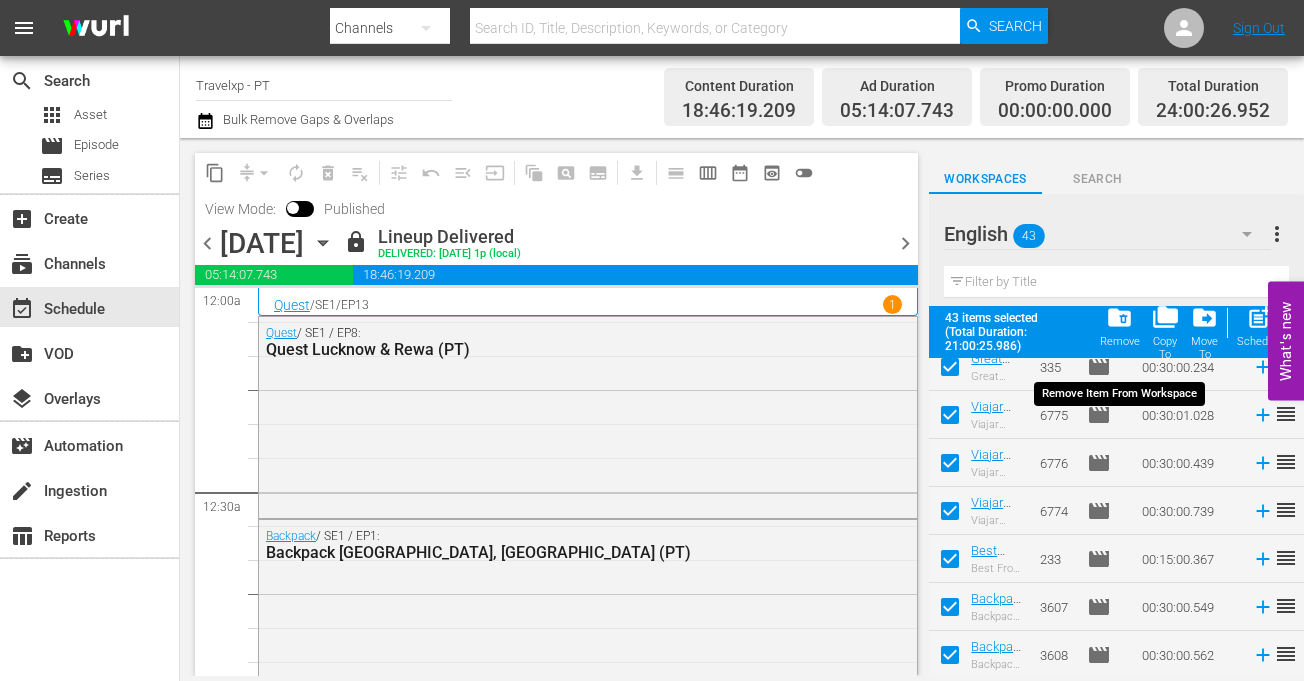 click on "folder_delete" at bounding box center (1119, 317) 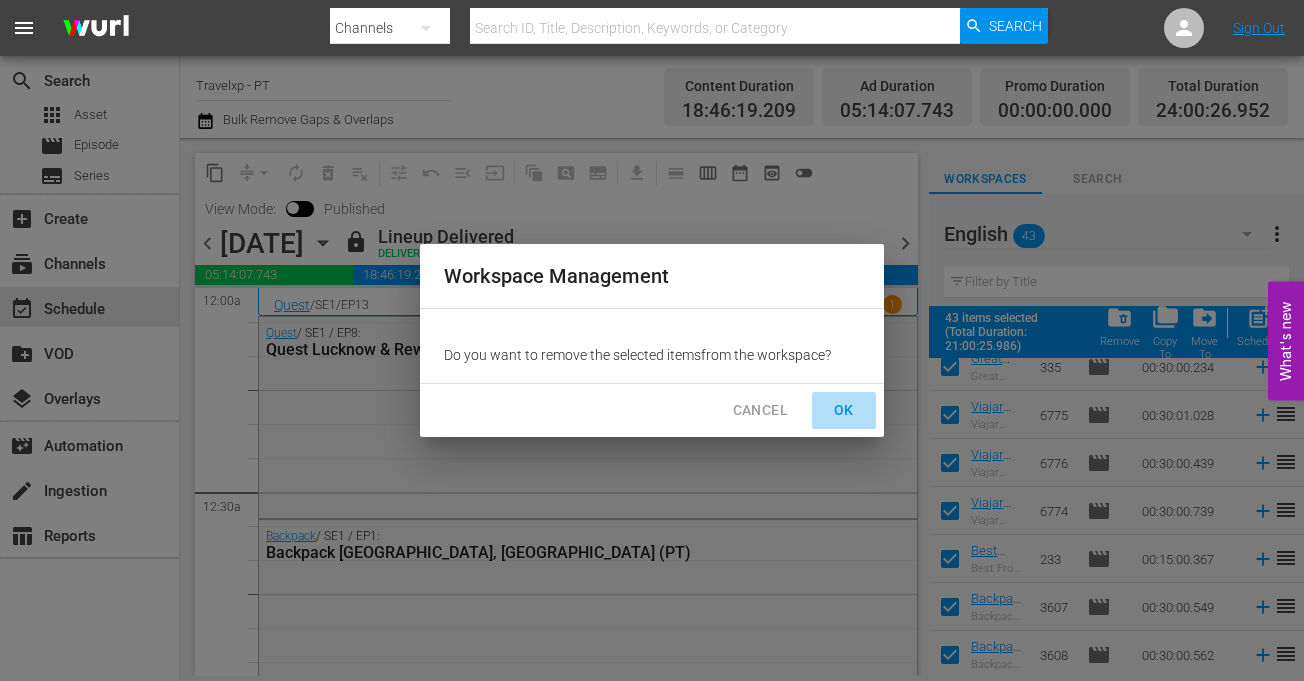 click on "OK" at bounding box center (844, 410) 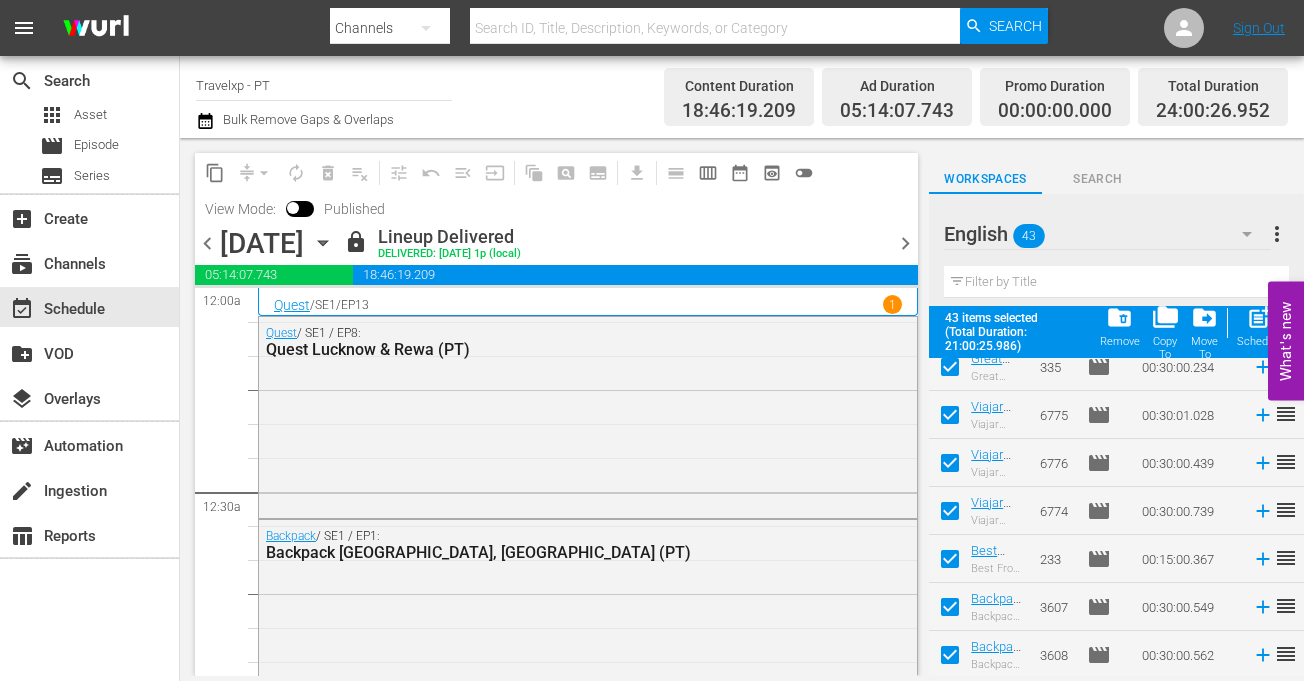 checkbox on "false" 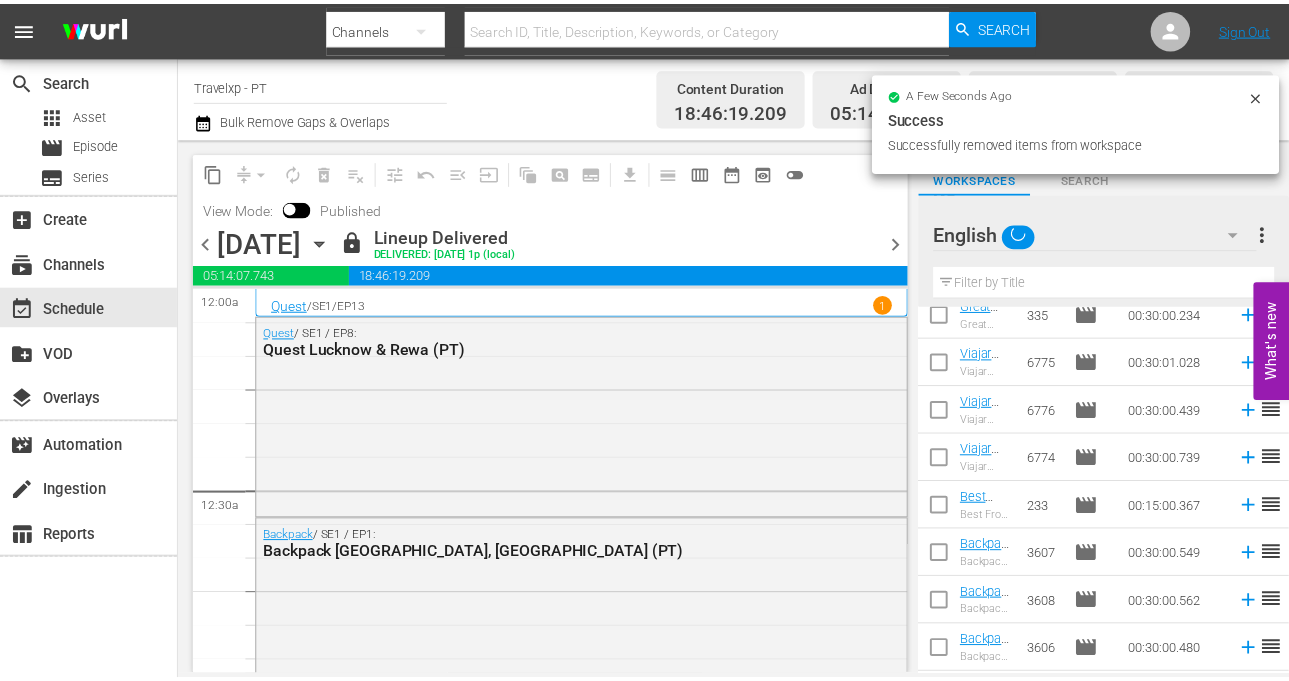 scroll, scrollTop: 0, scrollLeft: 0, axis: both 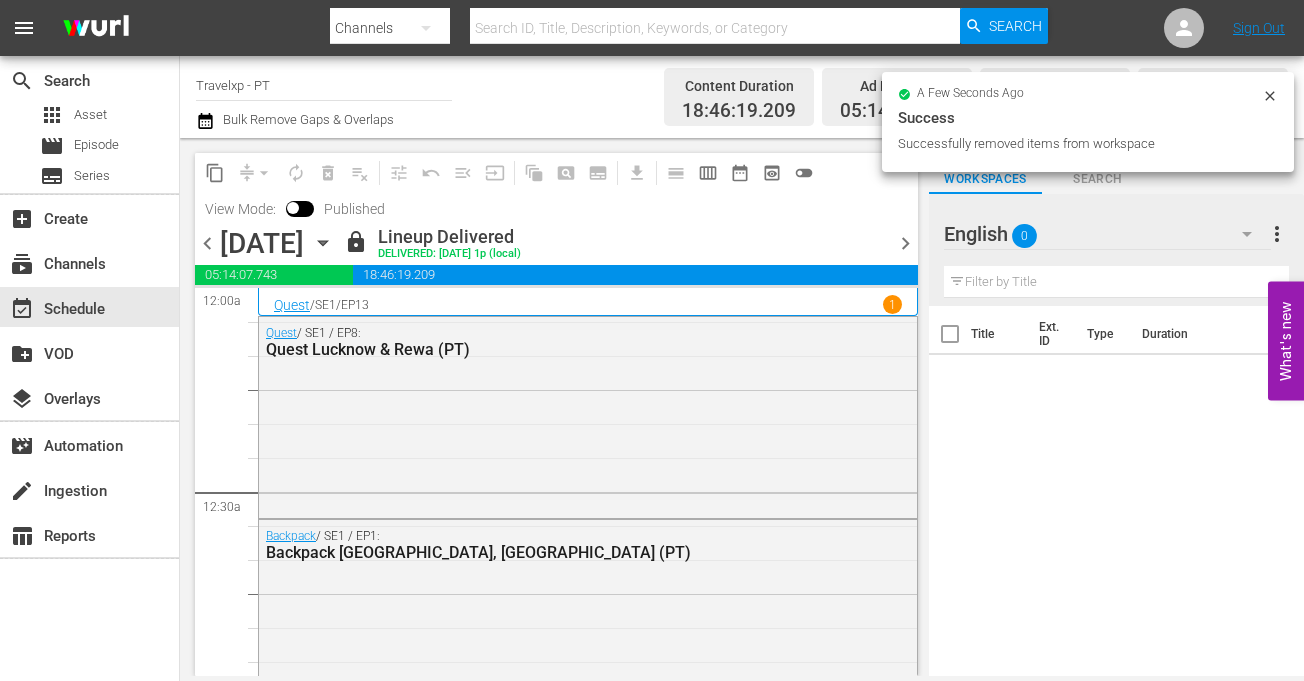 click on "English 0" at bounding box center (1107, 234) 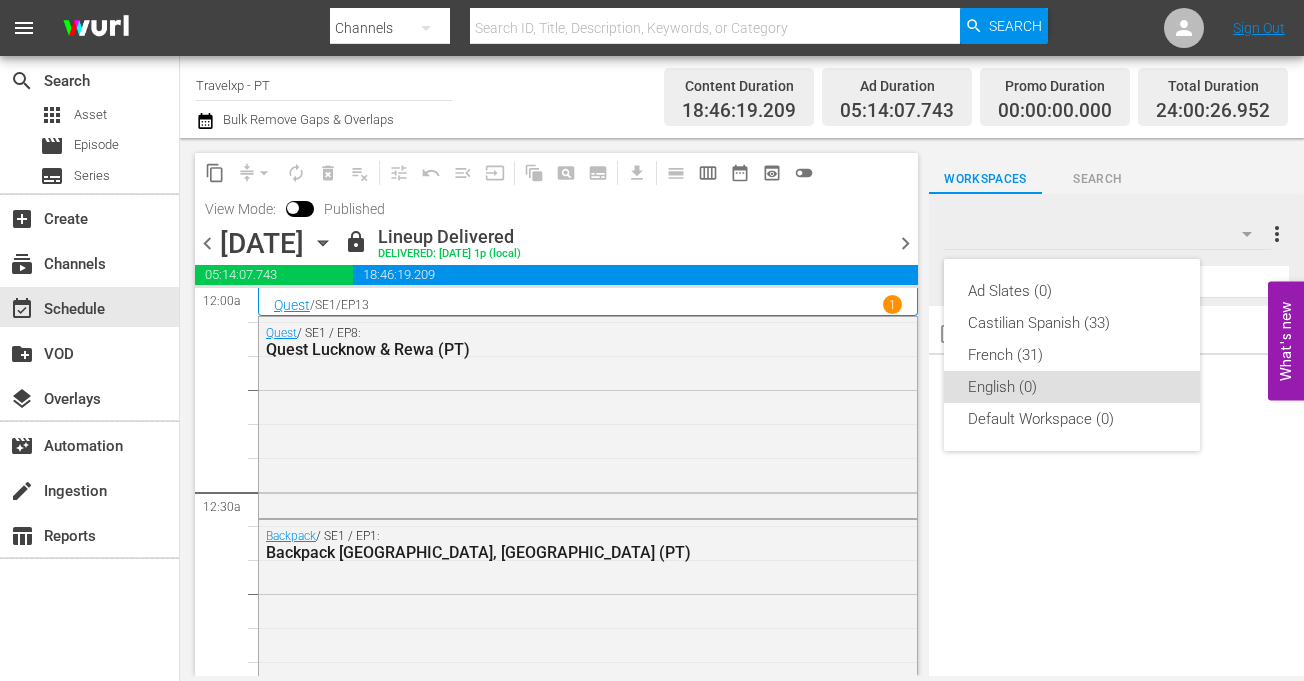 click on "Ad Slates (0) Castilian Spanish (33) French (31) English (0) Default Workspace (0)" at bounding box center (652, 340) 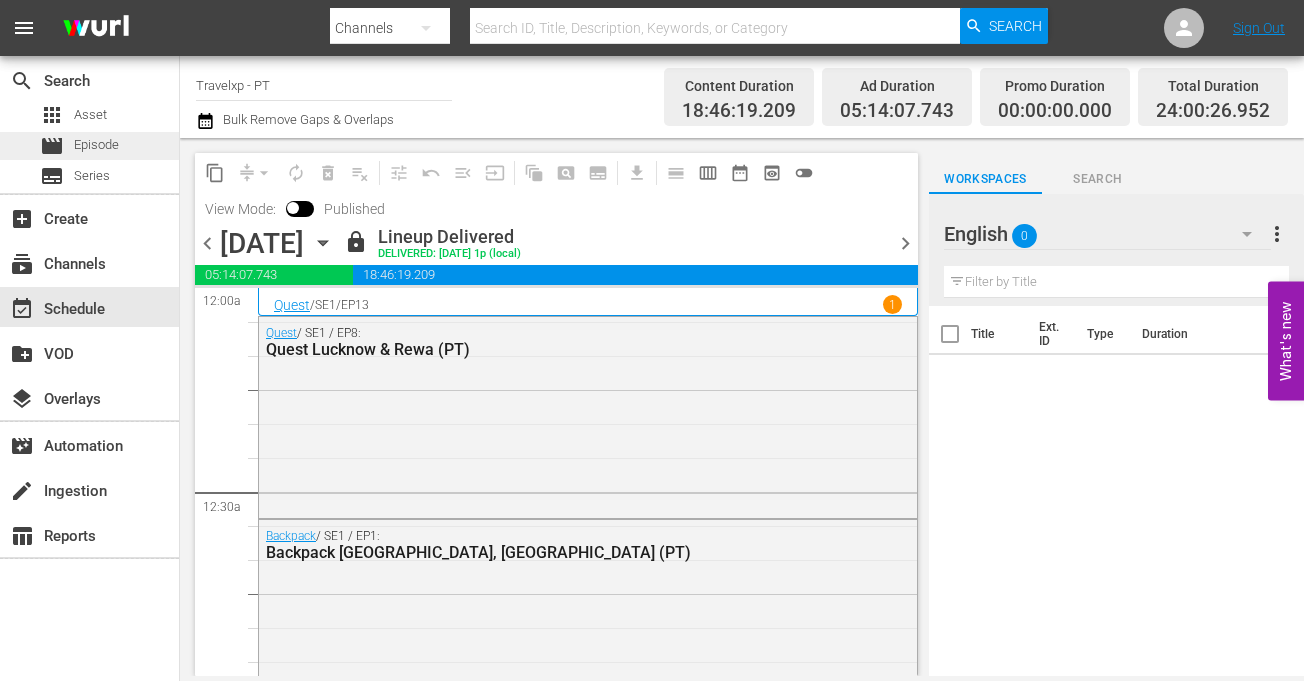 click on "Episode" at bounding box center [96, 145] 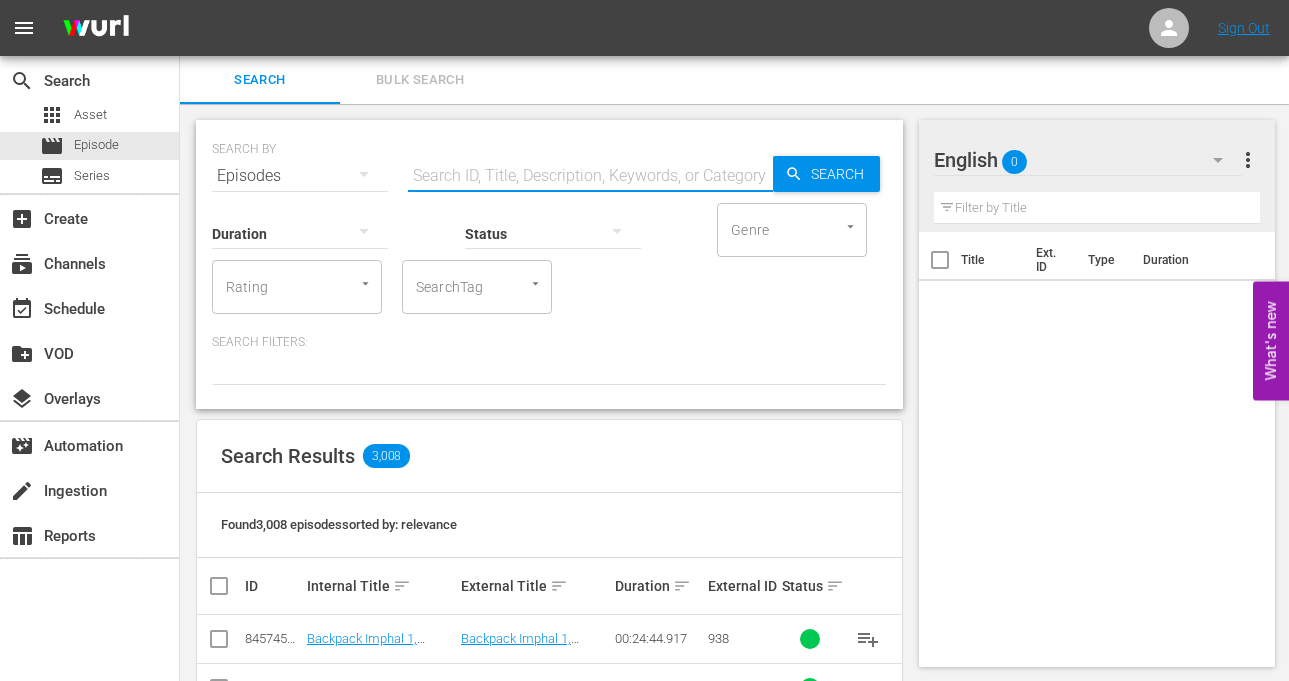 click at bounding box center [590, 176] 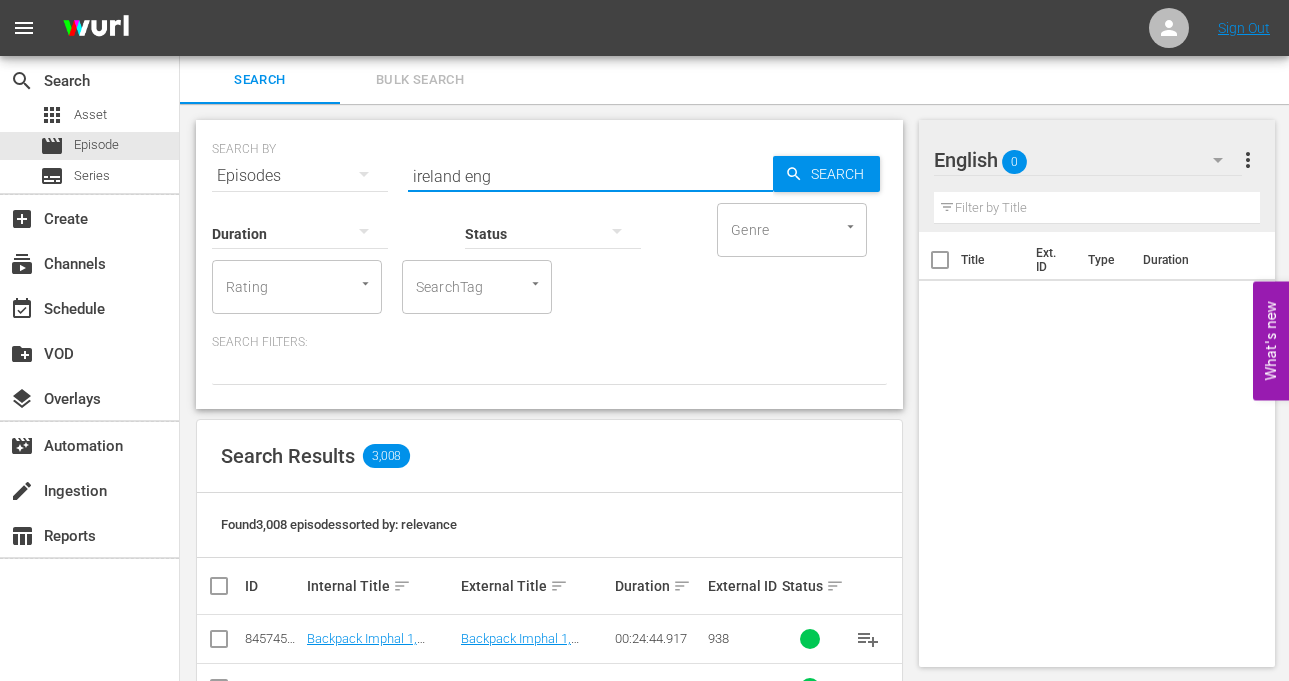 type on "ireland eng" 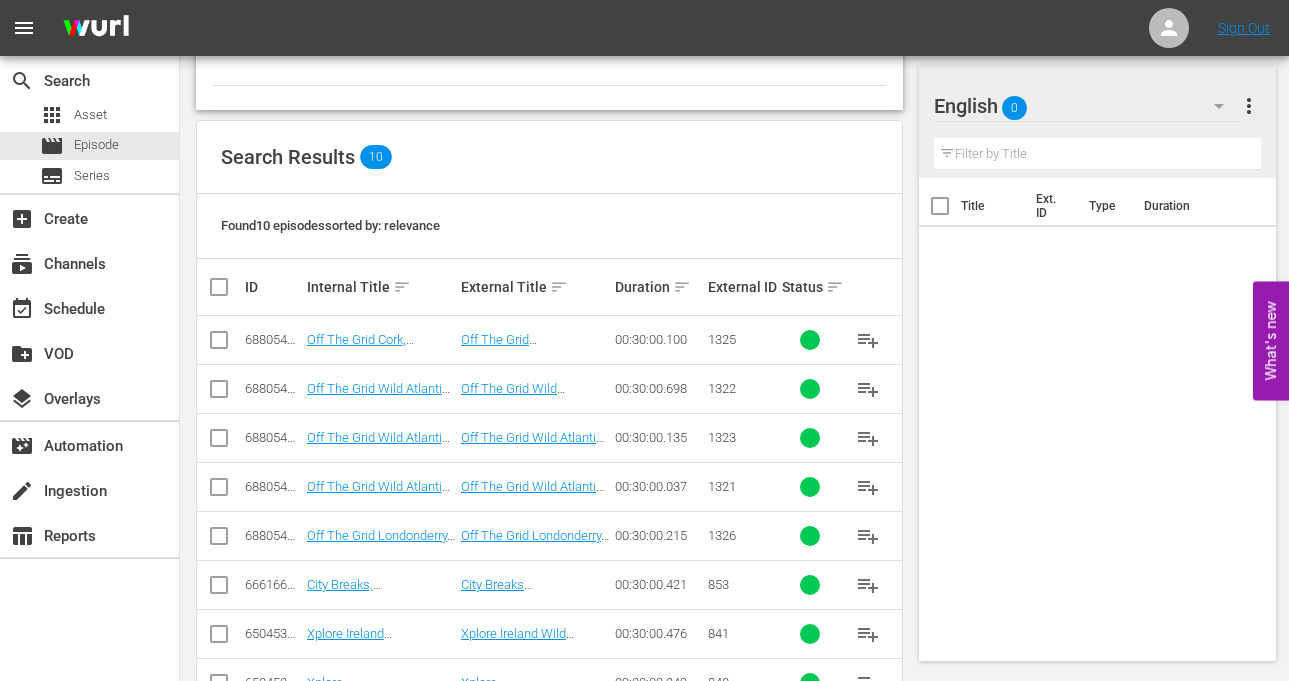 scroll, scrollTop: 400, scrollLeft: 0, axis: vertical 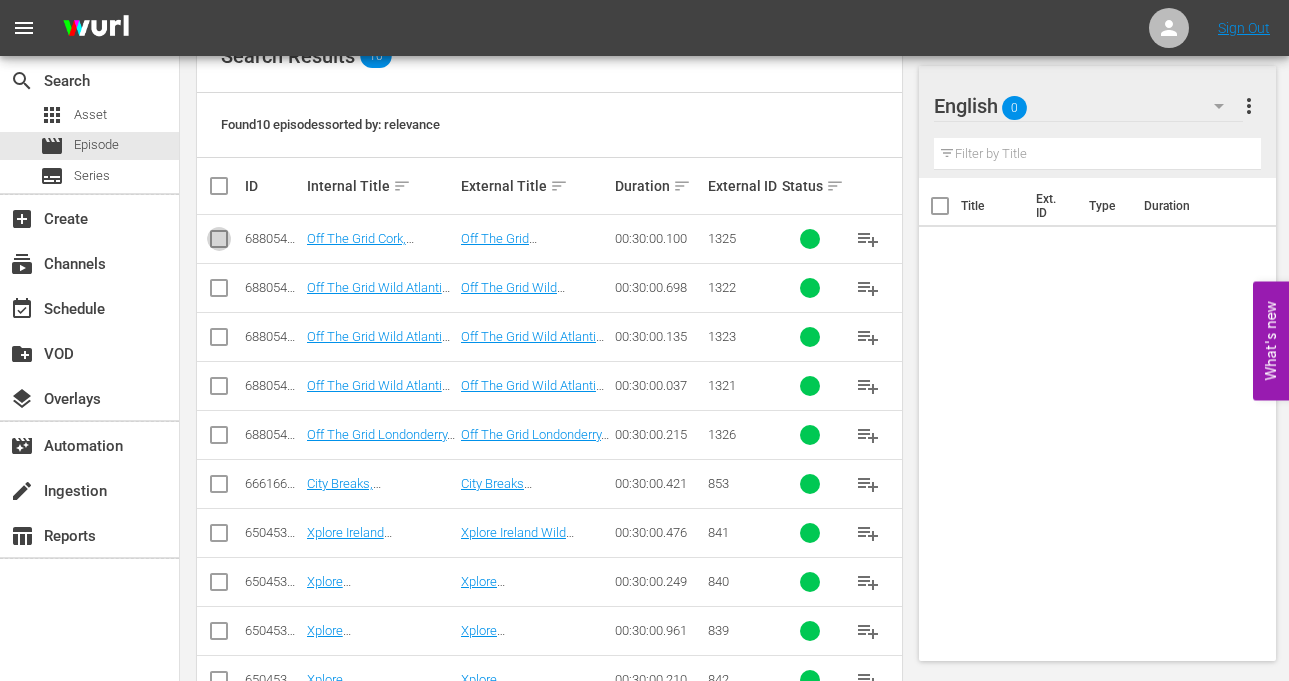 click at bounding box center (219, 243) 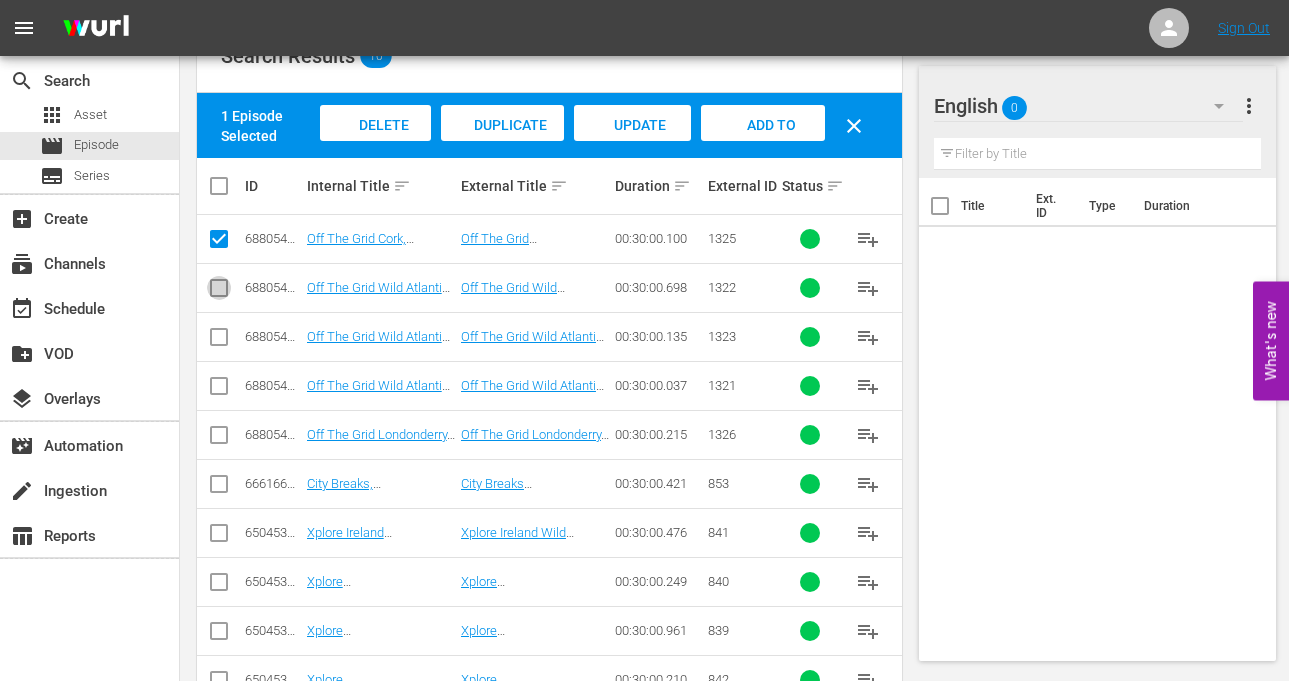 click at bounding box center [219, 292] 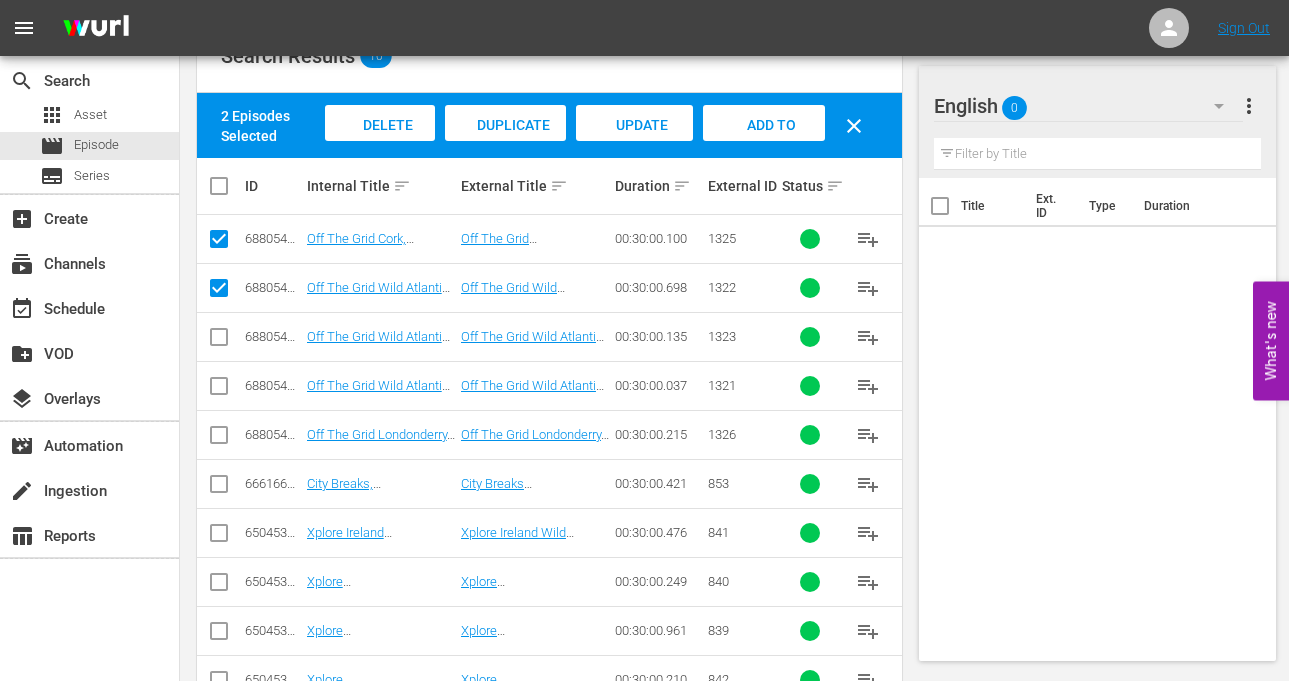 click at bounding box center (219, 341) 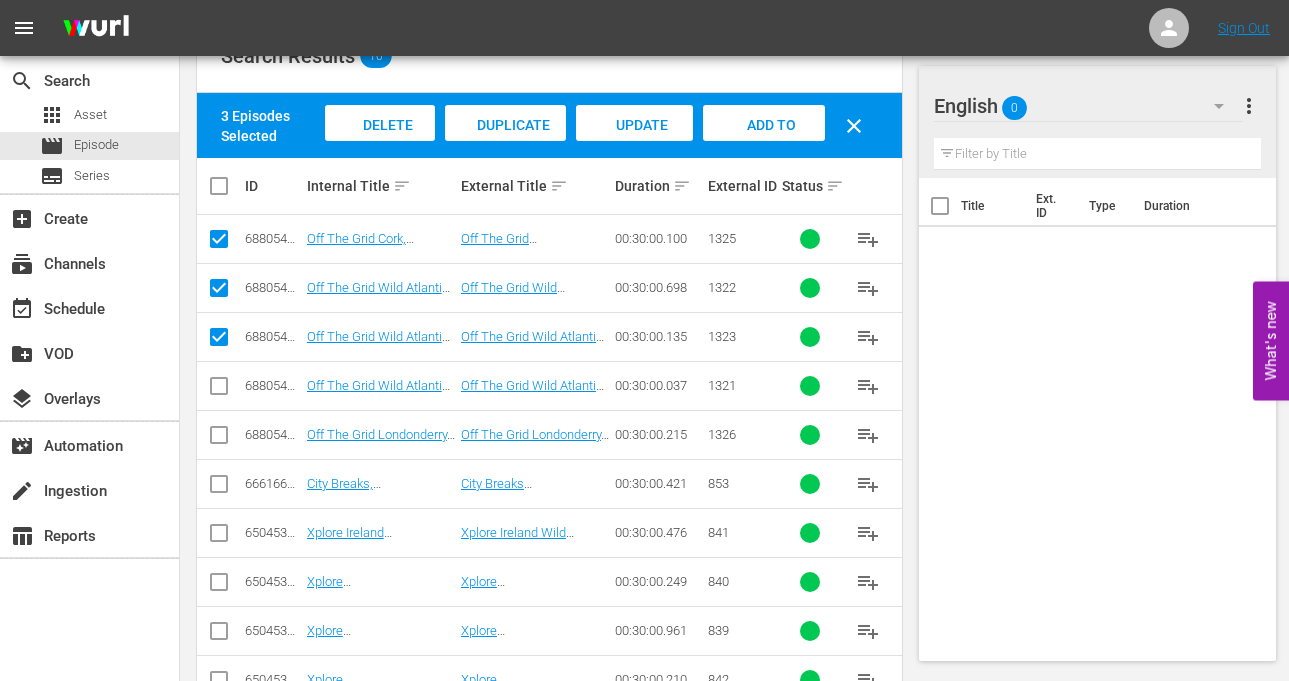 click at bounding box center (219, 390) 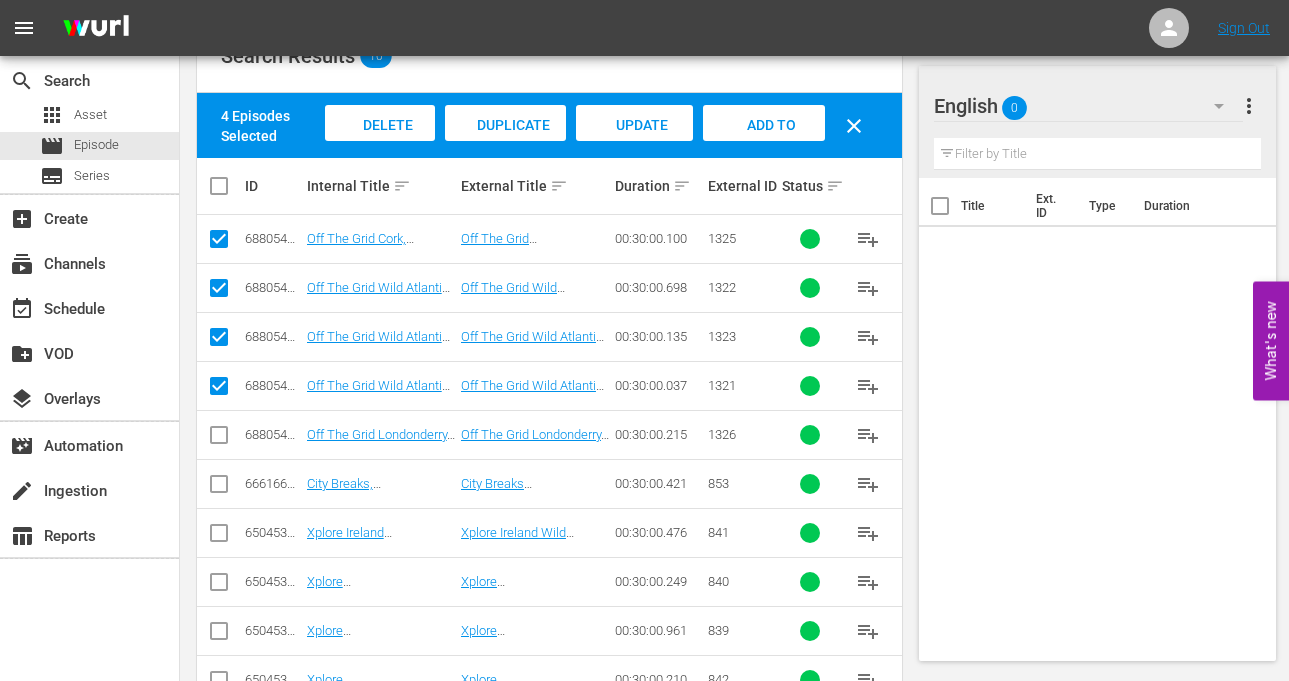 click at bounding box center [219, 439] 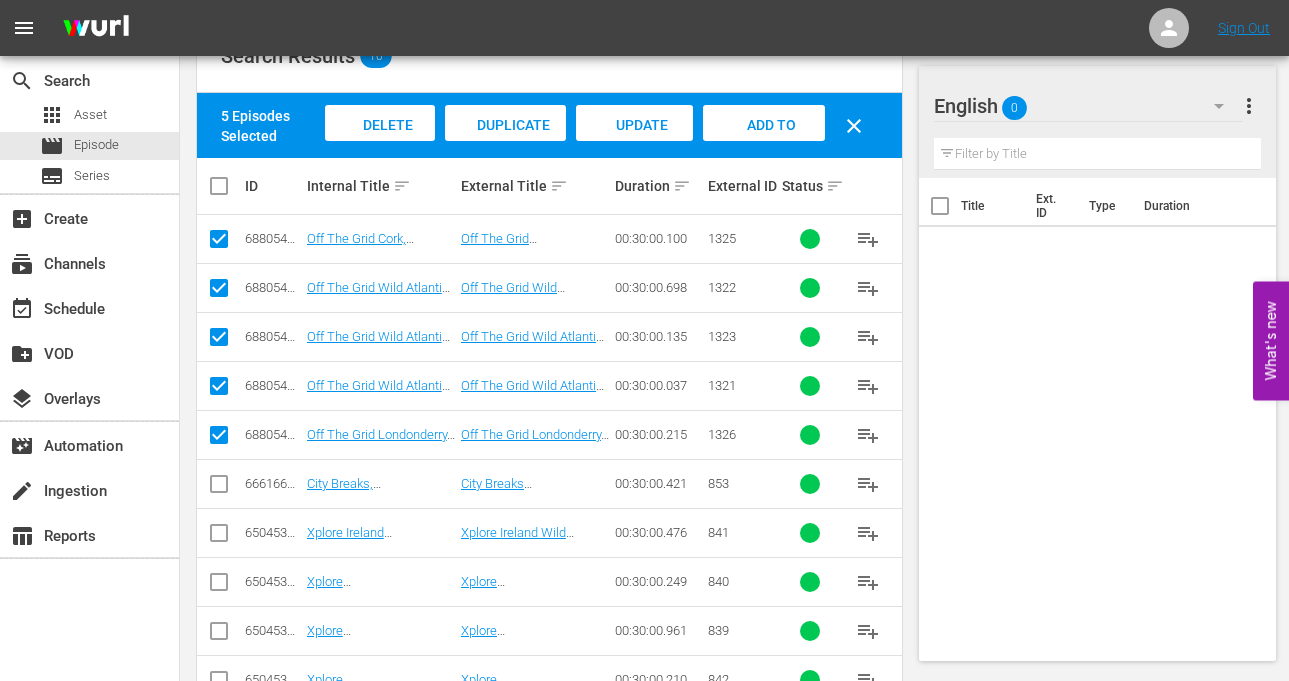 scroll, scrollTop: 461, scrollLeft: 0, axis: vertical 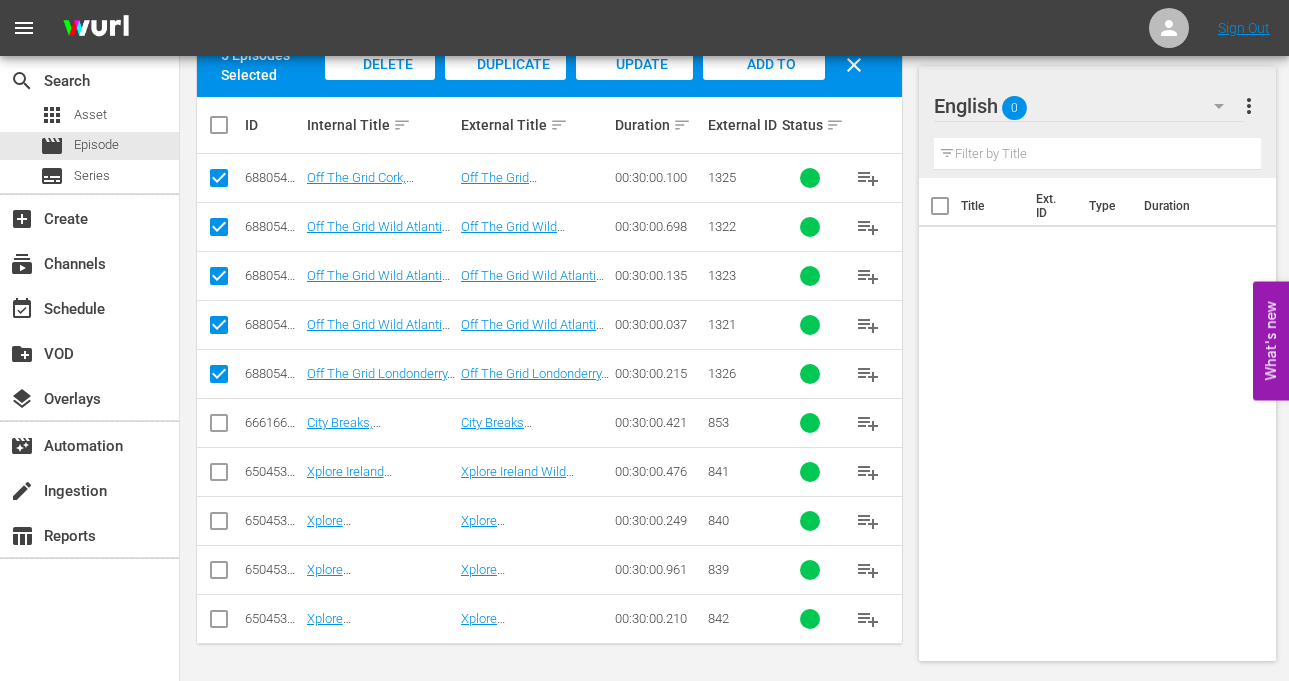 click on "Add to Workspace" at bounding box center (764, 83) 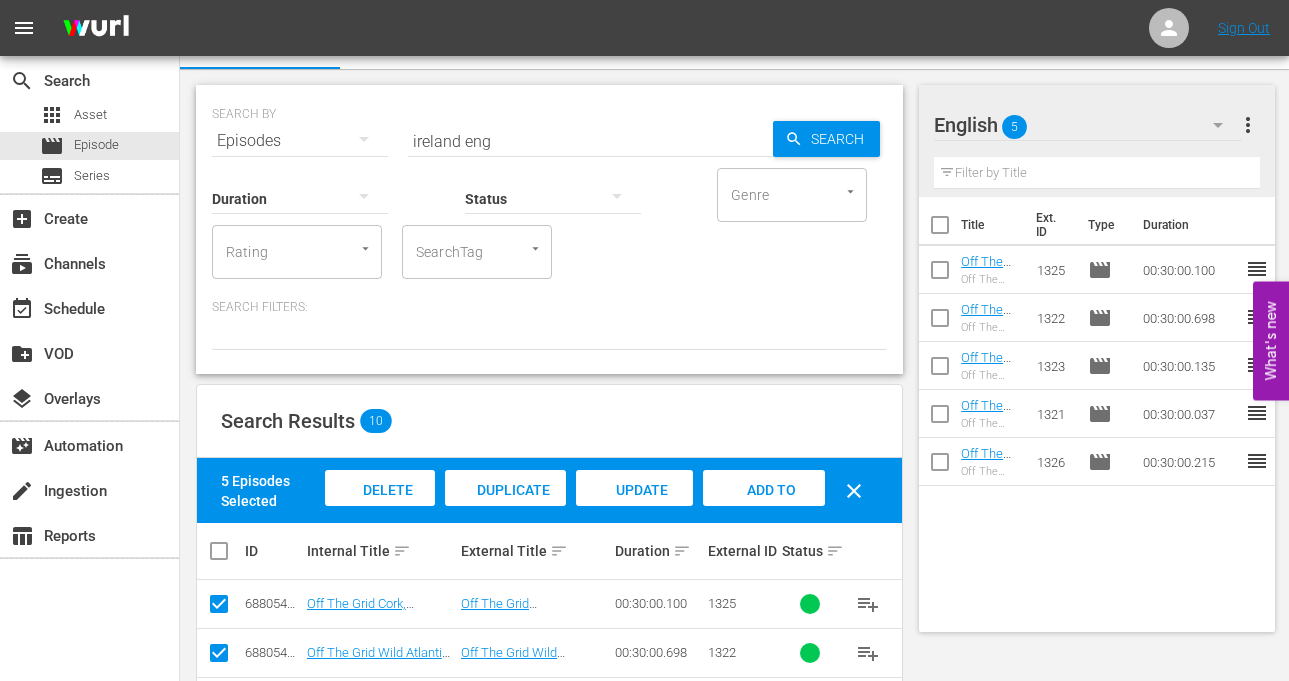 scroll, scrollTop: 0, scrollLeft: 0, axis: both 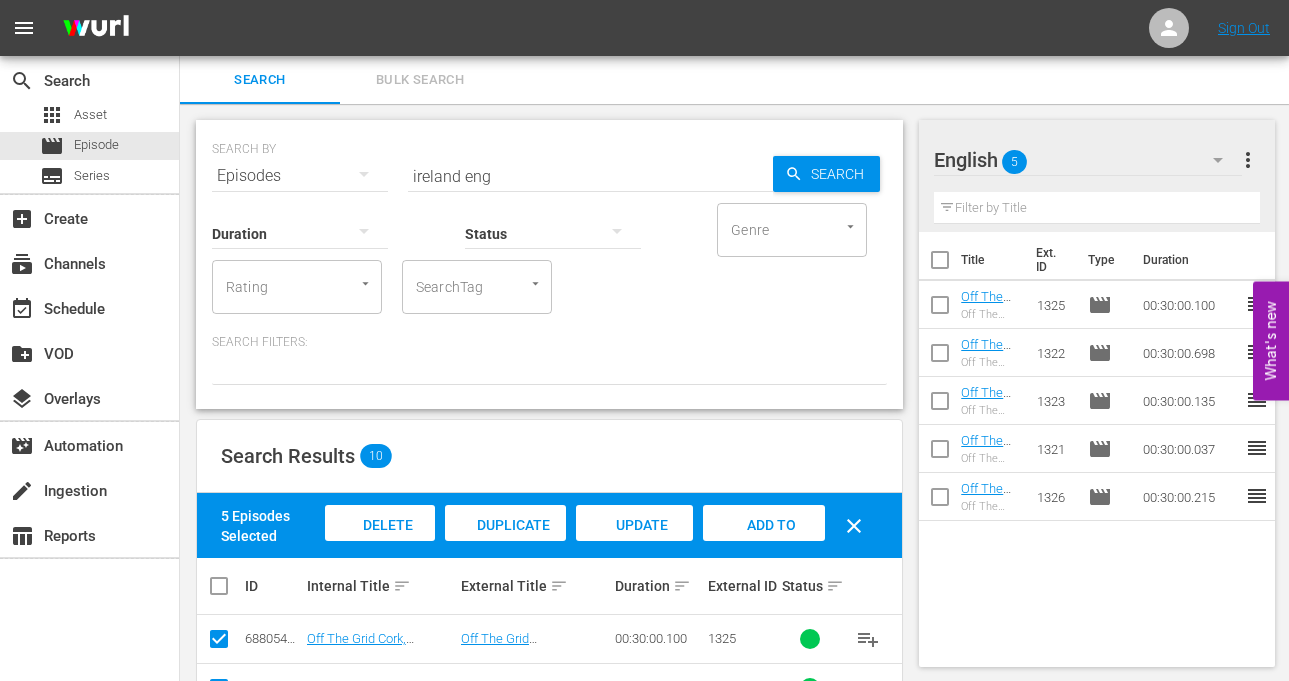 click on "ireland eng" at bounding box center (590, 176) 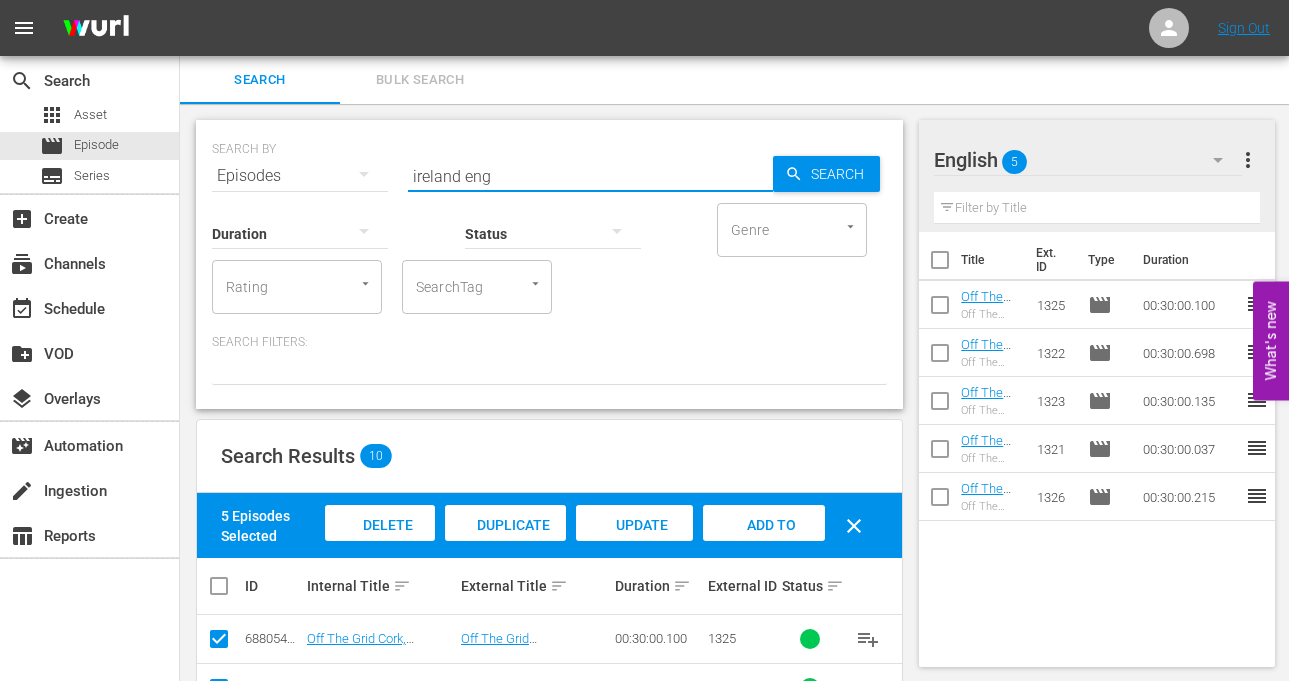 click on "ireland eng" at bounding box center (590, 176) 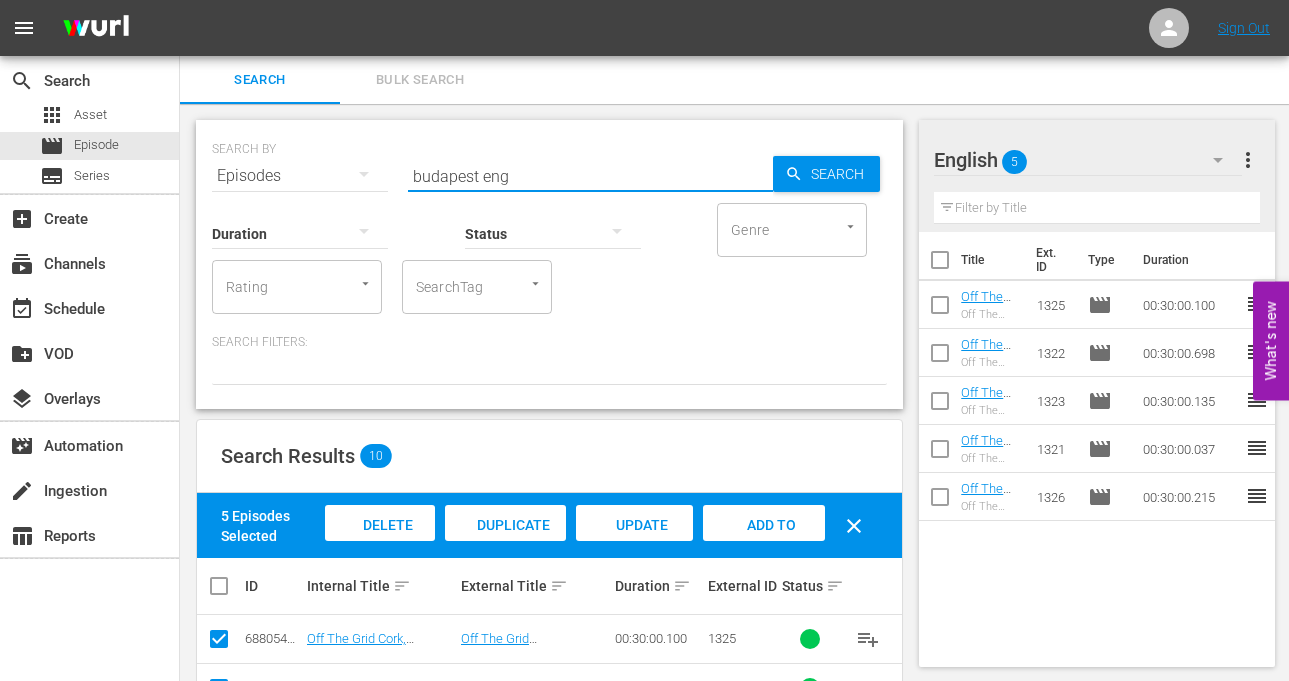 type on "budapest eng" 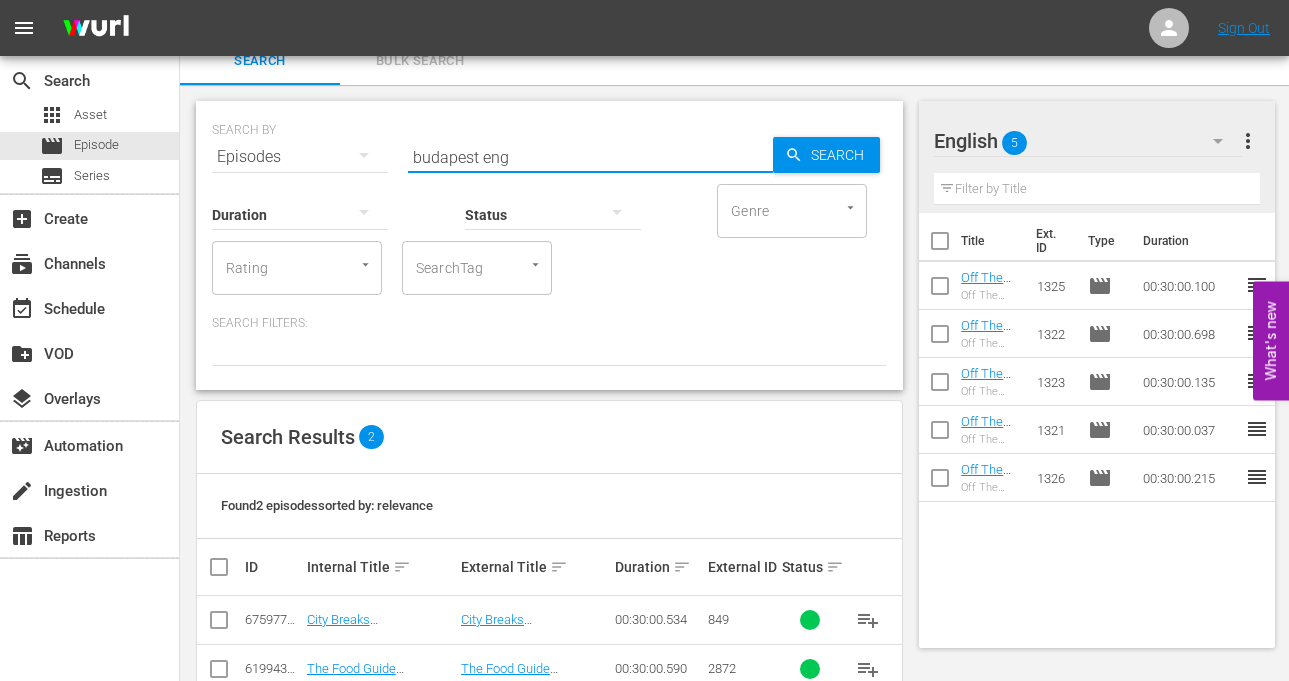 scroll, scrollTop: 69, scrollLeft: 0, axis: vertical 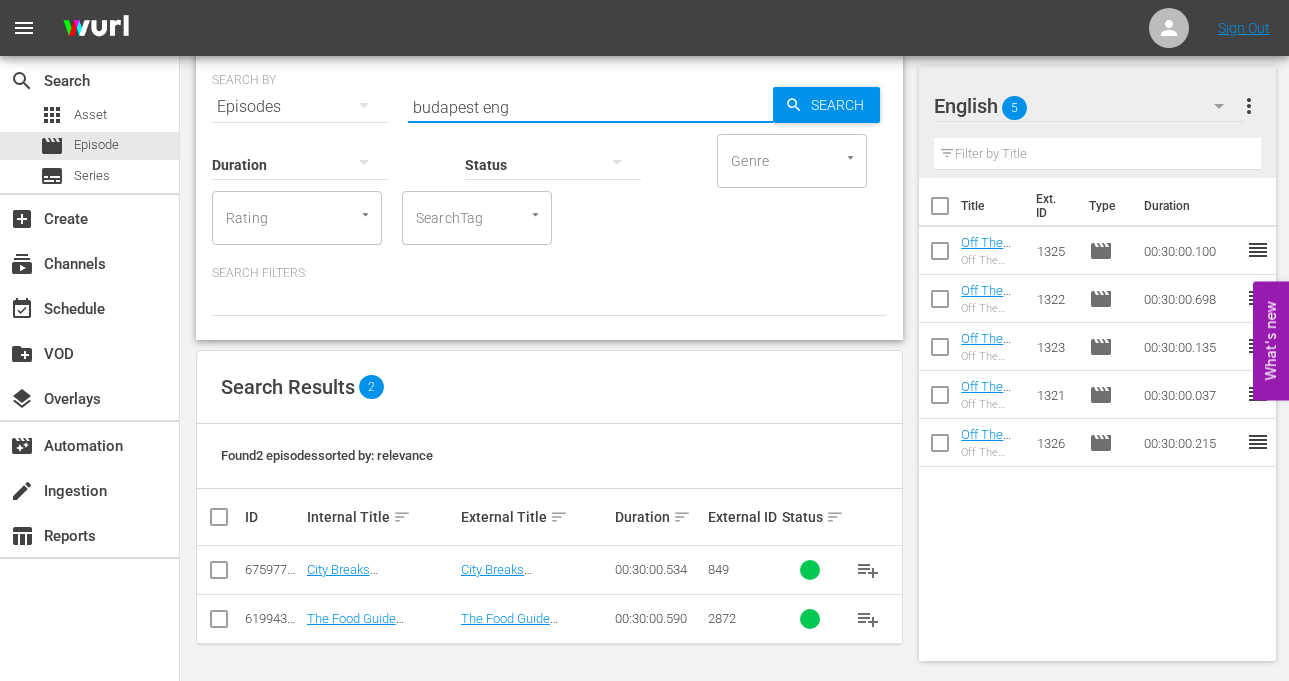 click at bounding box center [219, 574] 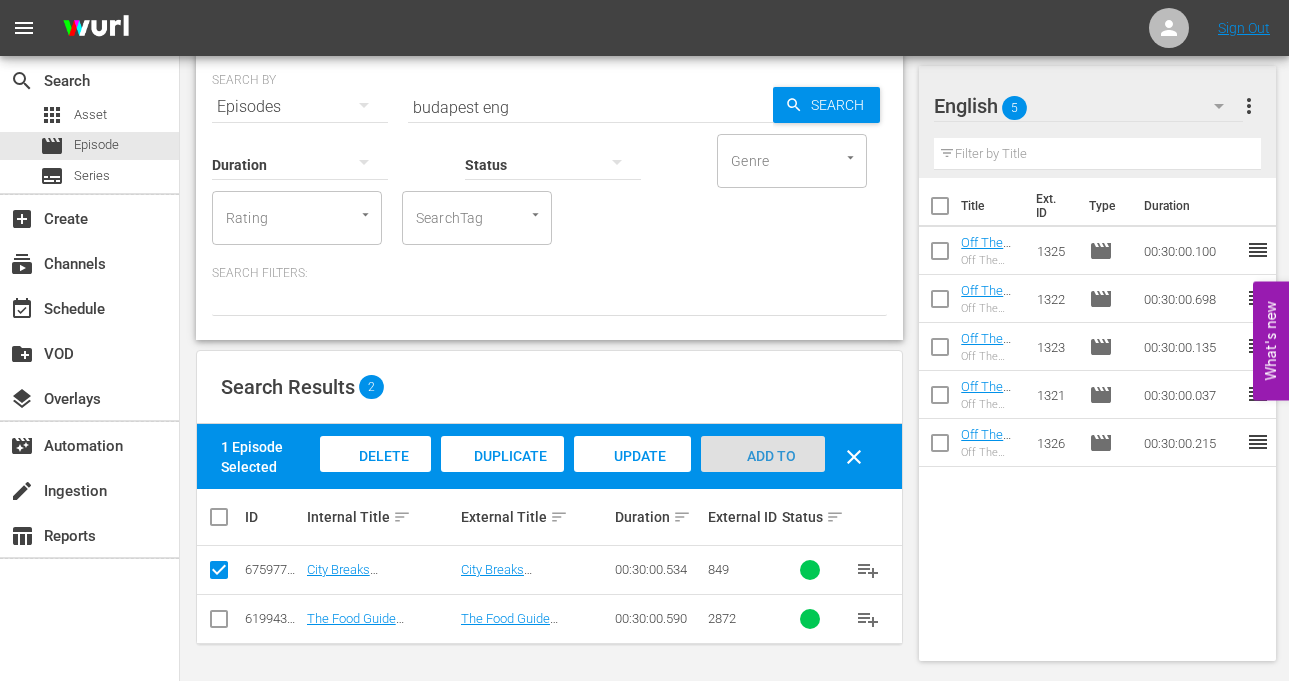 click on "Add to Workspace" at bounding box center [763, 475] 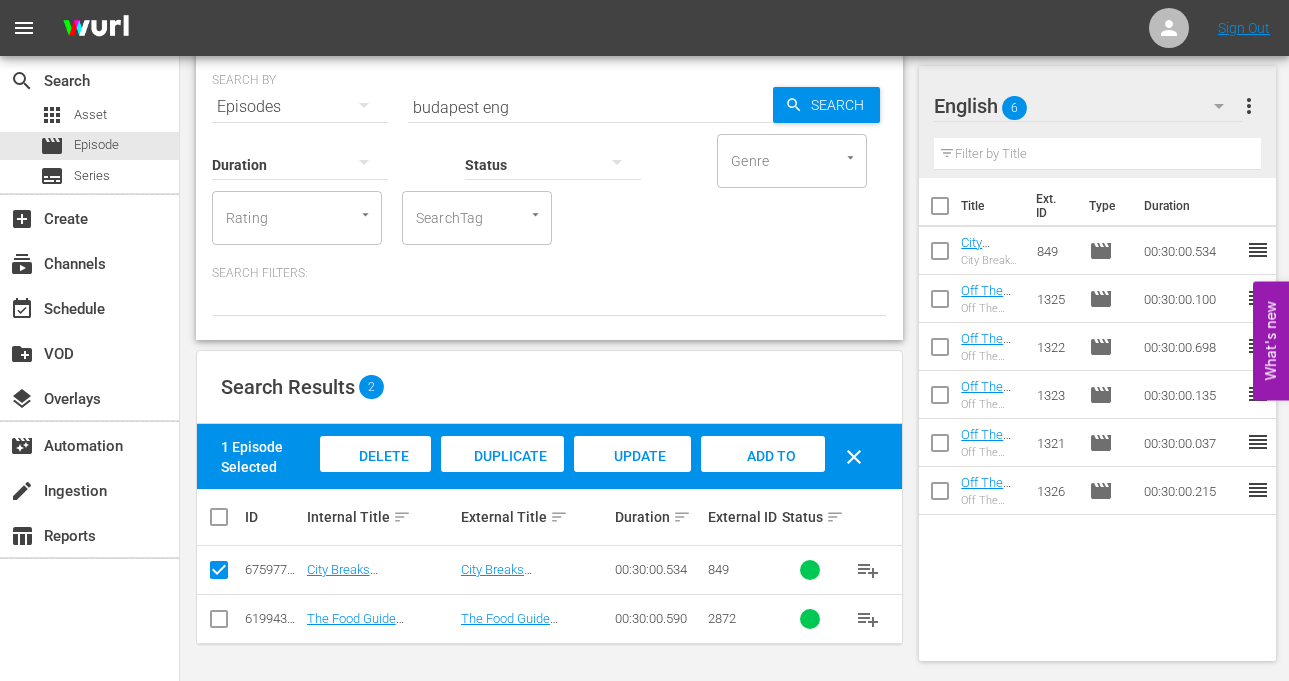 click on "budapest eng" at bounding box center (590, 107) 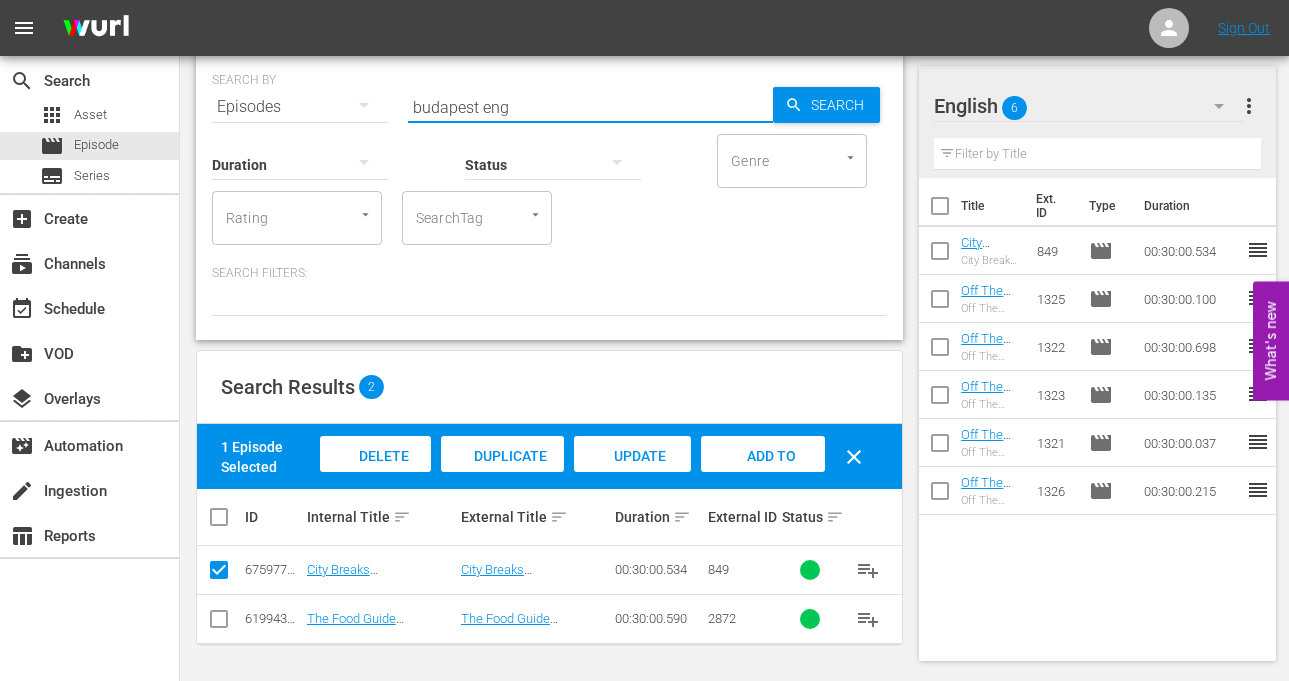 click on "budapest eng" at bounding box center [590, 107] 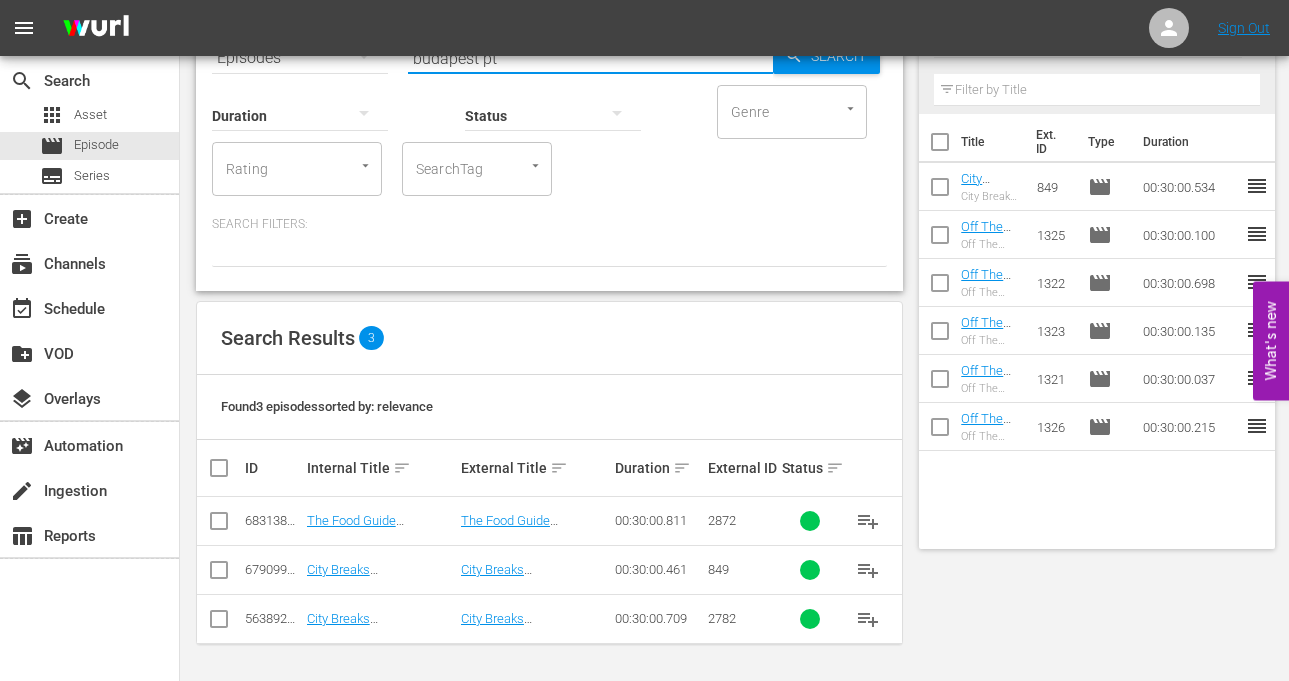 scroll, scrollTop: 0, scrollLeft: 0, axis: both 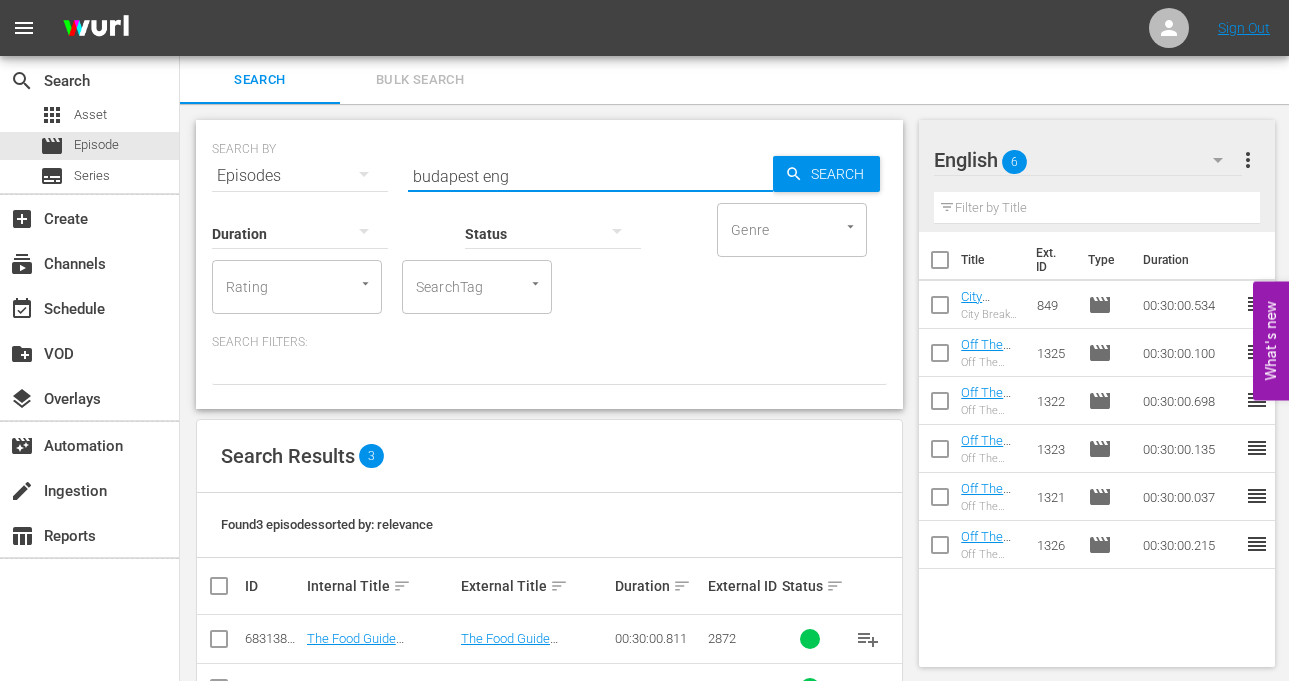 type on "budapest eng" 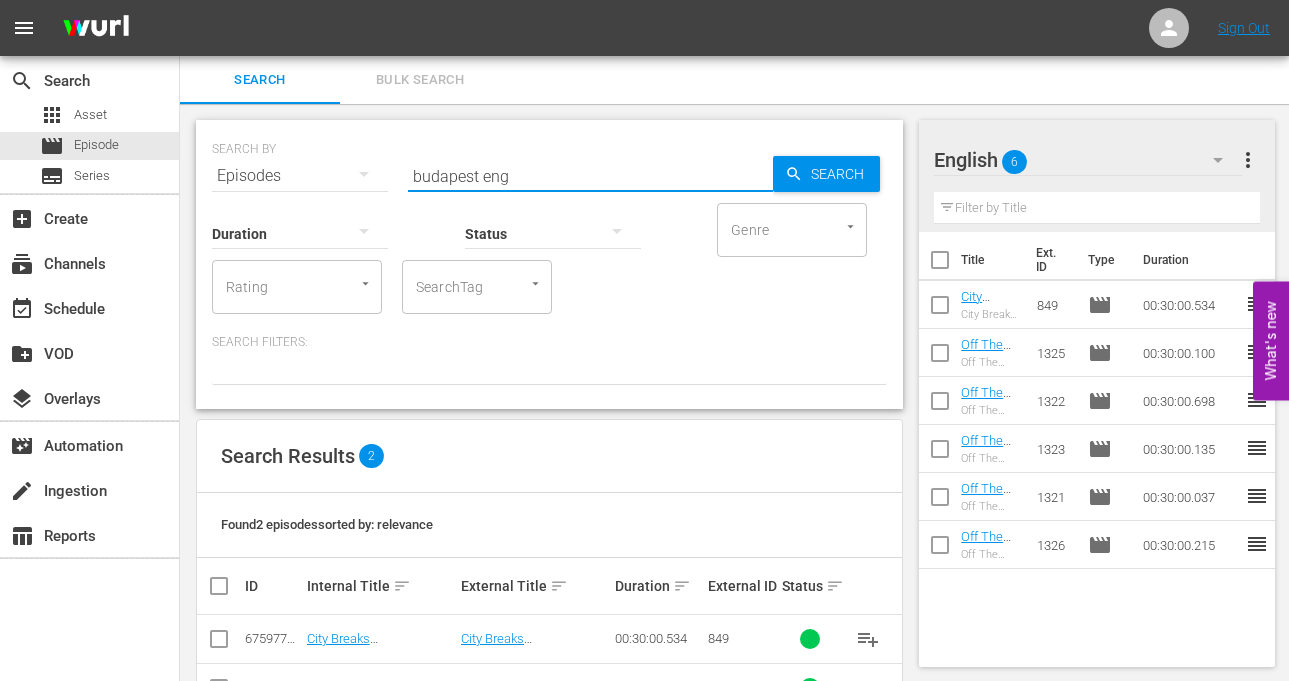 scroll, scrollTop: 69, scrollLeft: 0, axis: vertical 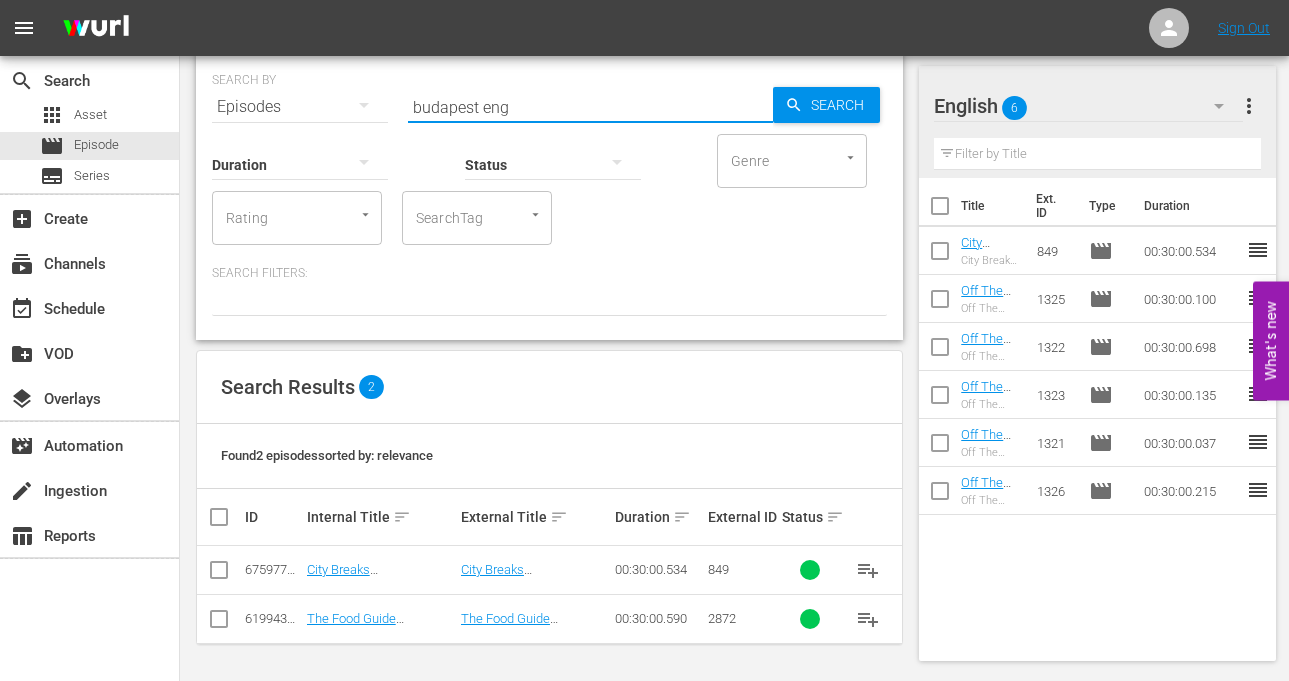 click at bounding box center (219, 623) 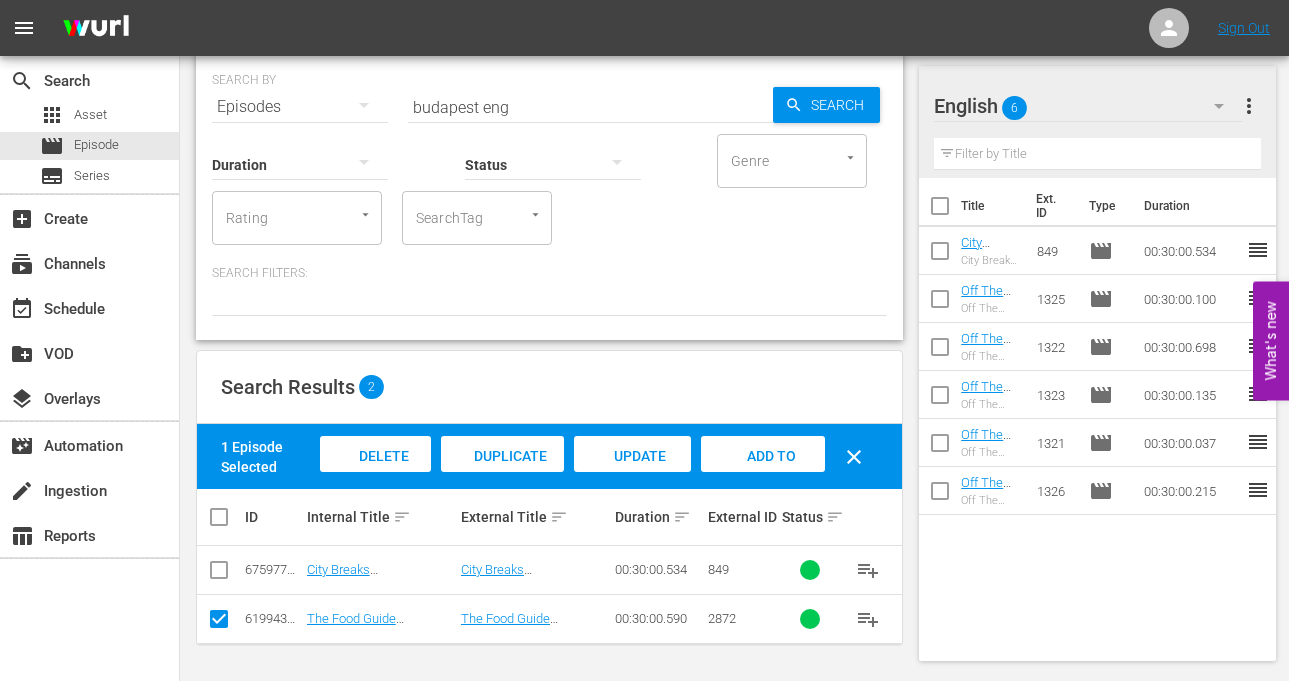 click on "Add to Workspace" at bounding box center [763, 475] 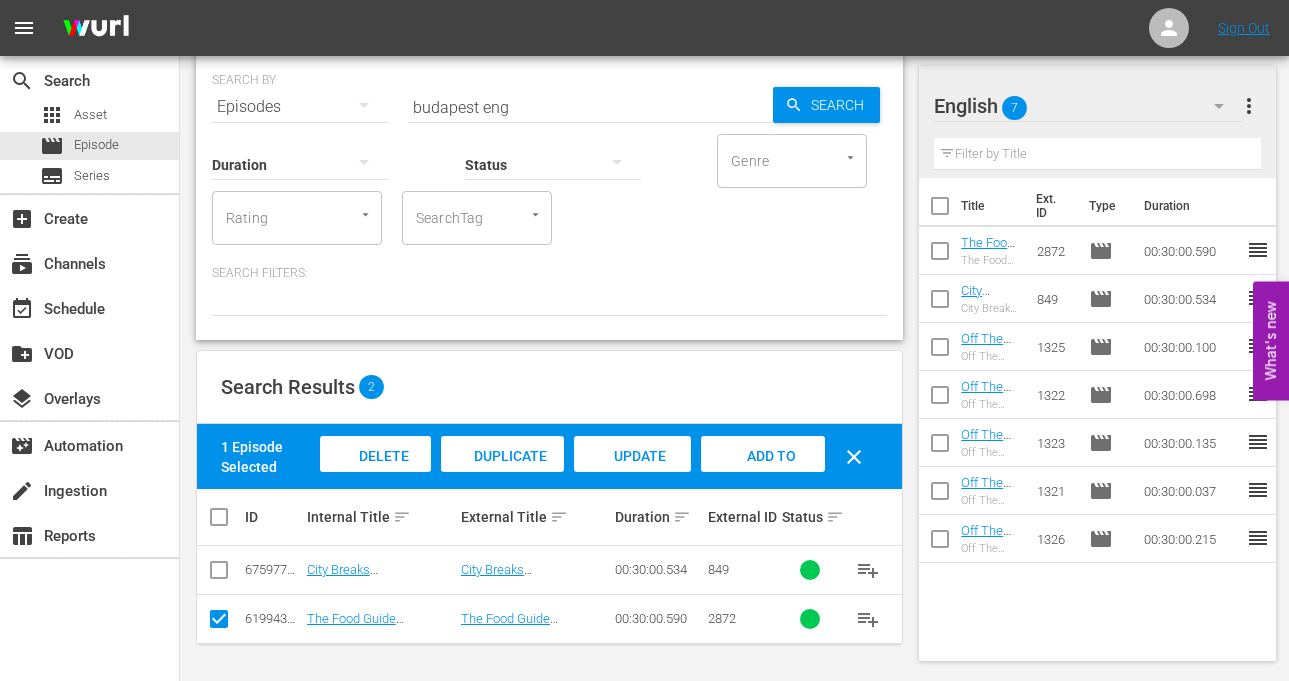 click on "budapest eng" at bounding box center [590, 107] 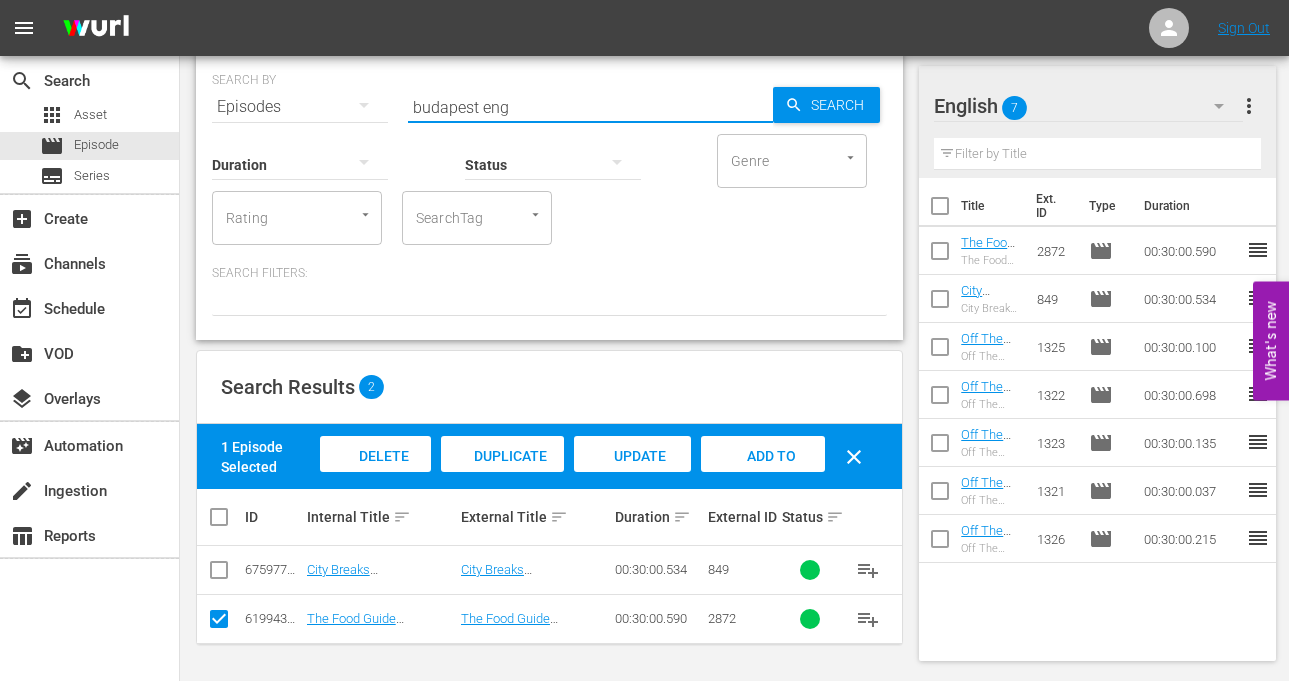 click on "budapest eng" at bounding box center (590, 107) 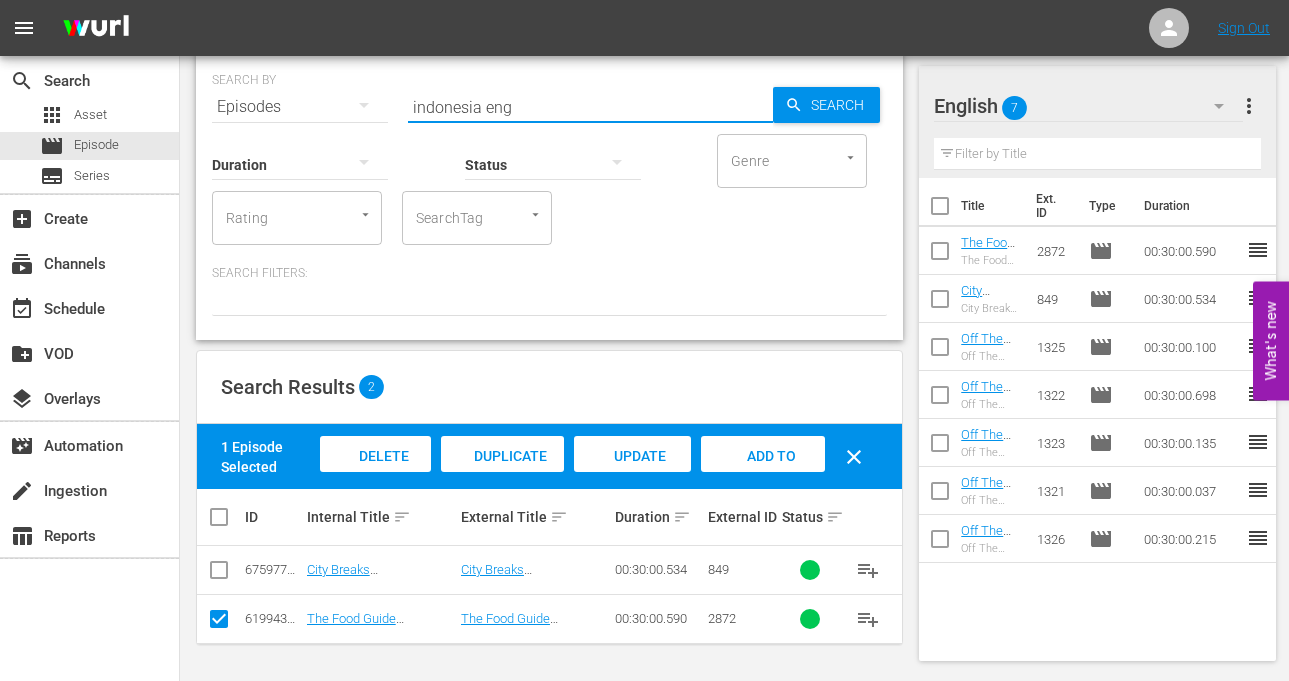 type on "indonesia eng" 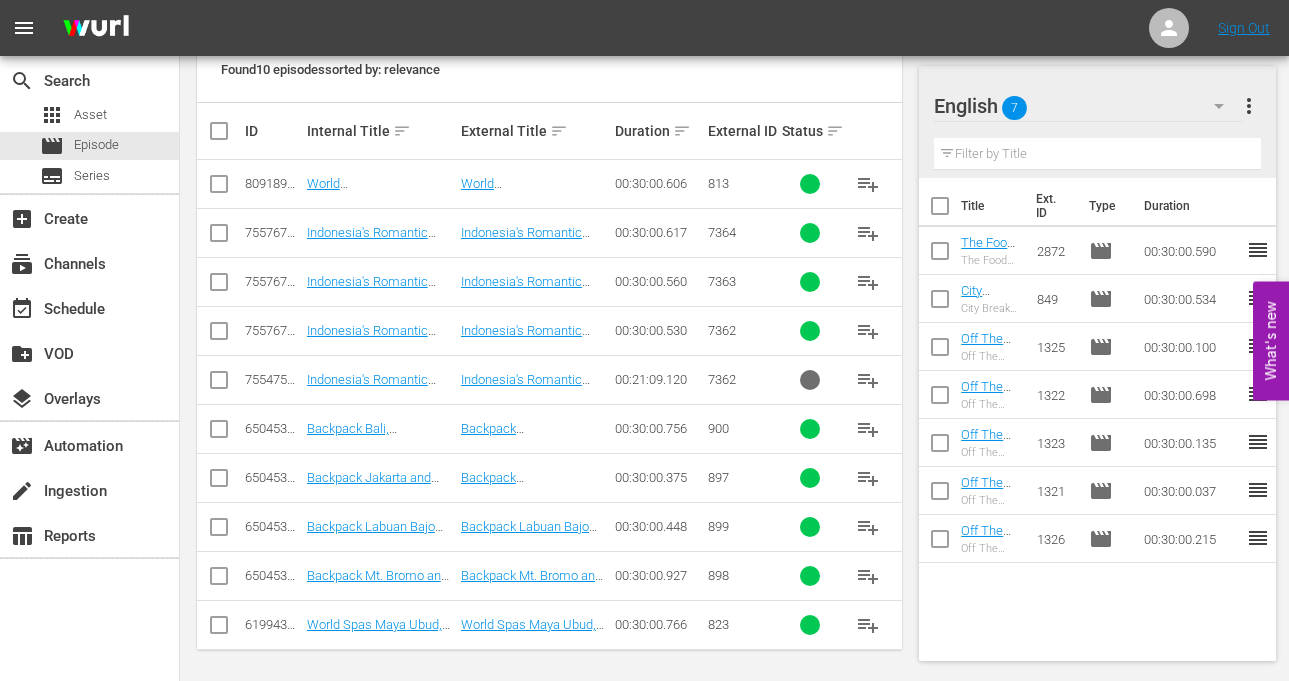 scroll, scrollTop: 461, scrollLeft: 0, axis: vertical 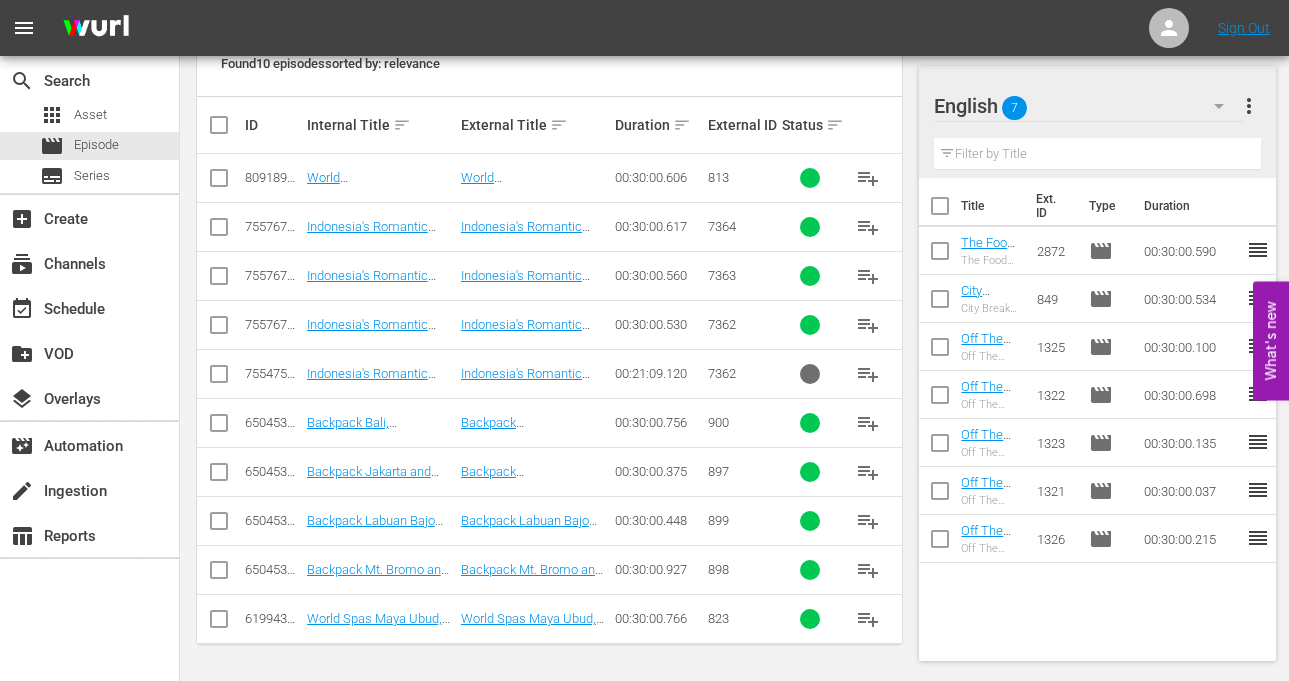 click at bounding box center (219, 476) 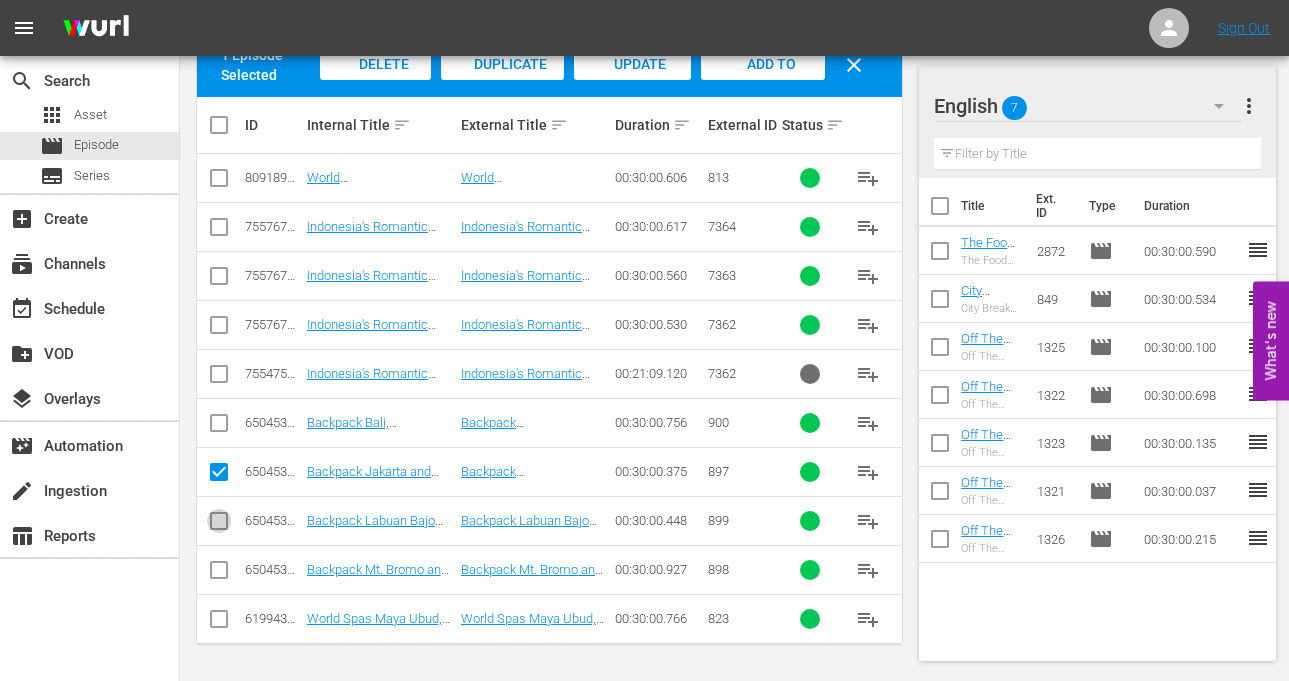 click at bounding box center (219, 525) 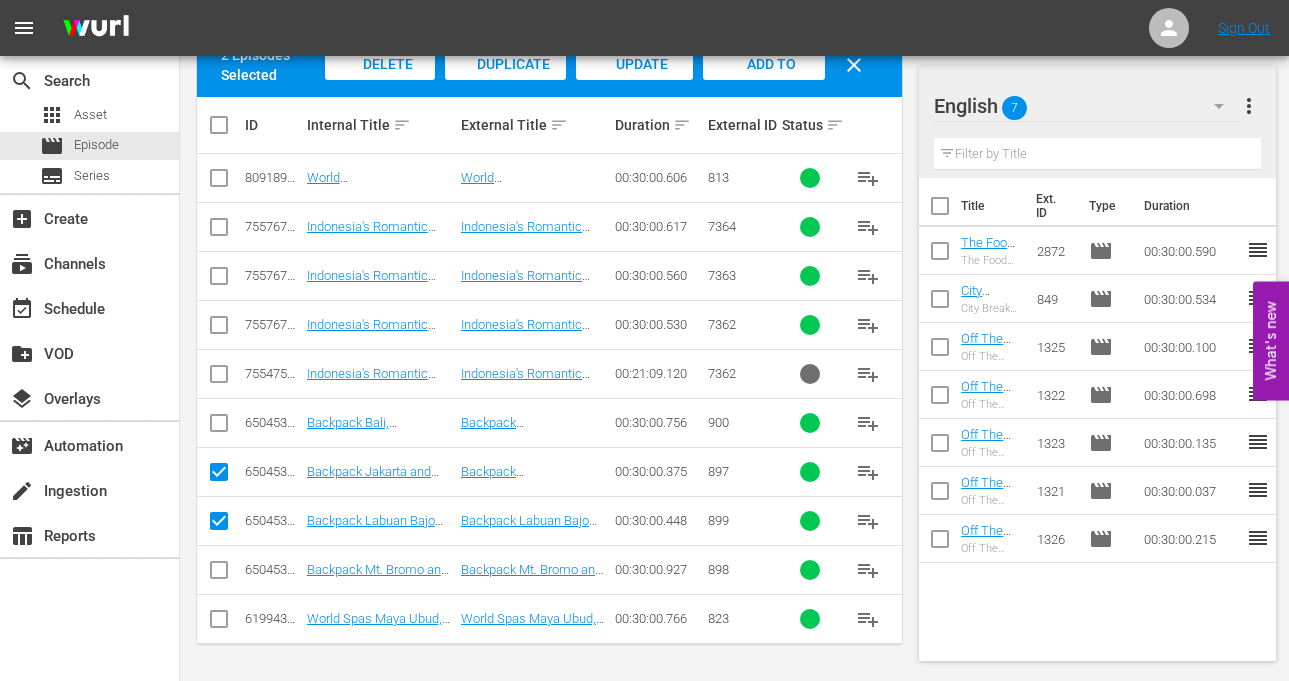 click at bounding box center (219, 574) 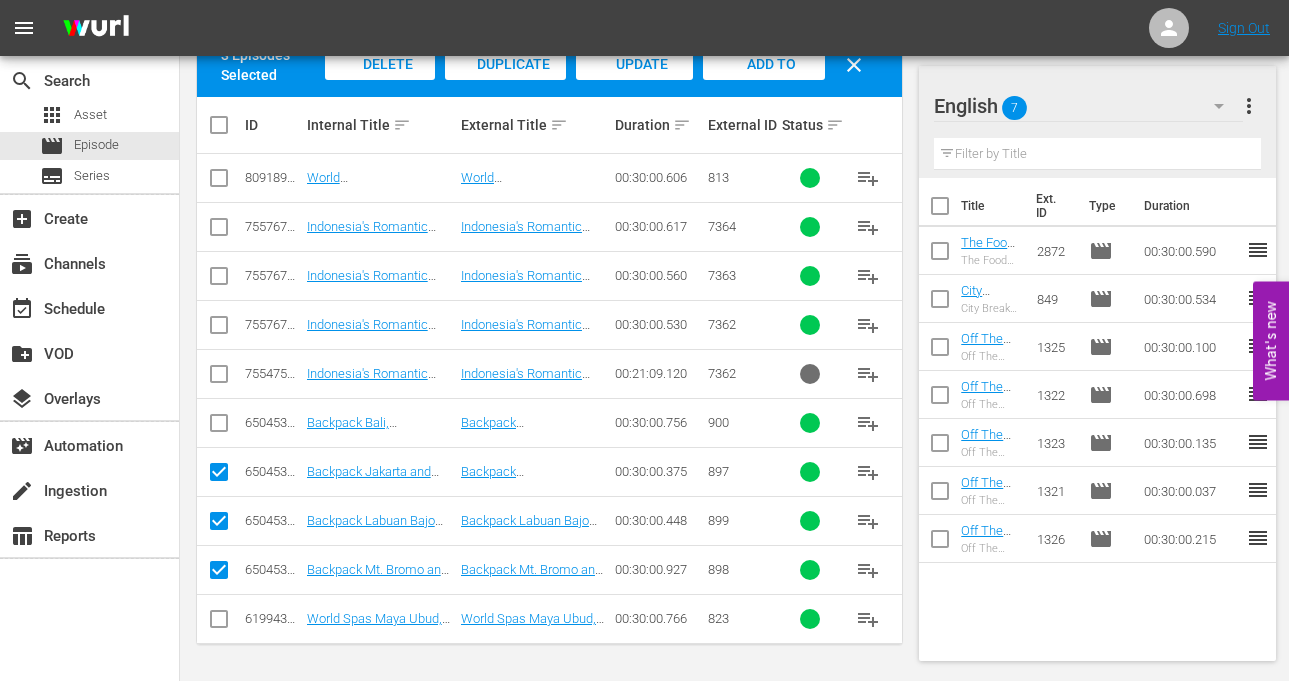 click 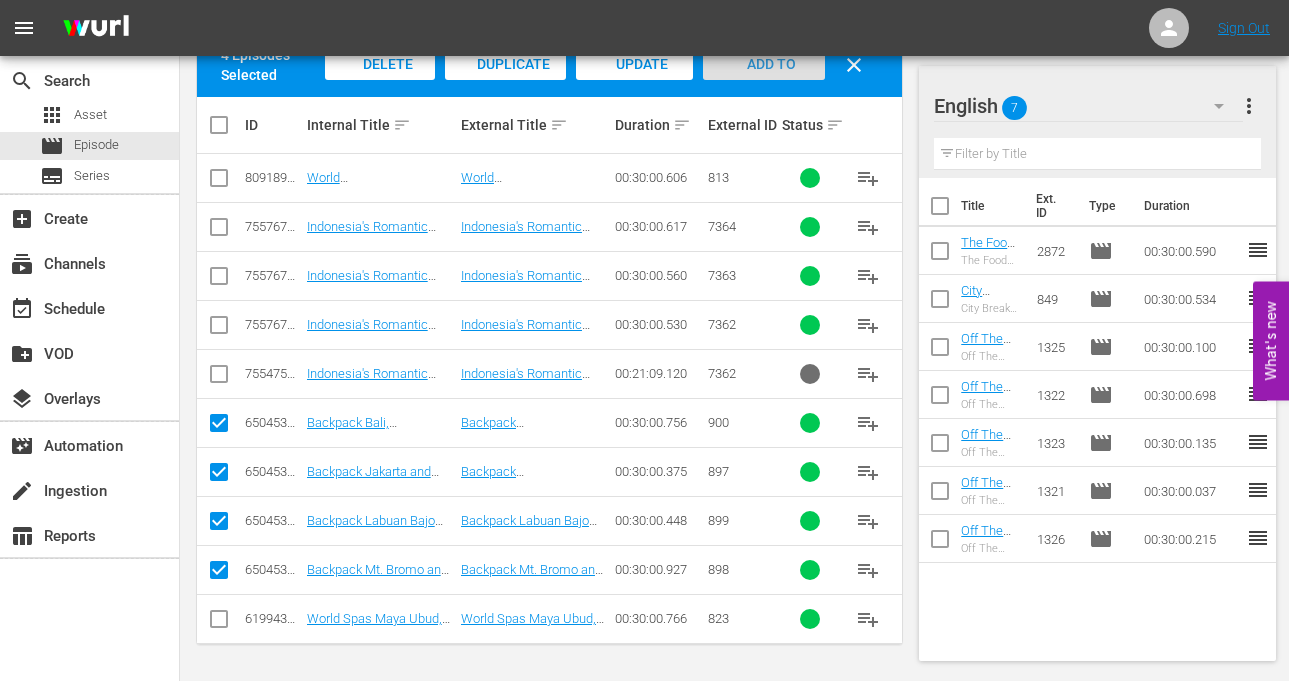 click on "Add to Workspace" at bounding box center (764, 83) 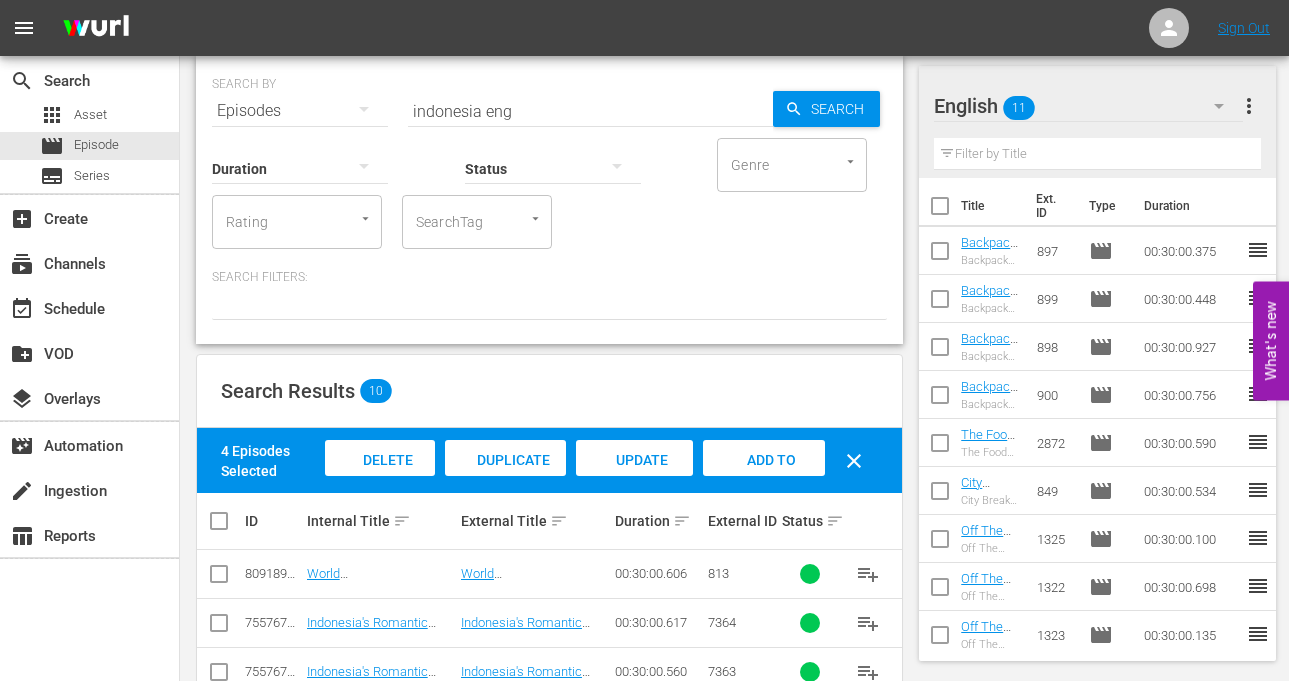 scroll, scrollTop: 61, scrollLeft: 0, axis: vertical 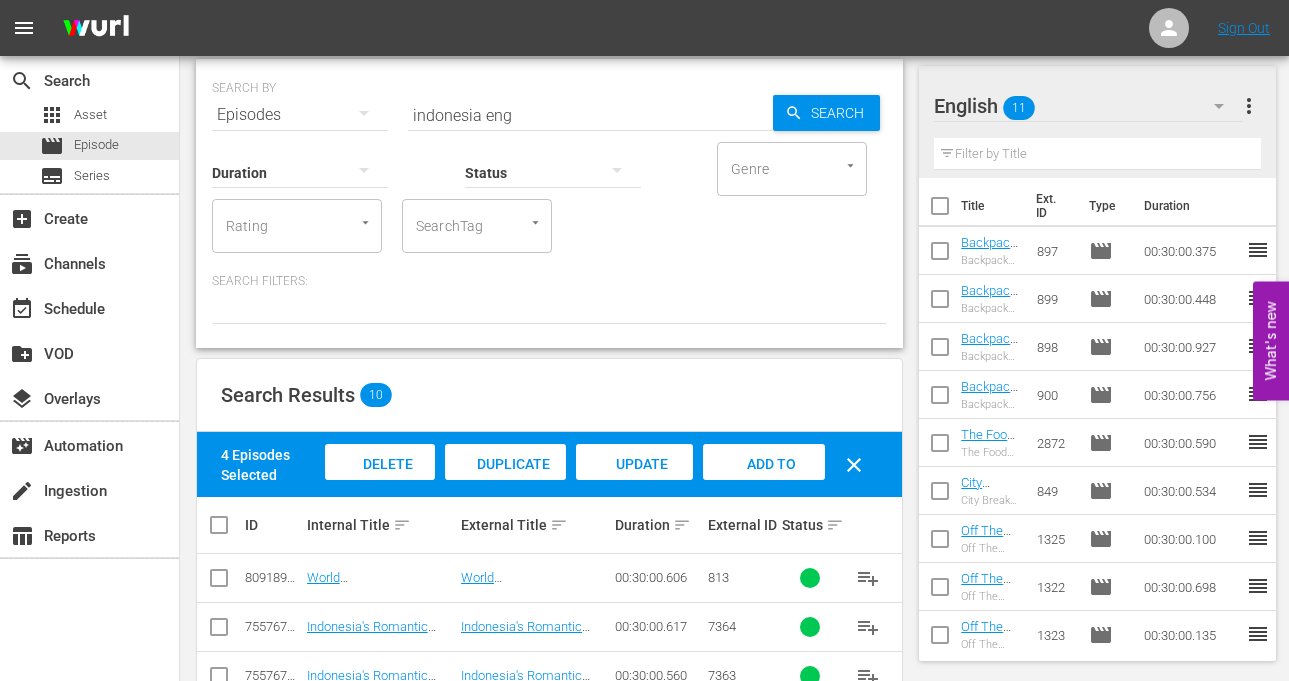 click on "indonesia eng" at bounding box center [590, 115] 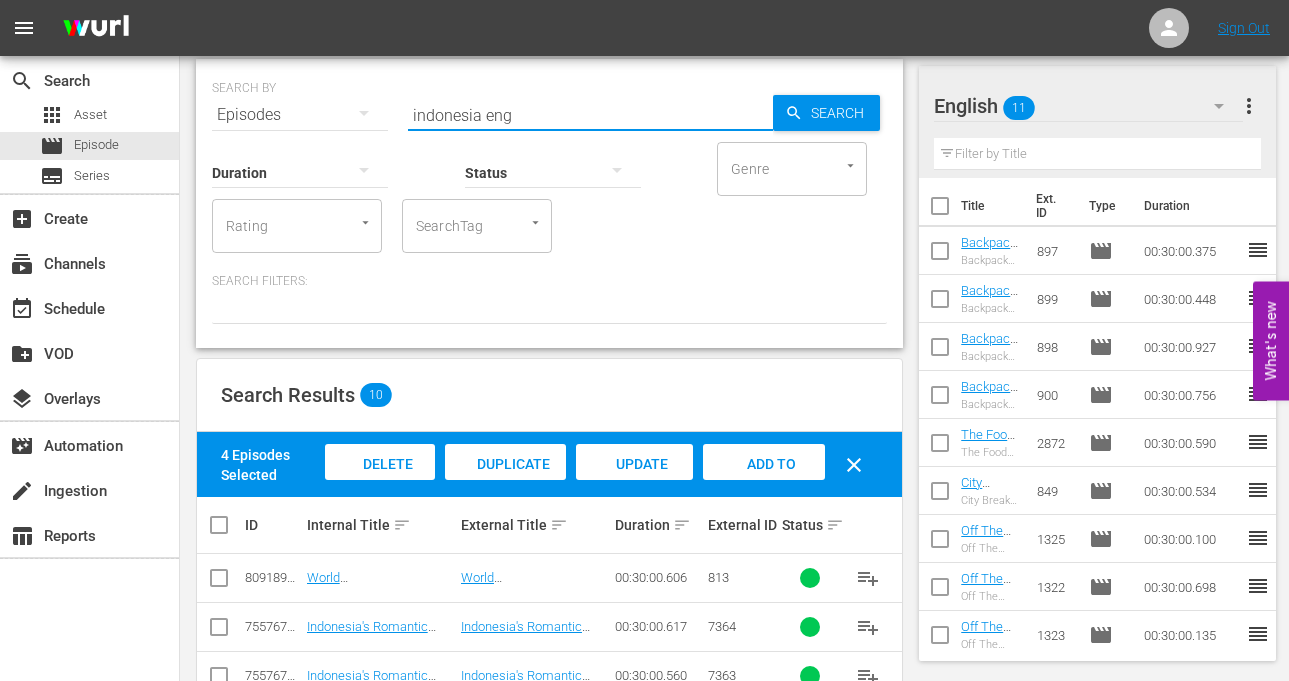 click on "indonesia eng" at bounding box center [590, 115] 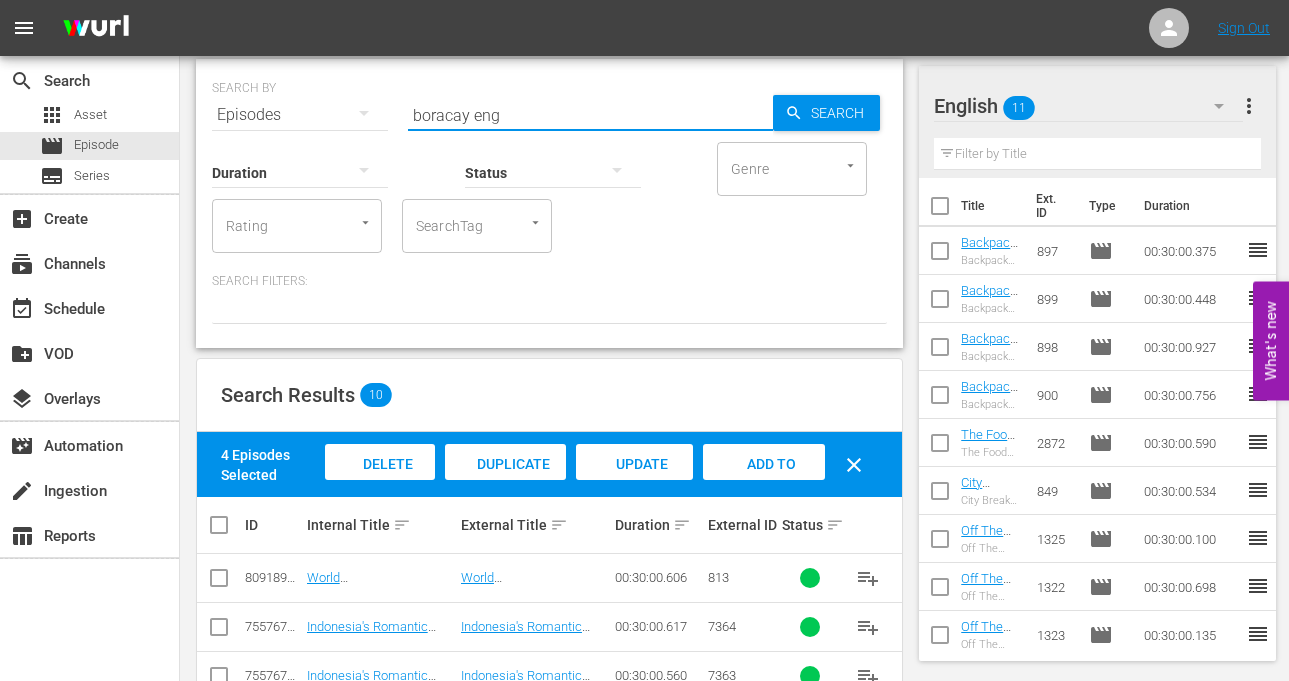 type on "boracay eng" 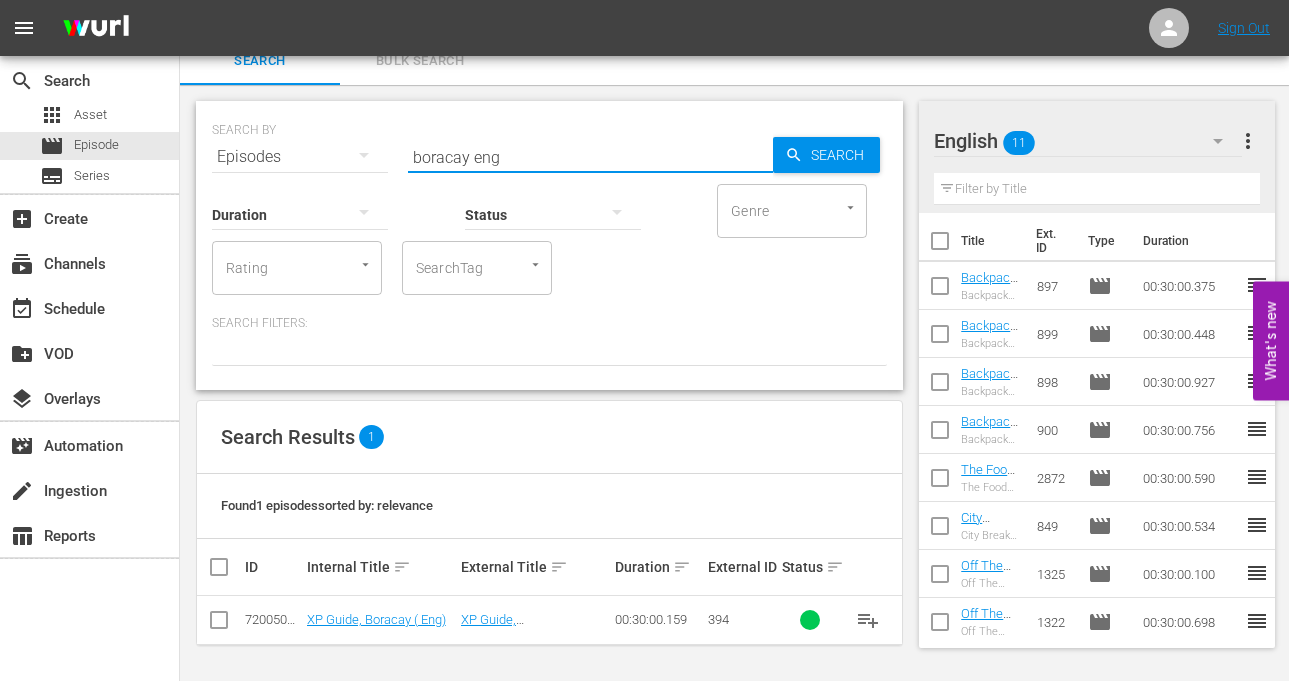scroll, scrollTop: 20, scrollLeft: 0, axis: vertical 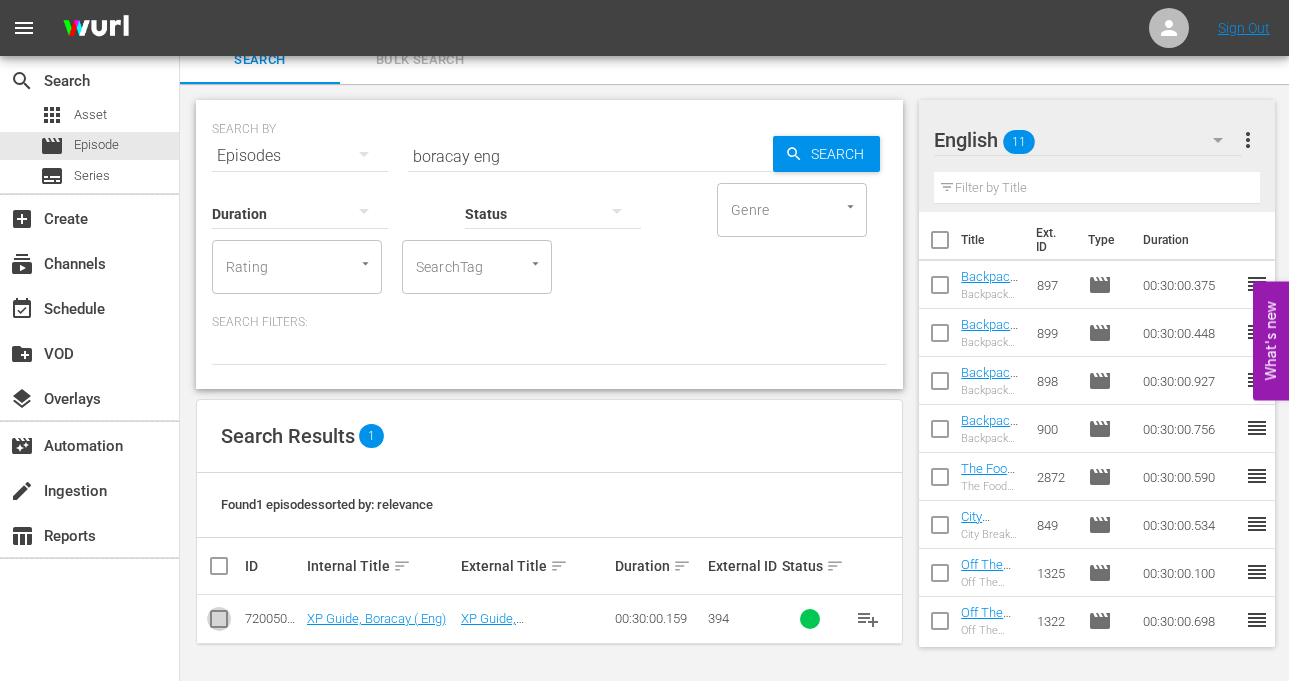click at bounding box center (219, 623) 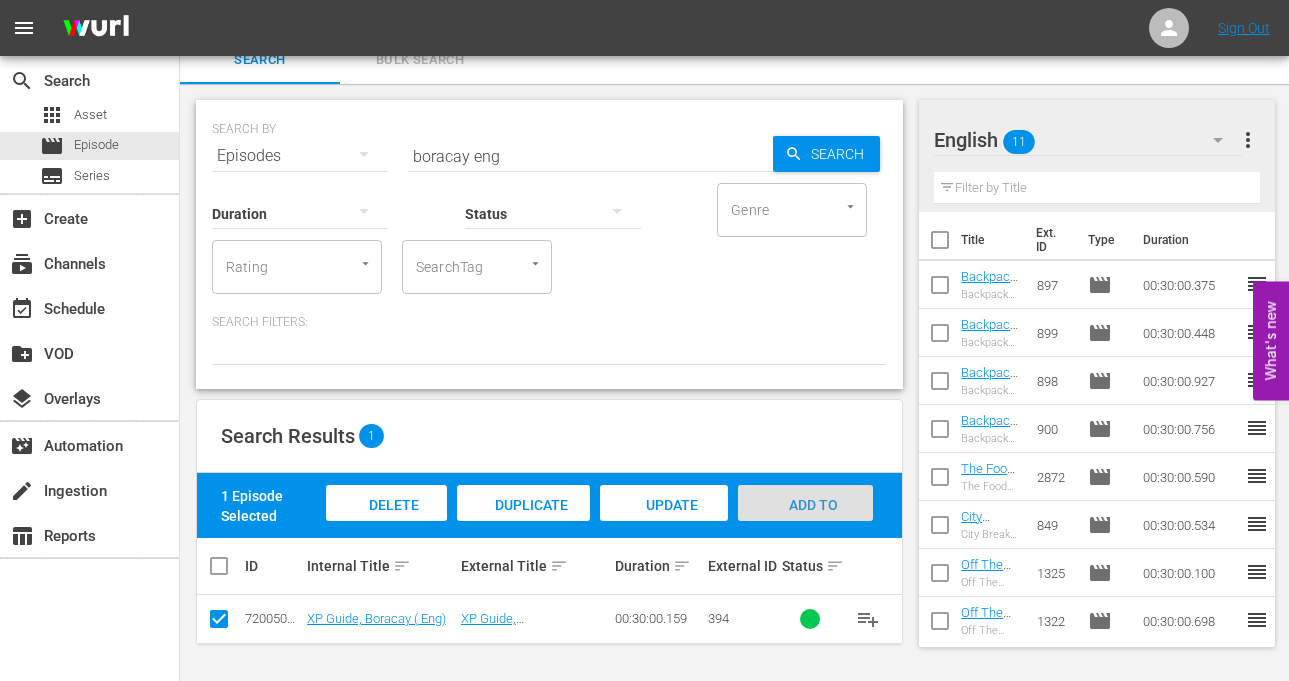 click on "Add to Workspace" at bounding box center (805, 522) 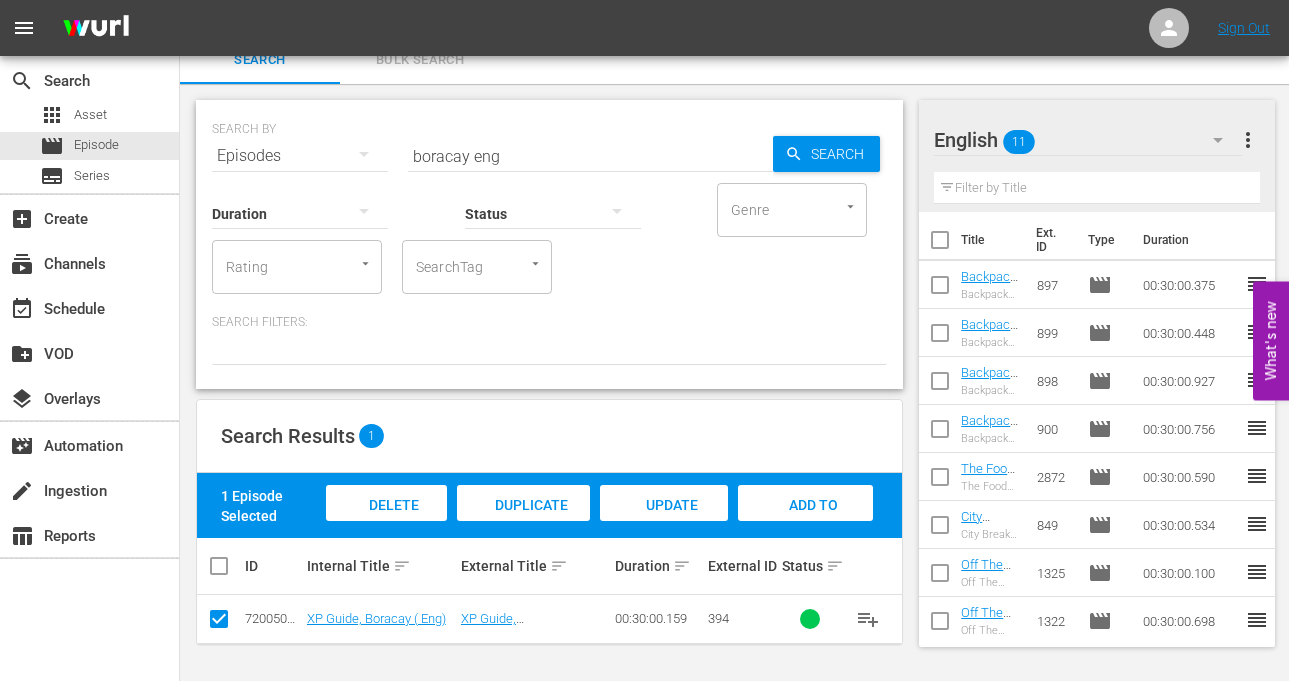 click on "boracay eng" at bounding box center (590, 156) 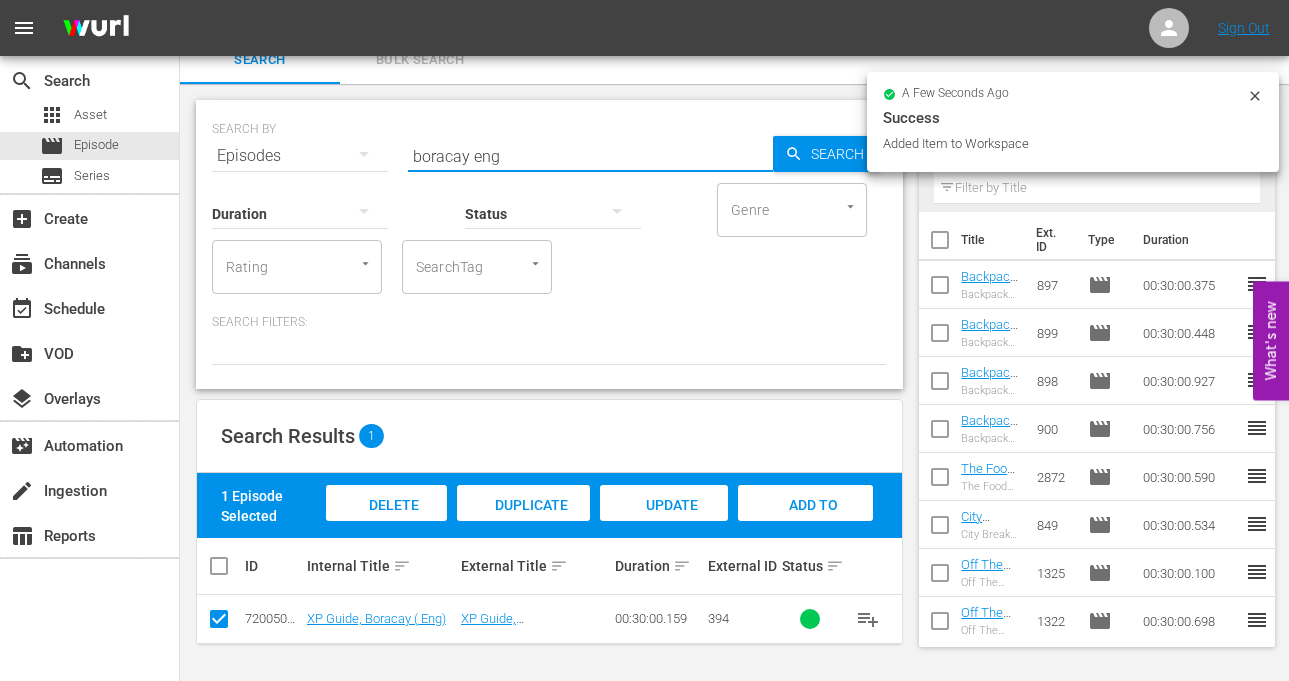 click on "boracay eng" at bounding box center [590, 156] 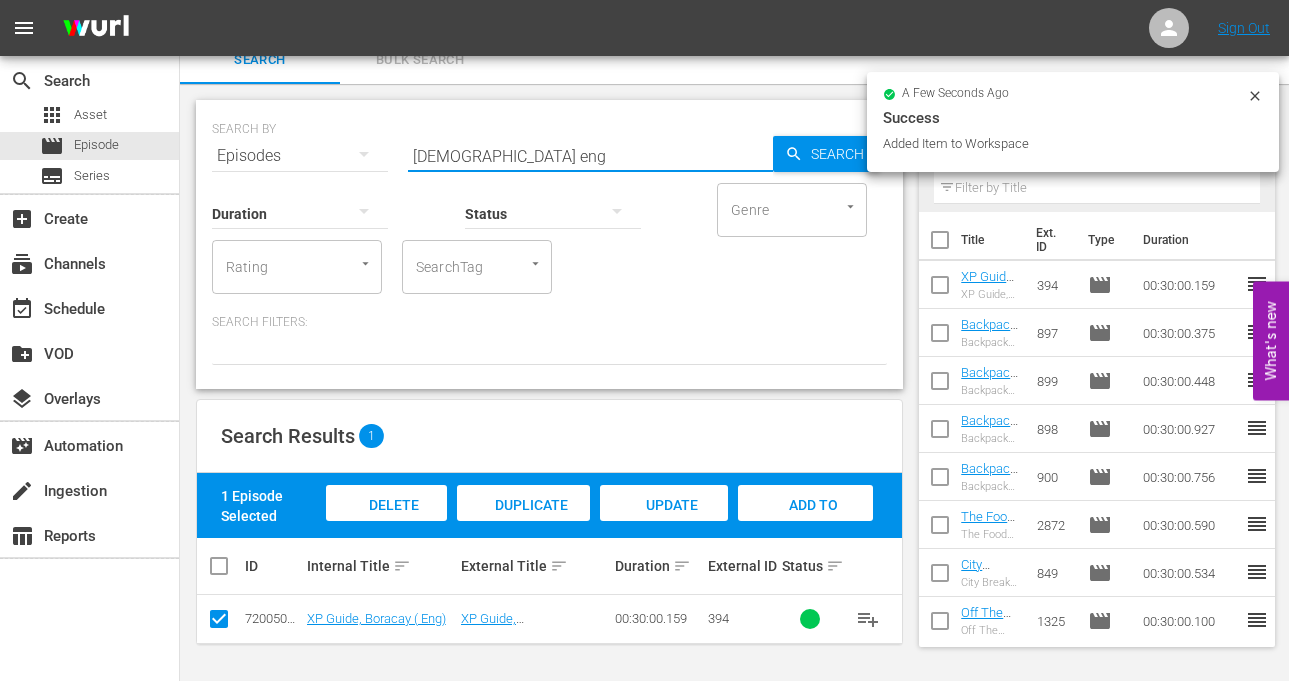 type on "male eng" 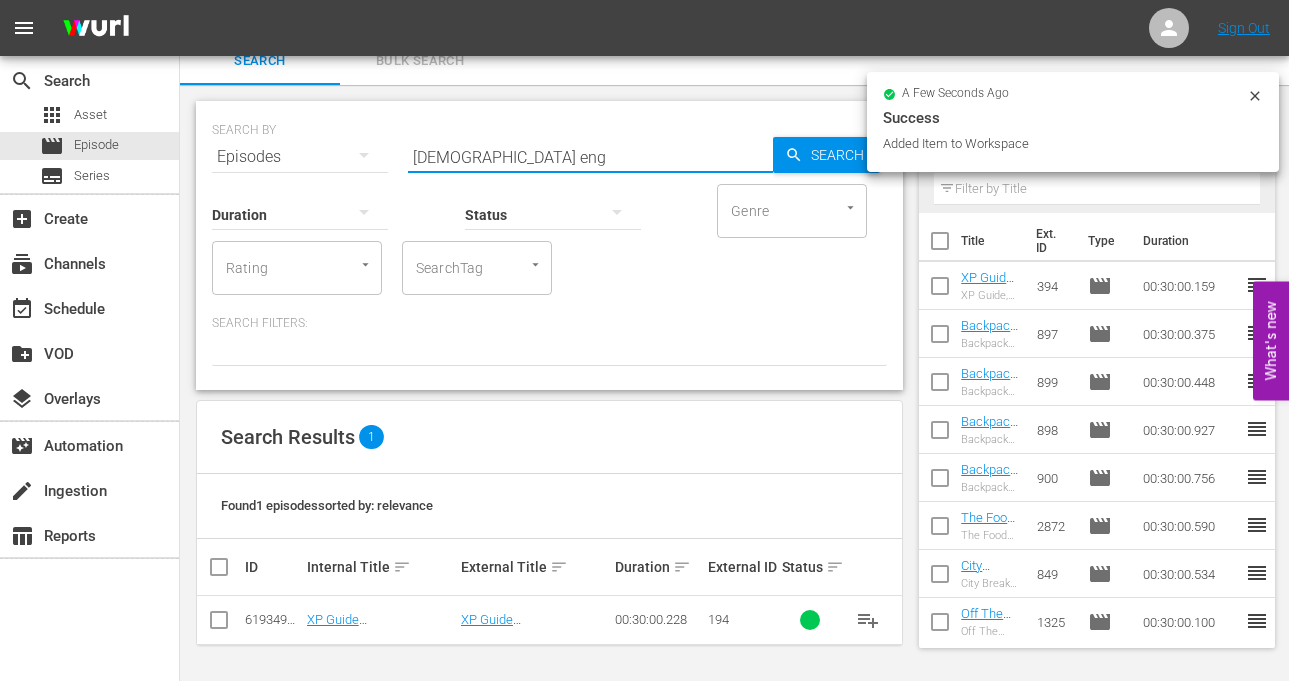 scroll, scrollTop: 20, scrollLeft: 0, axis: vertical 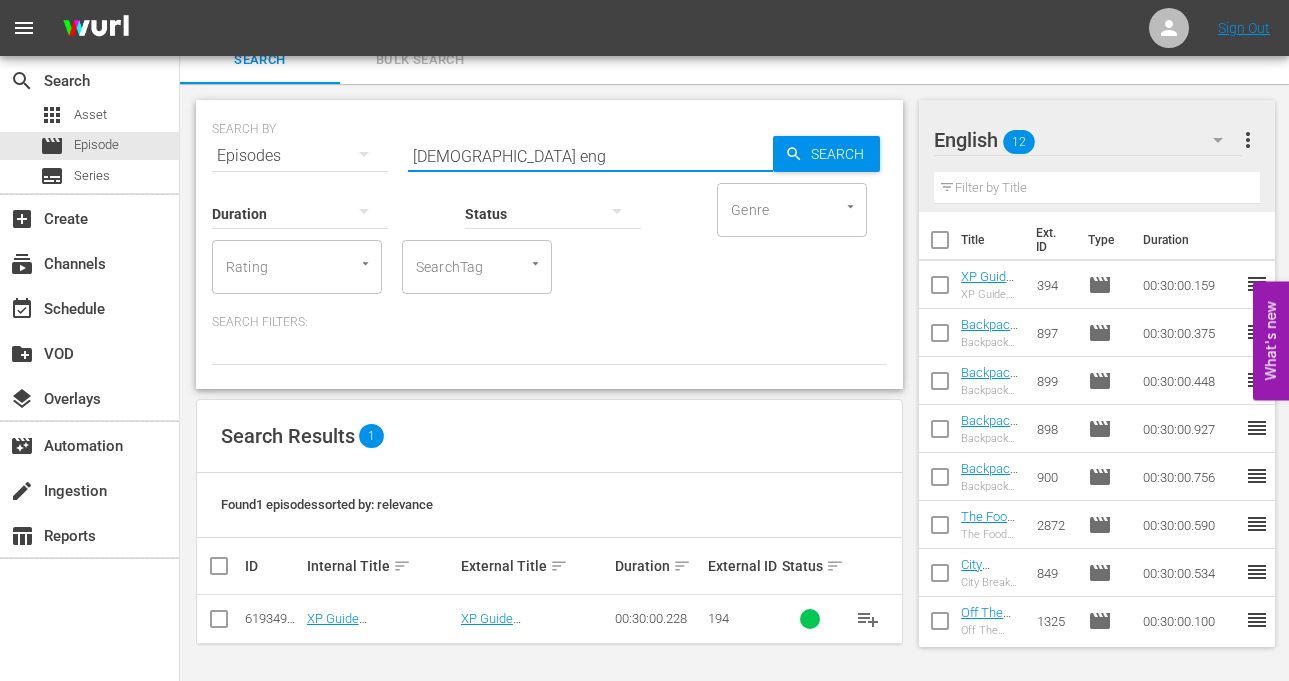 click at bounding box center (219, 623) 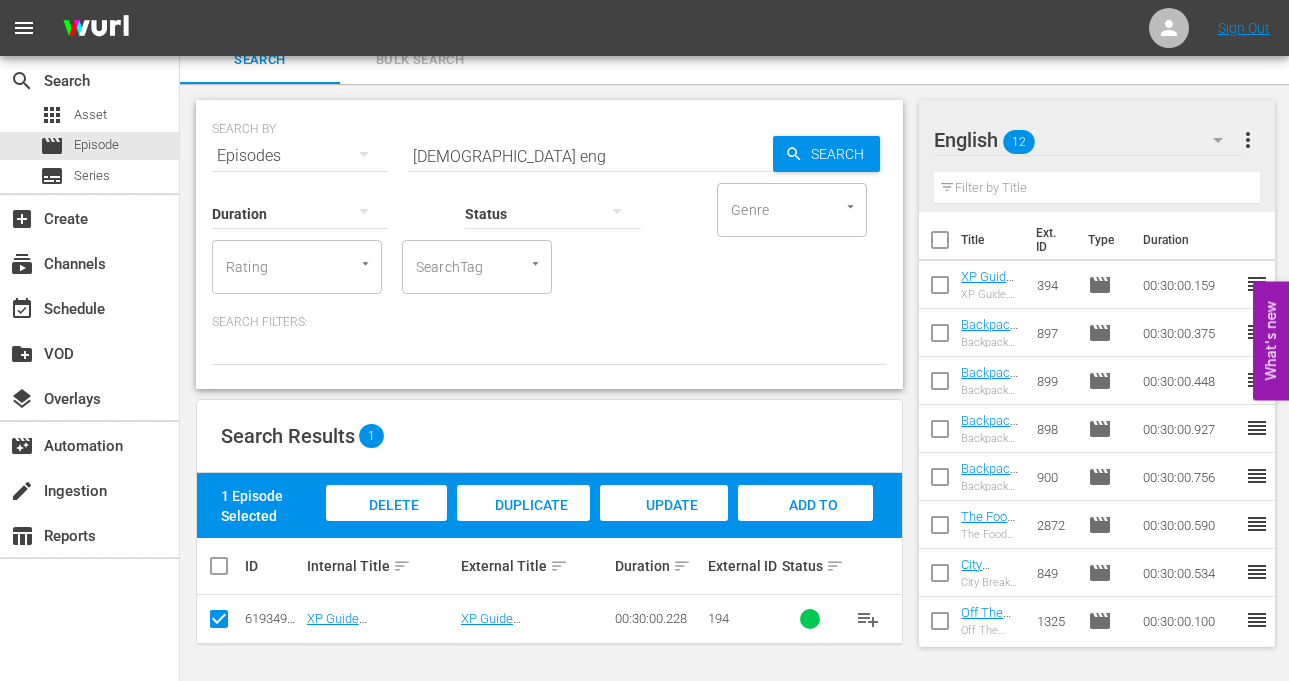 click on "Add to Workspace" at bounding box center (805, 522) 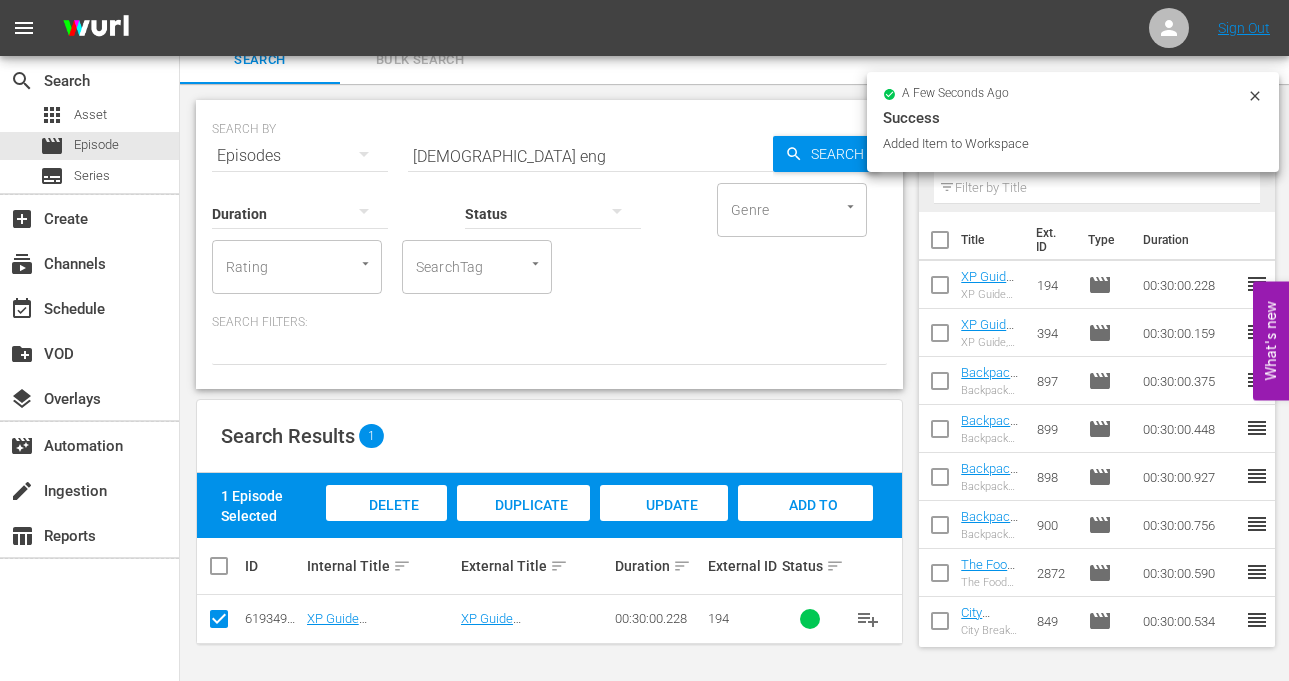 click on "male eng" at bounding box center (590, 156) 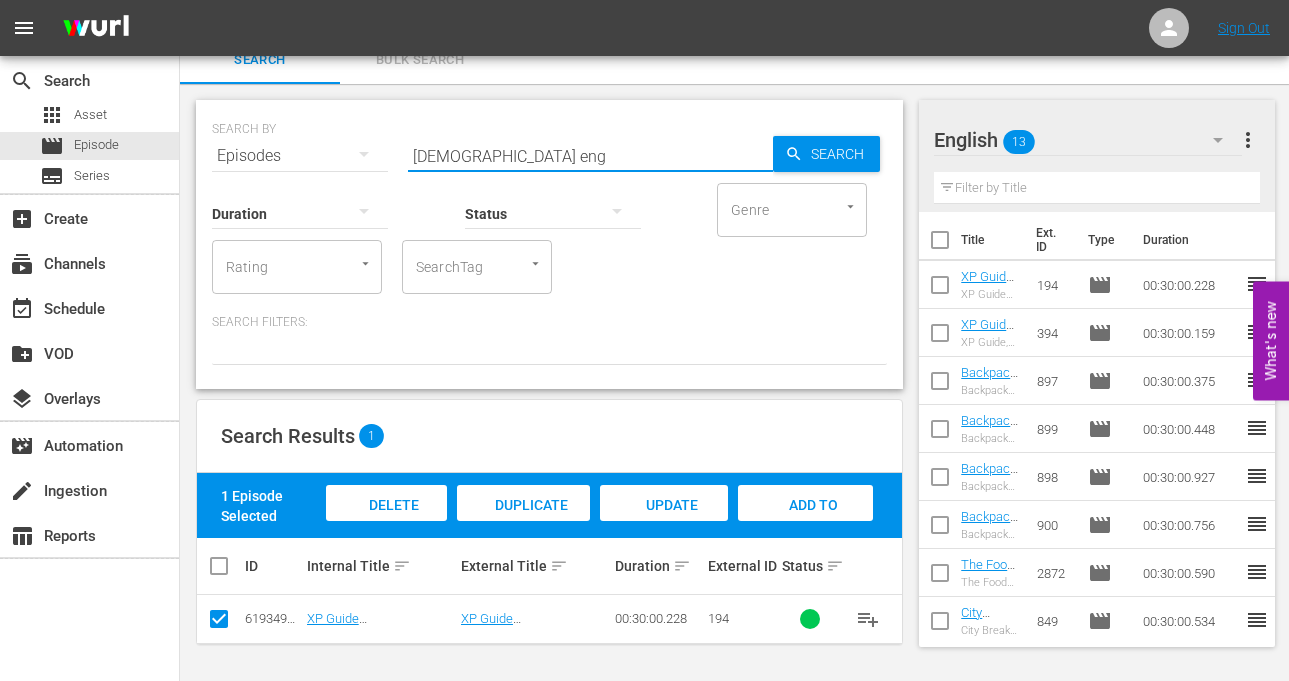 click on "male eng" at bounding box center [590, 156] 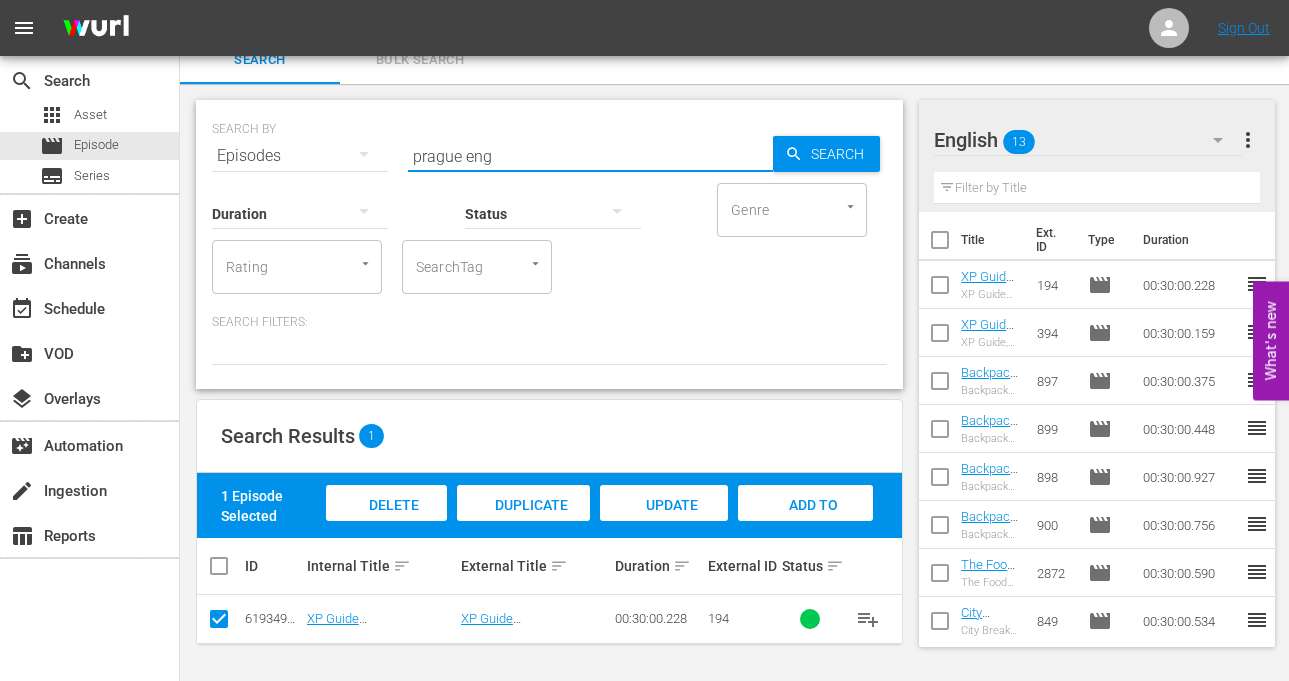 type on "prague eng" 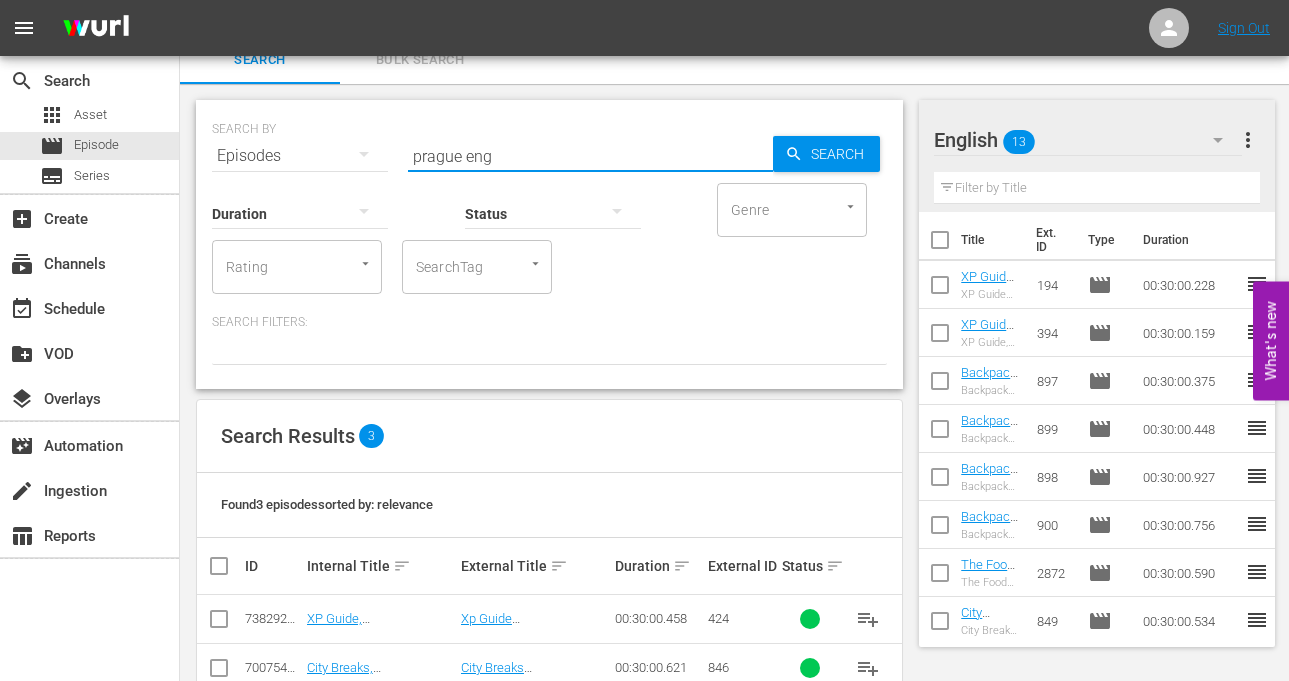 scroll, scrollTop: 100, scrollLeft: 0, axis: vertical 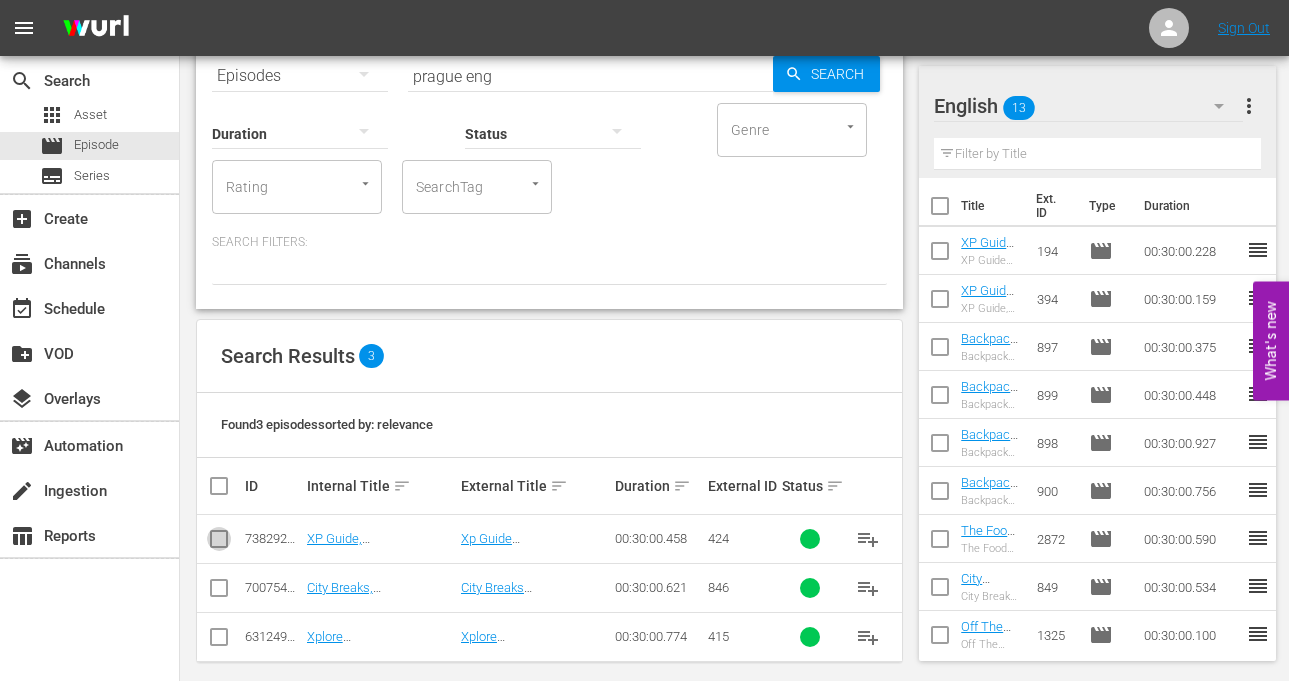 click at bounding box center (219, 543) 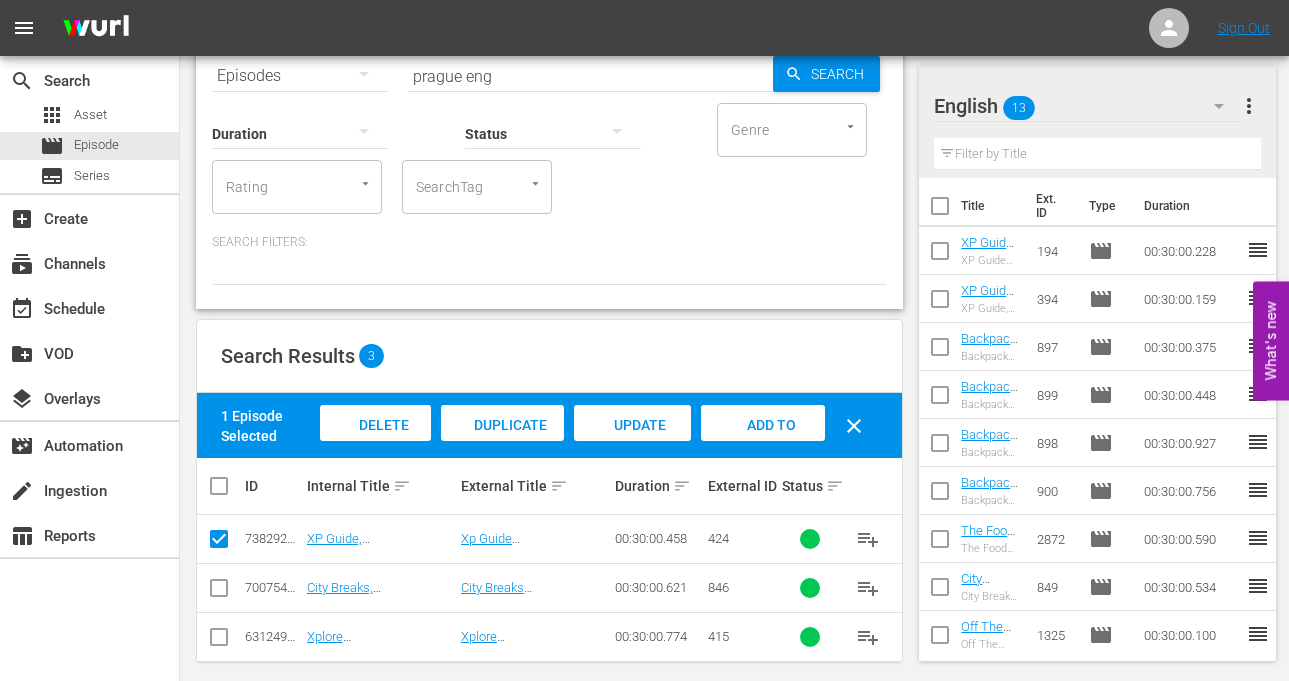 click on "Add to Workspace" at bounding box center (763, 442) 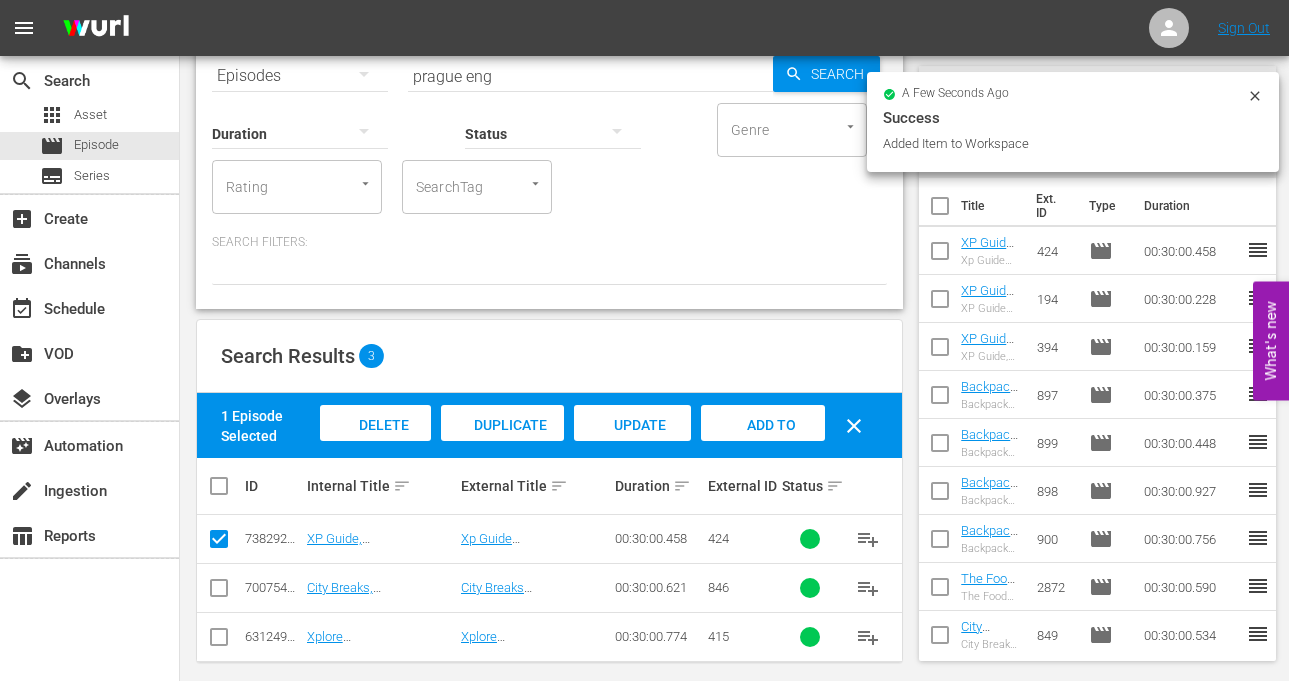 click on "prague eng" at bounding box center (590, 76) 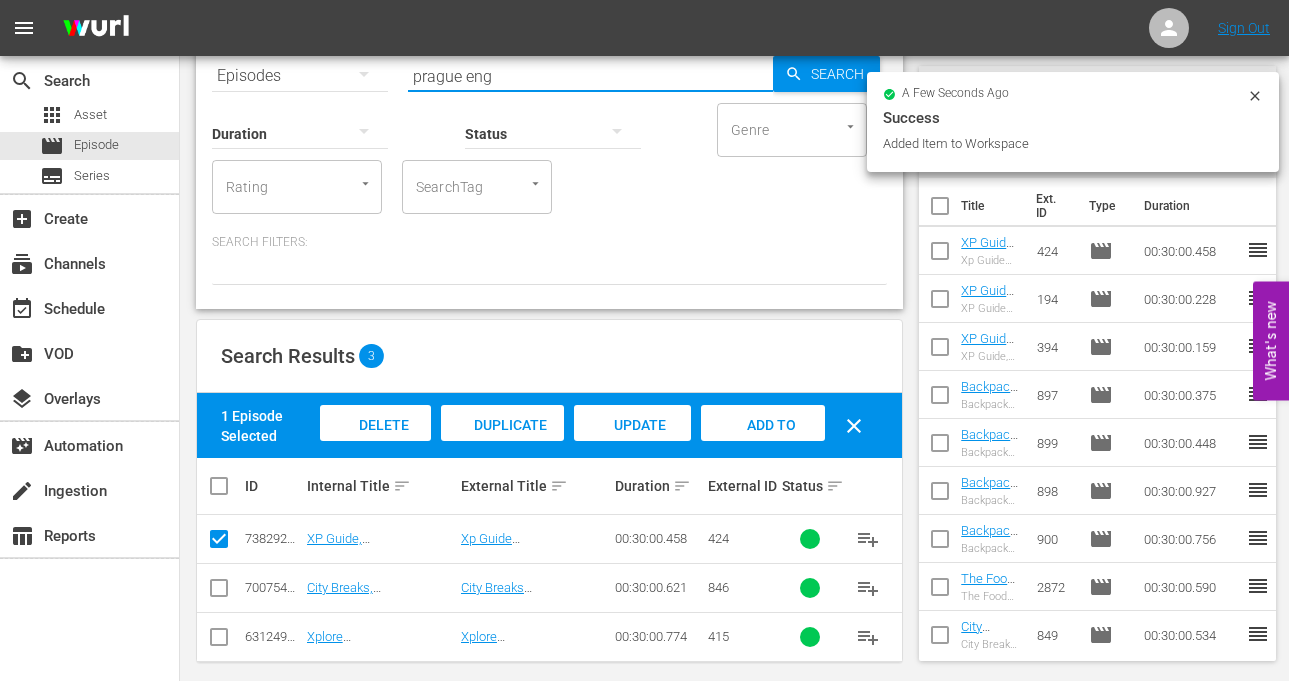 click on "prague eng" at bounding box center [590, 76] 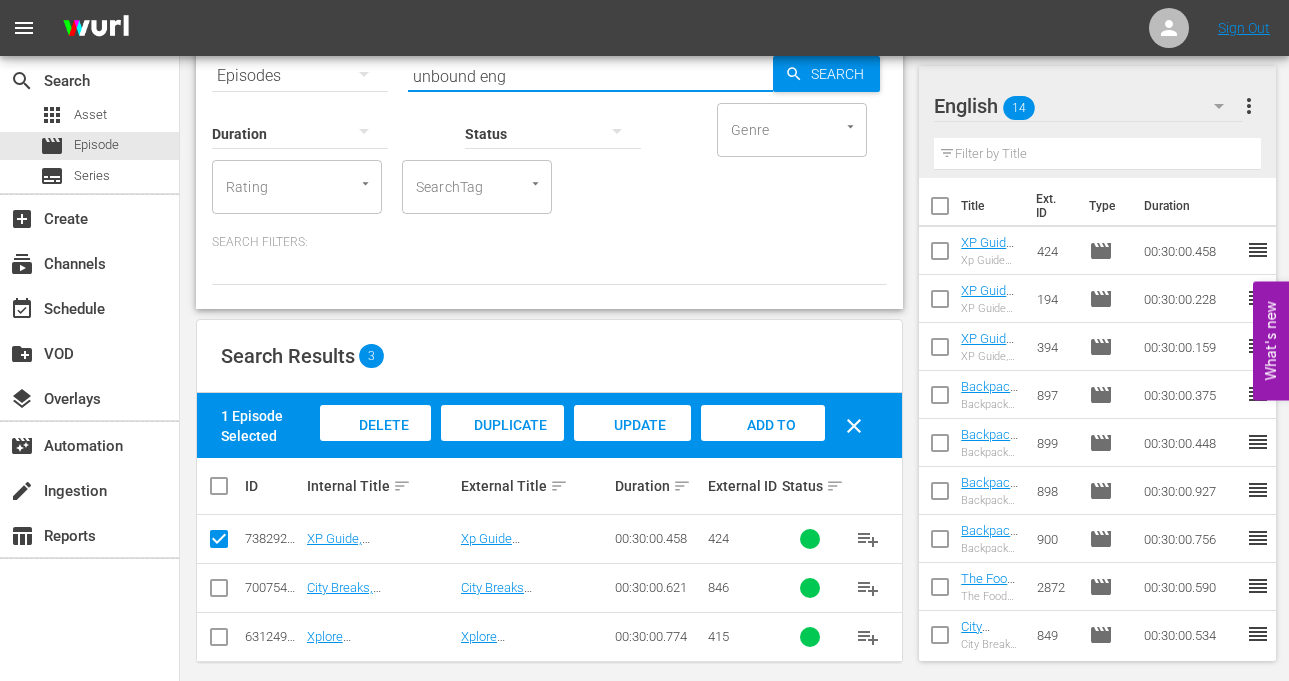 type on "unbound eng" 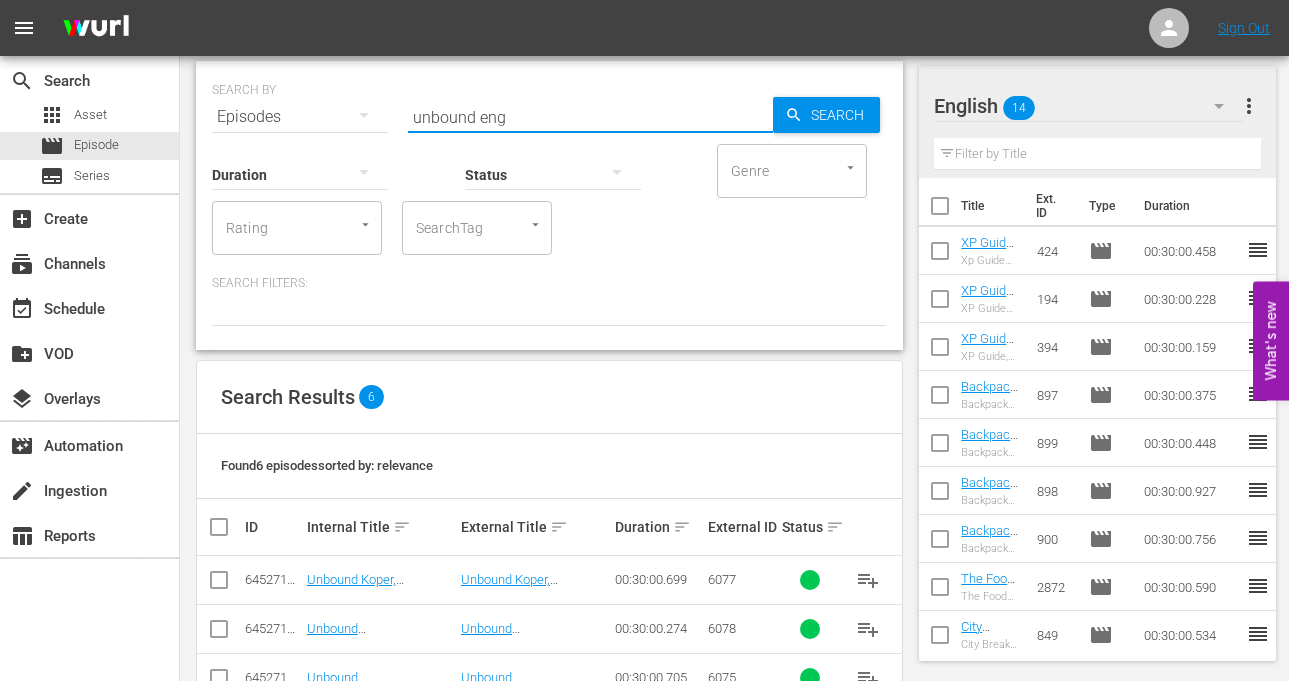 scroll, scrollTop: 265, scrollLeft: 0, axis: vertical 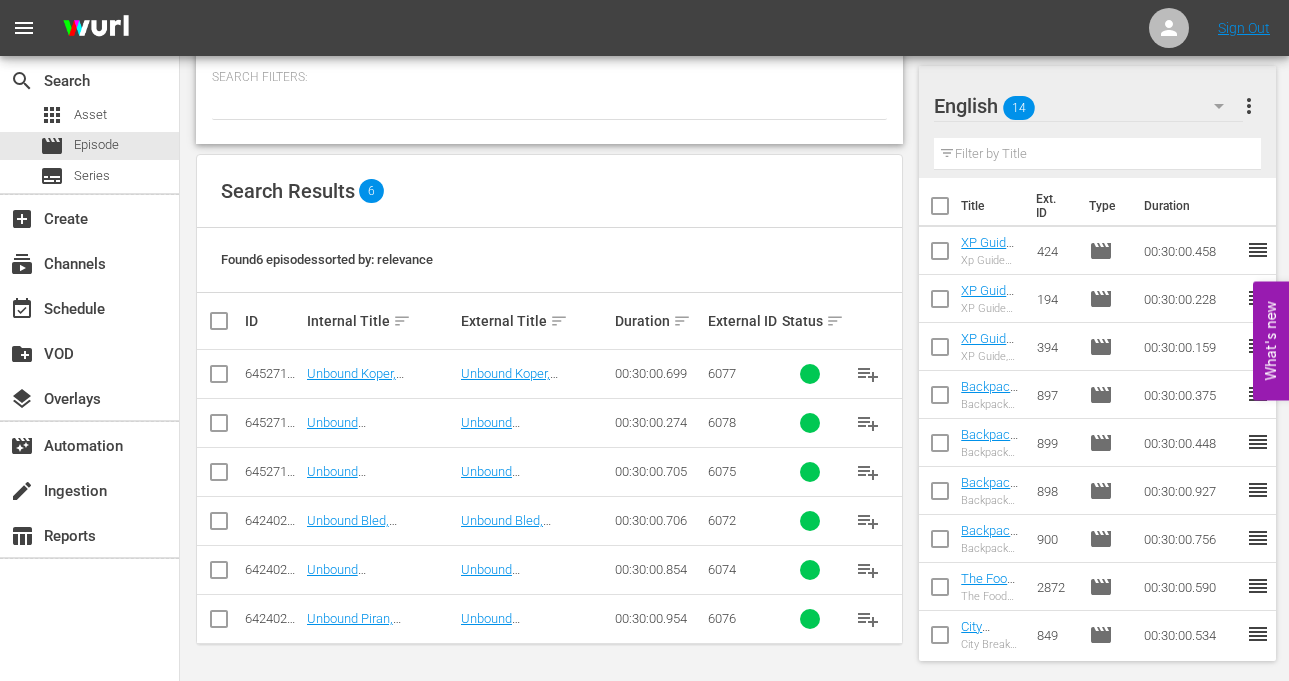 click at bounding box center [219, 378] 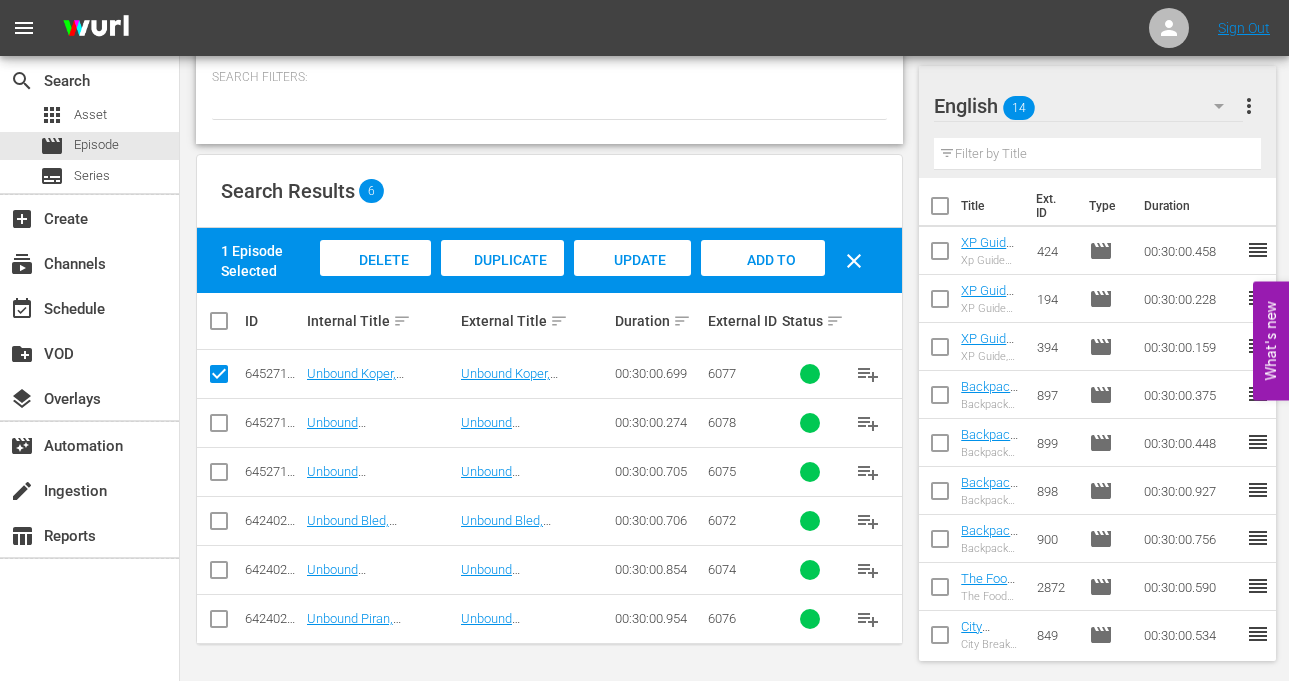 click at bounding box center [219, 427] 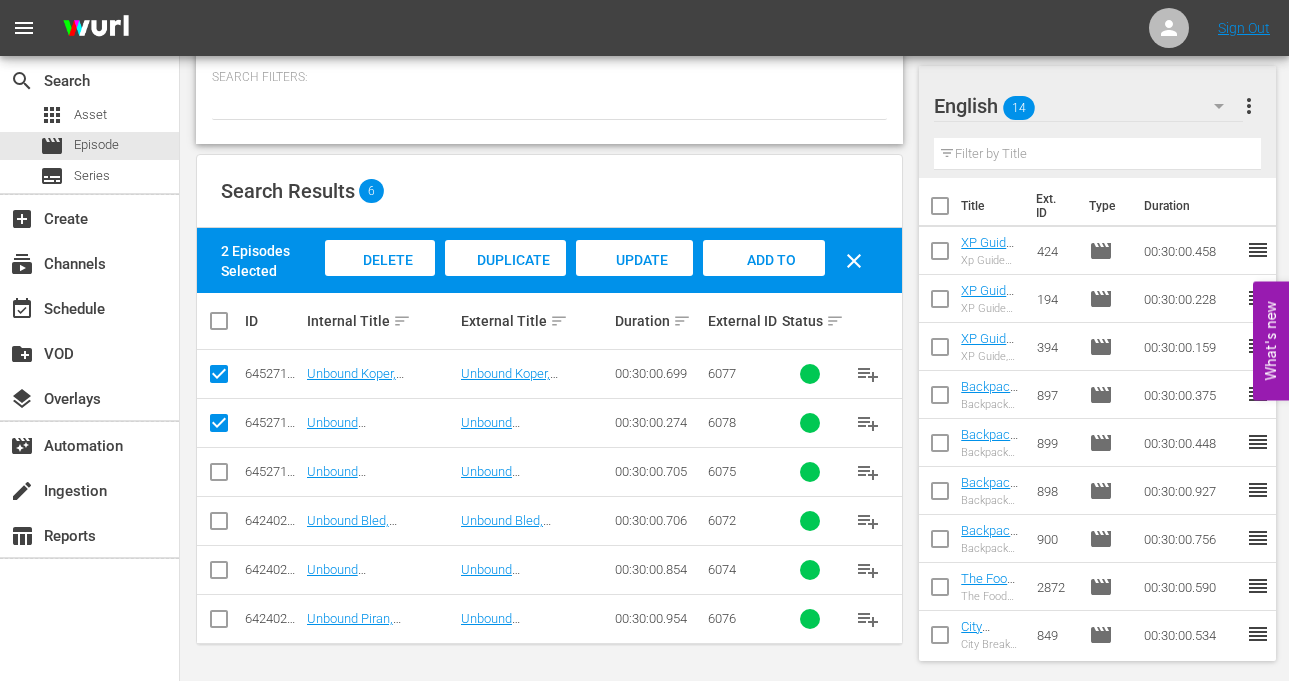 drag, startPoint x: 219, startPoint y: 472, endPoint x: 226, endPoint y: 535, distance: 63.387695 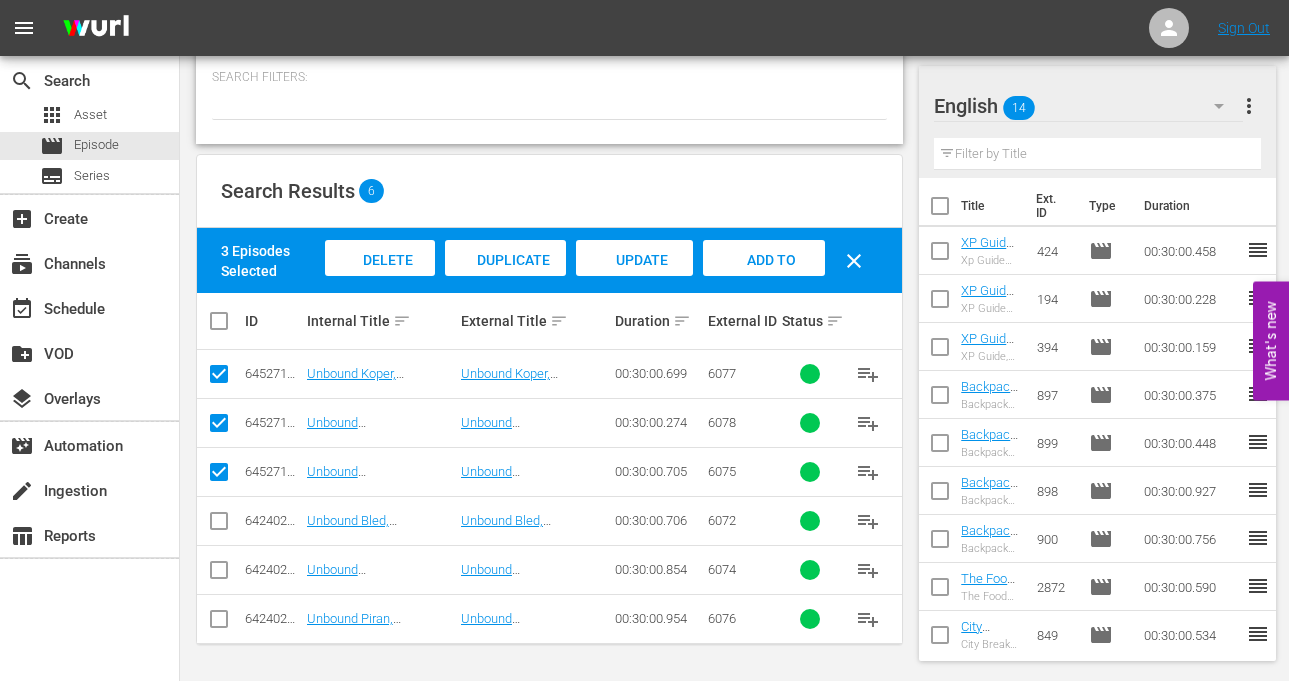 click at bounding box center [219, 525] 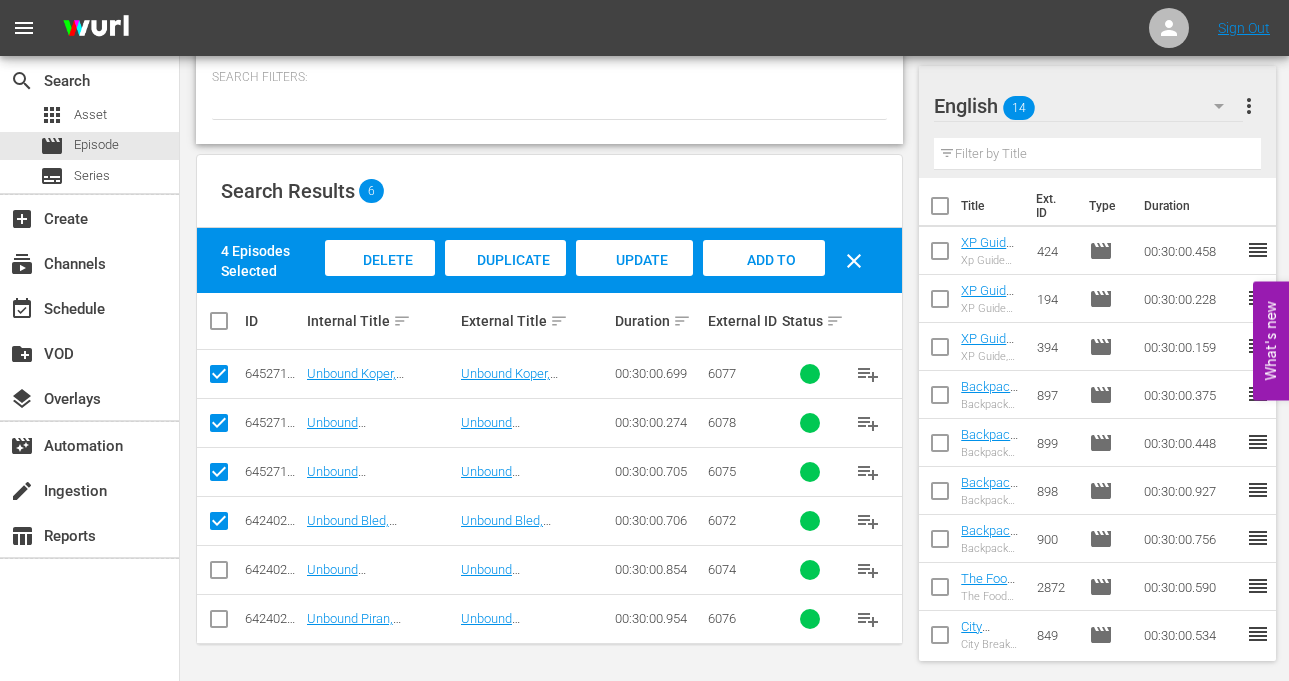 click at bounding box center [219, 574] 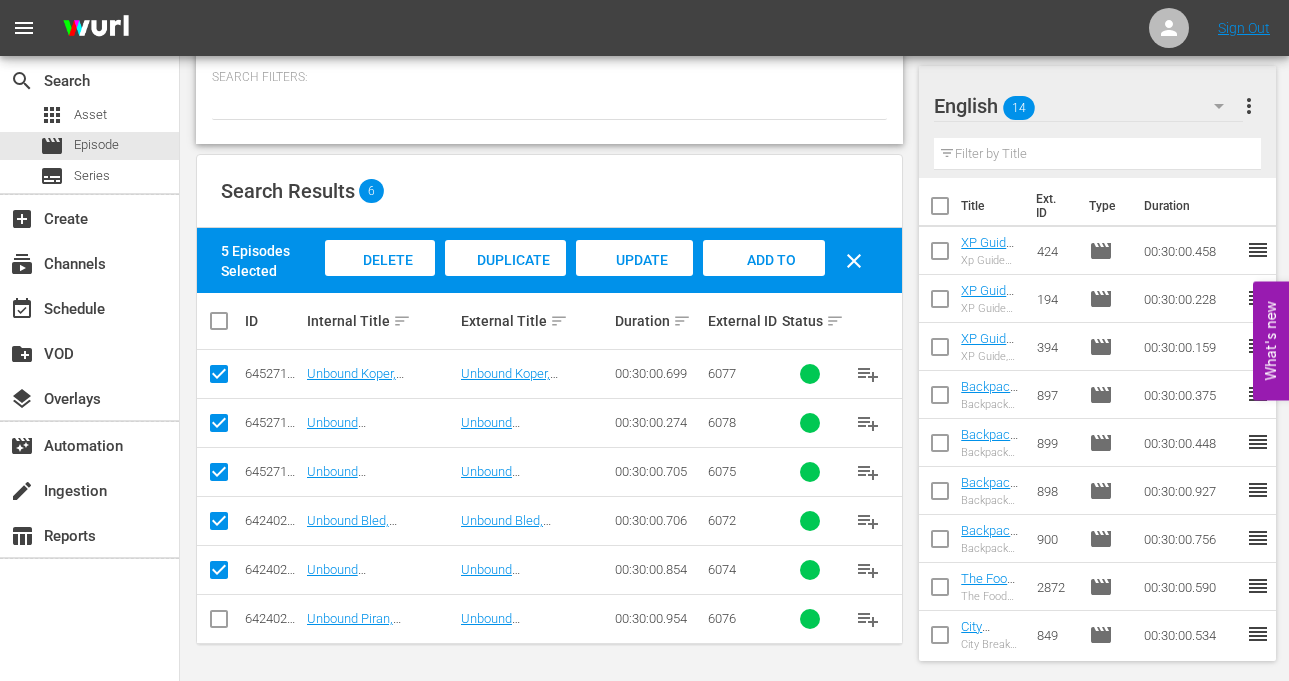 click at bounding box center (219, 623) 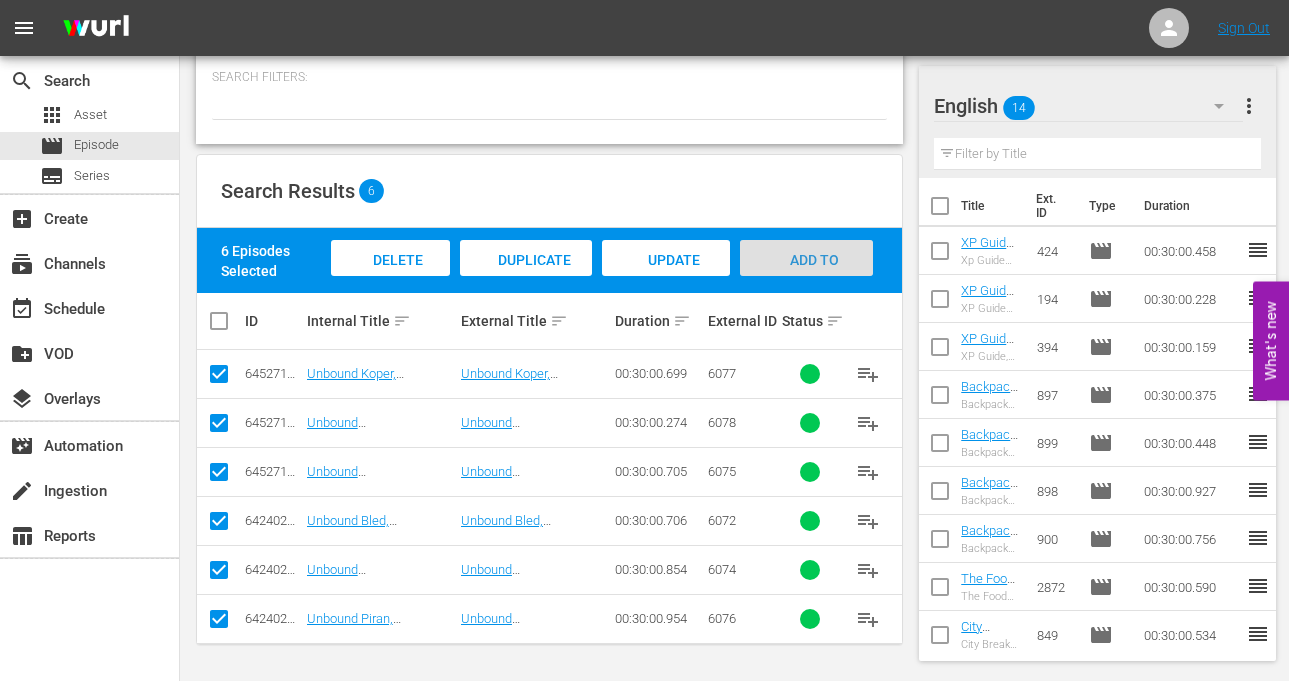 click on "Add to Workspace" at bounding box center (806, 279) 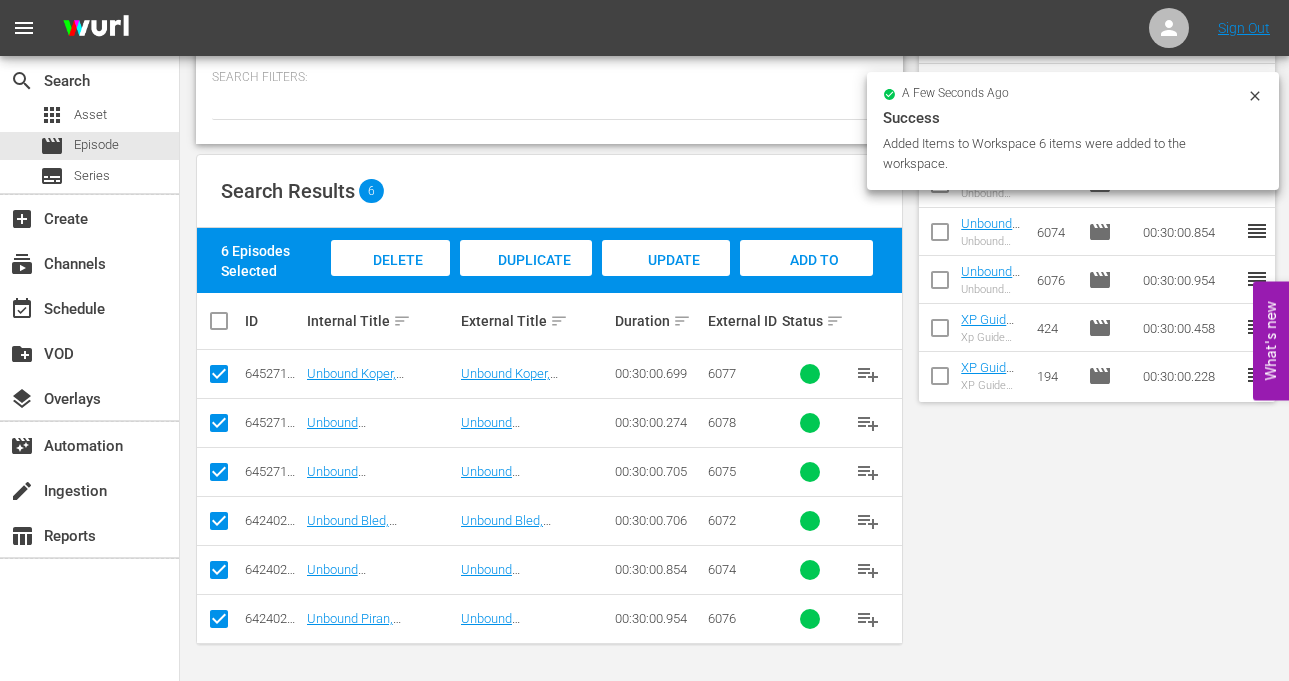 scroll, scrollTop: 0, scrollLeft: 0, axis: both 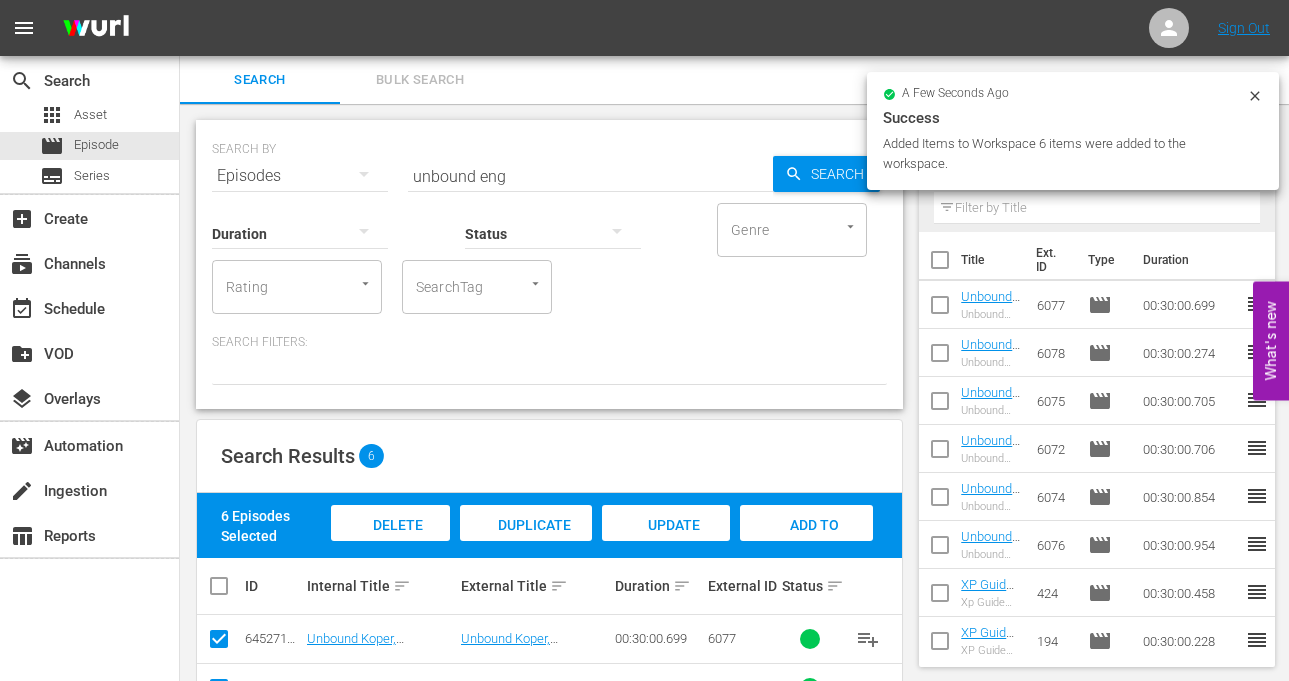 click on "unbound eng" at bounding box center [590, 176] 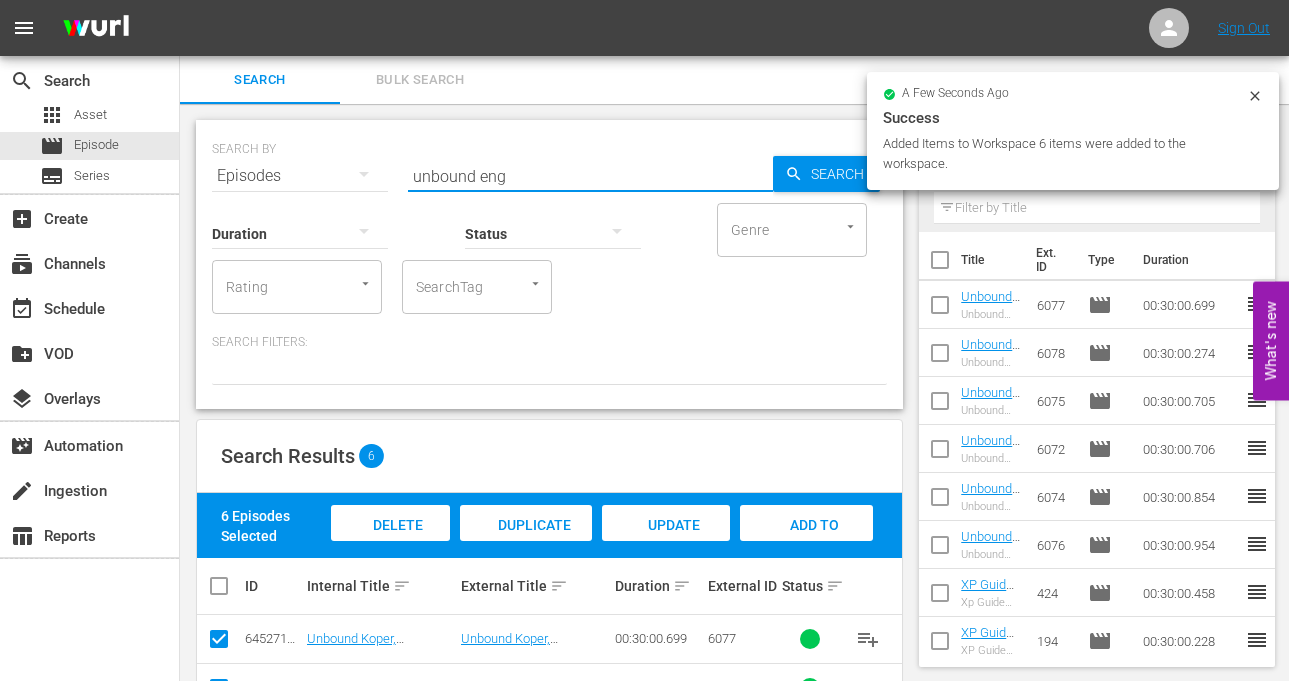 click on "unbound eng" at bounding box center (590, 176) 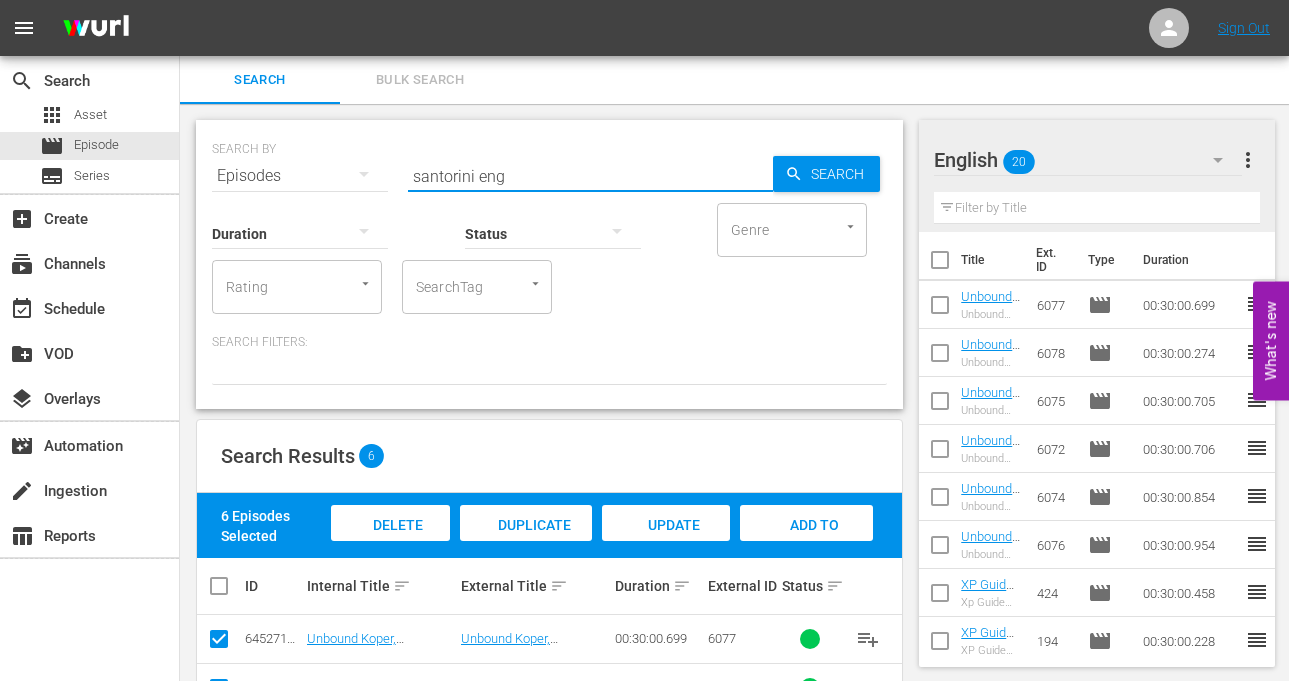 type on "santorini eng" 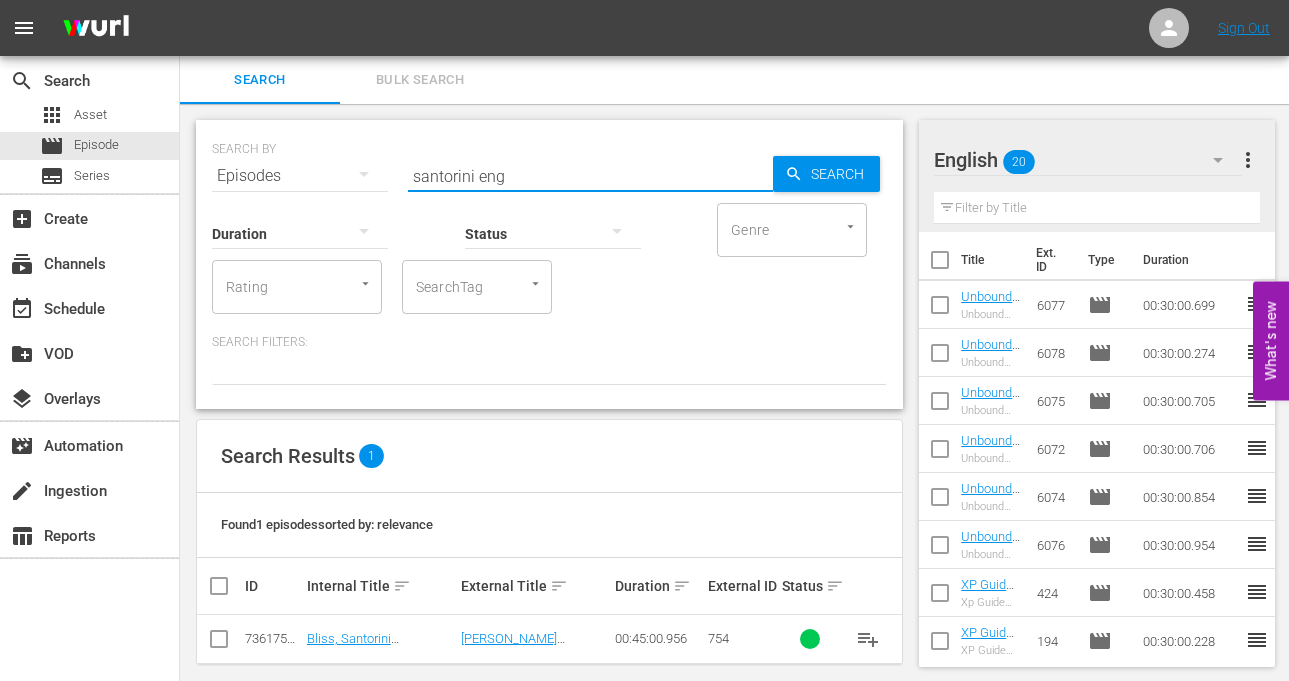 scroll, scrollTop: 20, scrollLeft: 0, axis: vertical 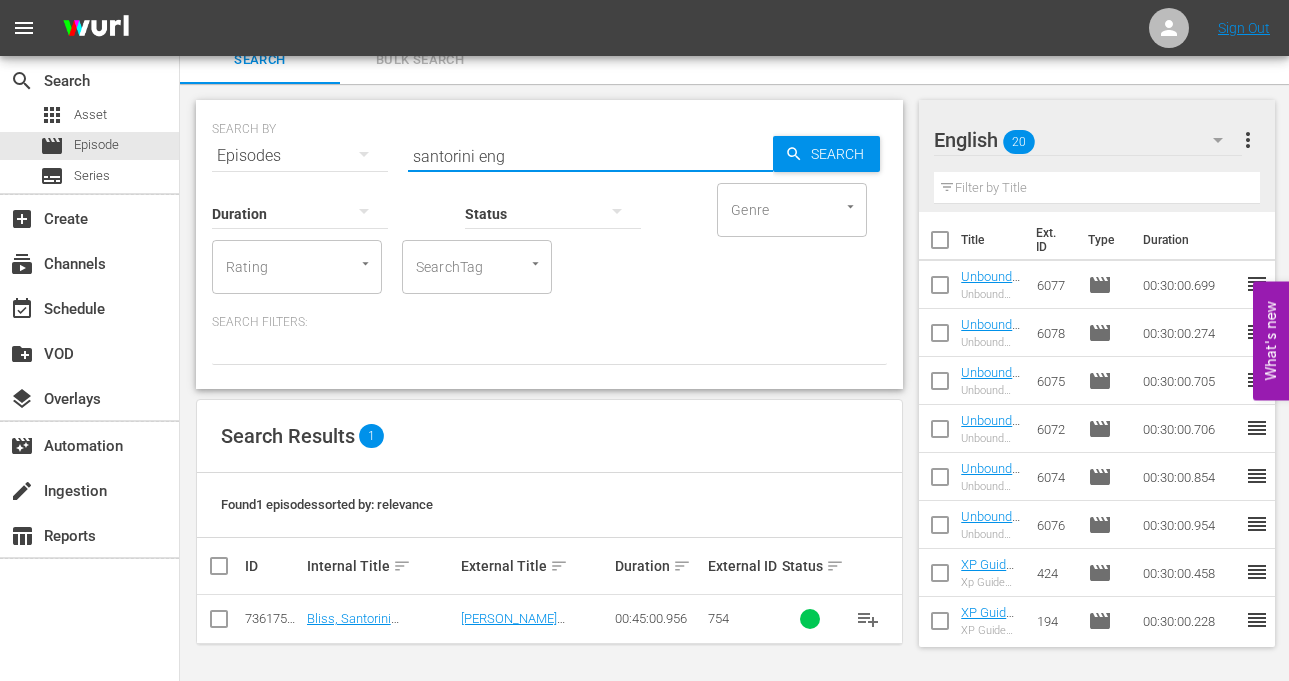 click at bounding box center [219, 623] 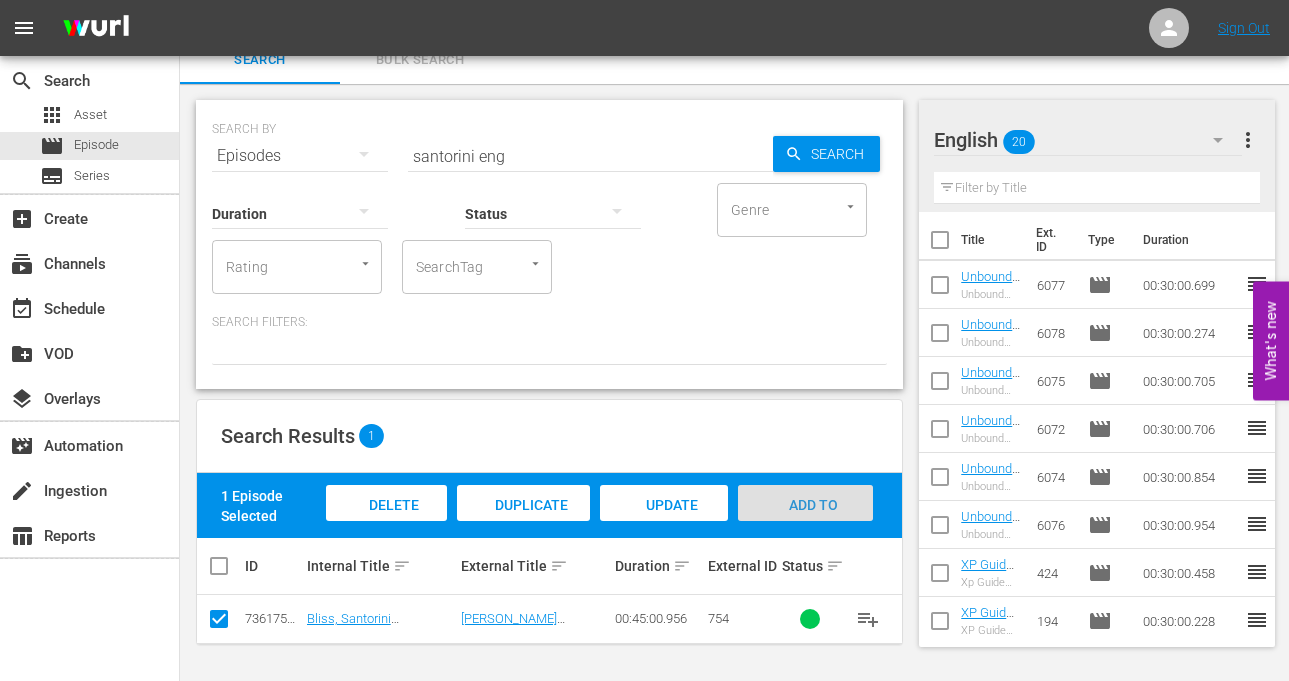 click on "Add to Workspace" at bounding box center (805, 522) 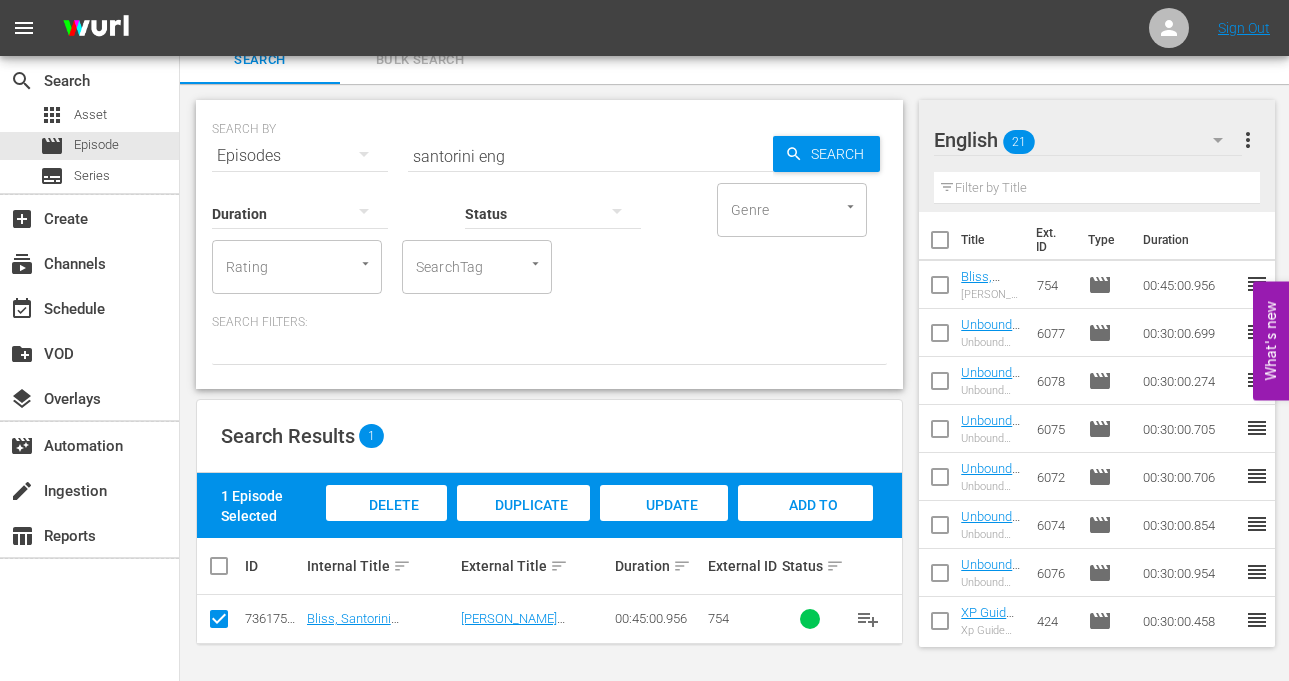 scroll, scrollTop: 0, scrollLeft: 0, axis: both 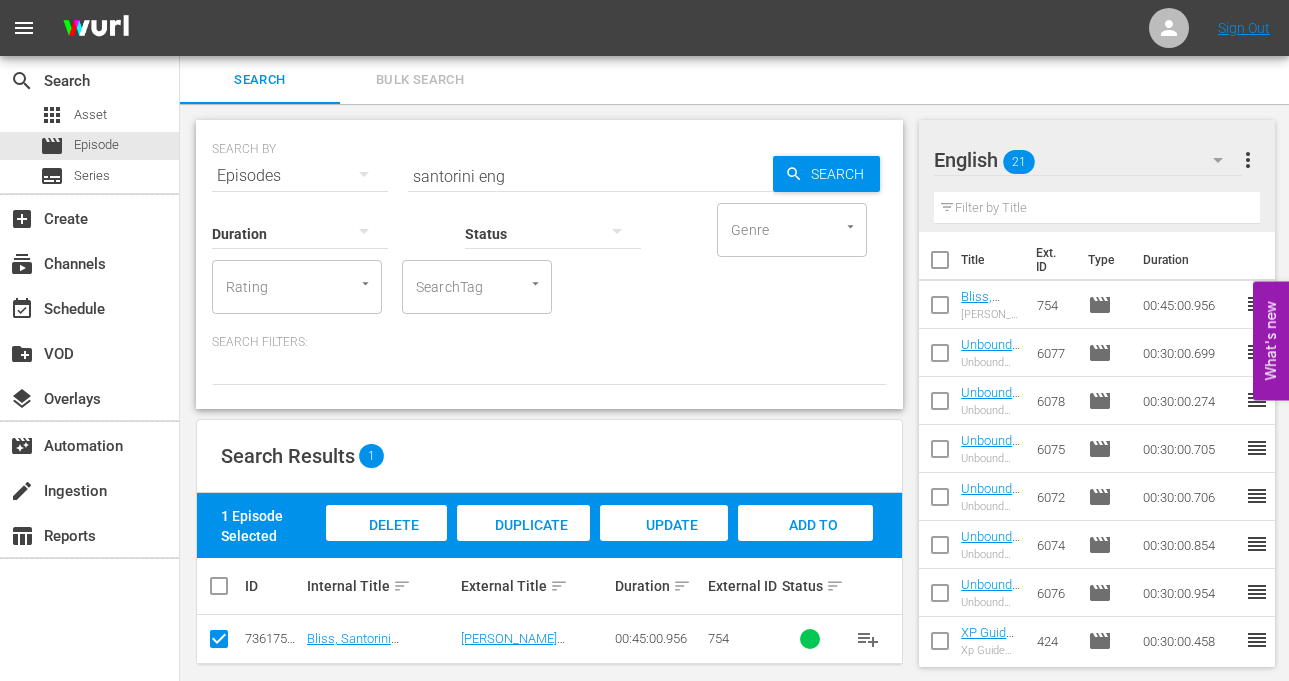click on "santorini eng" at bounding box center (590, 176) 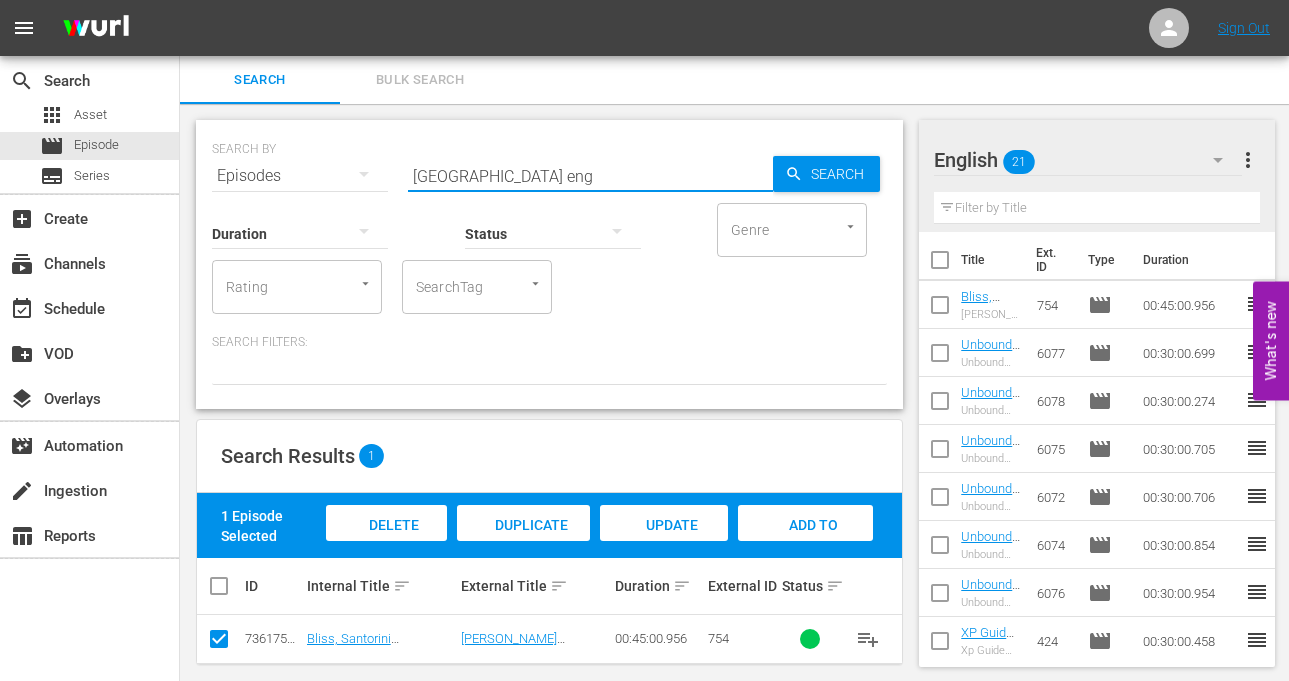 type on "costa rica eng" 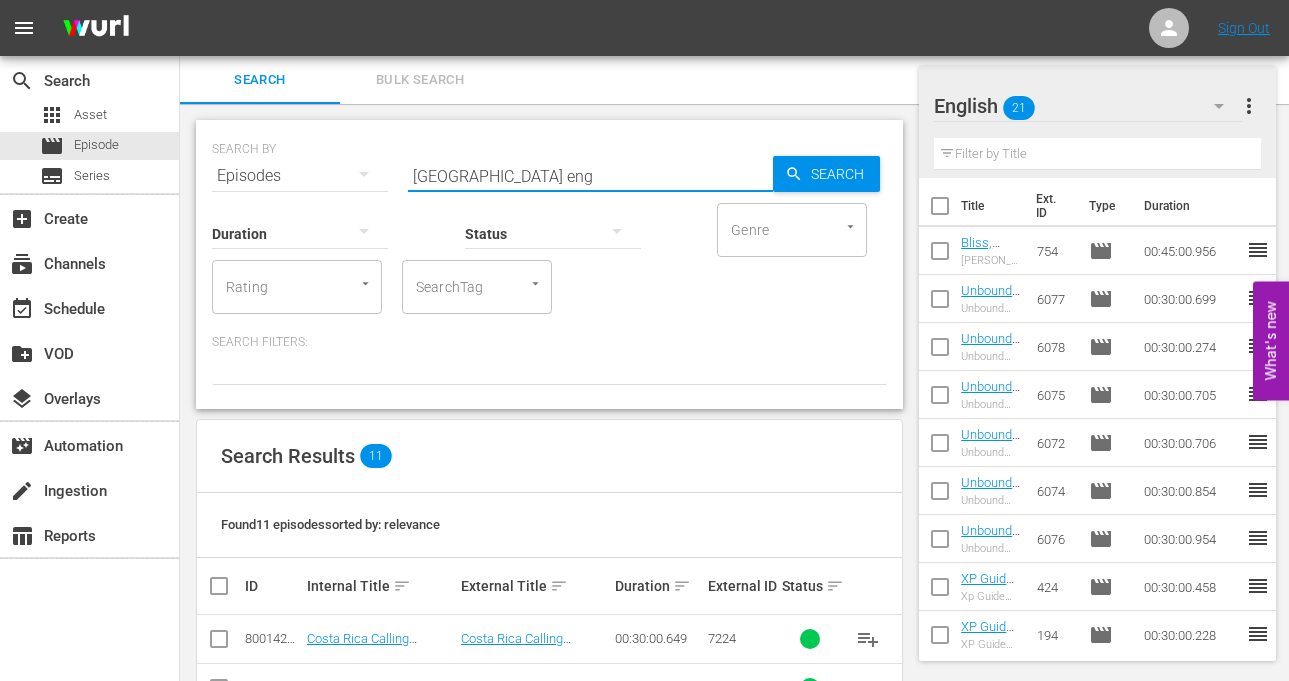 scroll, scrollTop: 319, scrollLeft: 0, axis: vertical 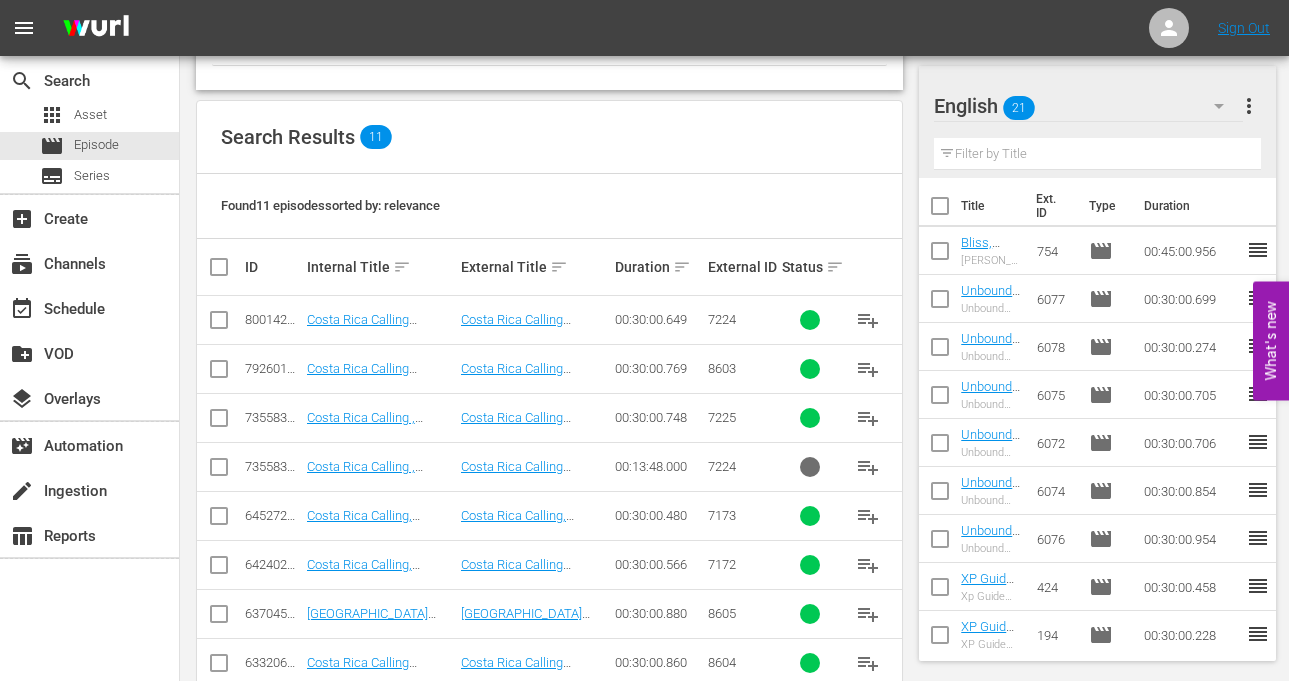 click at bounding box center [219, 324] 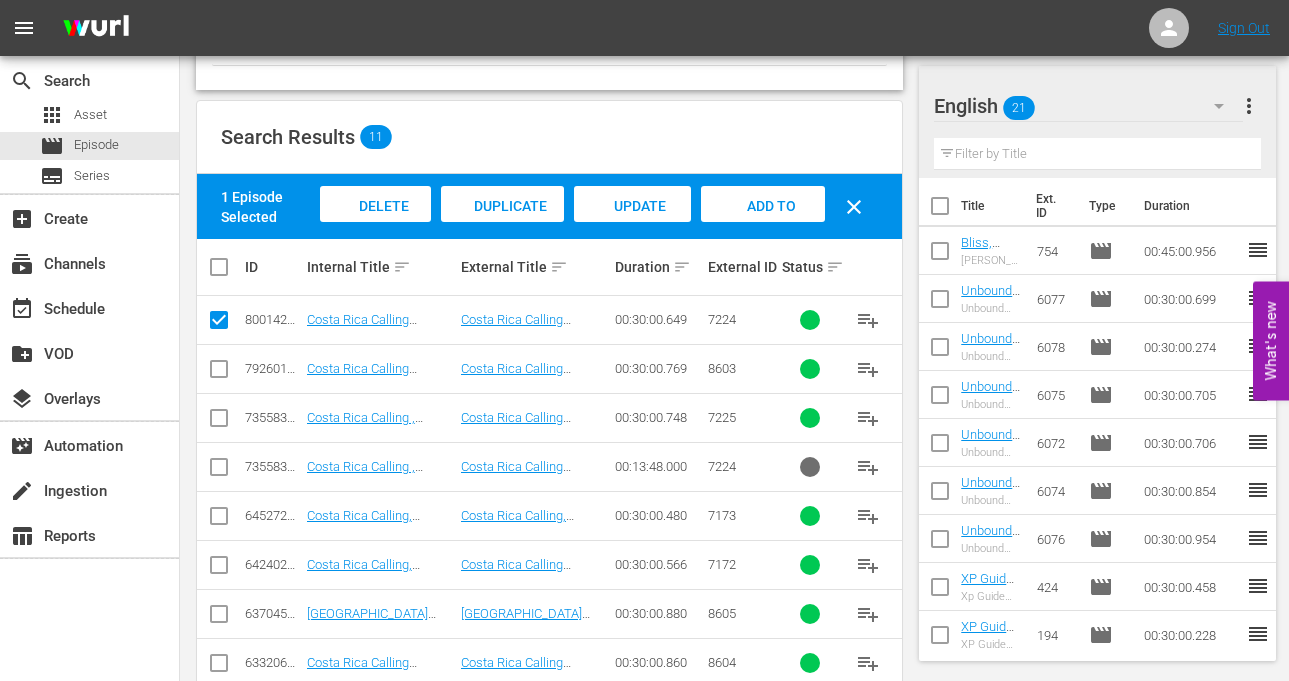 click at bounding box center [219, 422] 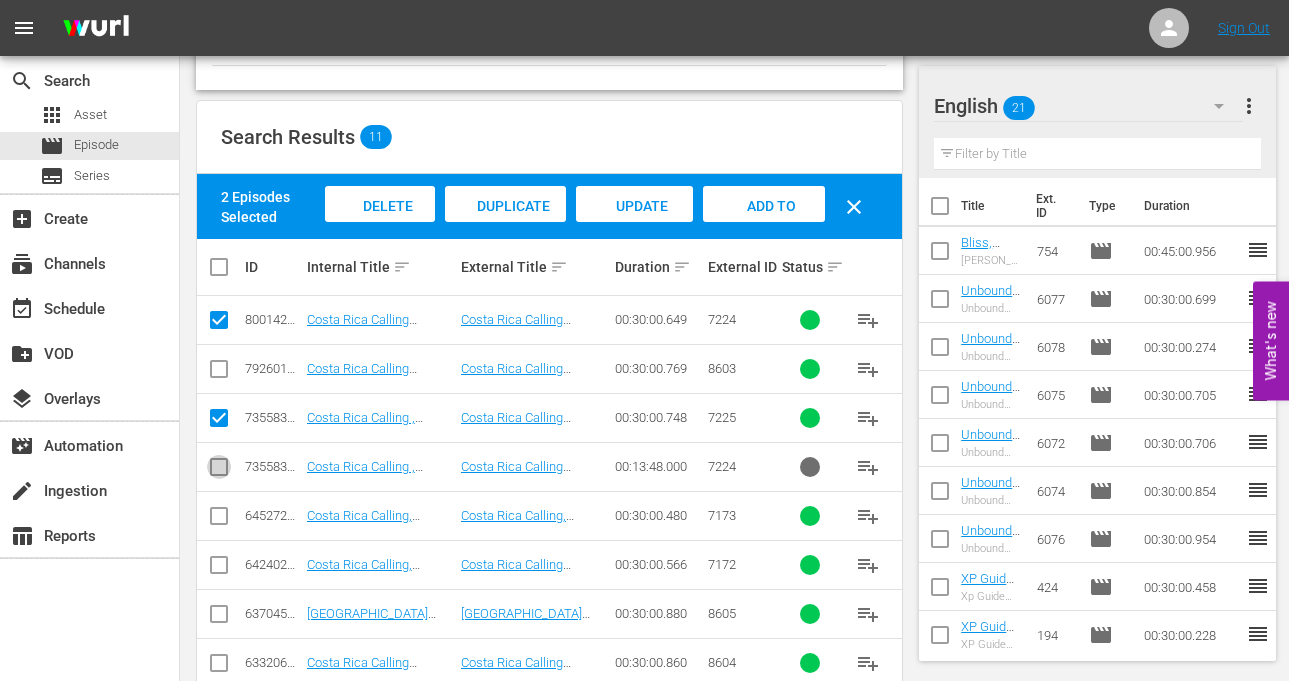 click at bounding box center (219, 471) 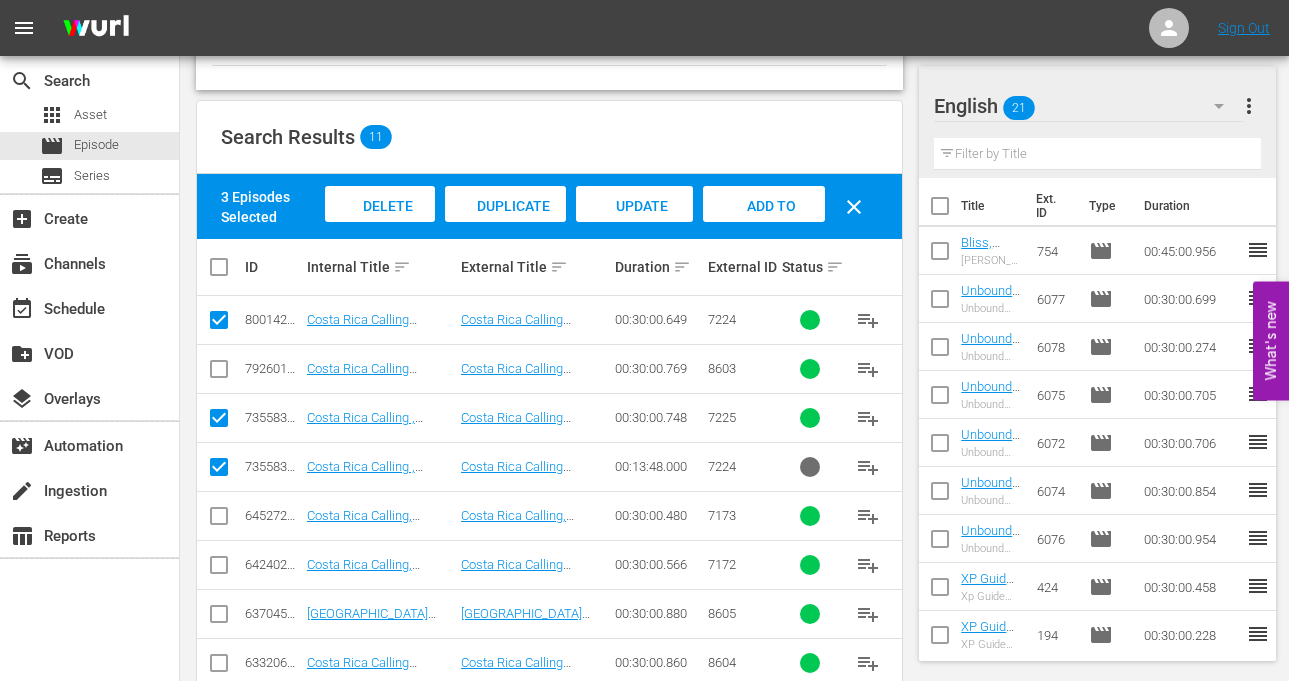 click on "Add to Workspace" at bounding box center [764, 225] 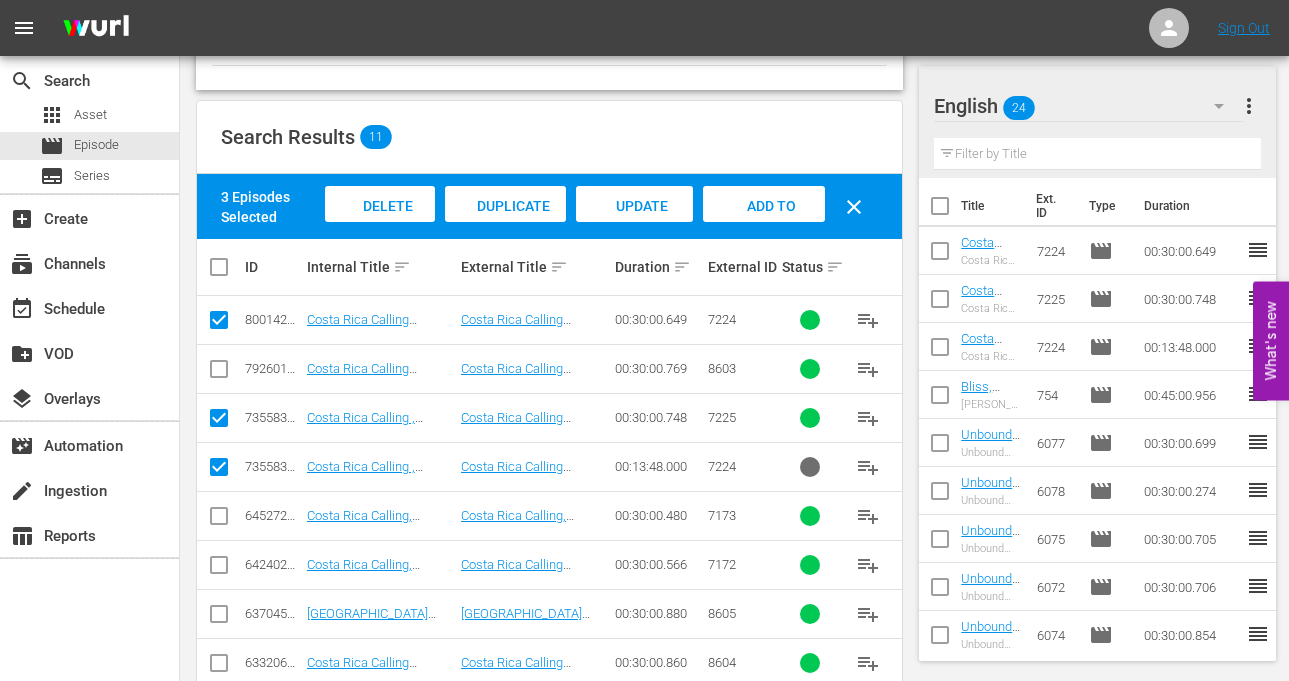 click on "menu Sign Out" at bounding box center [644, 28] 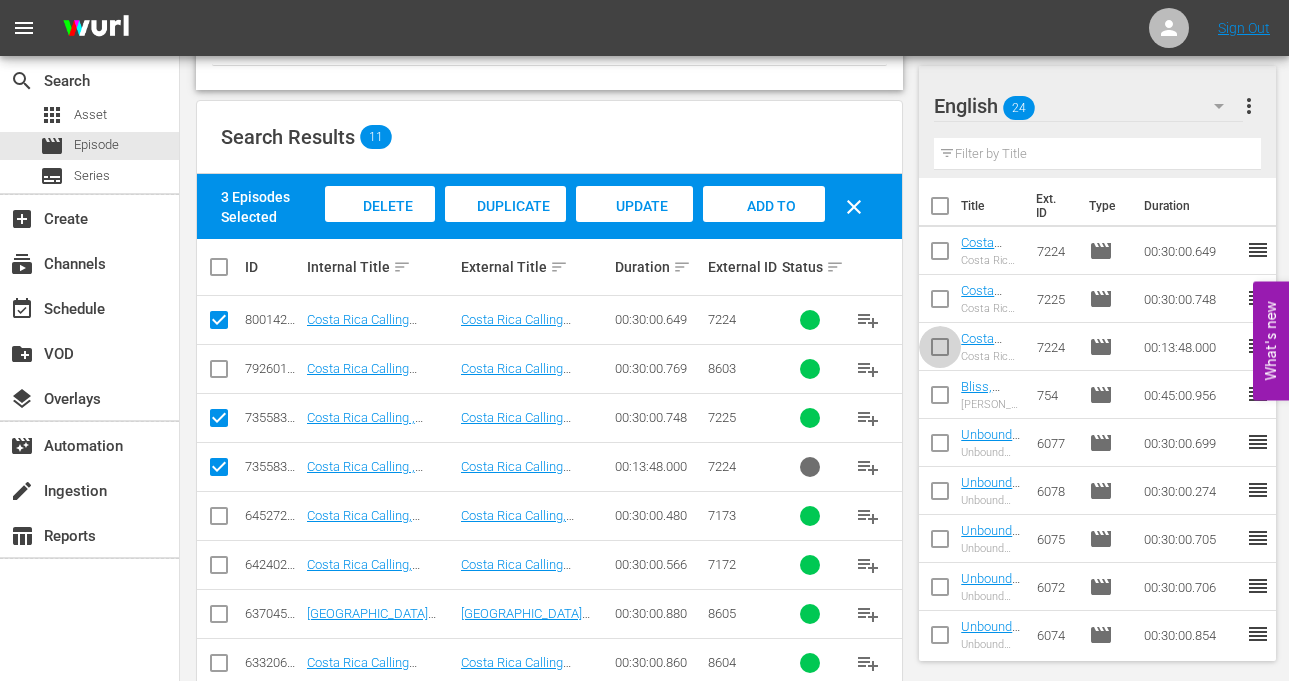 click at bounding box center (940, 351) 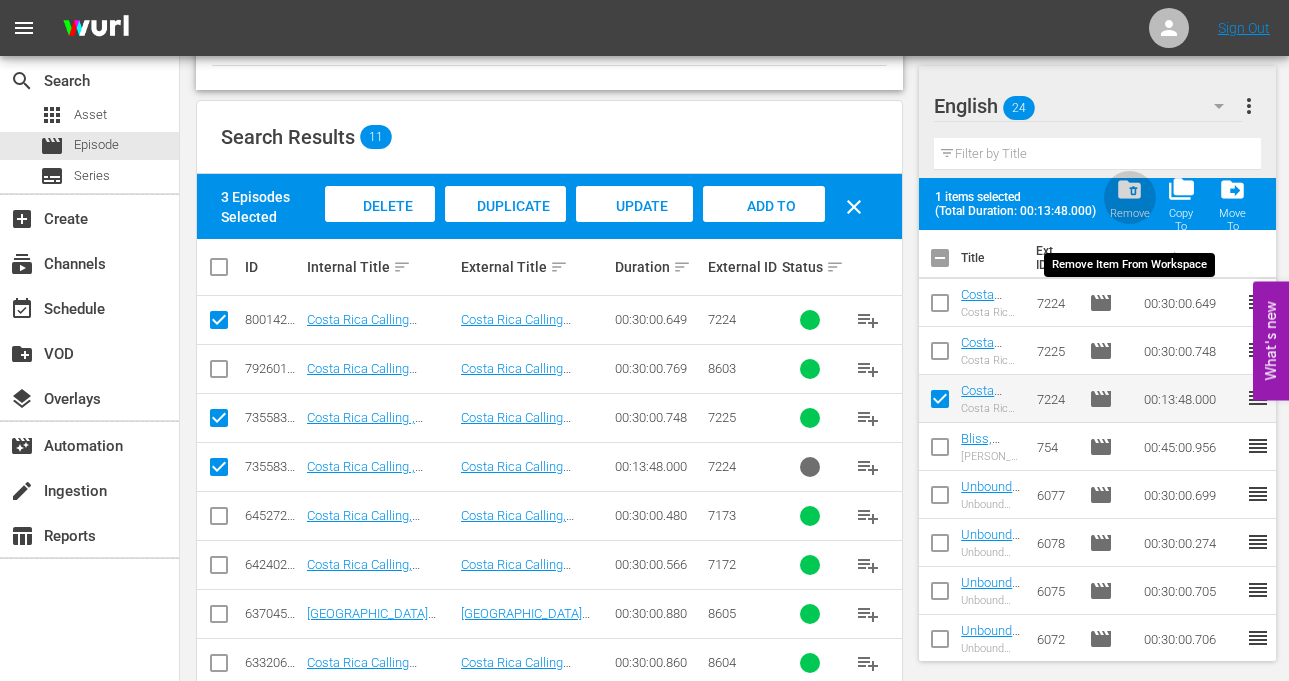 click on "folder_delete" at bounding box center (1129, 189) 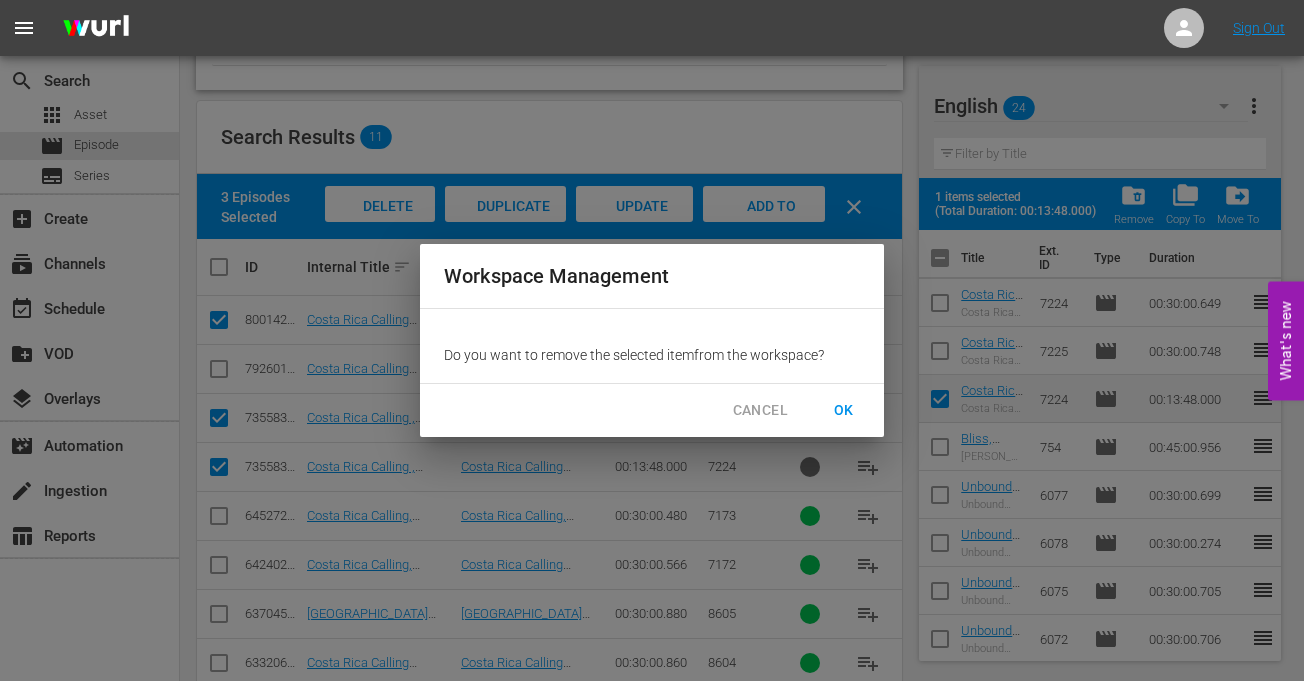 click on "OK" at bounding box center (844, 410) 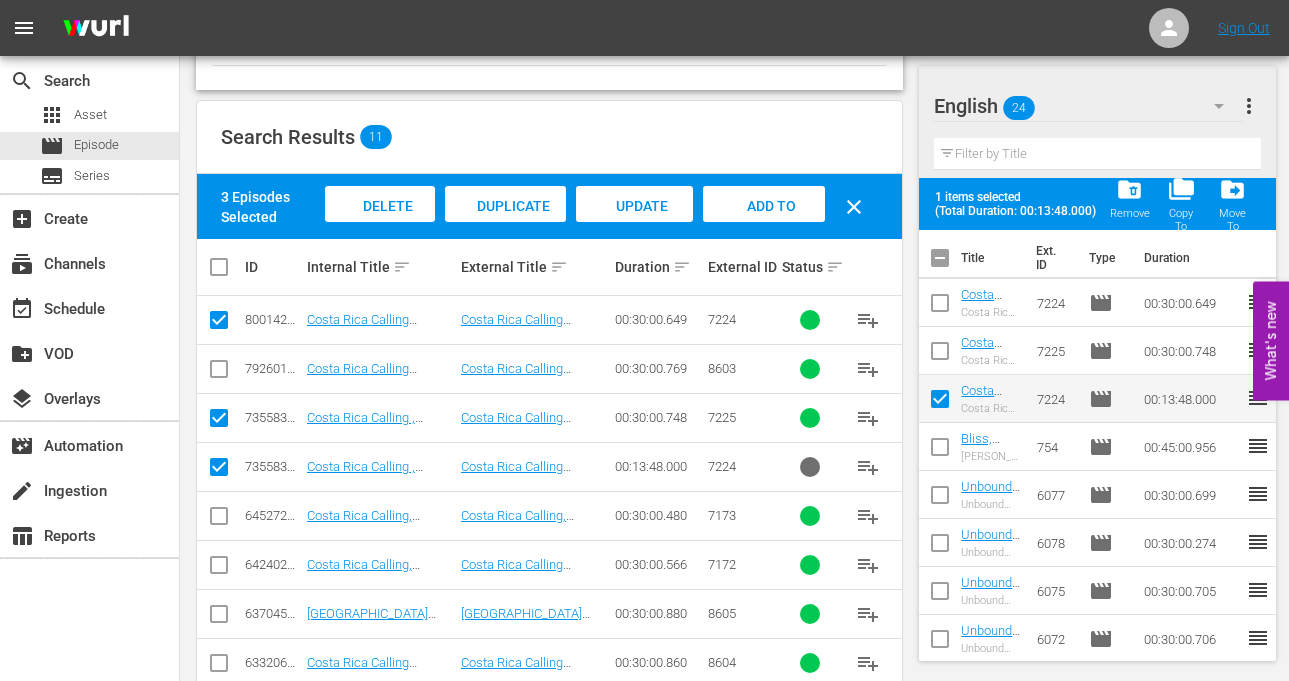 checkbox on "false" 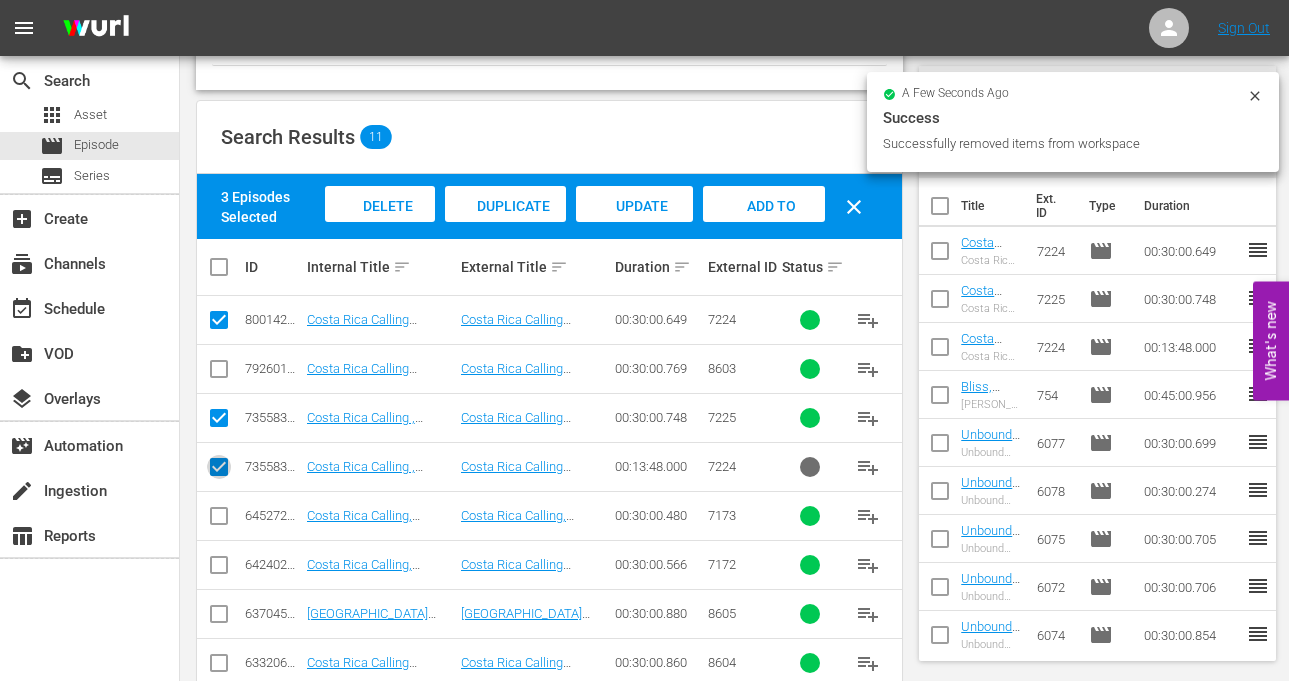 click at bounding box center [219, 471] 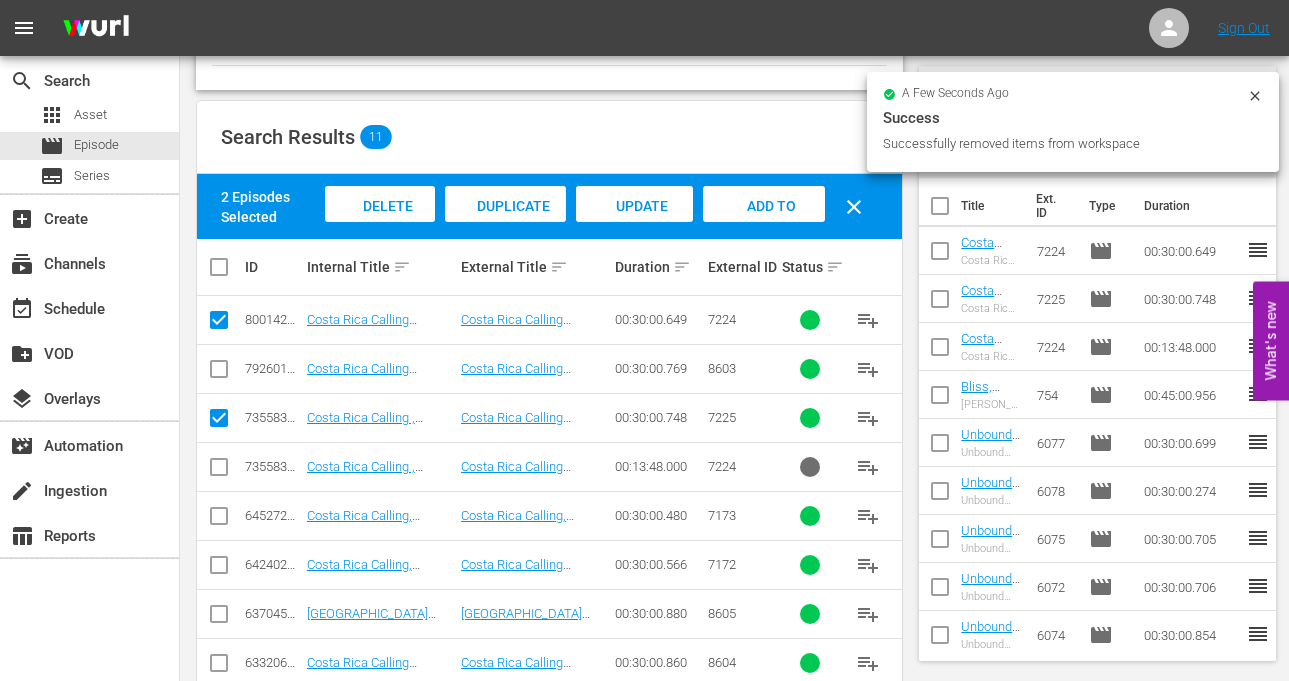 click at bounding box center [219, 422] 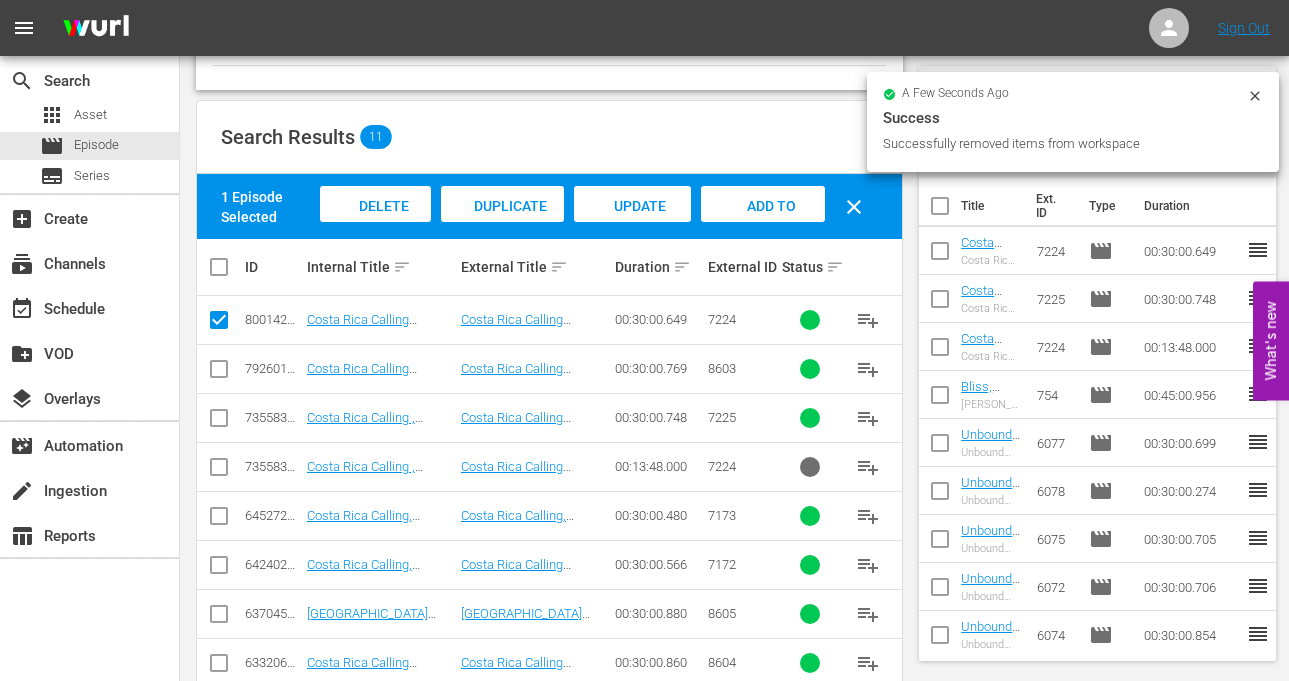click at bounding box center [219, 324] 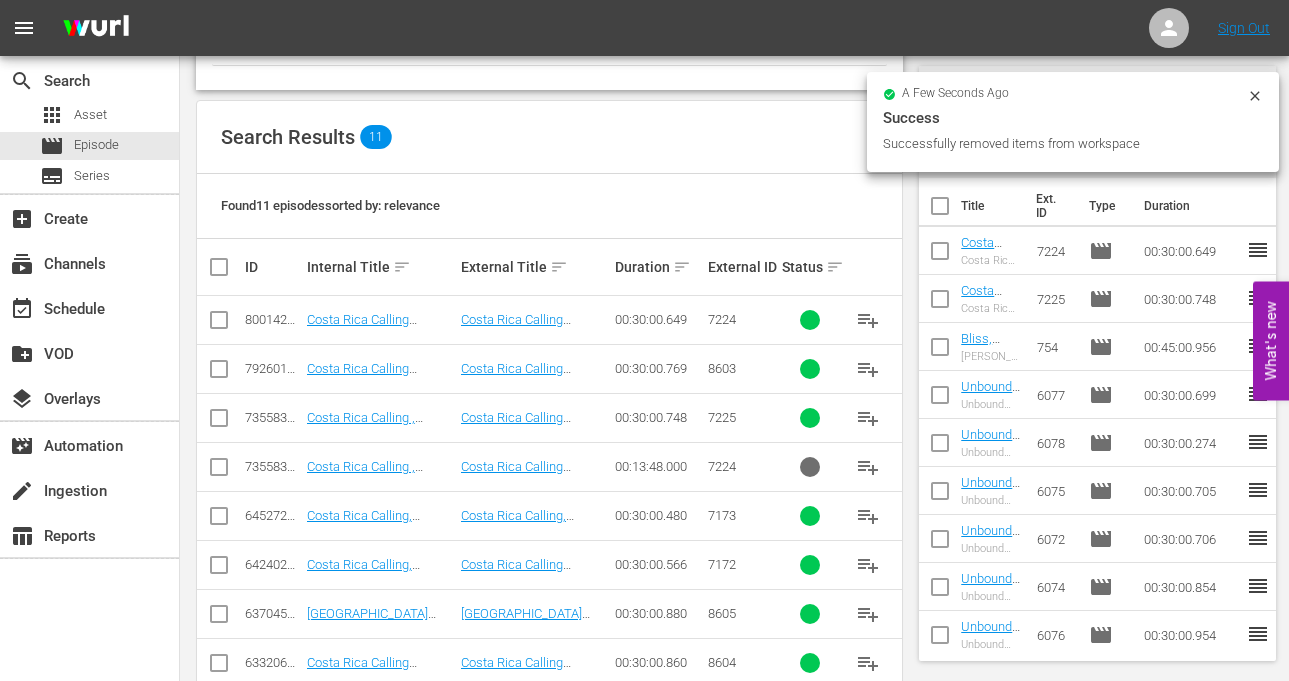 click at bounding box center [219, 520] 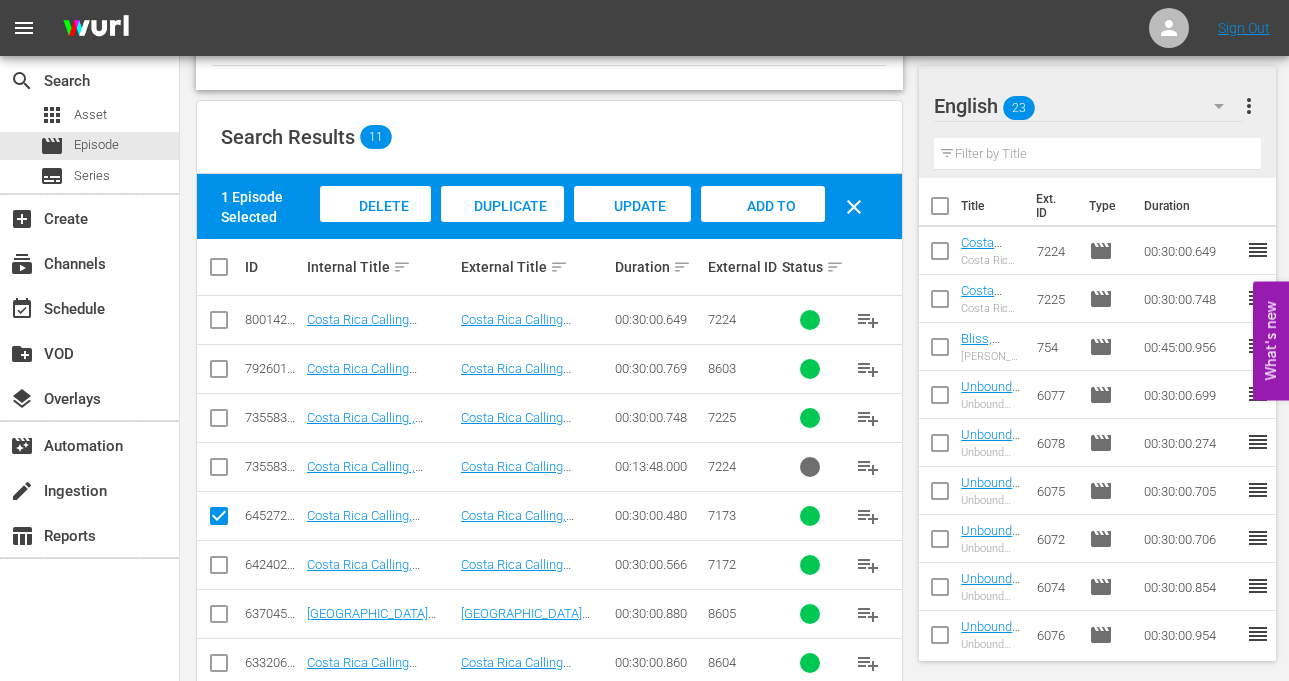click on "Add to Workspace" at bounding box center (763, 225) 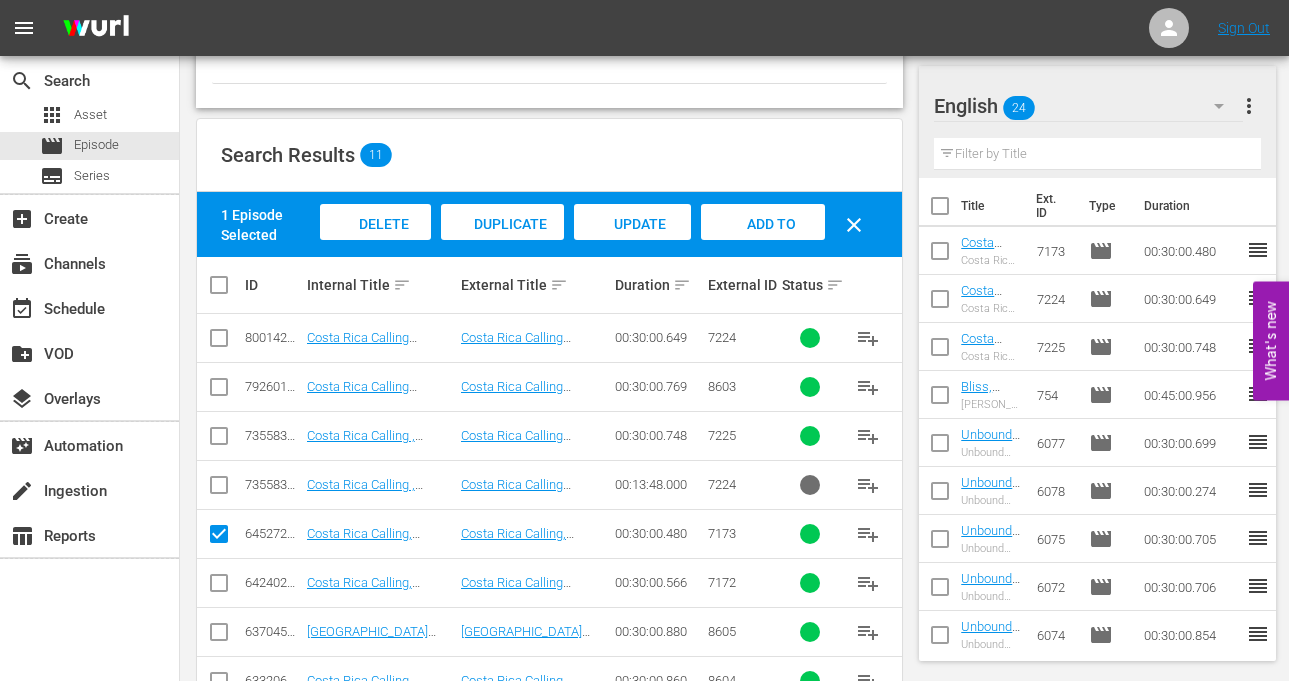 scroll, scrollTop: 19, scrollLeft: 0, axis: vertical 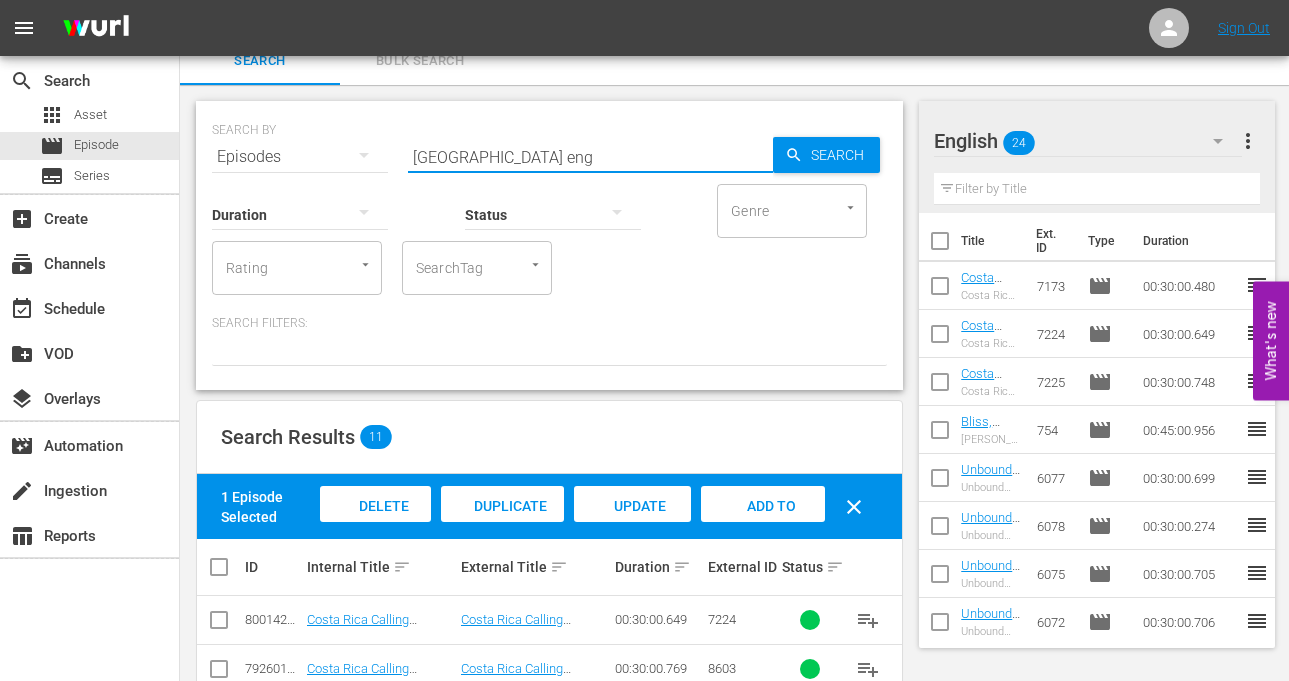 drag, startPoint x: 483, startPoint y: 154, endPoint x: 330, endPoint y: 140, distance: 153.63919 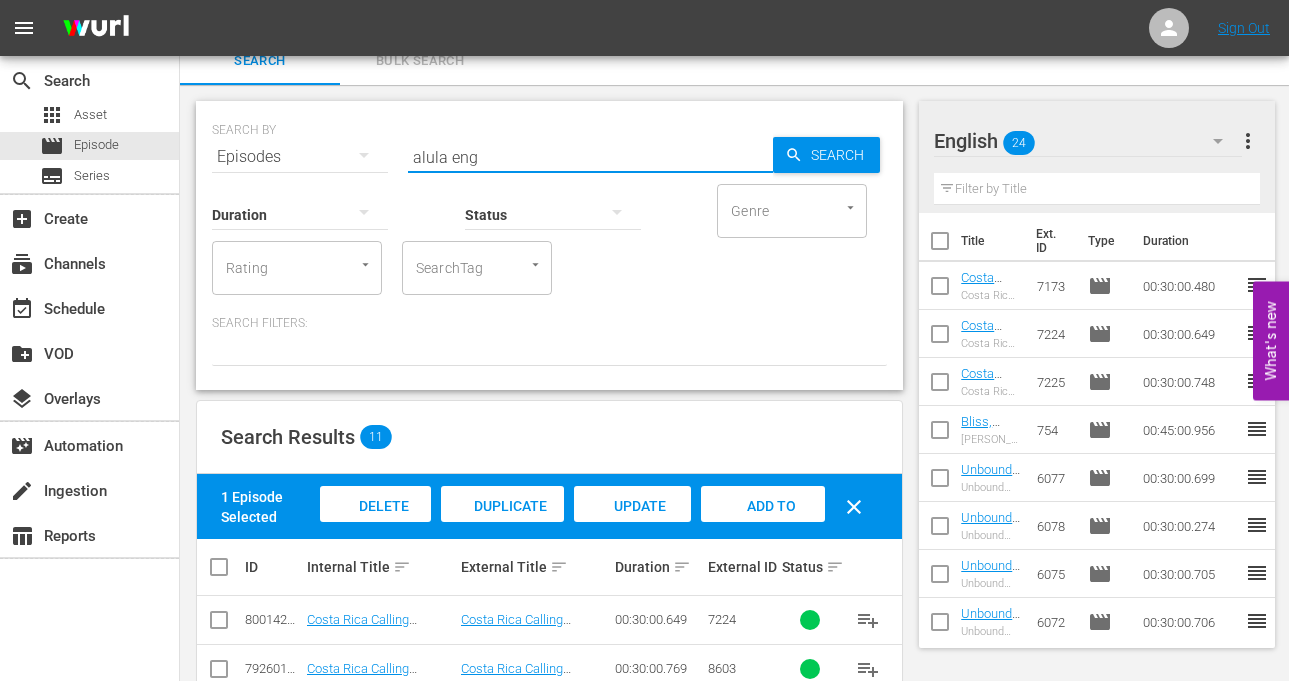 type on "alula eng" 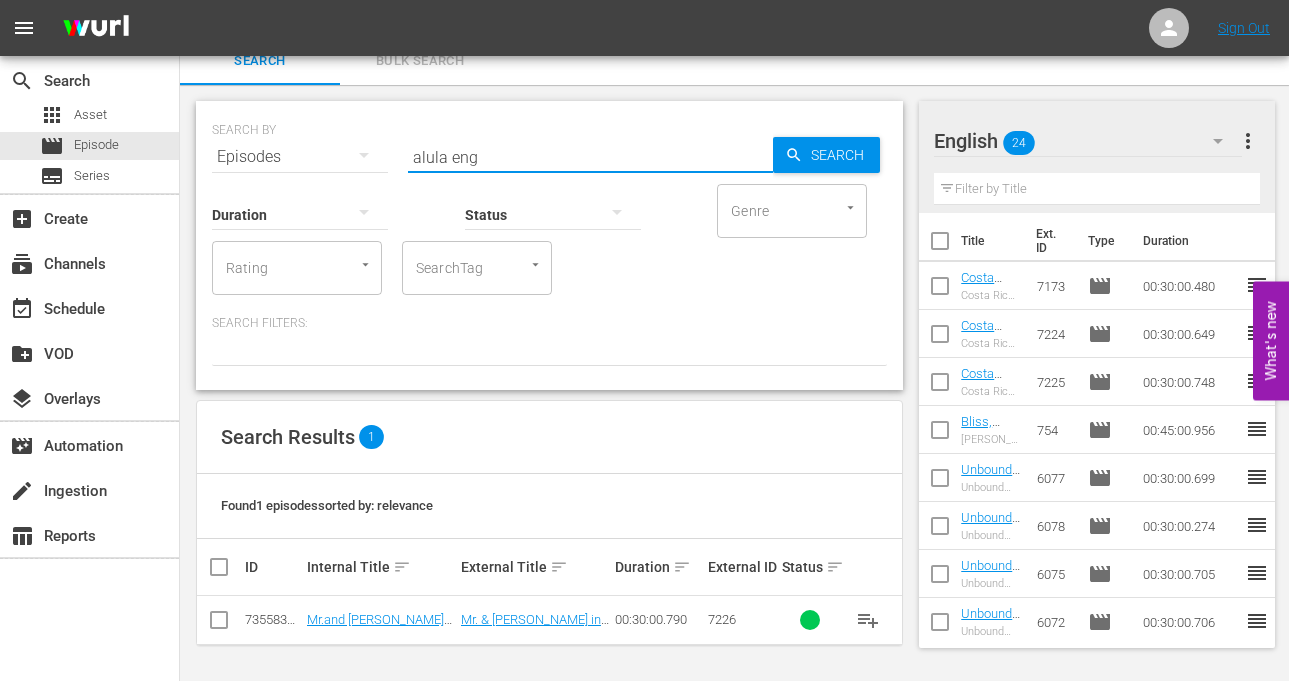click at bounding box center (219, 624) 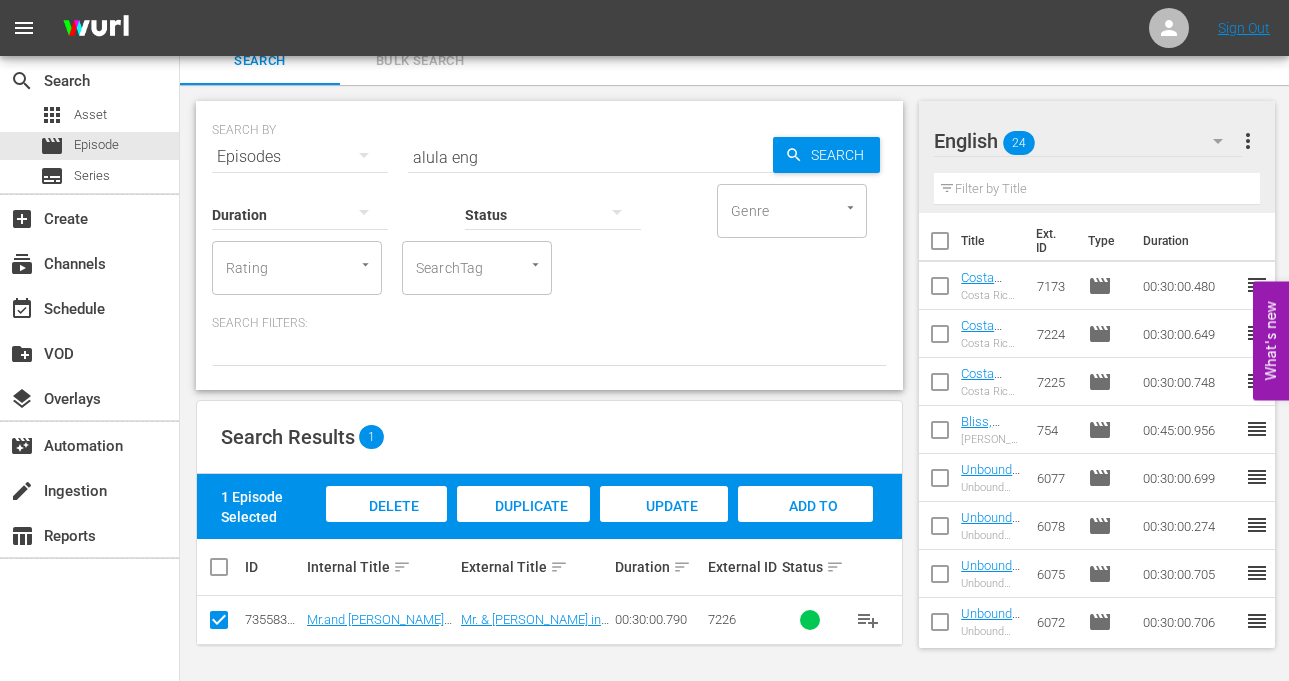 click on "Add to Workspace" at bounding box center [805, 523] 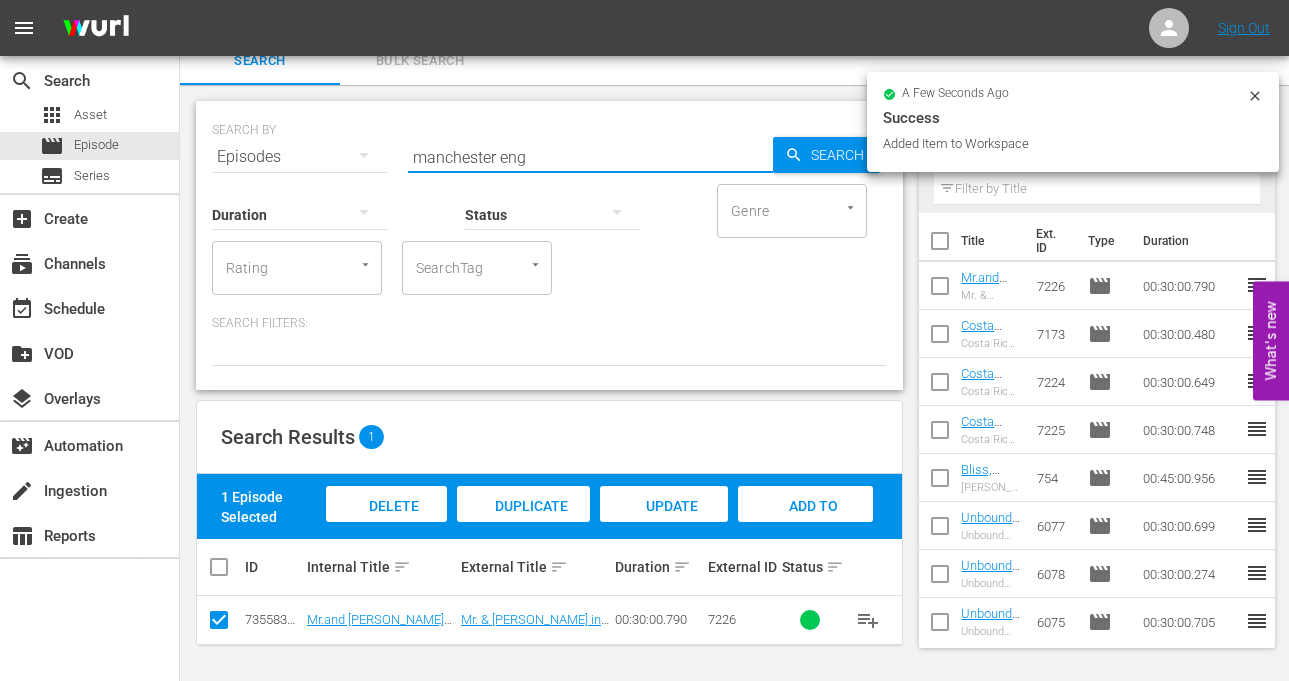 type on "manchester eng" 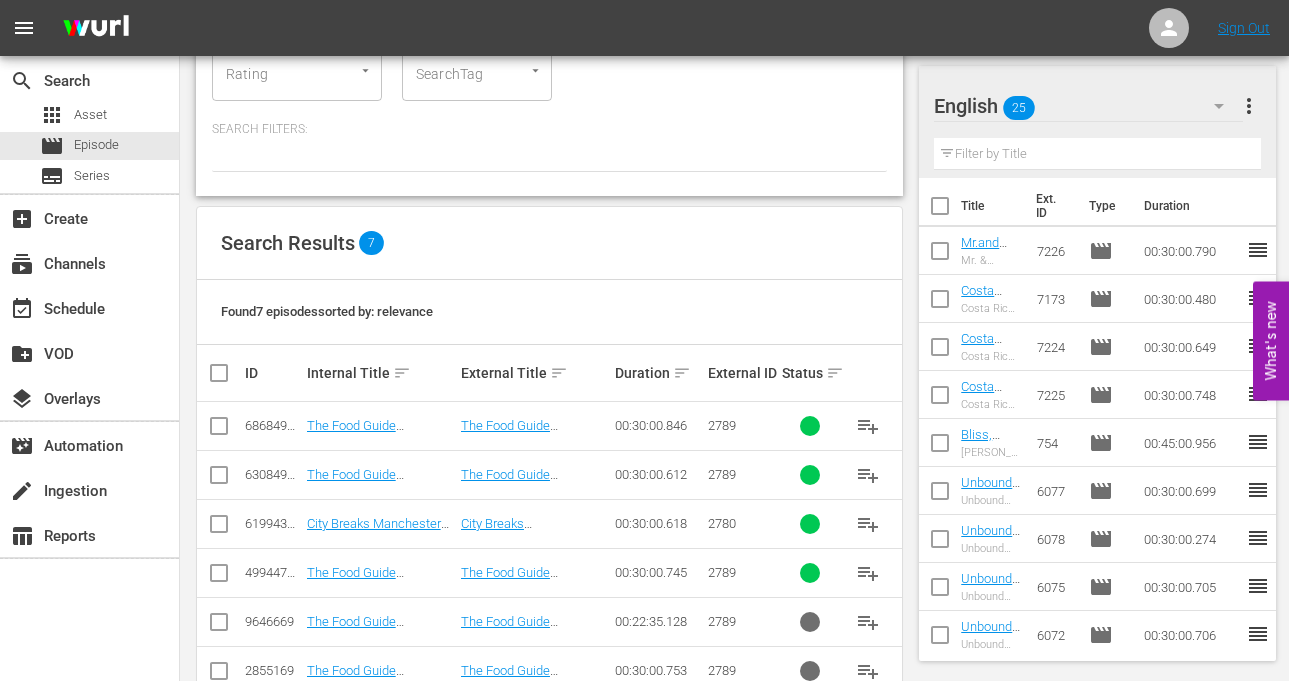 scroll, scrollTop: 219, scrollLeft: 0, axis: vertical 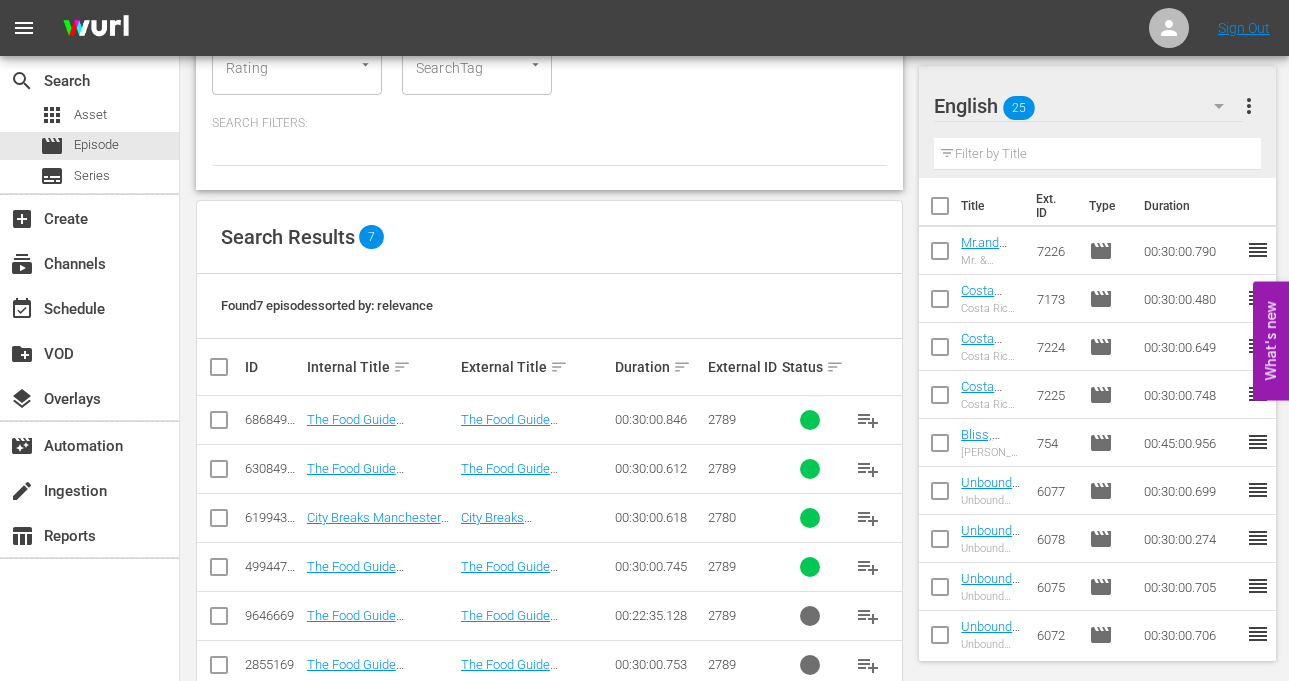 click at bounding box center (219, 522) 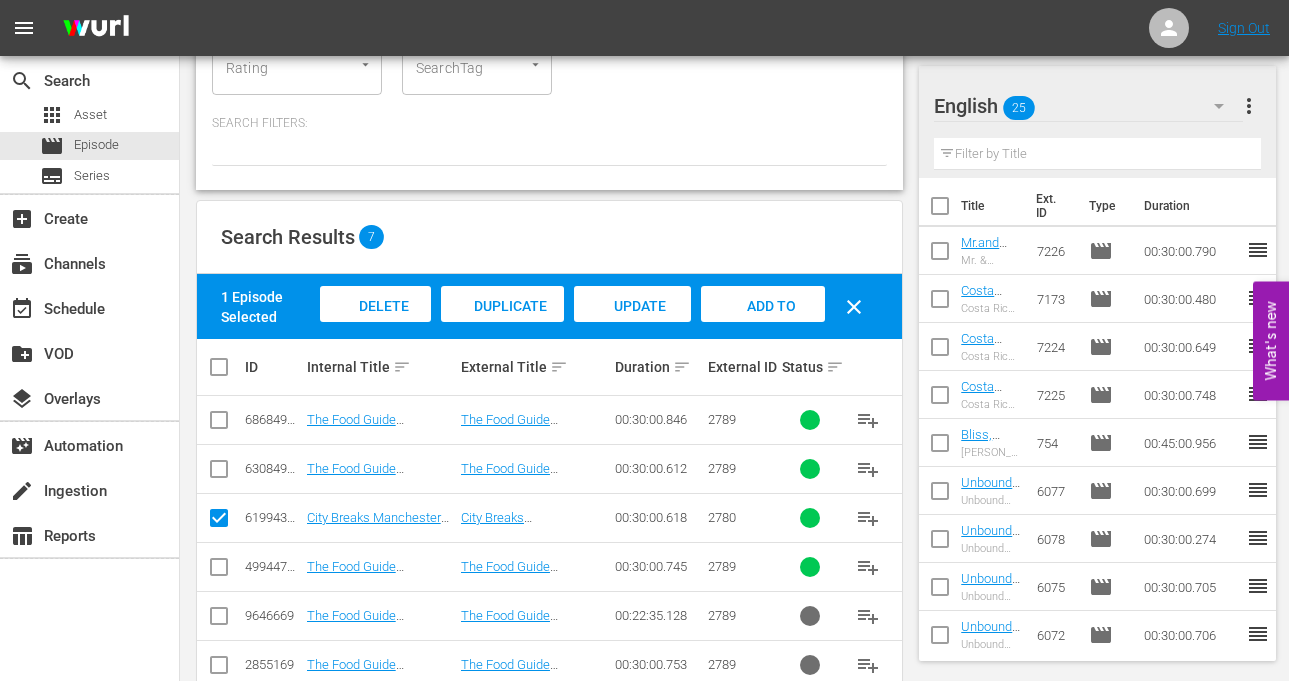 click on "Add to Workspace" at bounding box center (763, 323) 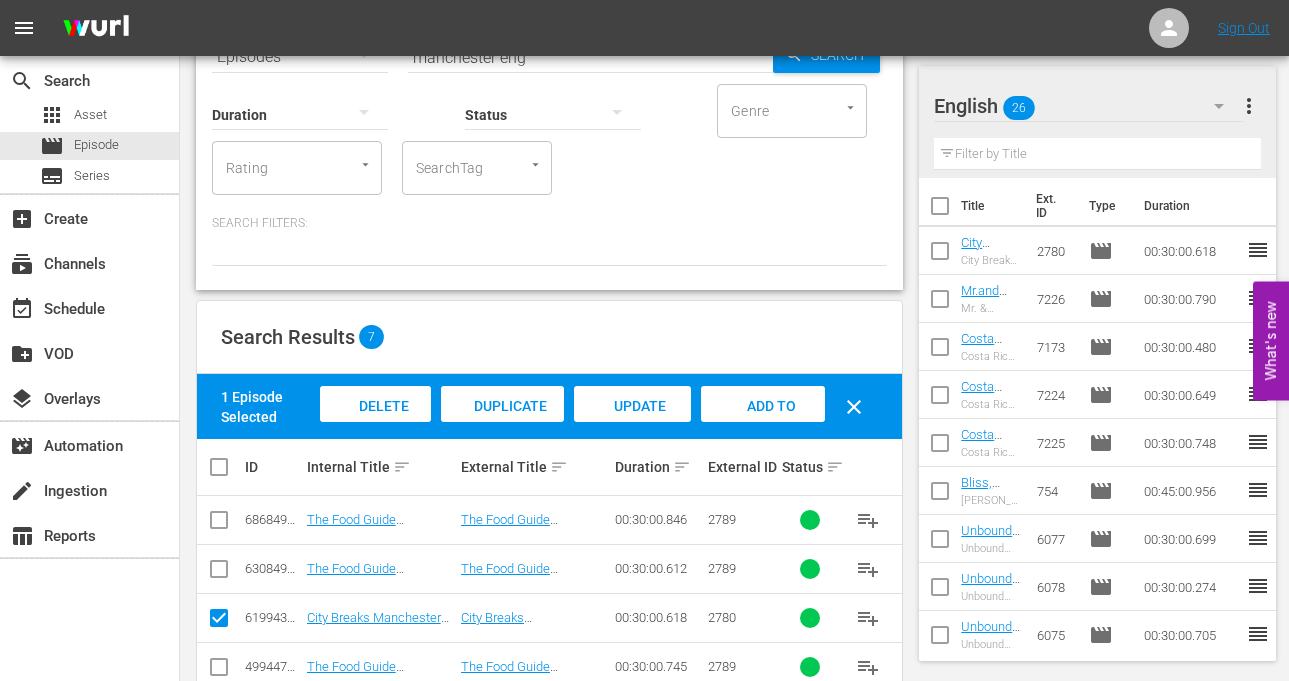 scroll, scrollTop: 19, scrollLeft: 0, axis: vertical 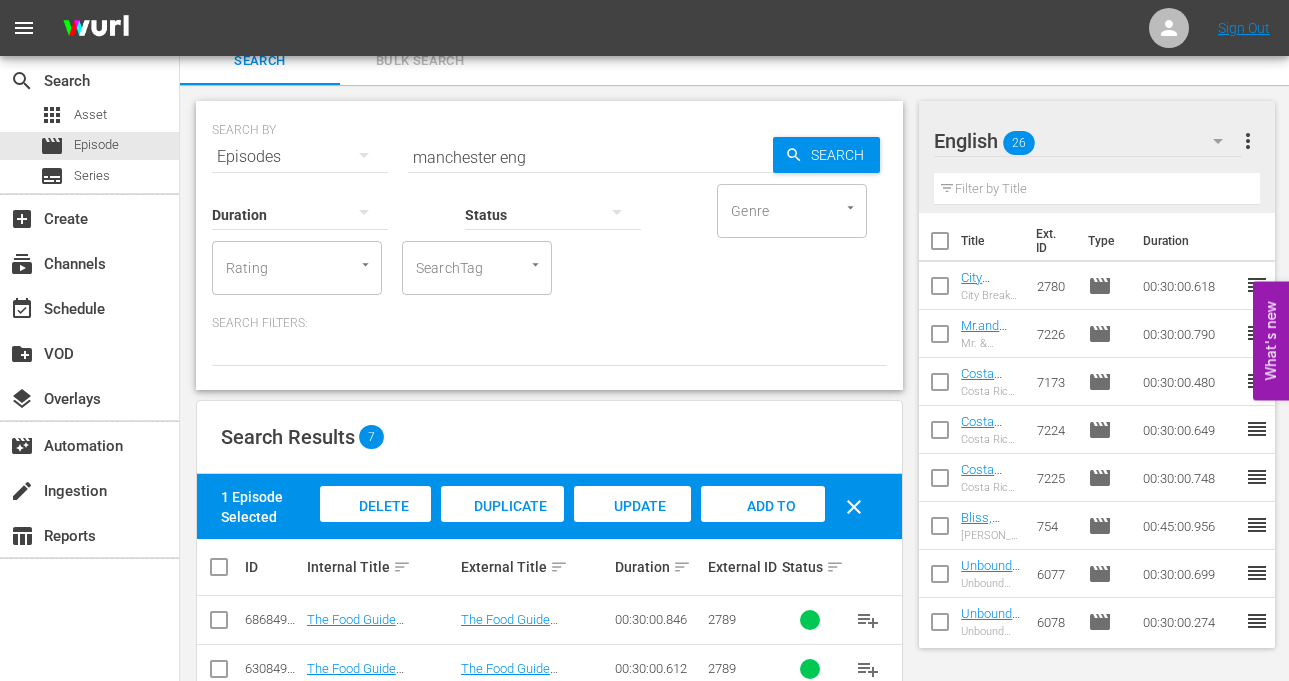 click on "manchester eng" at bounding box center (590, 157) 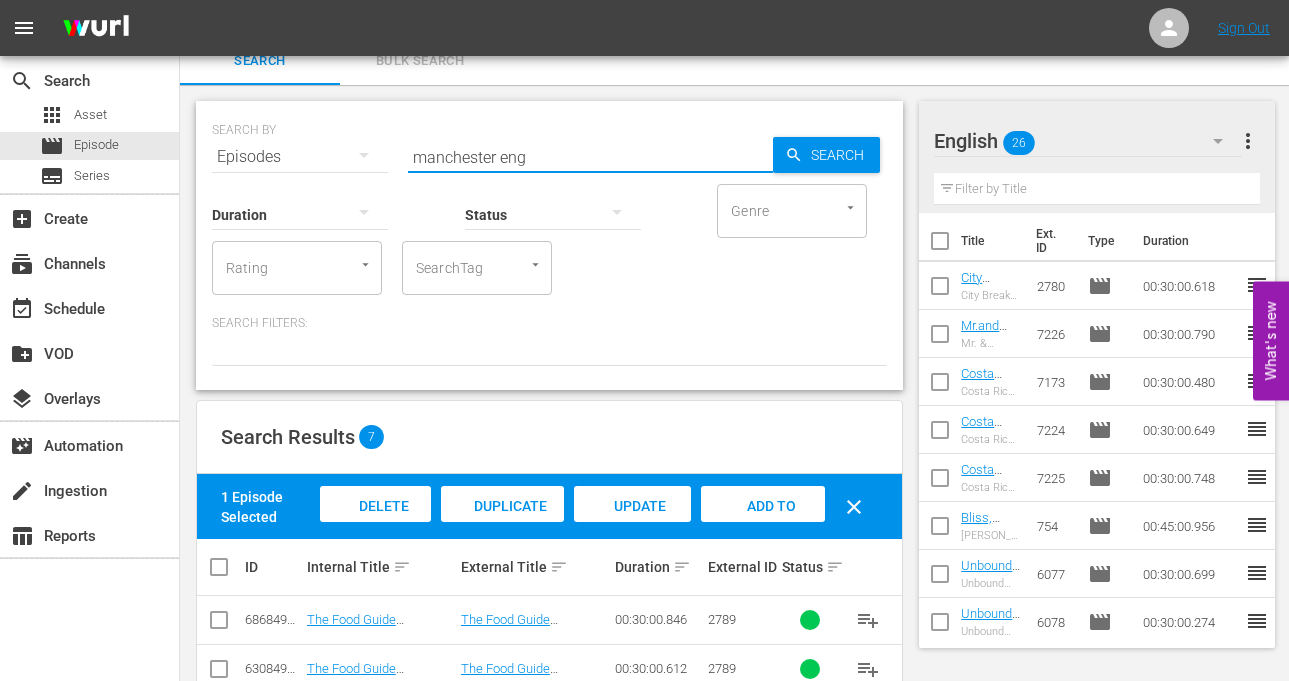 click on "manchester eng" at bounding box center (590, 157) 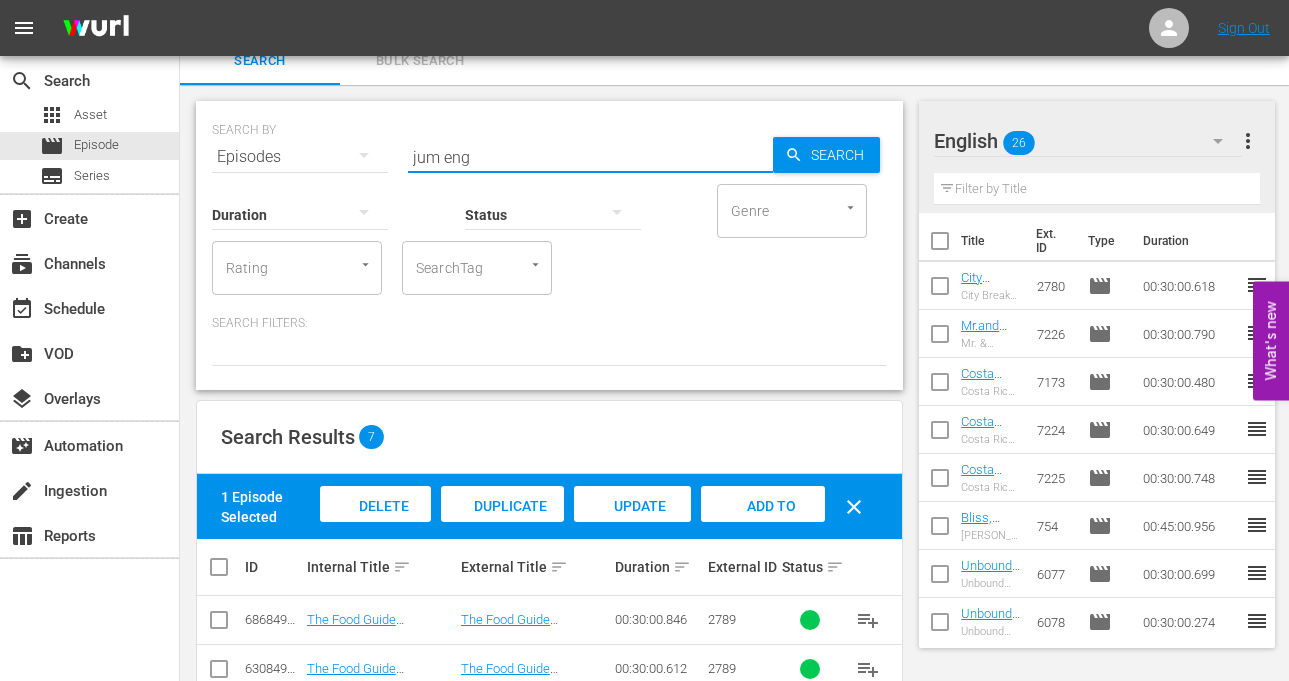 type on "jum eng" 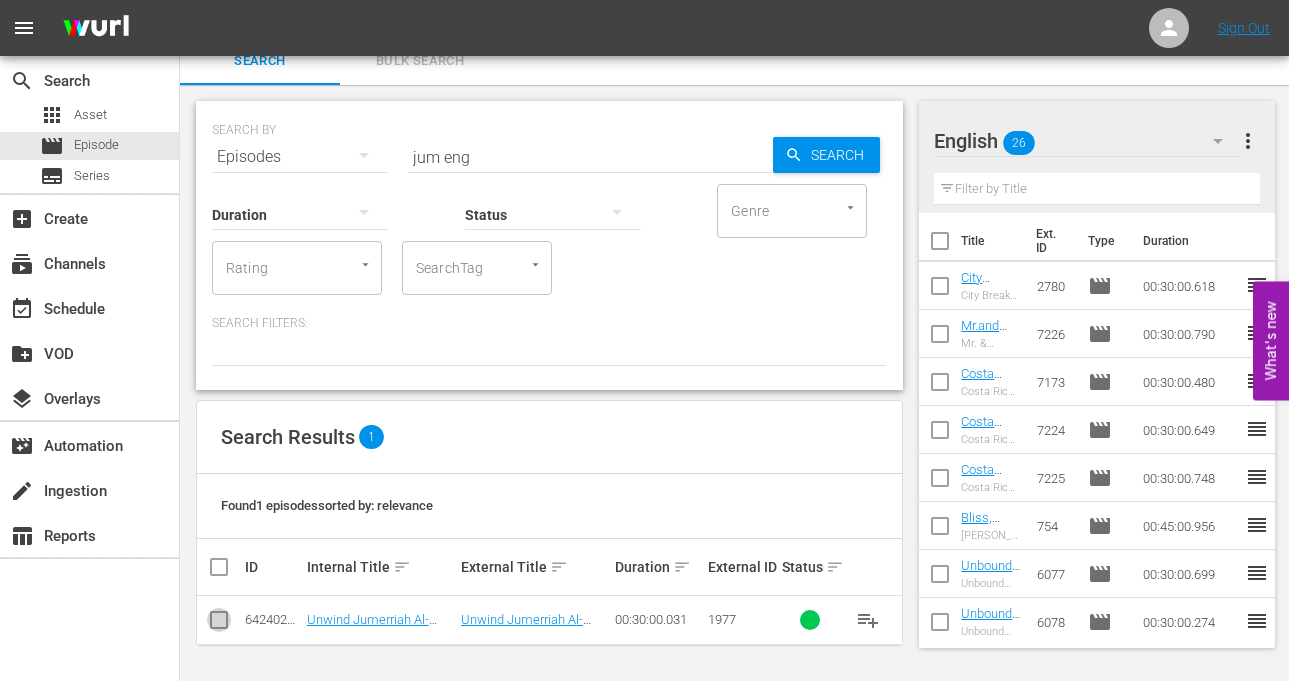 click at bounding box center (219, 624) 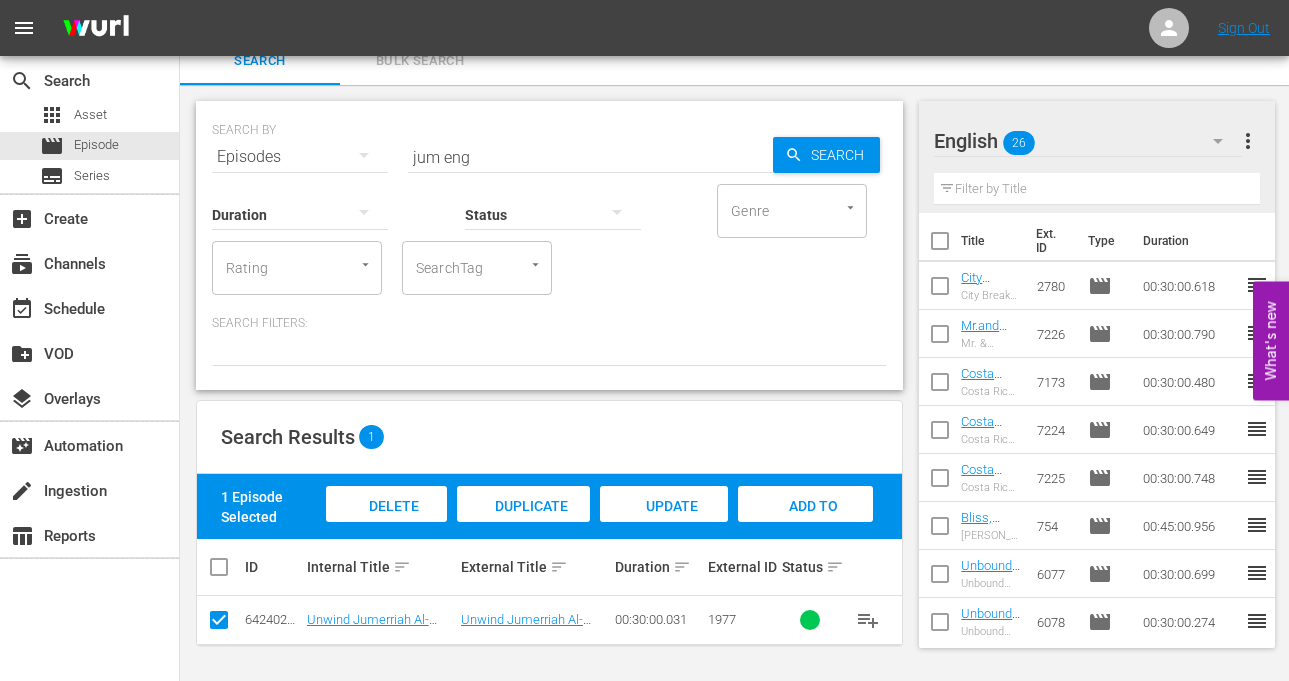 click on "Add to Workspace" at bounding box center [805, 523] 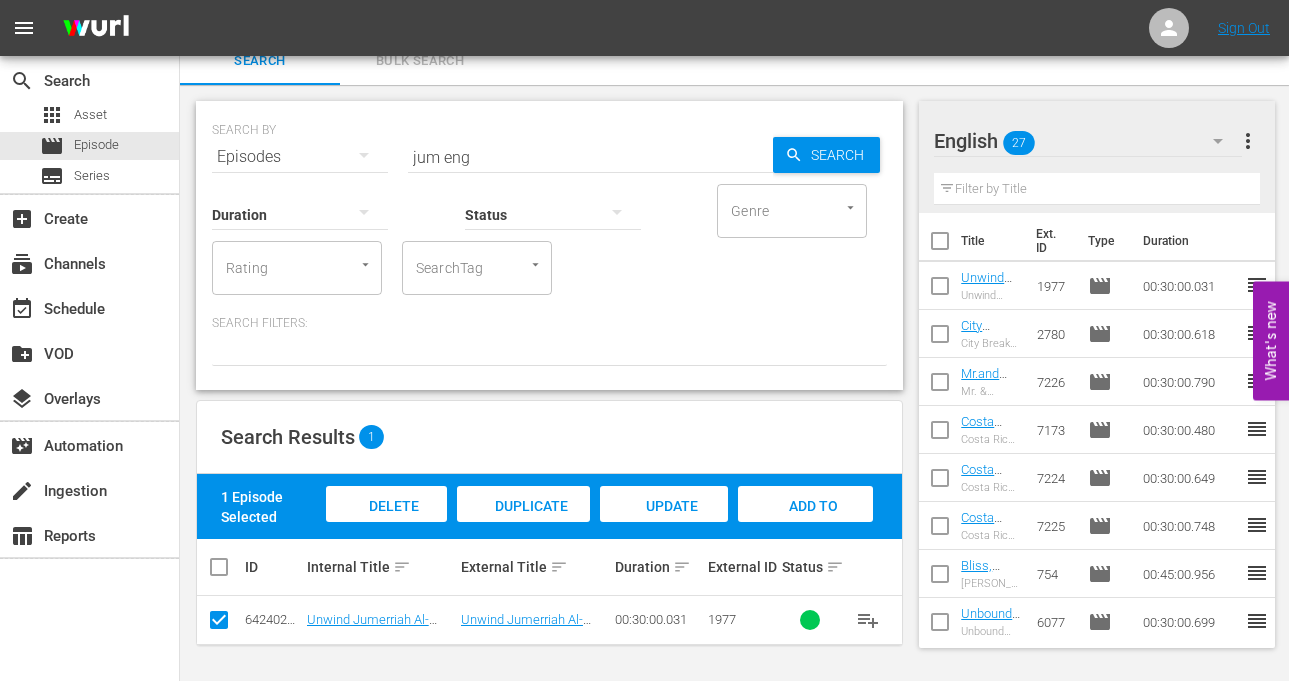 click on "jum eng" at bounding box center (590, 157) 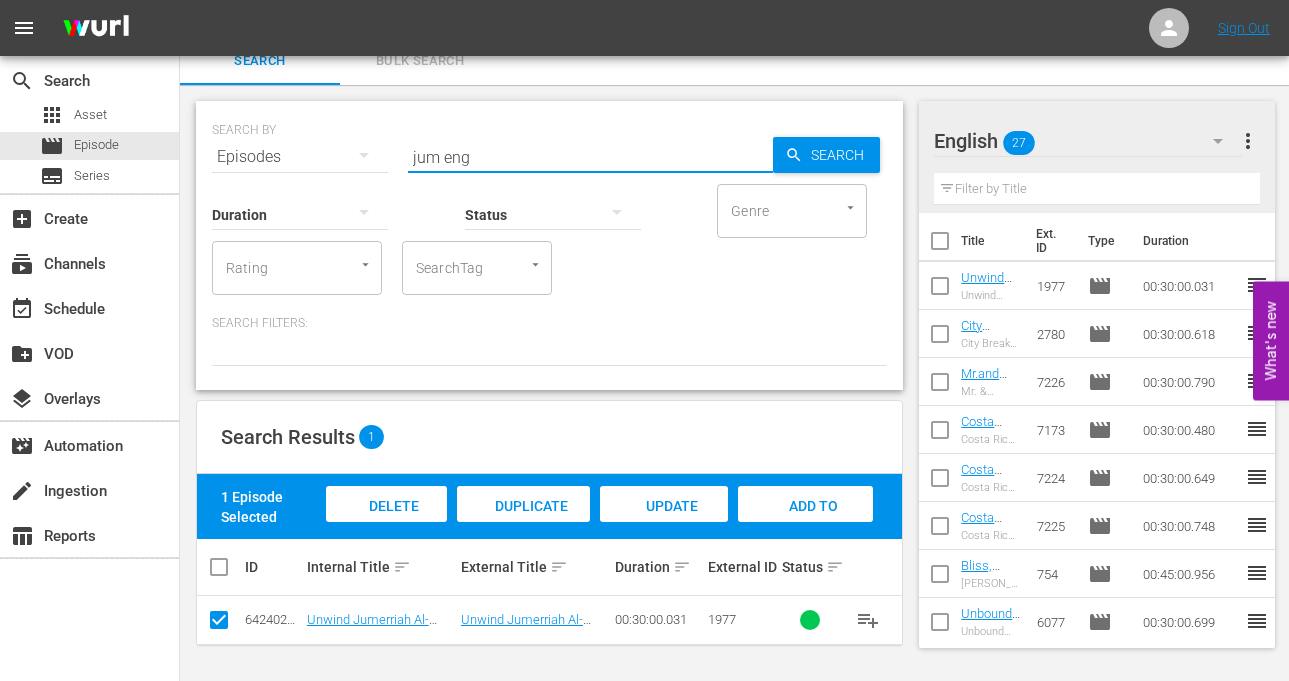 click on "jum eng" at bounding box center [590, 157] 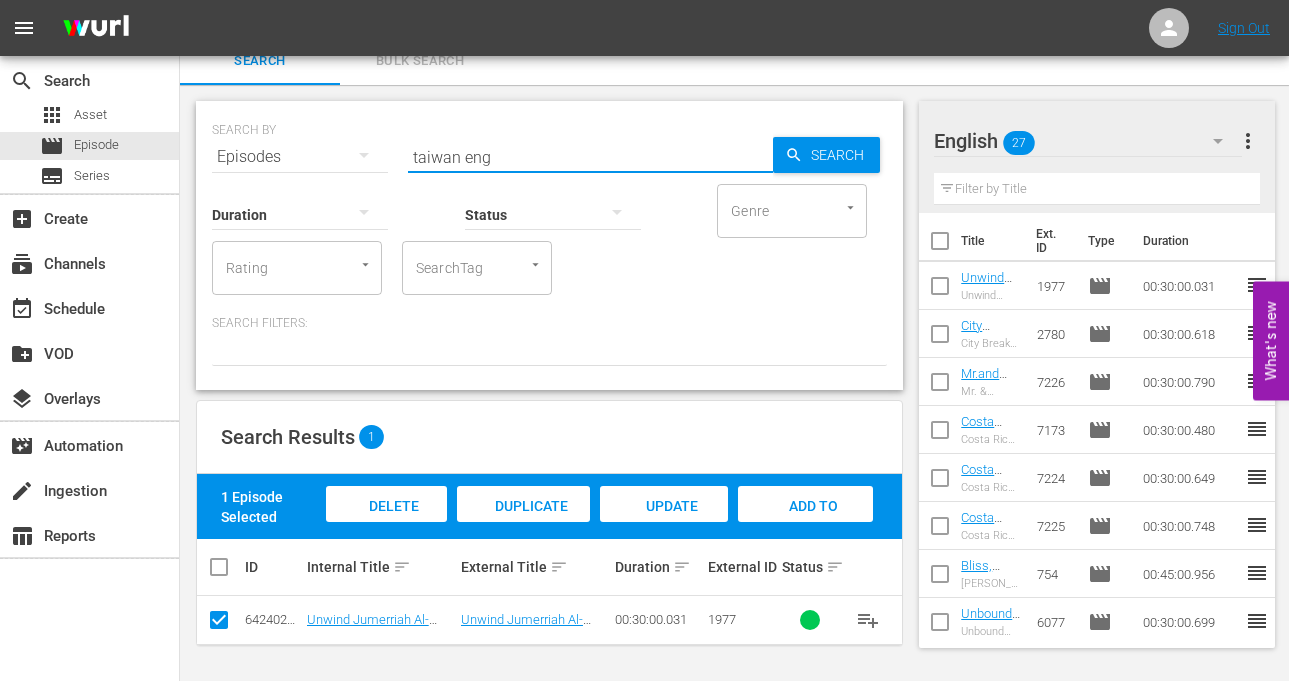type on "taiwan eng" 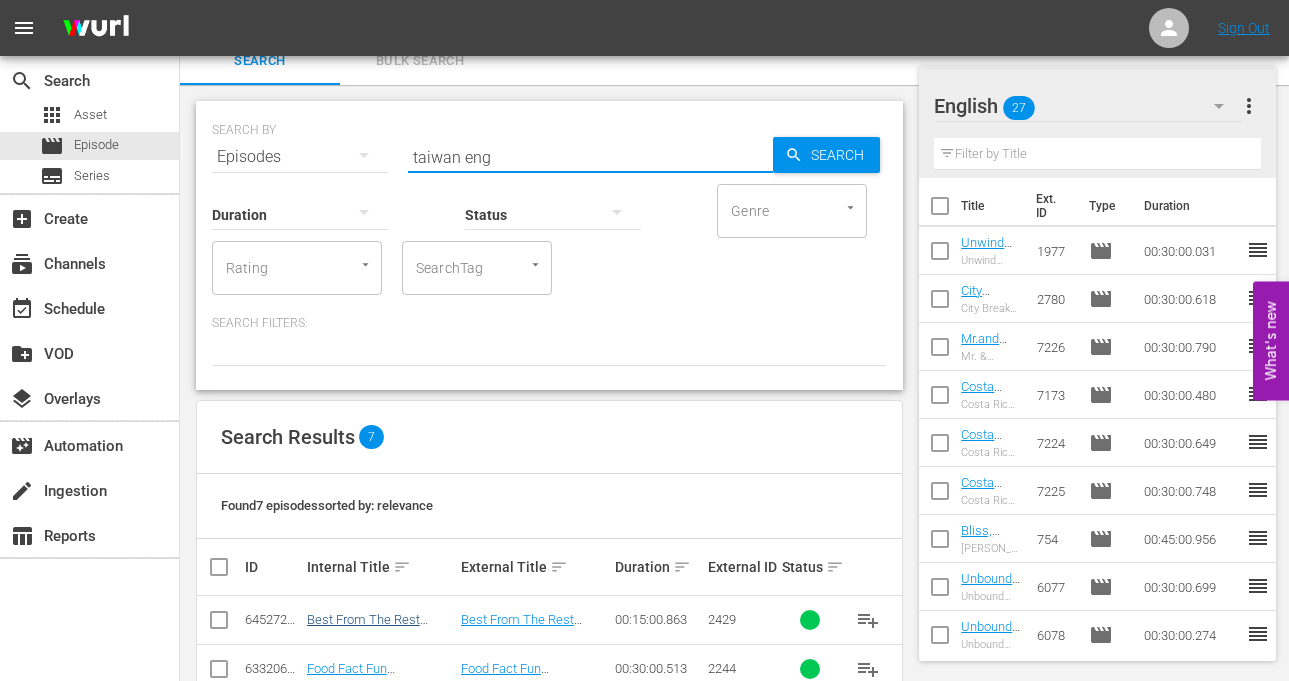 scroll, scrollTop: 119, scrollLeft: 0, axis: vertical 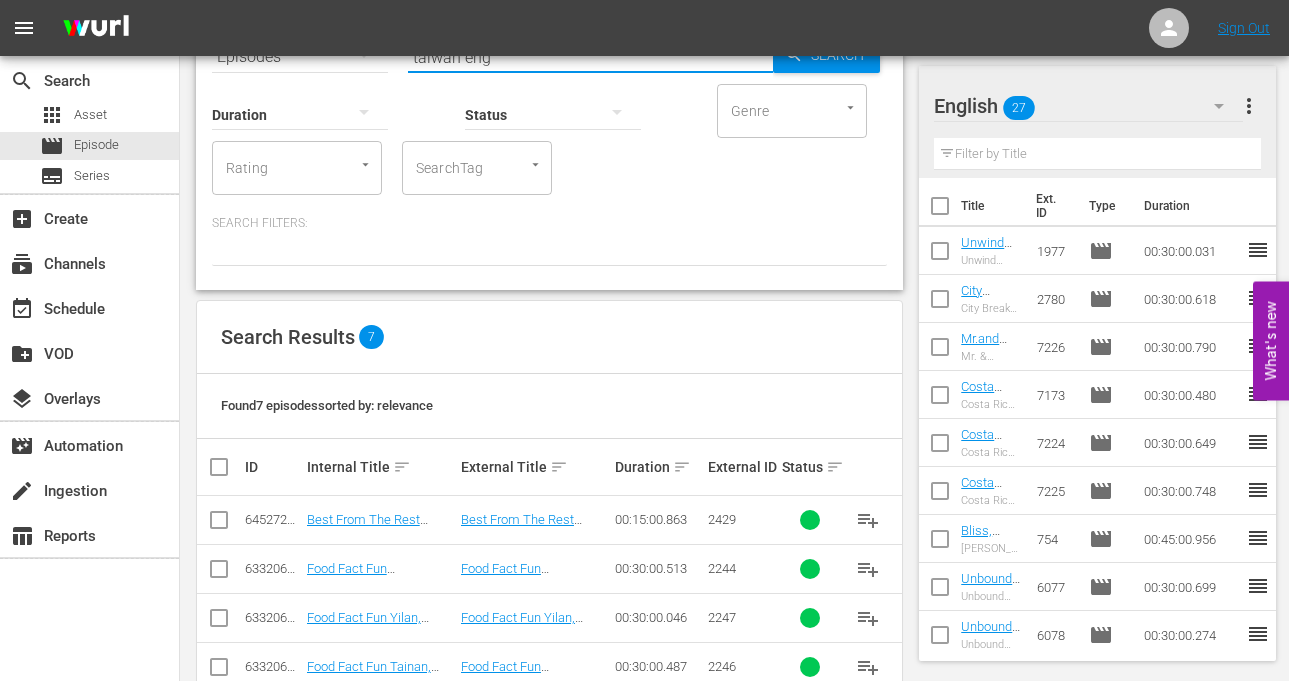 click at bounding box center (219, 524) 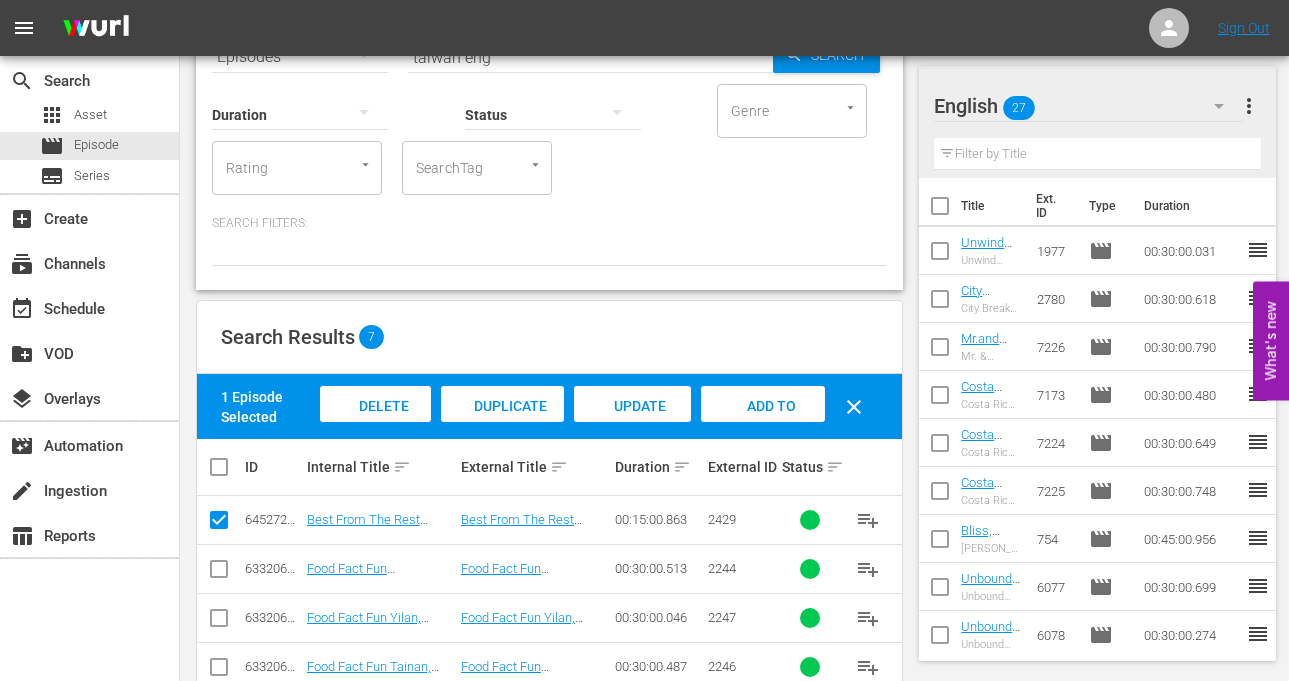 click on "Add to Workspace" at bounding box center (763, 425) 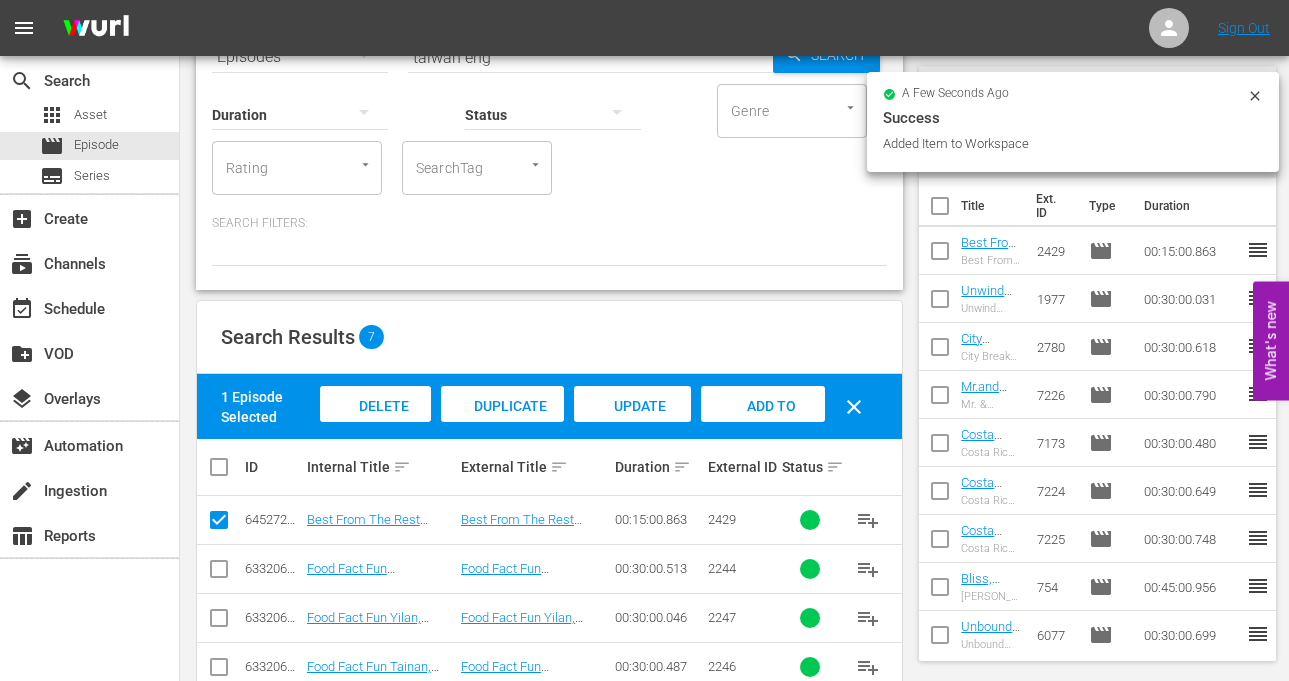 click on "taiwan eng" at bounding box center [590, 57] 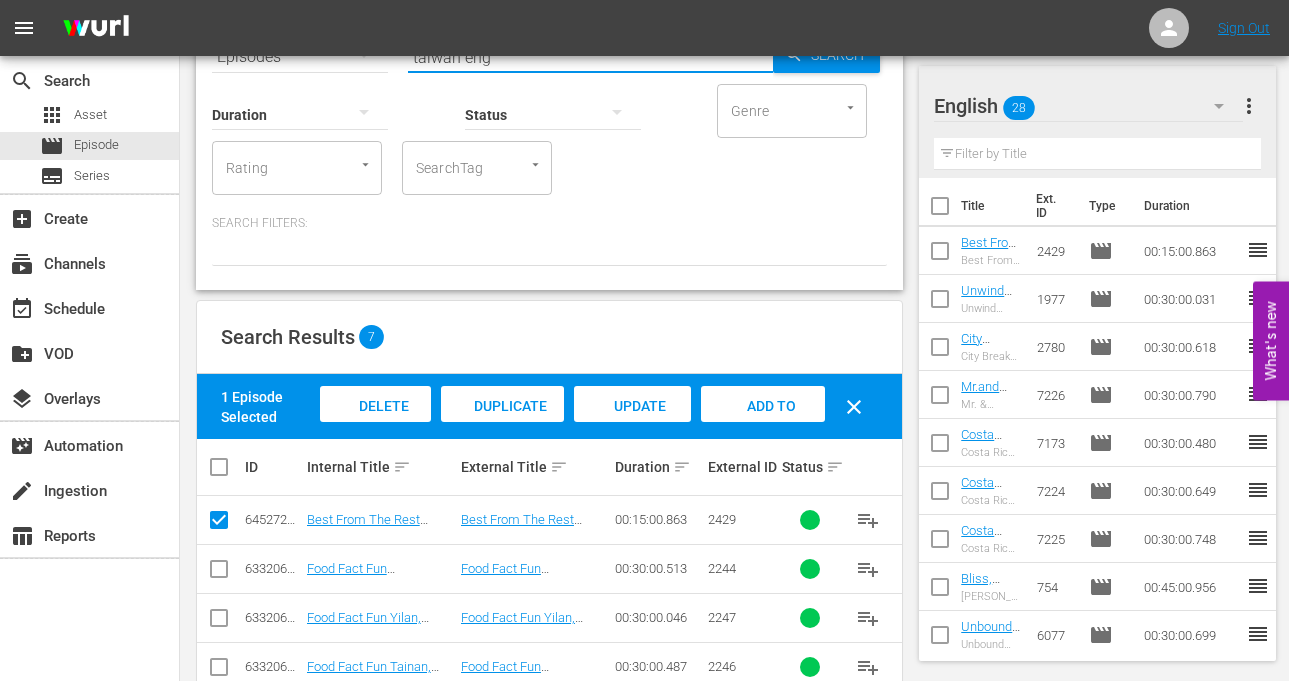 click on "taiwan eng" at bounding box center [590, 57] 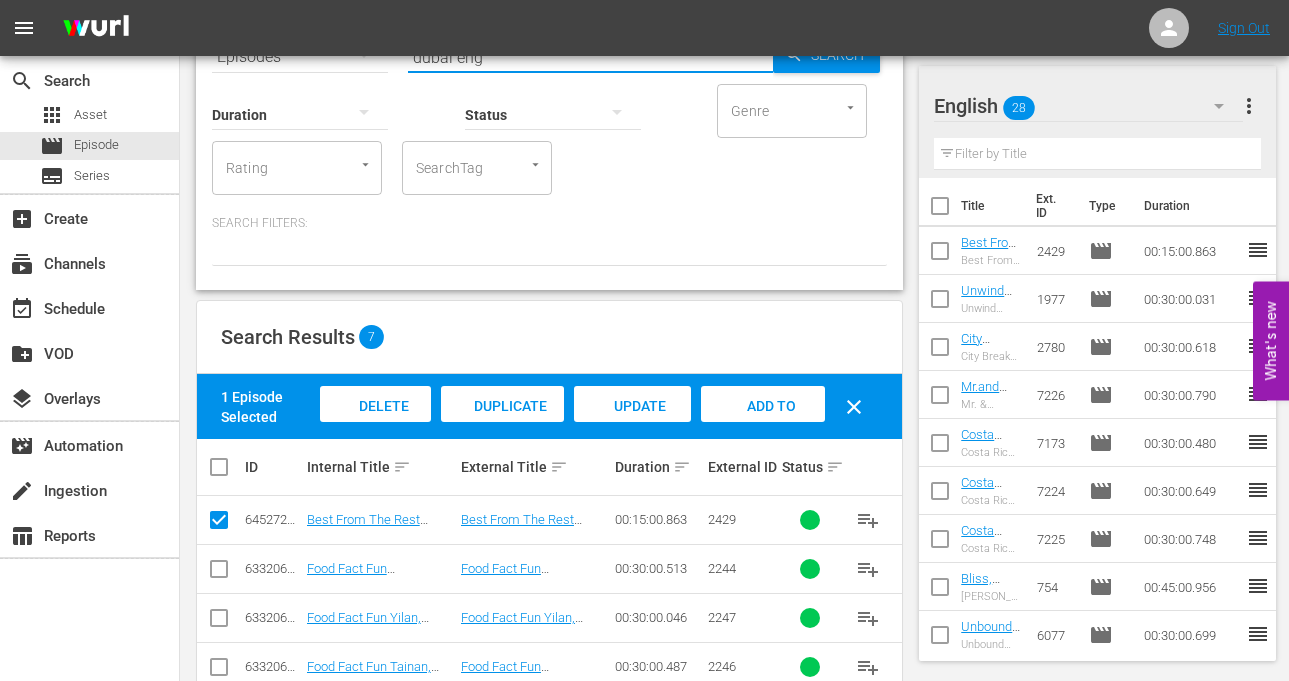 type on "dubai eng" 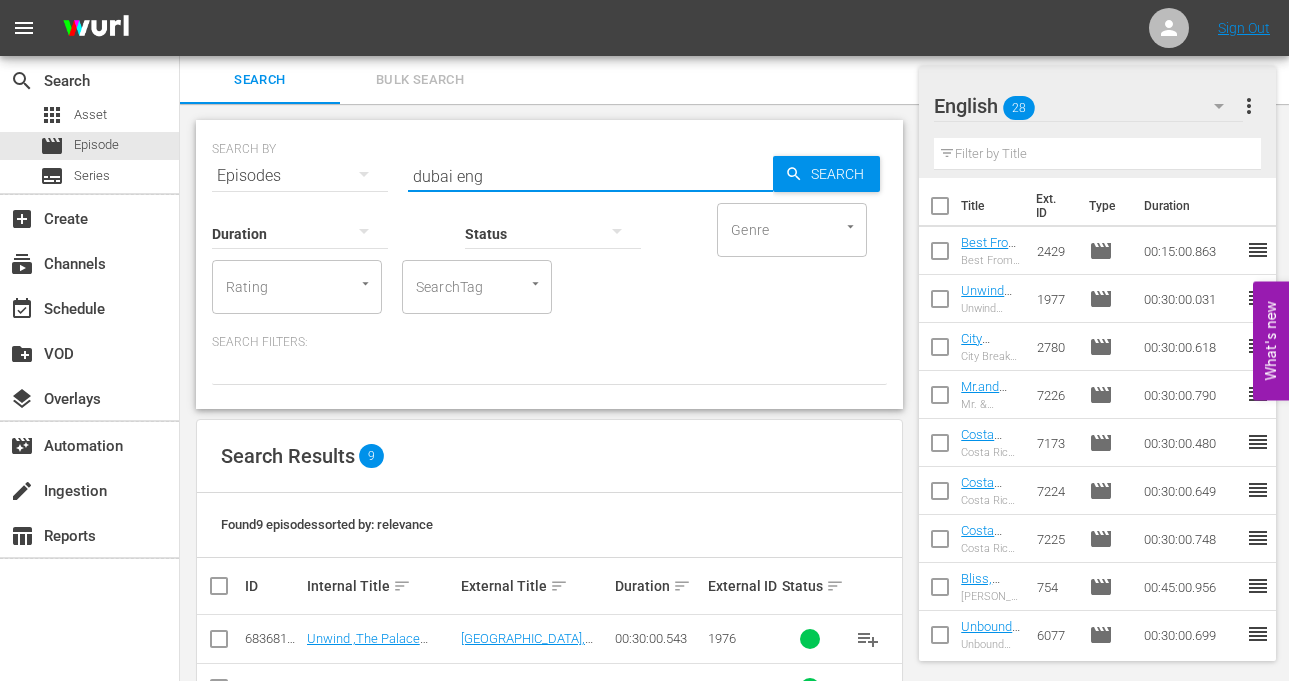 scroll, scrollTop: 200, scrollLeft: 0, axis: vertical 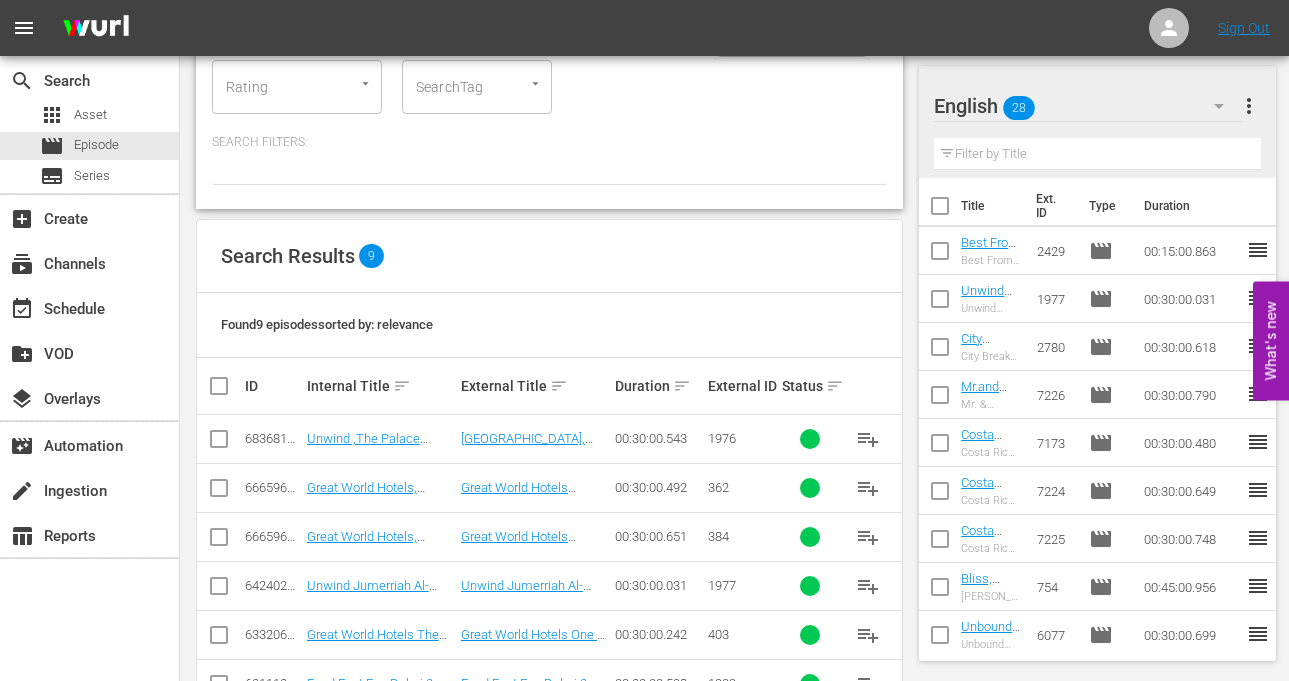 click at bounding box center (219, 443) 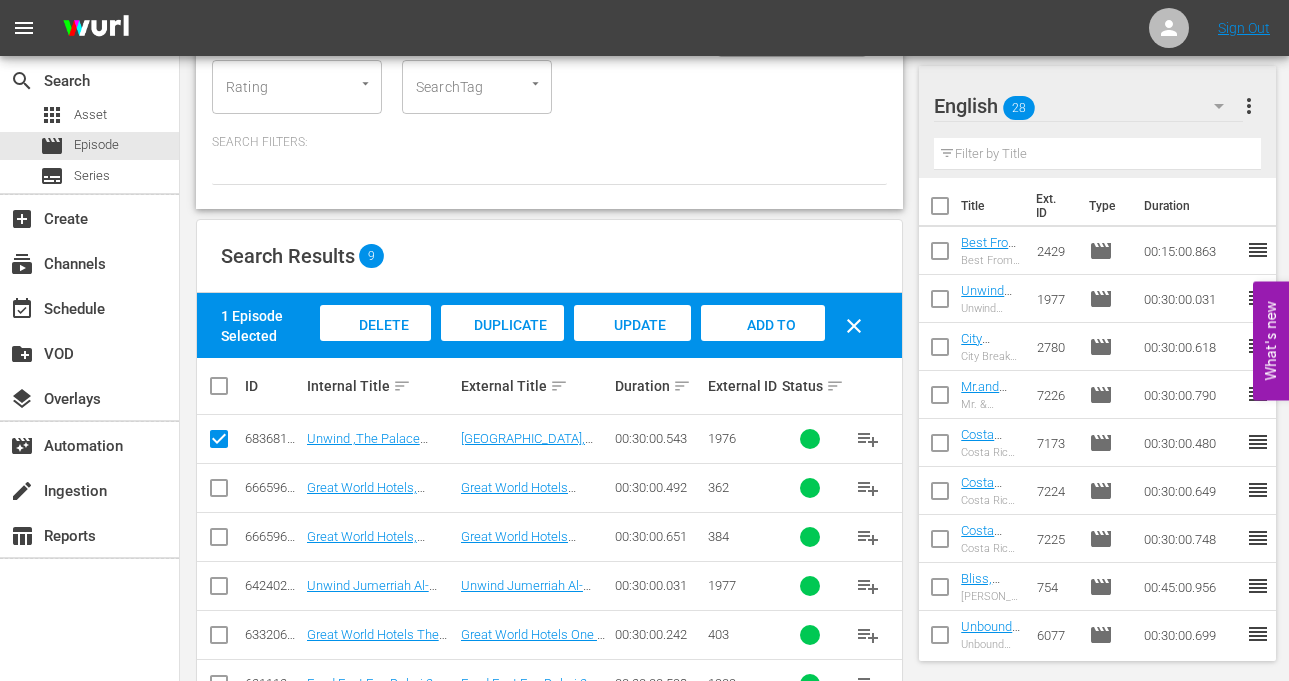 click on "Add to Workspace" at bounding box center (763, 344) 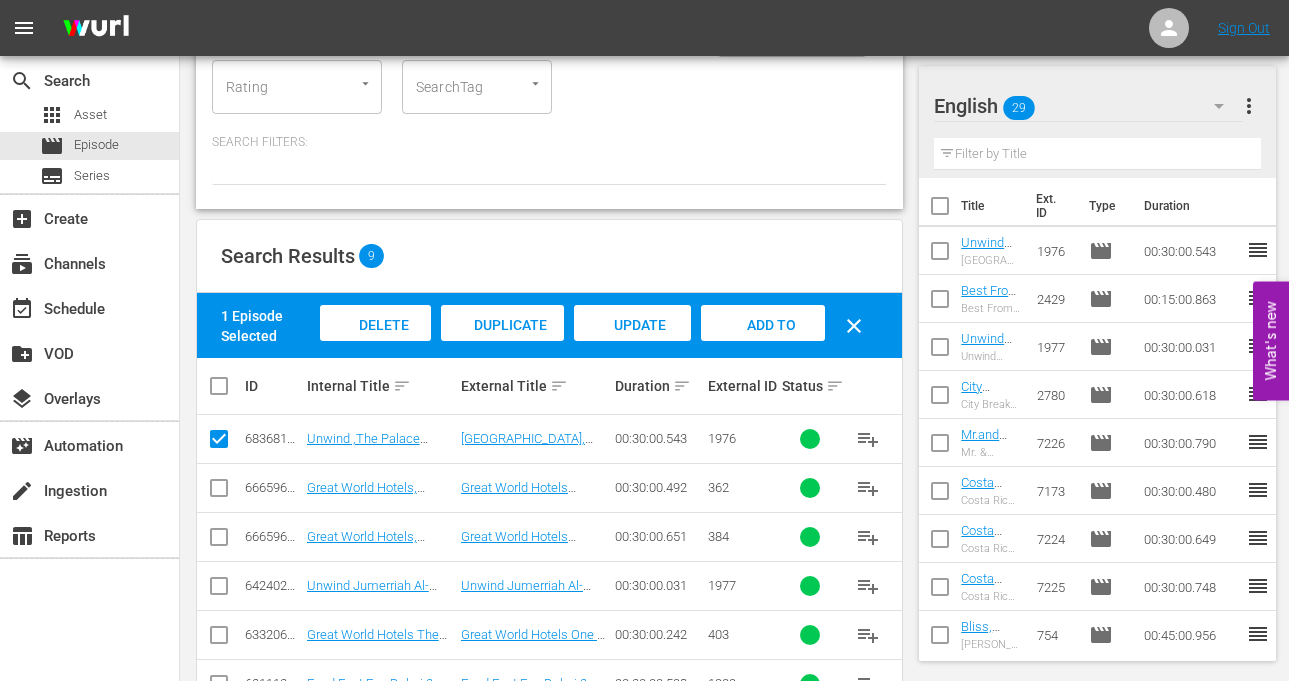 click at bounding box center (940, 255) 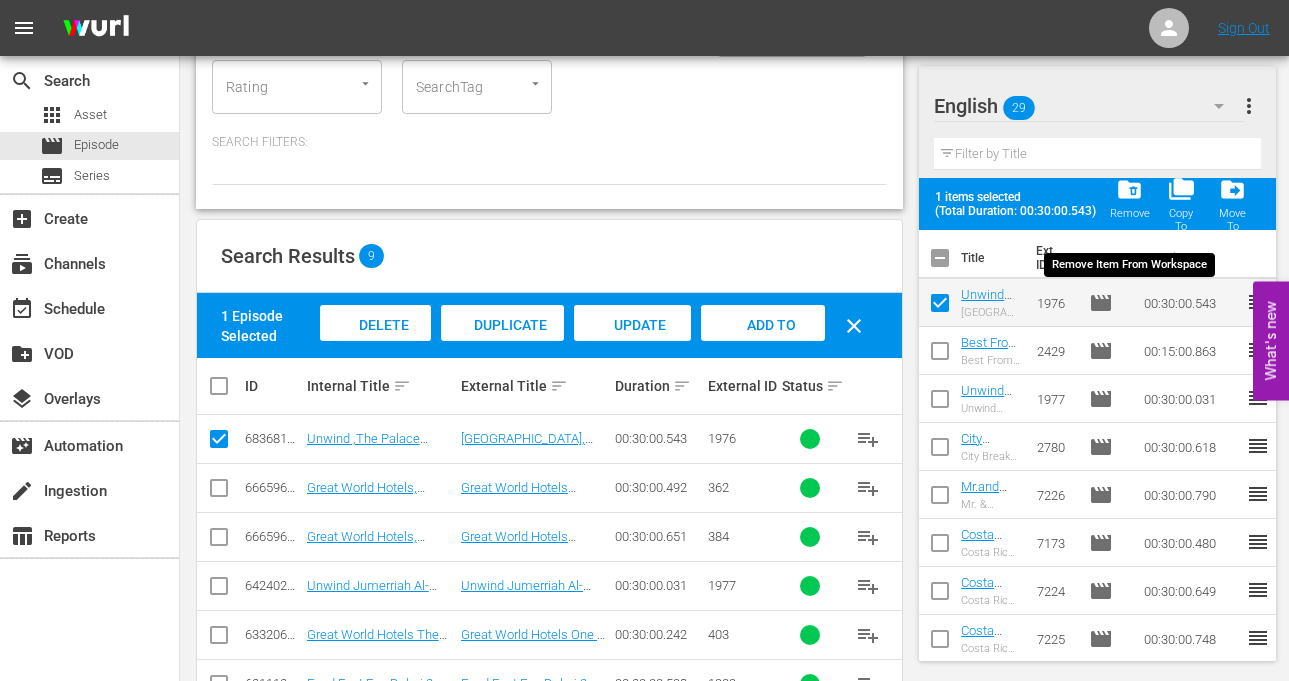 click on "folder_delete" at bounding box center [1129, 189] 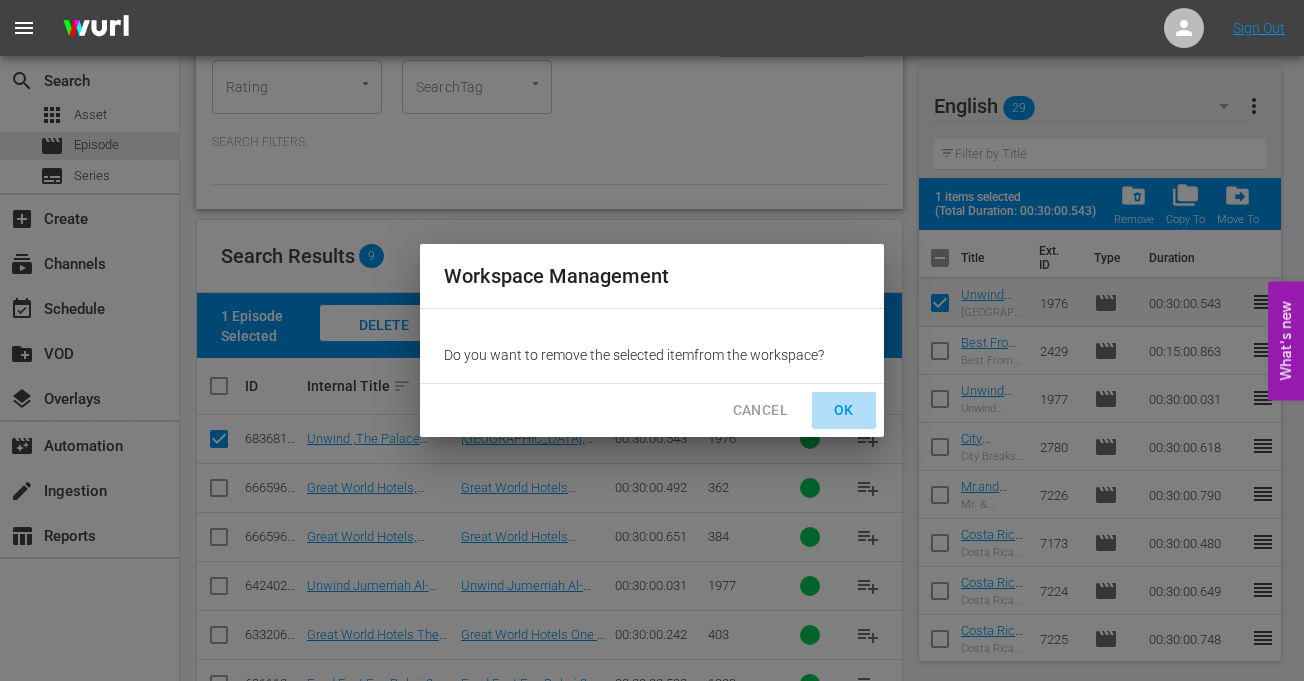 click on "OK" at bounding box center [844, 410] 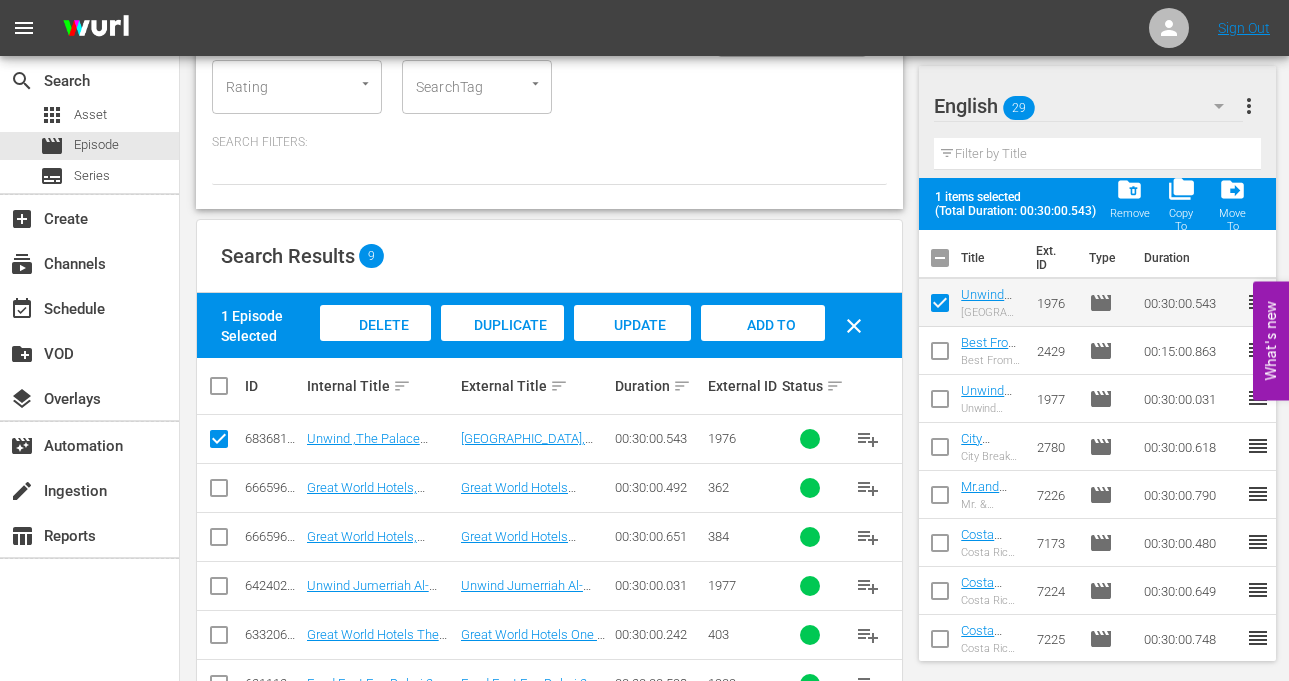 checkbox on "false" 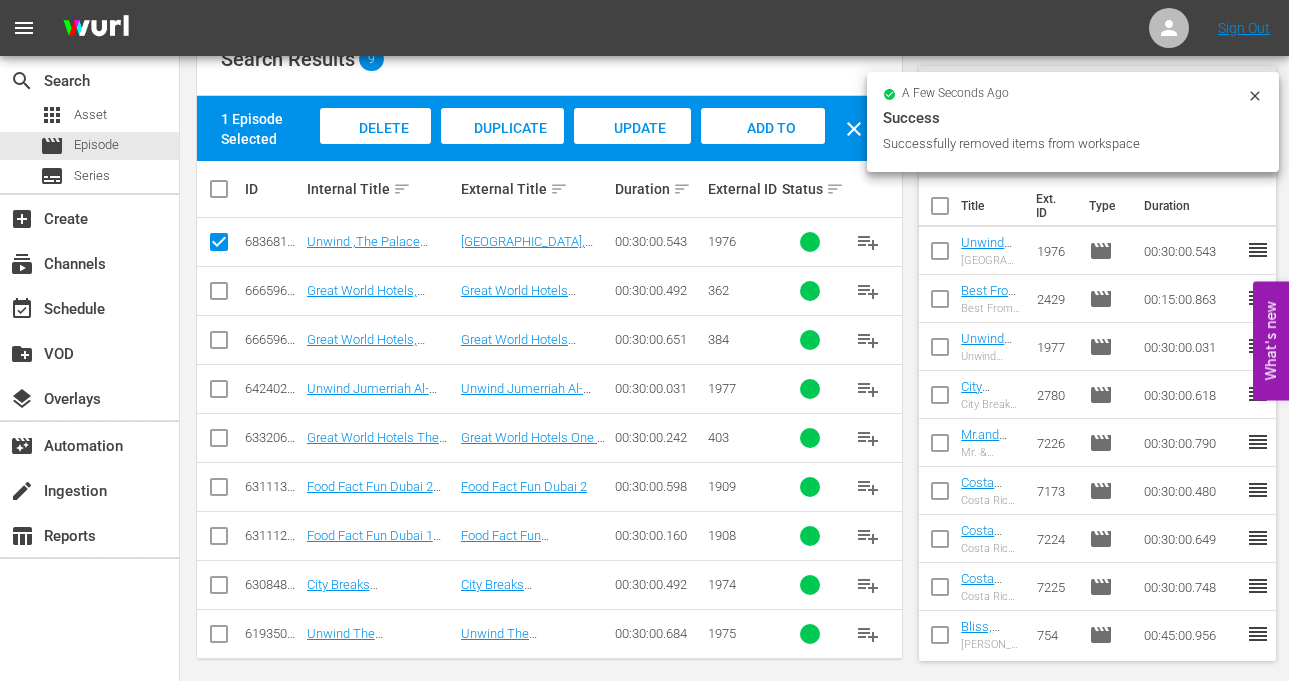 scroll, scrollTop: 400, scrollLeft: 0, axis: vertical 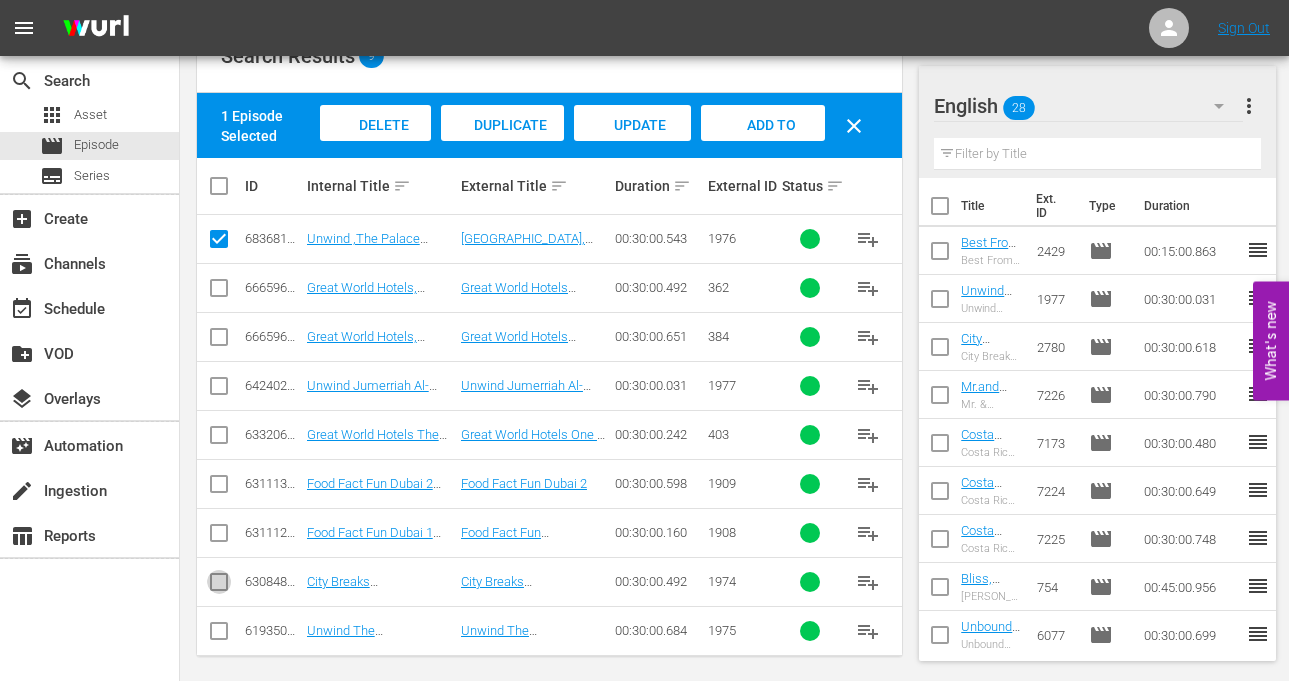 click at bounding box center (219, 586) 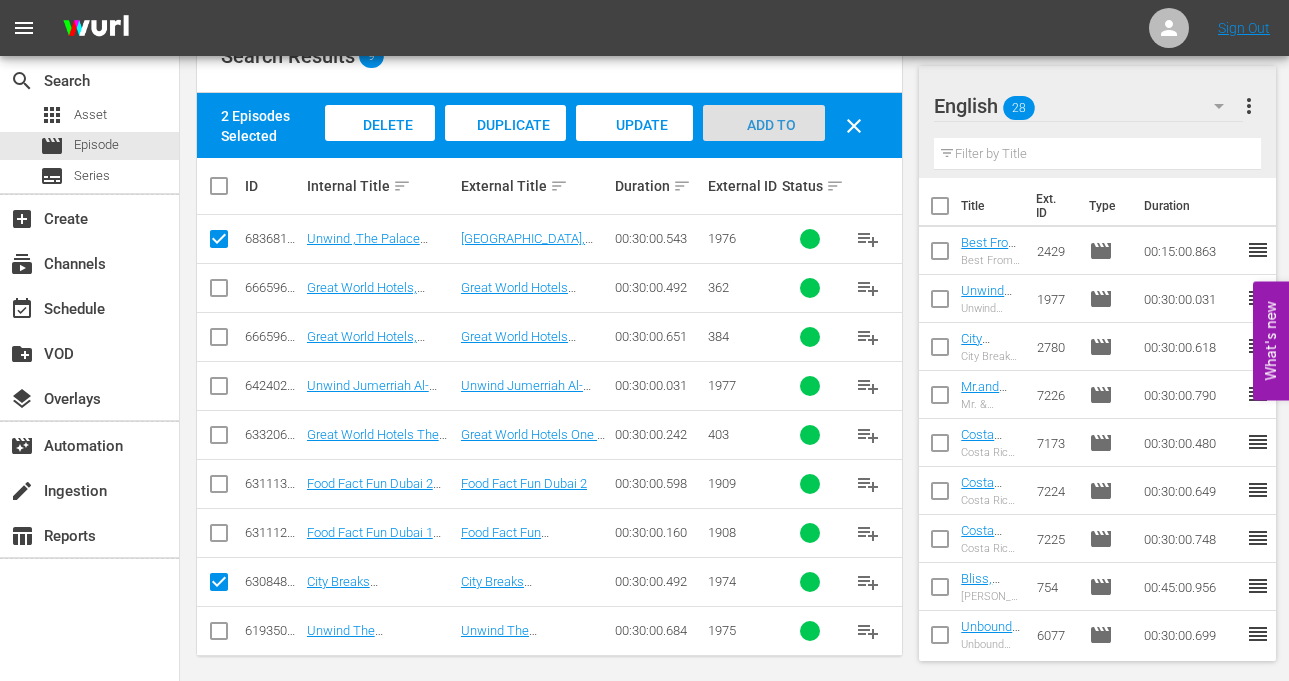 click on "Add to Workspace" at bounding box center (764, 142) 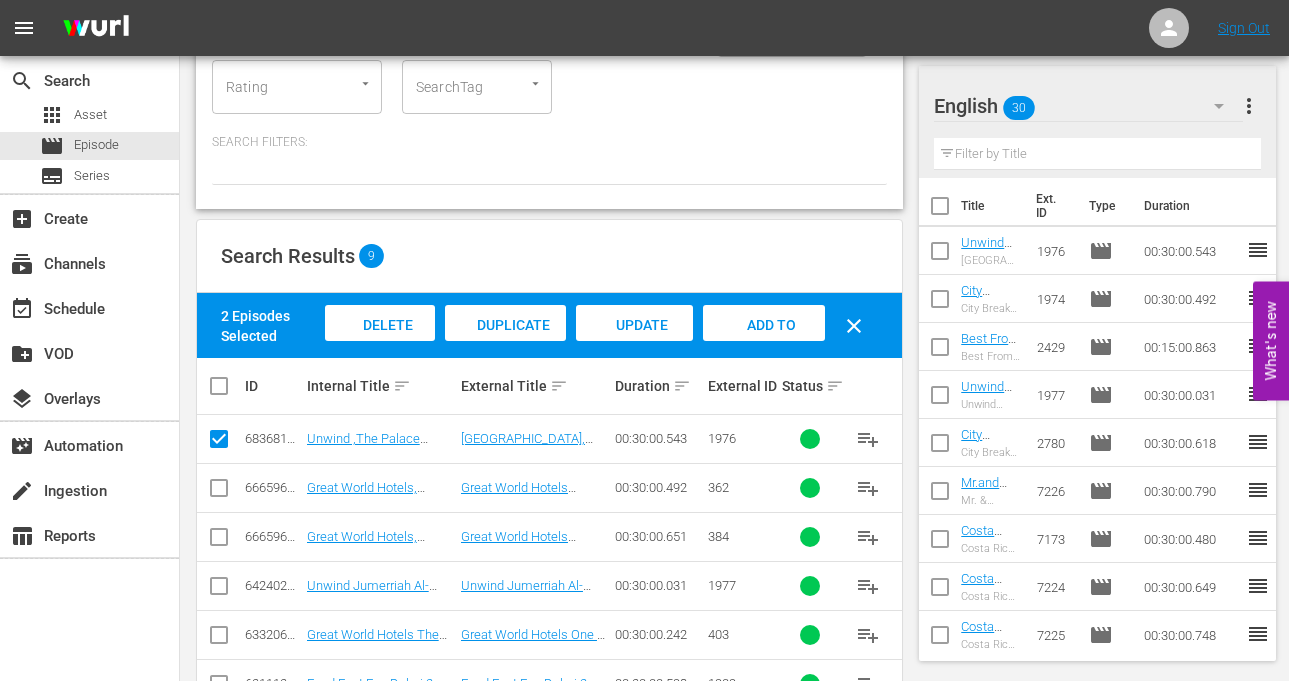 scroll, scrollTop: 0, scrollLeft: 0, axis: both 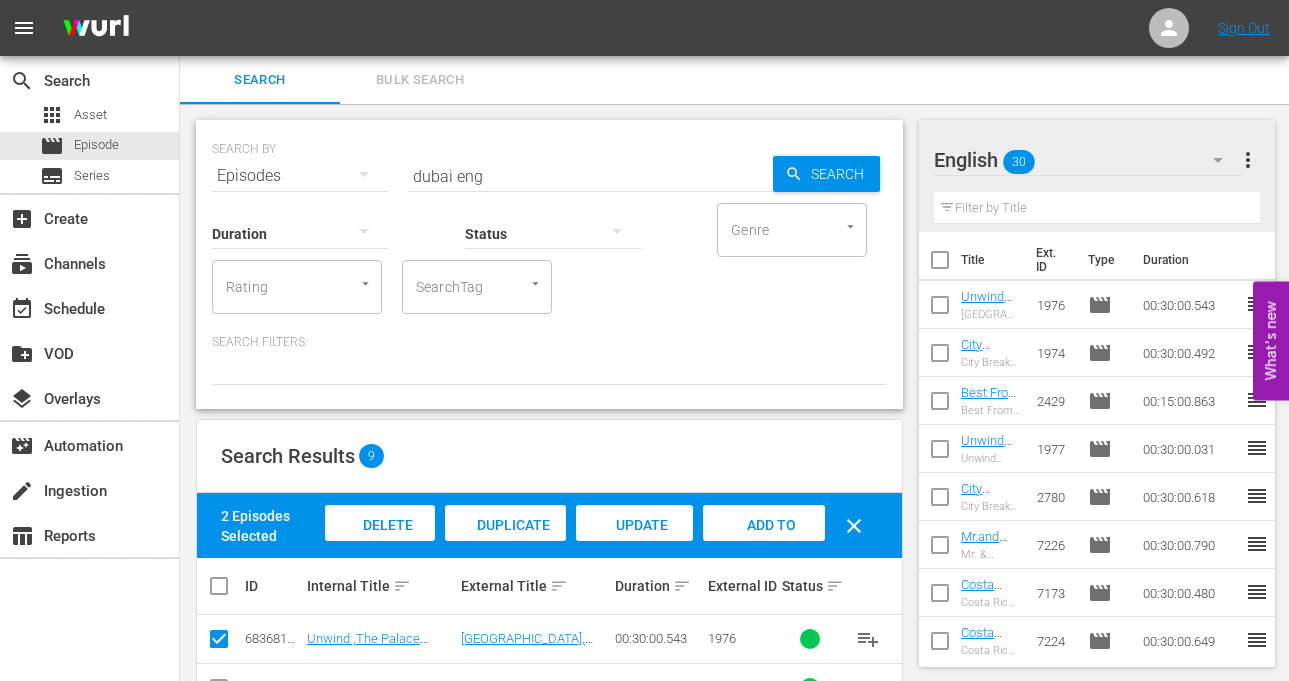 click on "dubai eng" at bounding box center (590, 176) 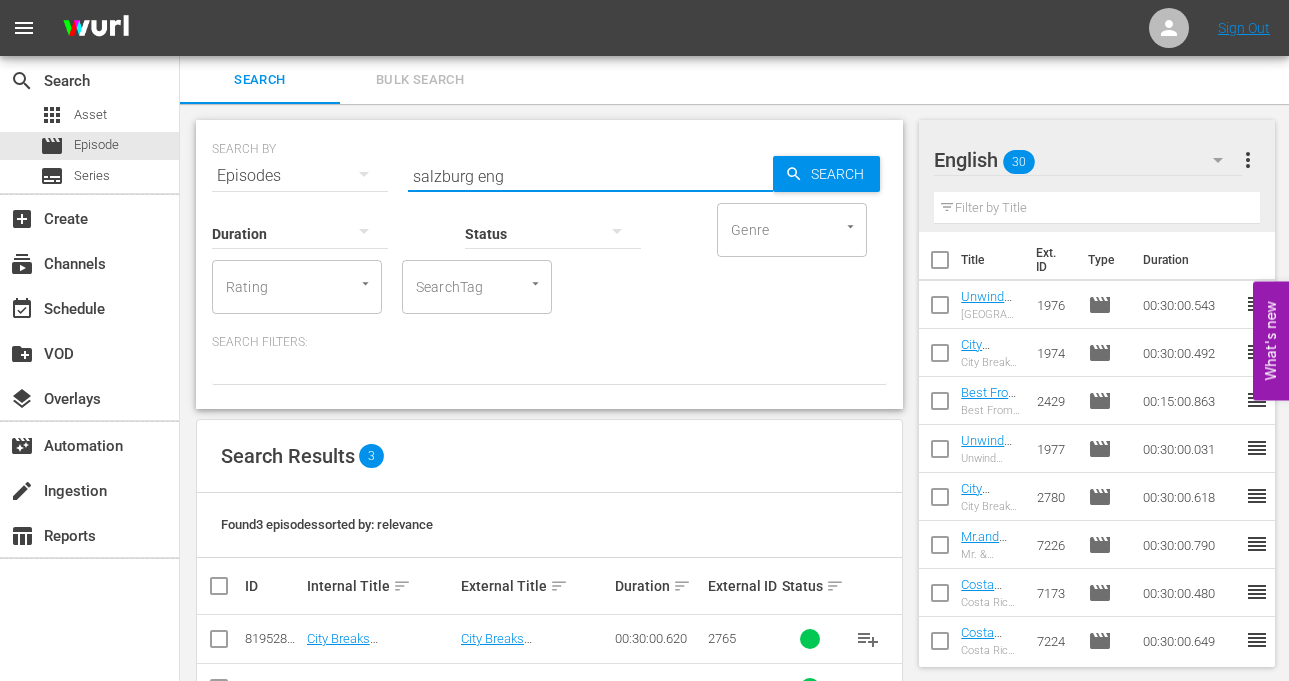 click at bounding box center (219, 643) 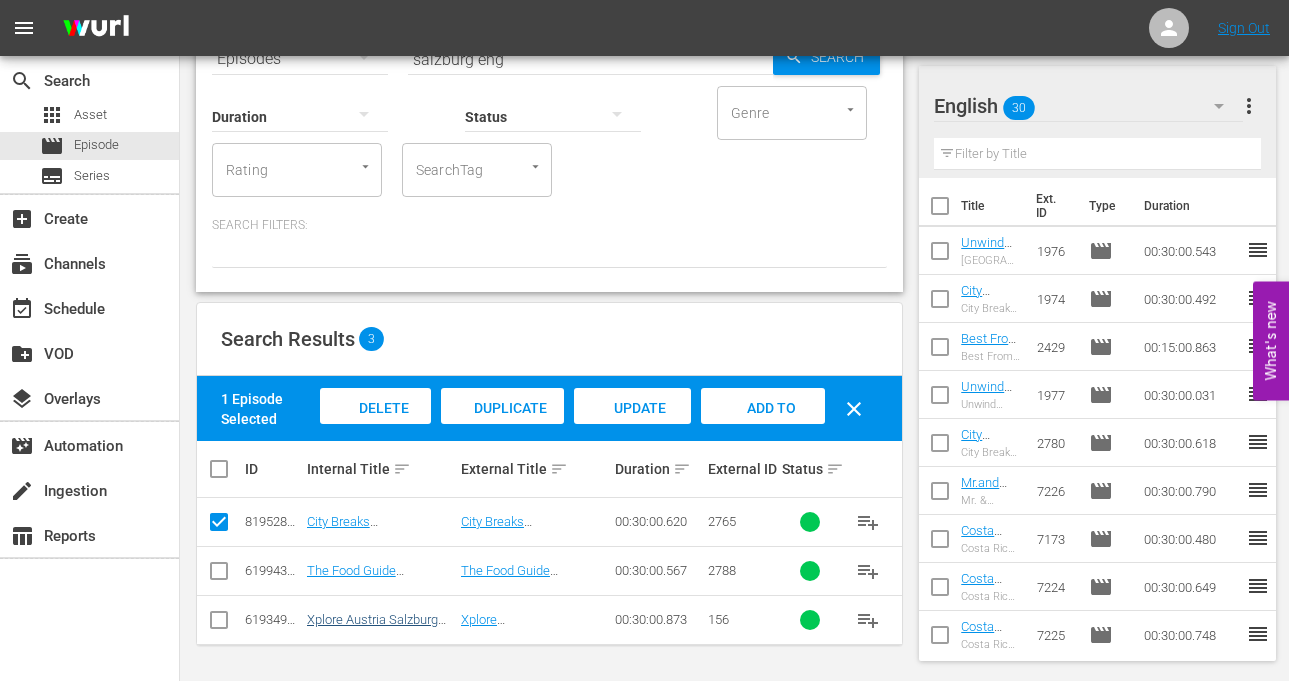 scroll, scrollTop: 118, scrollLeft: 0, axis: vertical 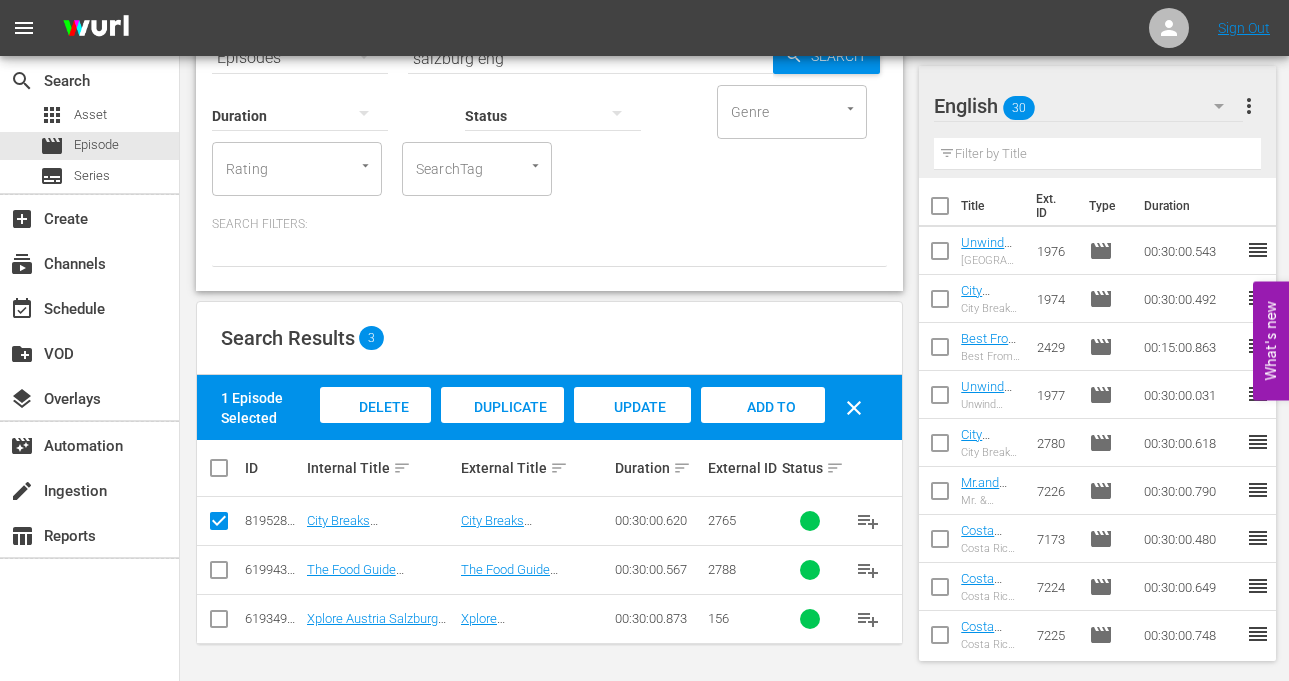 click on "Add to Workspace" at bounding box center [763, 426] 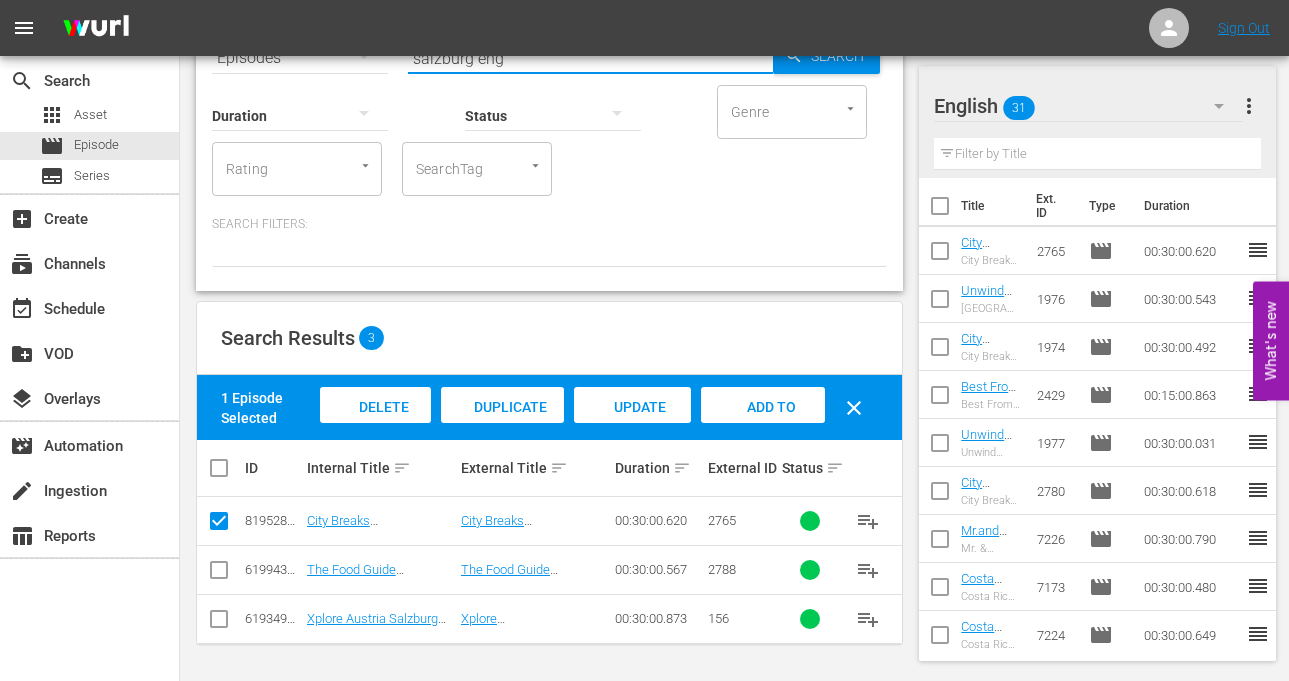 click on "salzburg eng" at bounding box center [590, 58] 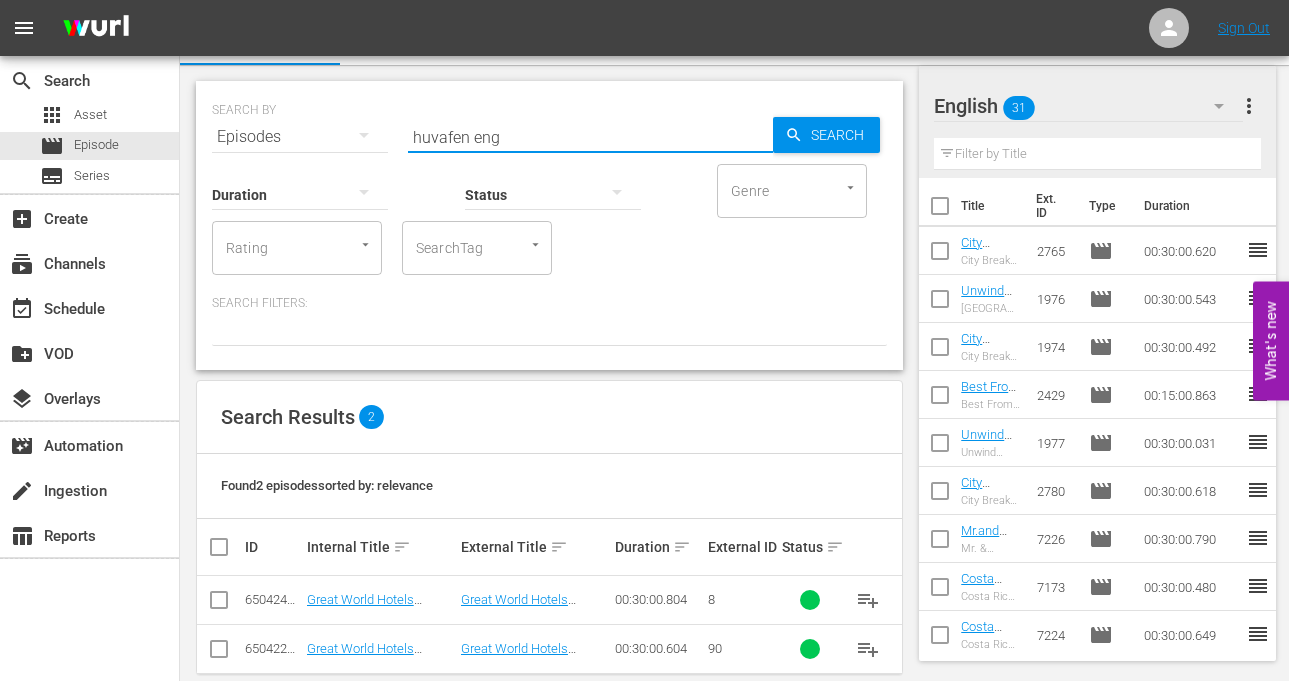 scroll, scrollTop: 69, scrollLeft: 0, axis: vertical 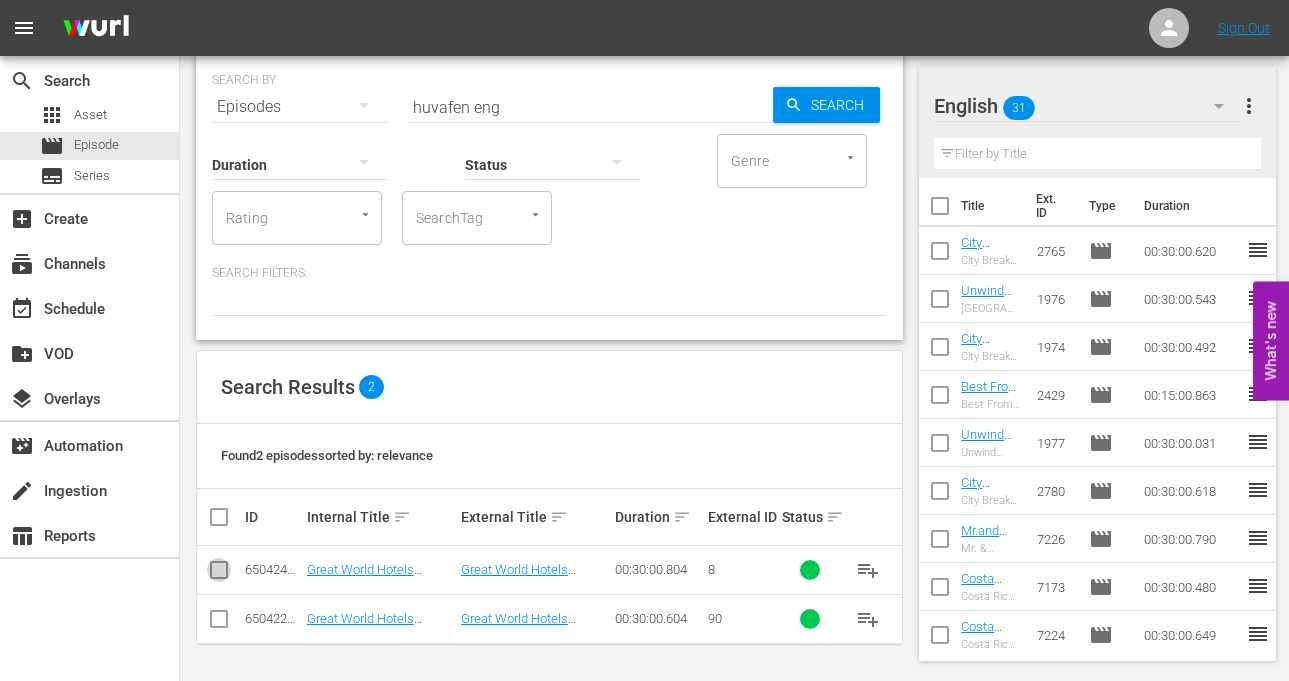 click at bounding box center [219, 574] 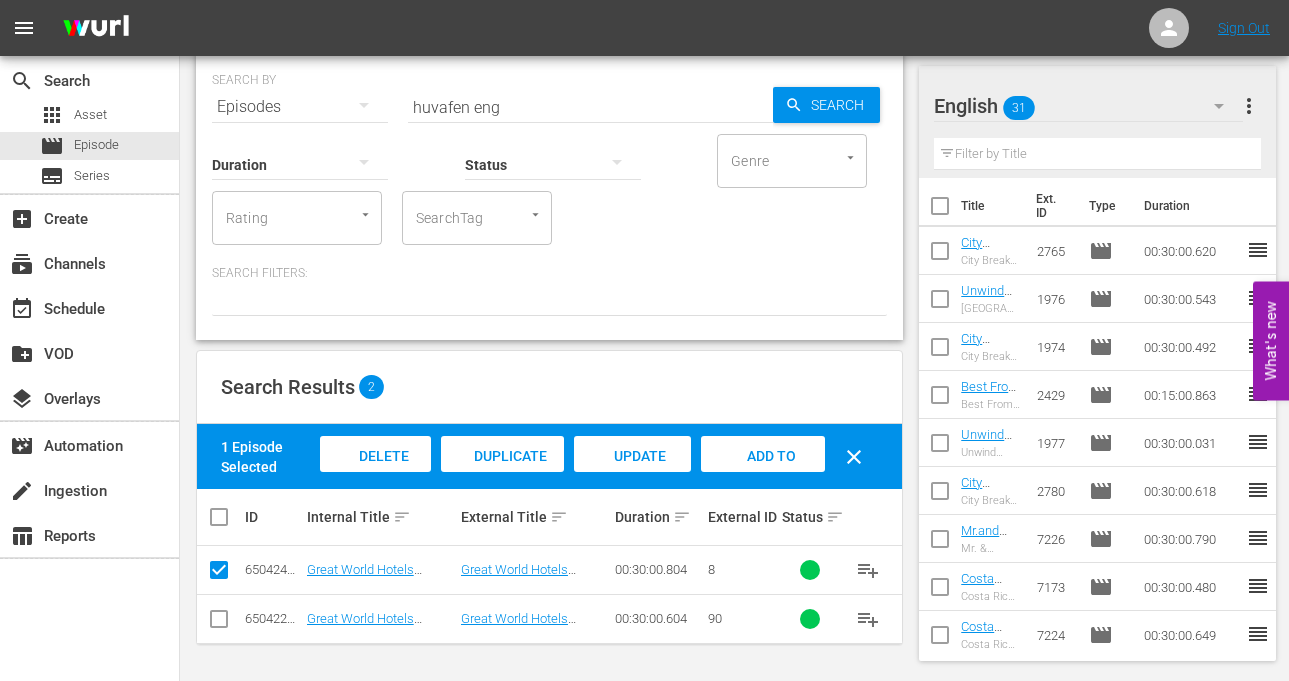click at bounding box center (219, 623) 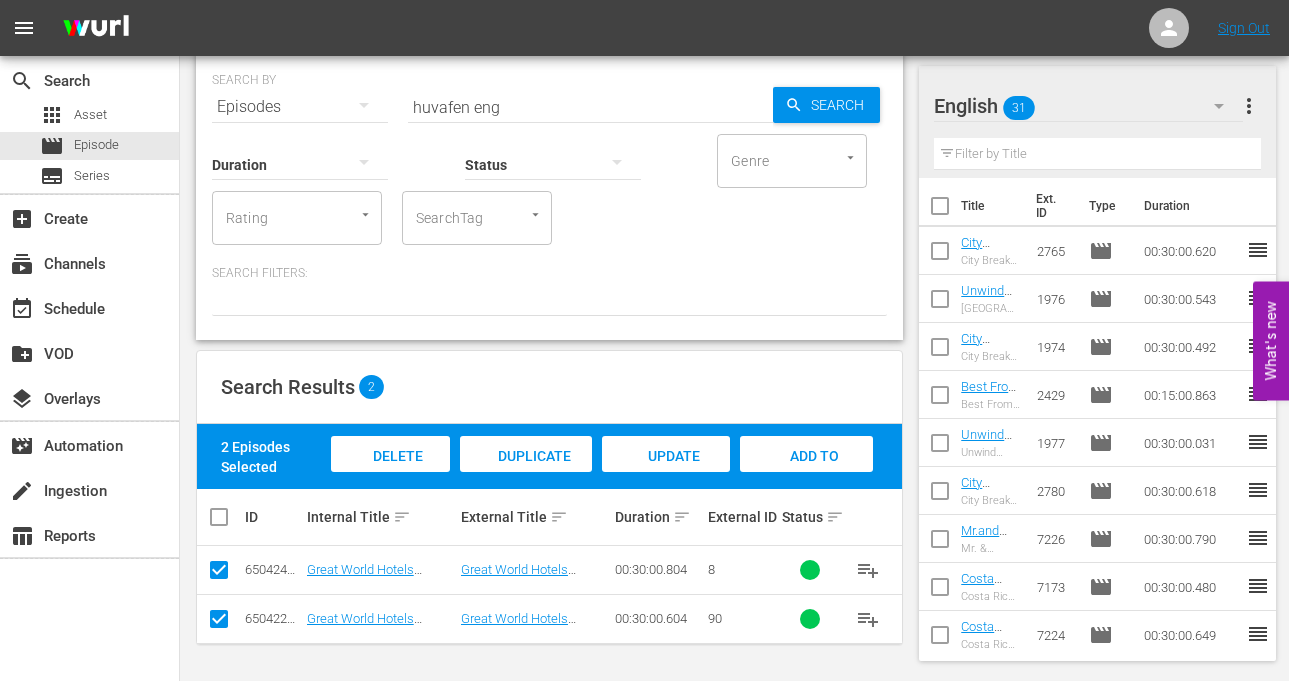 click on "Add to Workspace" at bounding box center (807, 473) 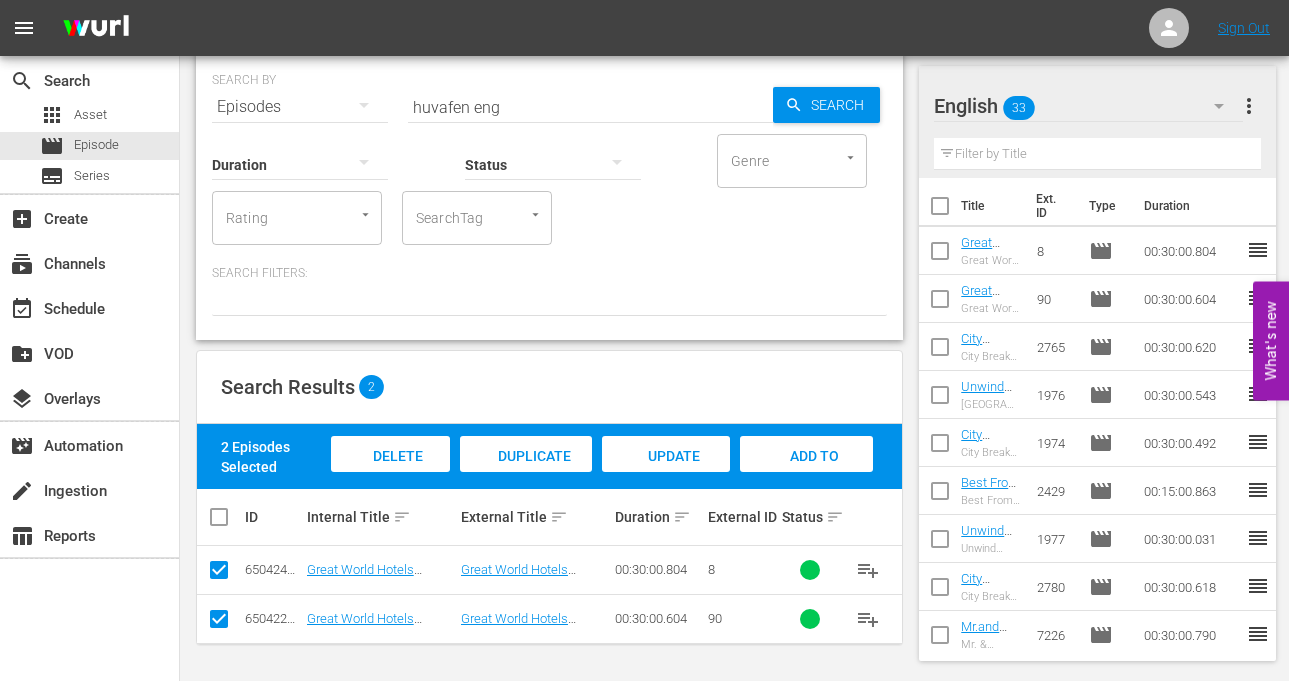 click on "huvafen eng" at bounding box center [590, 107] 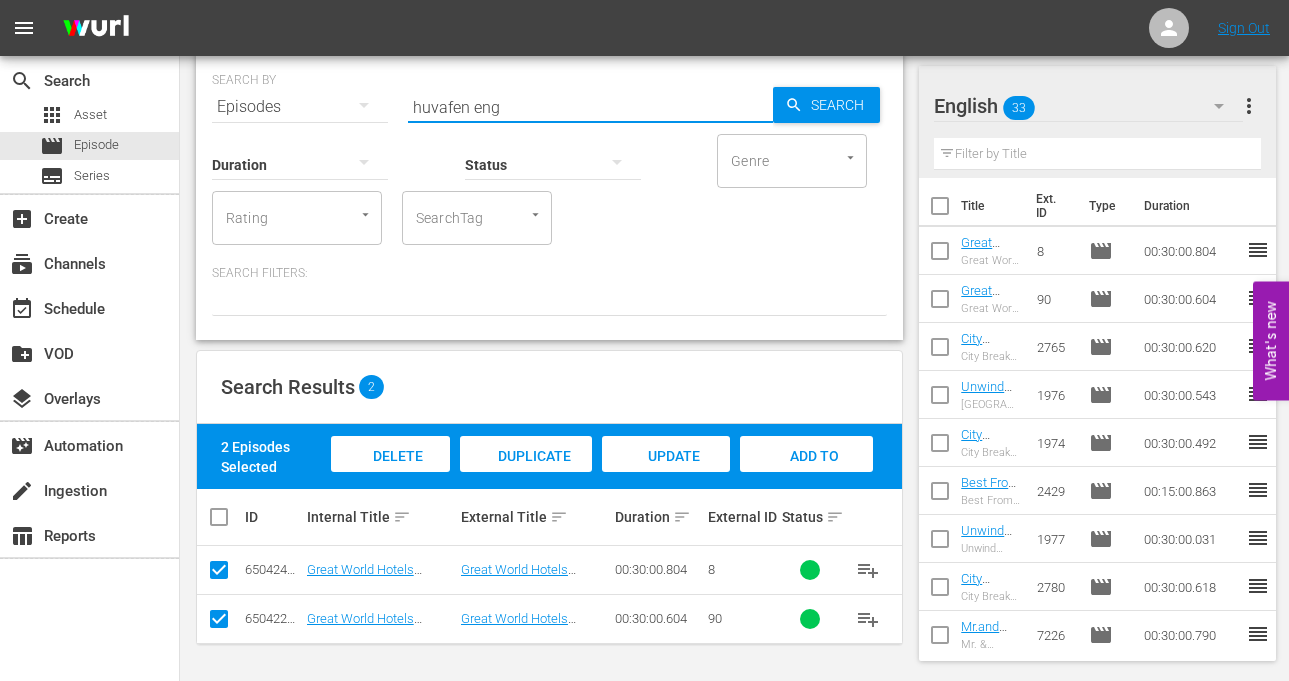 click on "huvafen eng" at bounding box center [590, 107] 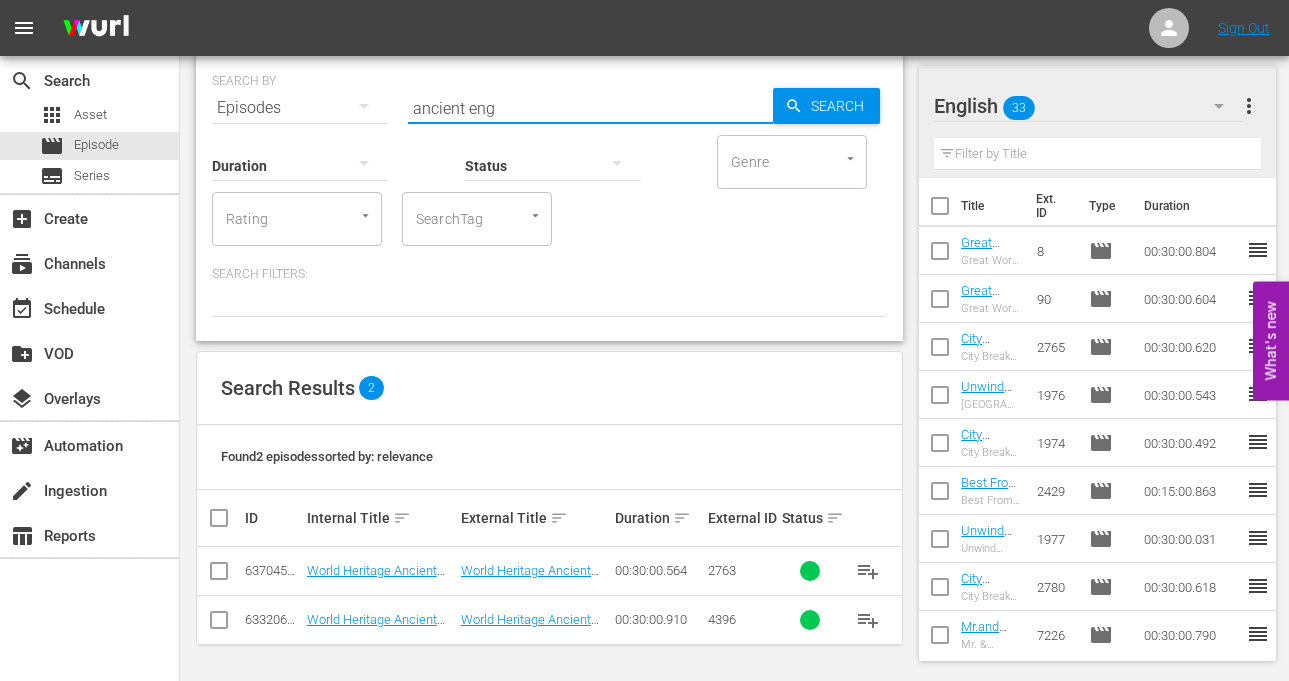 scroll, scrollTop: 69, scrollLeft: 0, axis: vertical 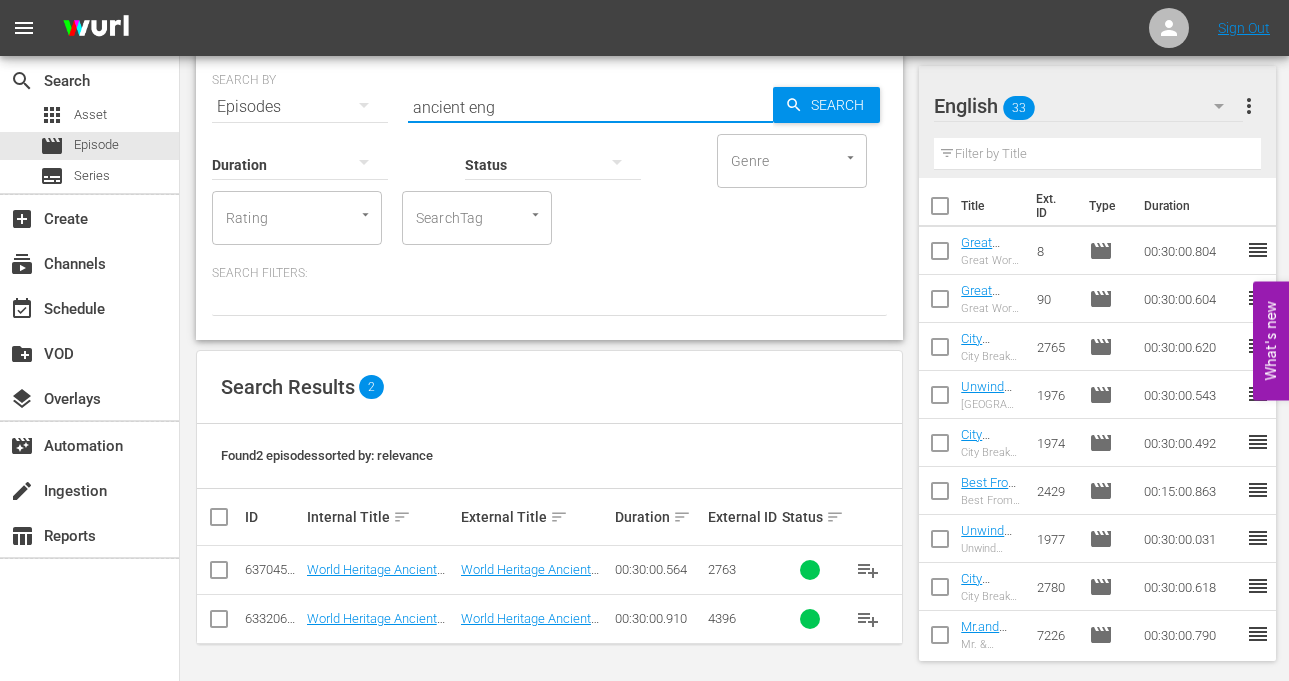click at bounding box center (219, 623) 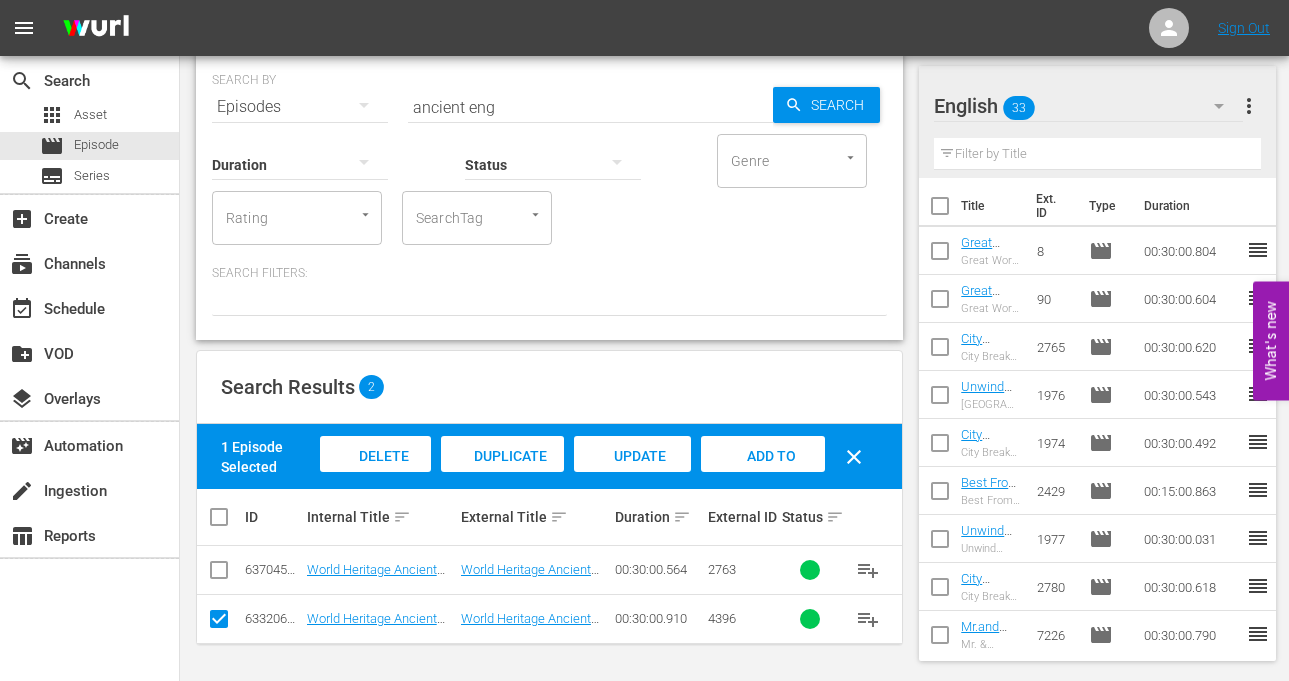 click on "Add to Workspace" at bounding box center [763, 473] 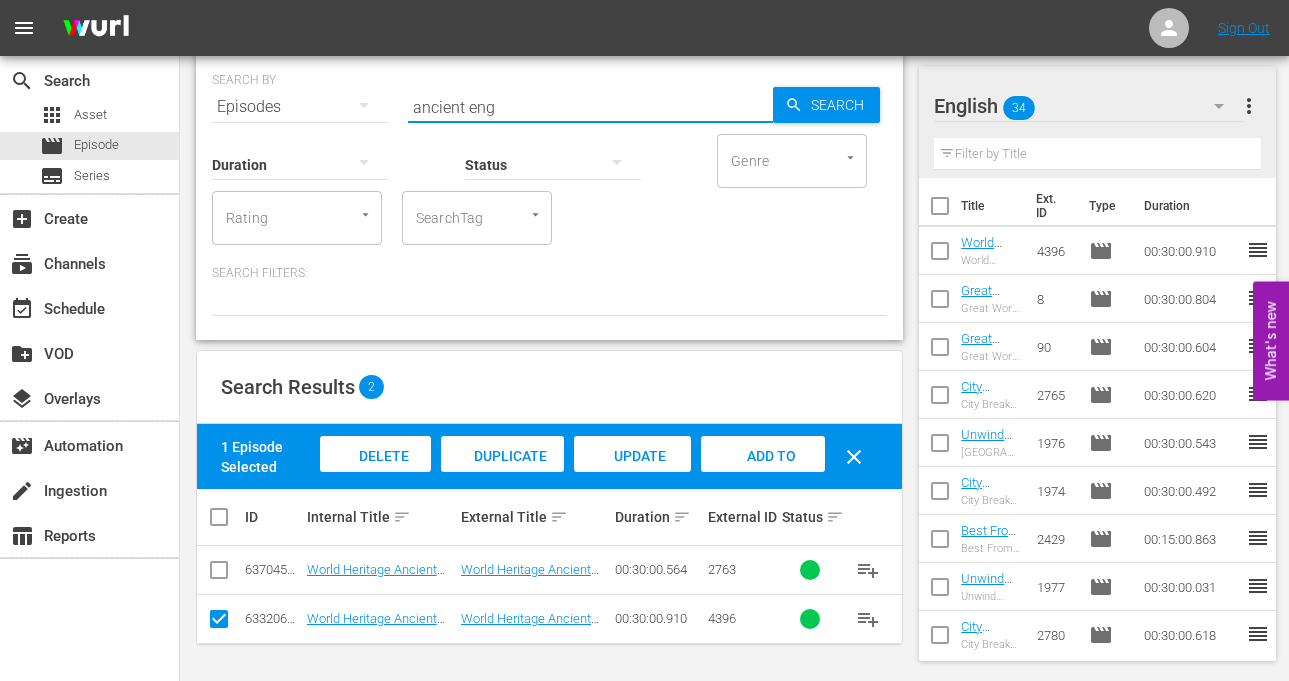 click on "ancient eng" at bounding box center (590, 107) 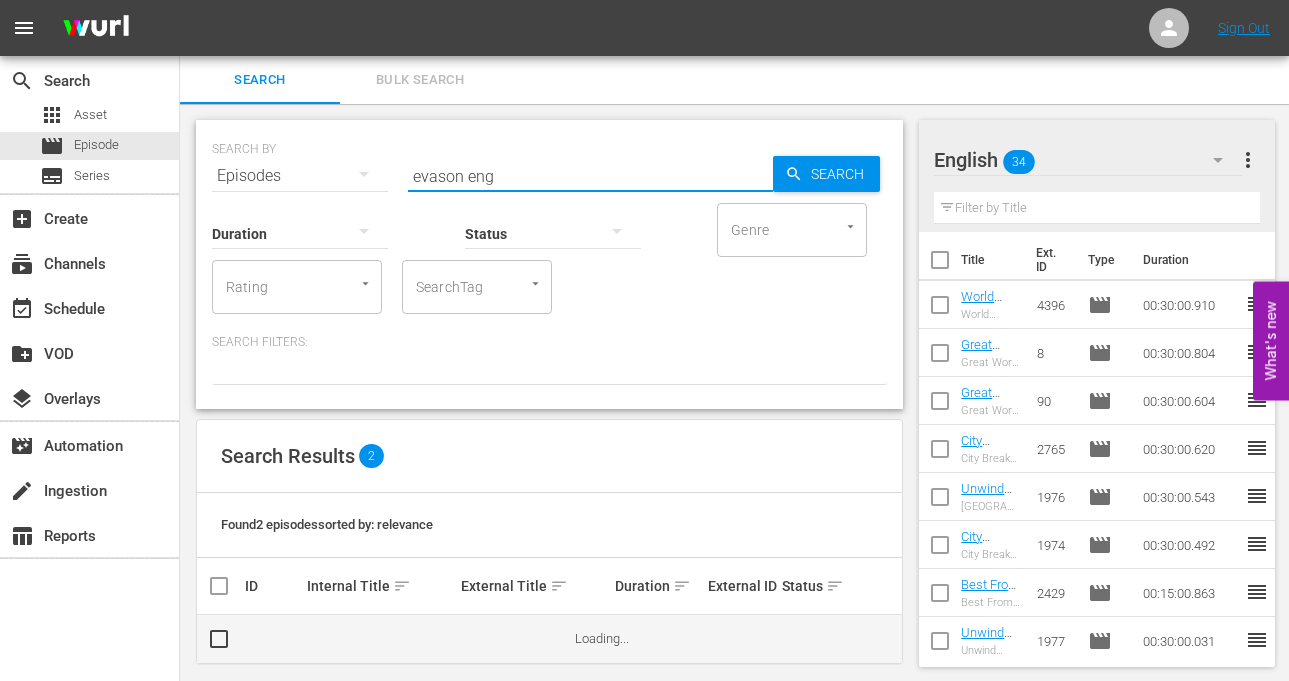 scroll, scrollTop: 19, scrollLeft: 0, axis: vertical 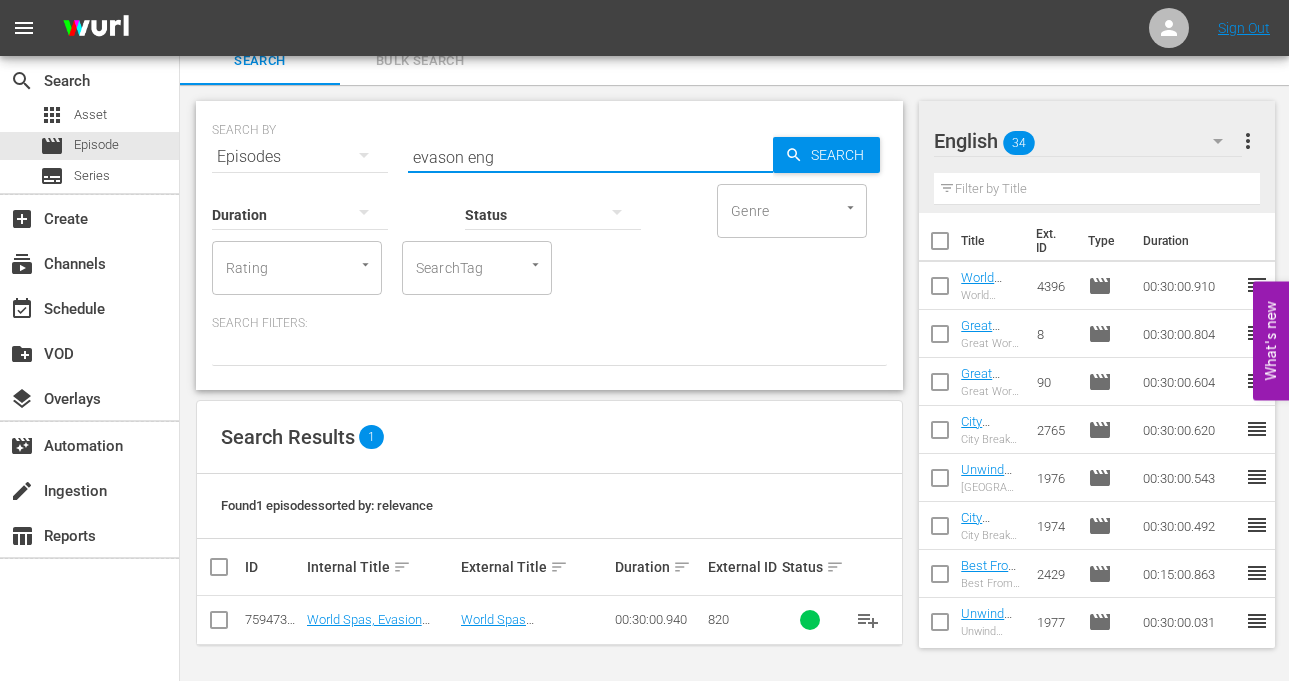 click at bounding box center (219, 624) 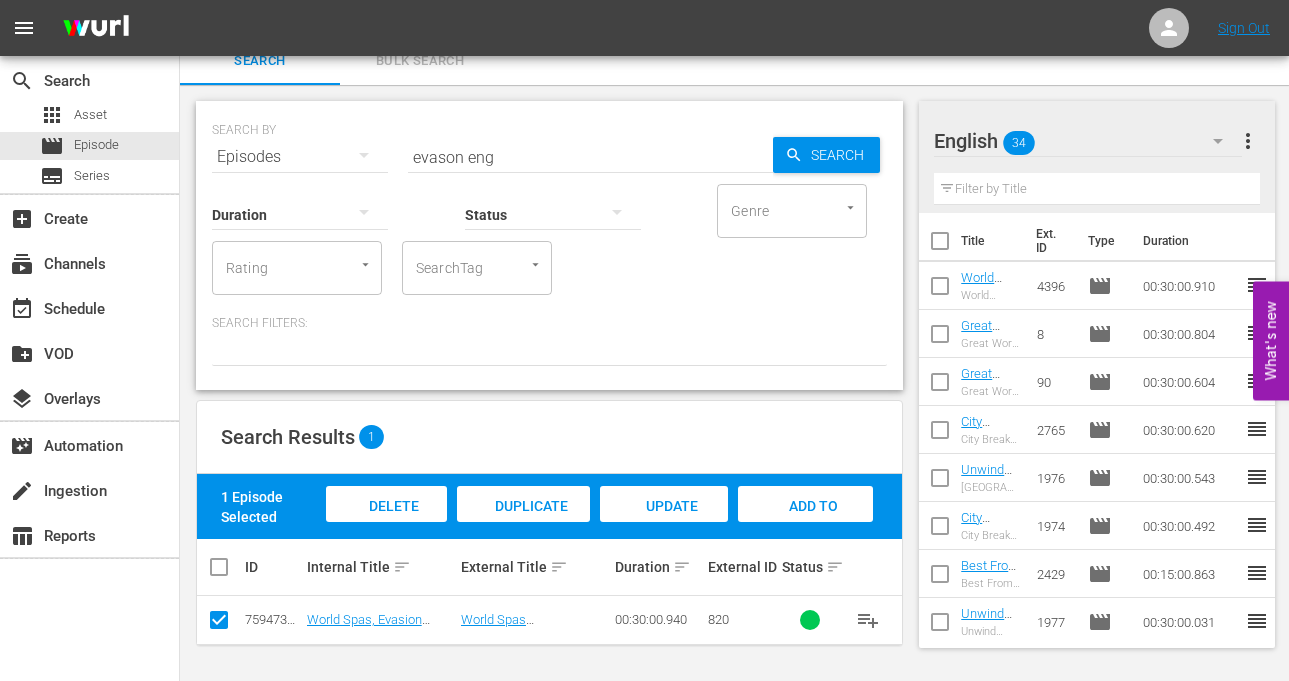 click on "Add to Workspace" at bounding box center [805, 523] 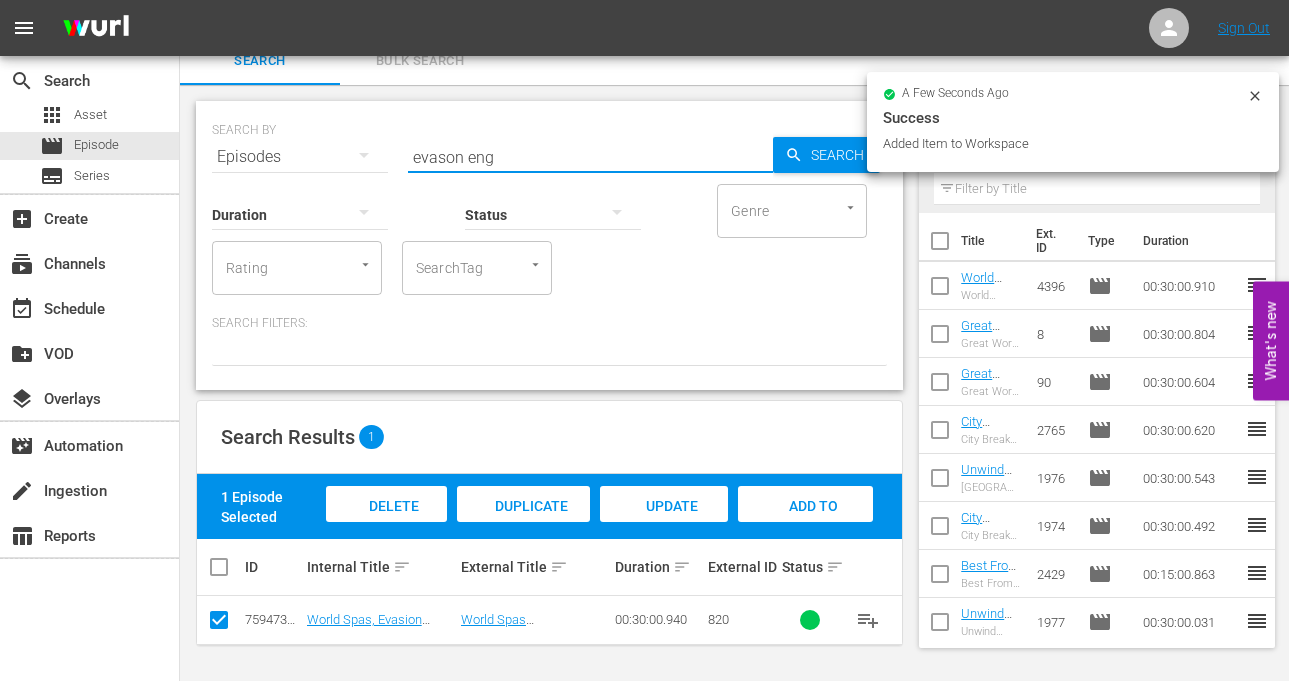 click on "evason eng" at bounding box center [590, 157] 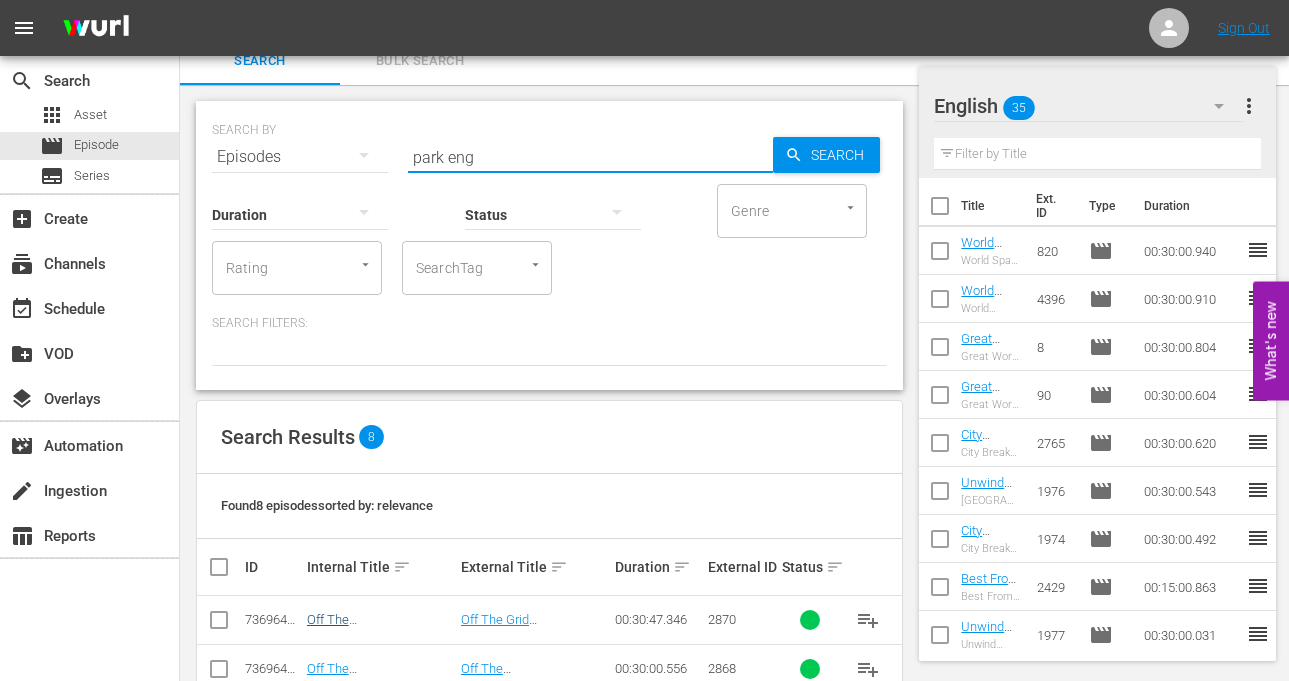 scroll, scrollTop: 100, scrollLeft: 0, axis: vertical 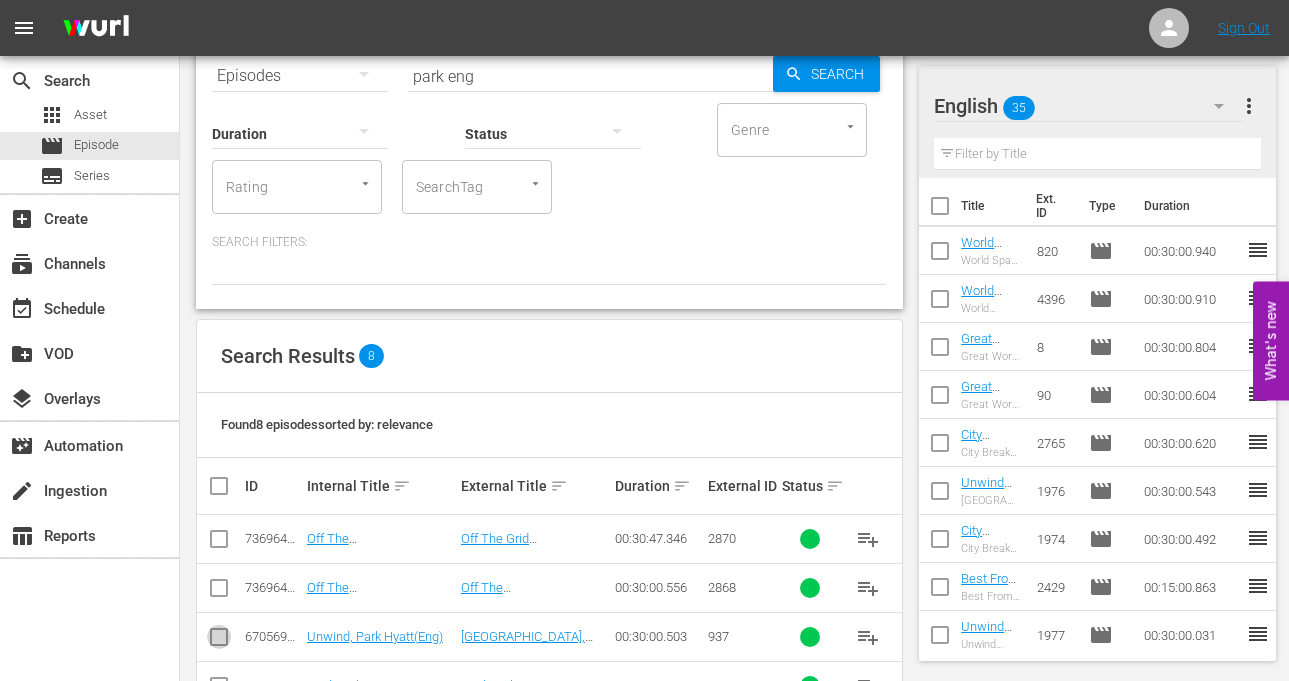 click at bounding box center [219, 641] 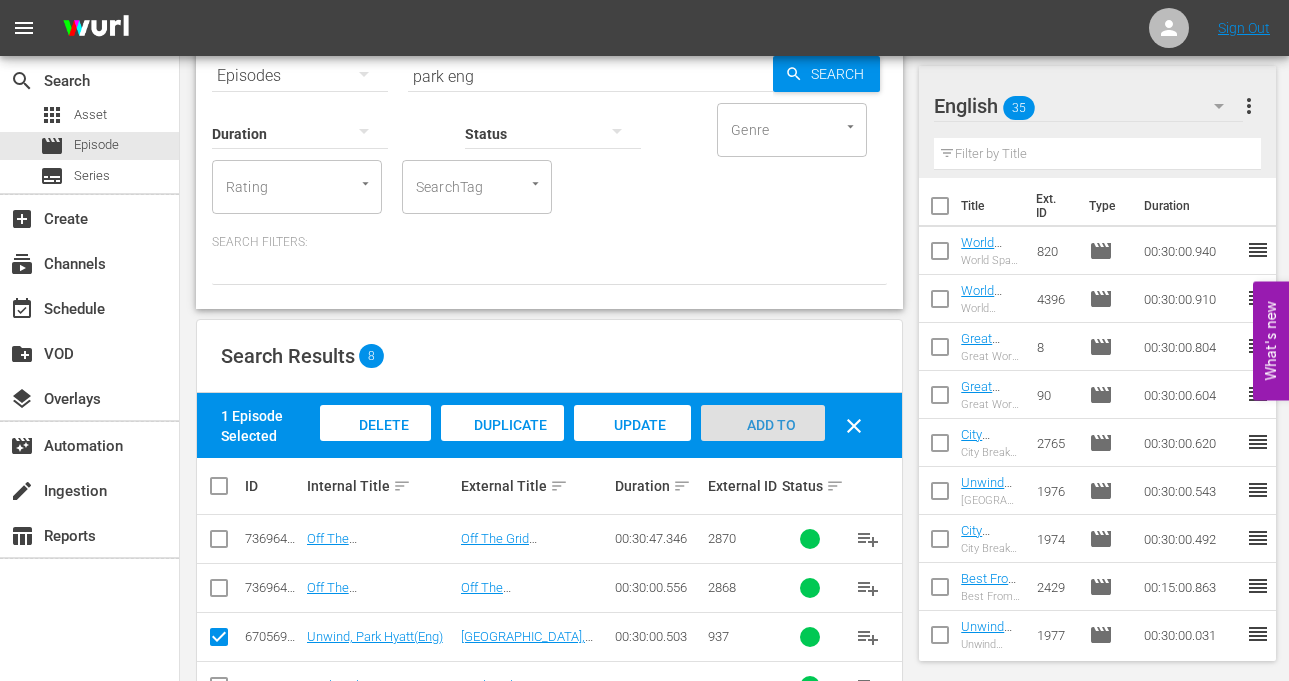 click on "Add to Workspace" at bounding box center (763, 444) 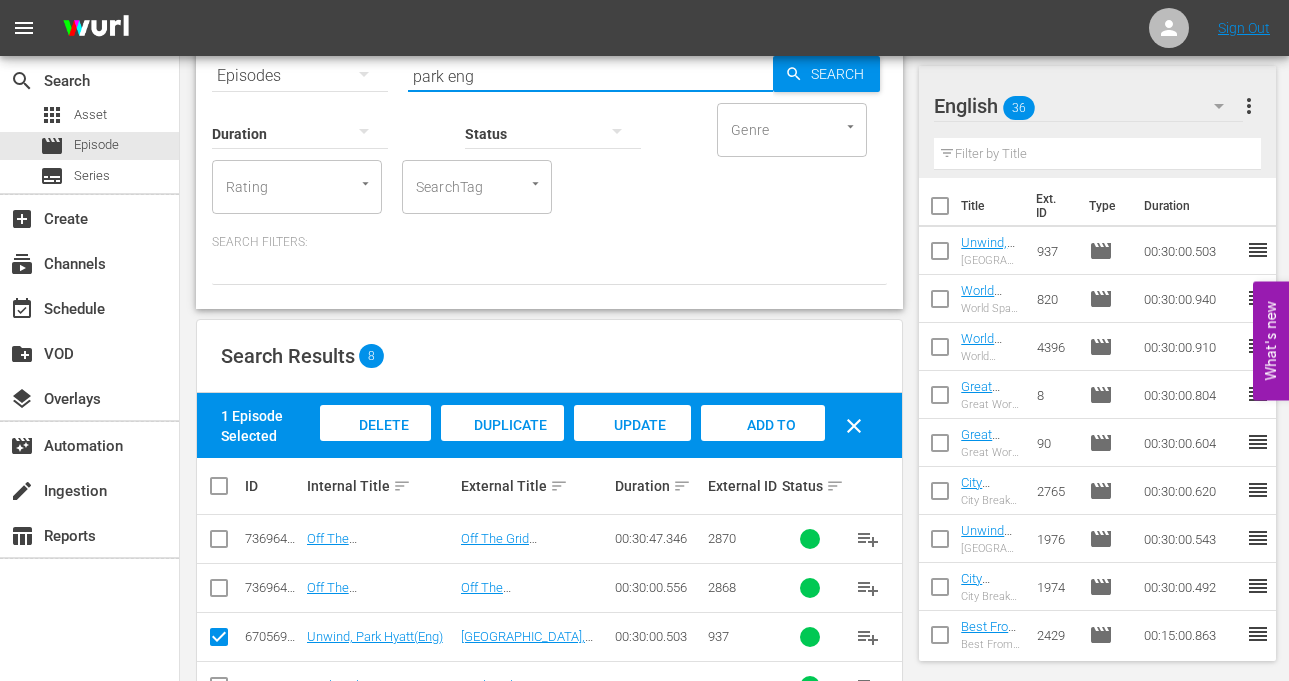 click on "park eng" at bounding box center (590, 76) 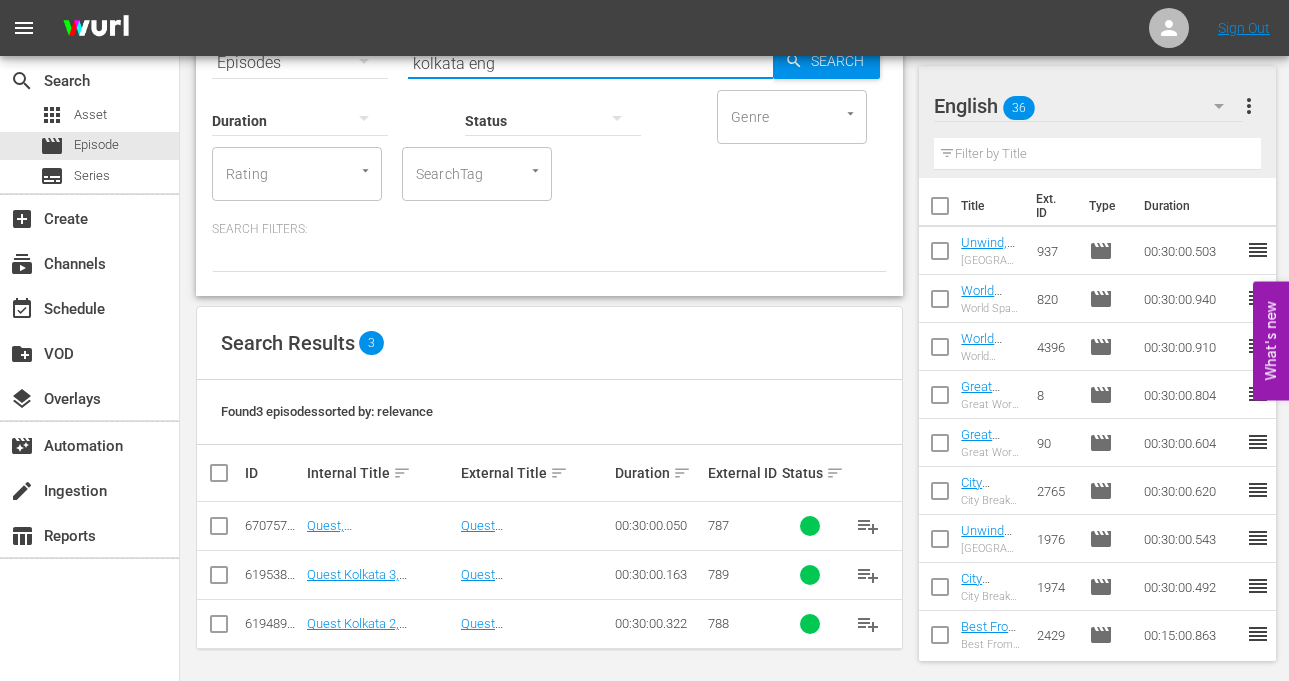 scroll, scrollTop: 118, scrollLeft: 0, axis: vertical 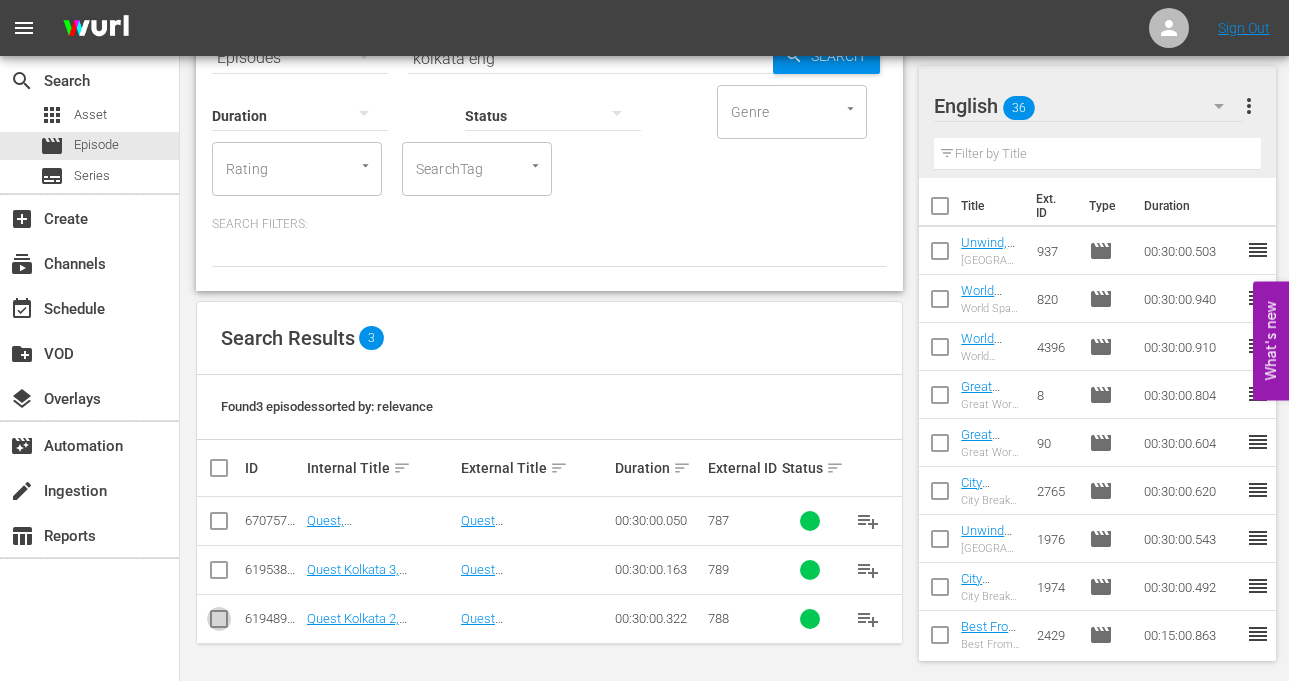 click at bounding box center [219, 623] 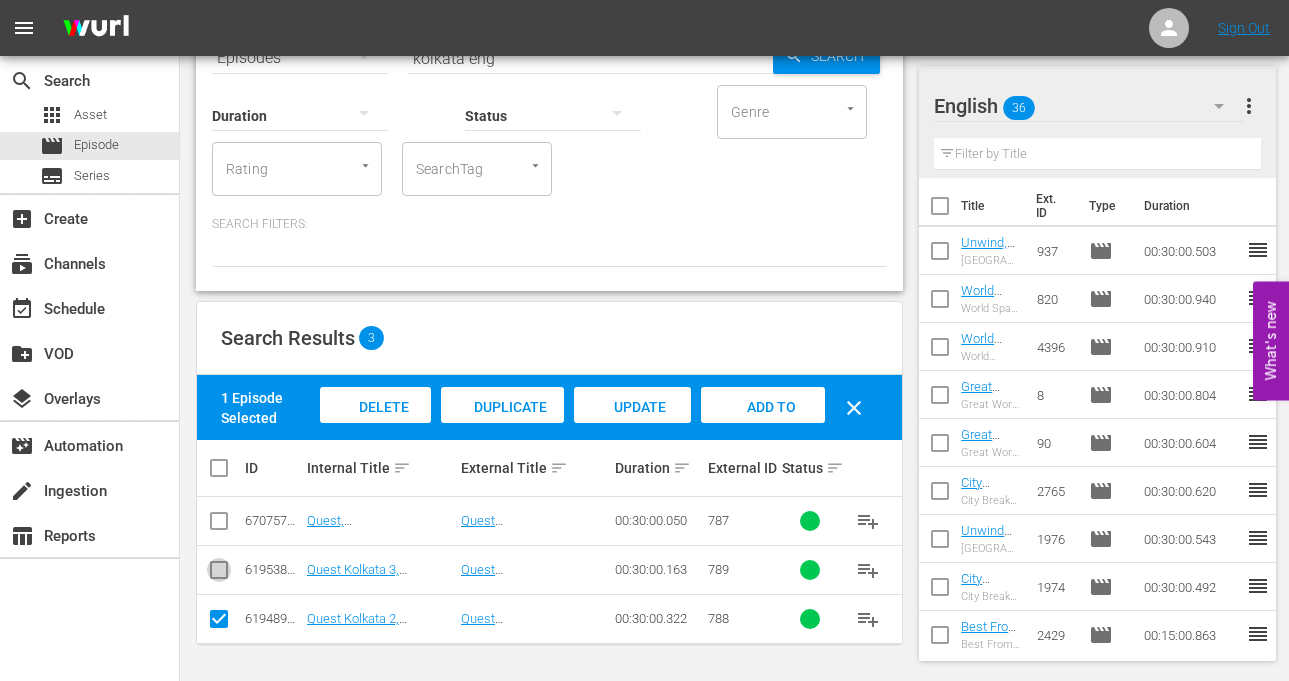 click at bounding box center [219, 574] 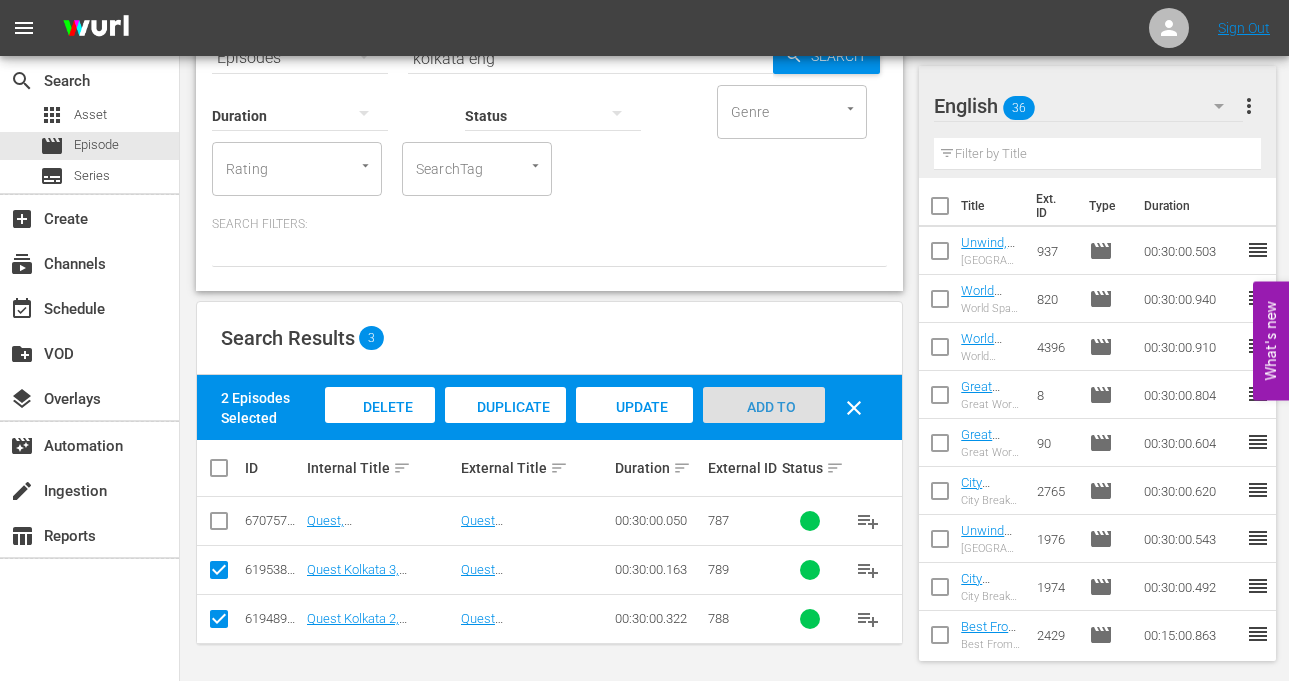 click on "Add to Workspace" at bounding box center (764, 426) 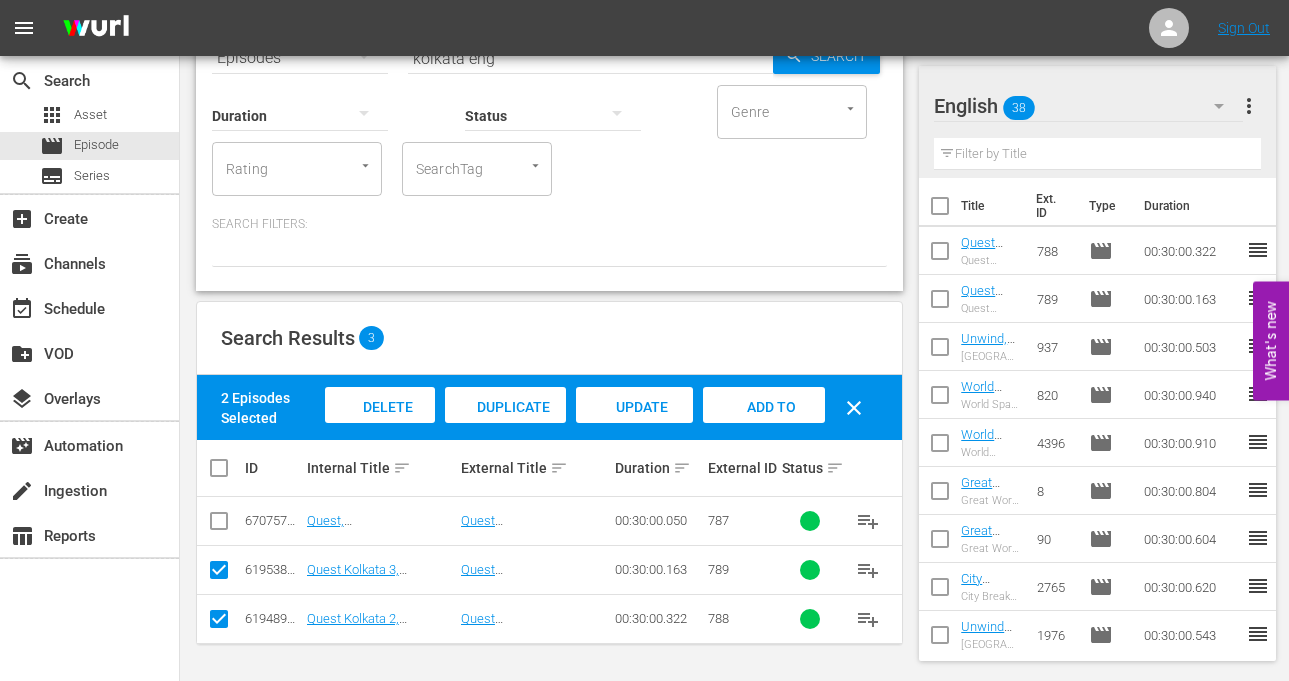 click on "kolkata eng" at bounding box center (590, 58) 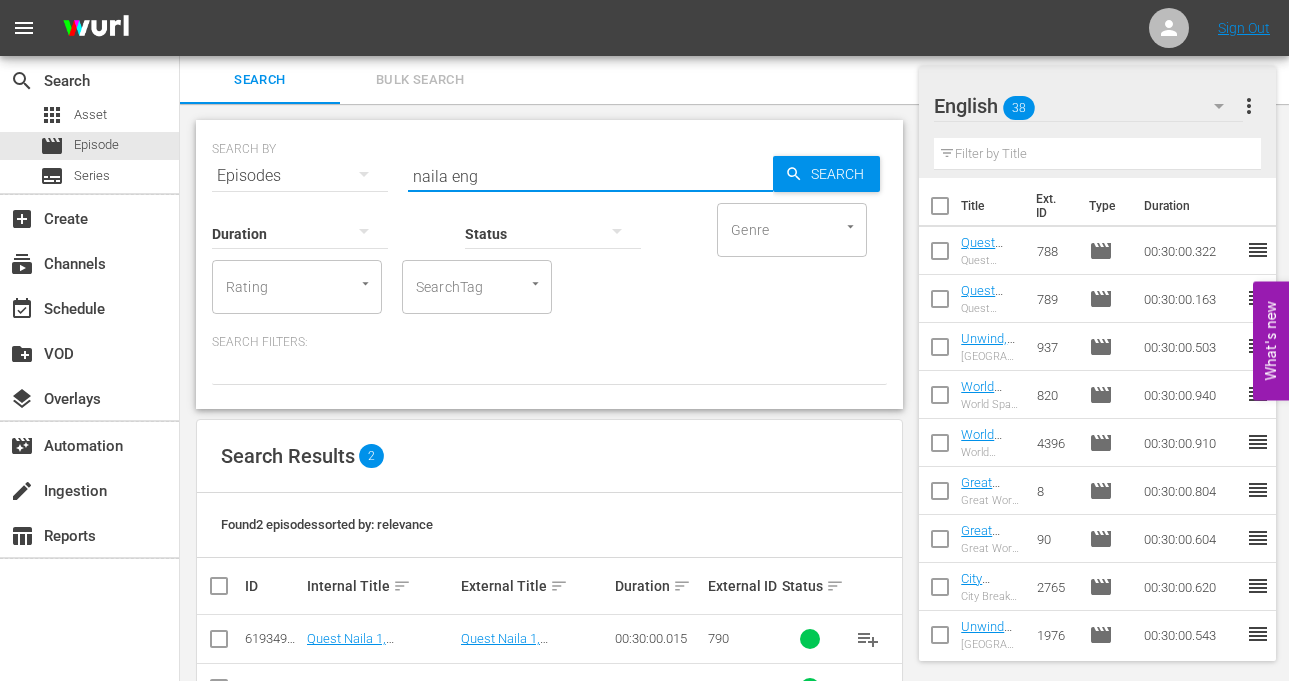scroll, scrollTop: 69, scrollLeft: 0, axis: vertical 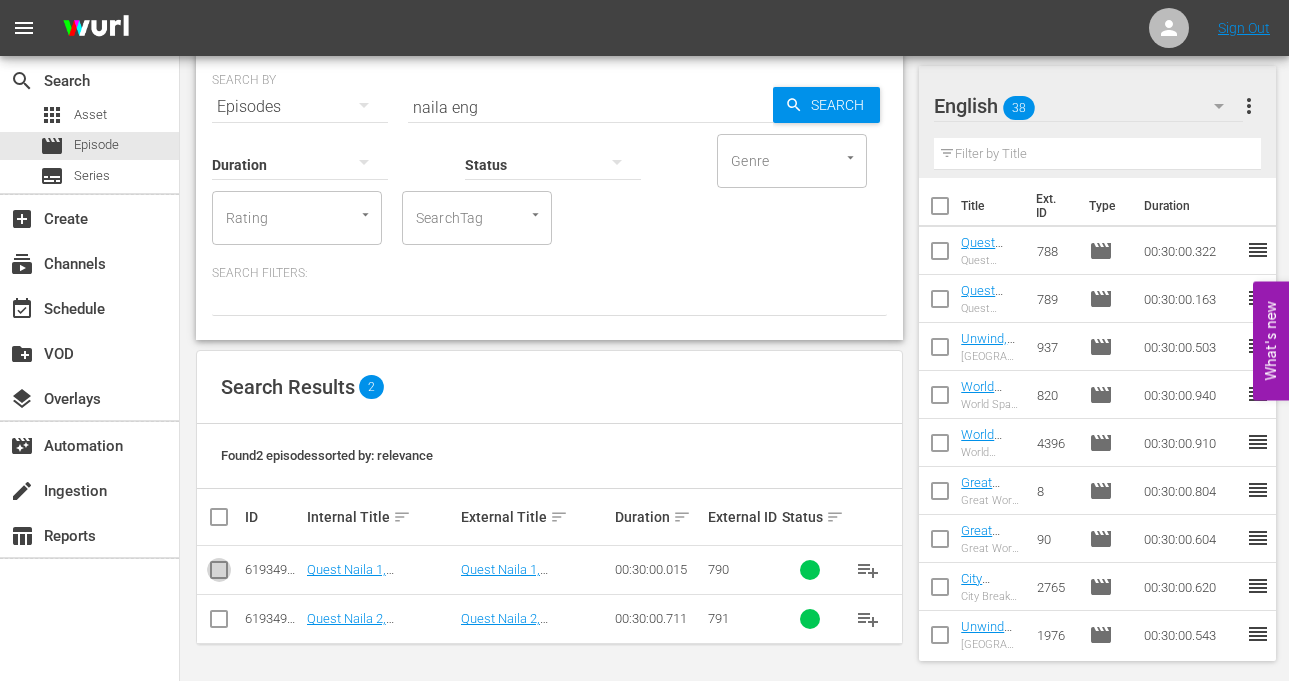 click at bounding box center [219, 574] 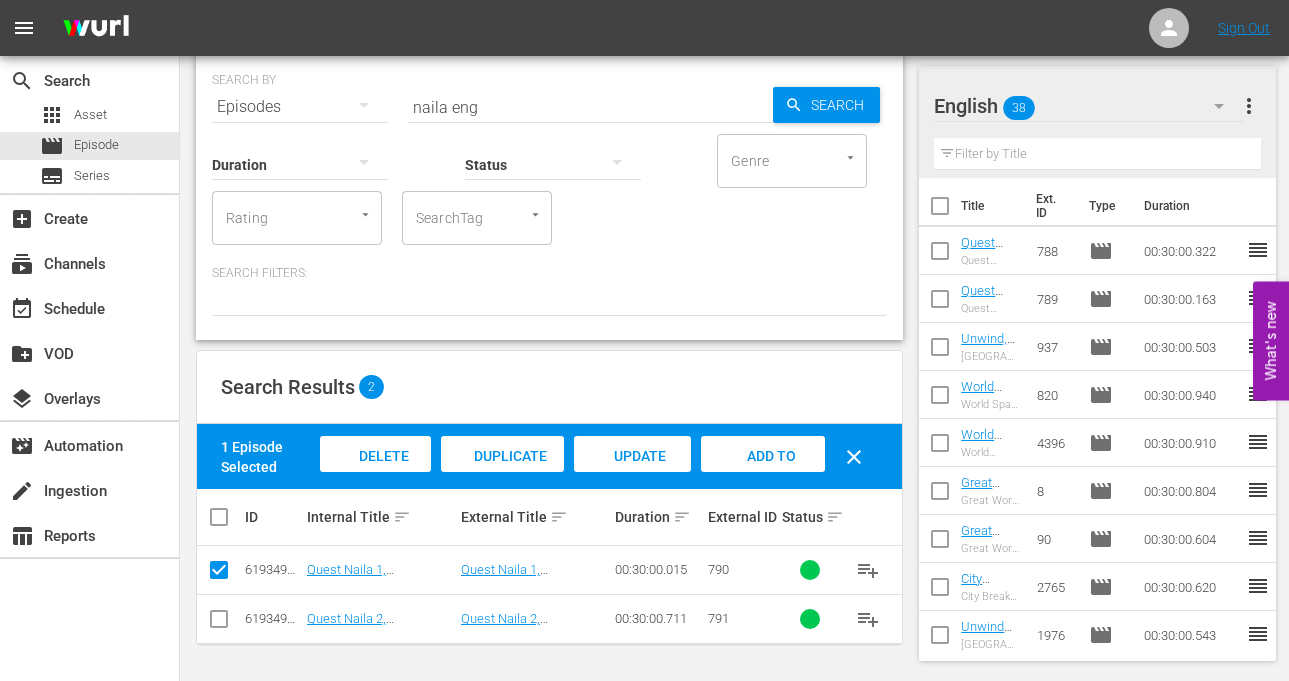 click at bounding box center [219, 623] 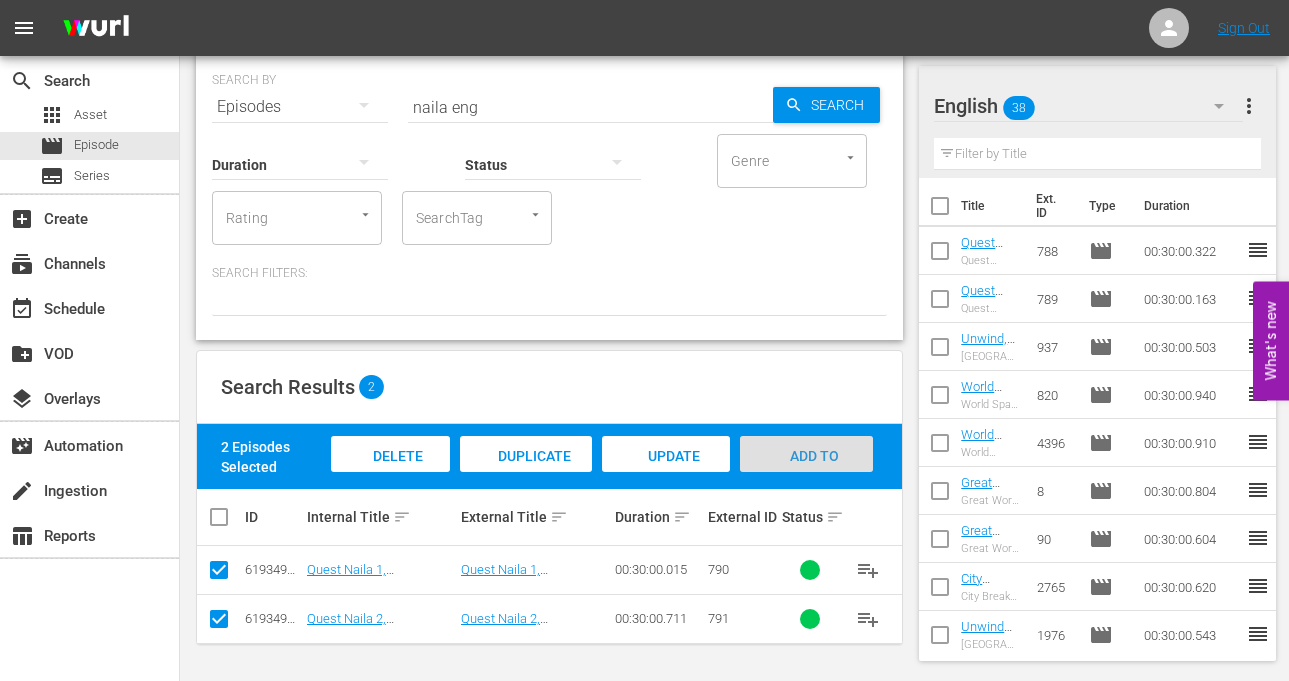 click on "Add to Workspace" at bounding box center (806, 475) 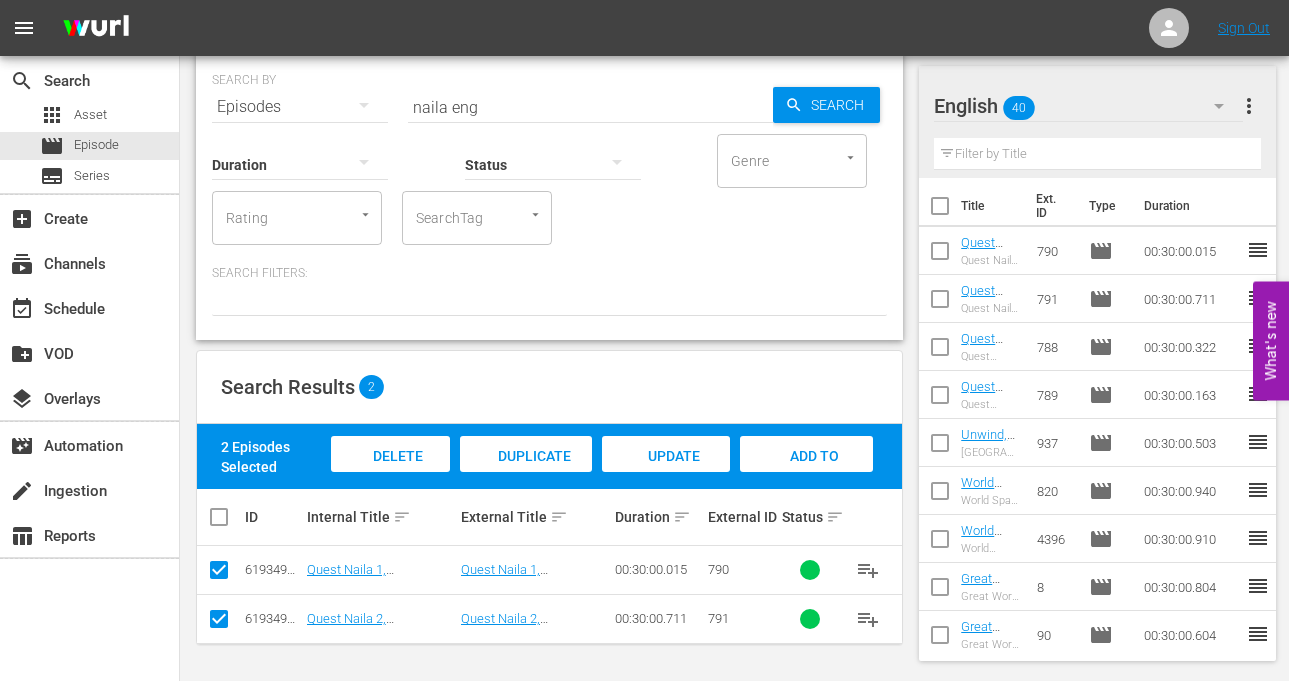 click on "naila eng" at bounding box center [590, 107] 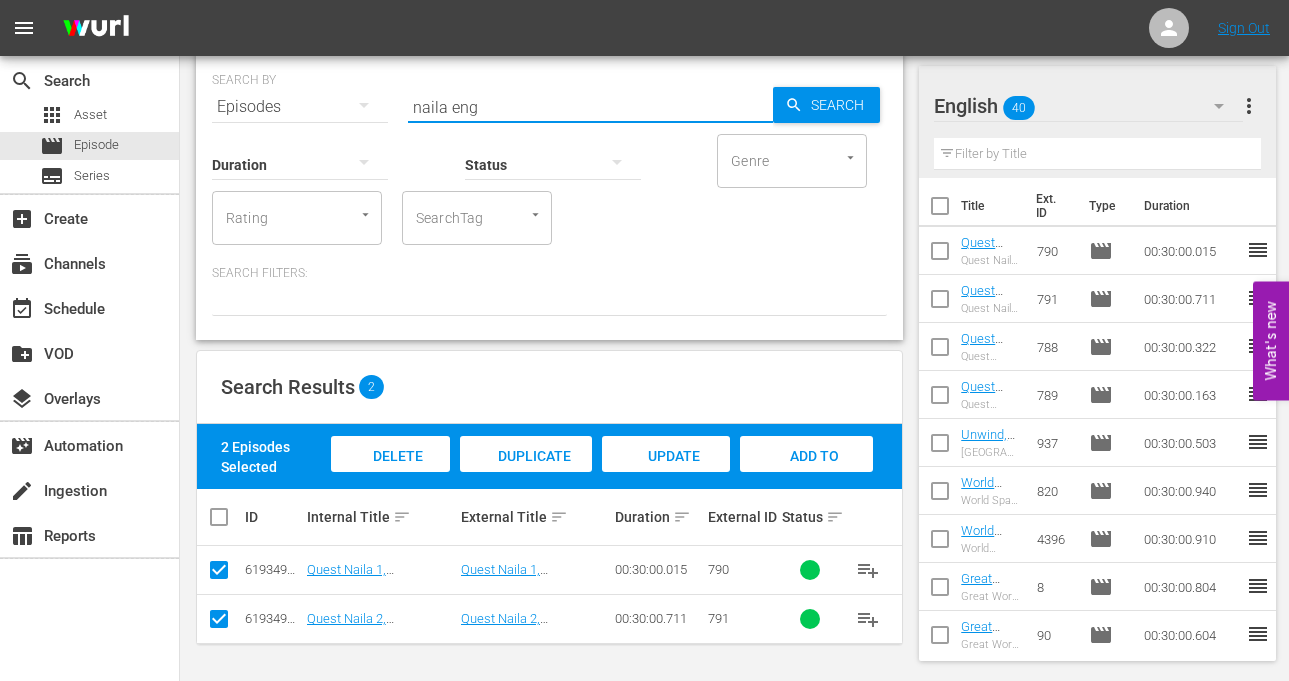 click on "naila eng" at bounding box center (590, 107) 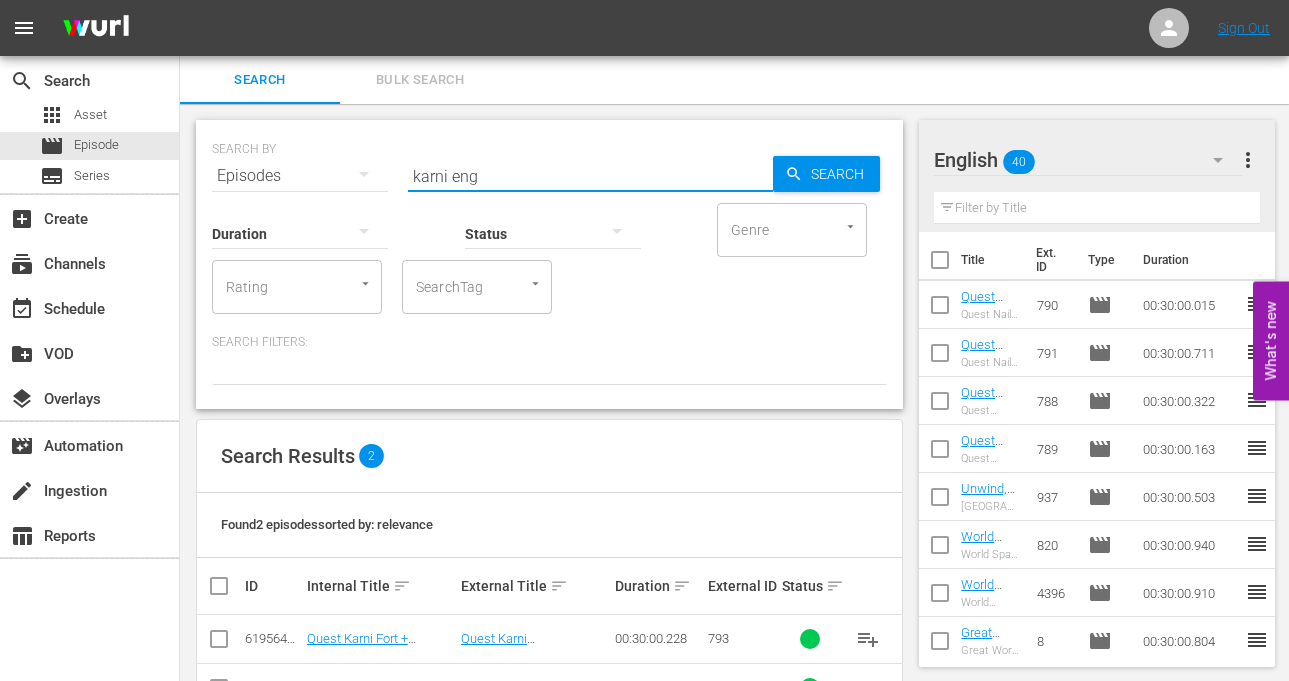 scroll, scrollTop: 69, scrollLeft: 0, axis: vertical 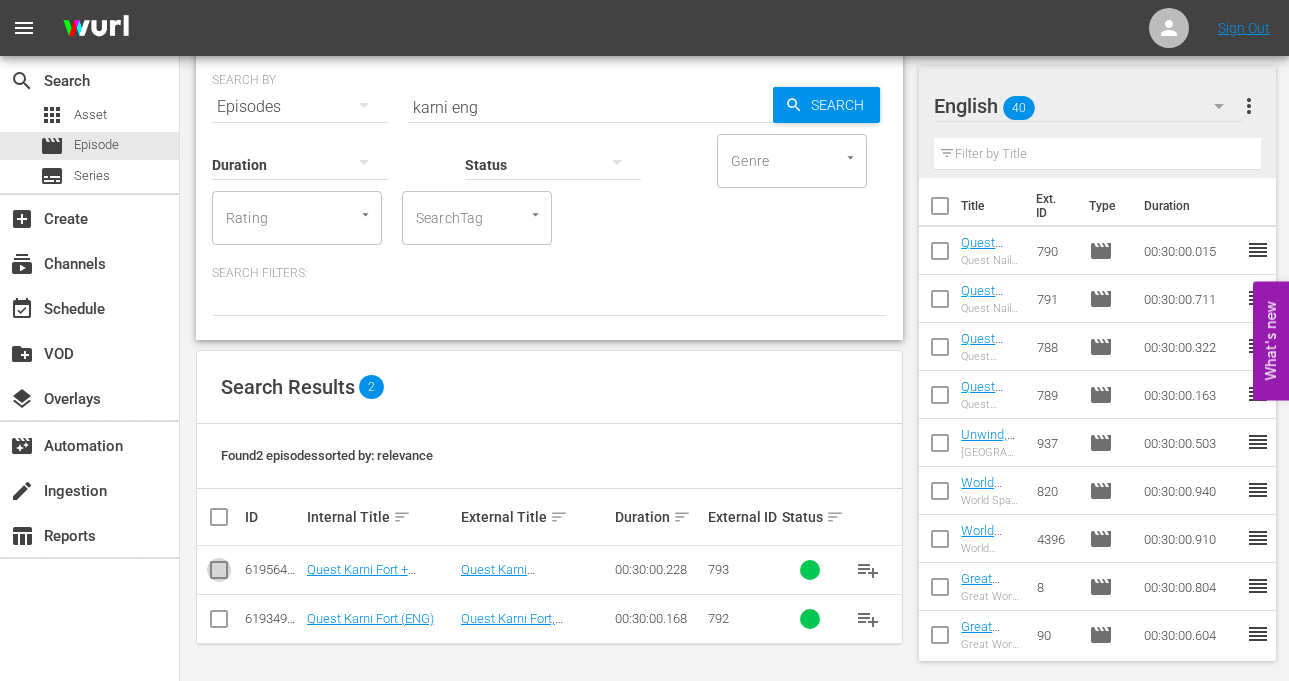 click at bounding box center (219, 574) 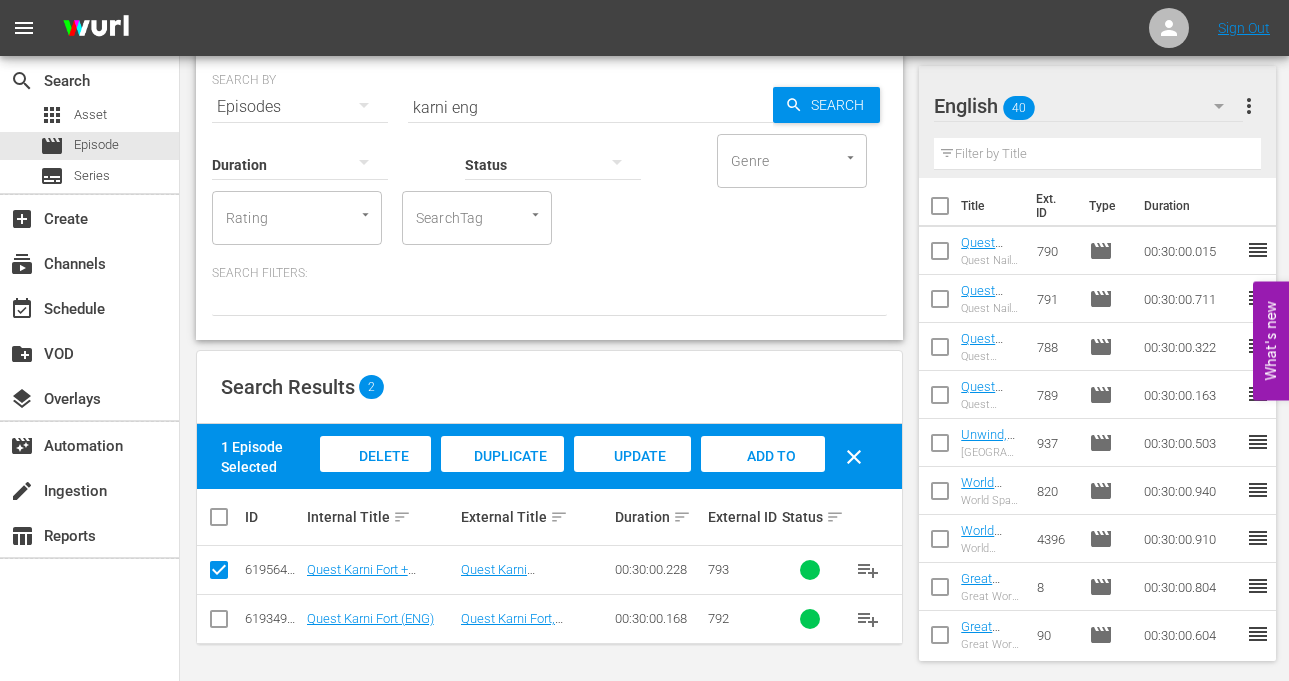 click at bounding box center (219, 623) 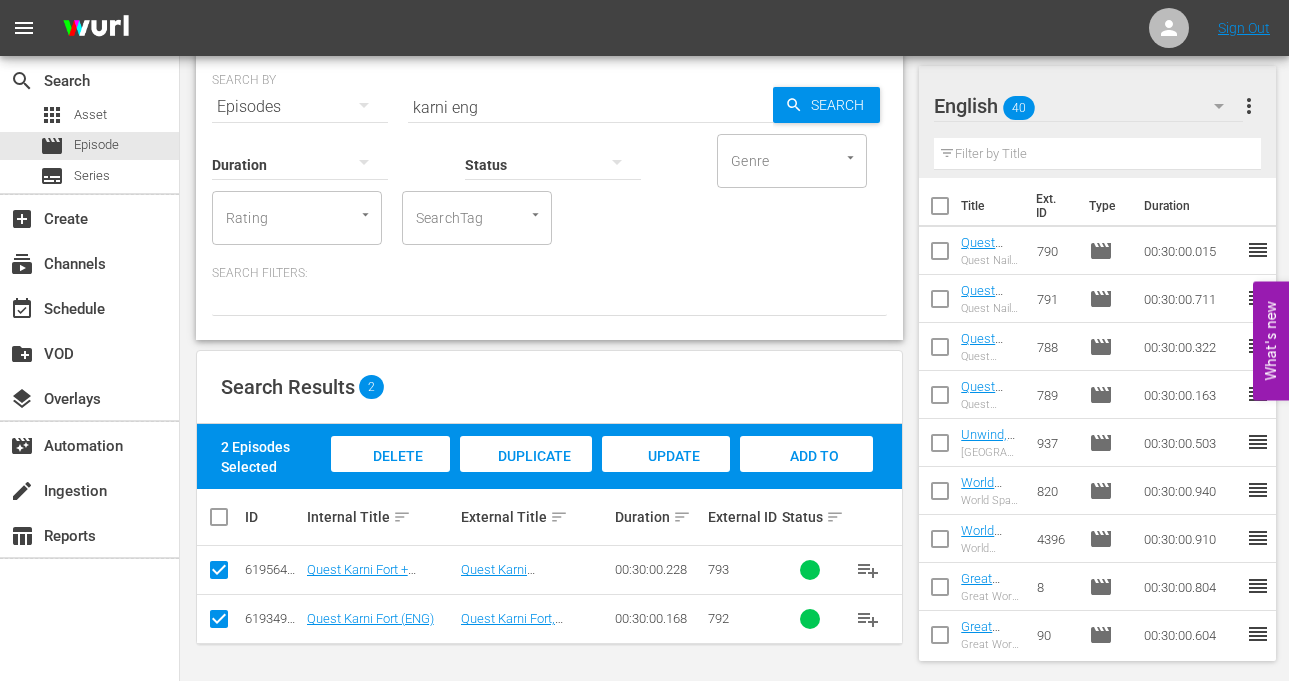 click on "Add to Workspace" at bounding box center [806, 475] 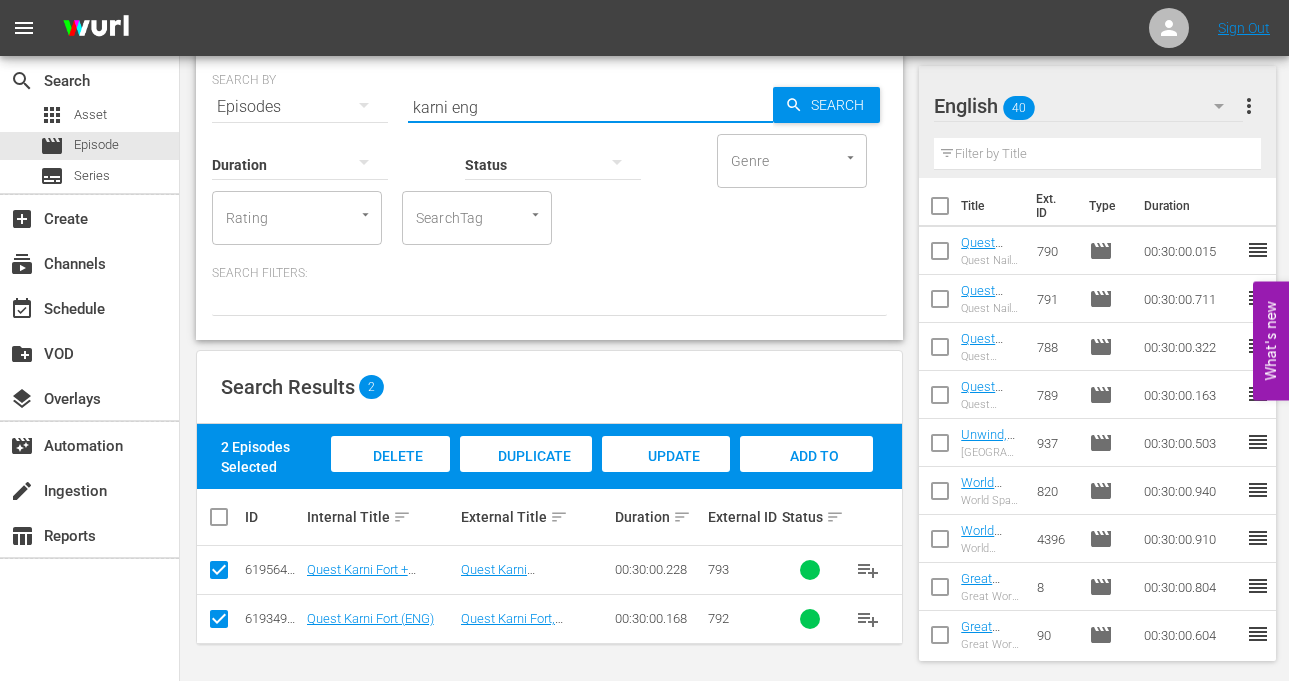click on "karni eng" at bounding box center (590, 107) 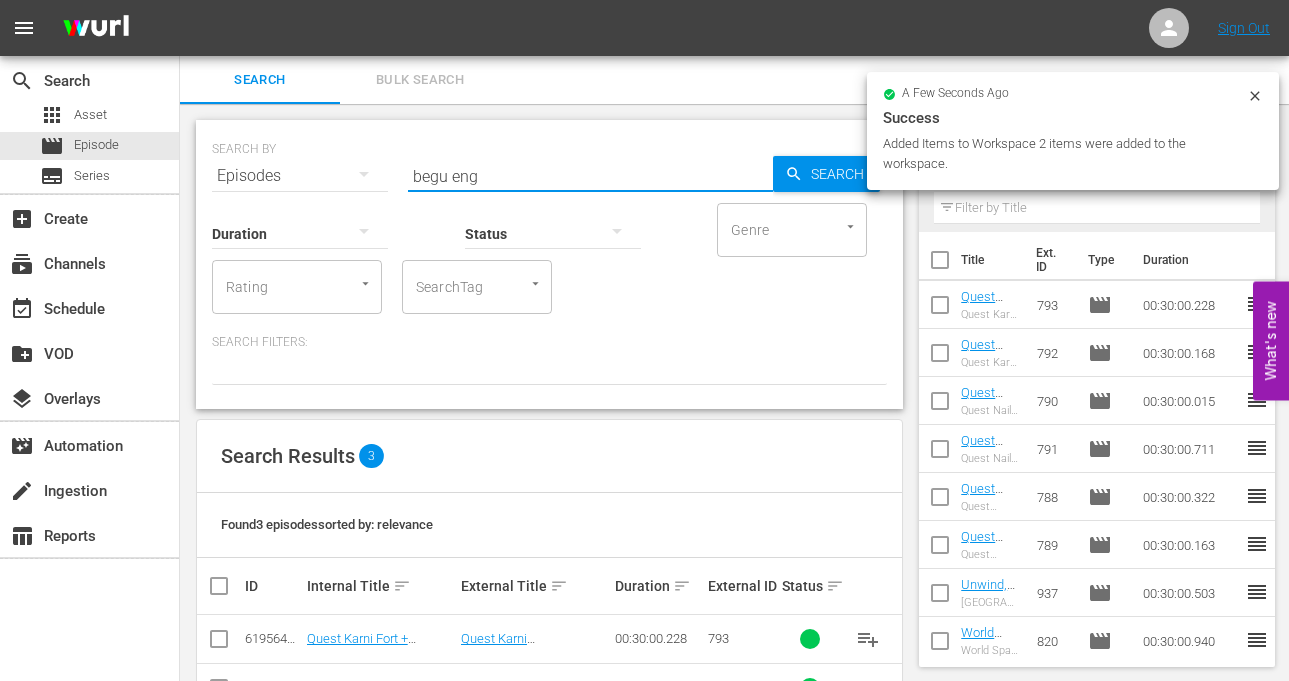 scroll, scrollTop: 100, scrollLeft: 0, axis: vertical 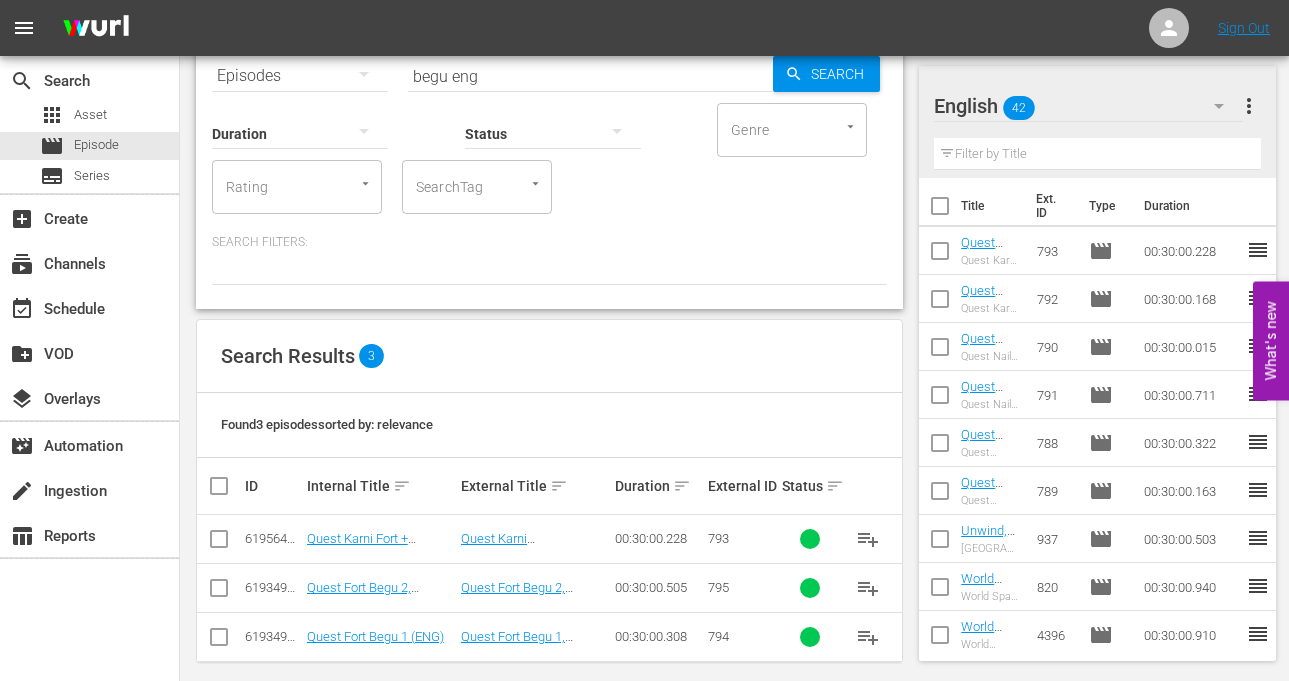 click at bounding box center (219, 641) 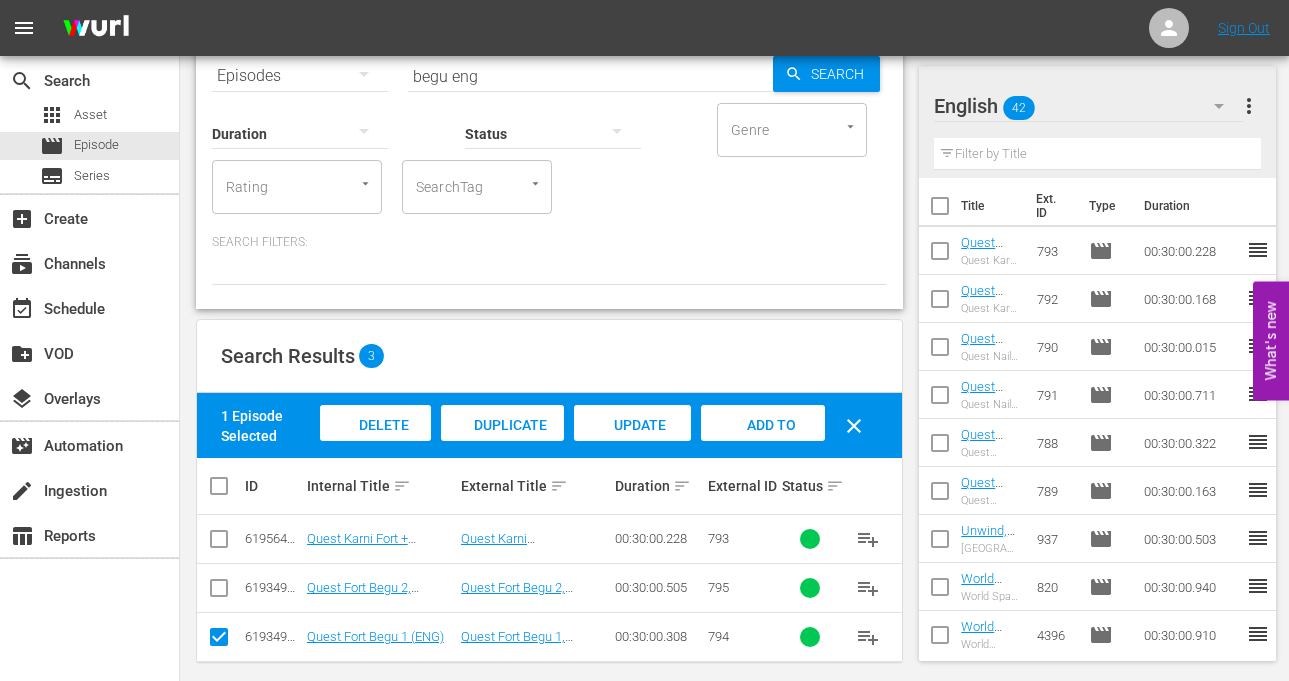 click on "Add to Workspace" at bounding box center [763, 444] 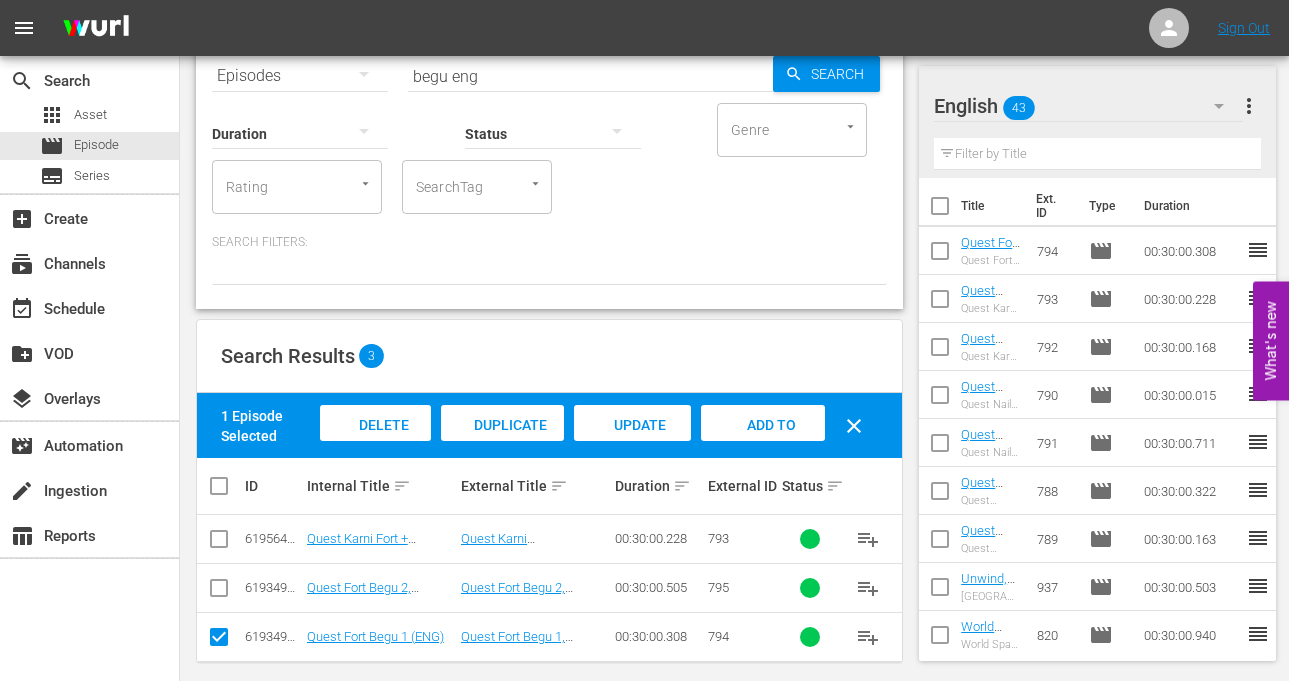 scroll, scrollTop: 107, scrollLeft: 0, axis: vertical 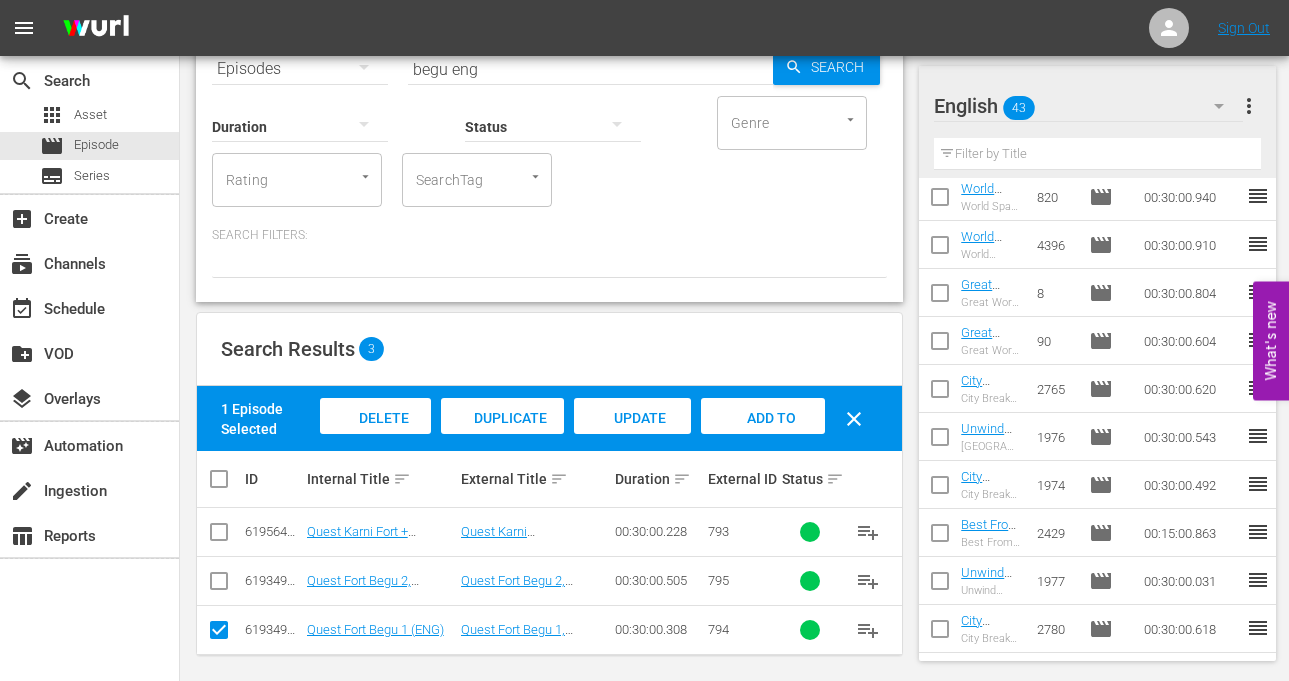 click at bounding box center (940, 441) 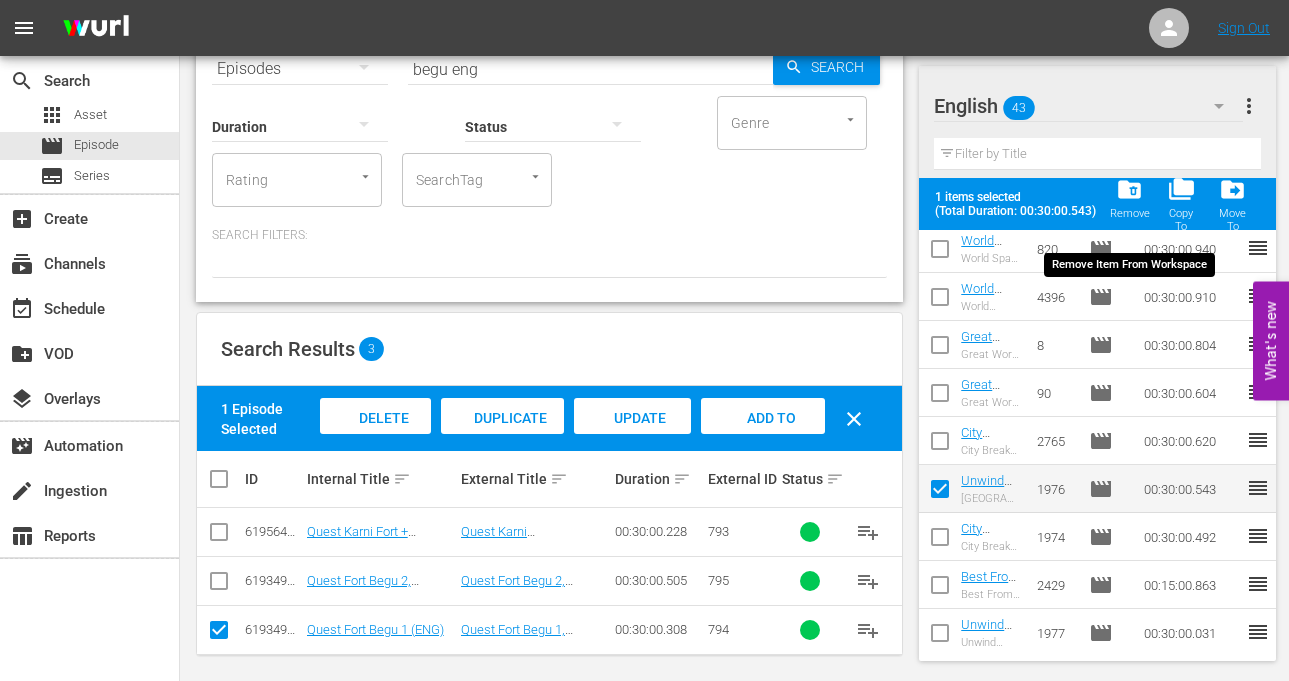 click on "folder_delete" at bounding box center [1129, 189] 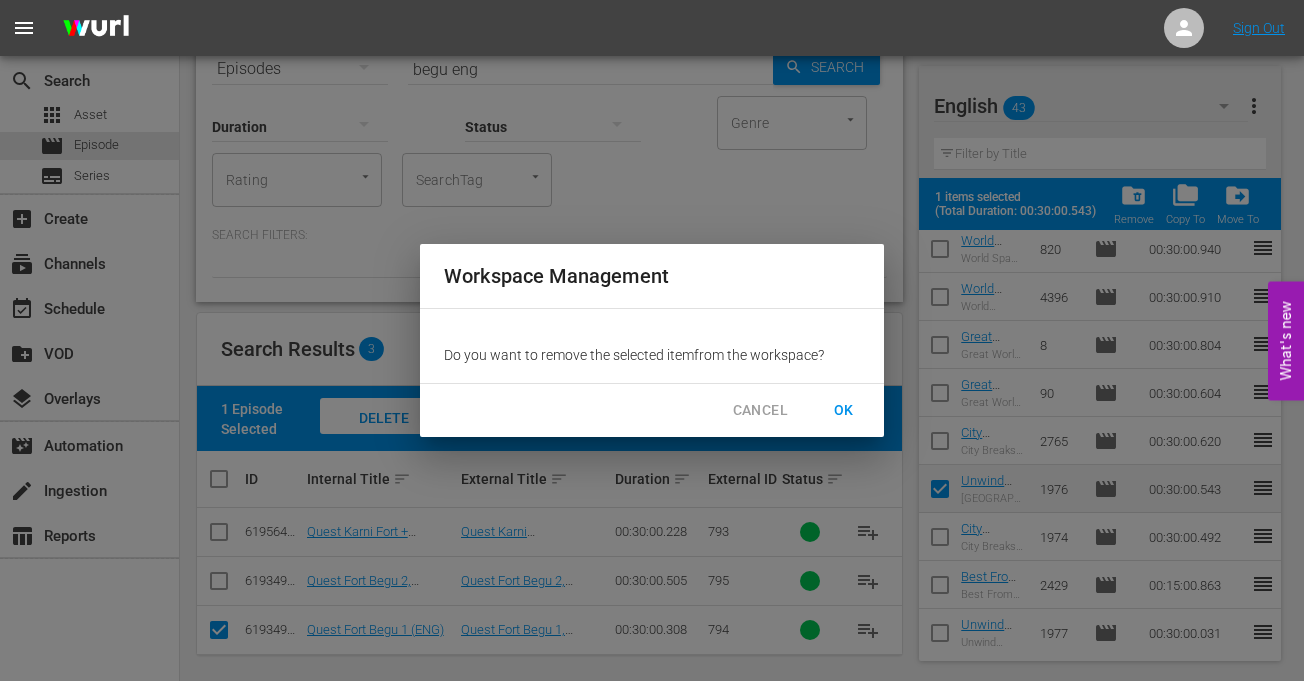 click on "OK" at bounding box center [844, 410] 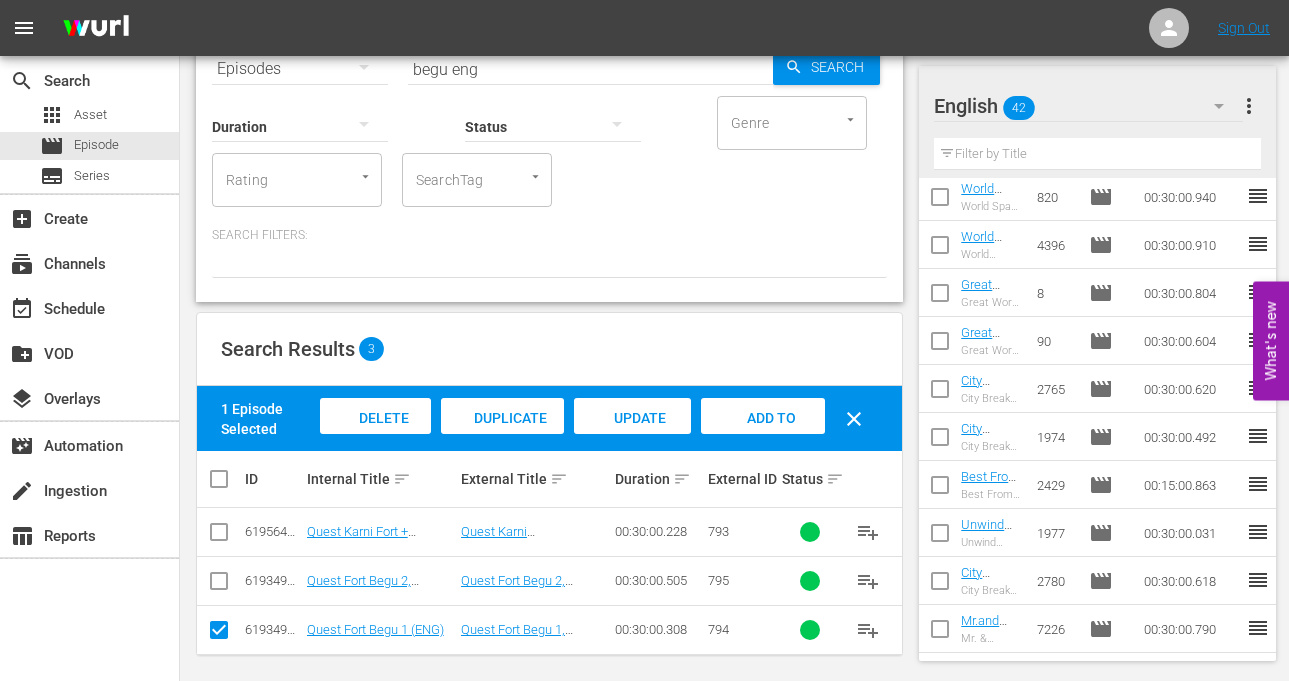 click 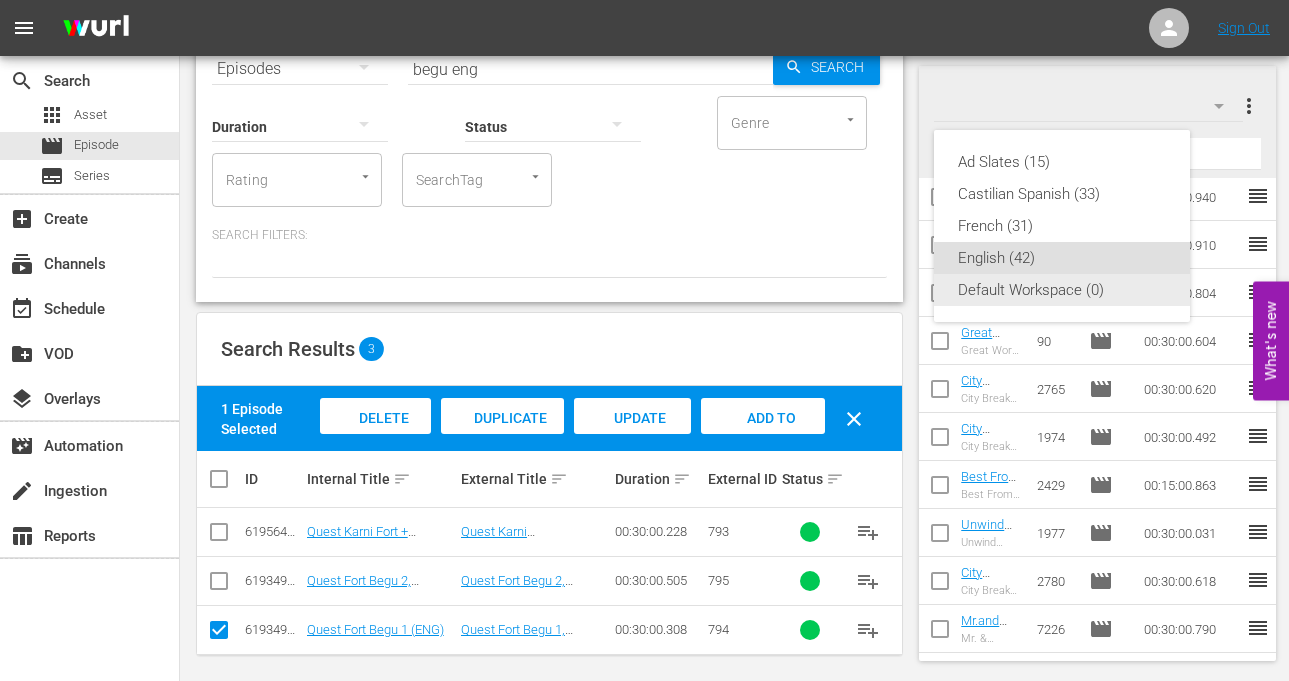 click on "Default Workspace (0)" at bounding box center [1062, 290] 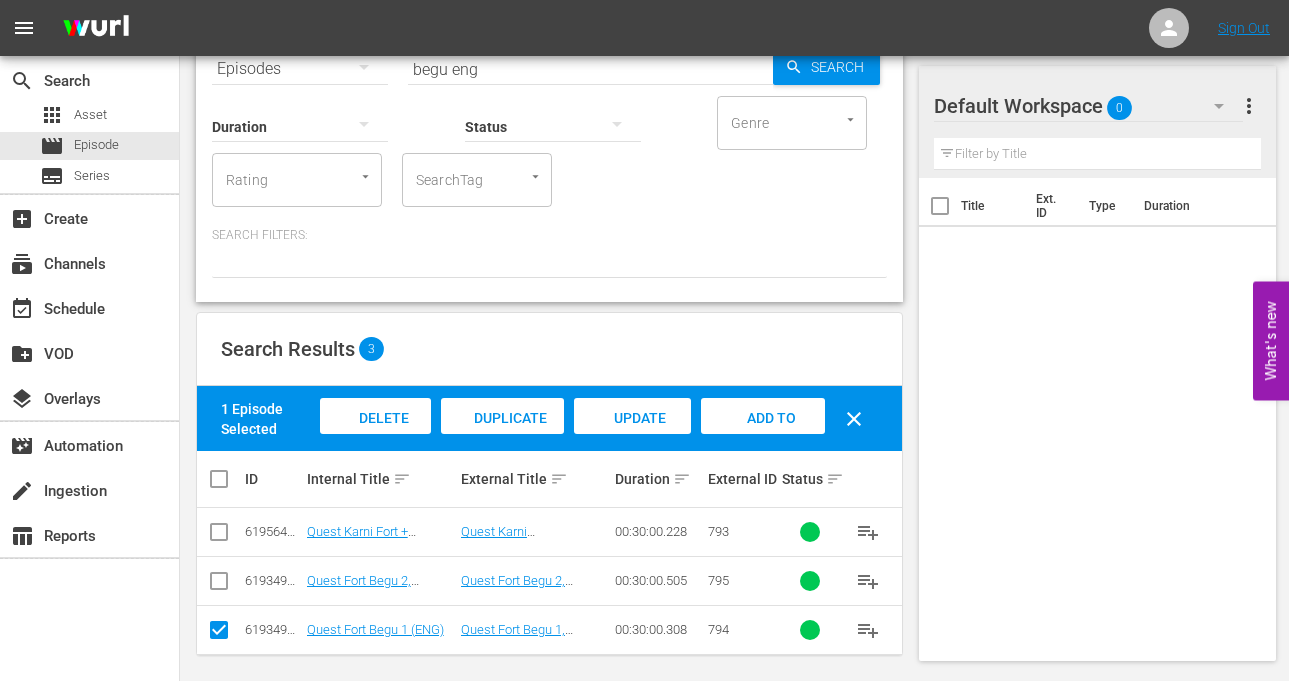 scroll, scrollTop: 0, scrollLeft: 0, axis: both 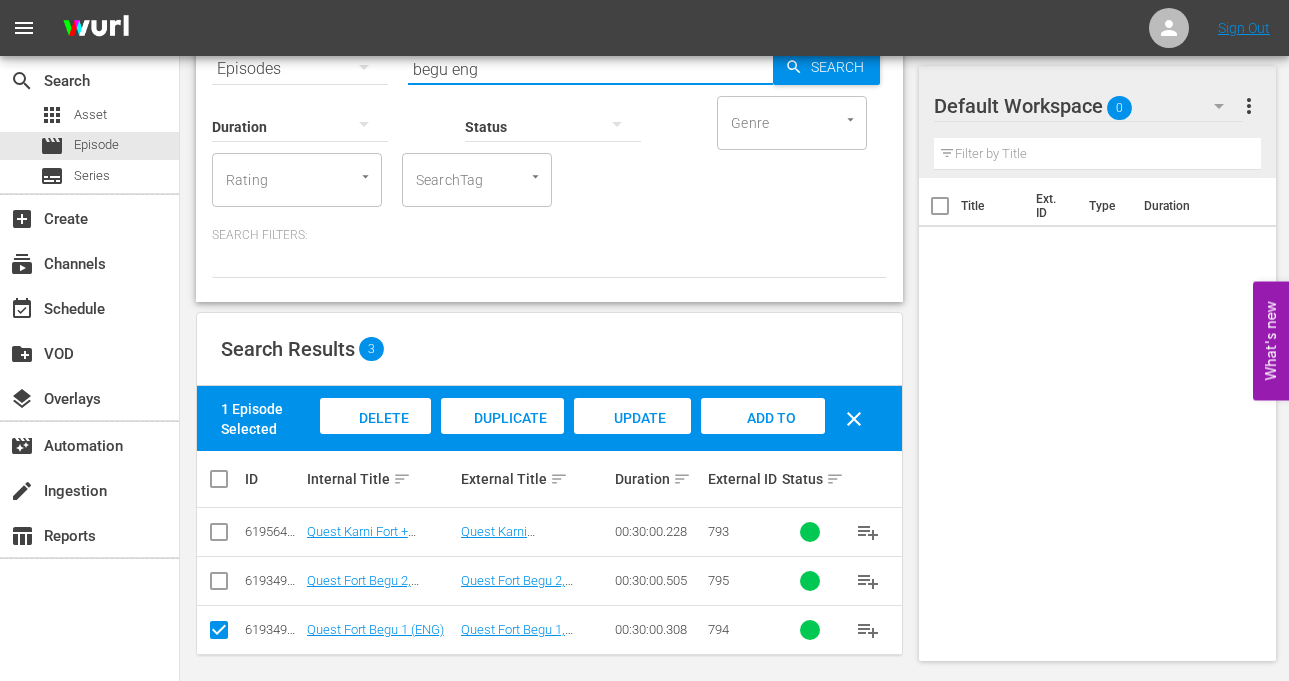 click on "begu eng" at bounding box center (590, 69) 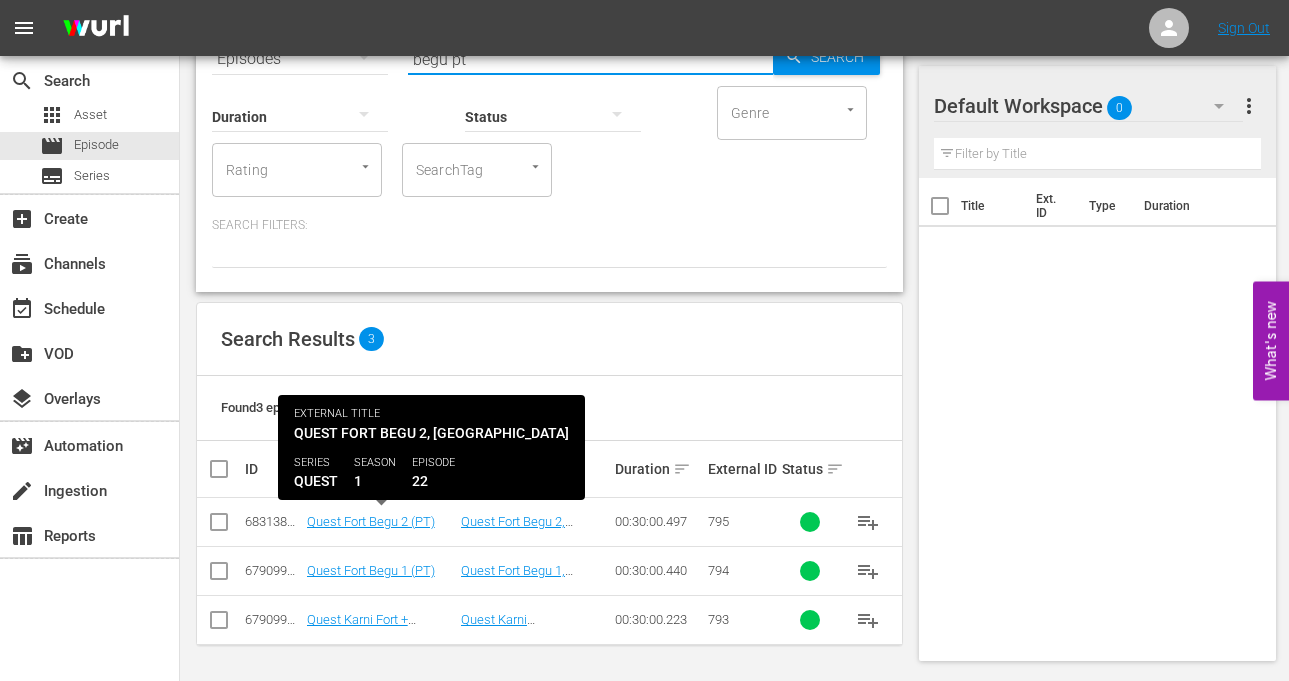 scroll, scrollTop: 118, scrollLeft: 0, axis: vertical 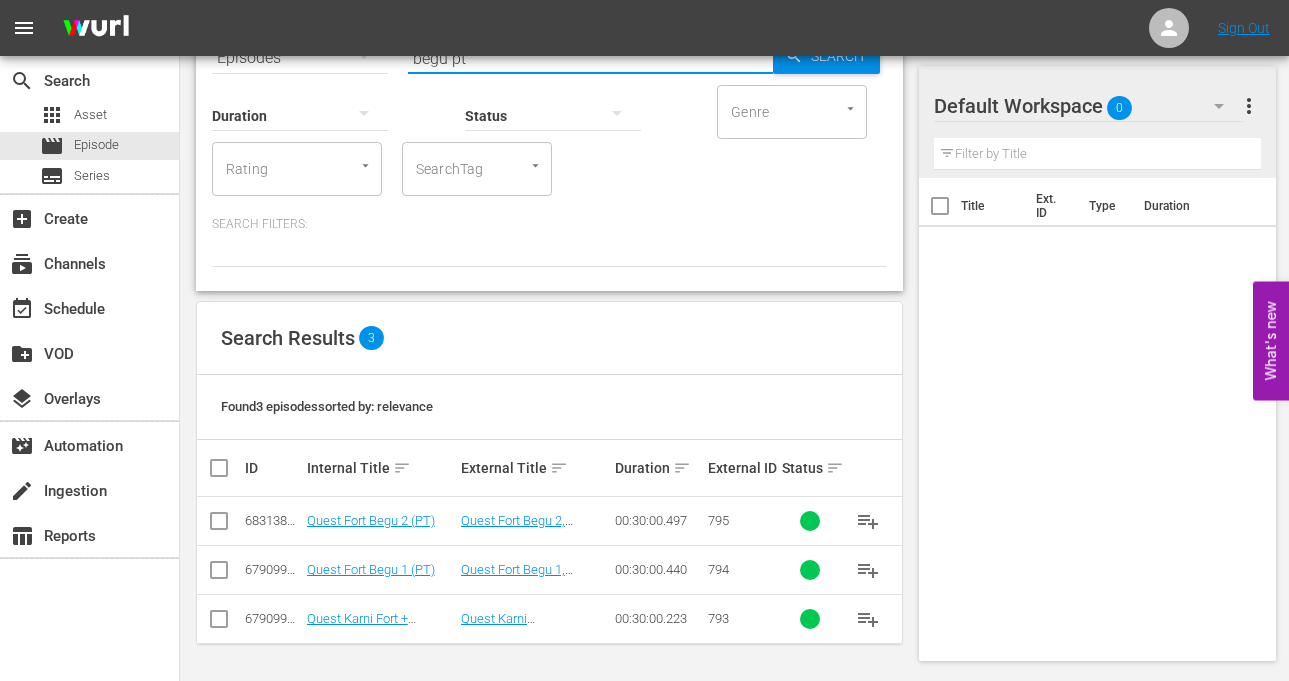 click at bounding box center (219, 623) 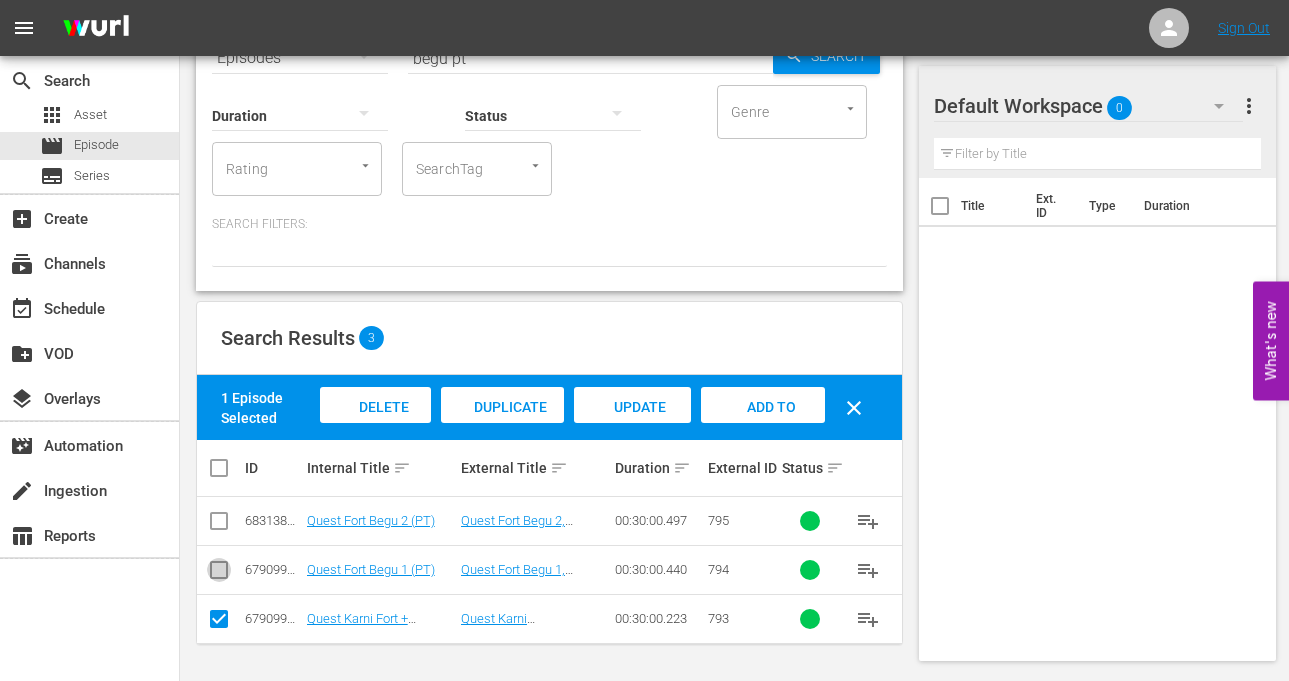click at bounding box center [219, 574] 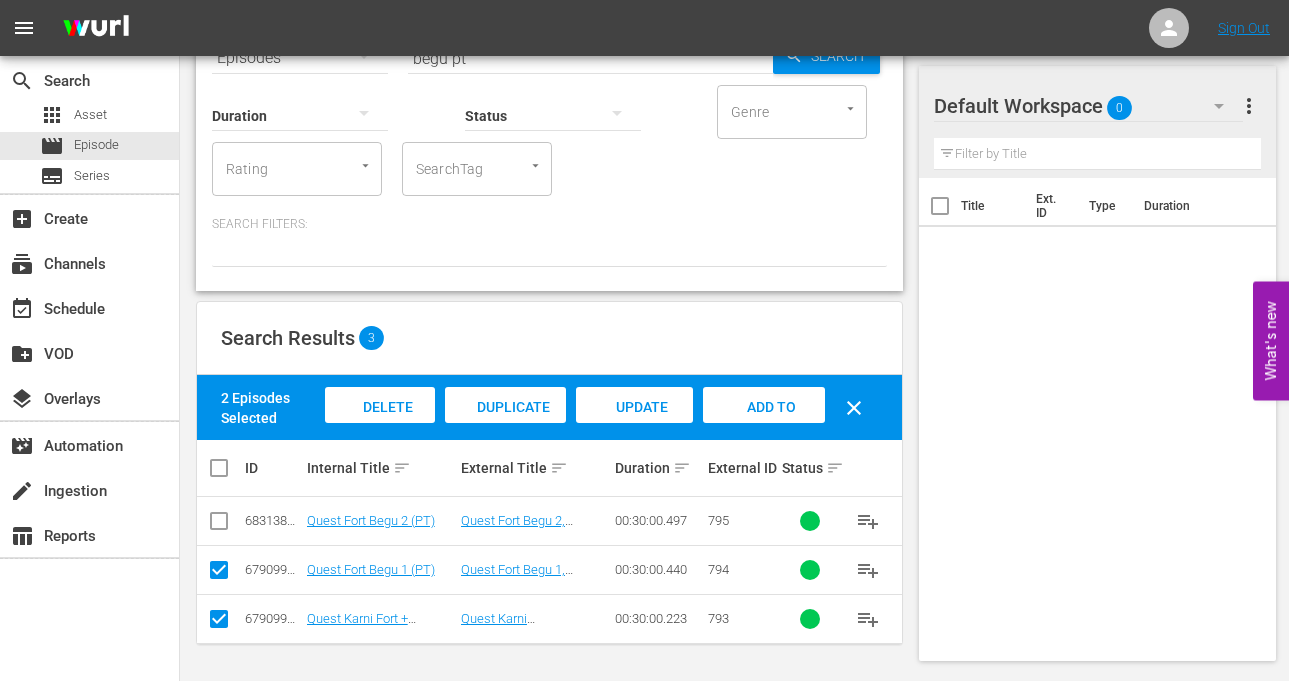 click on "Add to Workspace" at bounding box center (764, 426) 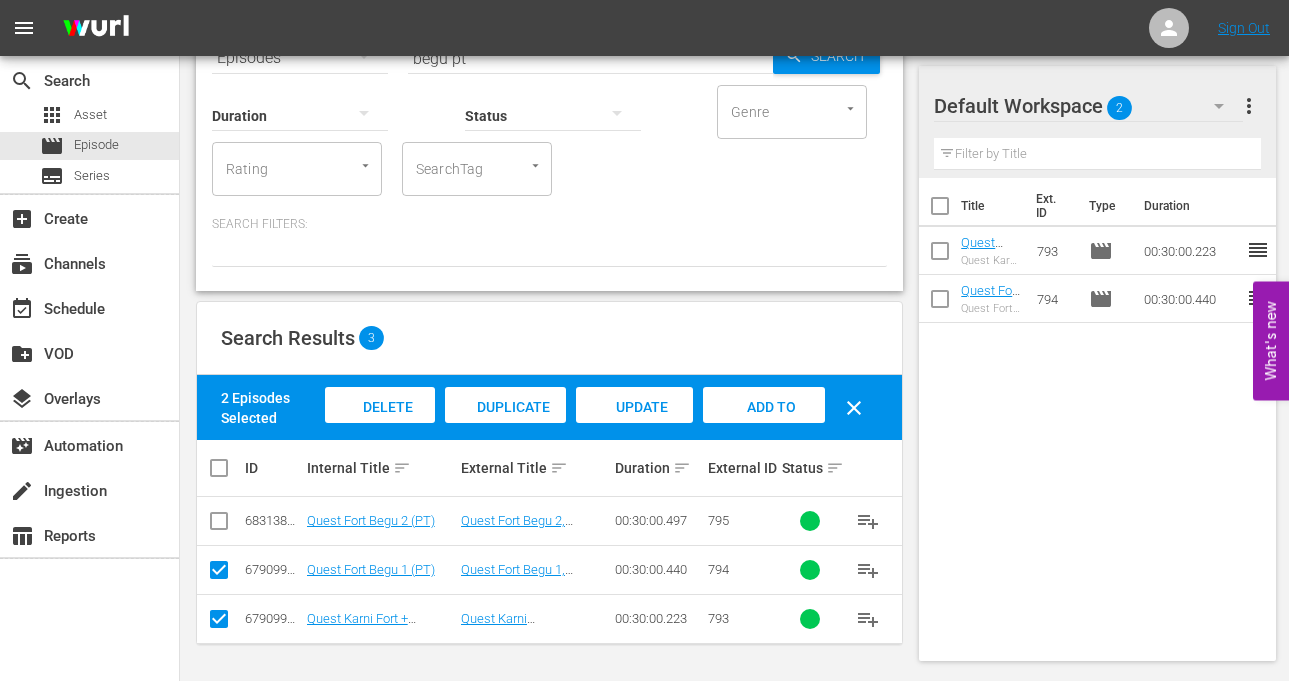 click on "begu pt" at bounding box center (590, 58) 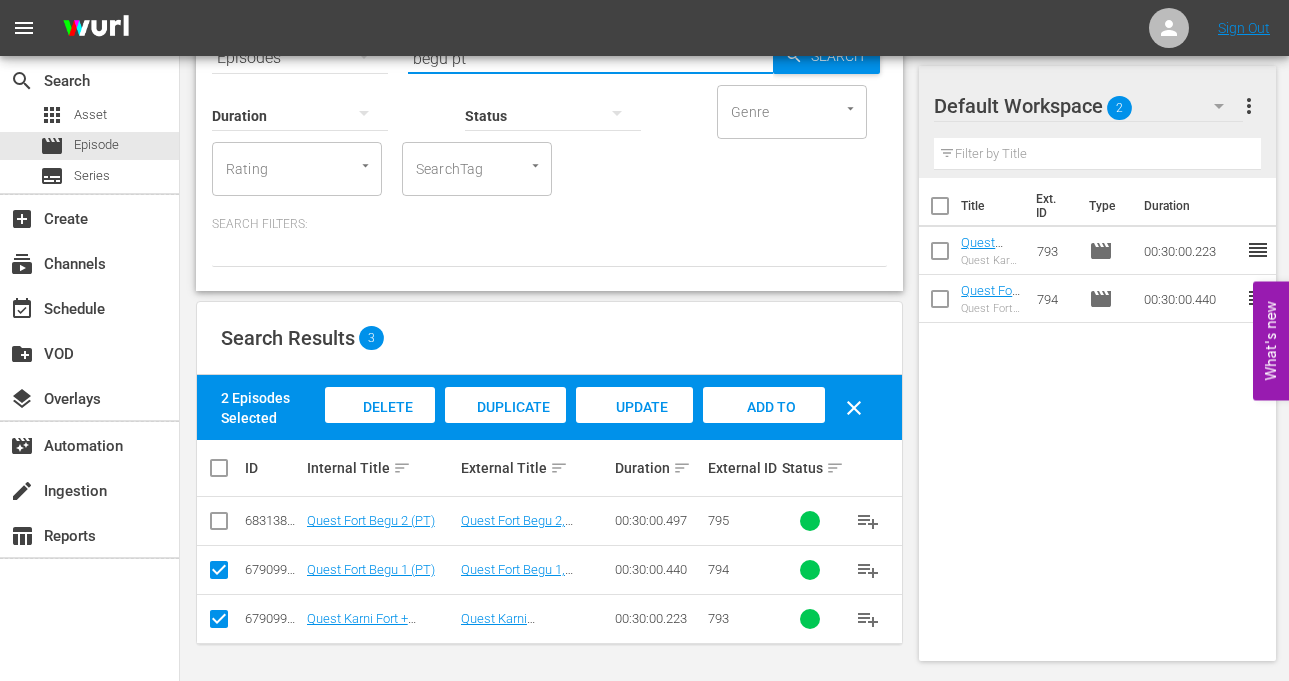 click on "begu pt" at bounding box center [590, 58] 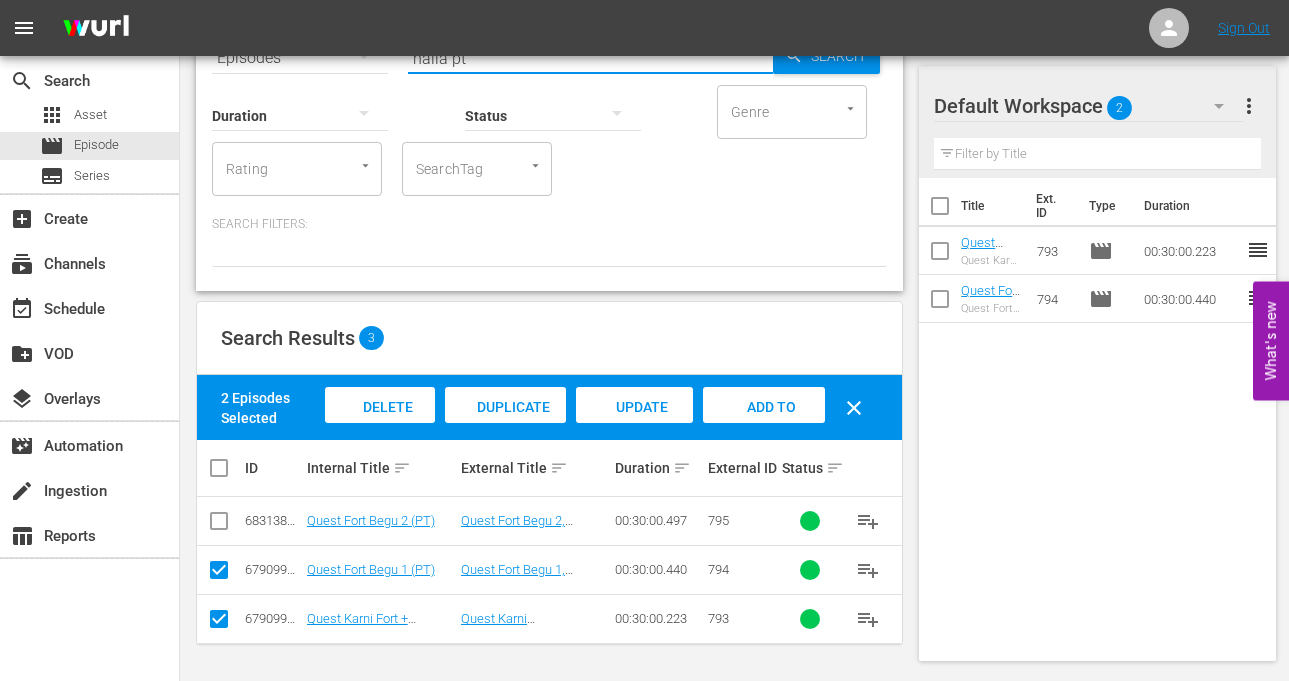 scroll, scrollTop: 0, scrollLeft: 0, axis: both 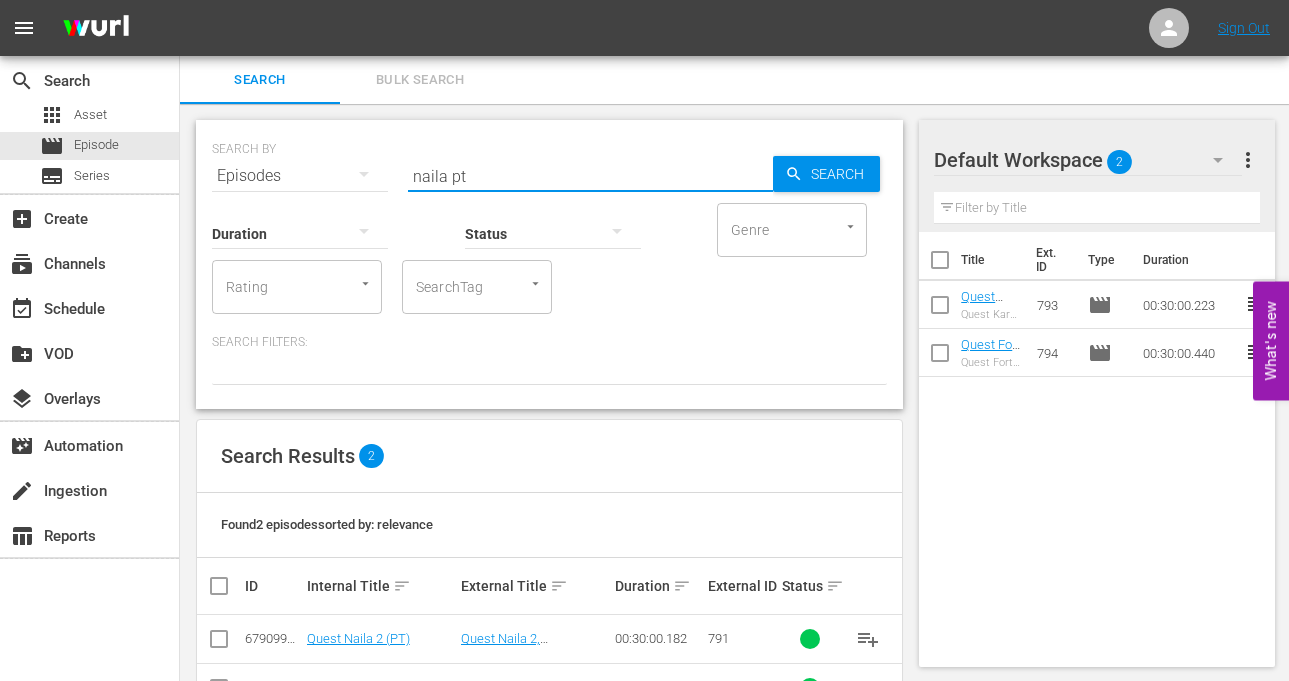 click at bounding box center (219, 643) 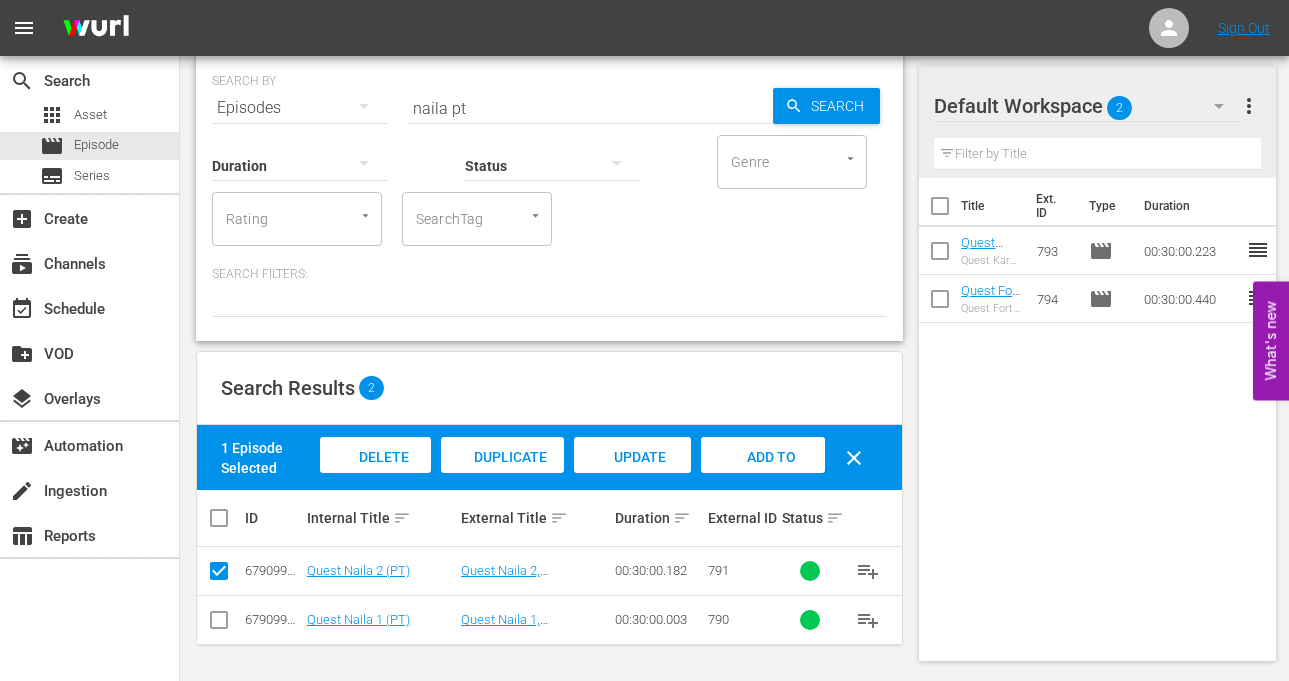 scroll, scrollTop: 69, scrollLeft: 0, axis: vertical 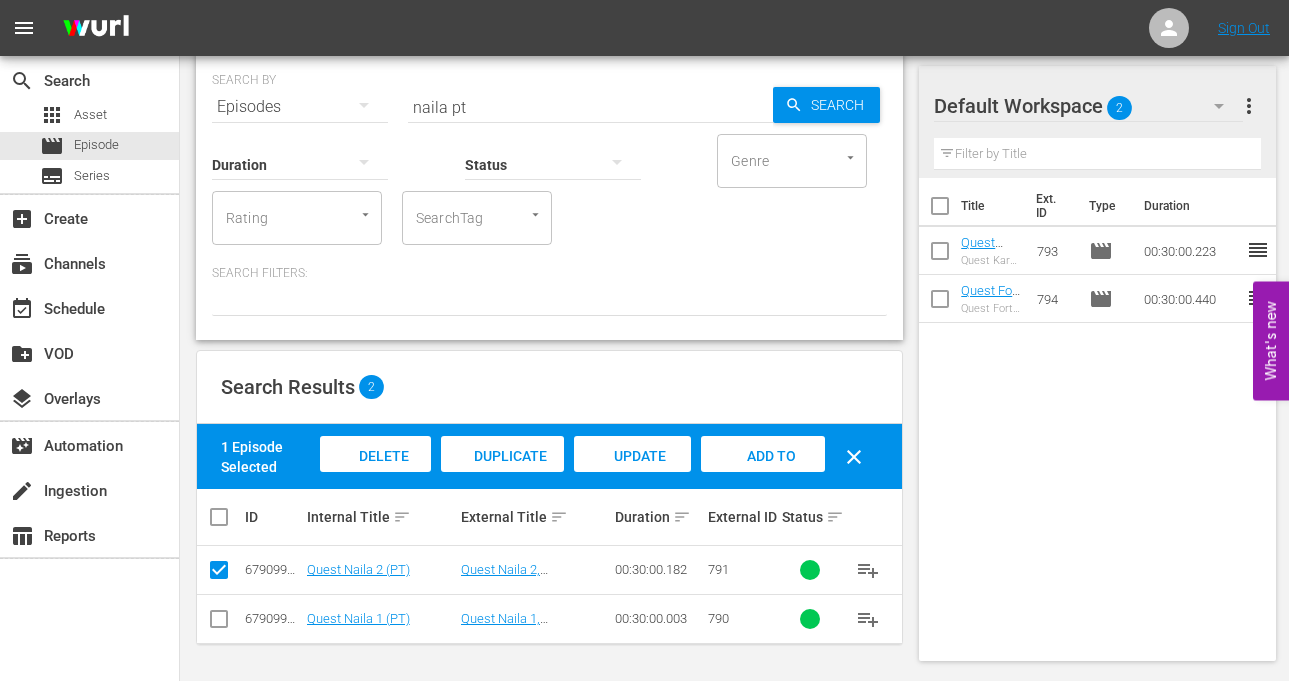 click at bounding box center [219, 623] 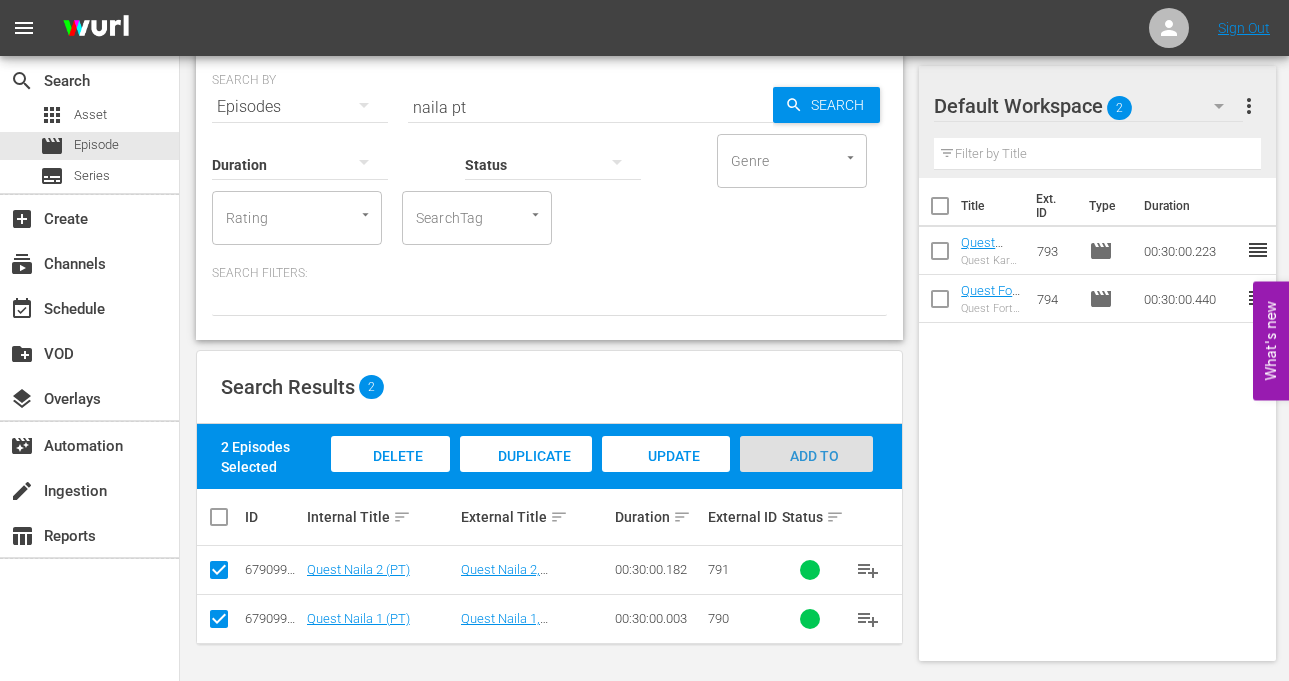 click on "Add to Workspace" at bounding box center [807, 473] 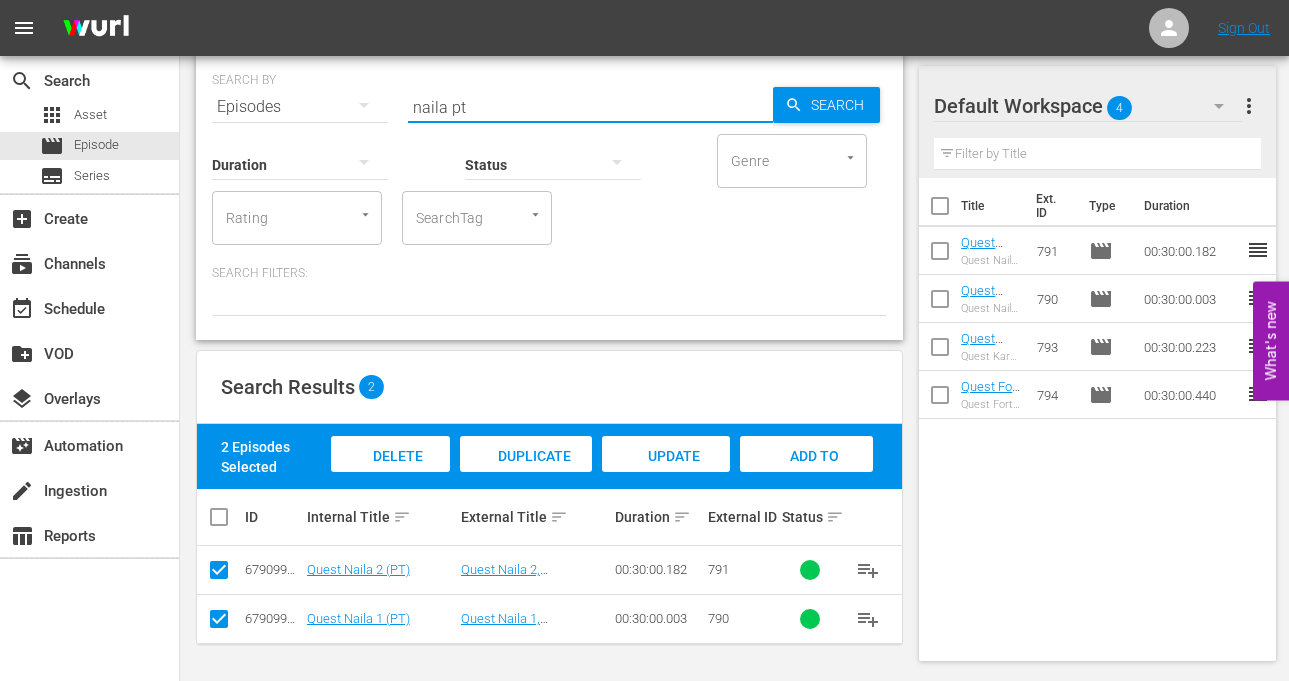 click on "naila pt" at bounding box center [590, 107] 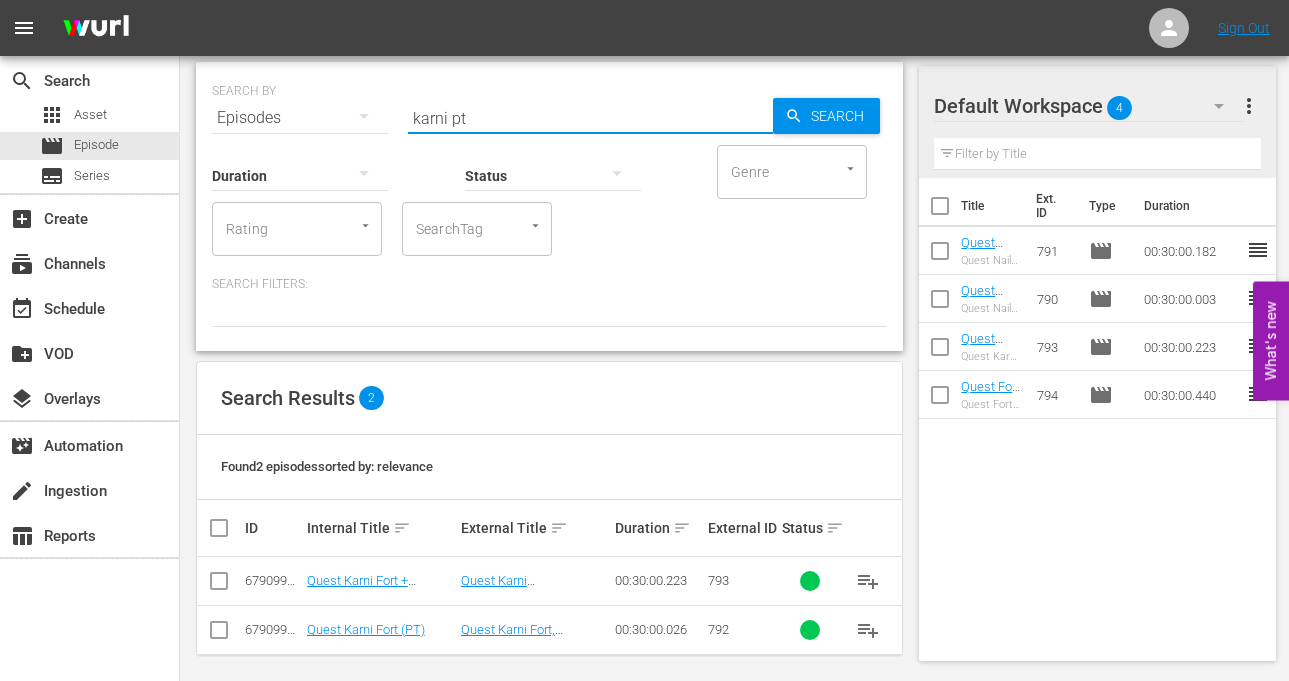 scroll, scrollTop: 69, scrollLeft: 0, axis: vertical 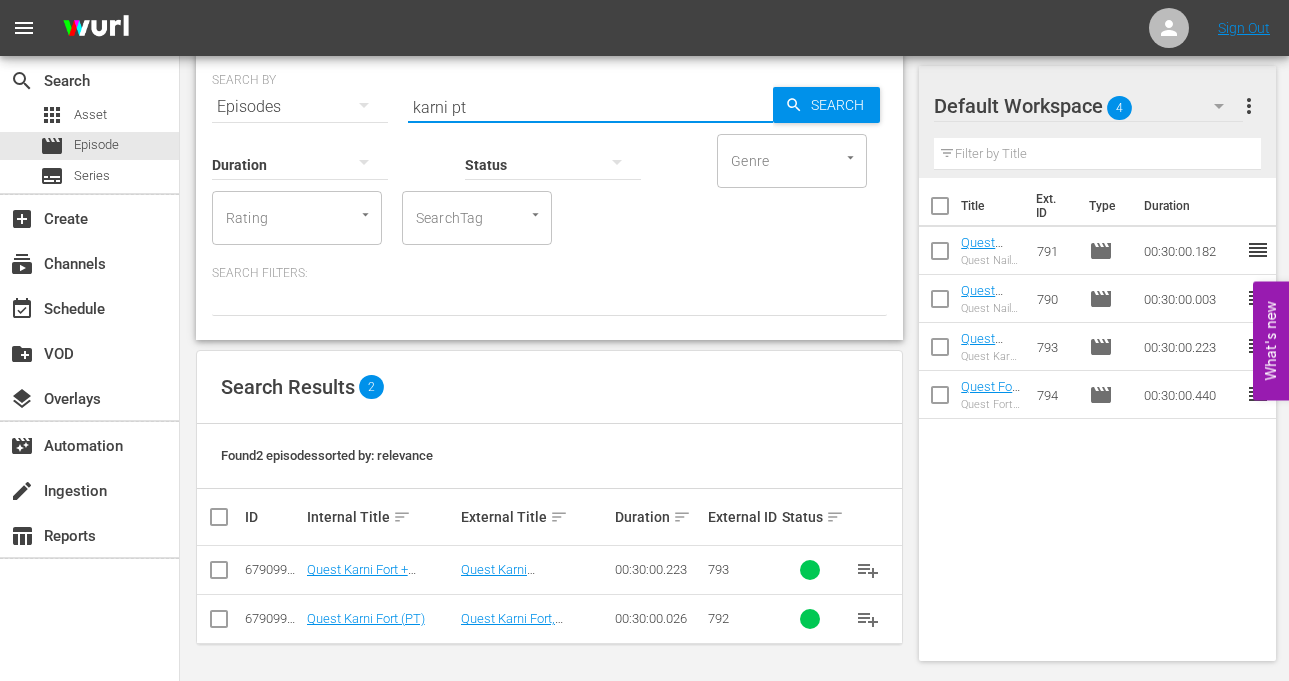 click at bounding box center (219, 623) 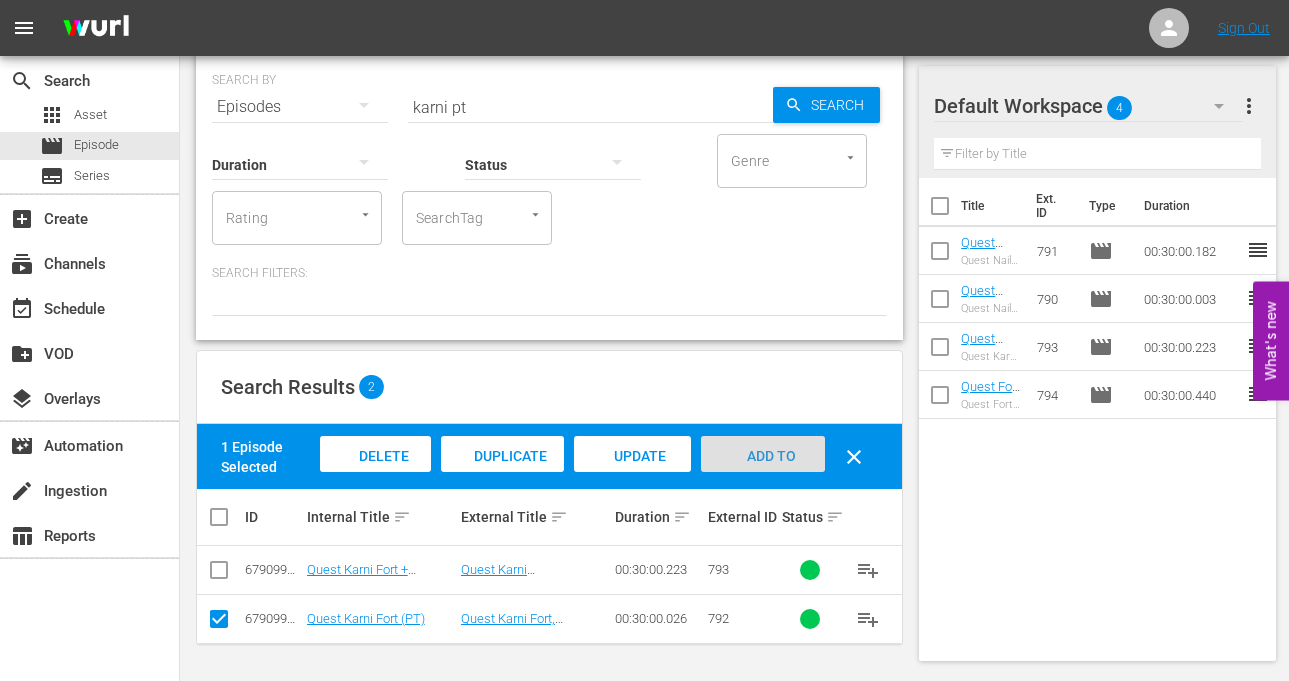 click on "Add to Workspace" at bounding box center (763, 473) 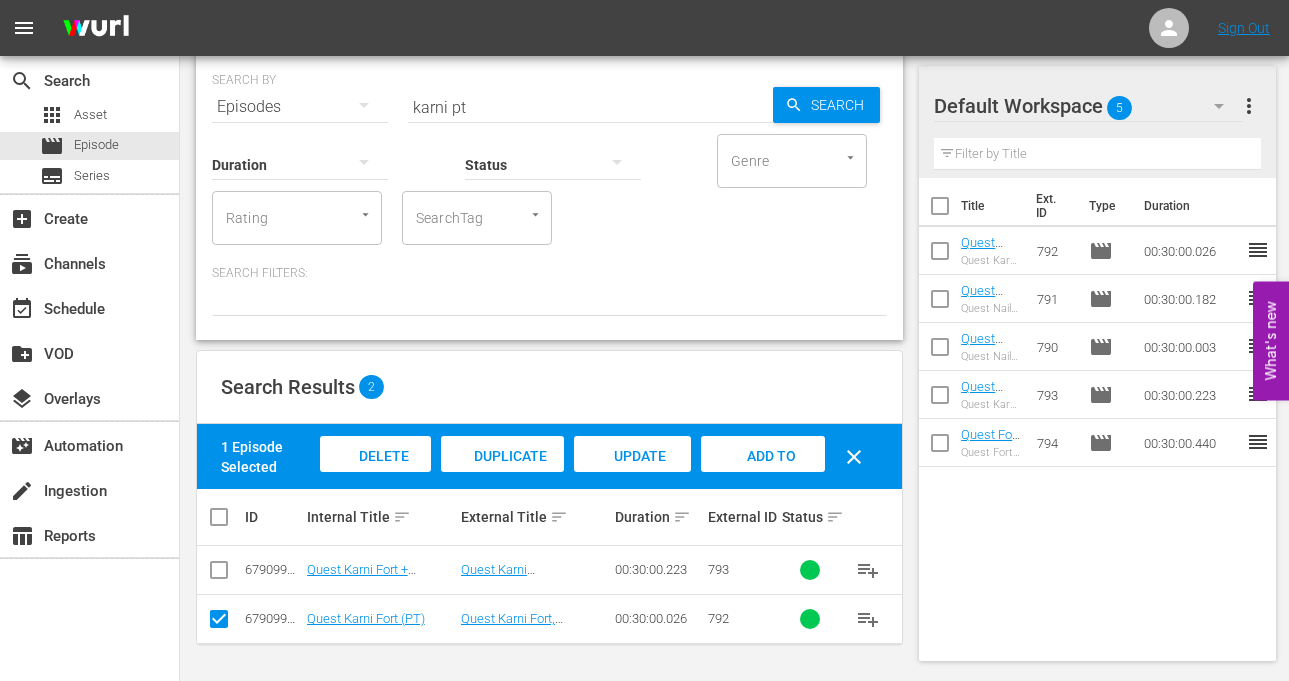 click on "karni pt" at bounding box center (590, 107) 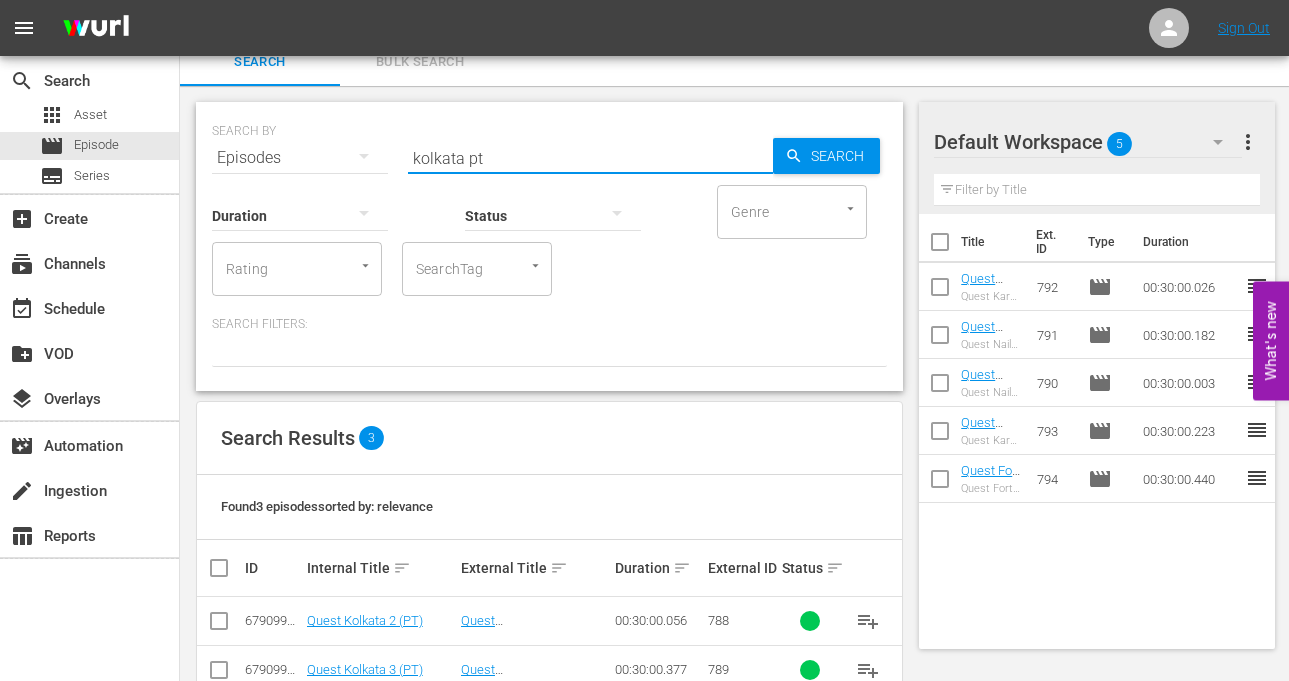 scroll, scrollTop: 118, scrollLeft: 0, axis: vertical 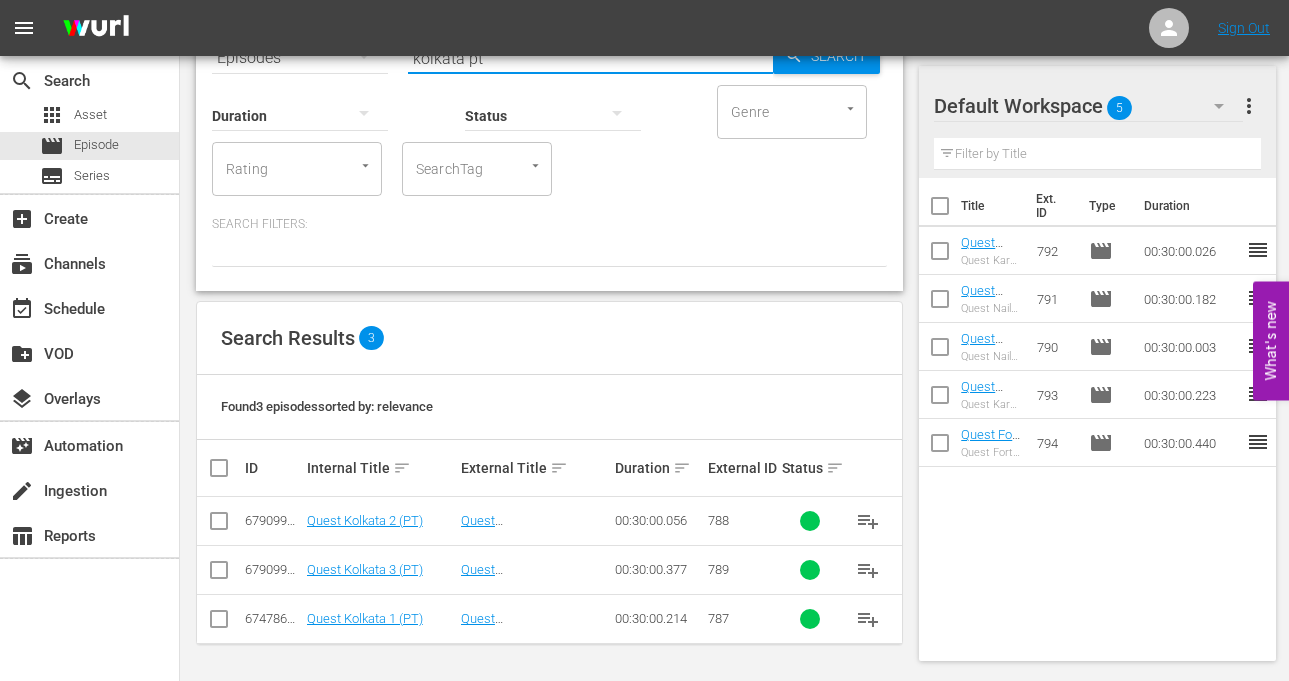 click at bounding box center [219, 574] 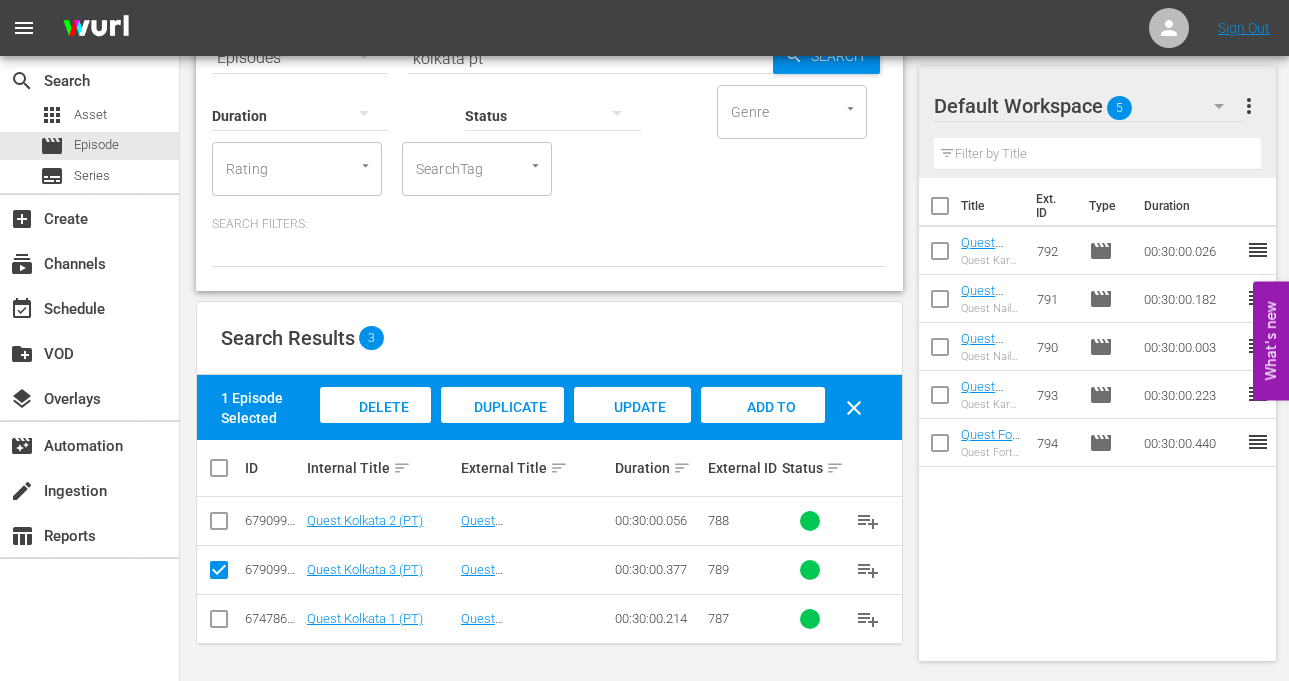 click at bounding box center [219, 525] 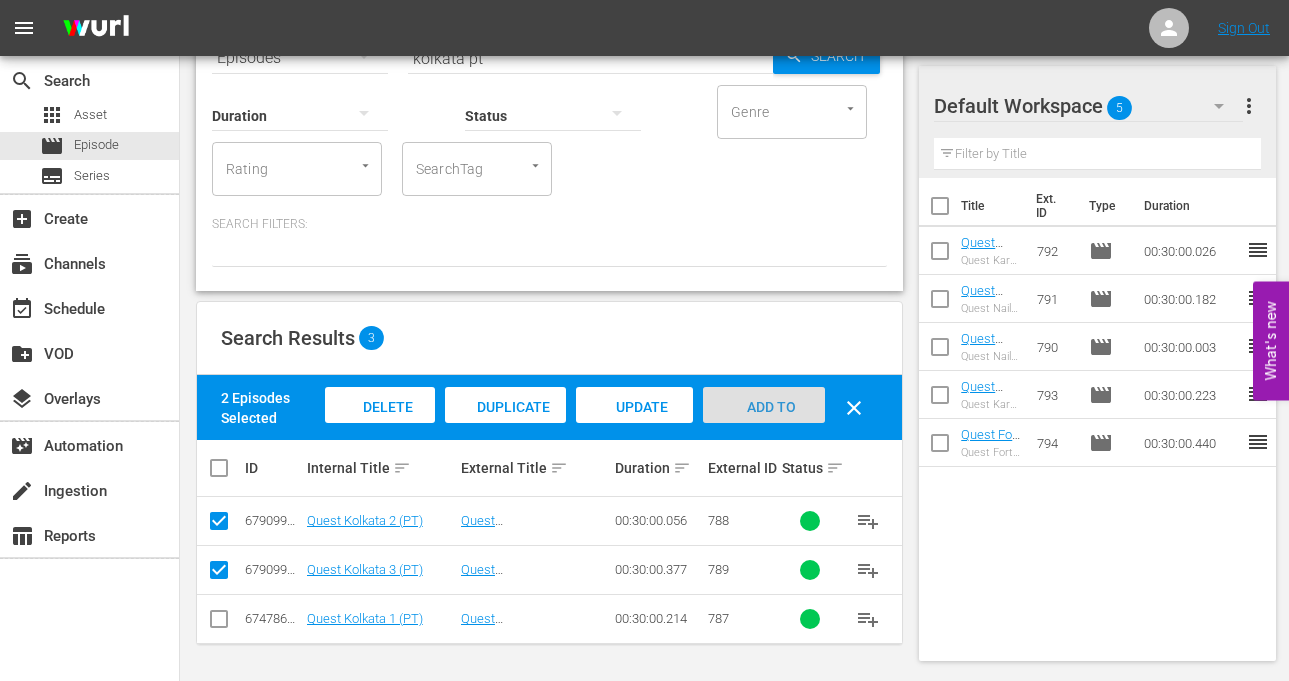 click on "Add to Workspace" at bounding box center [764, 424] 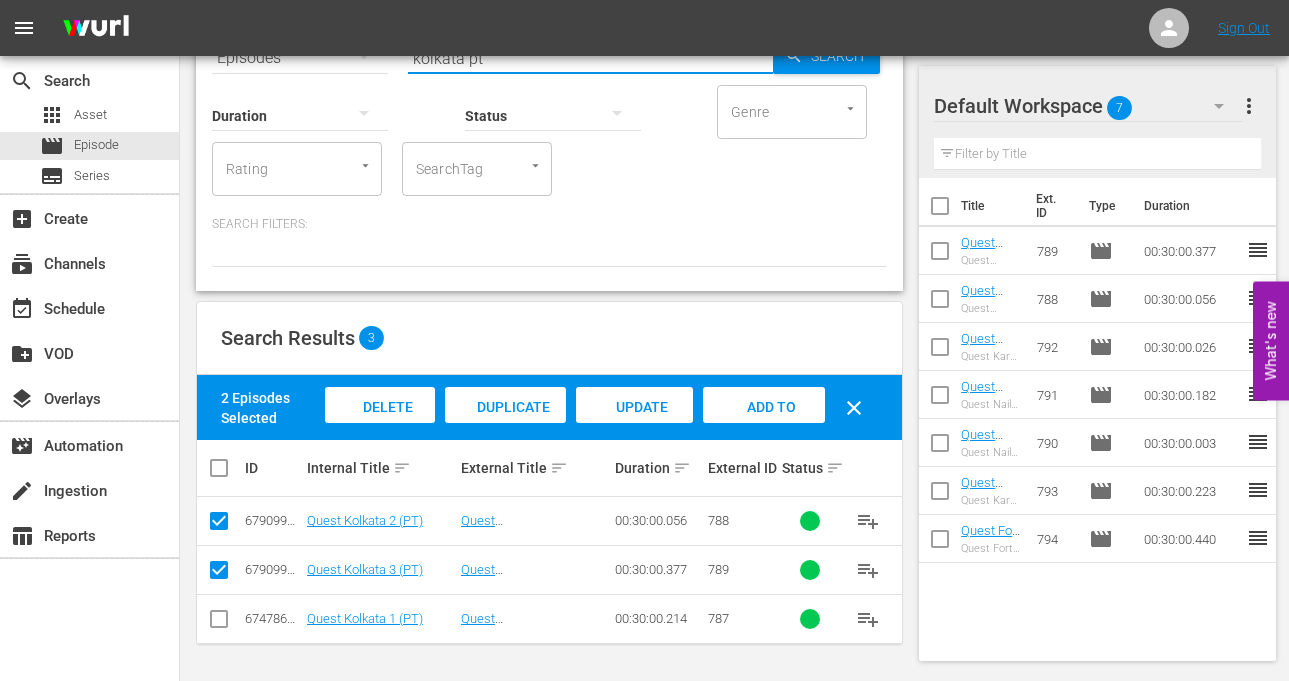click on "kolkata pt" at bounding box center [590, 58] 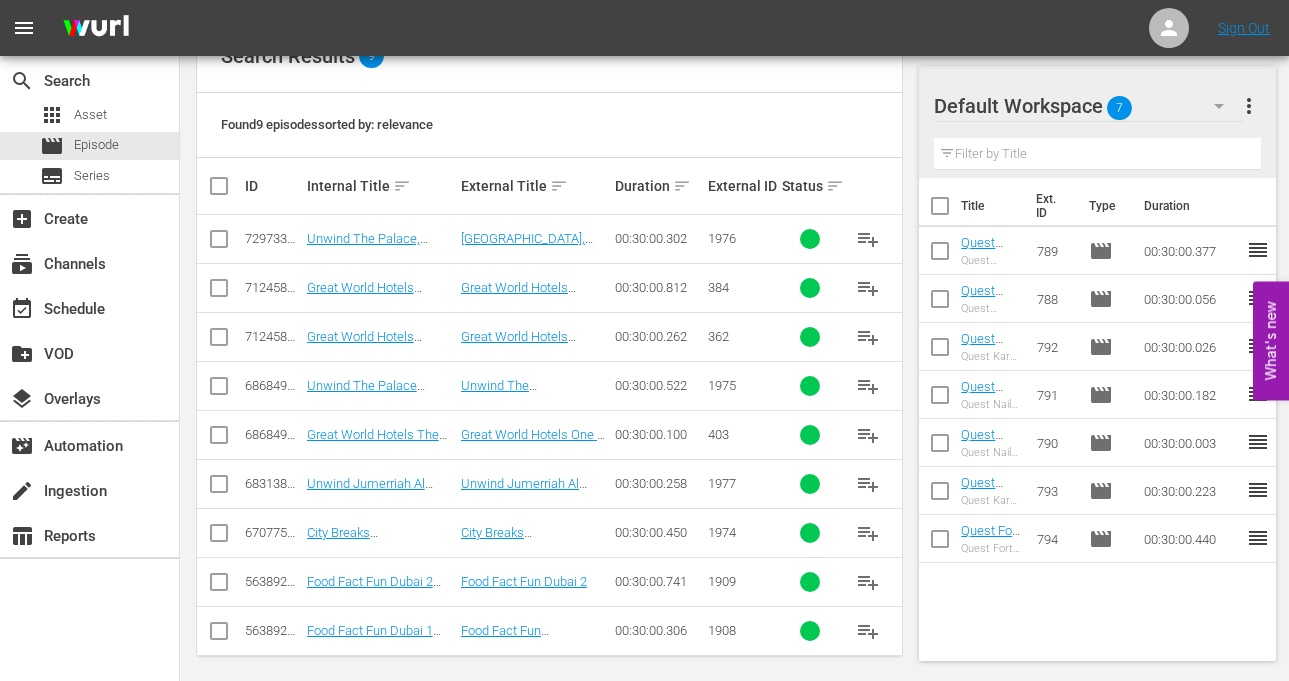 scroll, scrollTop: 412, scrollLeft: 0, axis: vertical 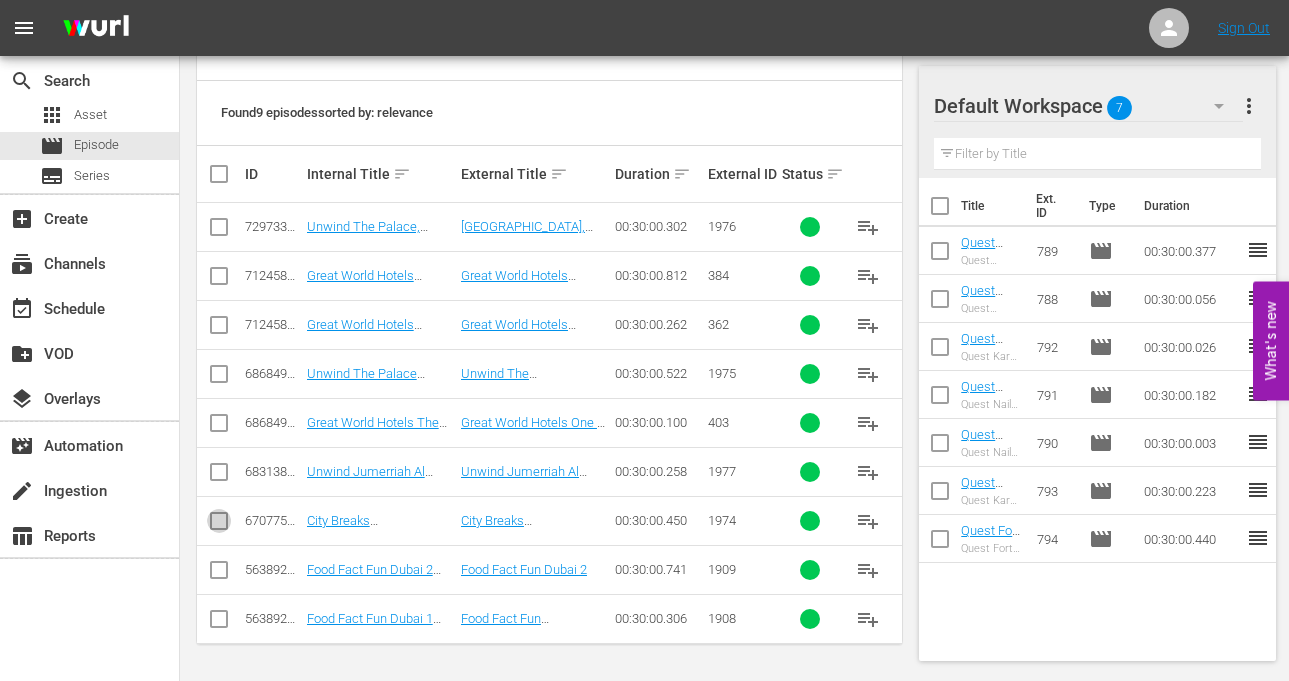 click at bounding box center [219, 525] 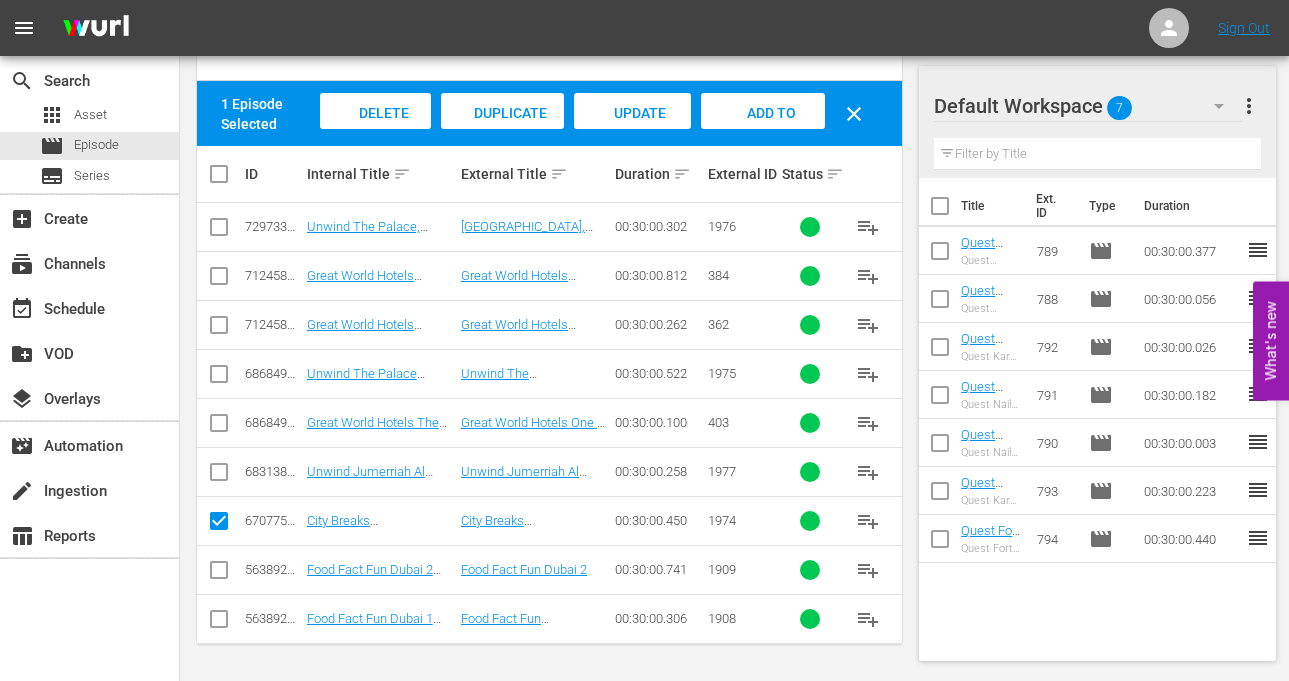 click on "Add to Workspace" at bounding box center [763, 132] 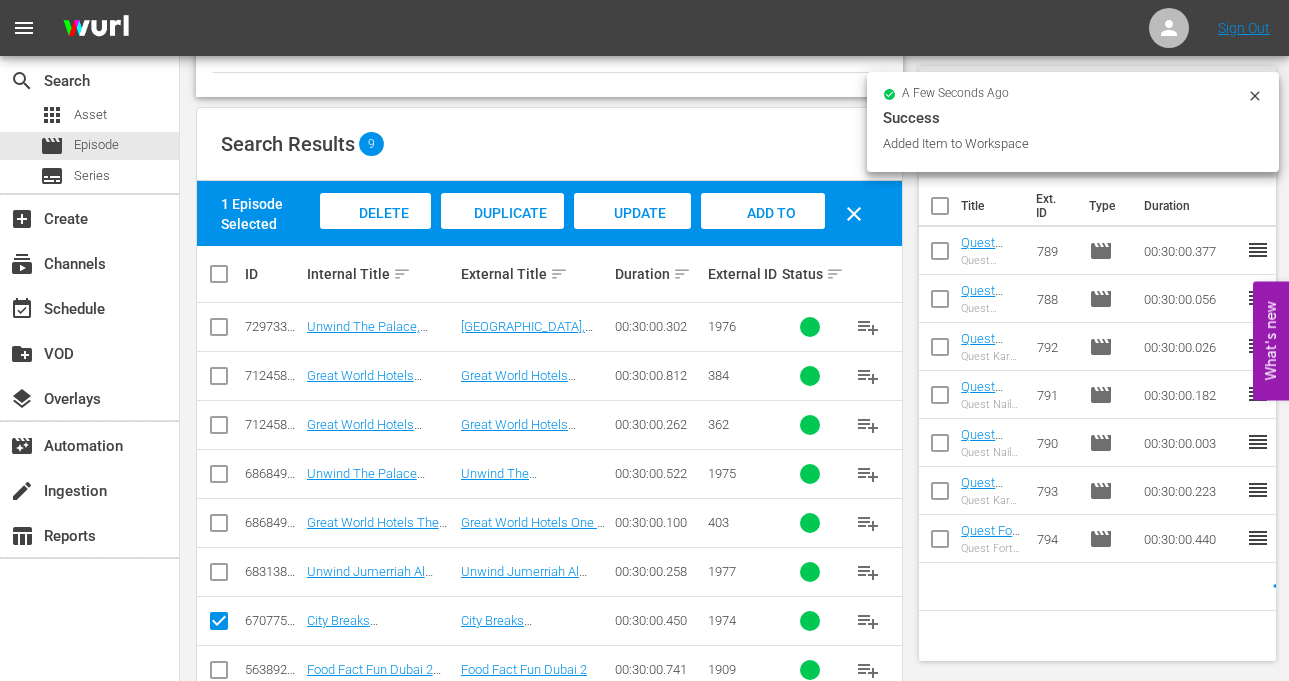 scroll, scrollTop: 0, scrollLeft: 0, axis: both 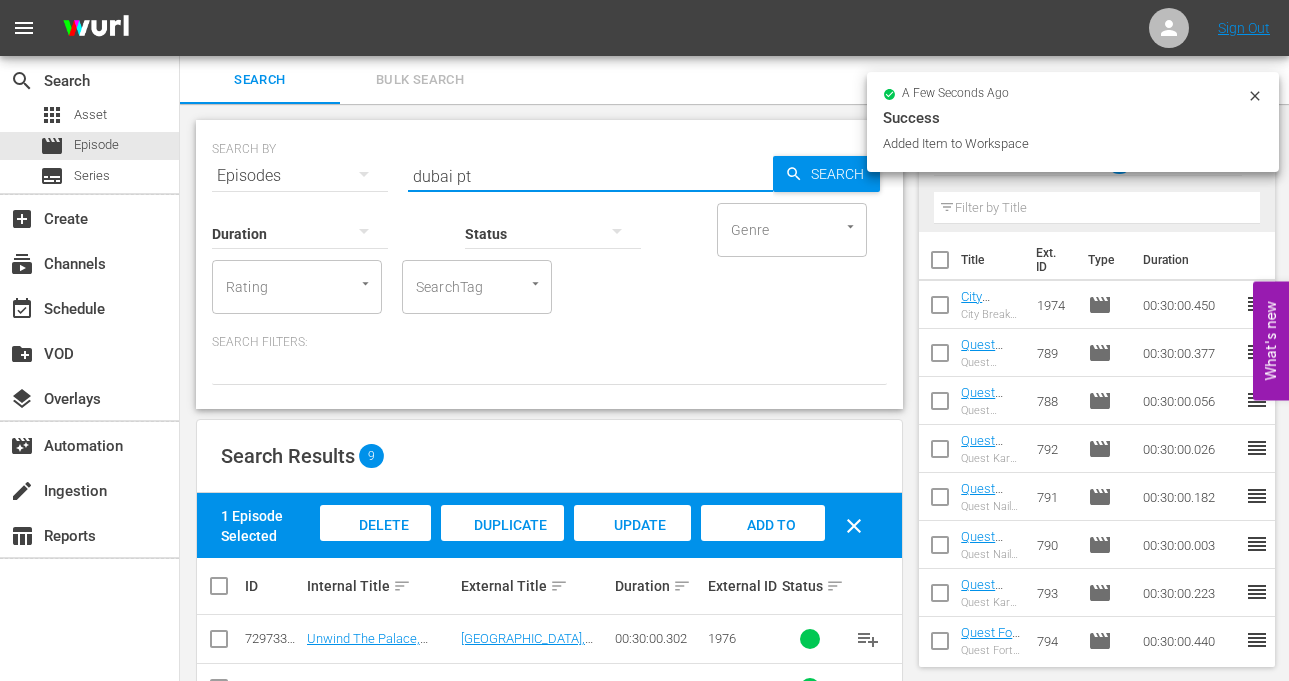 click on "dubai pt" at bounding box center (590, 176) 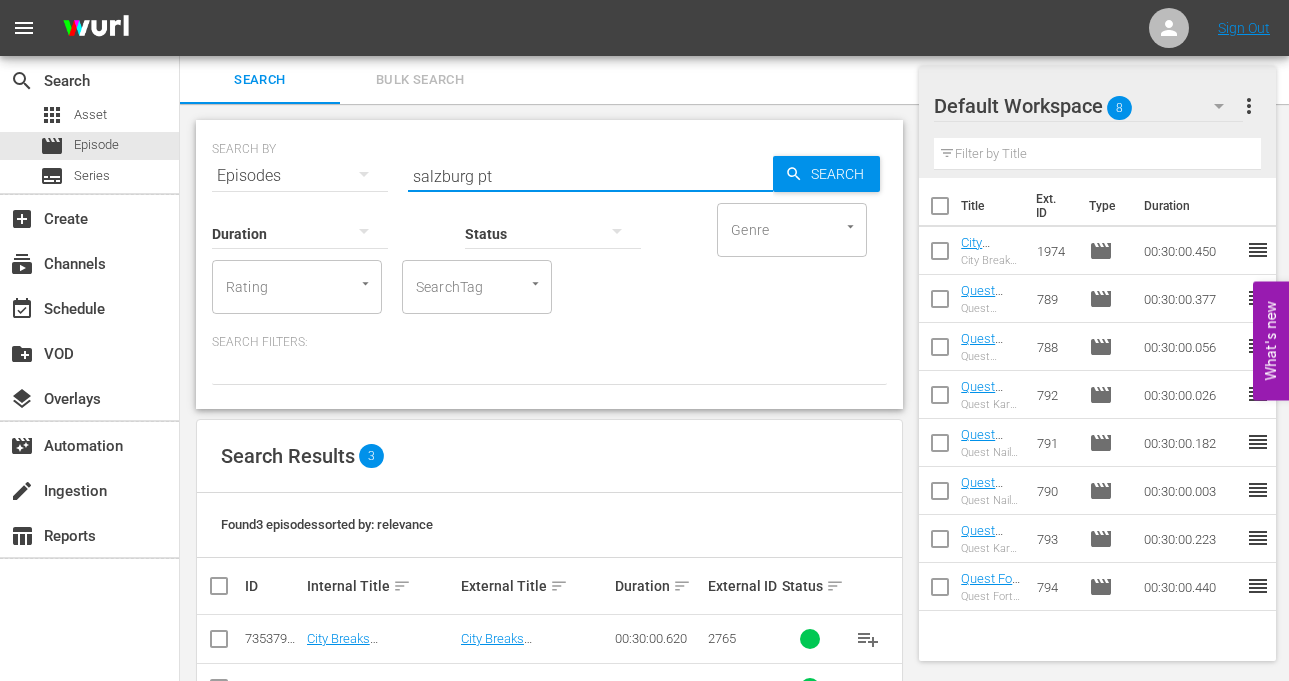 scroll, scrollTop: 118, scrollLeft: 0, axis: vertical 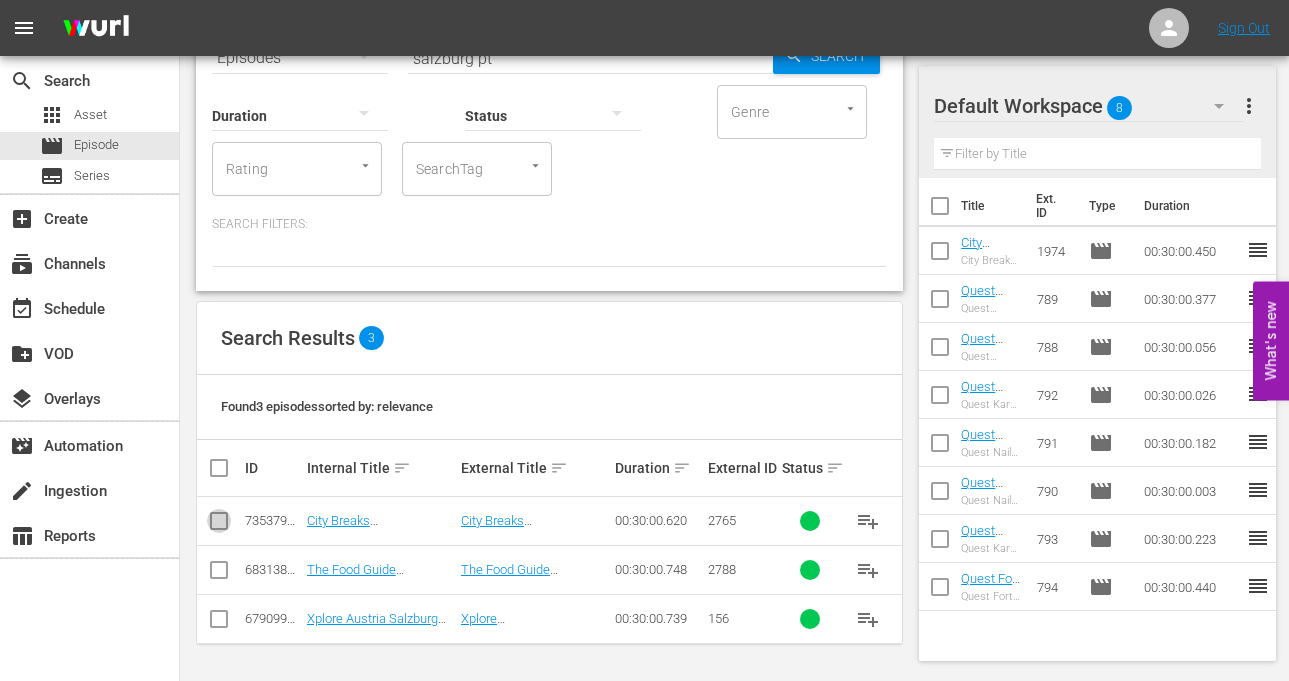 click at bounding box center [219, 525] 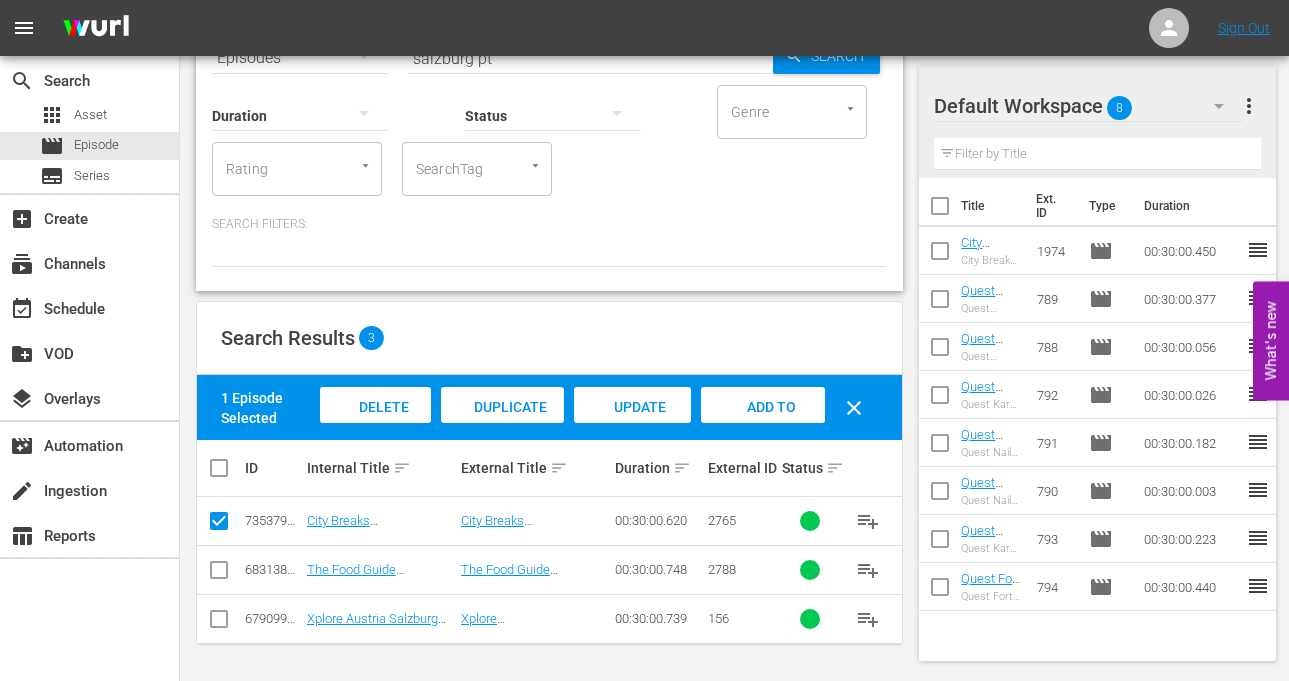 click on "Add to Workspace" at bounding box center [763, 424] 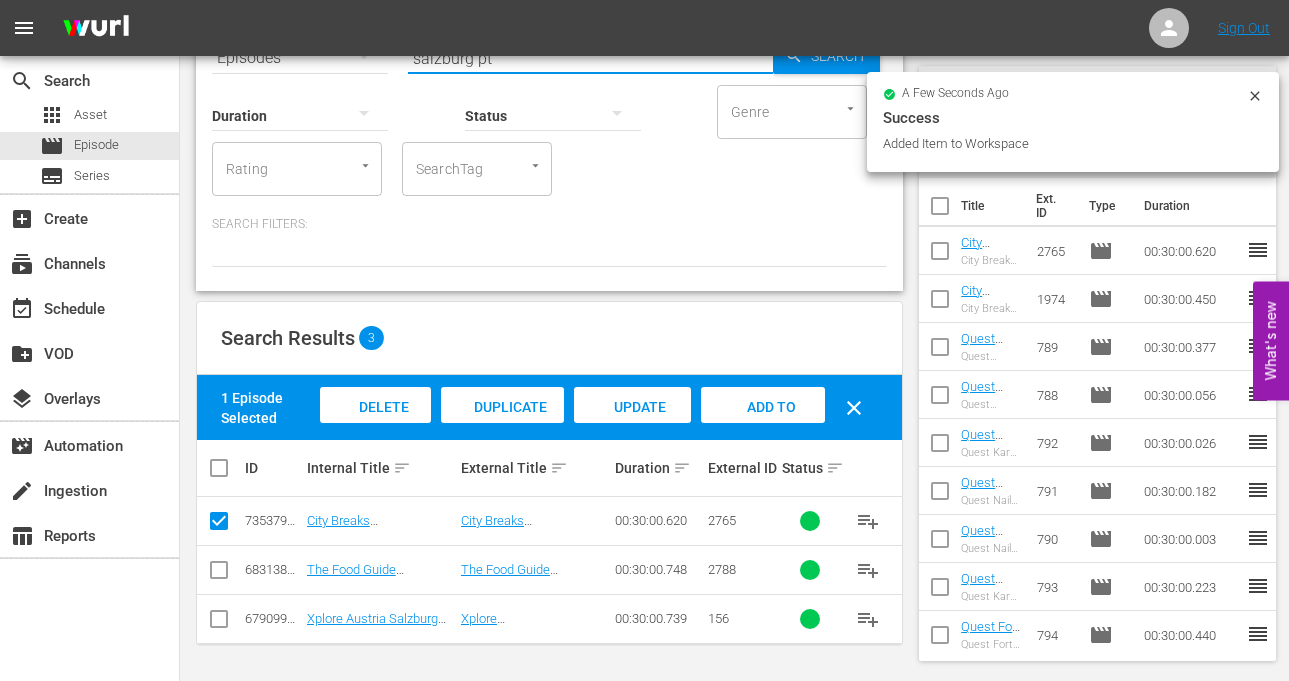 click on "salzburg pt" at bounding box center (590, 58) 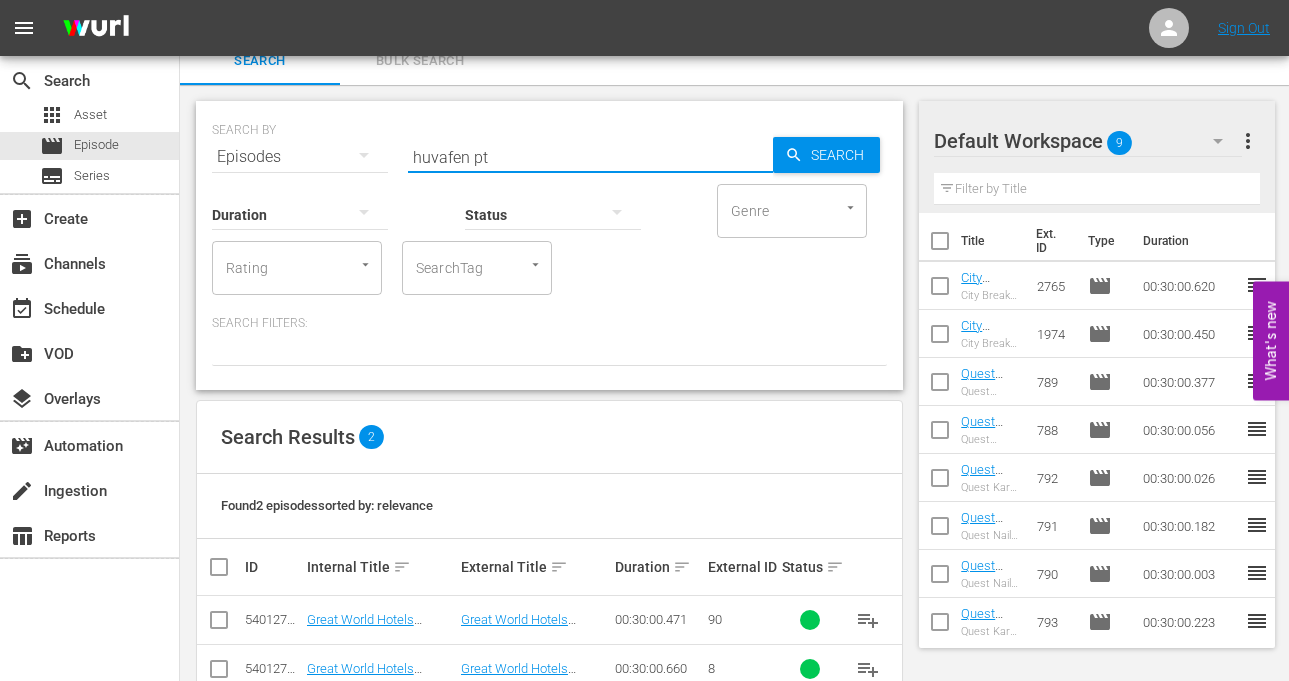scroll, scrollTop: 69, scrollLeft: 0, axis: vertical 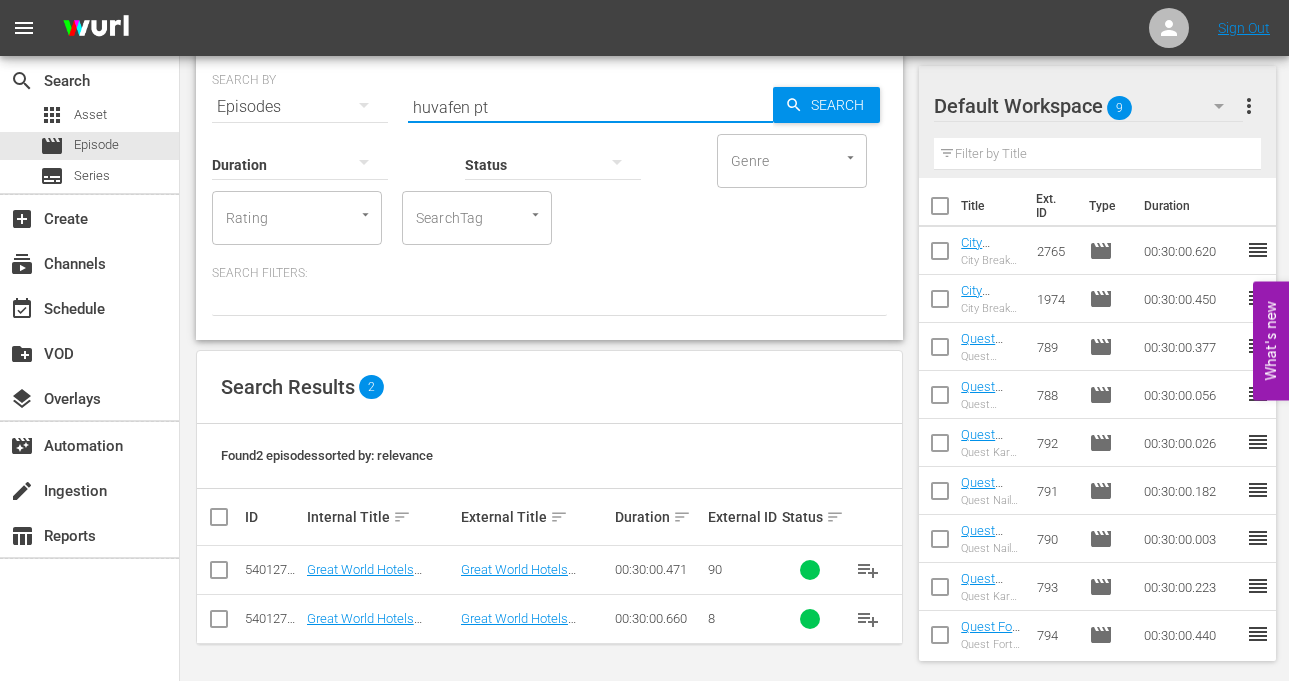 click at bounding box center (219, 574) 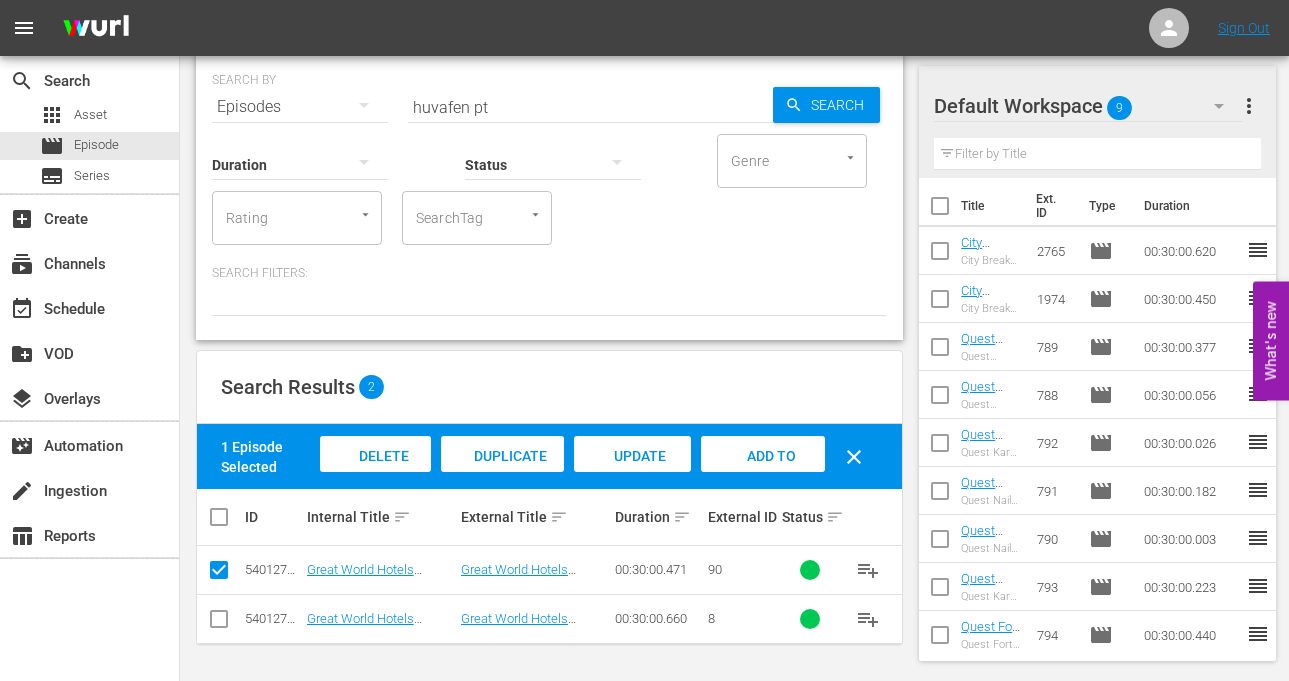 click at bounding box center [219, 623] 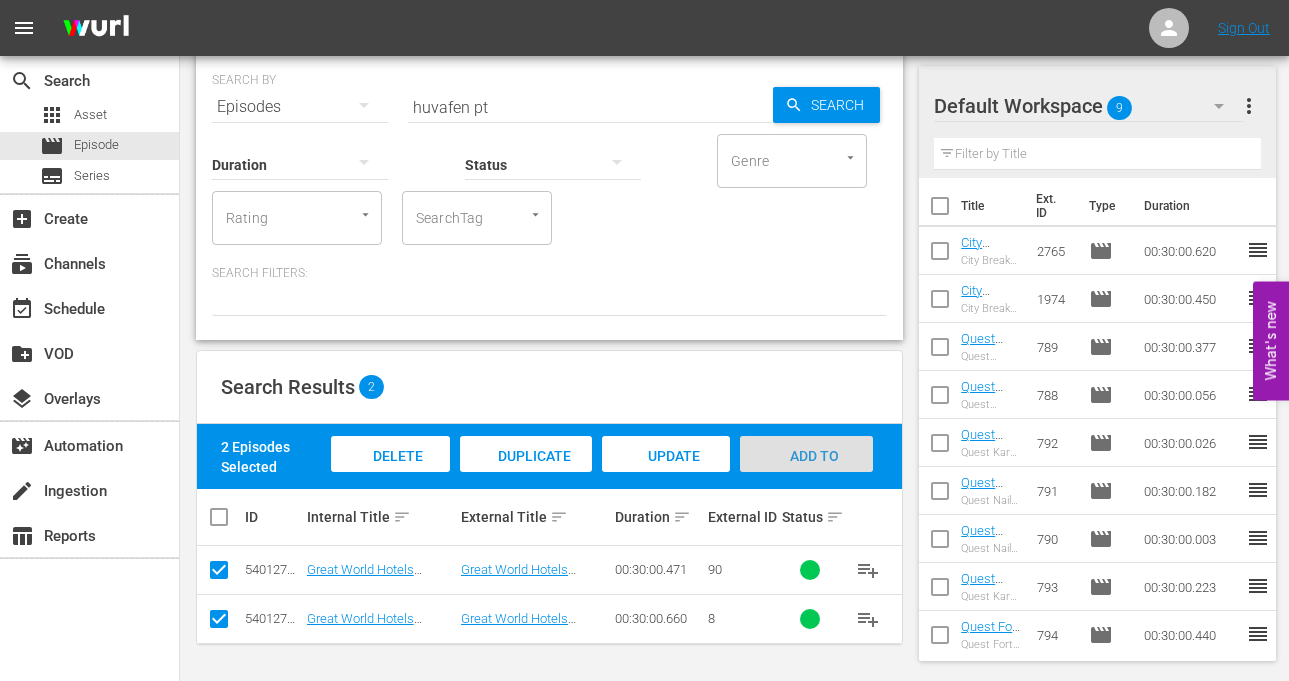 click on "Add to Workspace" at bounding box center (807, 473) 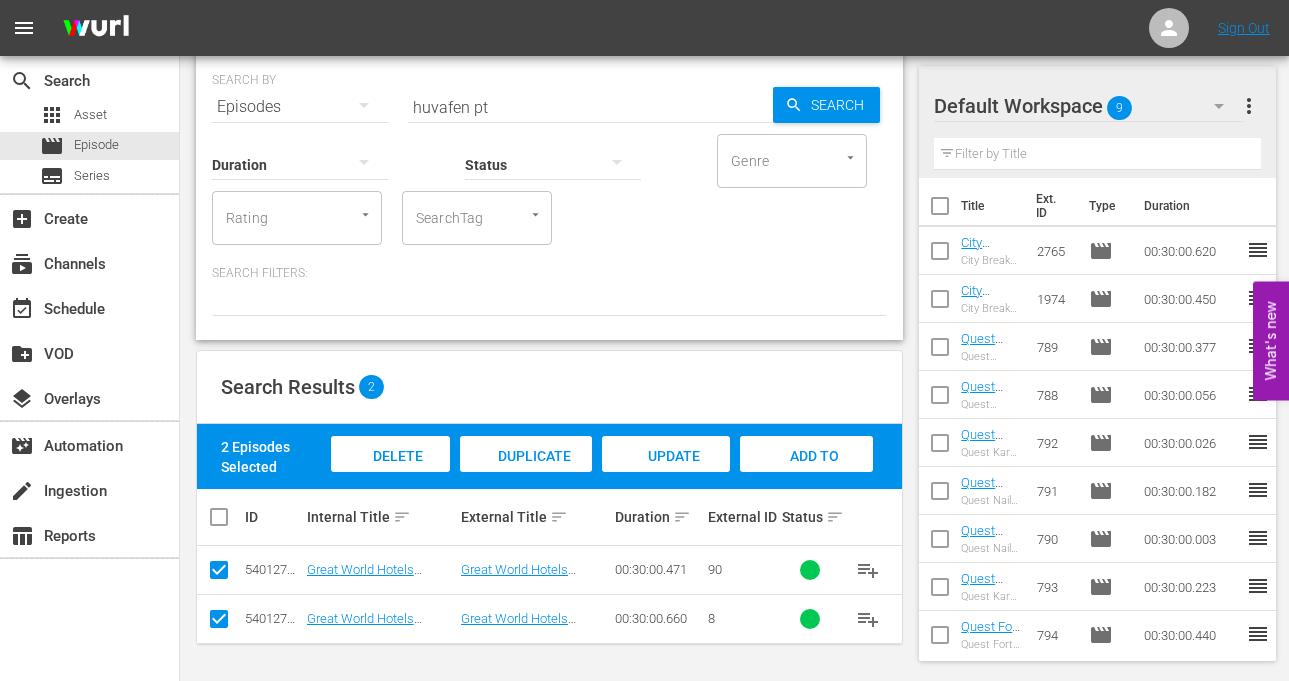 click on "huvafen pt" at bounding box center [590, 107] 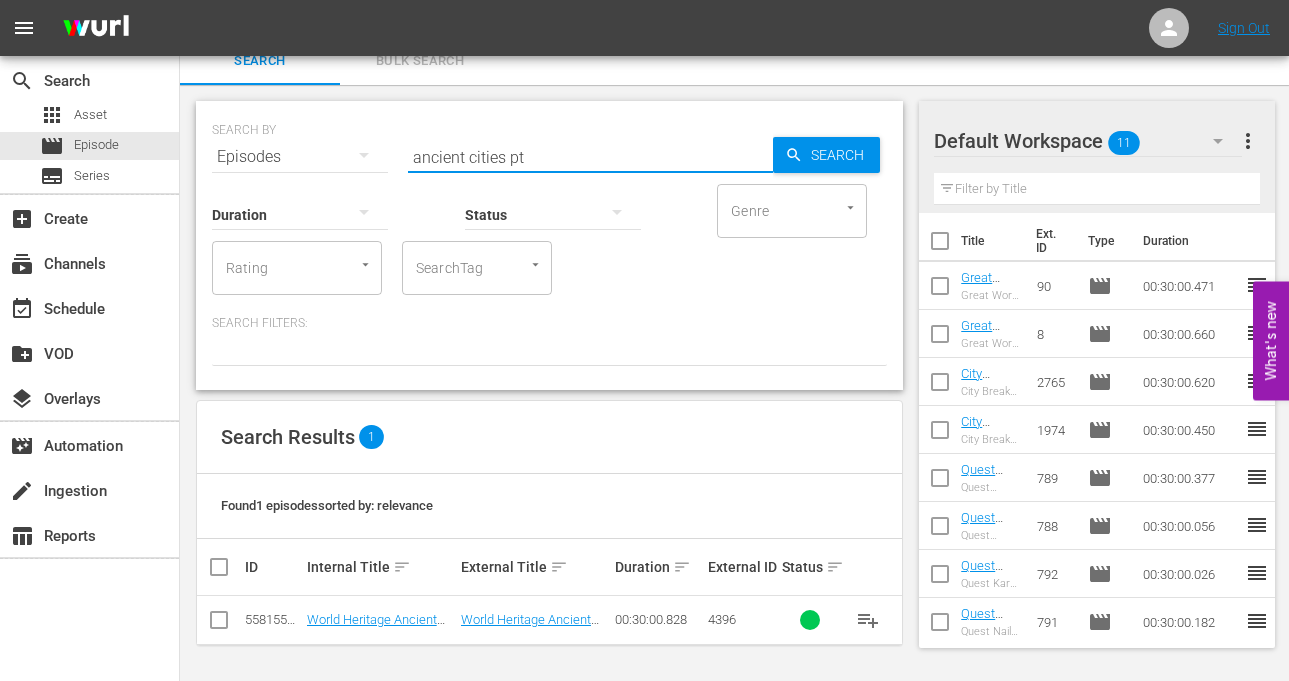 scroll, scrollTop: 20, scrollLeft: 0, axis: vertical 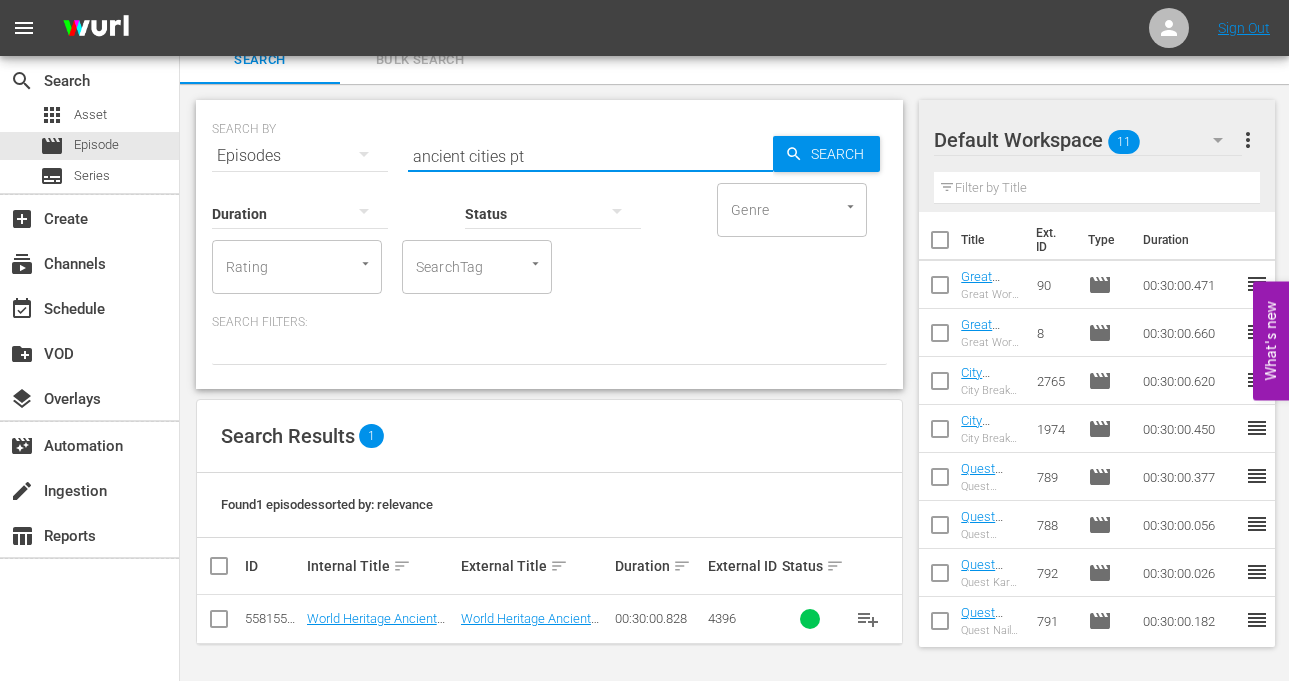 click at bounding box center [219, 623] 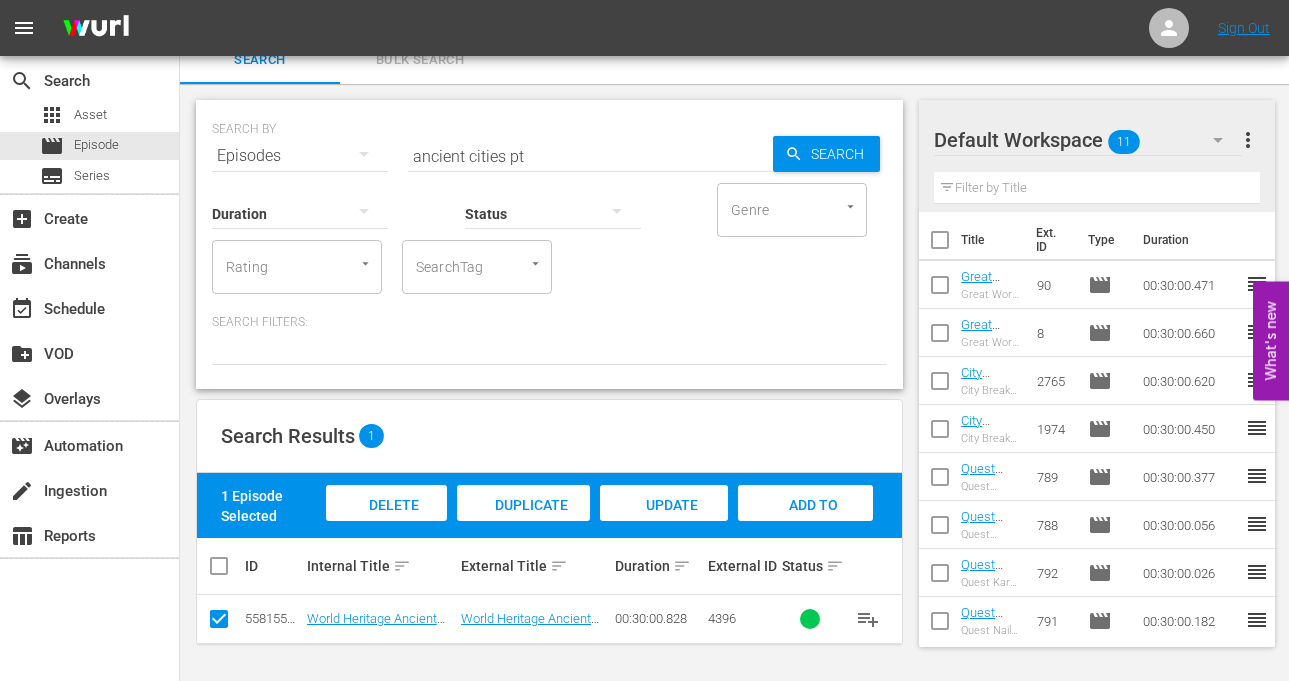 click on "Add to Workspace" at bounding box center (805, 522) 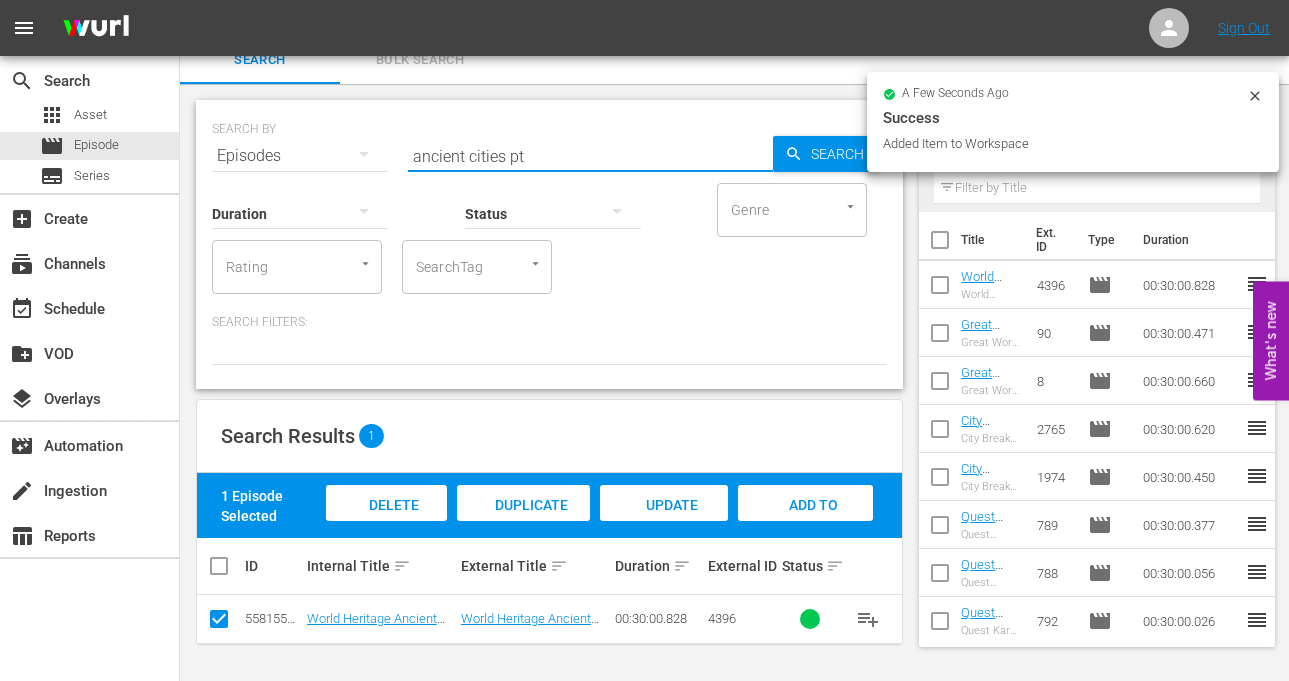 drag, startPoint x: 504, startPoint y: 157, endPoint x: 242, endPoint y: 133, distance: 263.09695 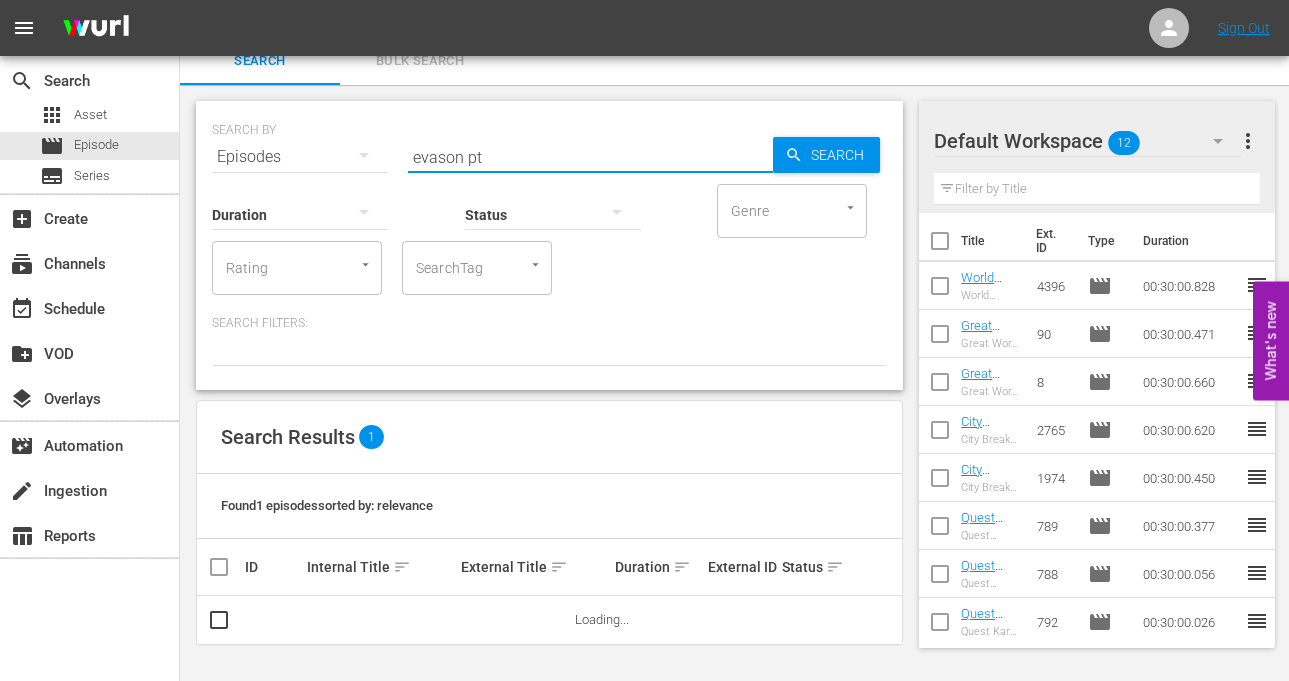 scroll, scrollTop: 20, scrollLeft: 0, axis: vertical 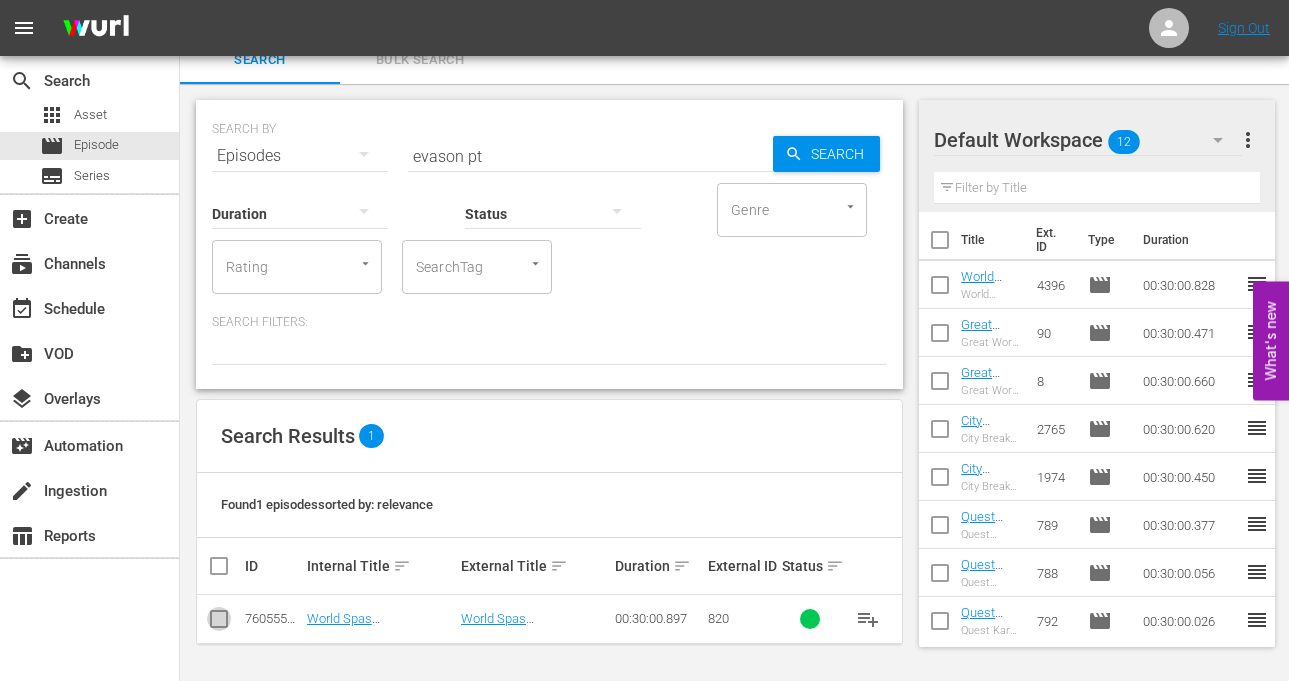 click at bounding box center [219, 623] 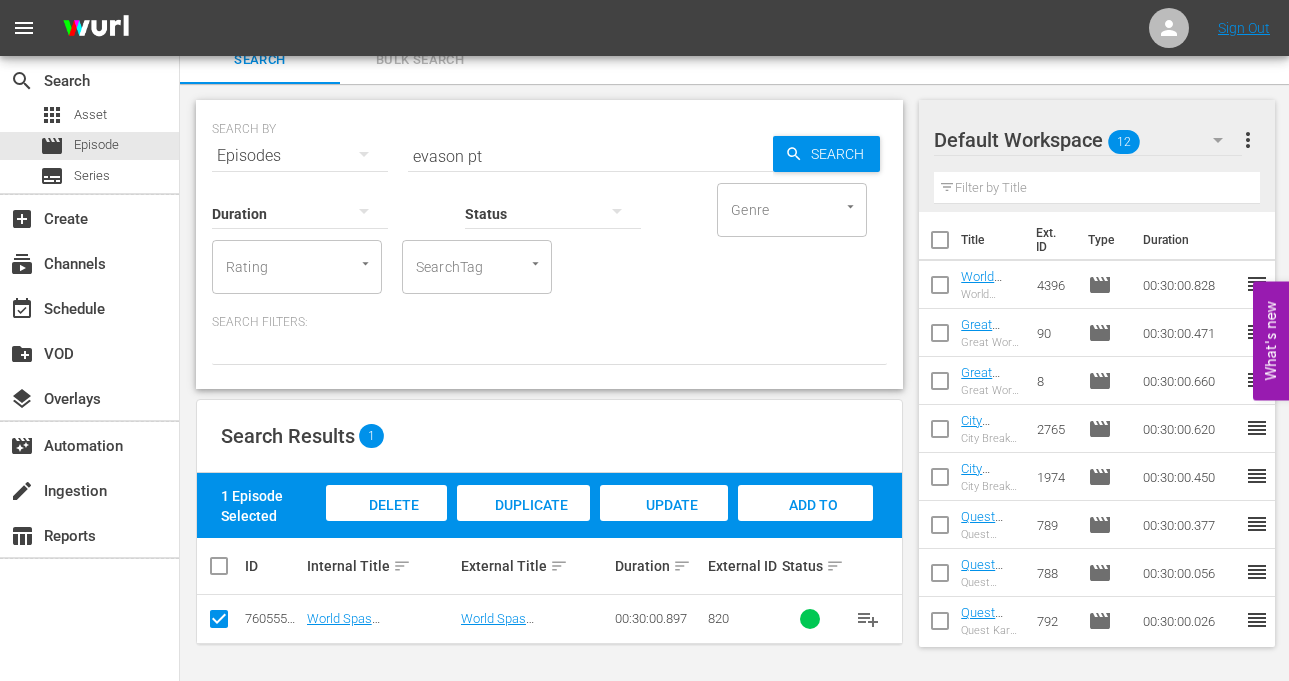 click on "Add to Workspace" at bounding box center (806, 524) 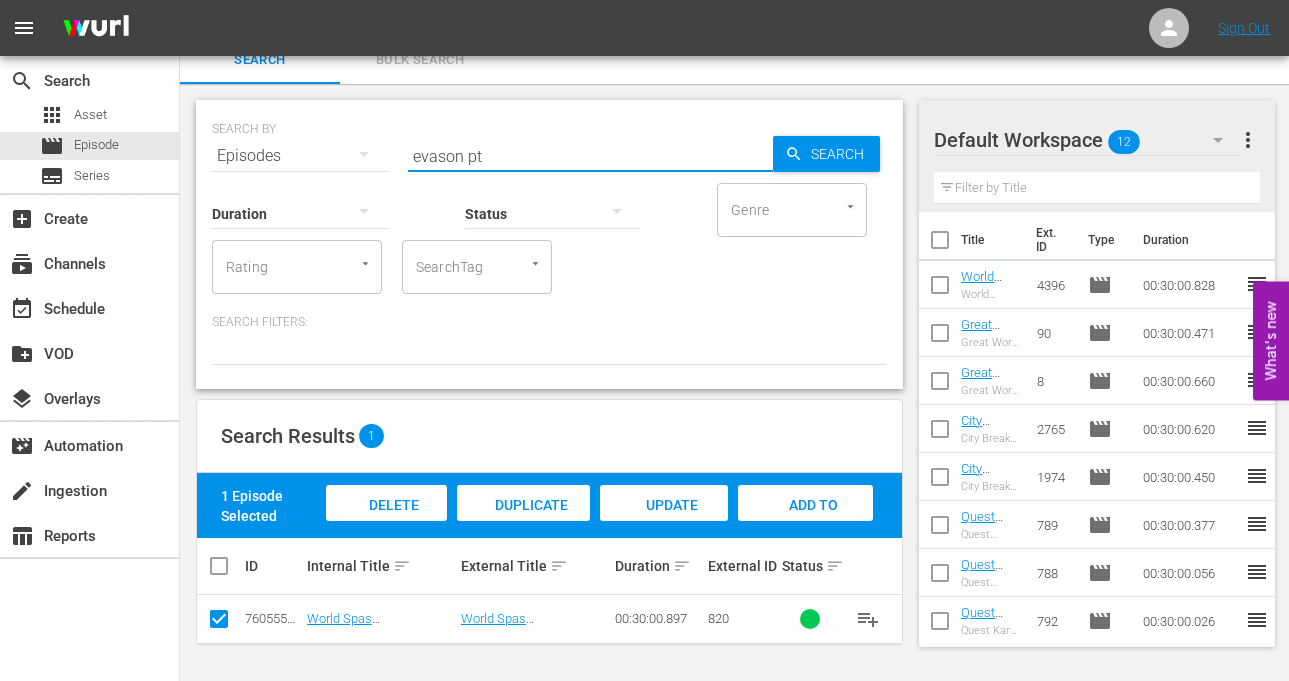 click on "evason pt" at bounding box center [590, 156] 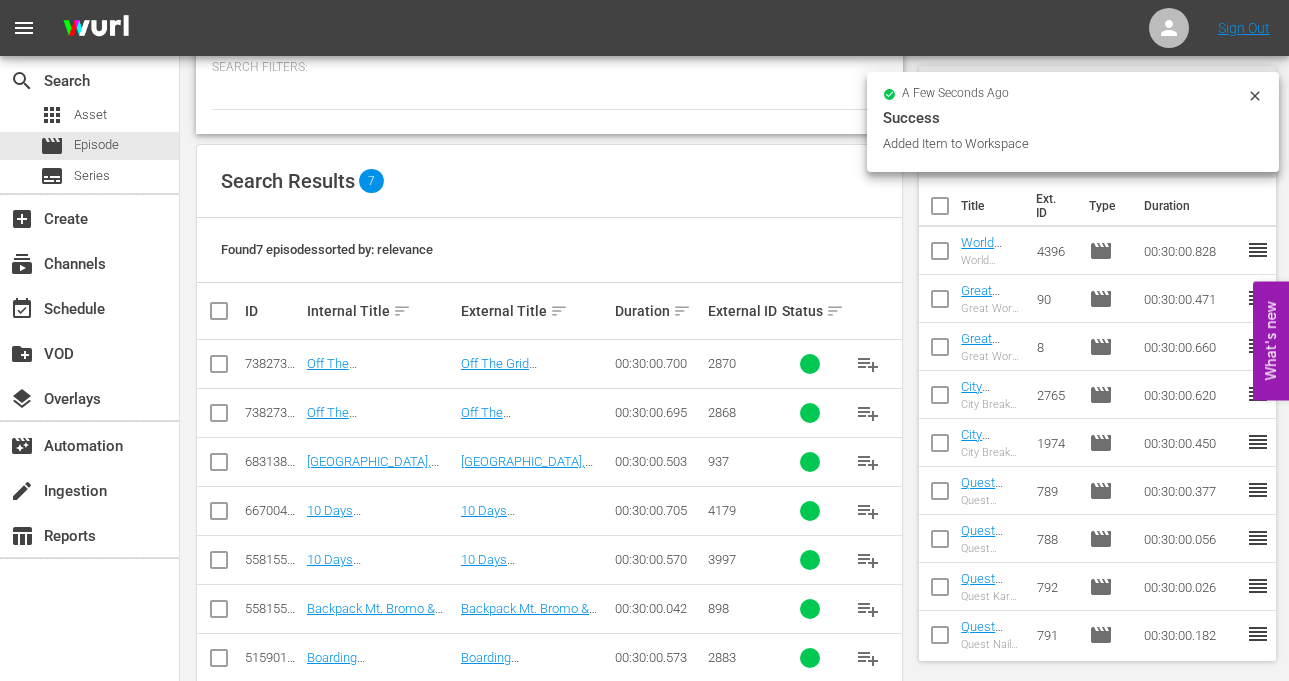 scroll, scrollTop: 314, scrollLeft: 0, axis: vertical 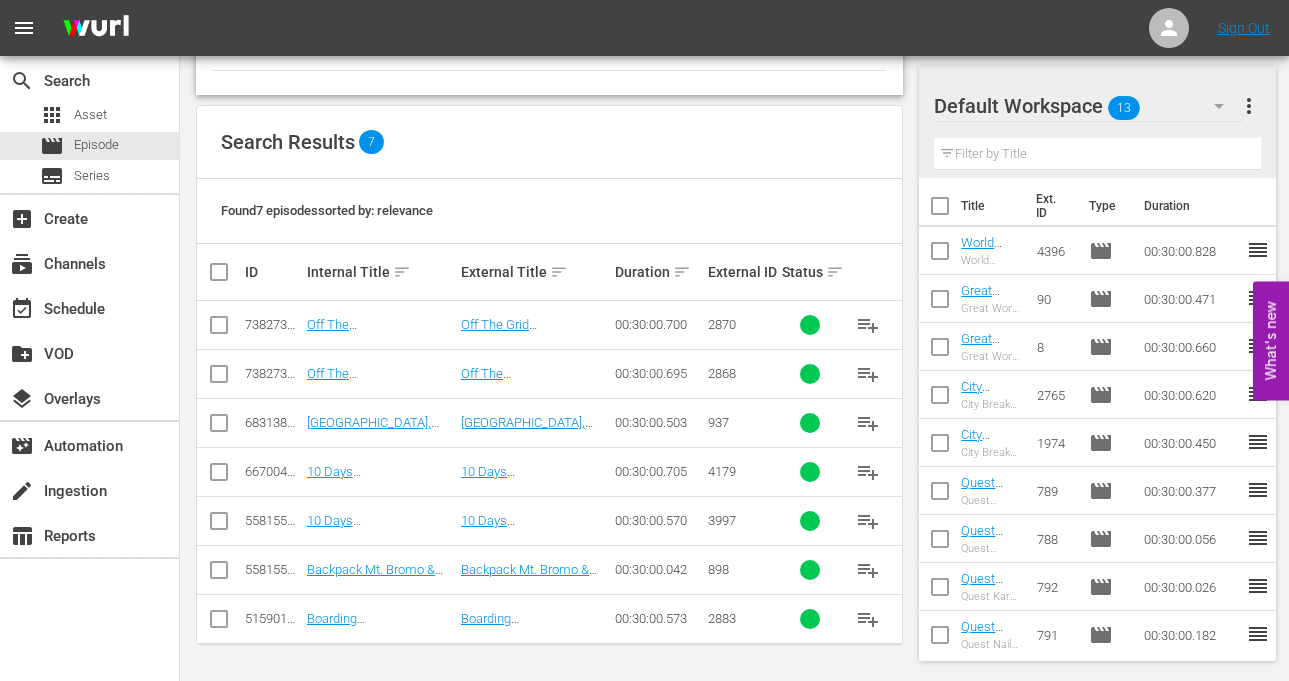 click at bounding box center (219, 427) 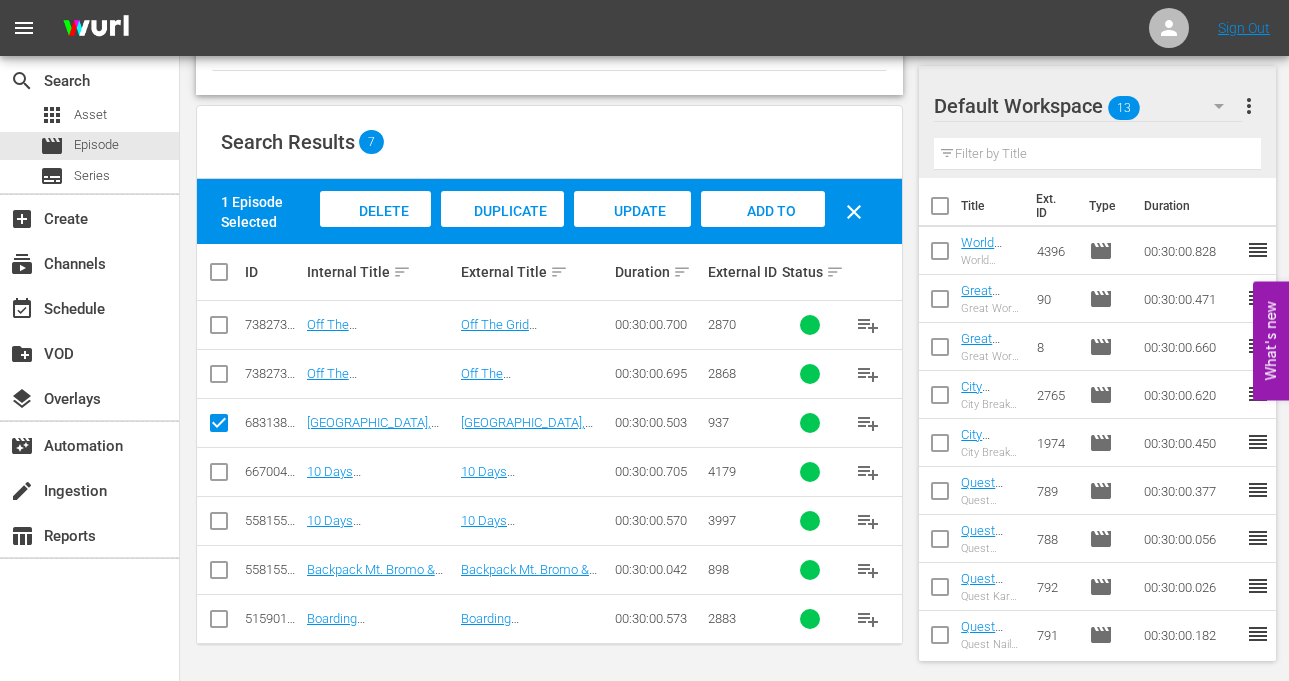 click on "Add to Workspace" at bounding box center [763, 230] 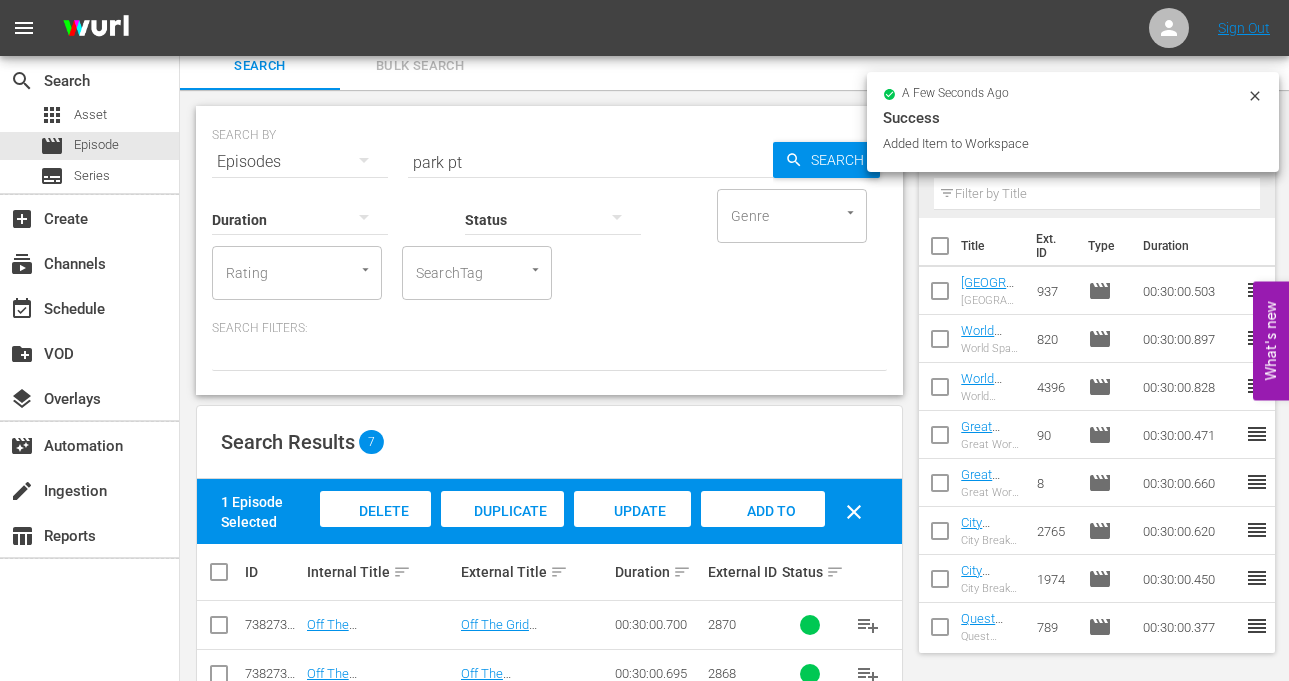scroll, scrollTop: 0, scrollLeft: 0, axis: both 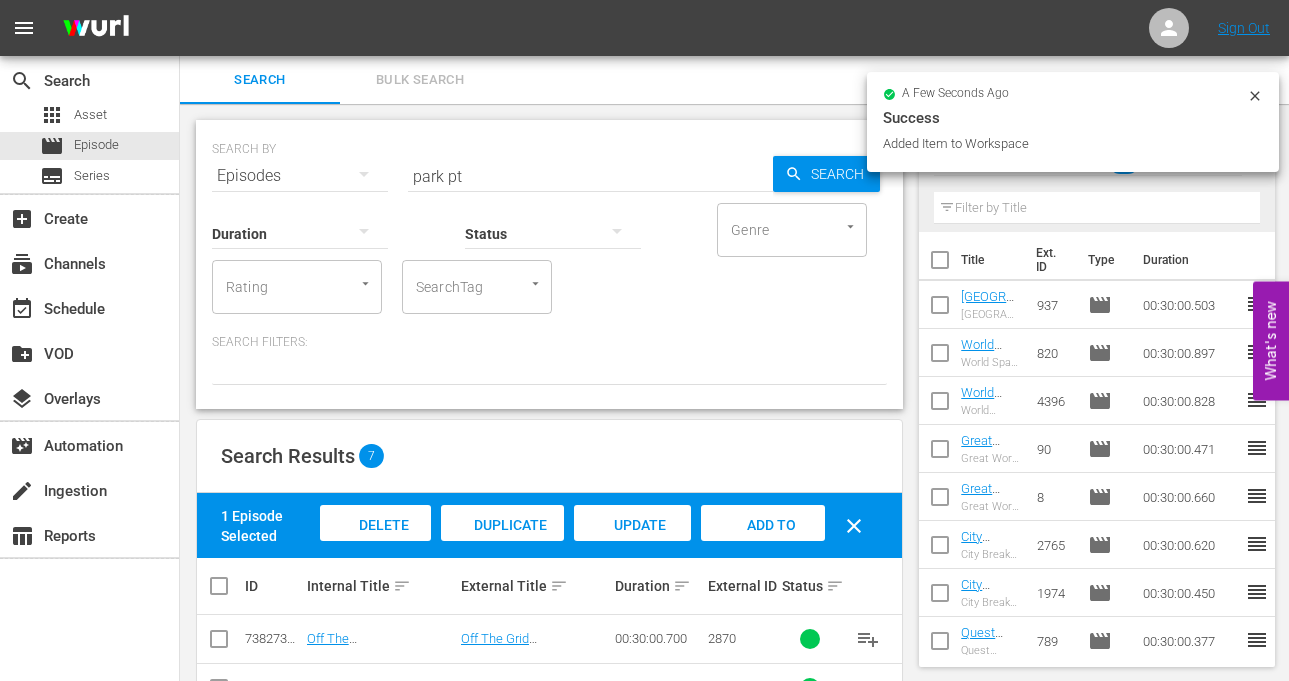 click on "park pt" at bounding box center (590, 176) 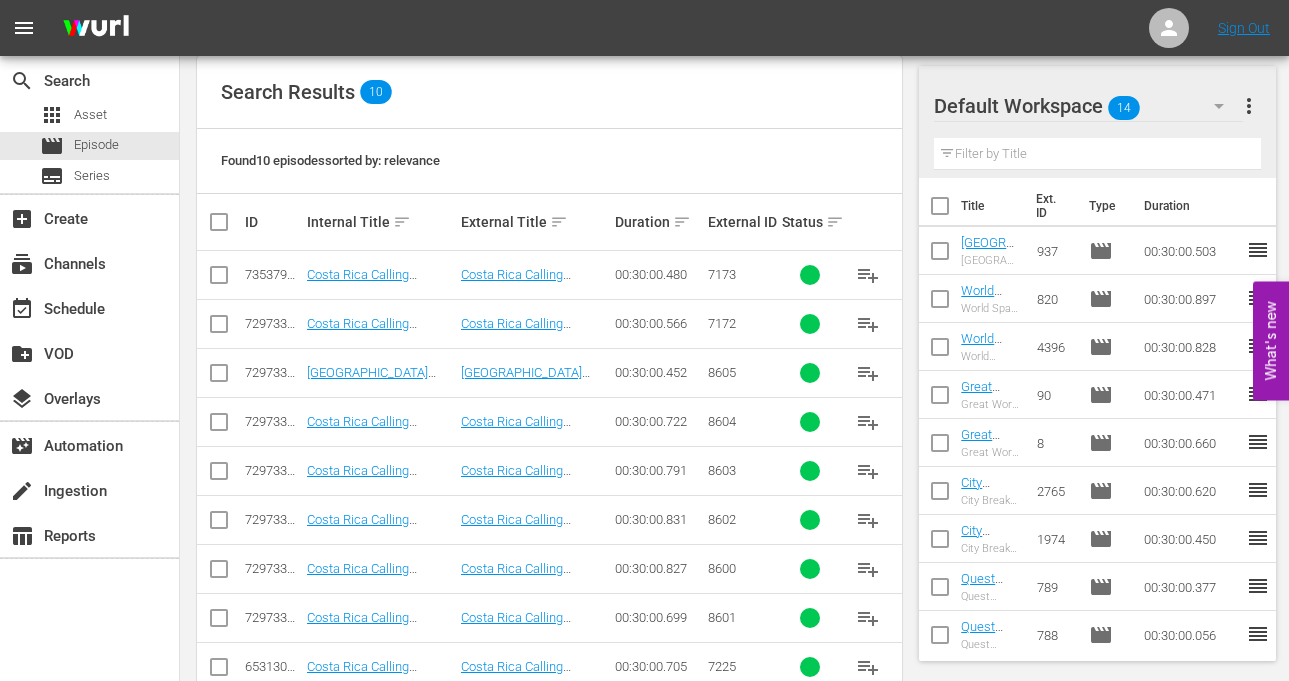 scroll, scrollTop: 400, scrollLeft: 0, axis: vertical 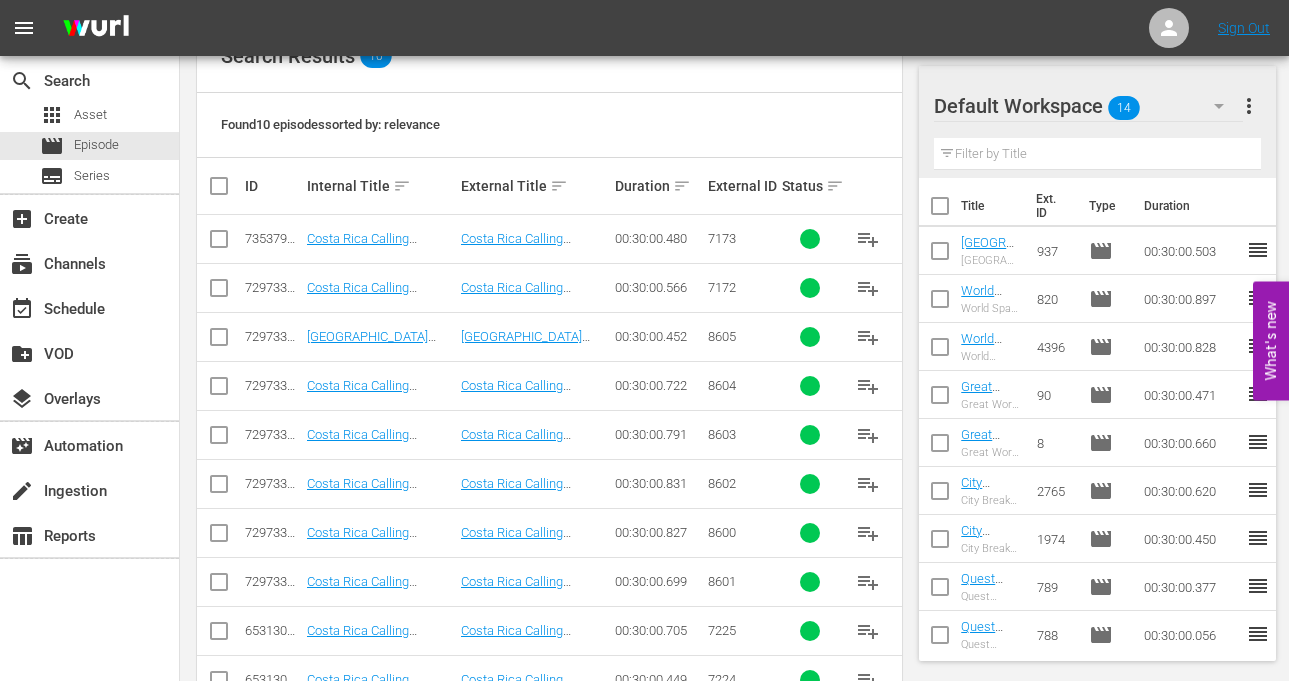 click at bounding box center (219, 243) 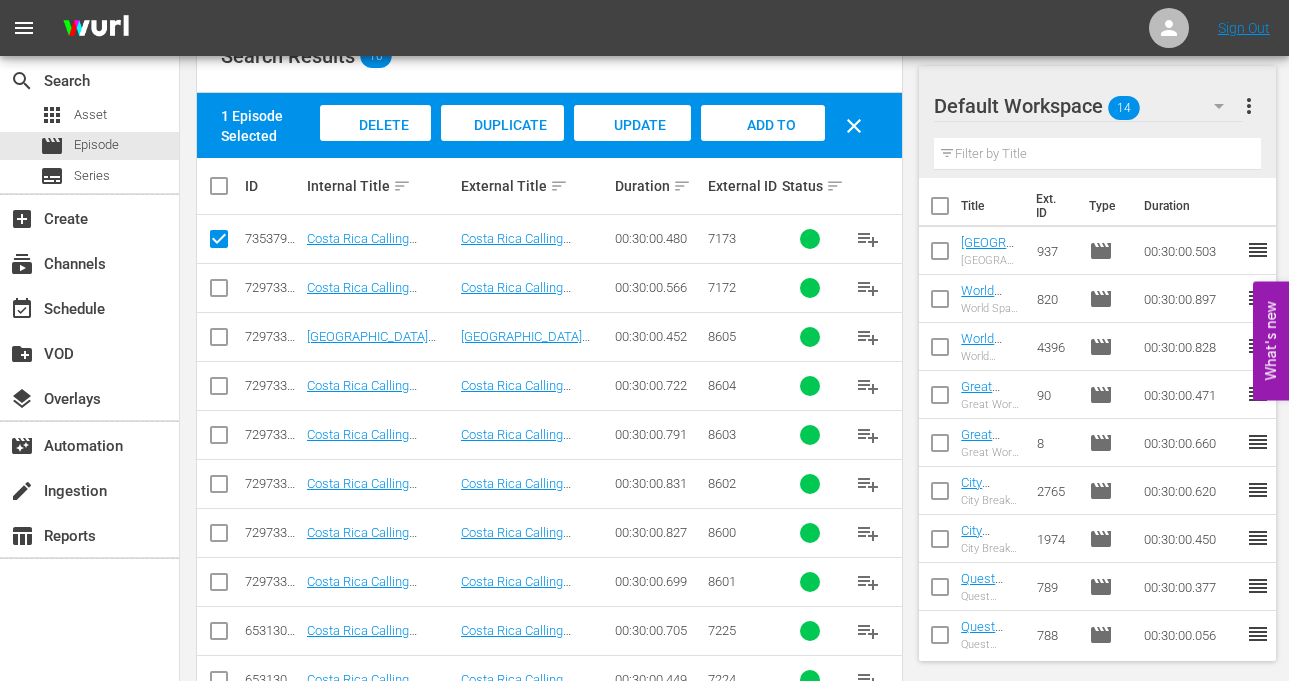 scroll, scrollTop: 461, scrollLeft: 0, axis: vertical 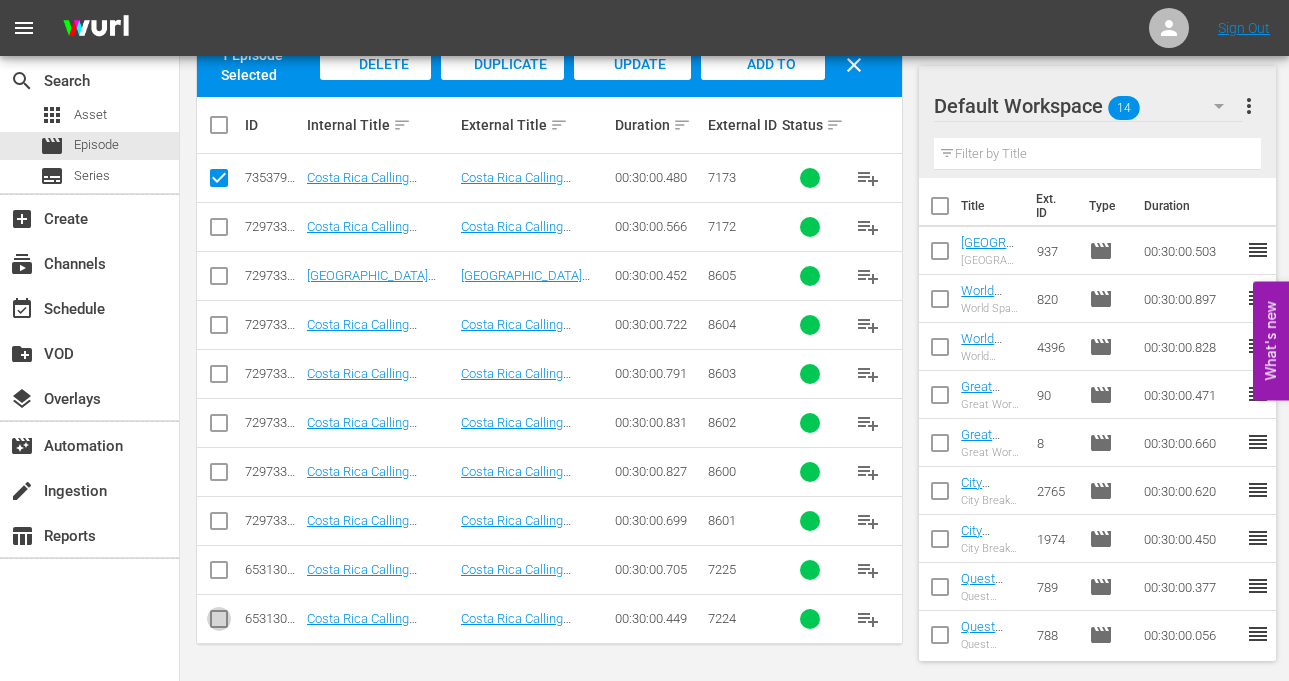 click at bounding box center (219, 623) 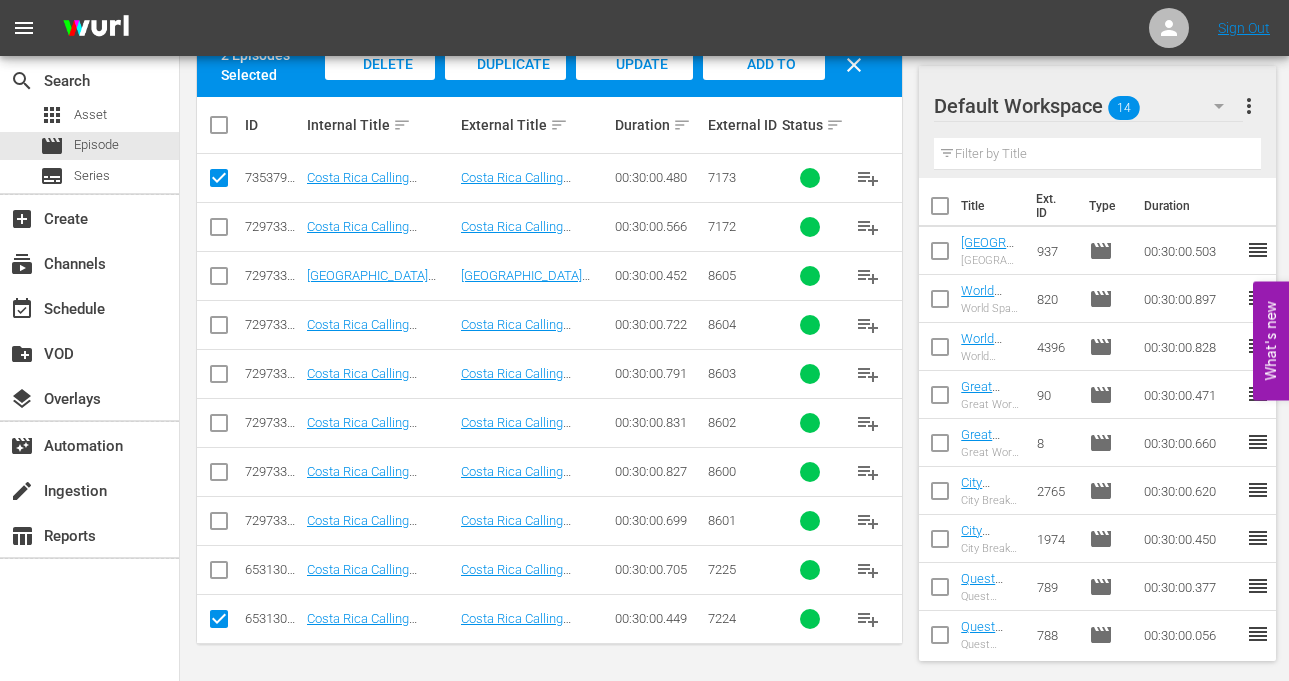 click at bounding box center [219, 574] 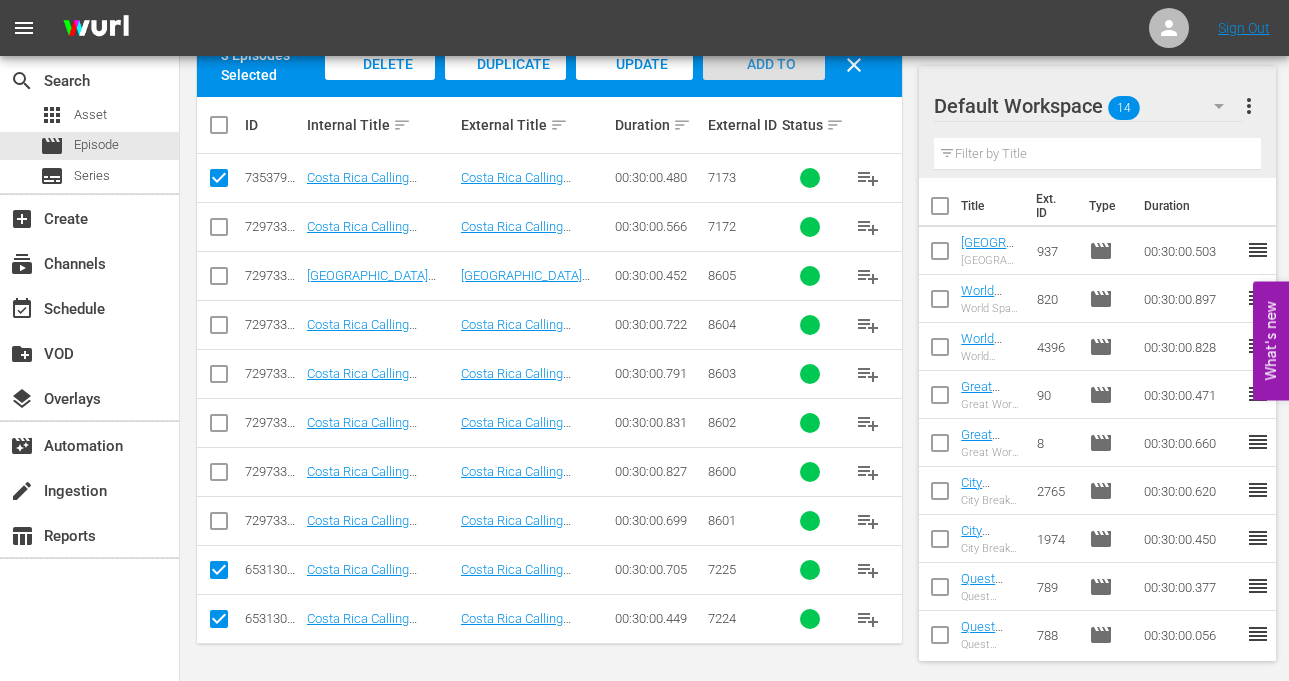click on "Add to Workspace" at bounding box center (764, 81) 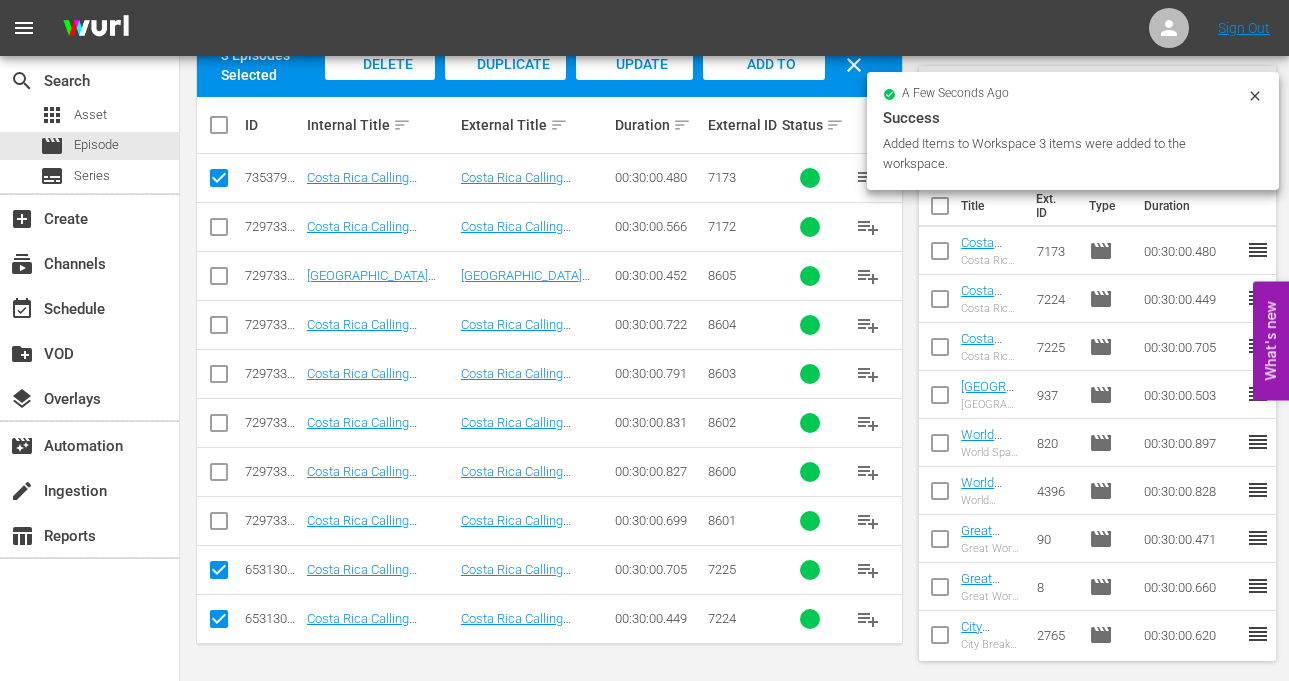 scroll, scrollTop: 100, scrollLeft: 0, axis: vertical 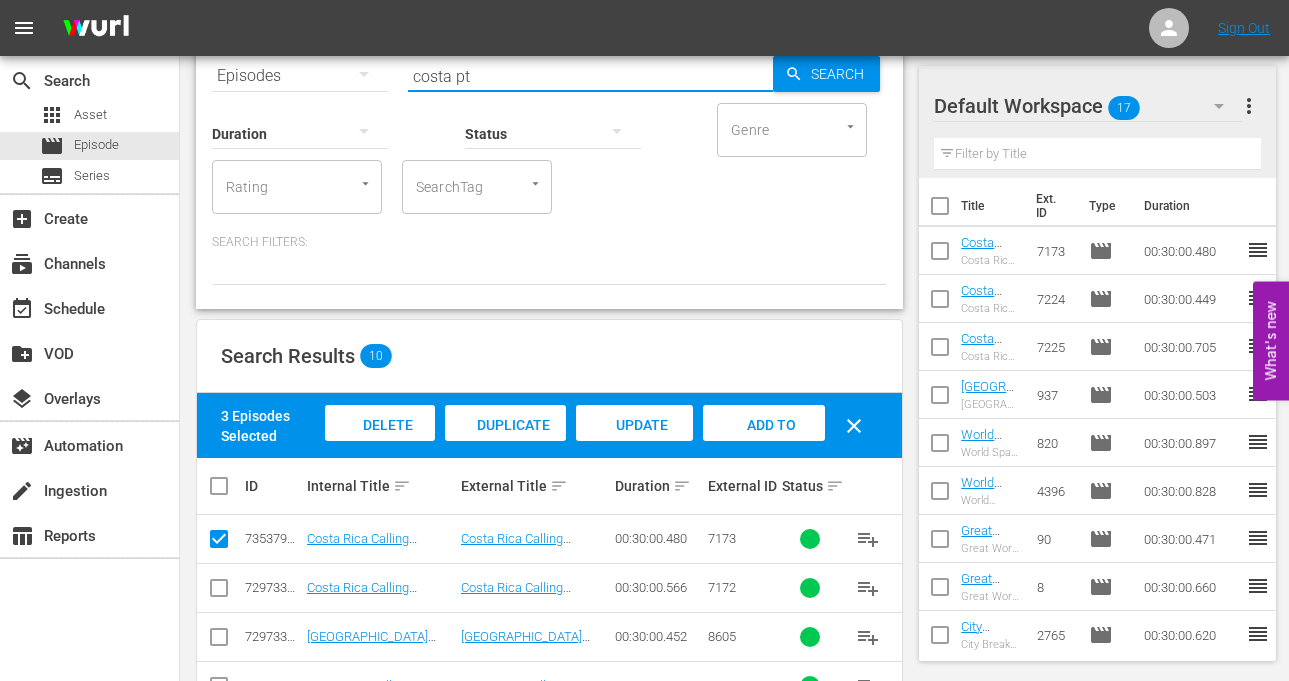 click on "costa pt" at bounding box center [590, 76] 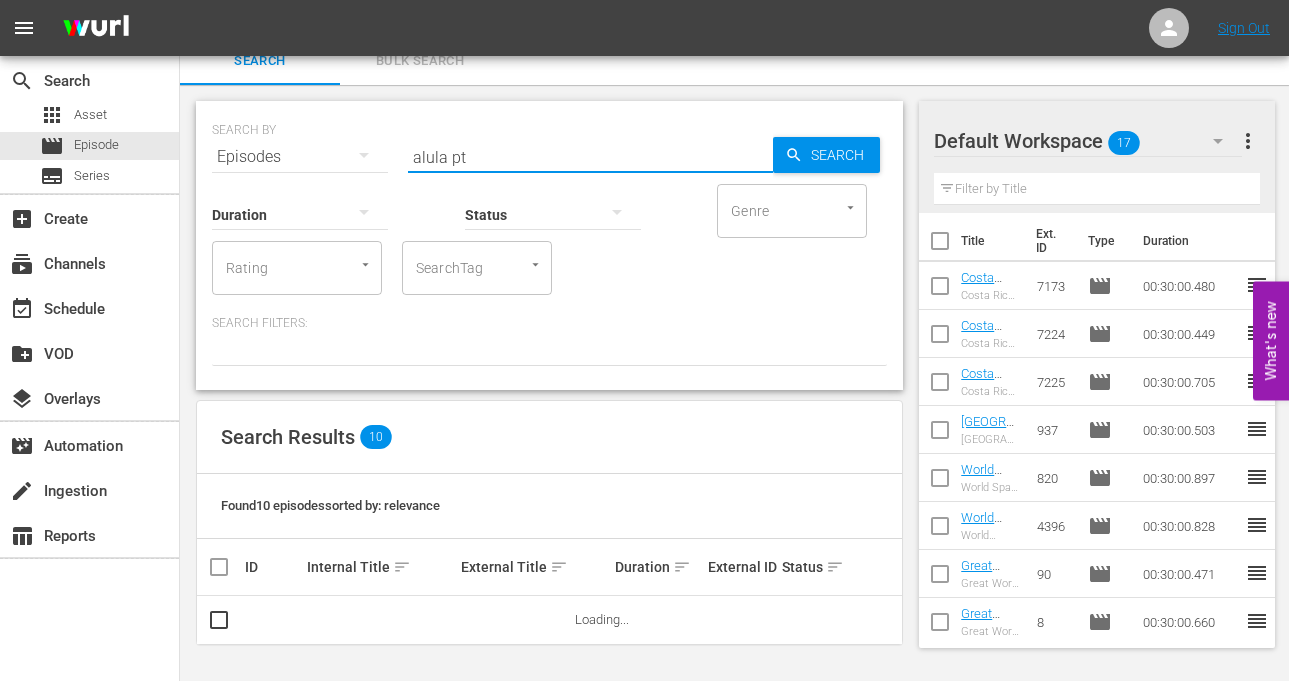 scroll, scrollTop: 0, scrollLeft: 0, axis: both 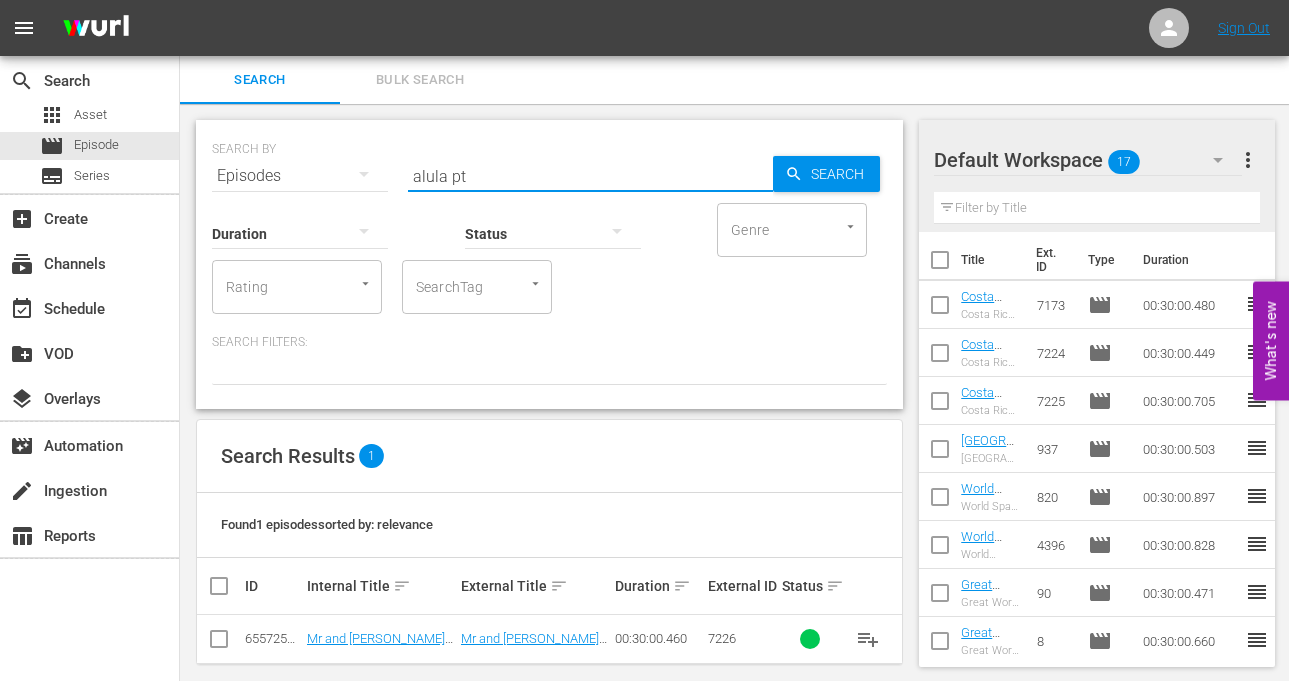 click at bounding box center (219, 643) 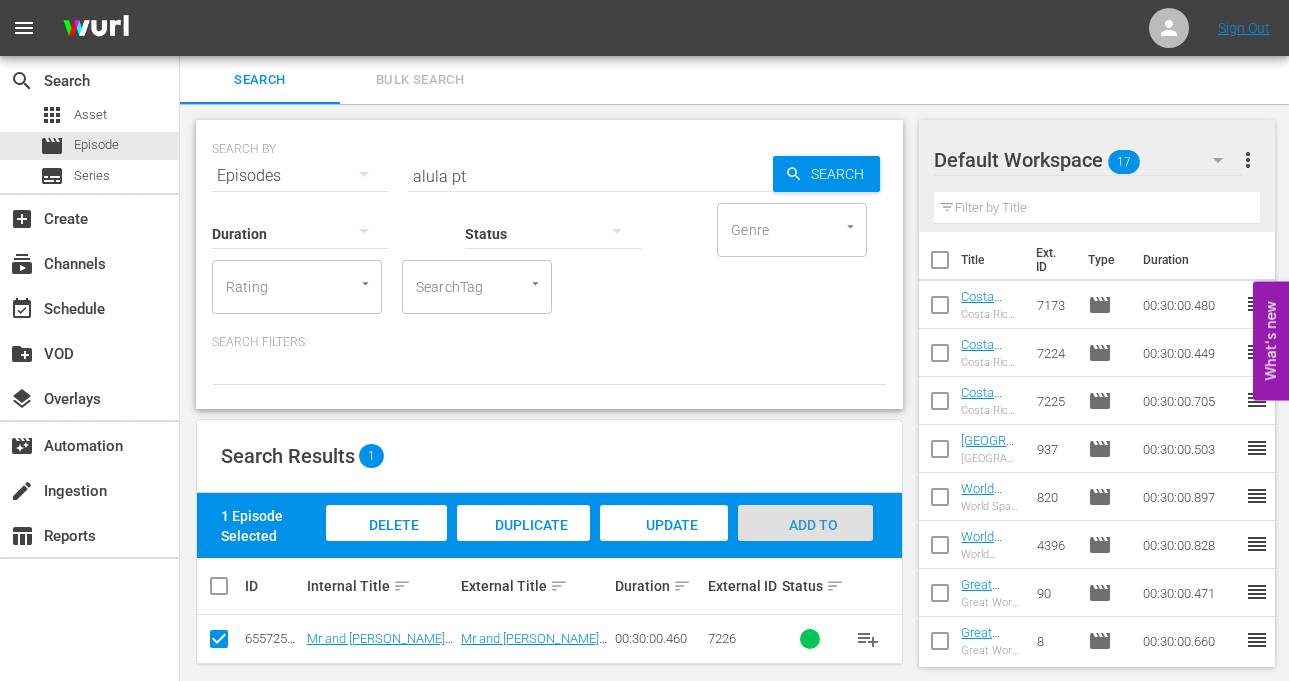 click on "Add to Workspace" at bounding box center (805, 542) 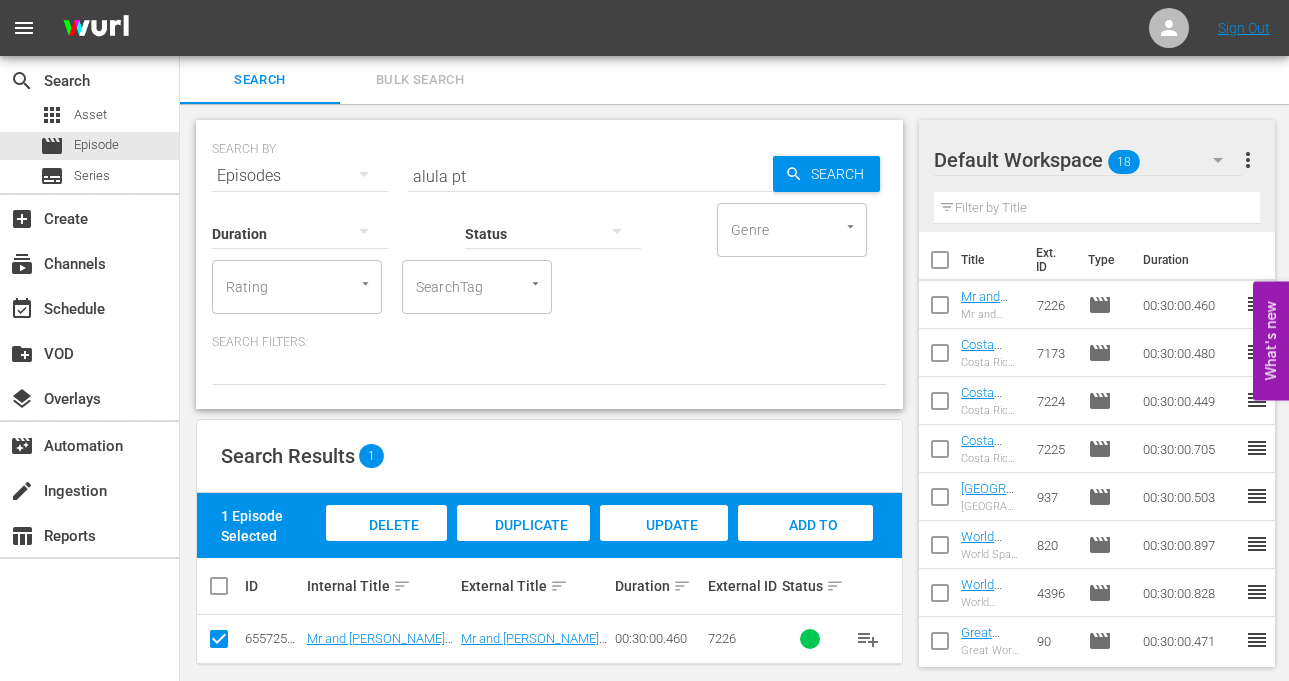 click on "alula pt" at bounding box center [590, 176] 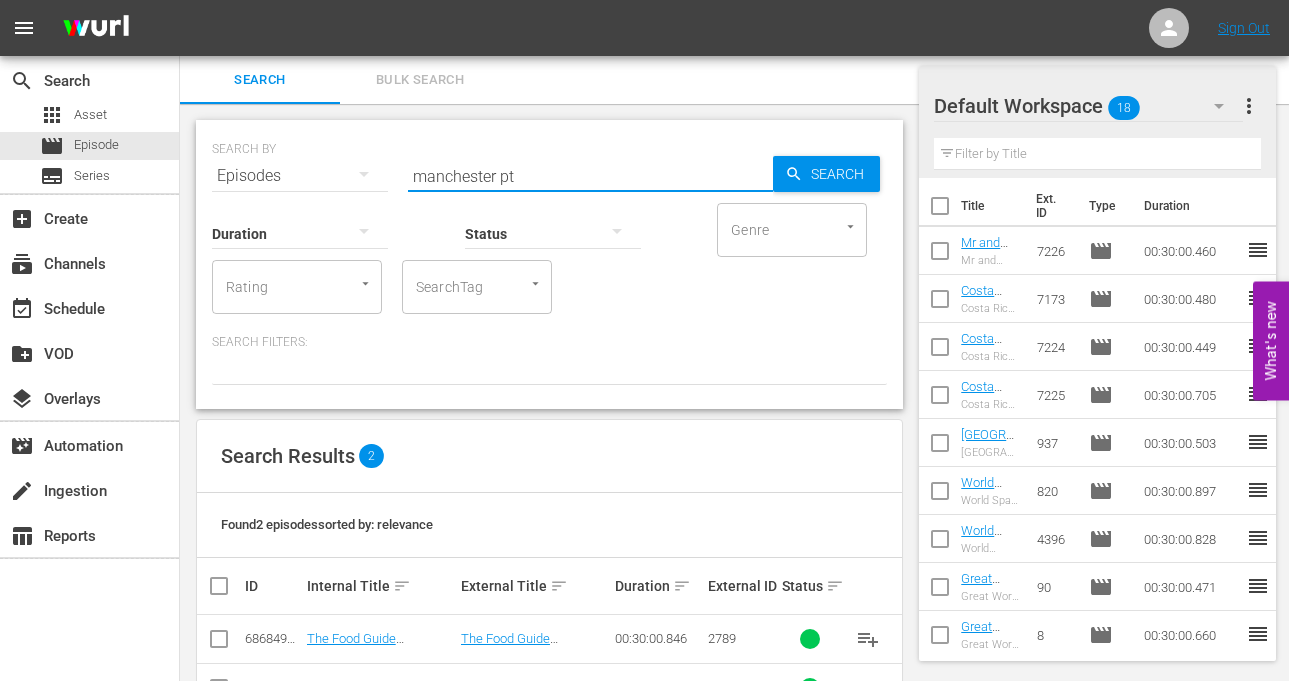 scroll, scrollTop: 69, scrollLeft: 0, axis: vertical 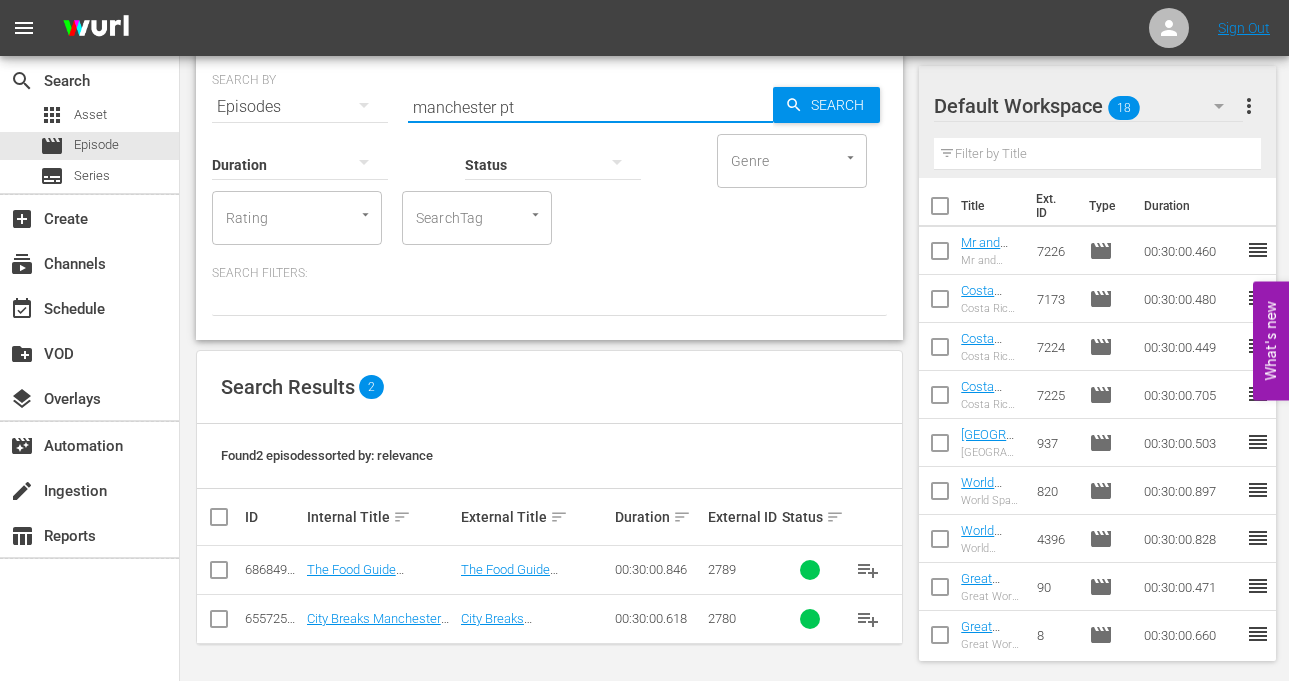 click at bounding box center (219, 623) 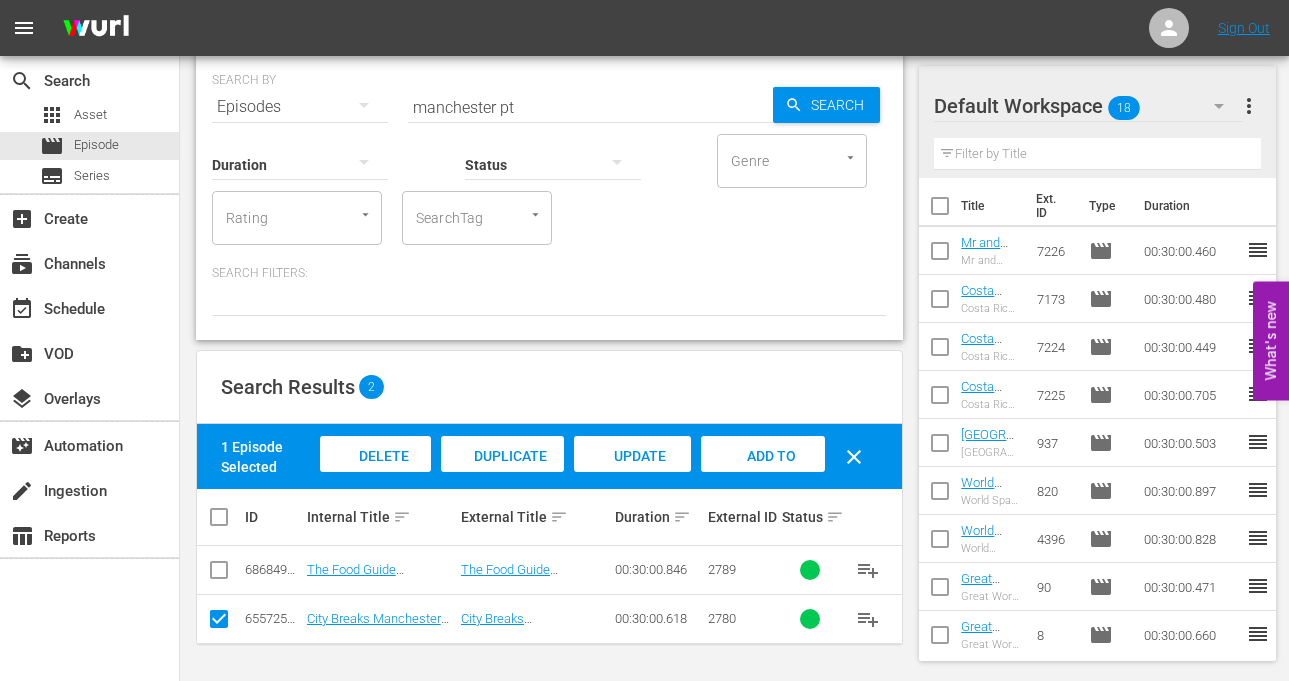 drag, startPoint x: 782, startPoint y: 448, endPoint x: 805, endPoint y: 429, distance: 29.832869 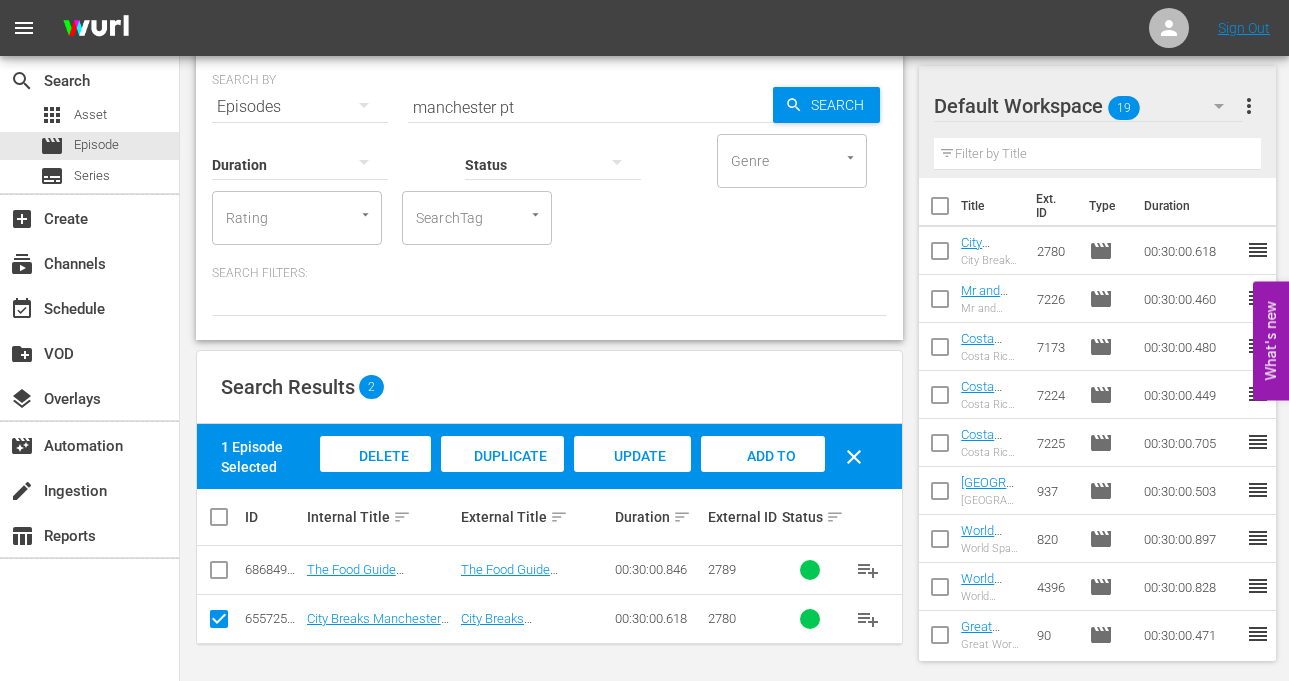 click on "manchester pt" at bounding box center [590, 107] 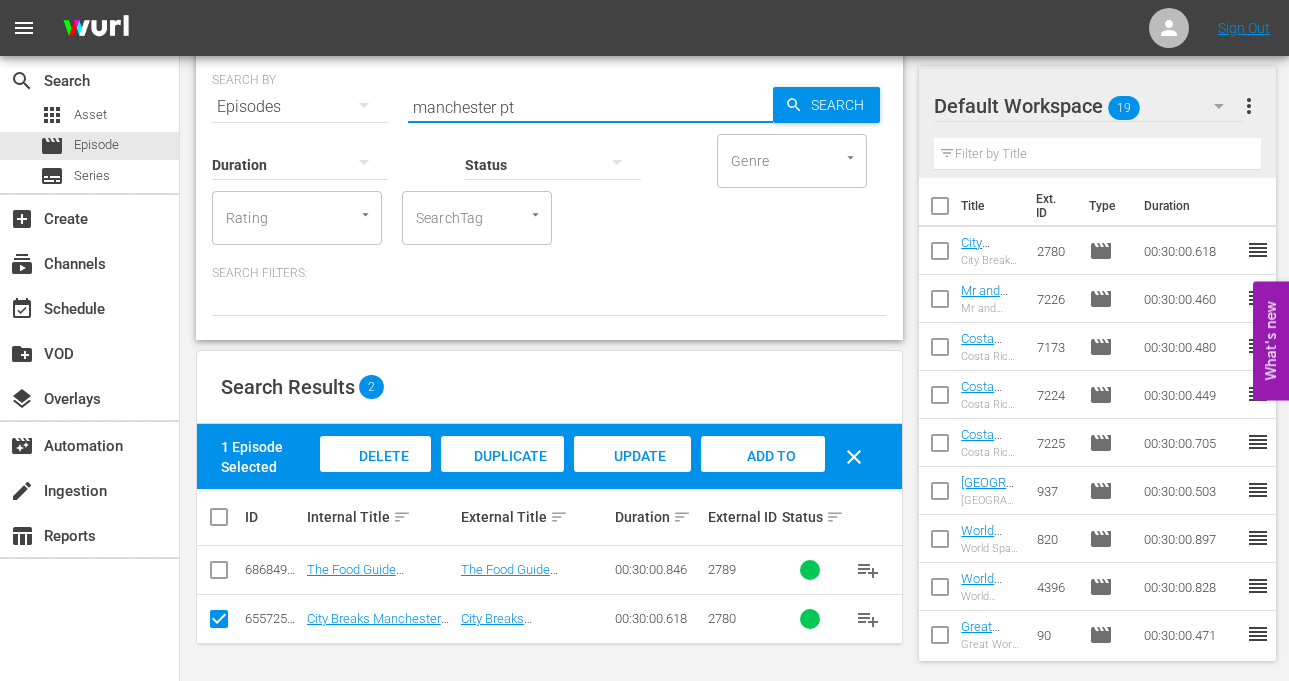 click on "manchester pt" at bounding box center [590, 107] 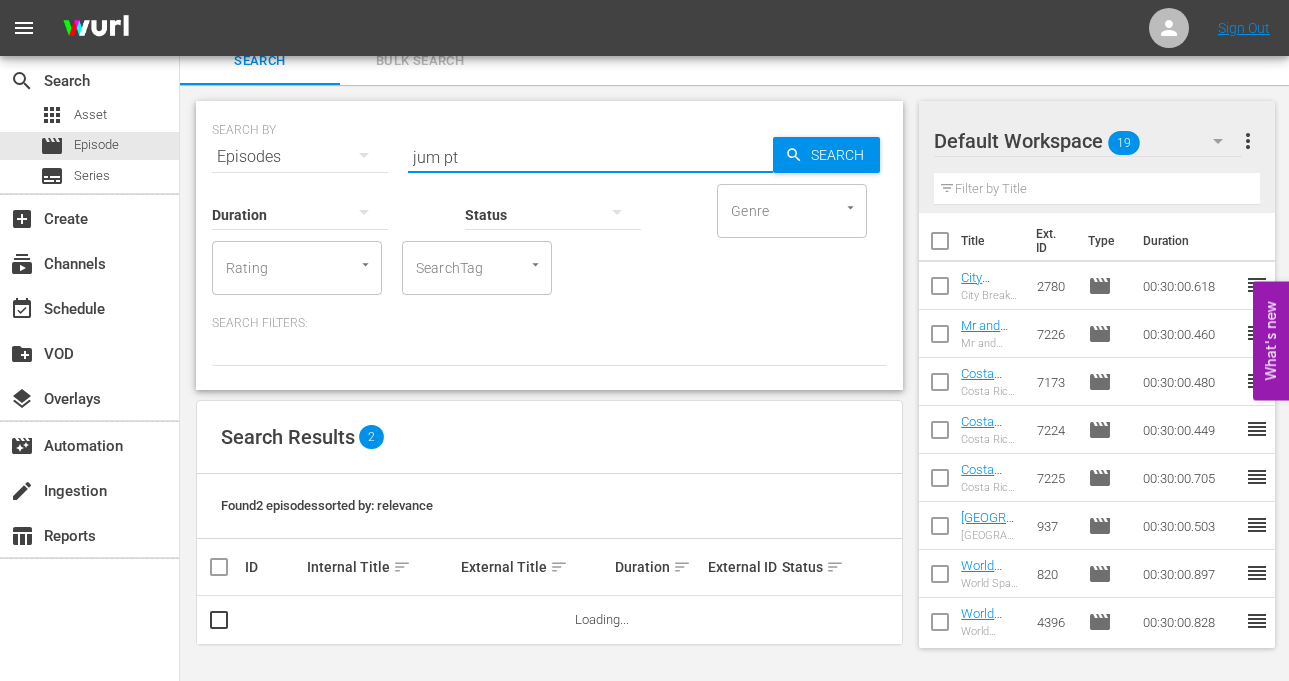 scroll, scrollTop: 0, scrollLeft: 0, axis: both 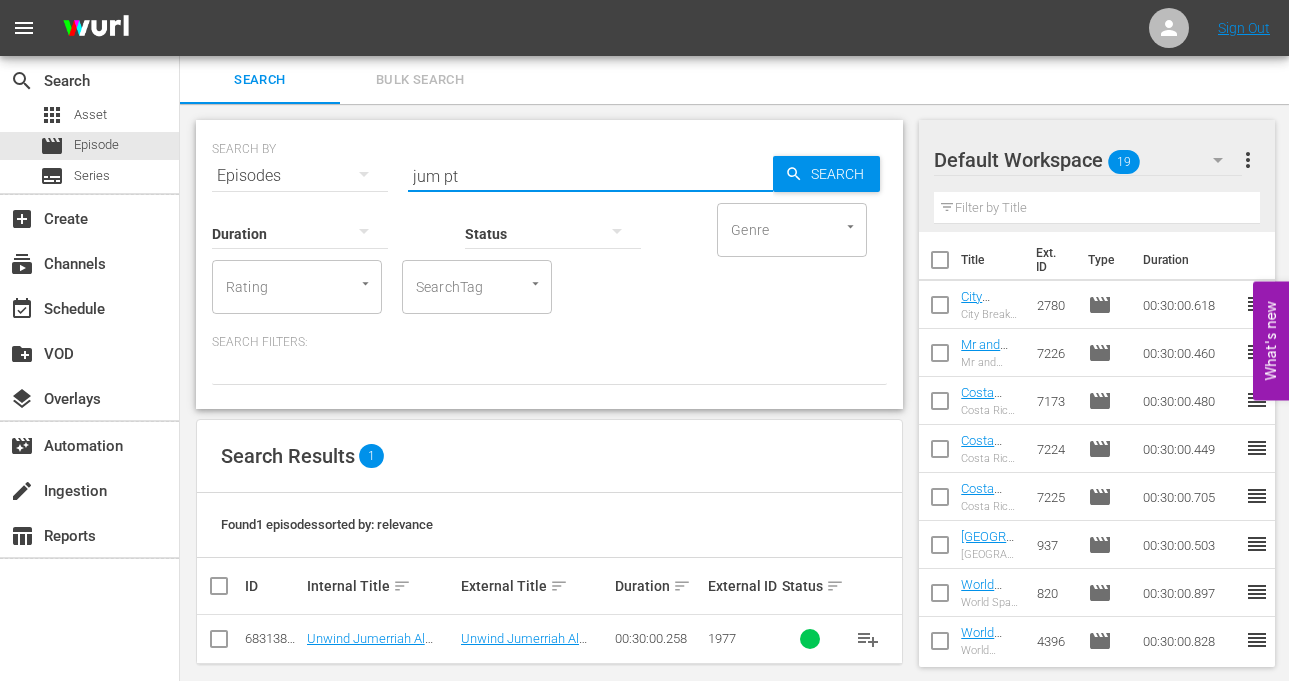 click at bounding box center [219, 643] 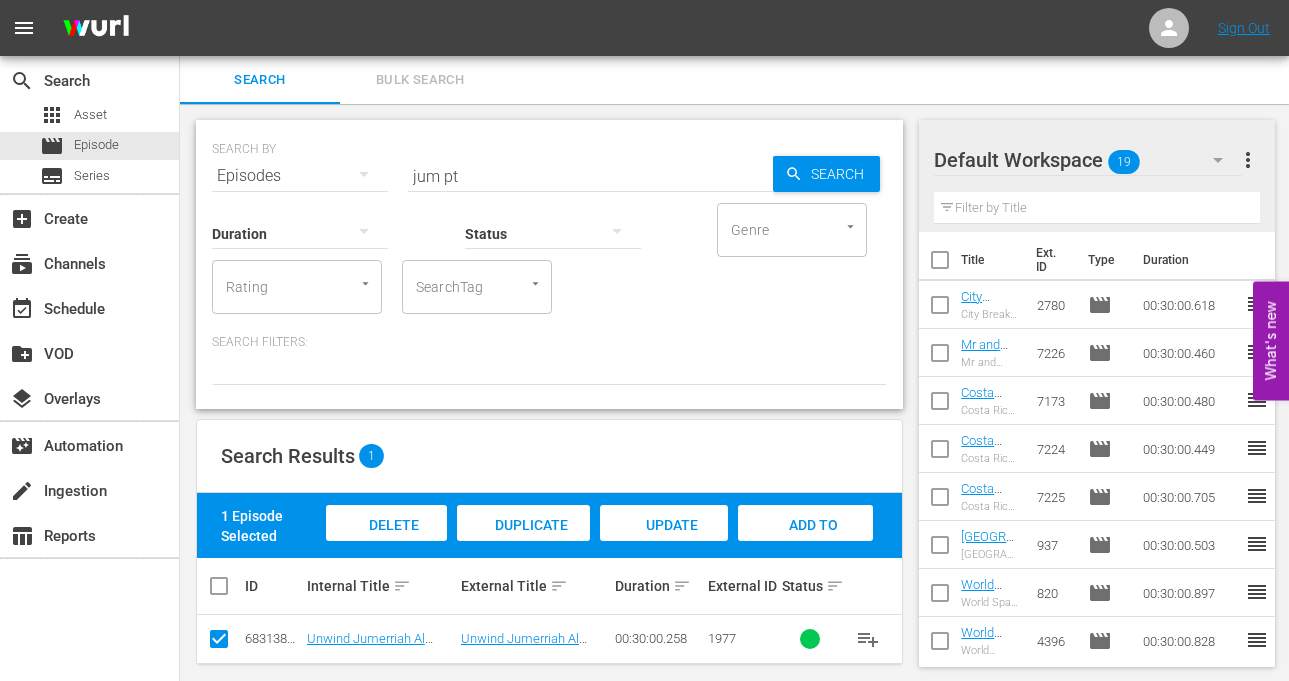 click on "Add to Workspace" at bounding box center [806, 544] 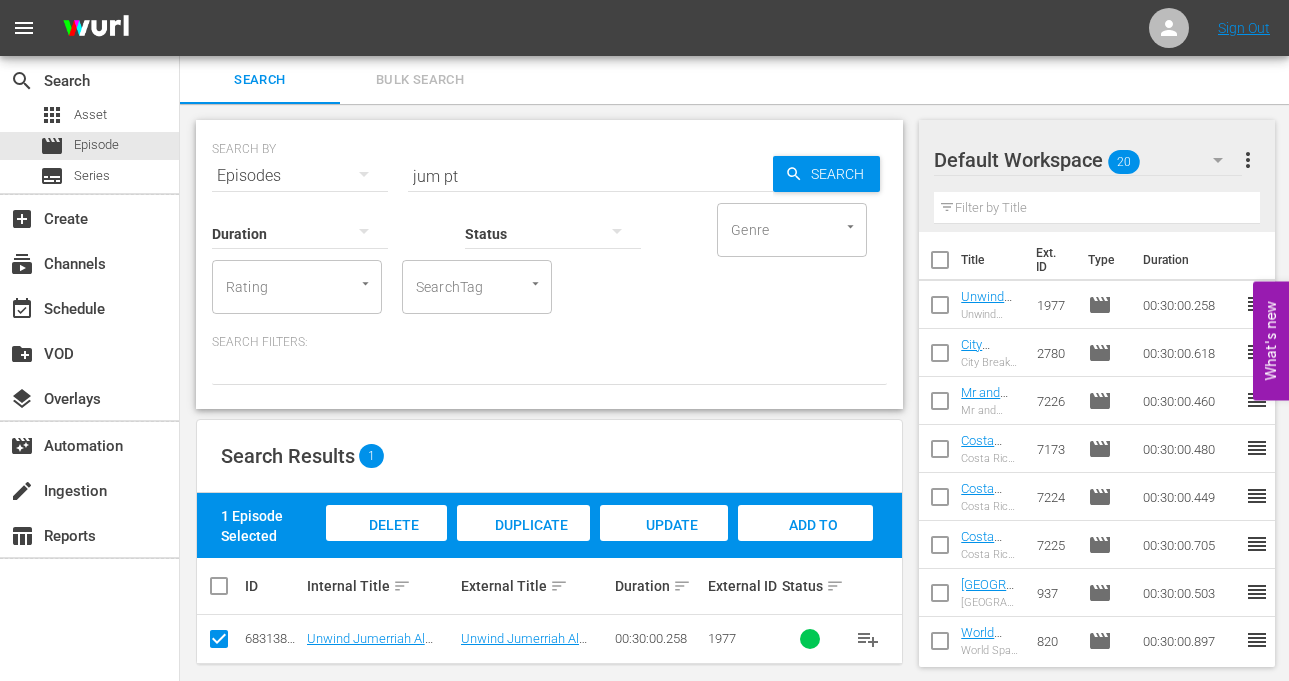 click on "jum pt" at bounding box center [590, 176] 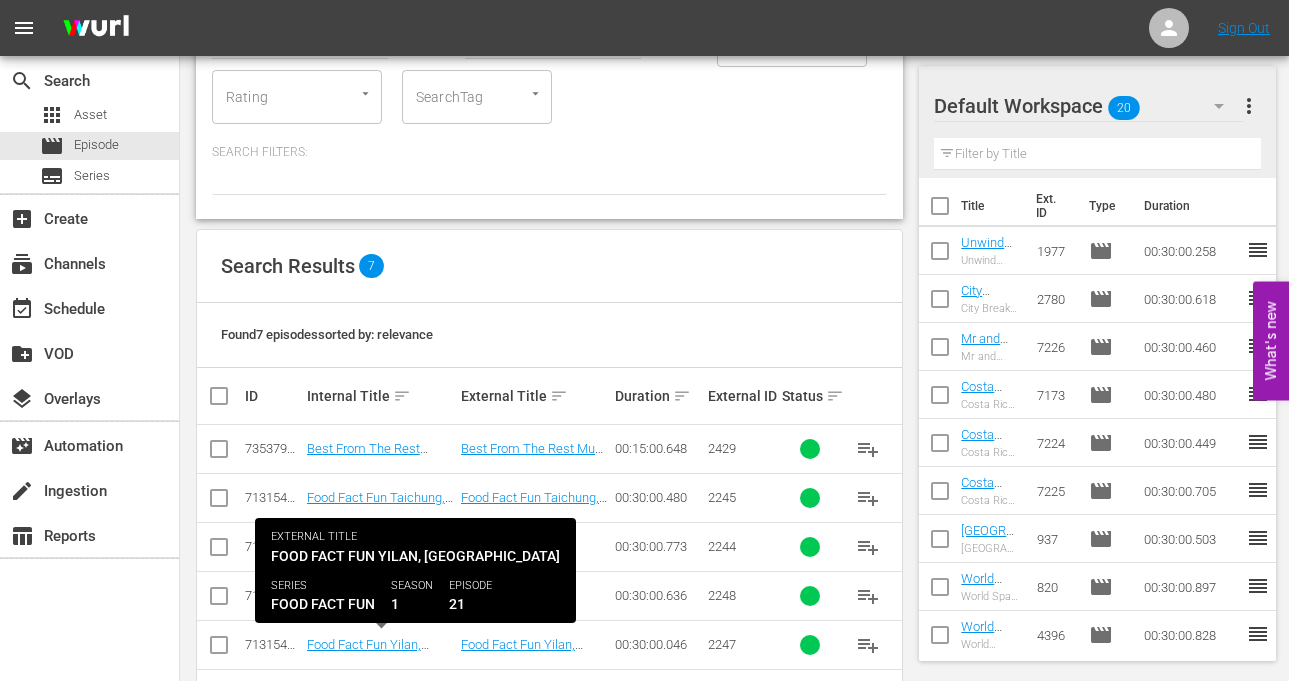 scroll, scrollTop: 200, scrollLeft: 0, axis: vertical 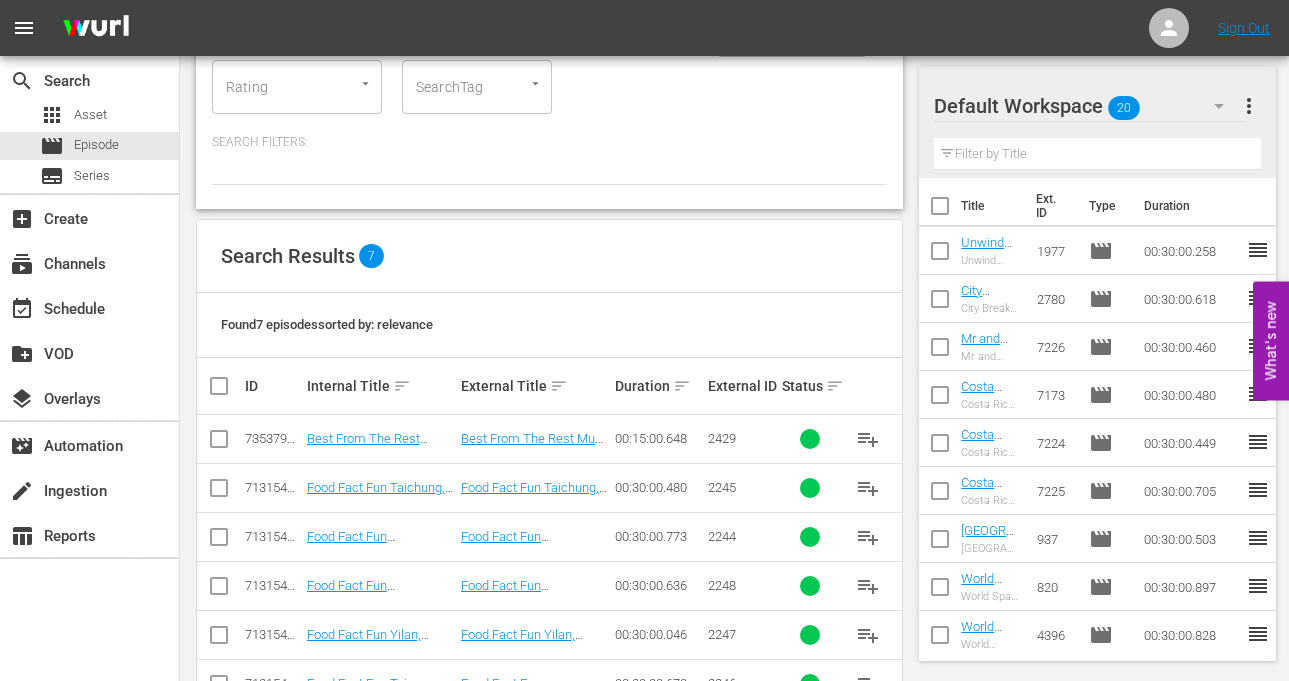 click at bounding box center [219, 443] 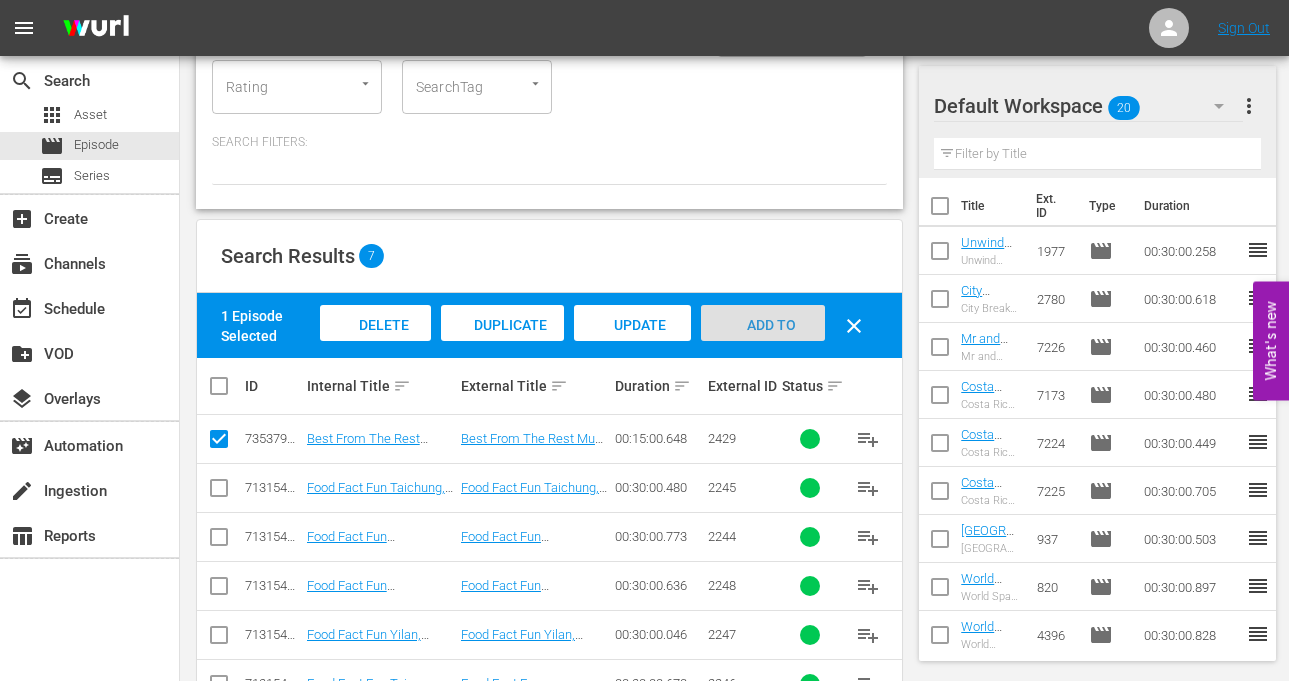 click on "Add to Workspace" at bounding box center (763, 344) 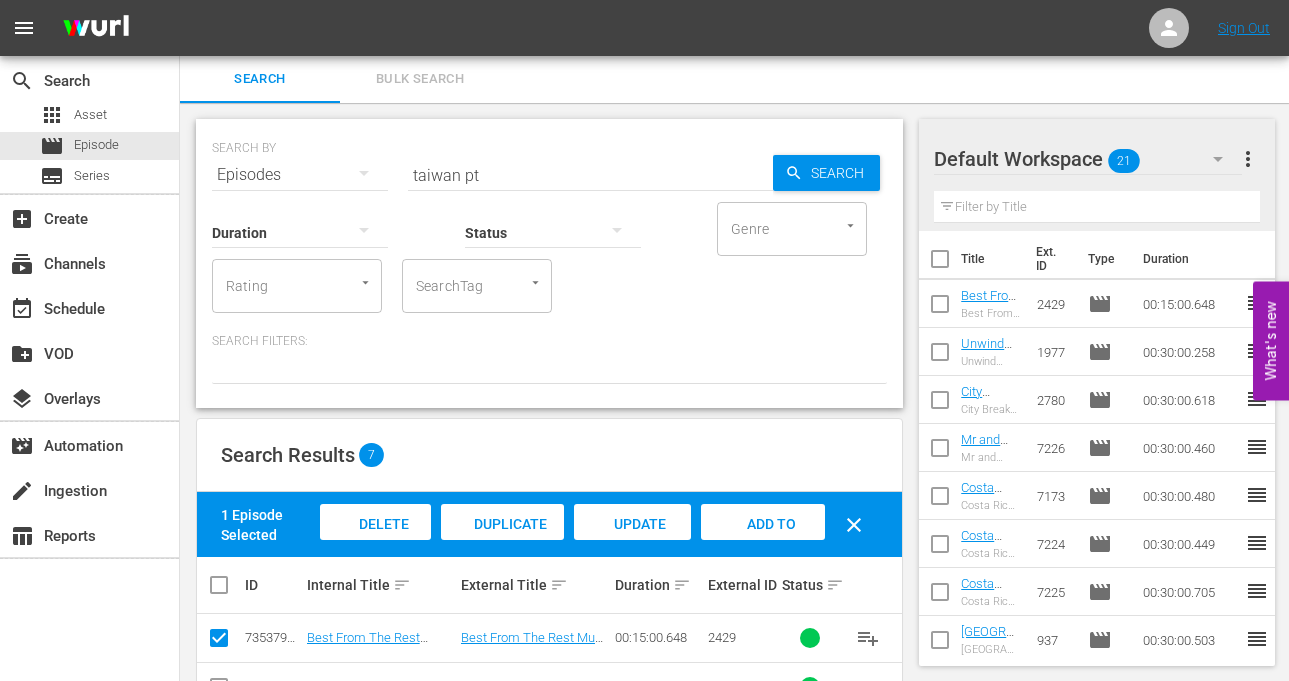 scroll, scrollTop: 0, scrollLeft: 0, axis: both 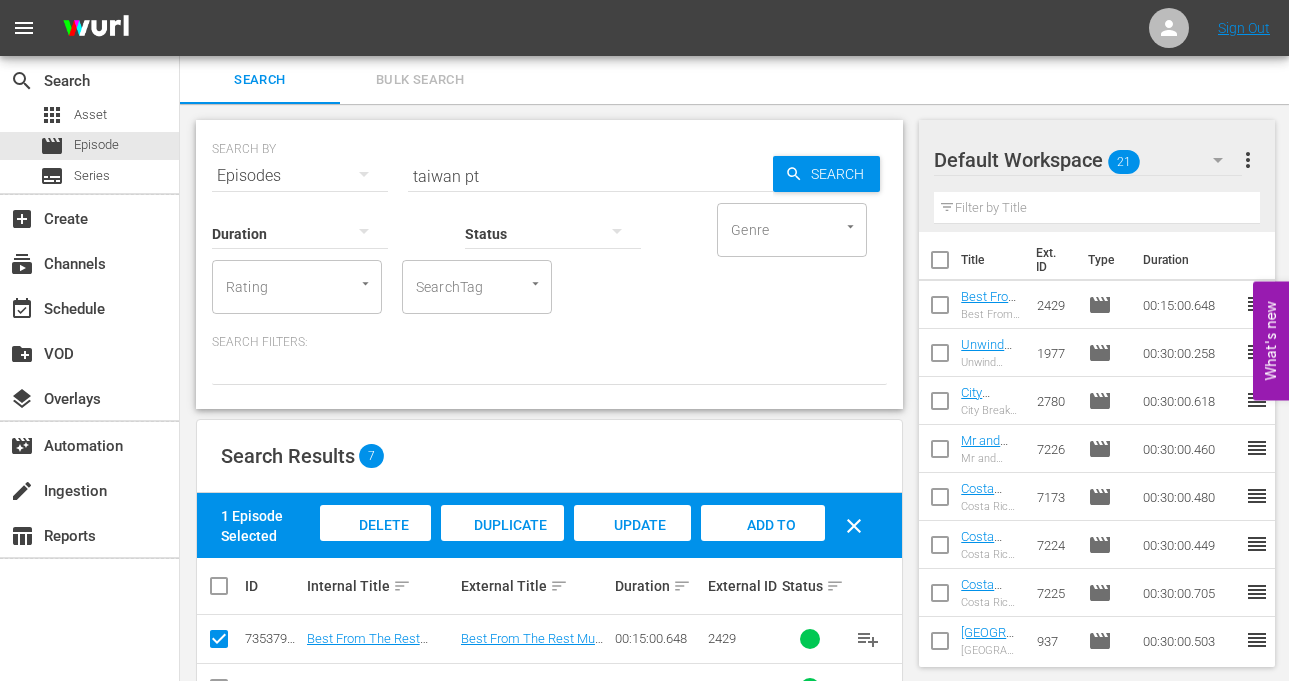 click on "taiwan pt" at bounding box center [590, 176] 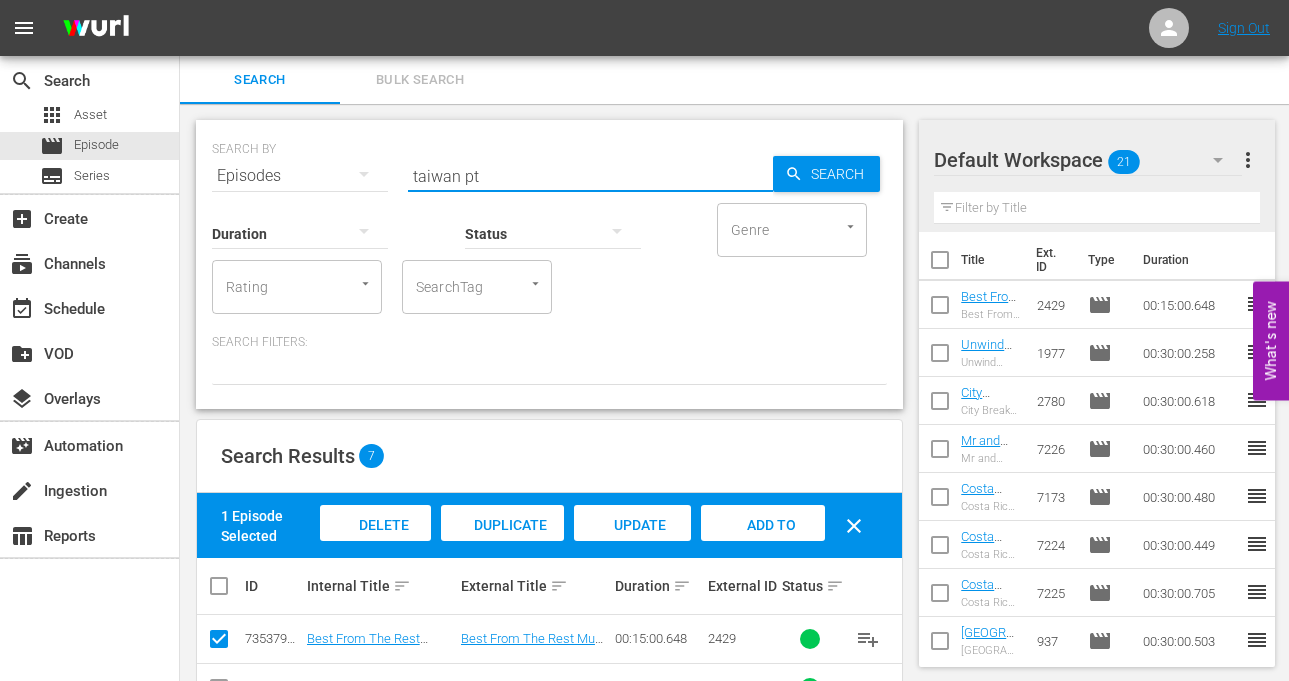 click on "taiwan pt" at bounding box center (590, 176) 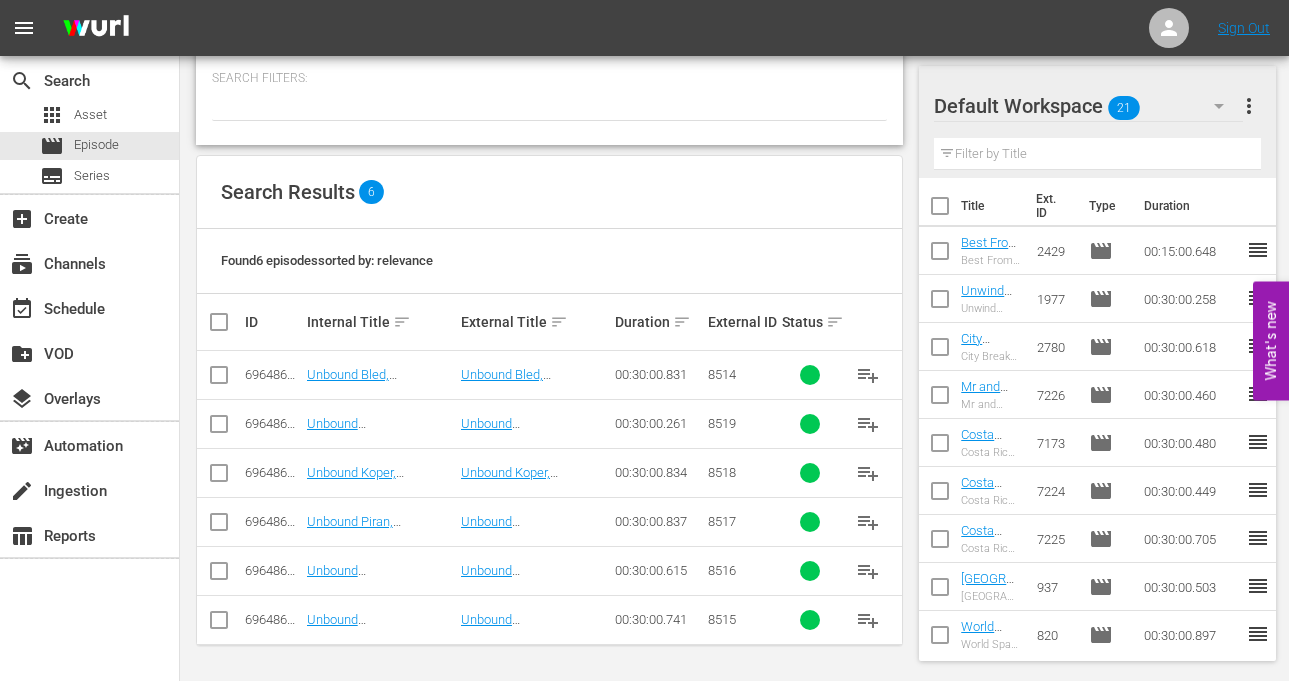 scroll, scrollTop: 265, scrollLeft: 0, axis: vertical 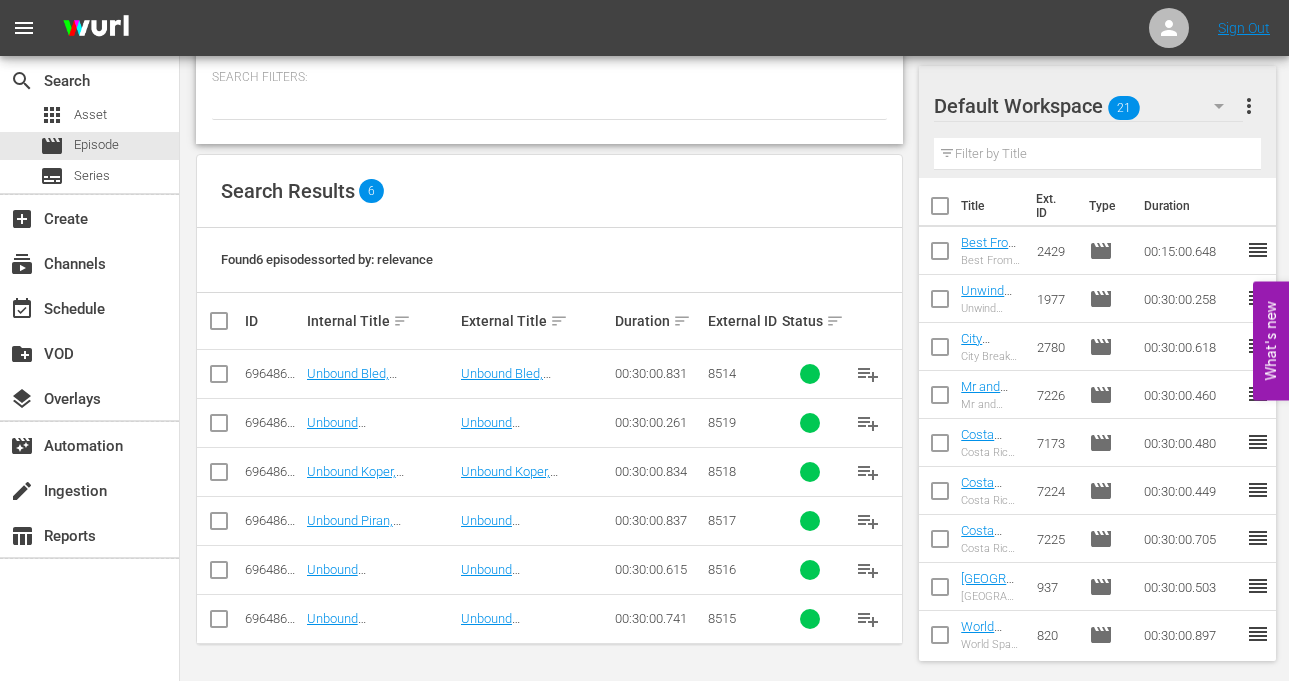 click at bounding box center [219, 378] 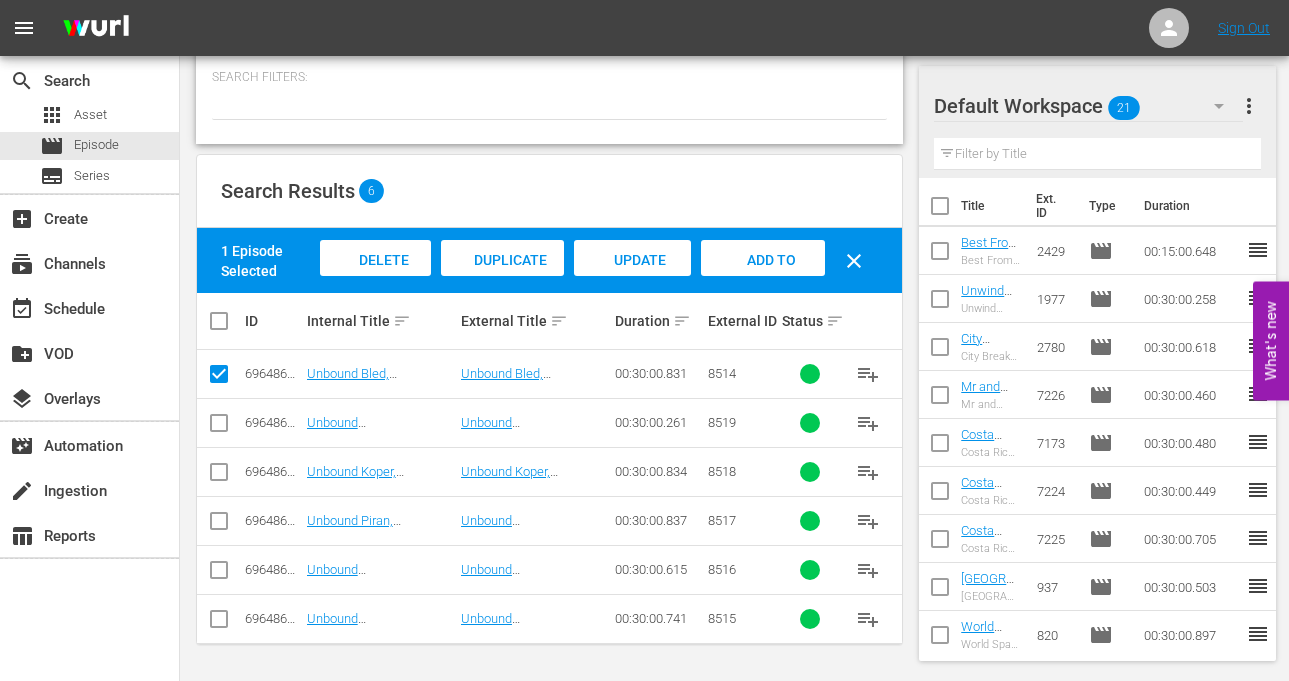 click at bounding box center (219, 422) 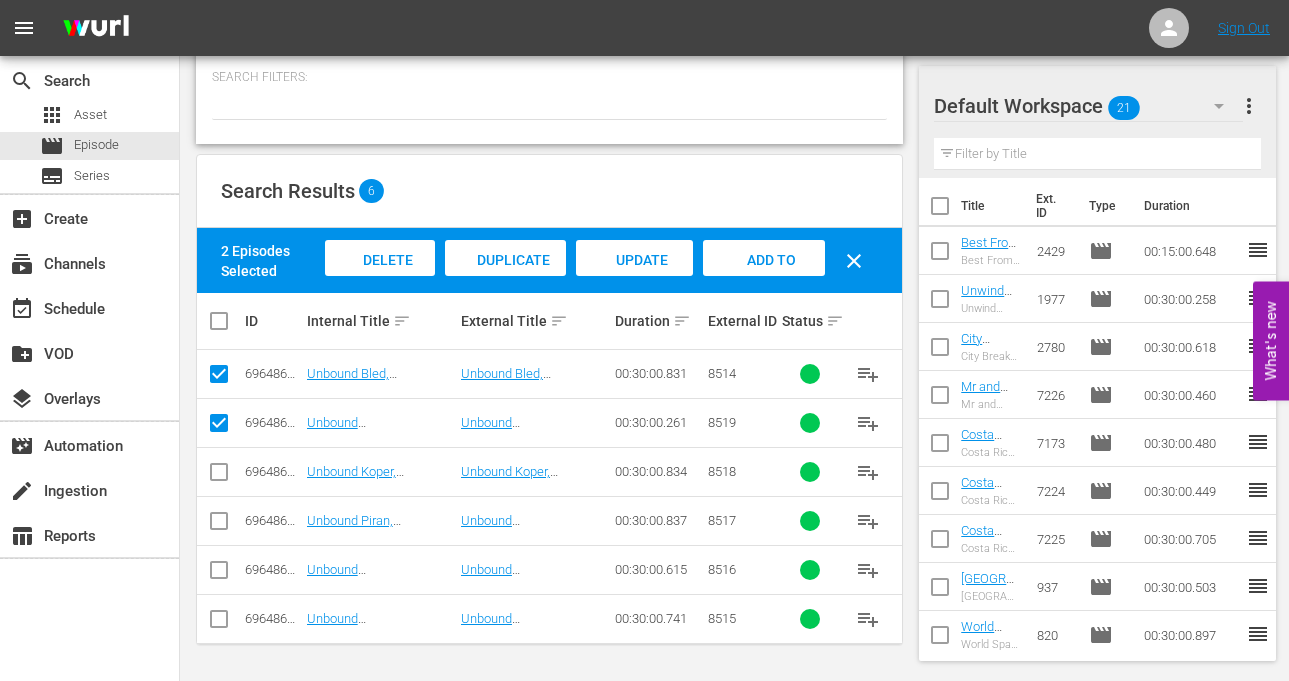 drag, startPoint x: 220, startPoint y: 467, endPoint x: 219, endPoint y: 504, distance: 37.01351 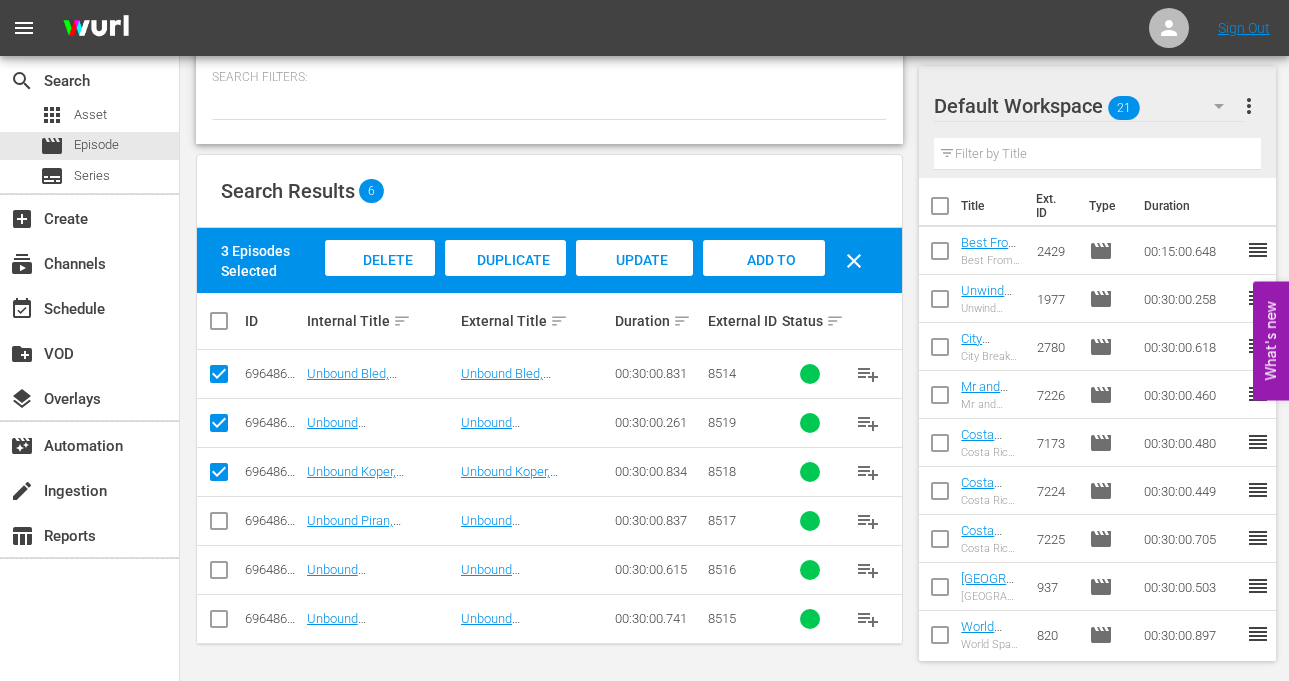 click at bounding box center (219, 520) 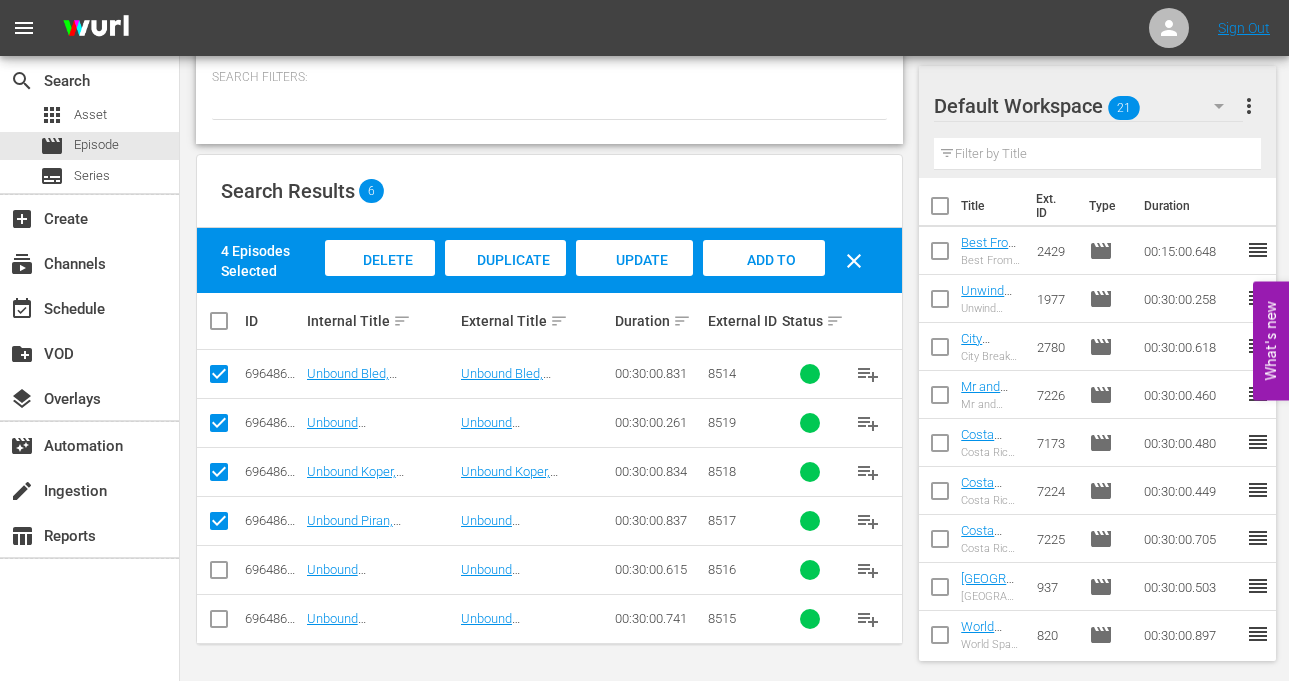 click at bounding box center [219, 574] 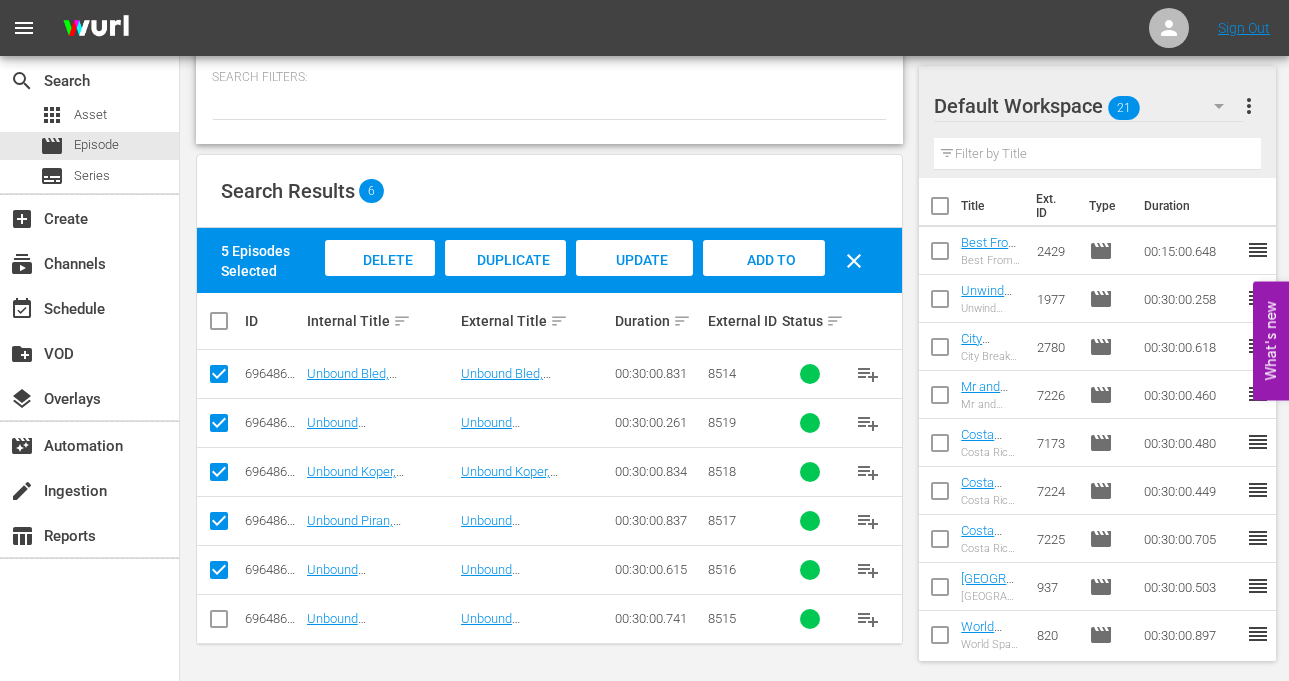 click at bounding box center [219, 623] 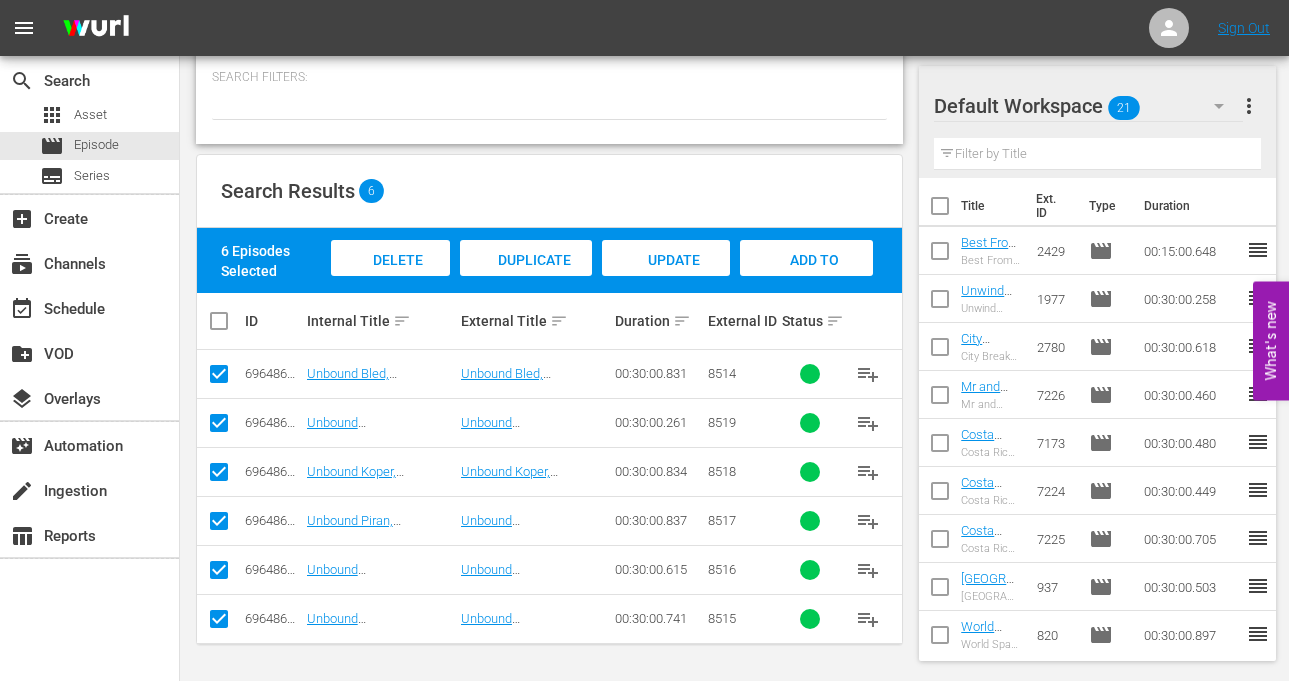 click on "Add to Workspace" at bounding box center [807, 277] 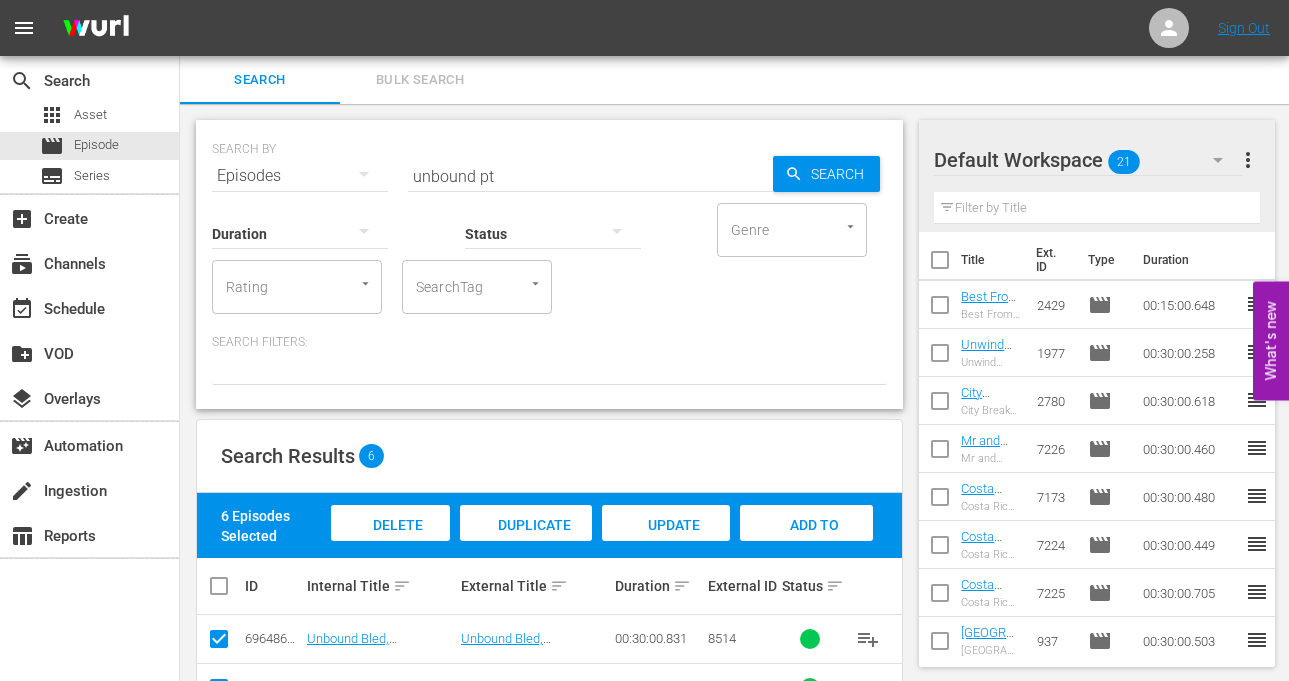 click on "unbound pt" at bounding box center [590, 176] 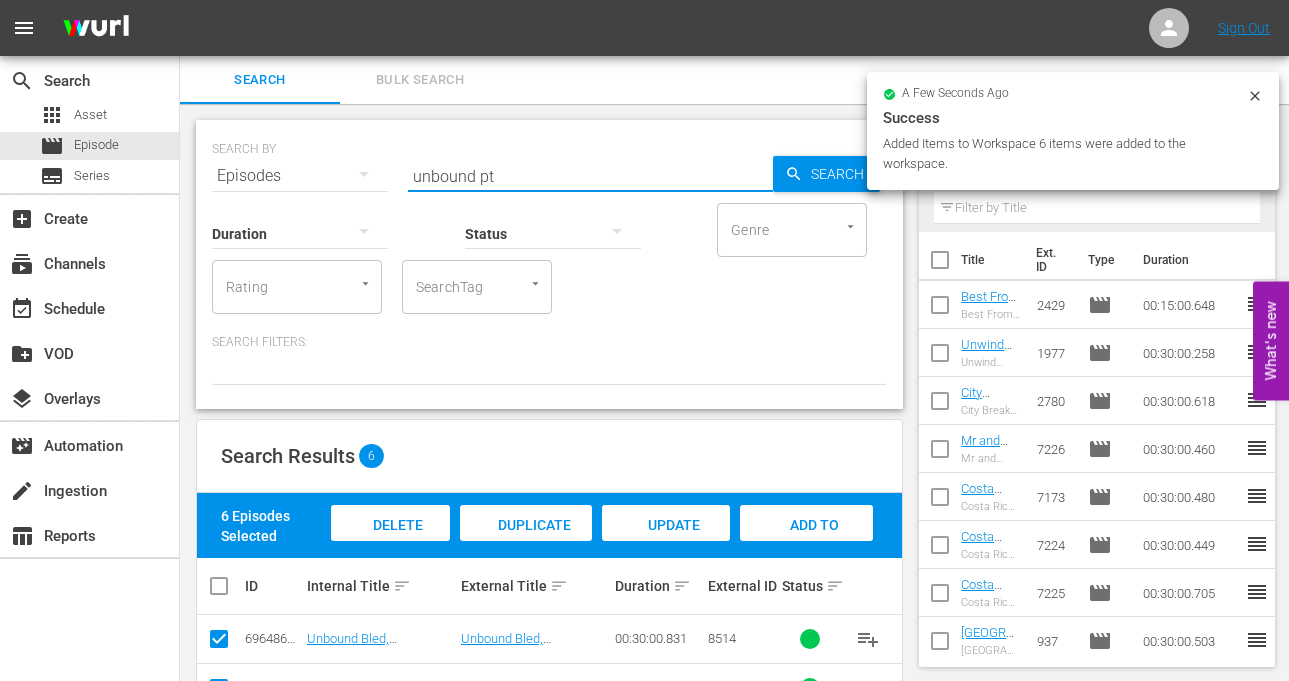 click on "unbound pt" at bounding box center [590, 176] 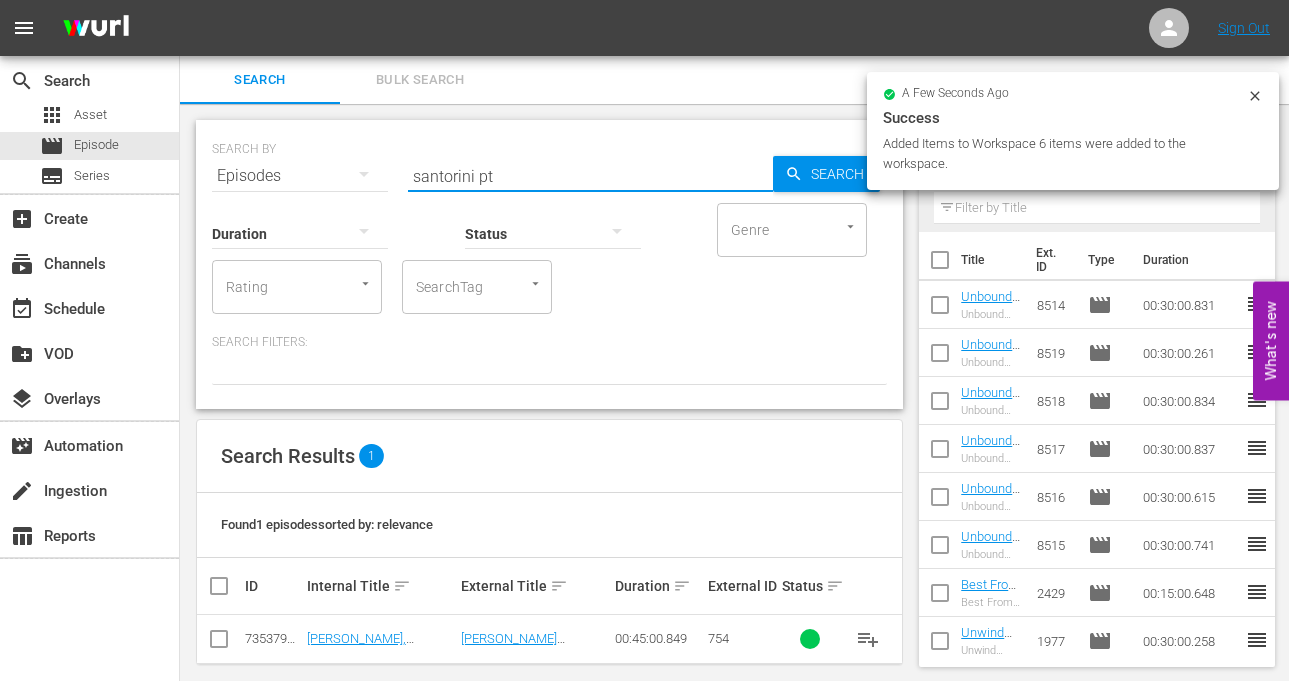 scroll, scrollTop: 20, scrollLeft: 0, axis: vertical 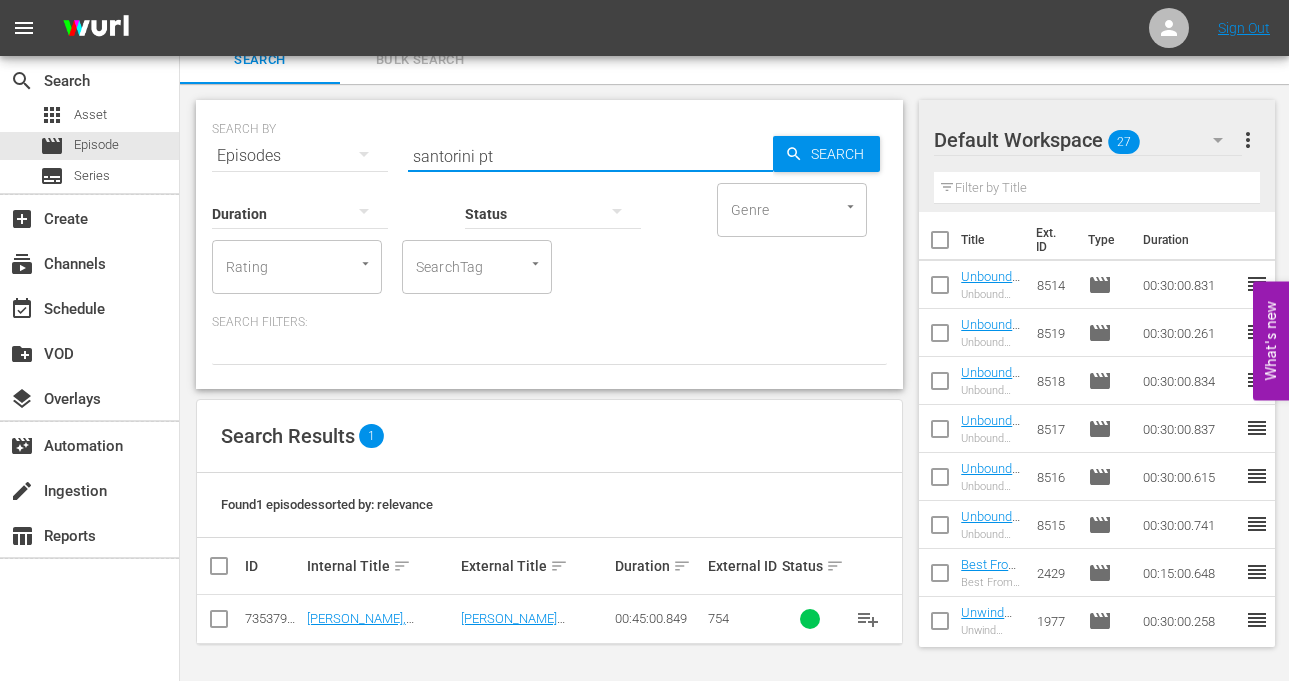 click at bounding box center (219, 623) 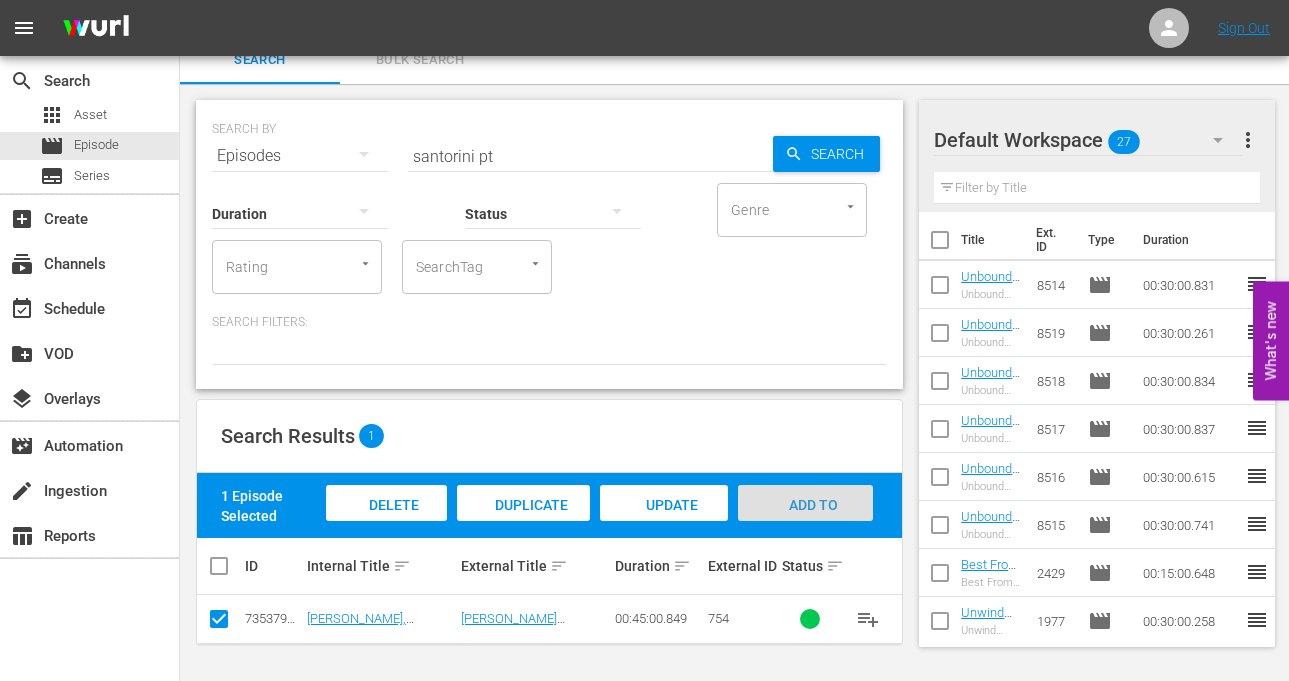 click on "Add to Workspace" at bounding box center [806, 524] 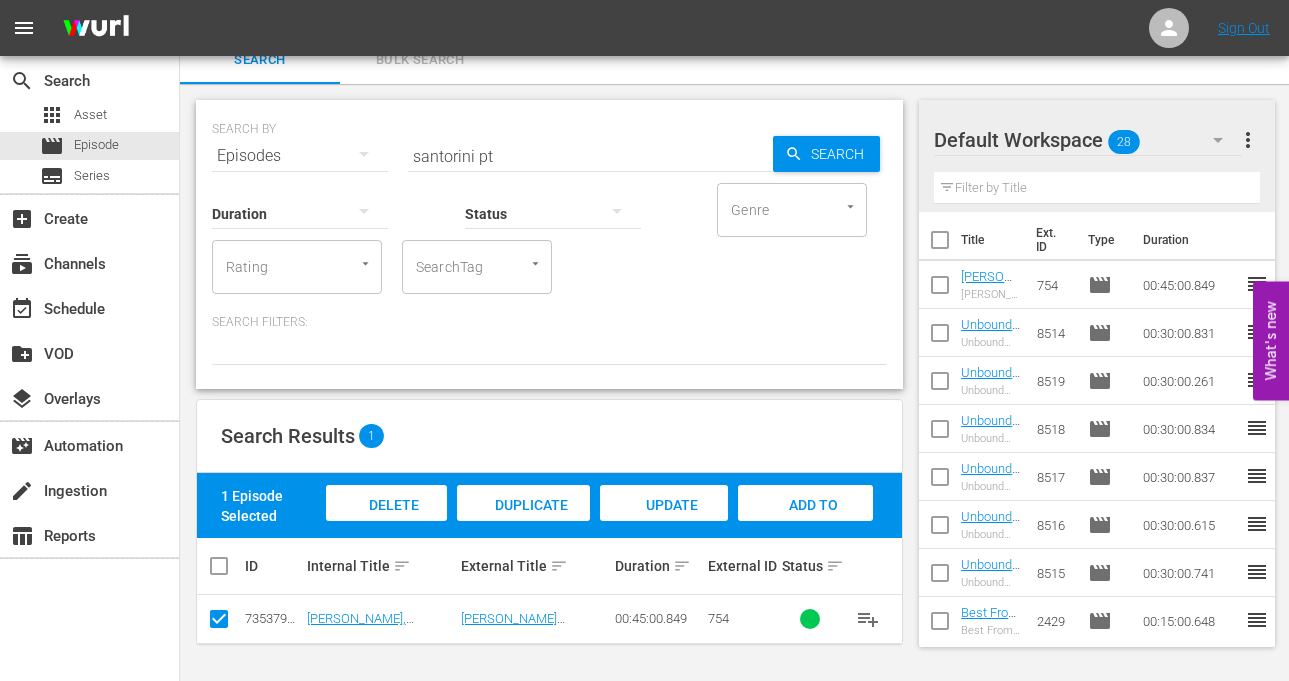 click on "santorini pt" at bounding box center (590, 156) 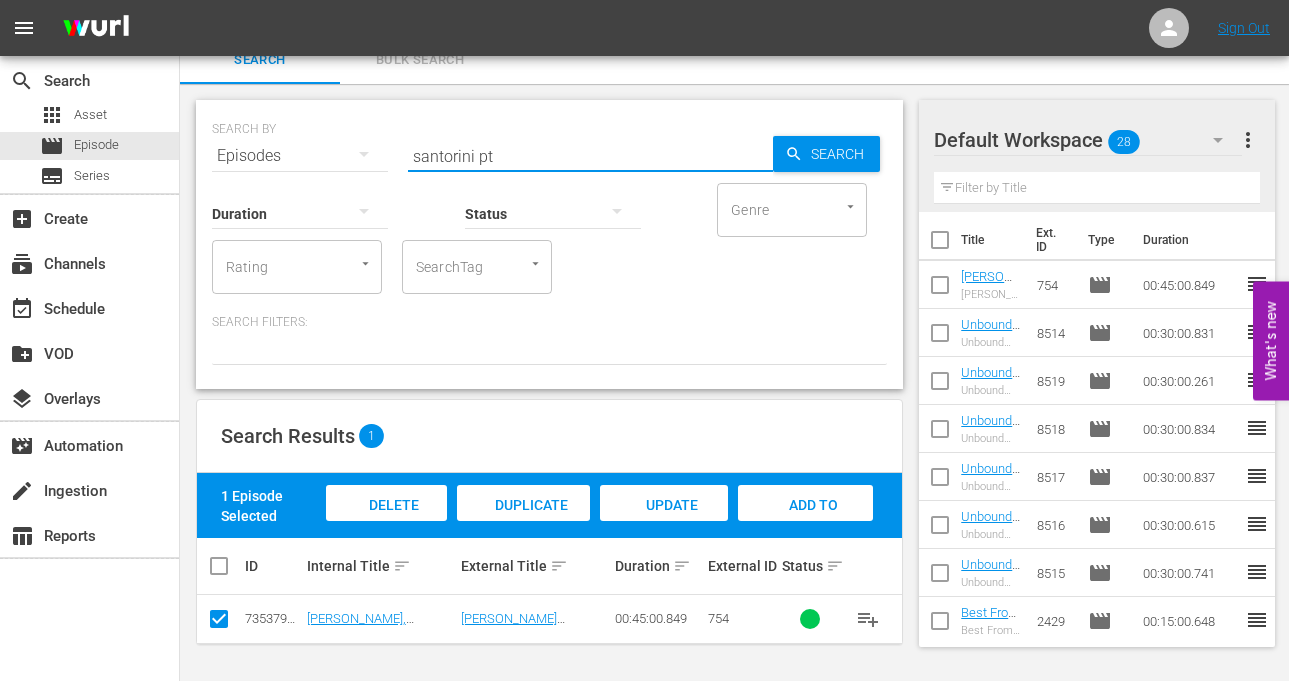 click on "santorini pt" at bounding box center [590, 156] 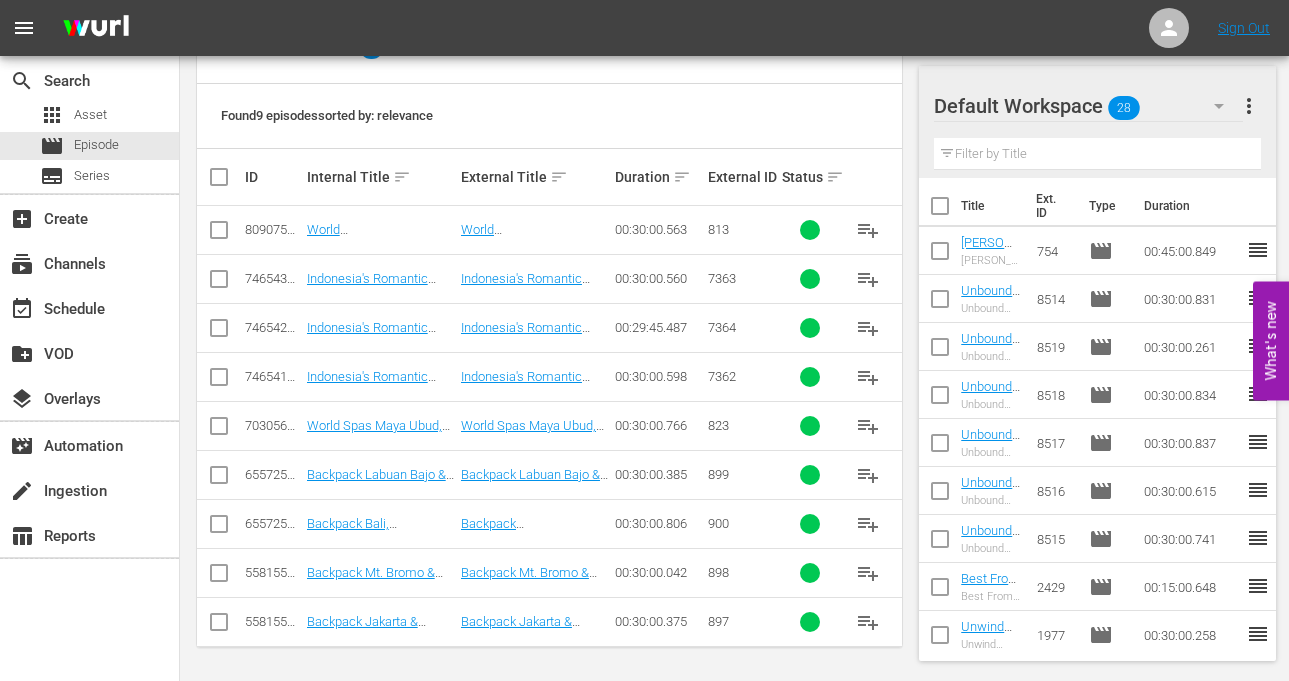 scroll, scrollTop: 412, scrollLeft: 0, axis: vertical 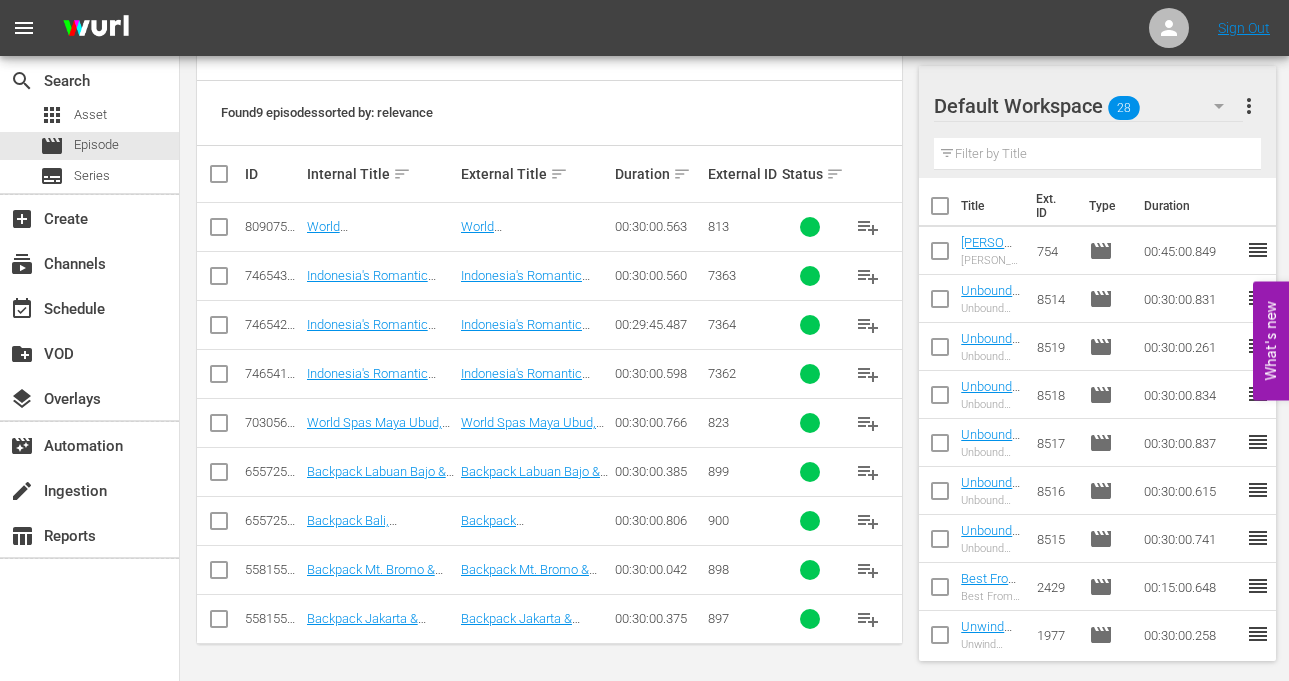 click at bounding box center [219, 476] 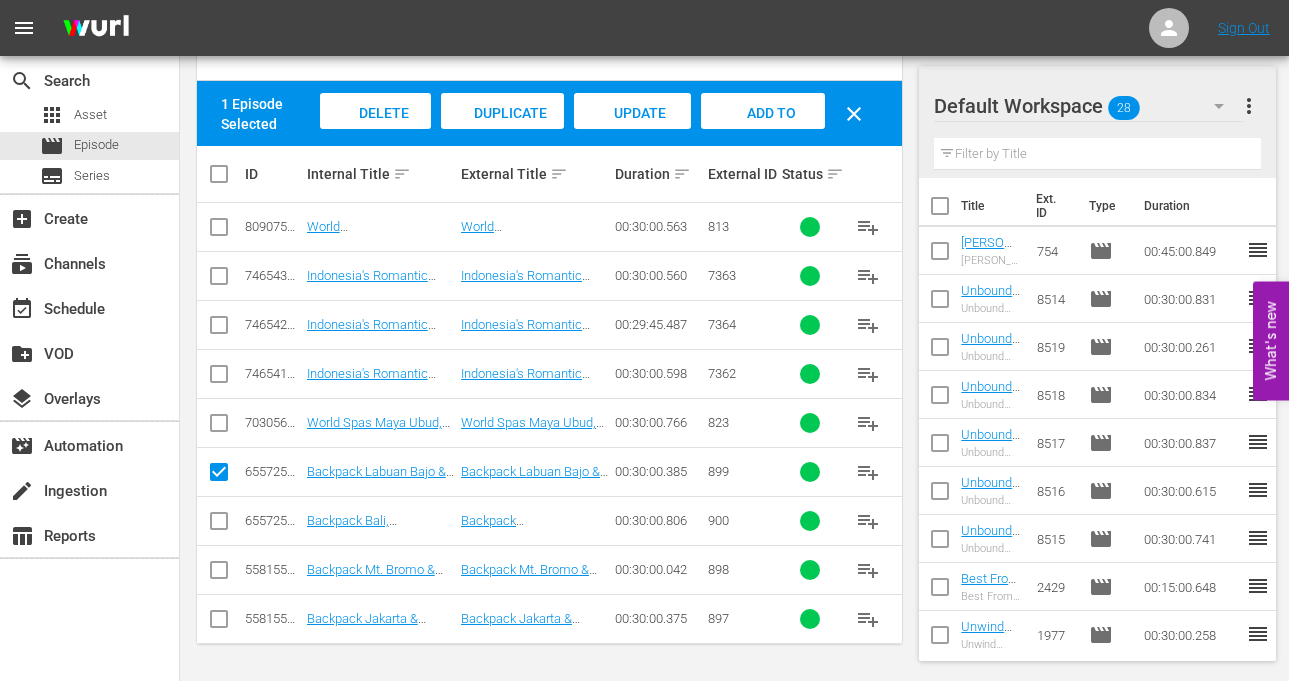 click at bounding box center [219, 525] 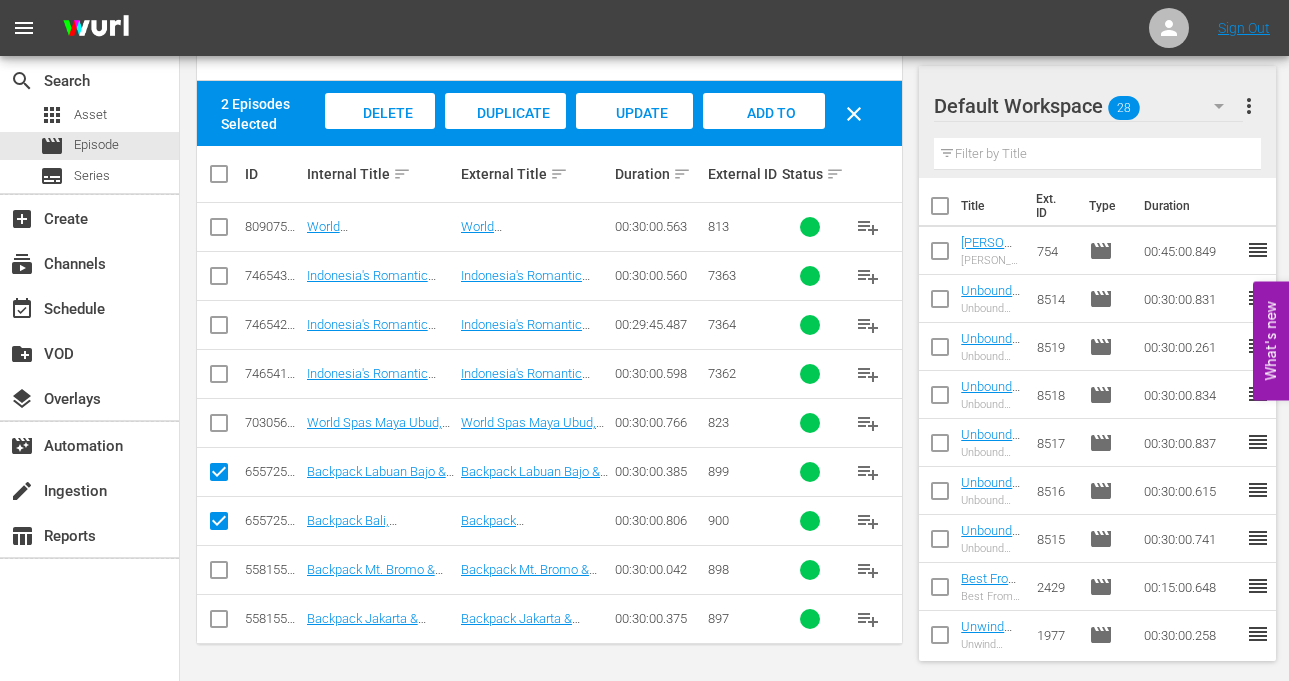 click at bounding box center [219, 574] 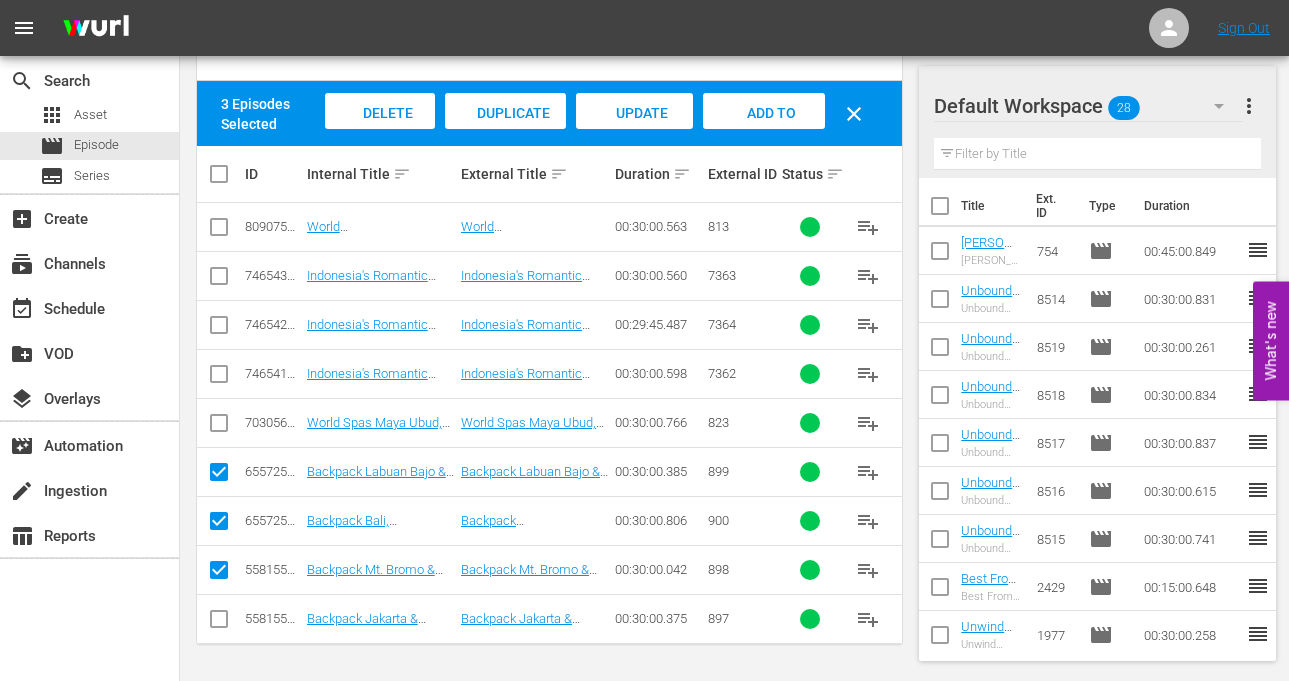 click at bounding box center [219, 623] 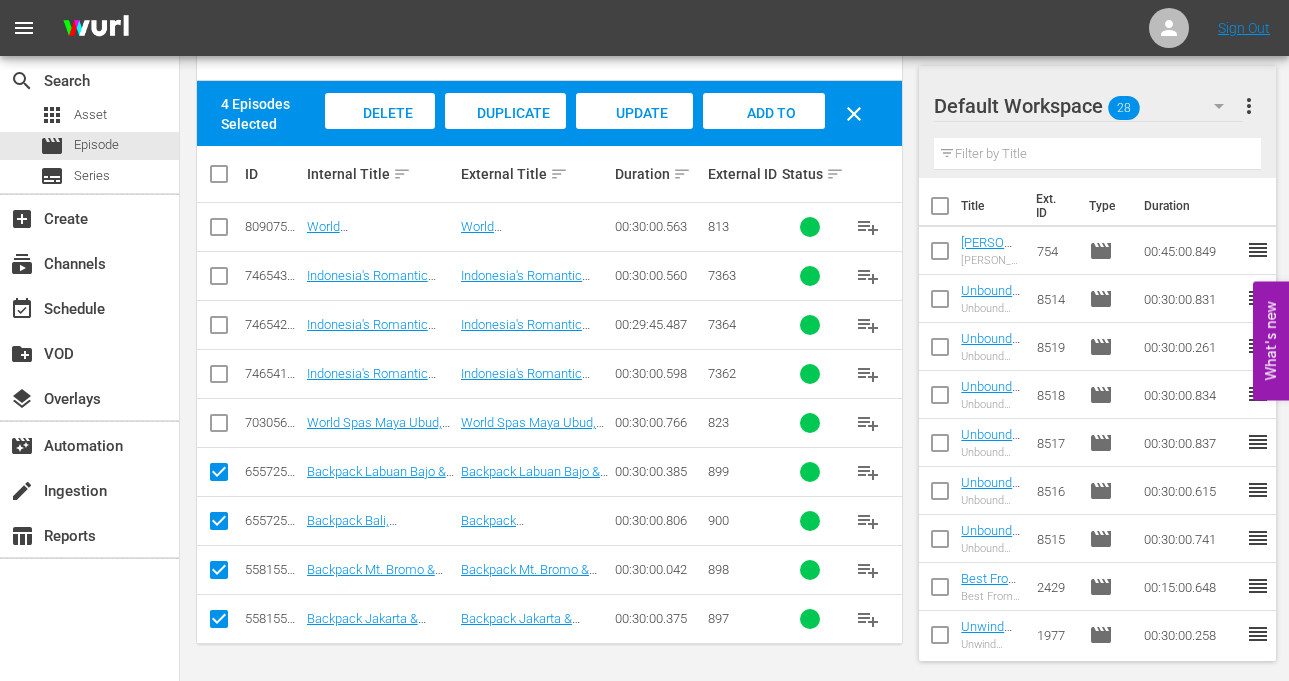 click on "Add to Workspace" at bounding box center [764, 132] 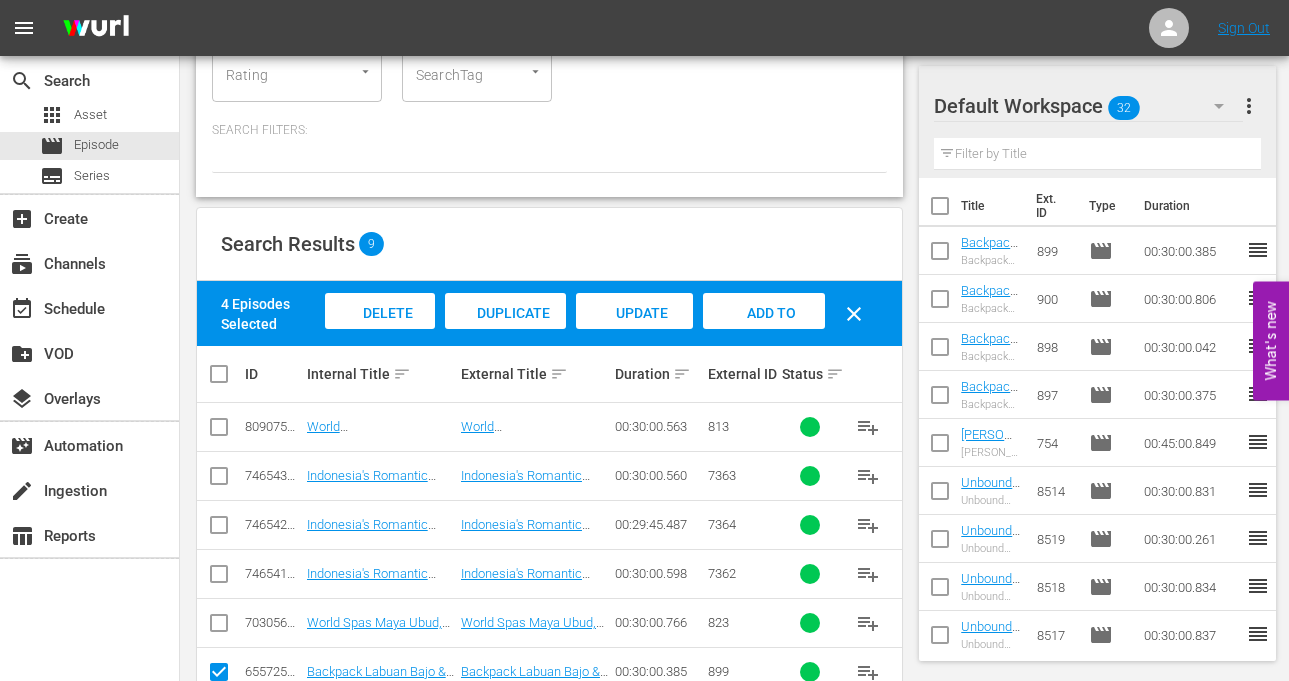 scroll, scrollTop: 12, scrollLeft: 0, axis: vertical 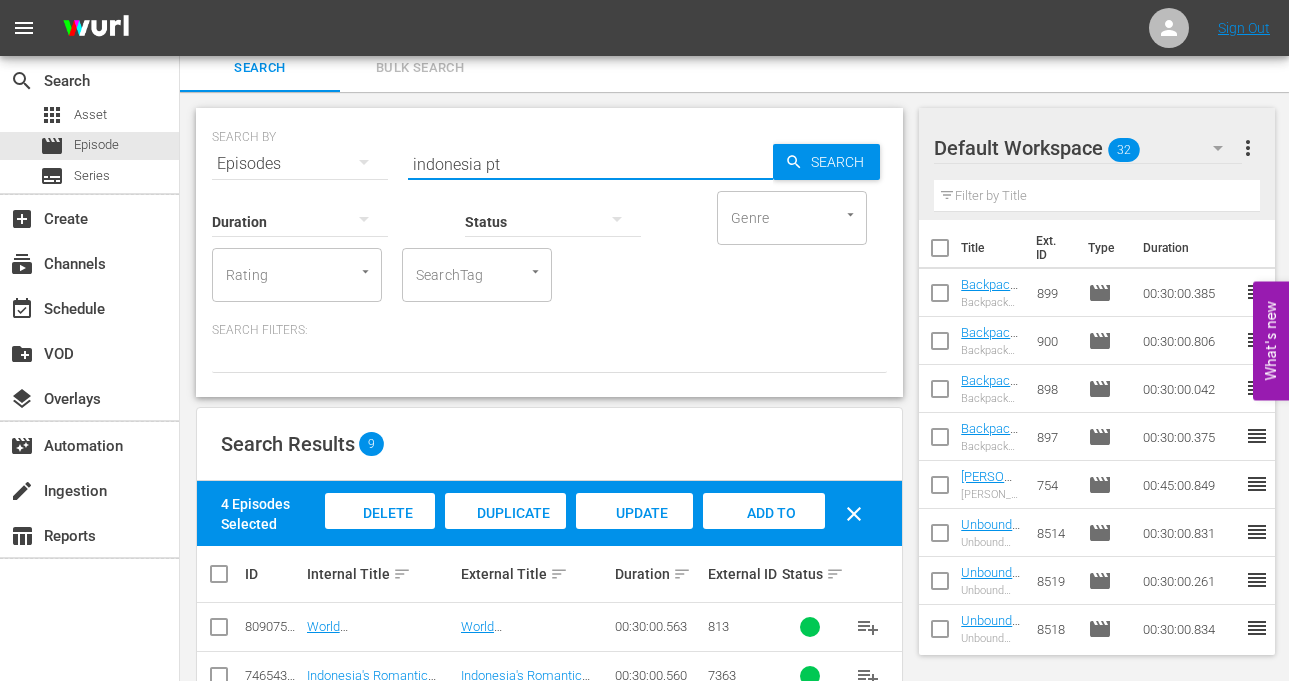 click on "indonesia pt" at bounding box center (590, 164) 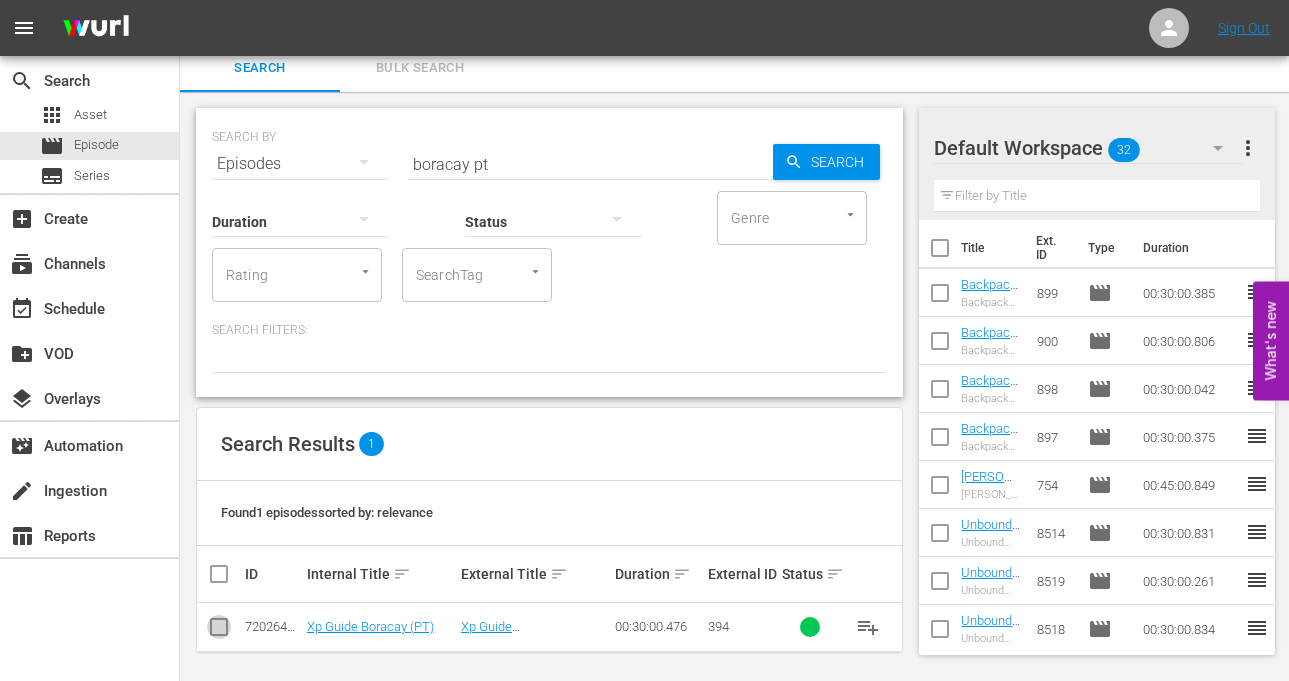 click at bounding box center [219, 631] 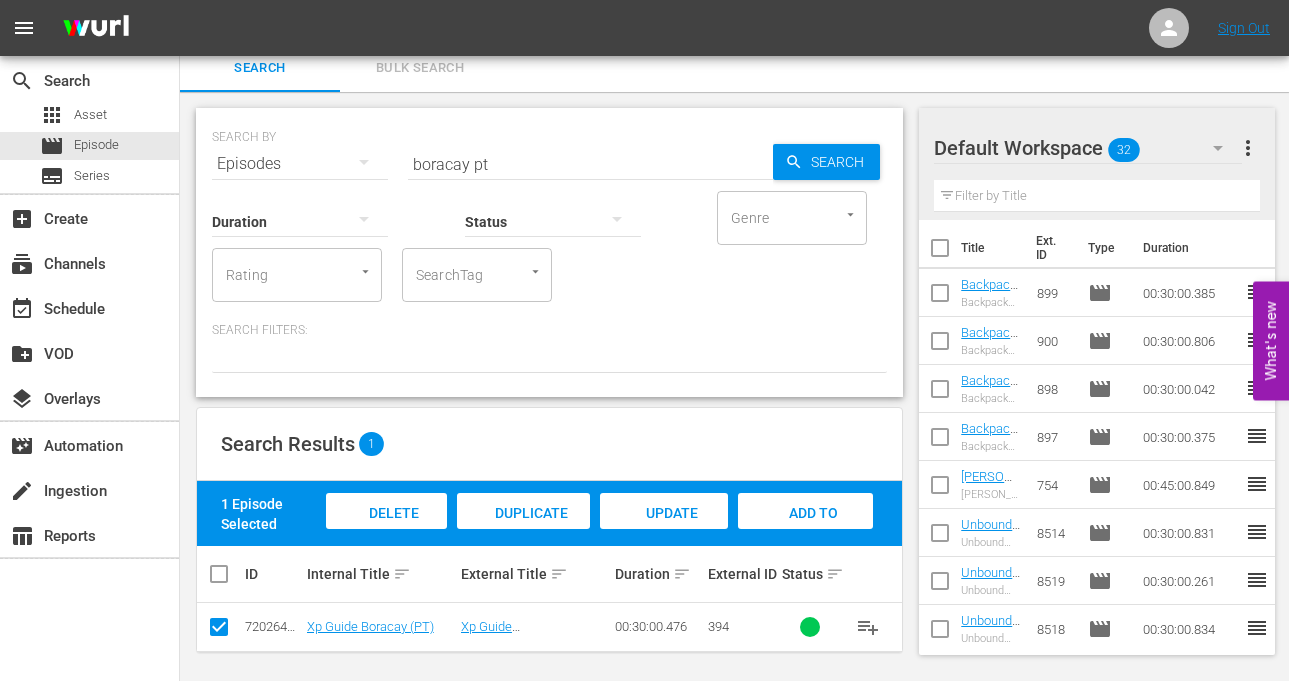 click on "Add to Workspace" at bounding box center (805, 530) 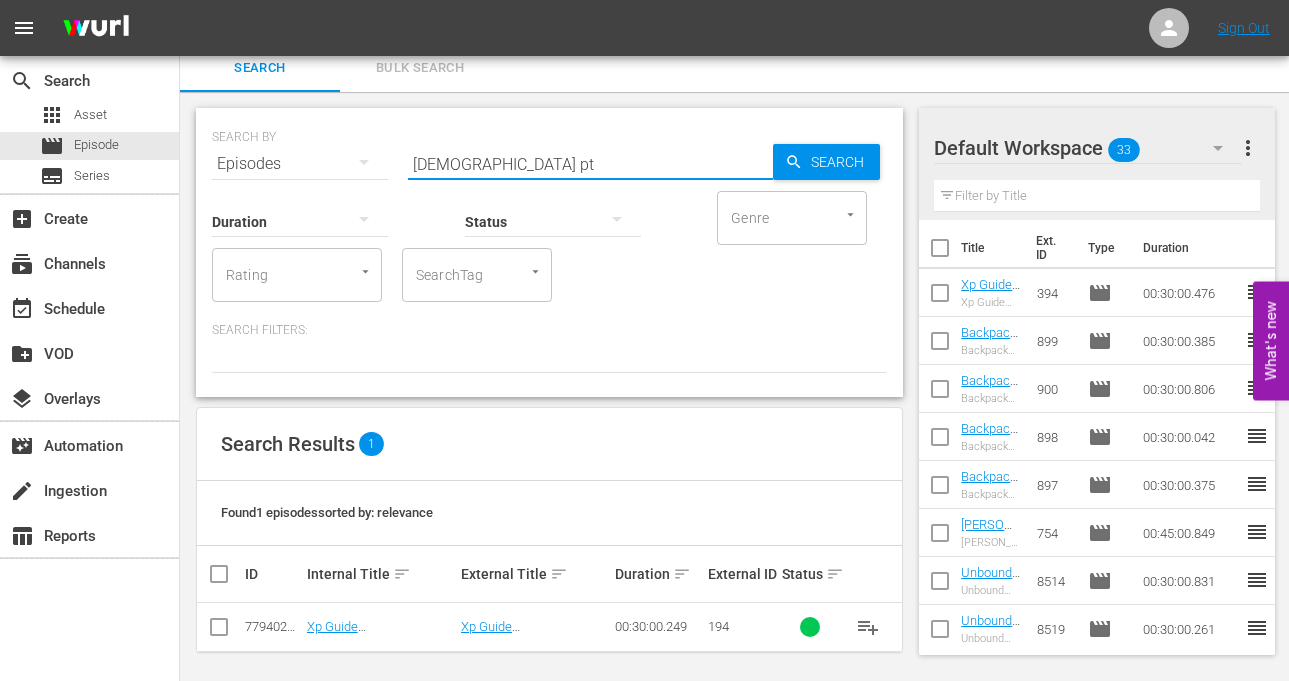 click at bounding box center [219, 631] 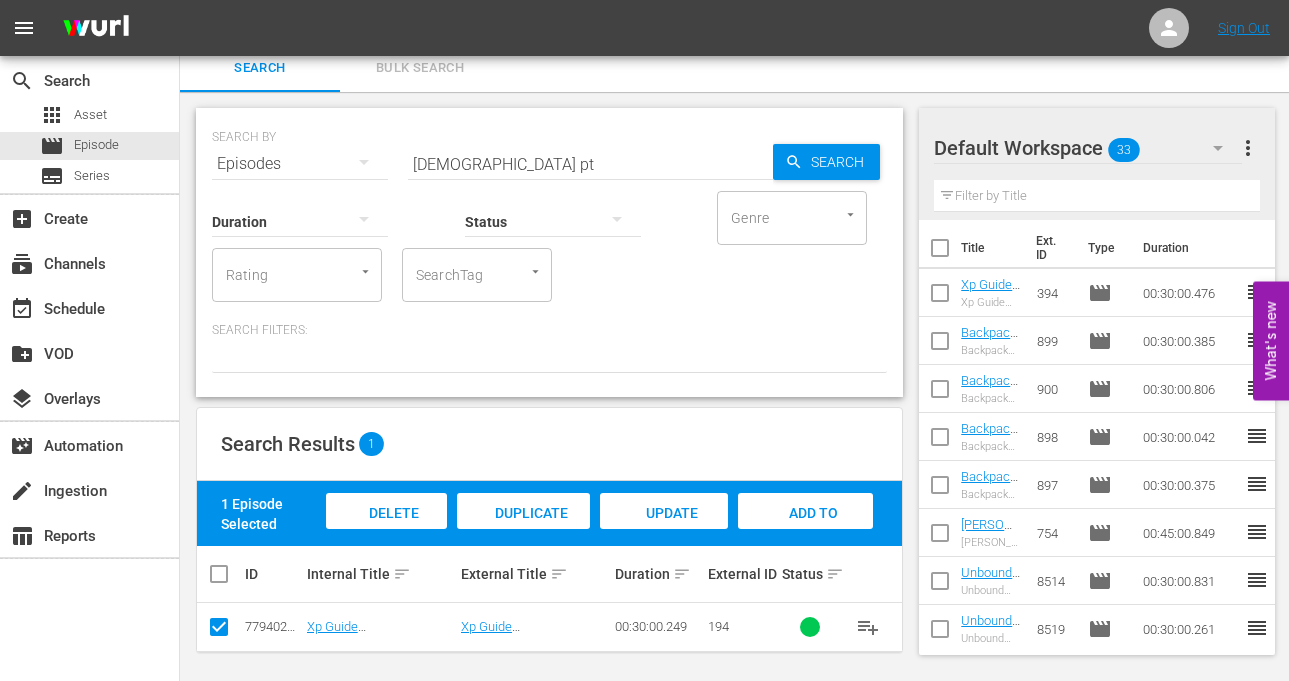 click on "Add to Workspace" at bounding box center [806, 532] 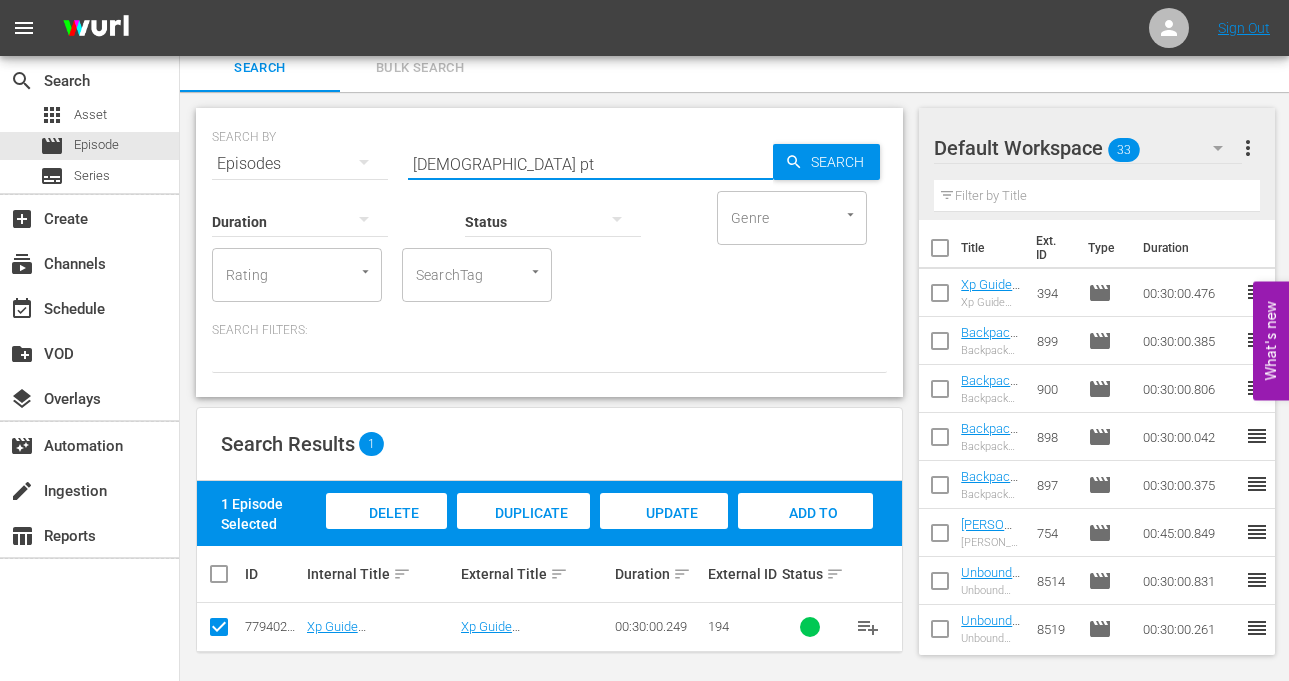 click on "male pt" at bounding box center (590, 164) 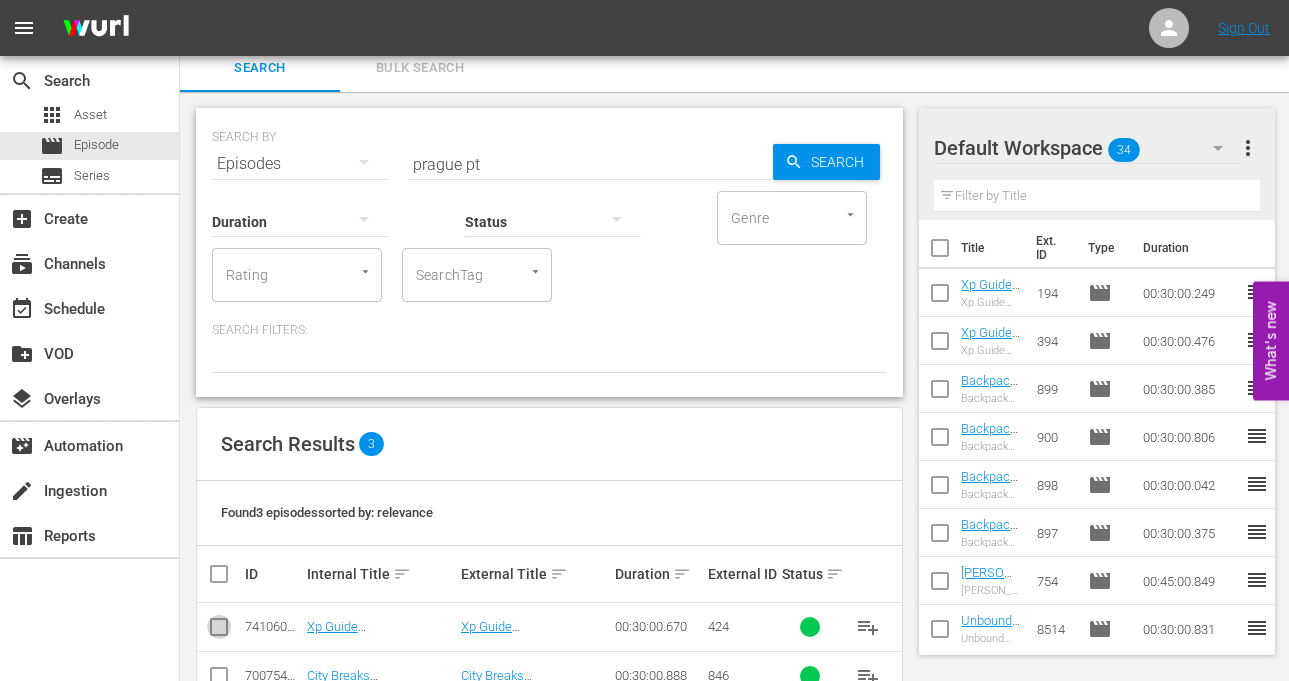 click at bounding box center [219, 631] 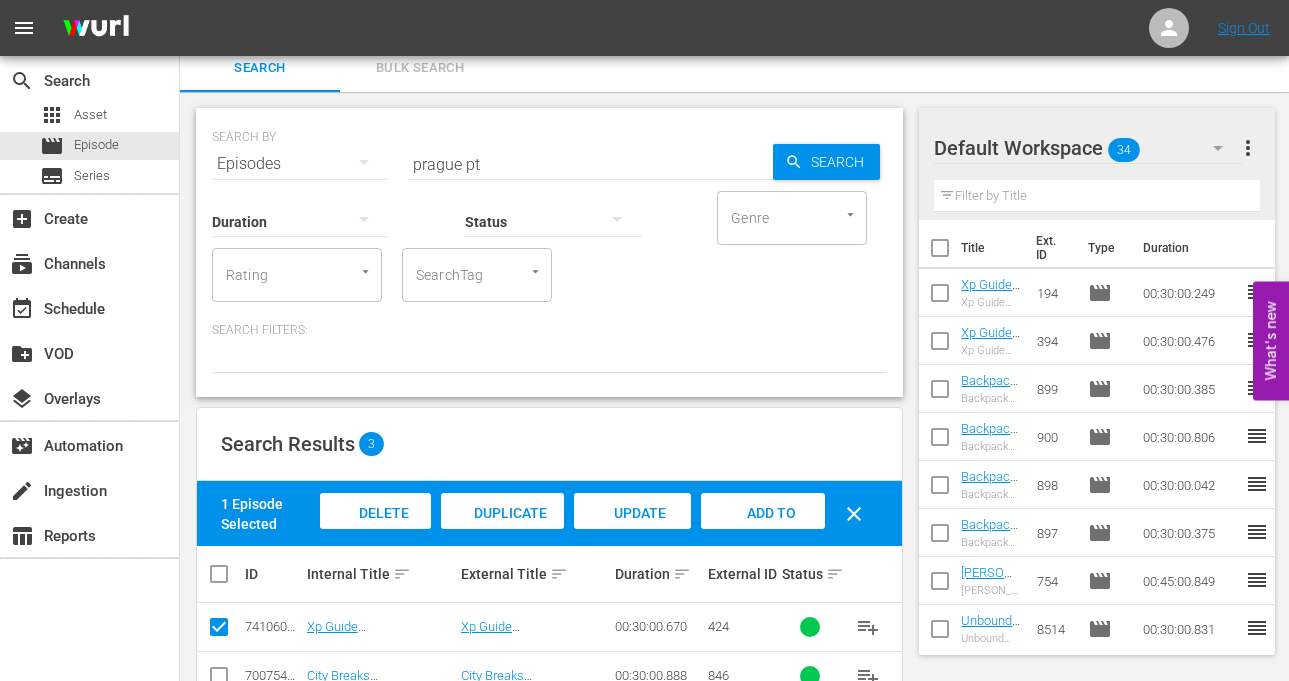 click on "Add to Workspace" at bounding box center (763, 530) 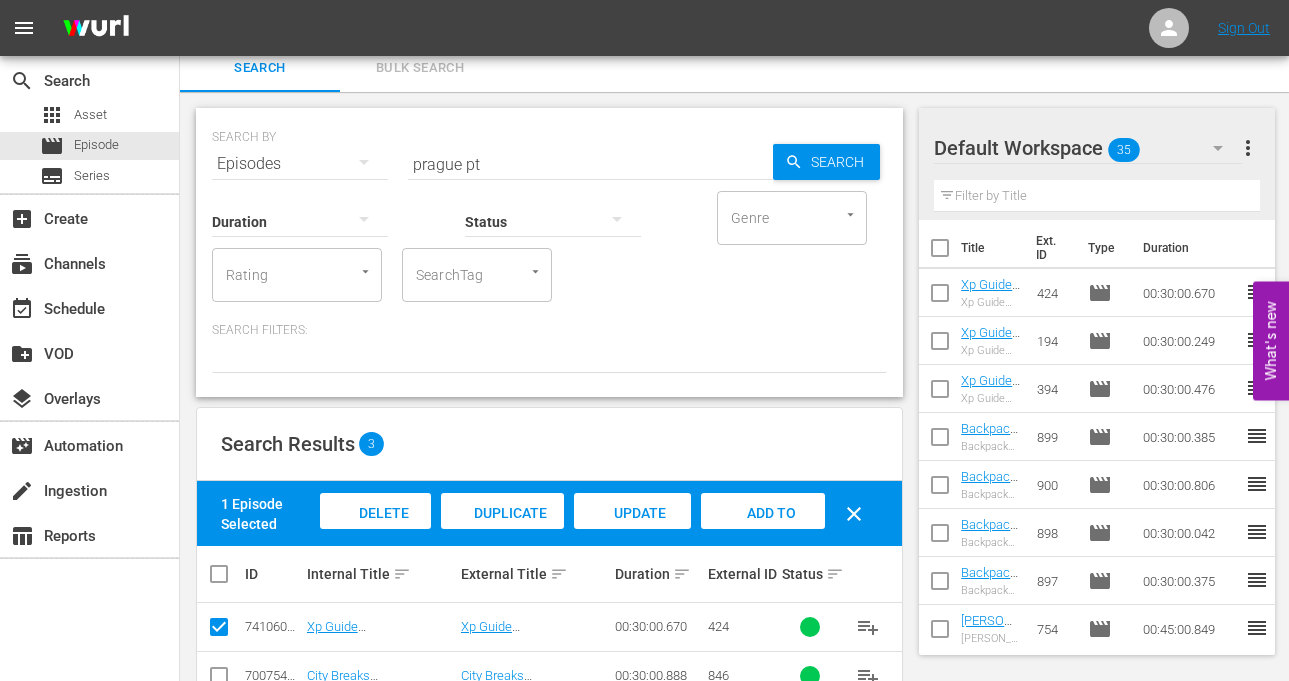 click on "prague pt" at bounding box center [590, 164] 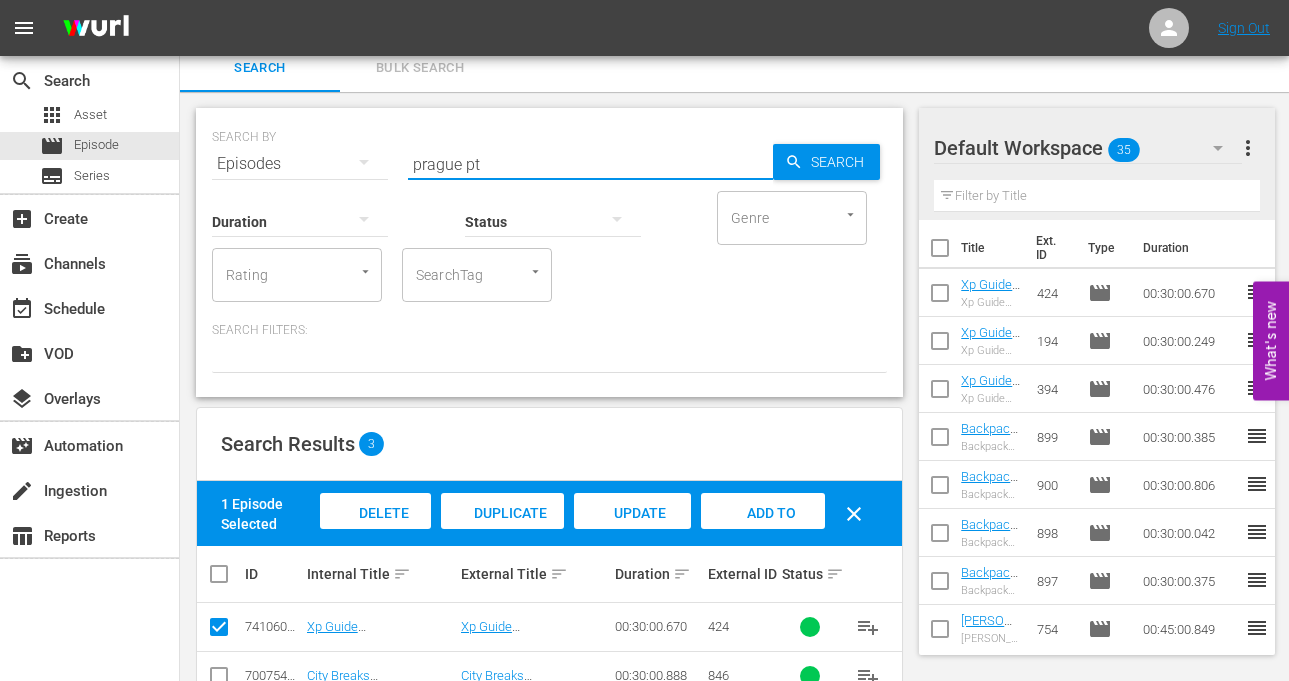 click on "prague pt" at bounding box center (590, 164) 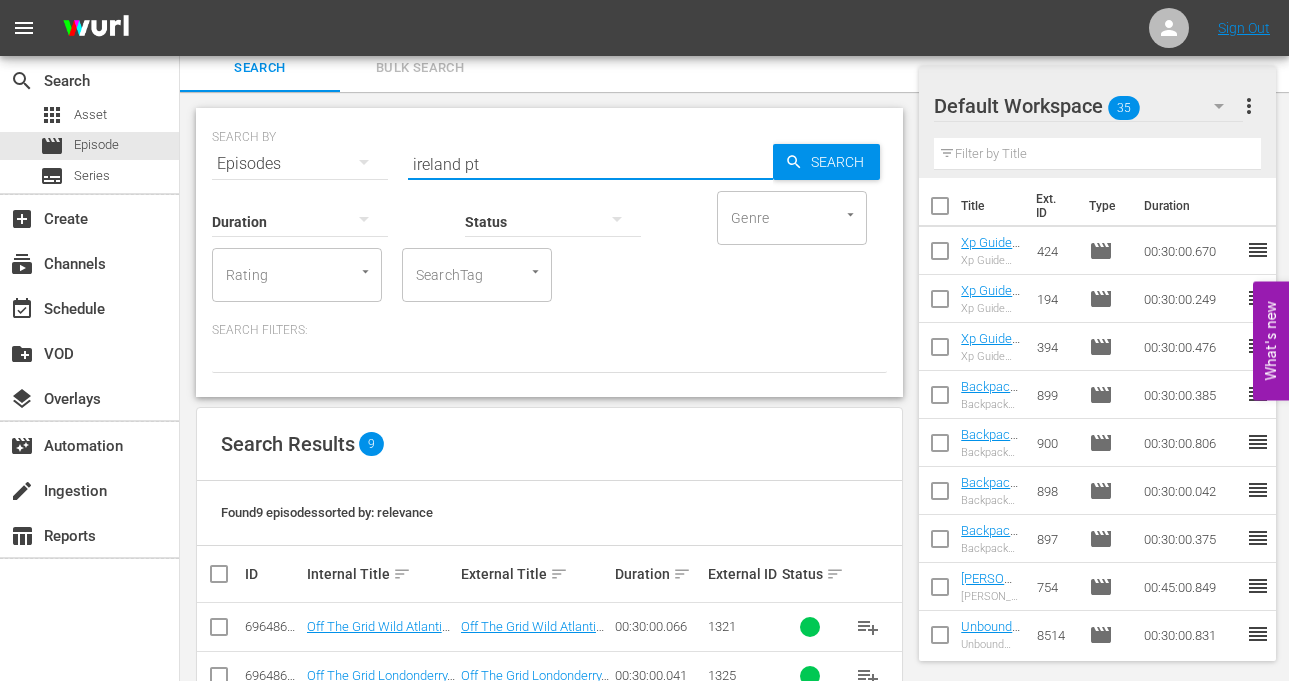 scroll, scrollTop: 412, scrollLeft: 0, axis: vertical 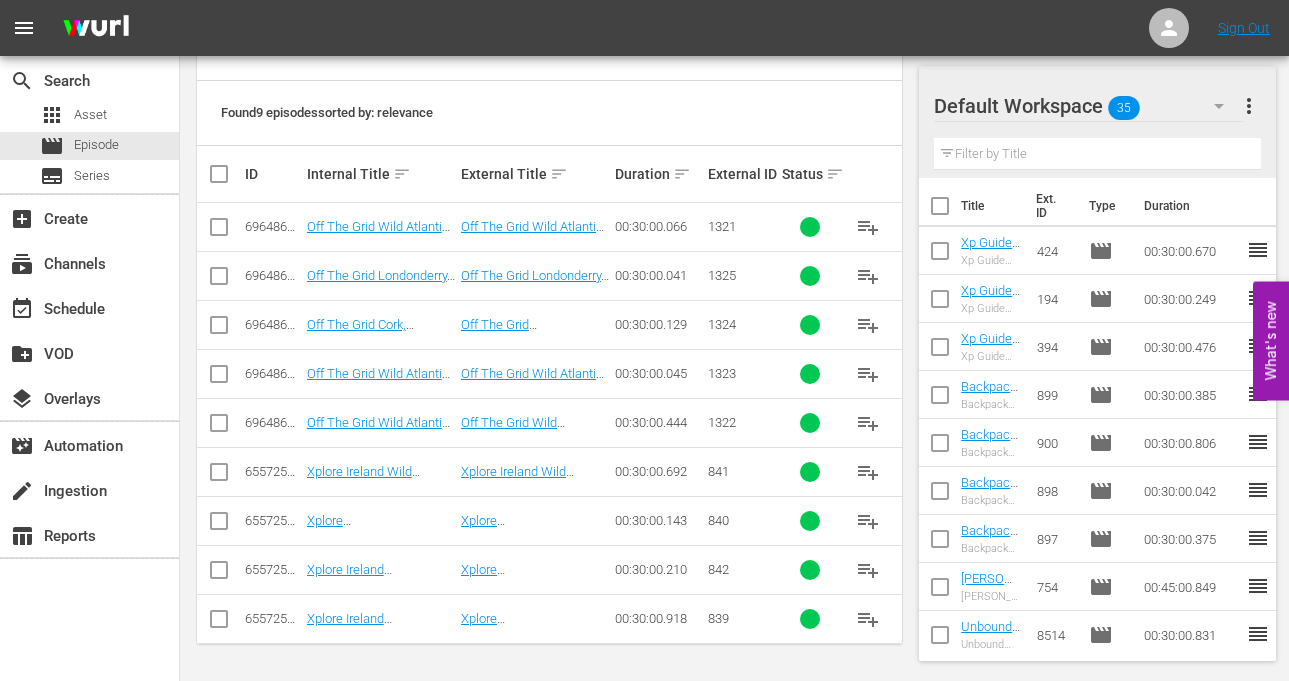 click at bounding box center (219, 231) 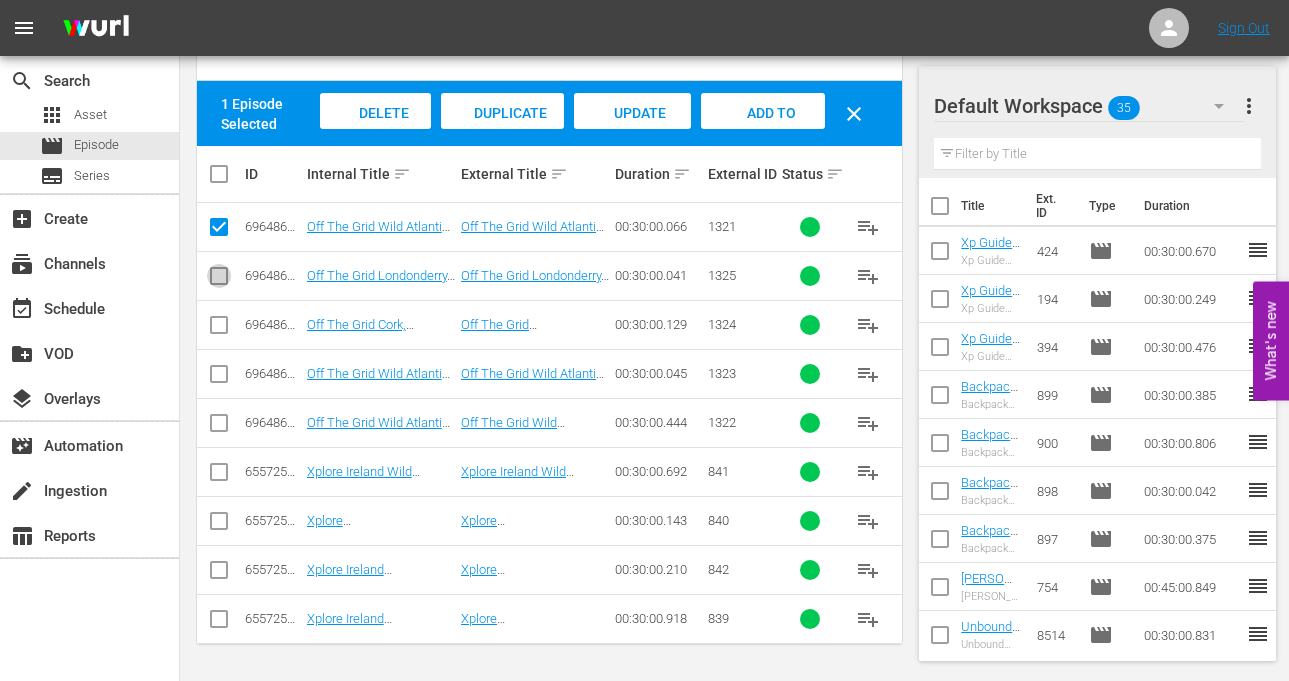 click at bounding box center [219, 280] 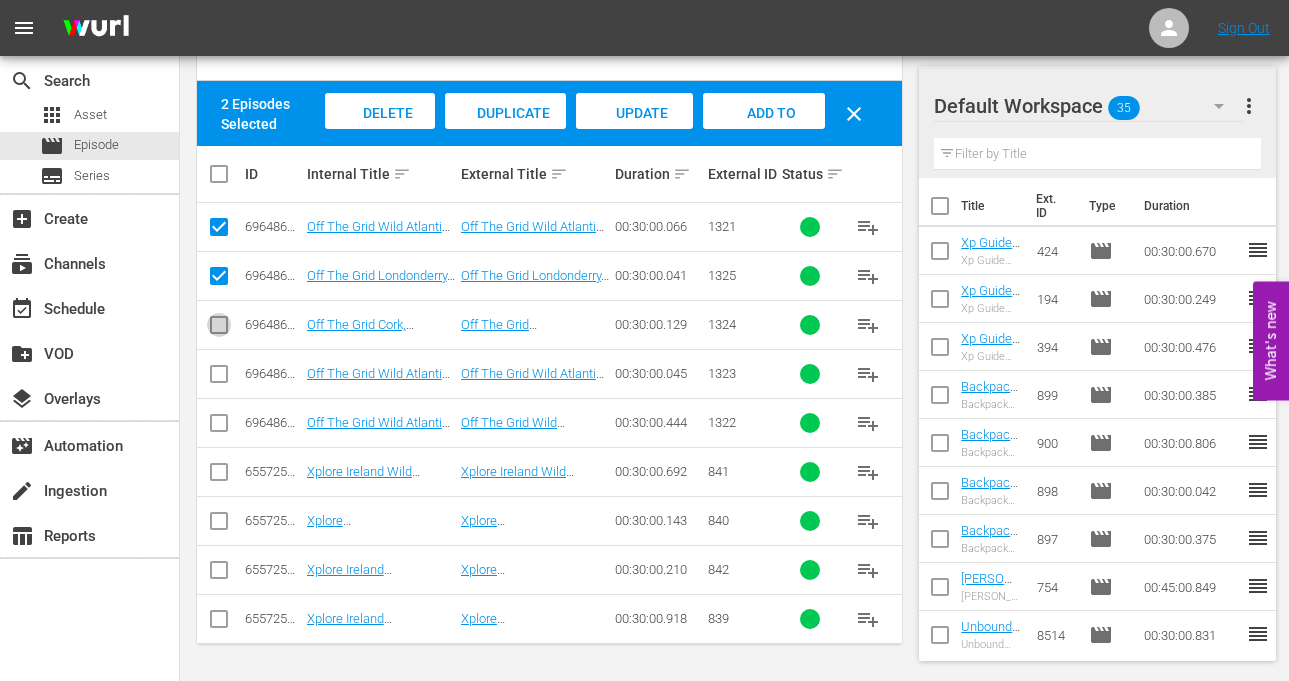 click at bounding box center (219, 329) 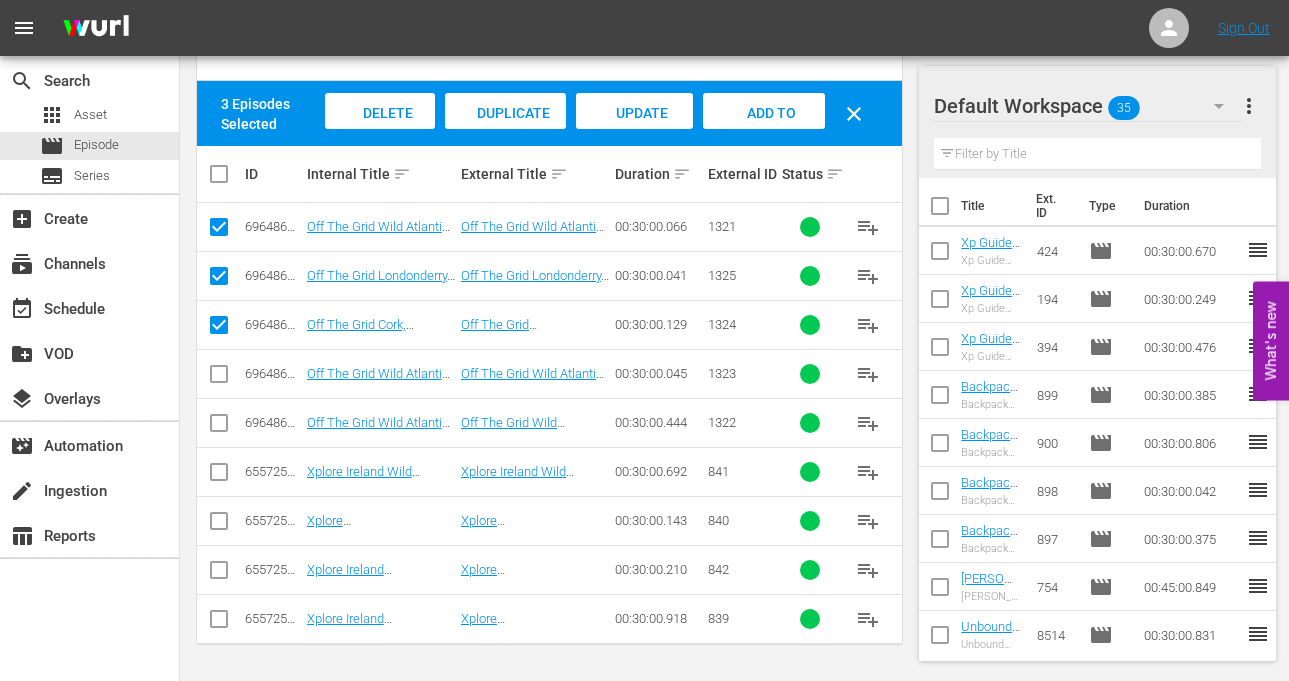 click at bounding box center (219, 378) 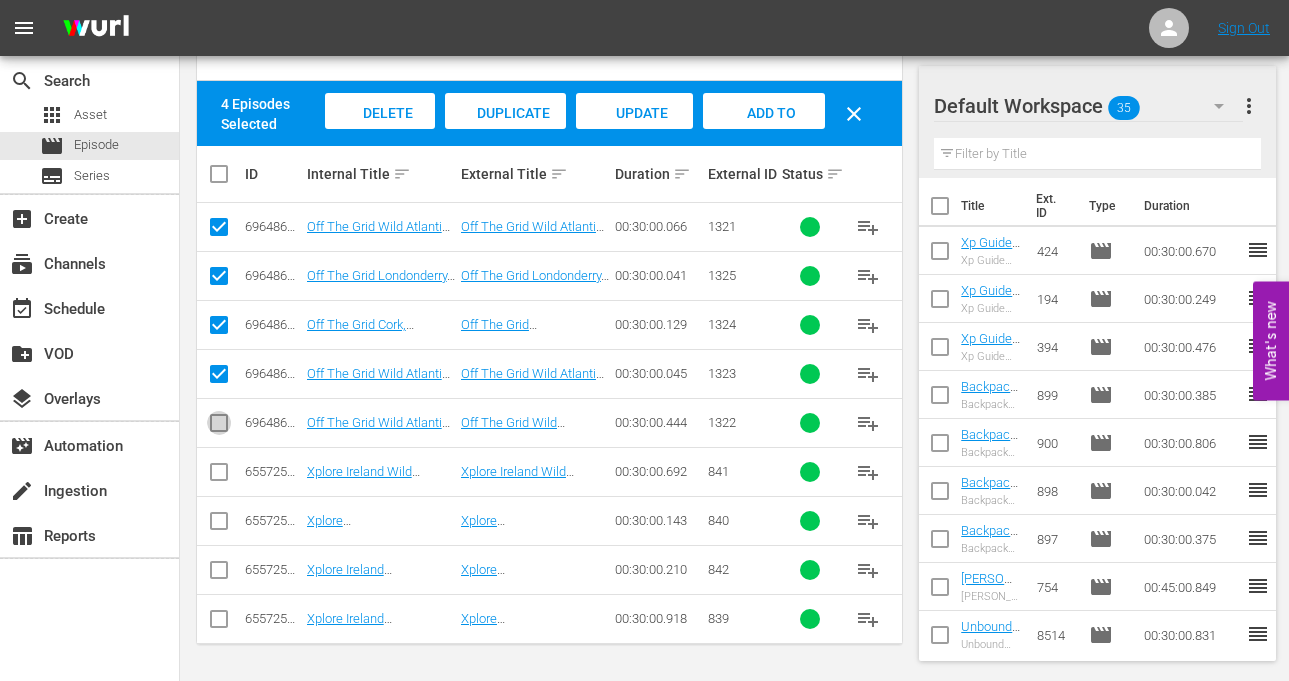 click at bounding box center (219, 427) 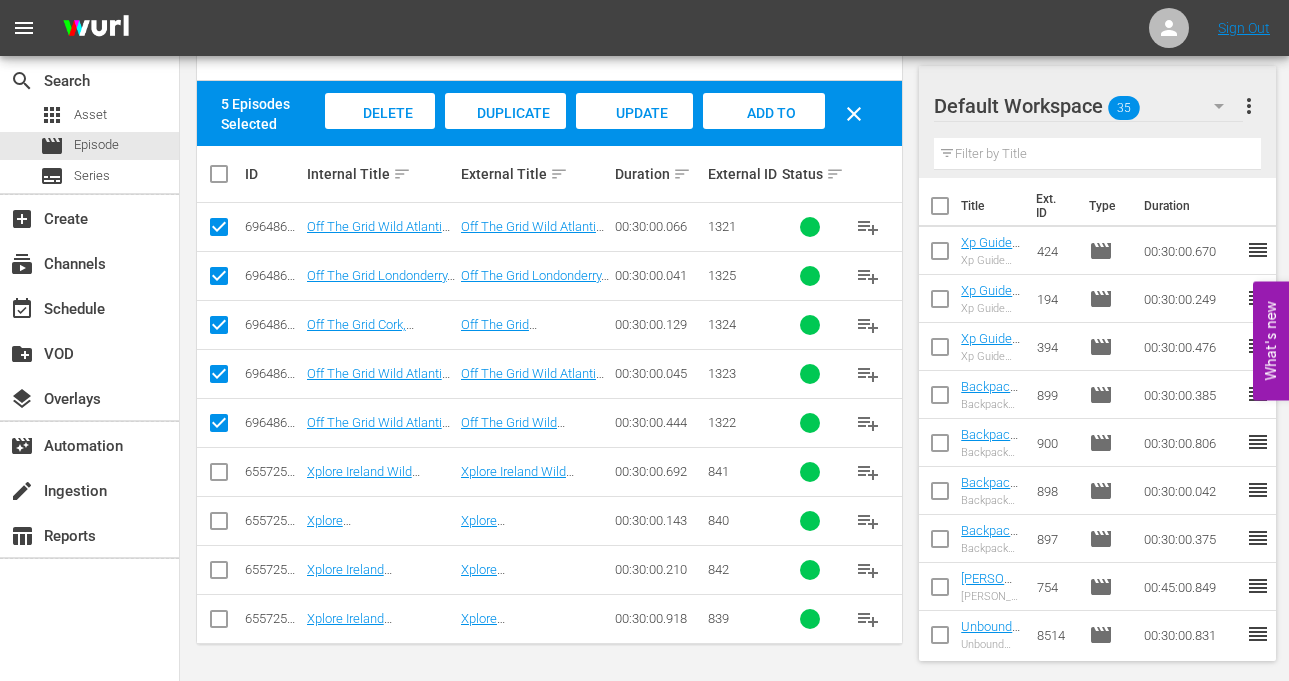 click on "Add to Workspace" at bounding box center (764, 132) 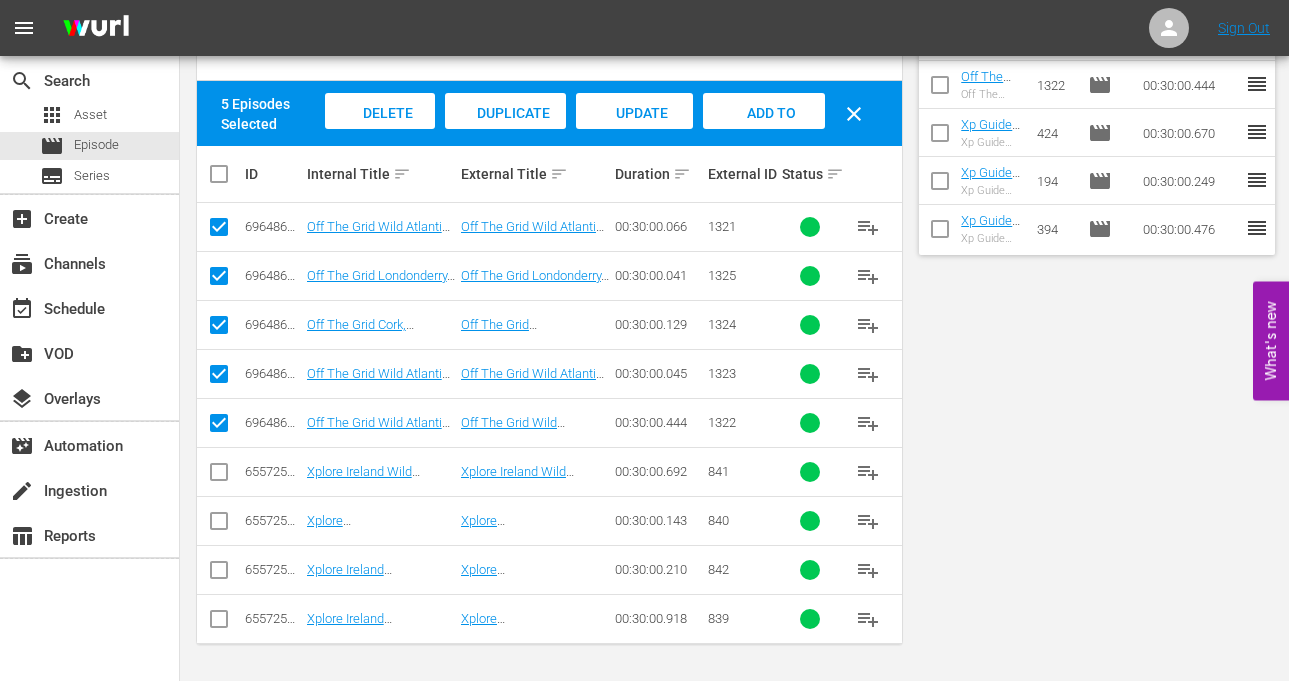 scroll, scrollTop: 12, scrollLeft: 0, axis: vertical 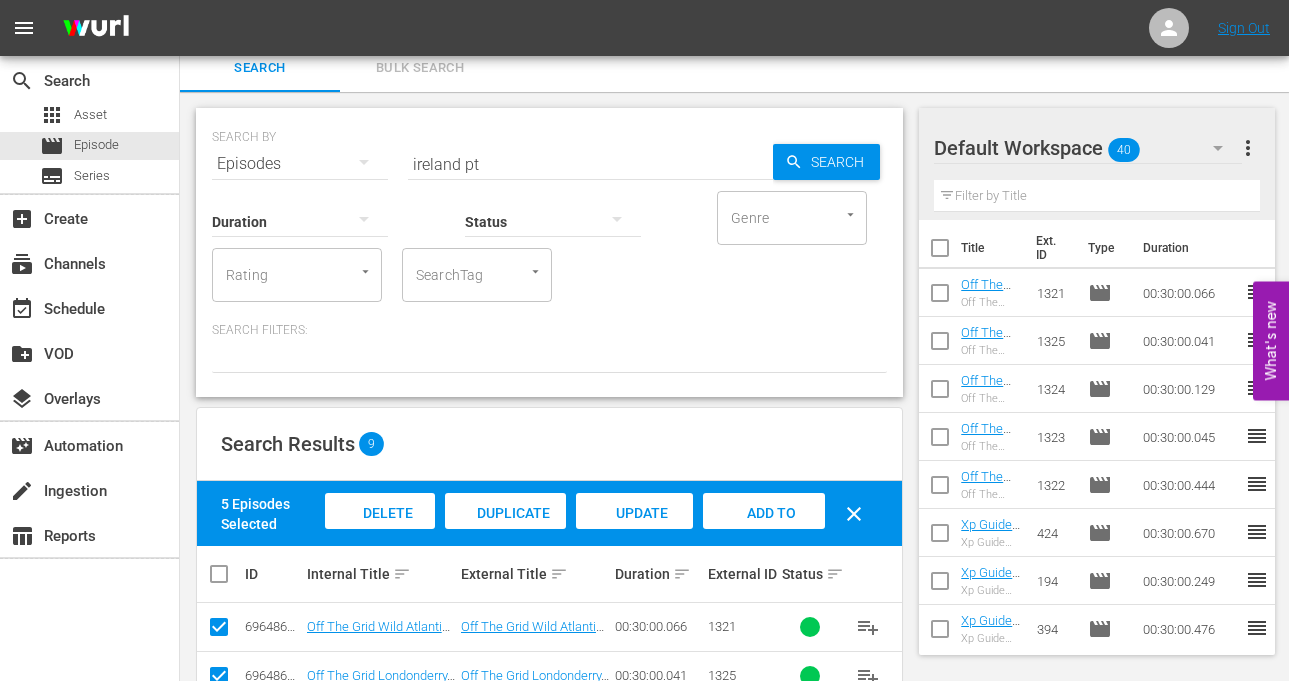 click on "ireland pt" at bounding box center [590, 164] 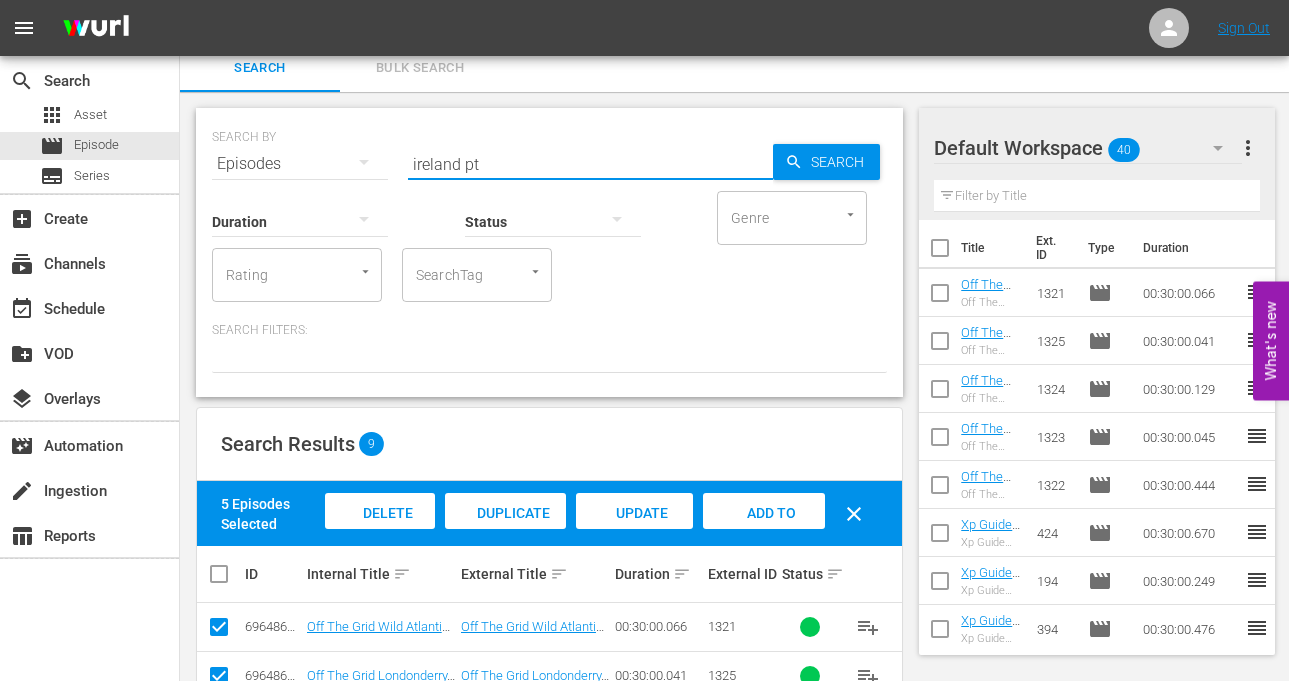 click on "ireland pt" at bounding box center [590, 164] 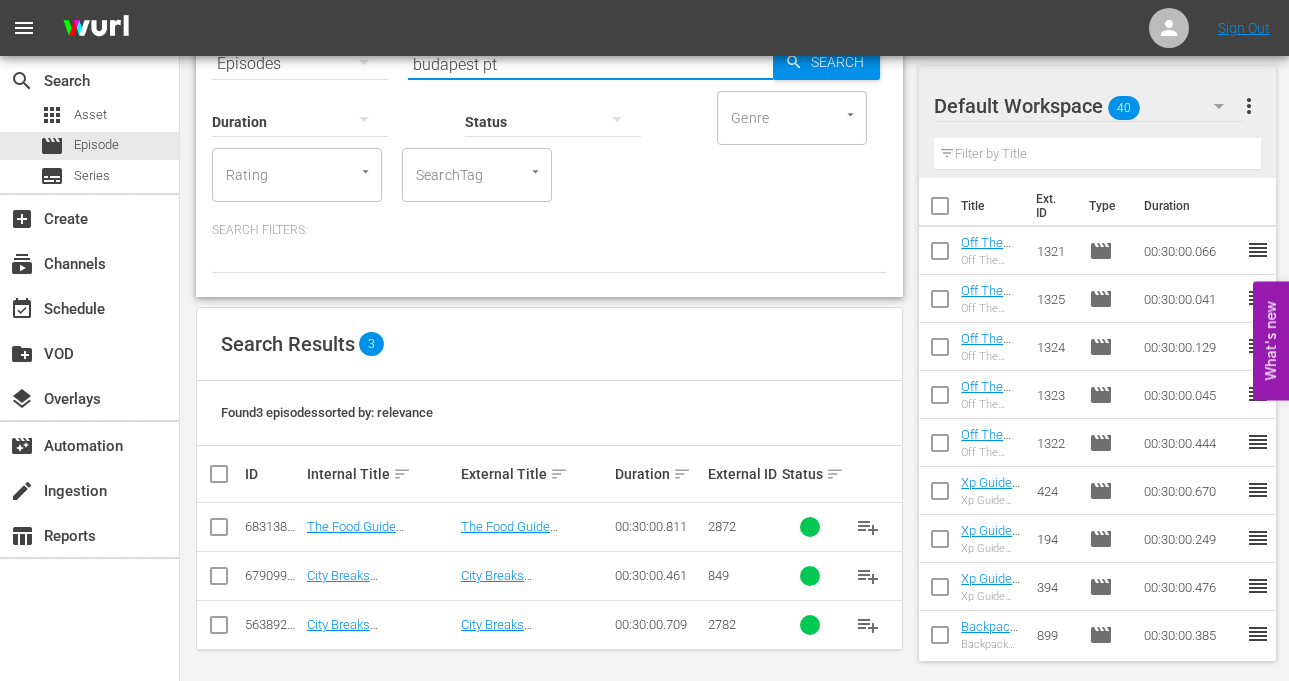 scroll, scrollTop: 118, scrollLeft: 0, axis: vertical 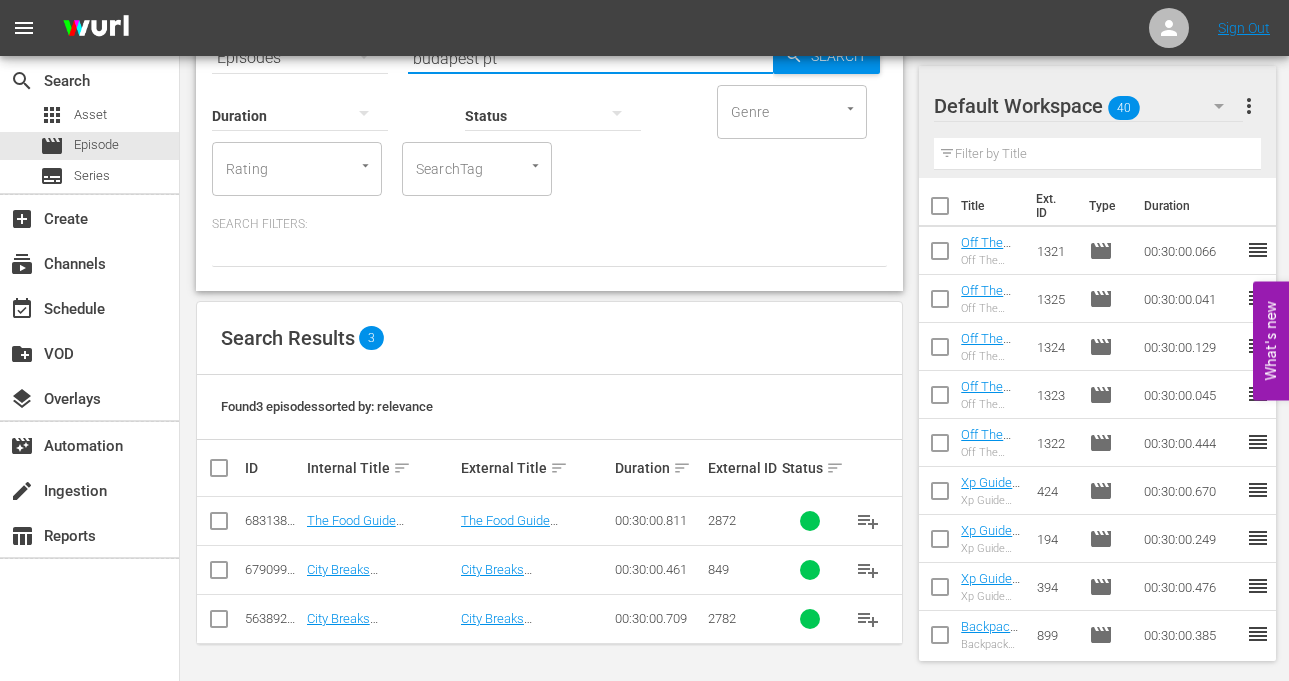click at bounding box center [219, 525] 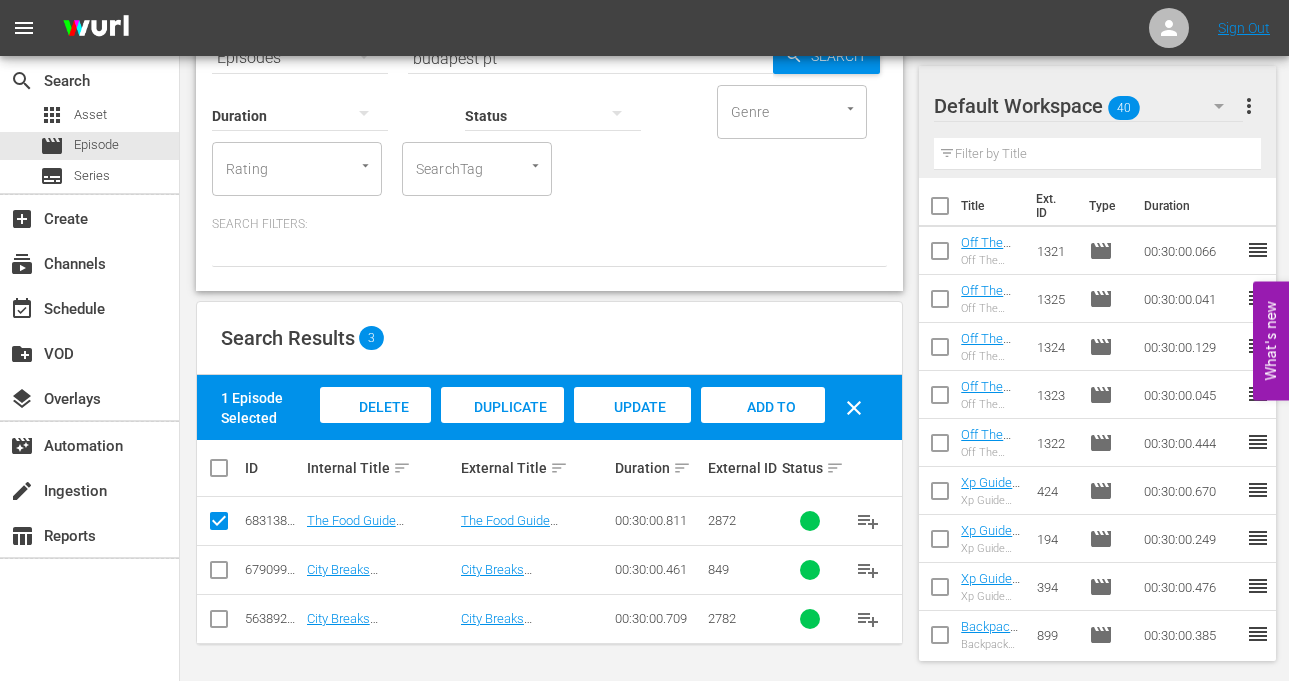 click at bounding box center (219, 574) 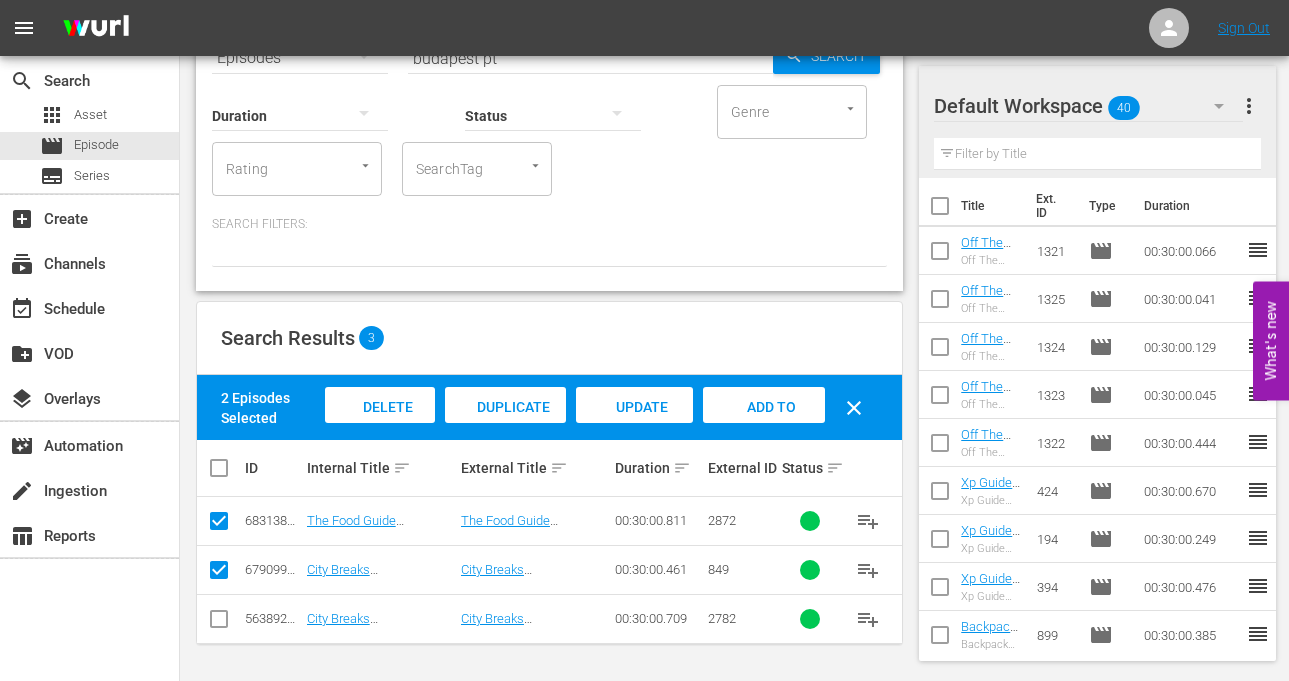 click on "Add to Workspace" at bounding box center [764, 426] 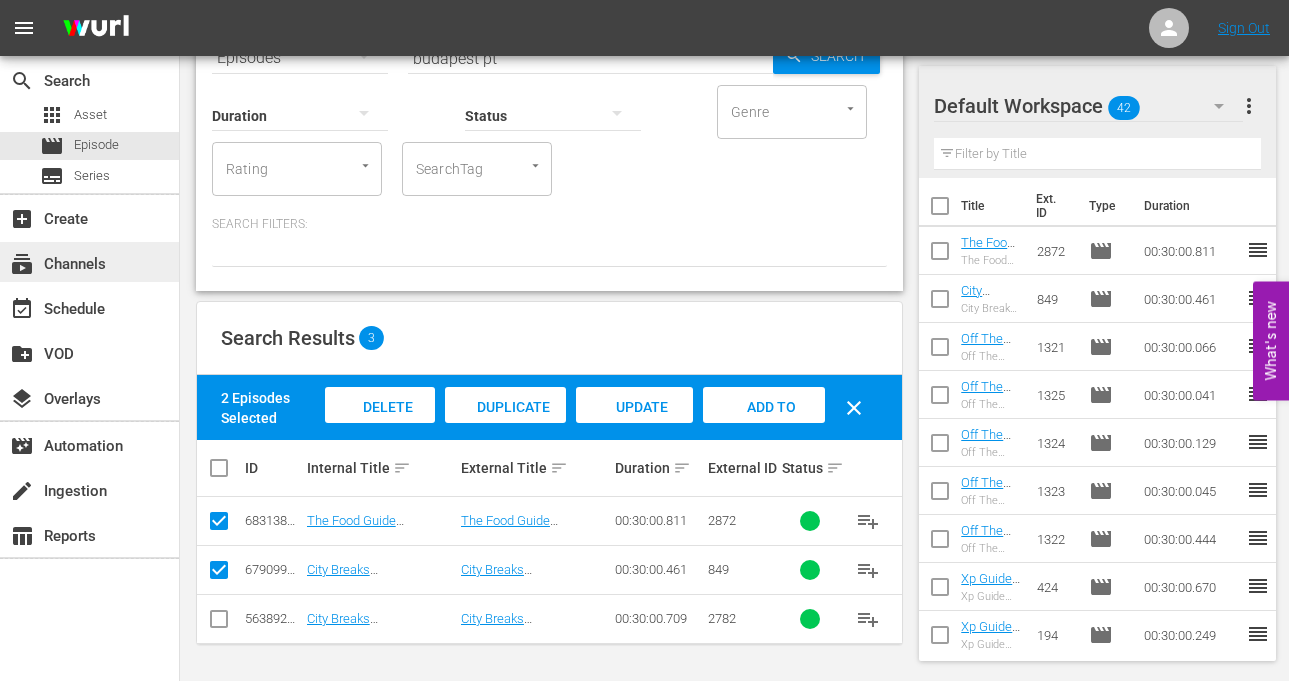 click on "subscriptions   Channels" at bounding box center [56, 261] 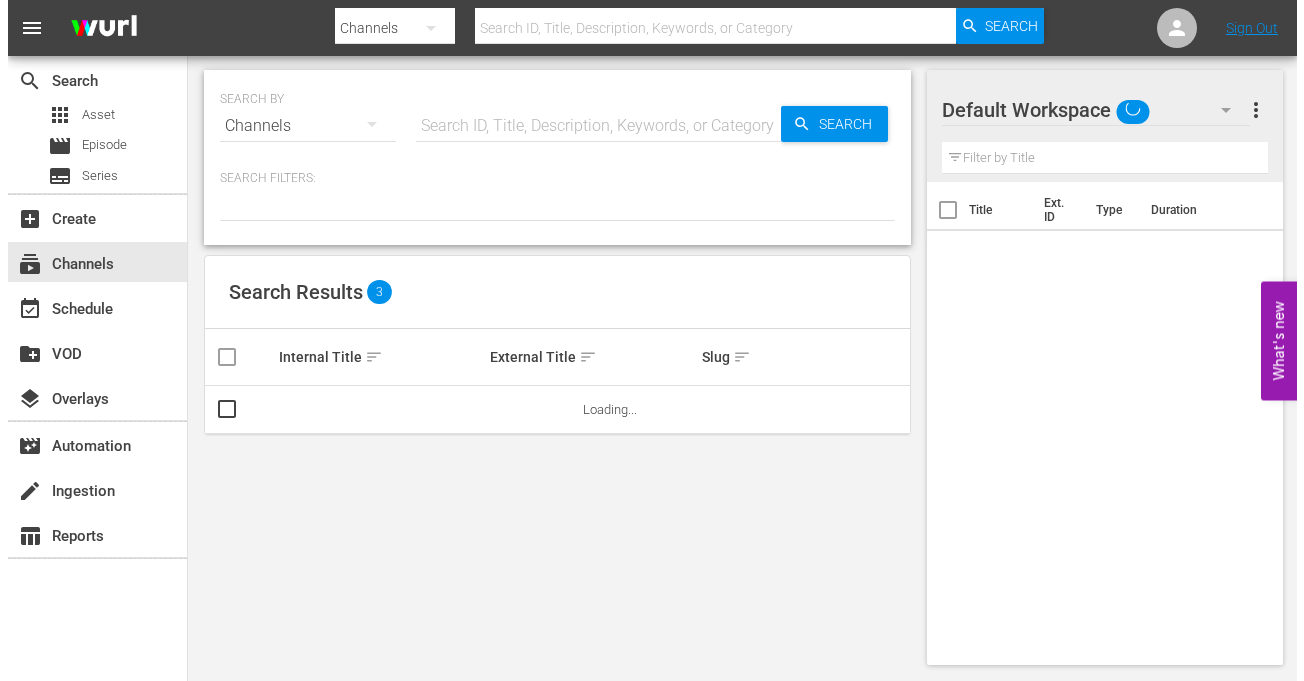 scroll, scrollTop: 0, scrollLeft: 0, axis: both 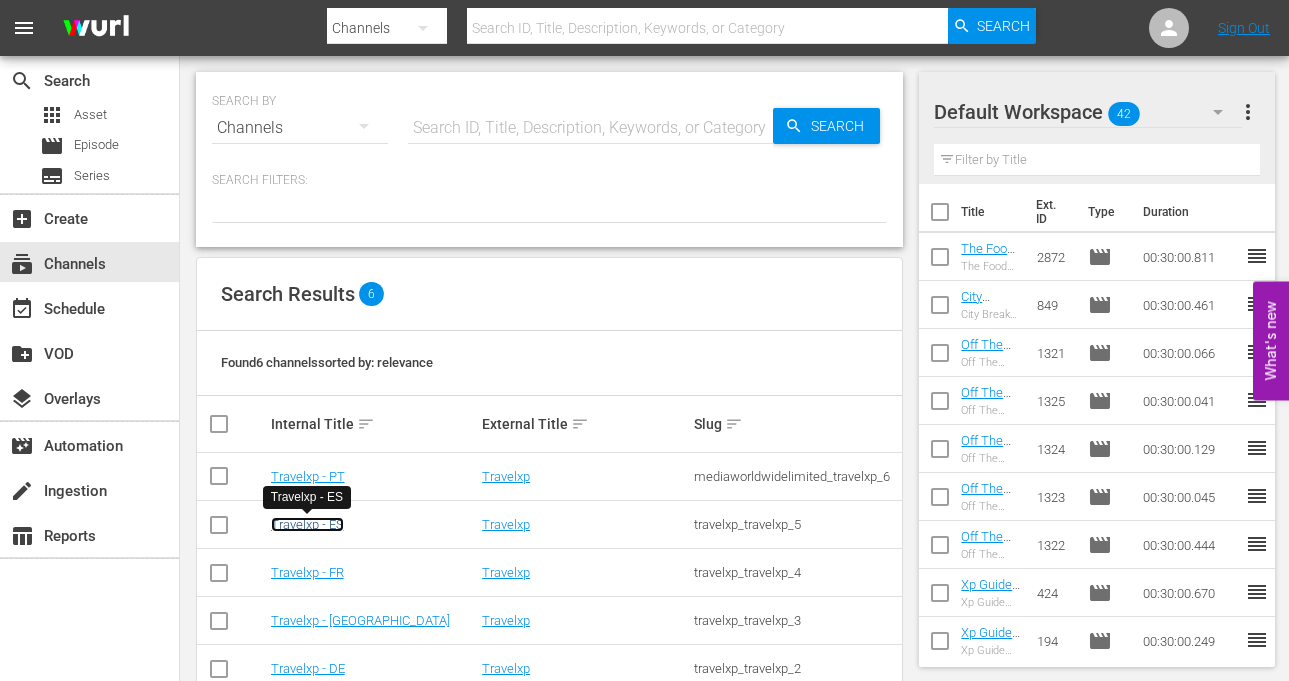 click on "Travelxp - ES" at bounding box center (307, 524) 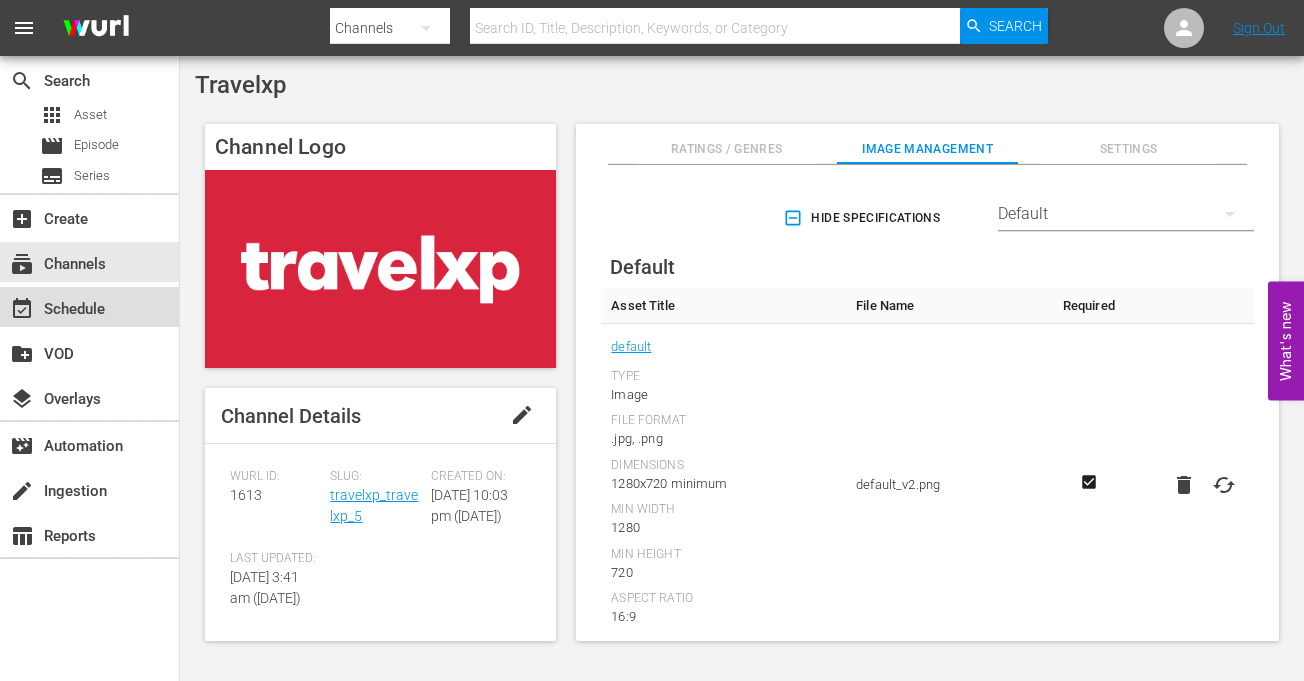 click on "event_available   Schedule" at bounding box center [56, 306] 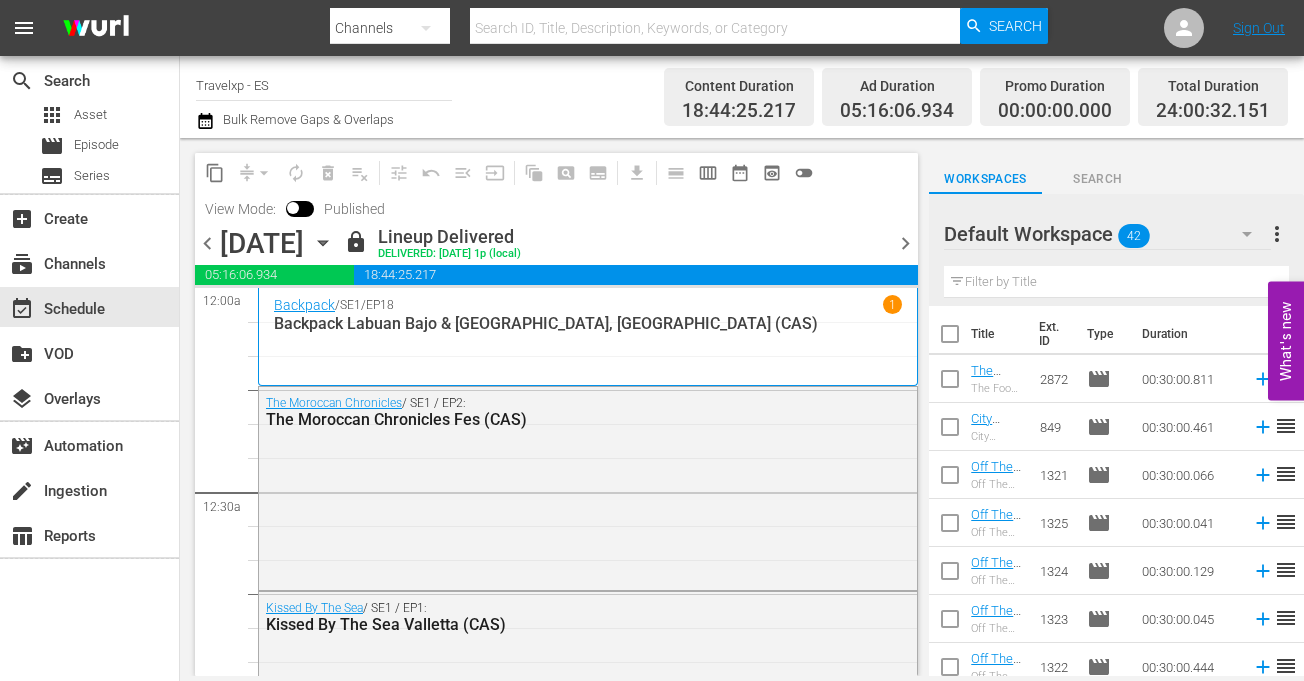 click on "chevron_right" at bounding box center (905, 243) 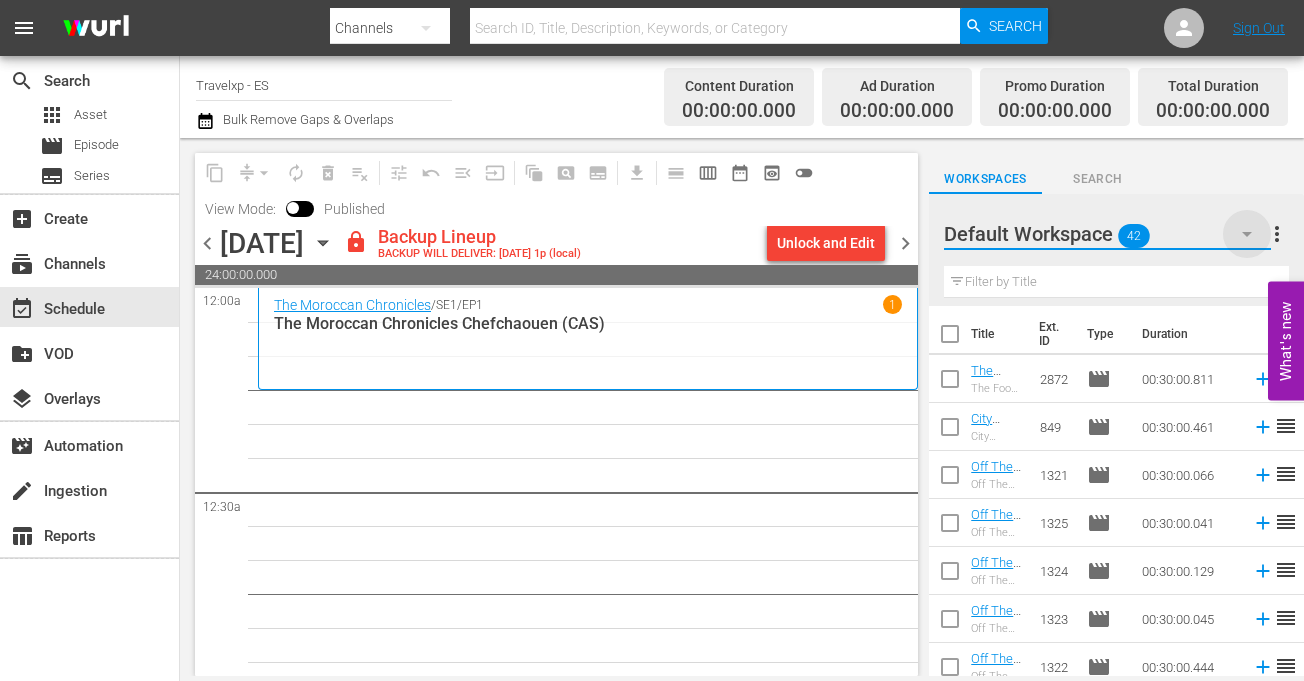 click 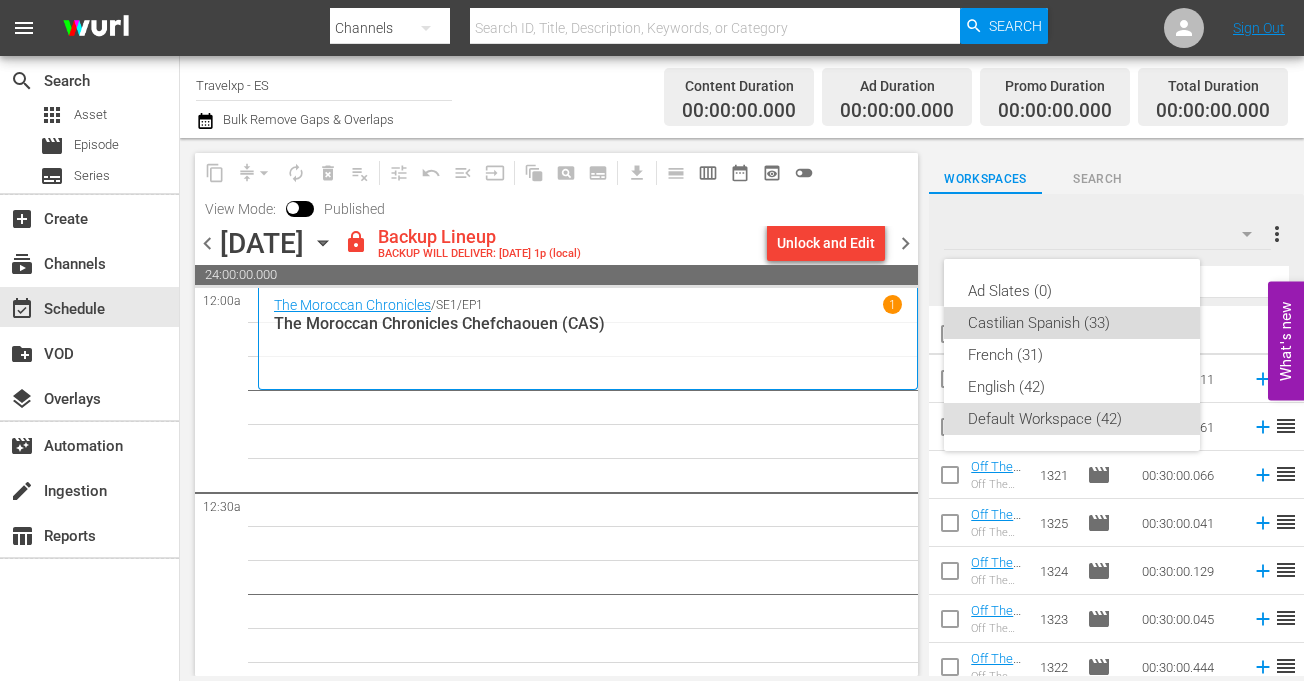 click on "Castilian Spanish (33)" at bounding box center [1072, 323] 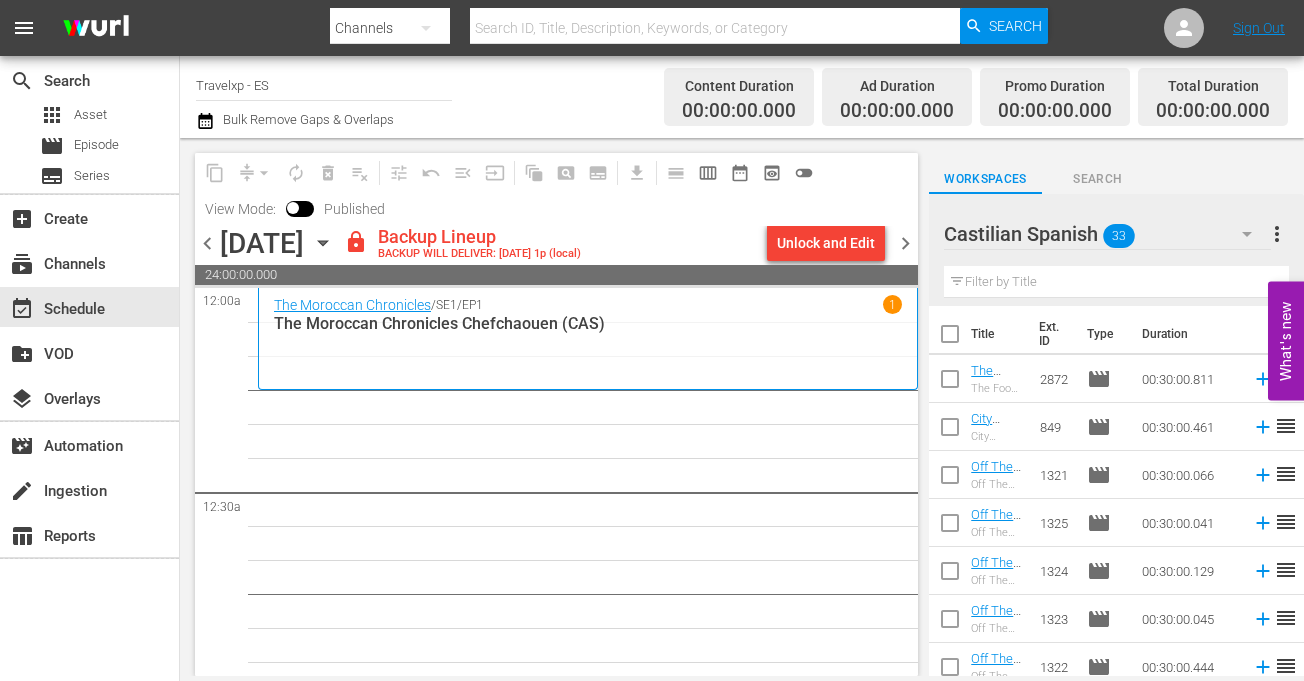 click at bounding box center (950, 338) 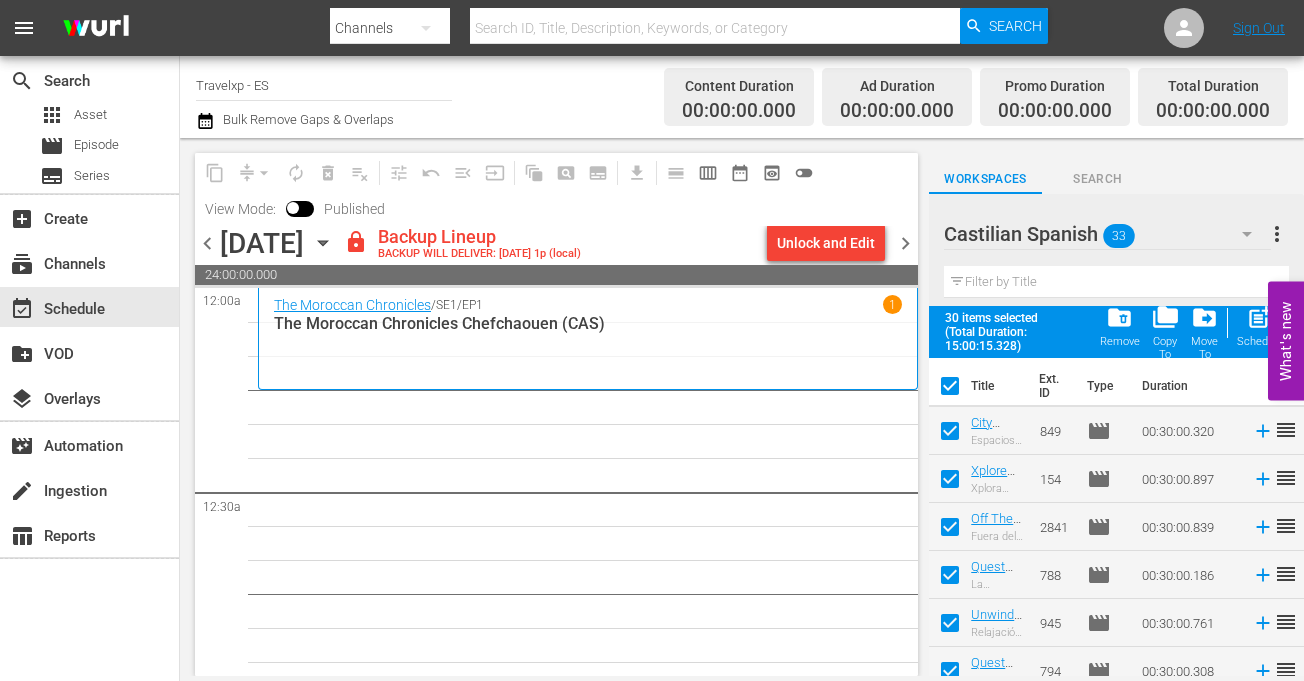 scroll, scrollTop: 1216, scrollLeft: 0, axis: vertical 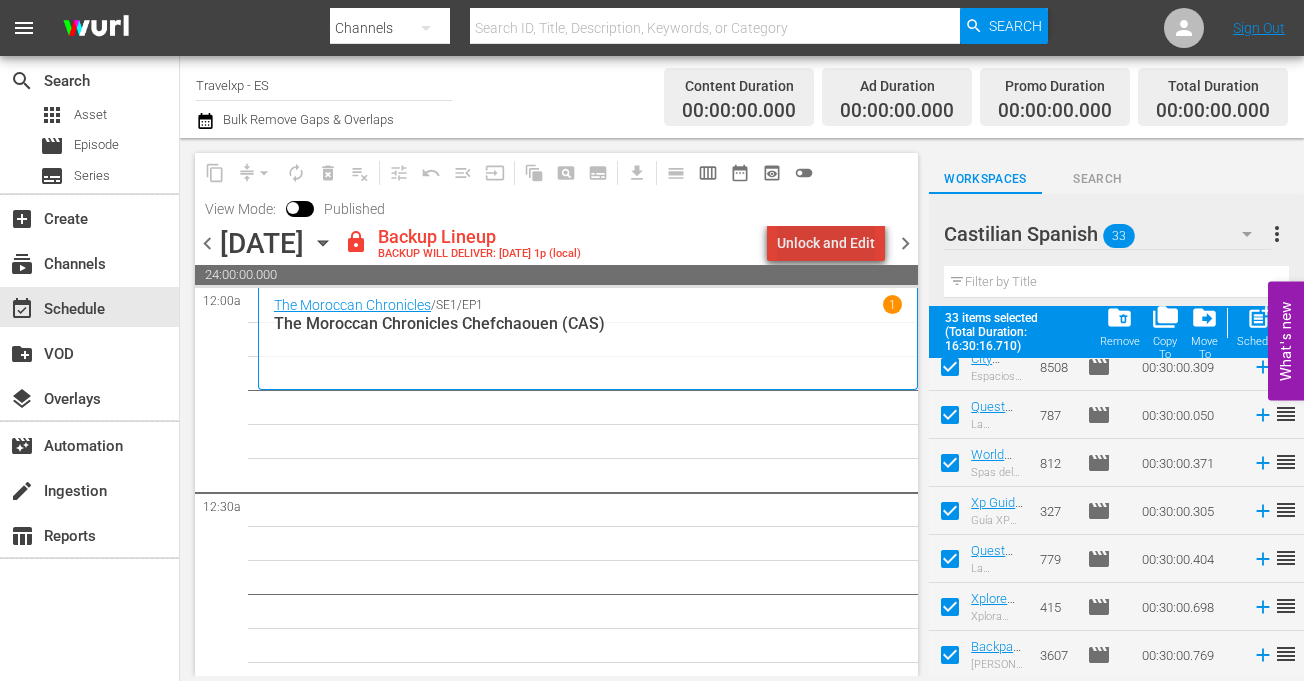 click on "Unlock and Edit" at bounding box center (826, 243) 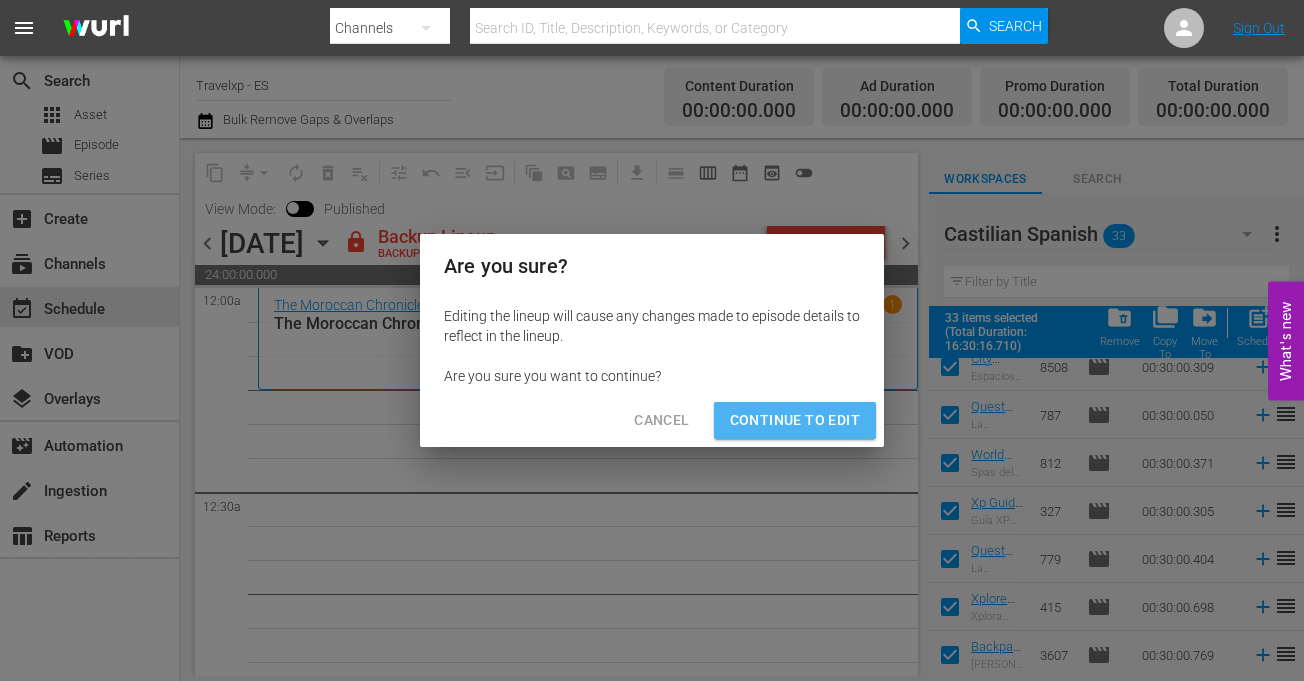 click on "Continue to Edit" at bounding box center (795, 420) 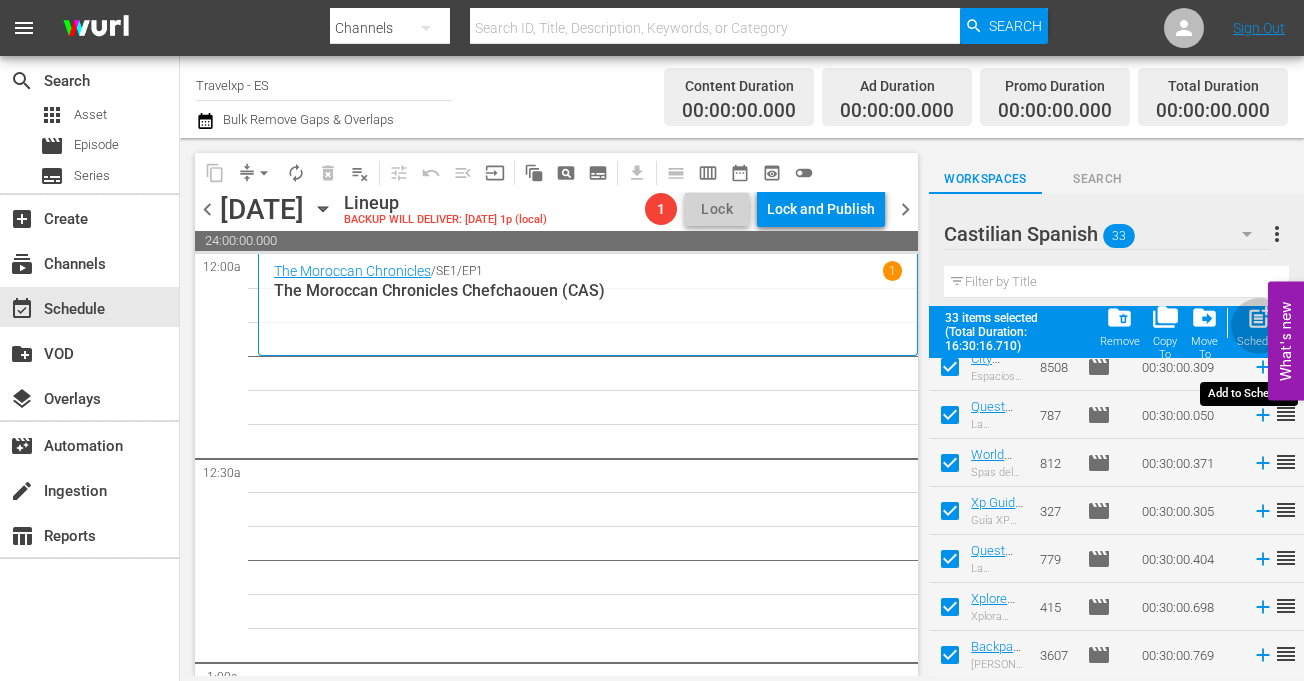 click on "post_add" at bounding box center (1259, 317) 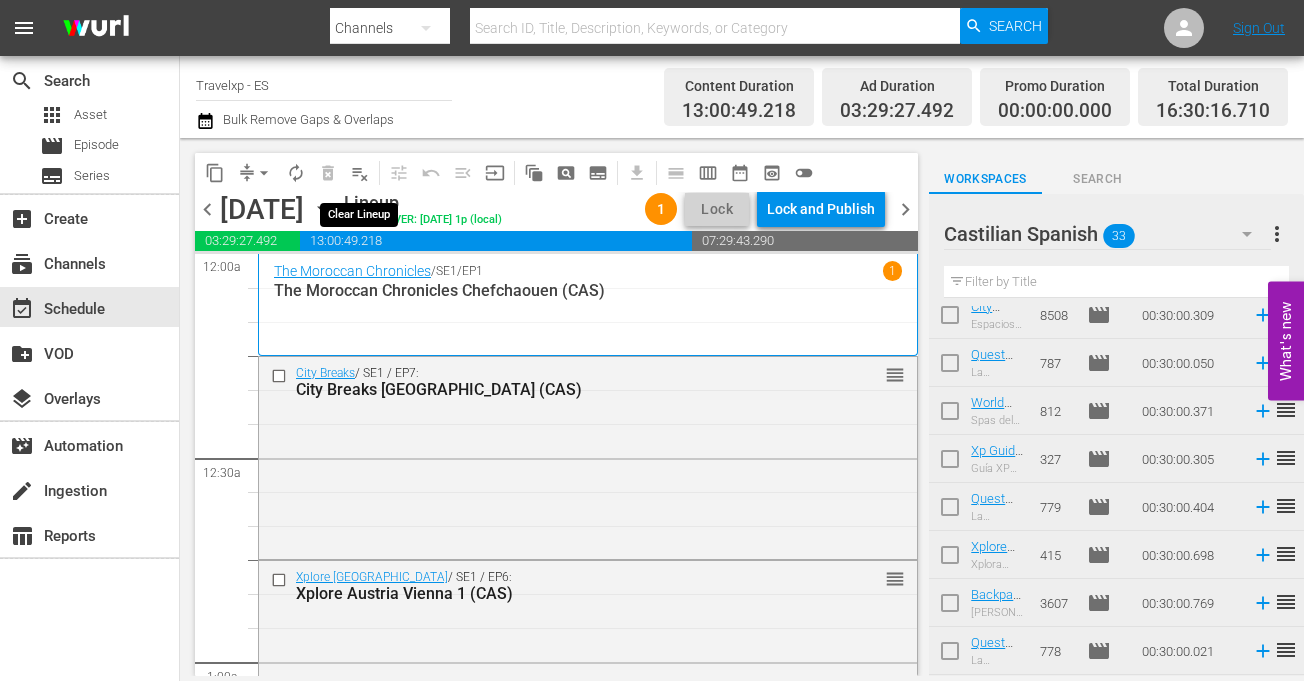 click on "playlist_remove_outlined" at bounding box center (360, 173) 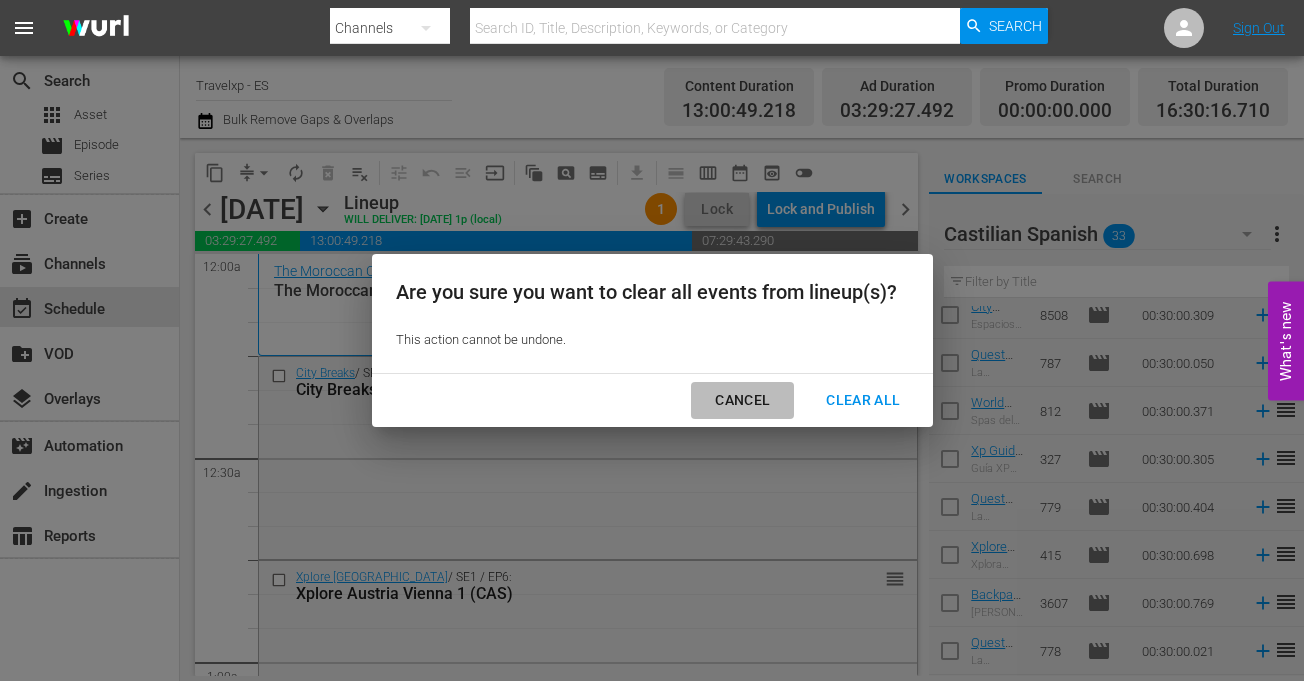 click on "Cancel" at bounding box center [742, 400] 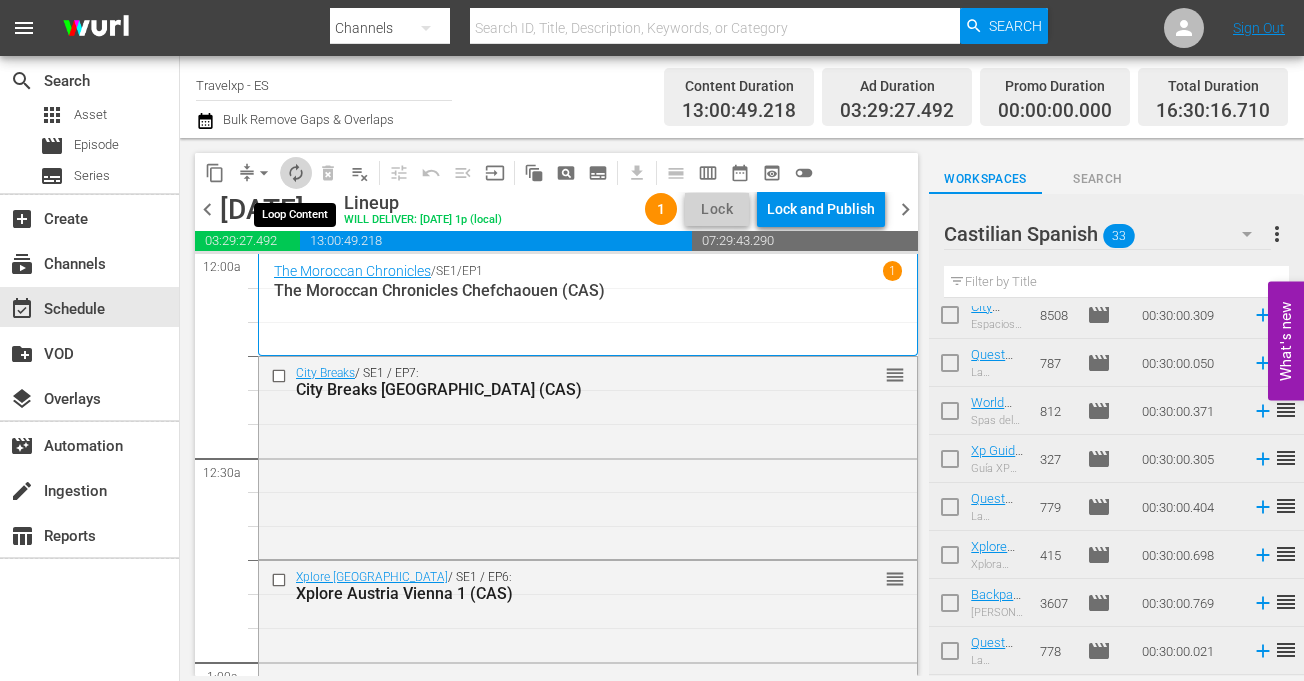click on "autorenew_outlined" at bounding box center (296, 173) 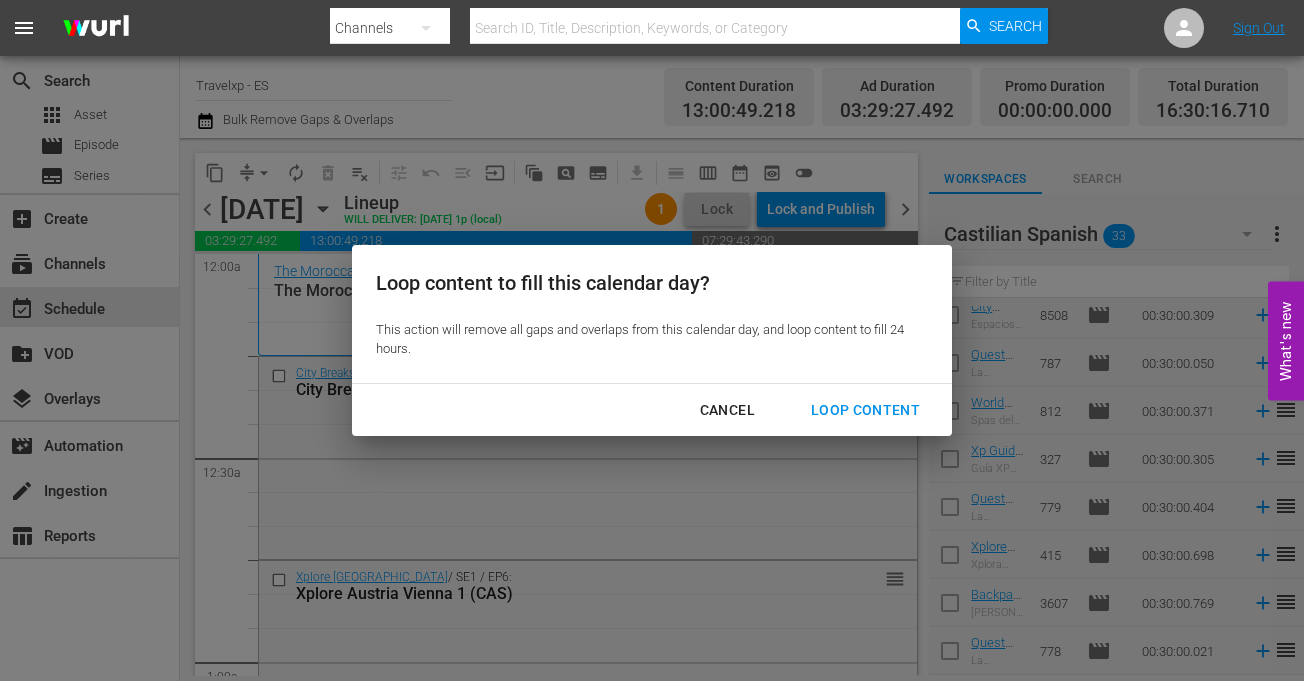 click on "Loop Content" at bounding box center [865, 410] 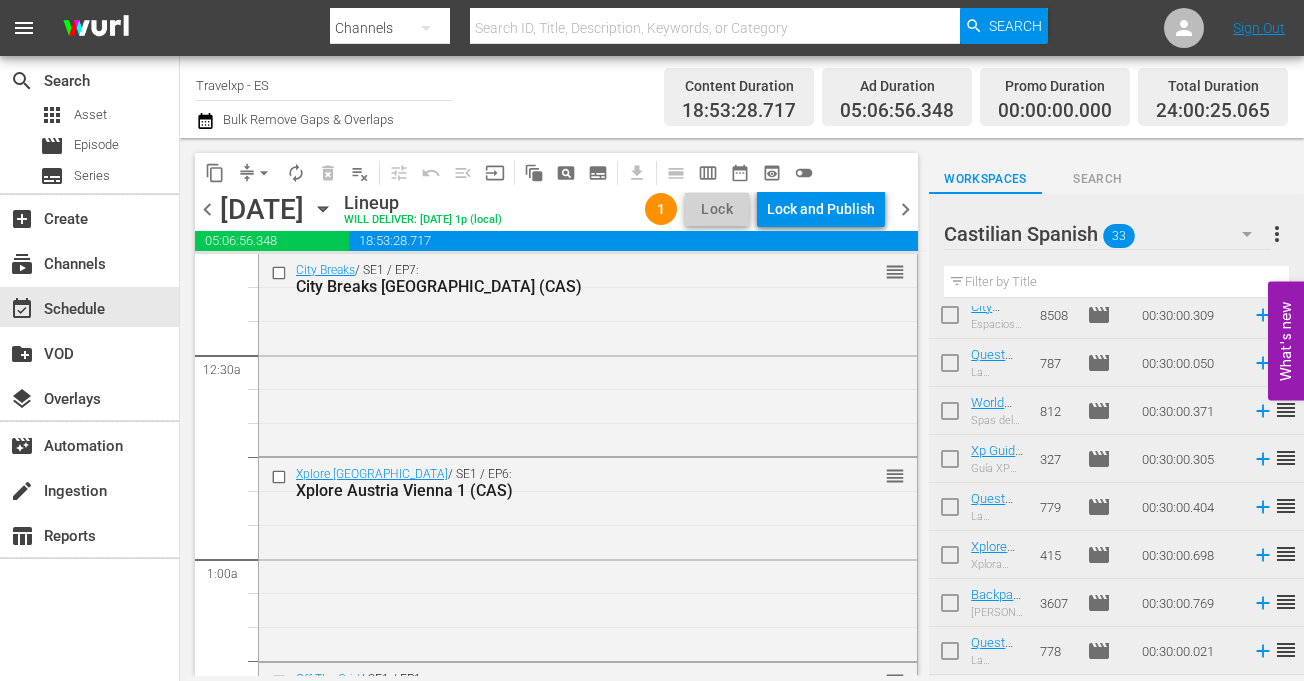 scroll, scrollTop: 0, scrollLeft: 0, axis: both 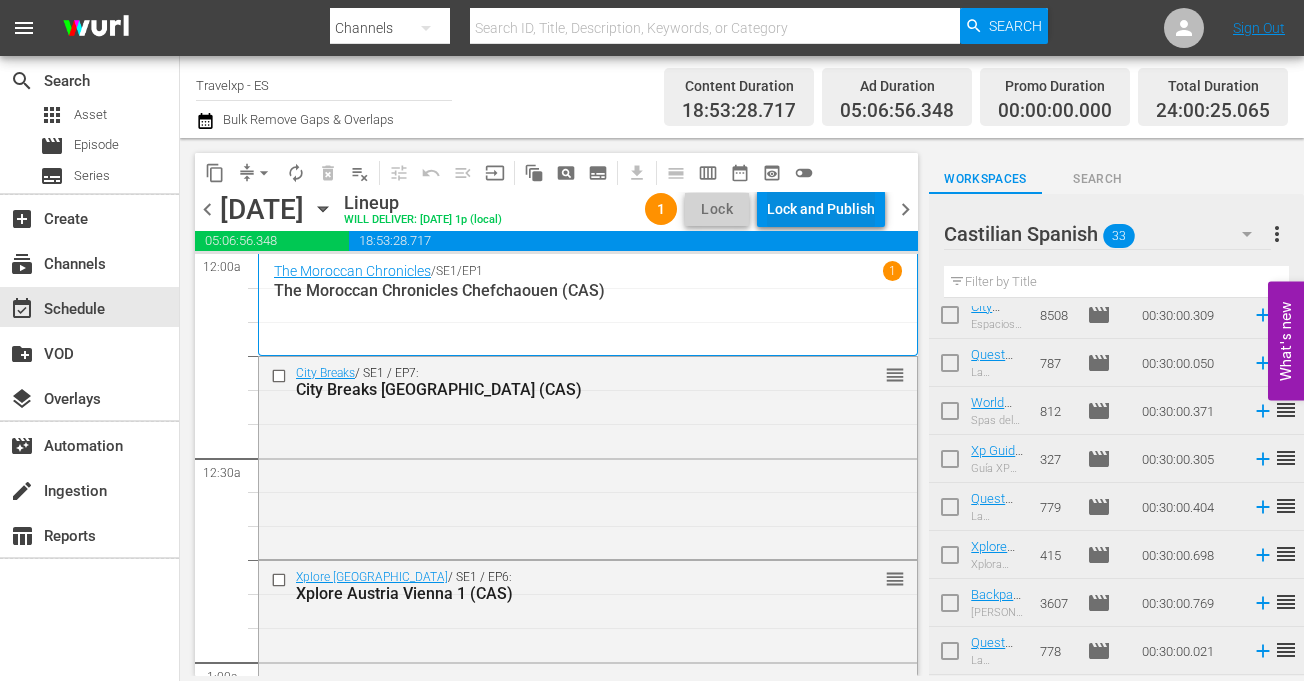 click on "Lock and Publish" at bounding box center (821, 209) 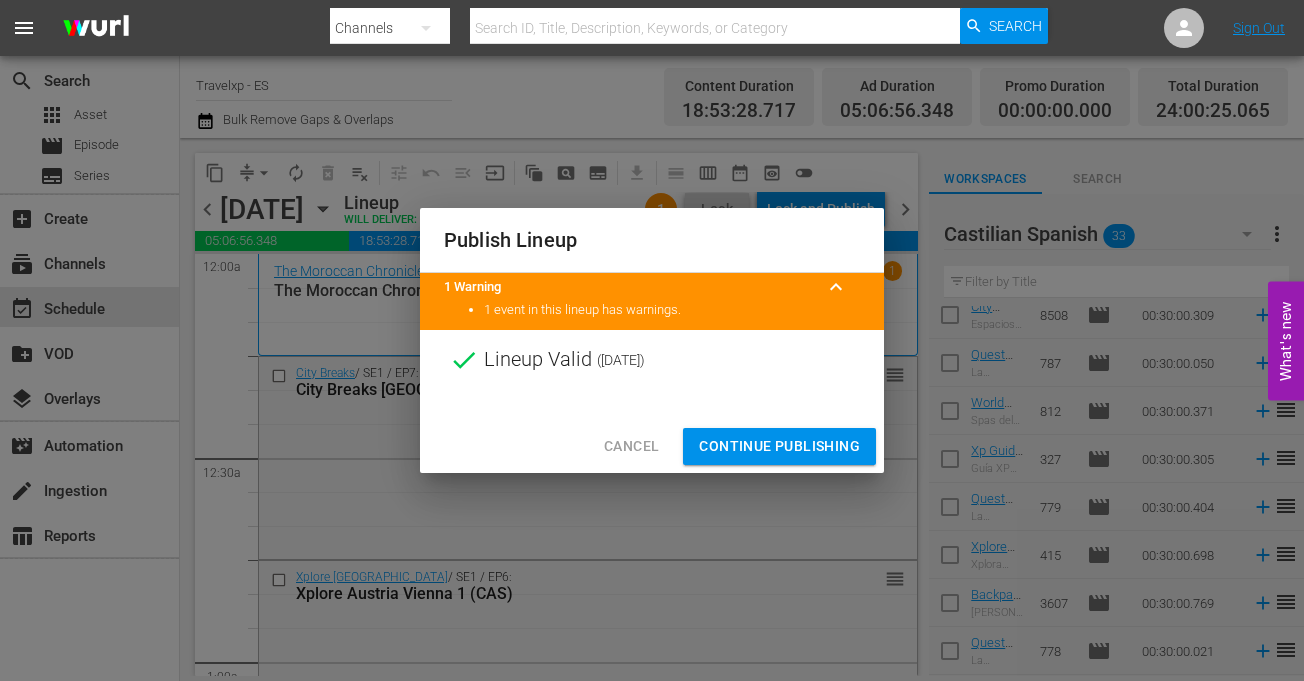click on "Continue Publishing" at bounding box center [779, 446] 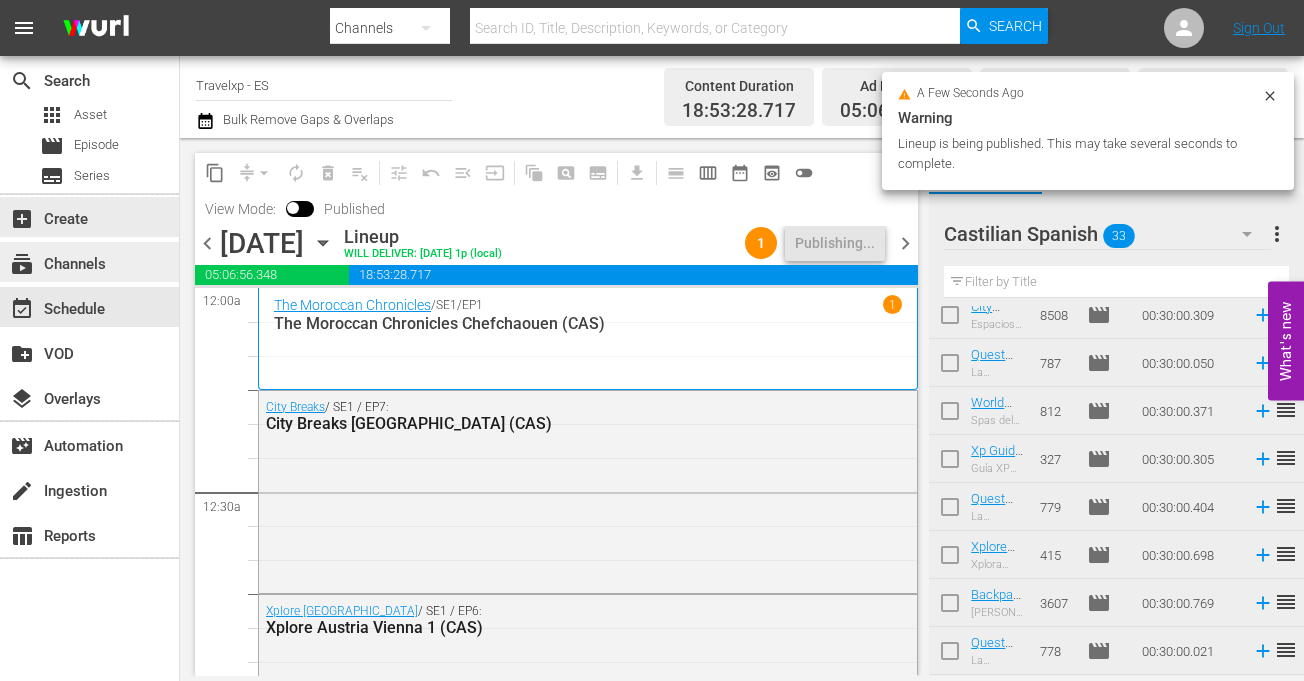 click on "subscriptions   Channels" at bounding box center [56, 261] 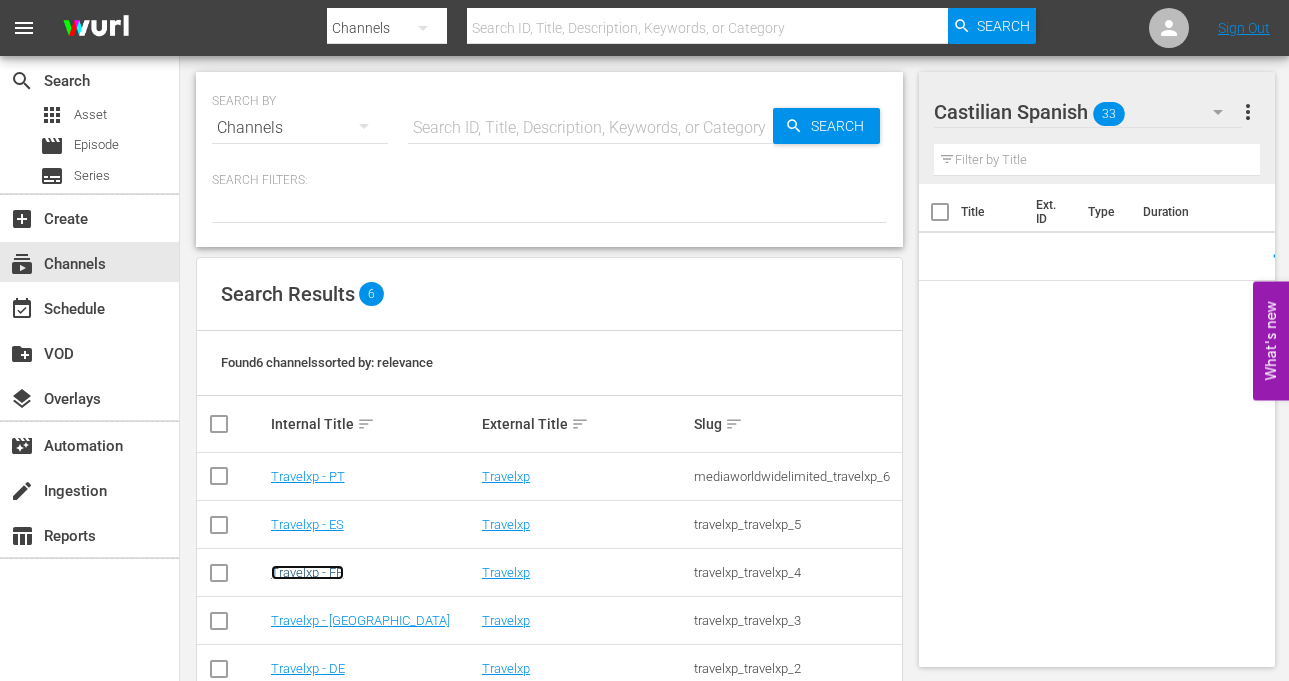 click on "Travelxp - FR" at bounding box center (307, 572) 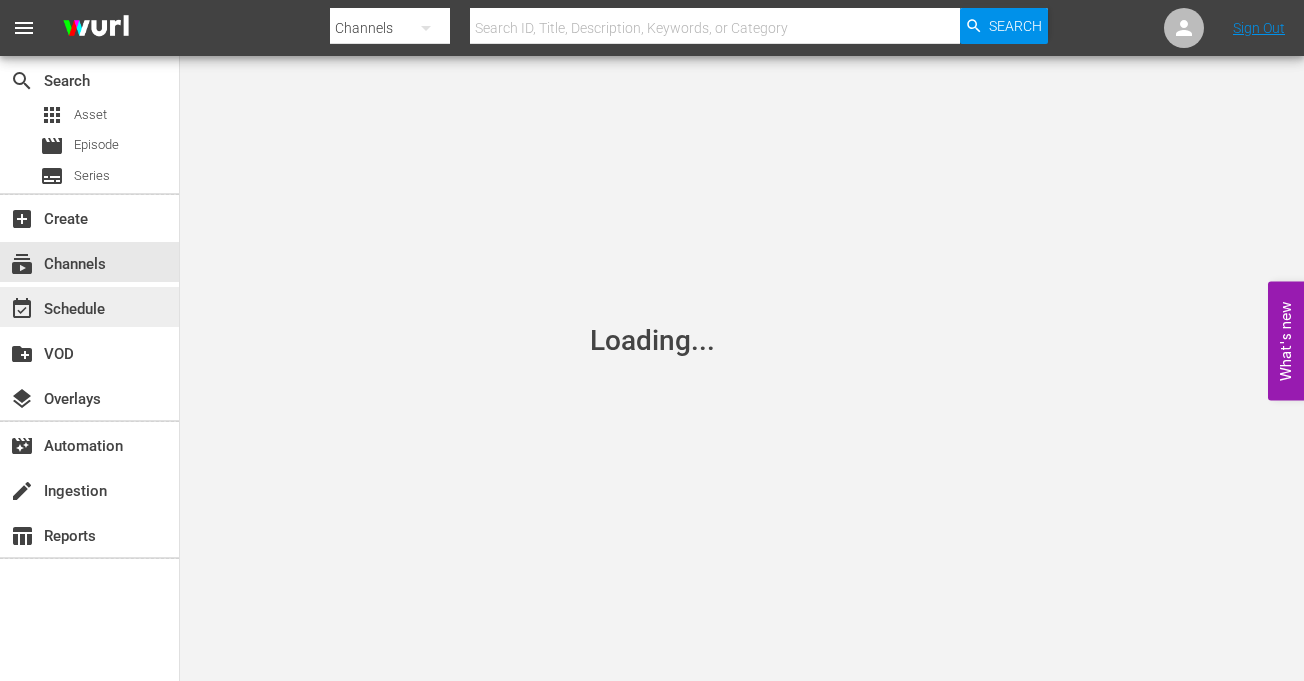 click on "event_available   Schedule" at bounding box center (56, 306) 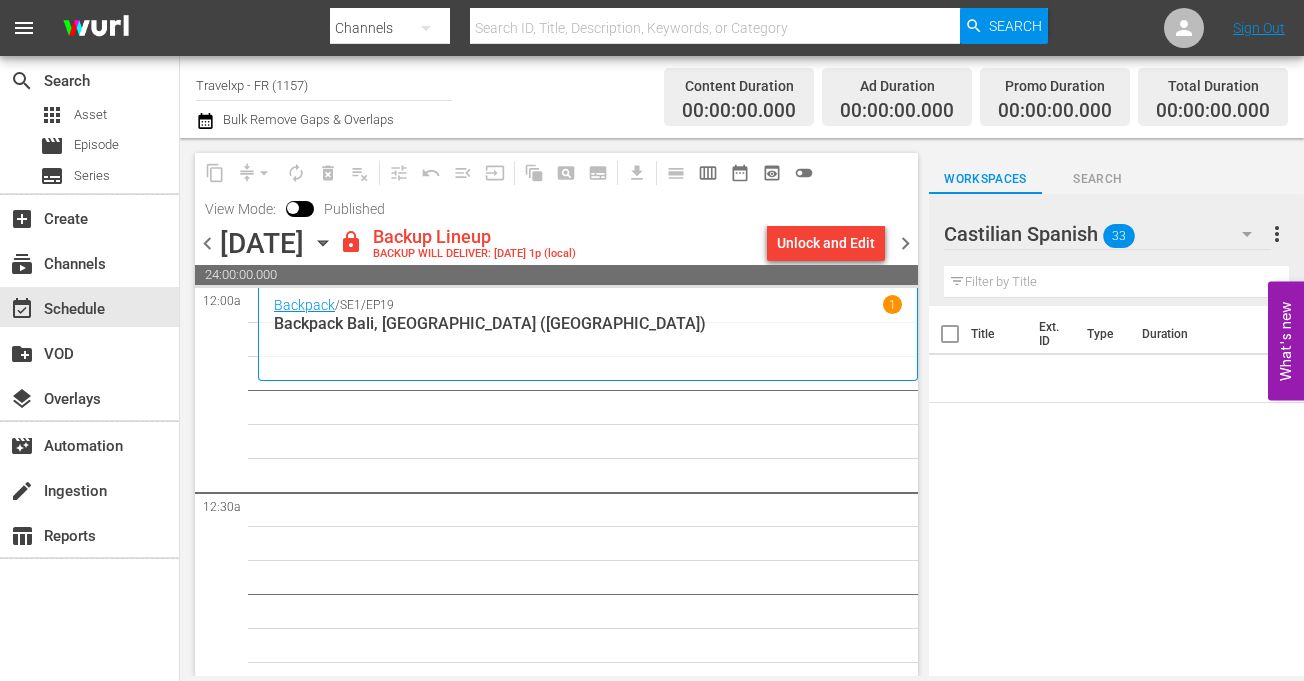click on "Unlock and Edit" at bounding box center (826, 243) 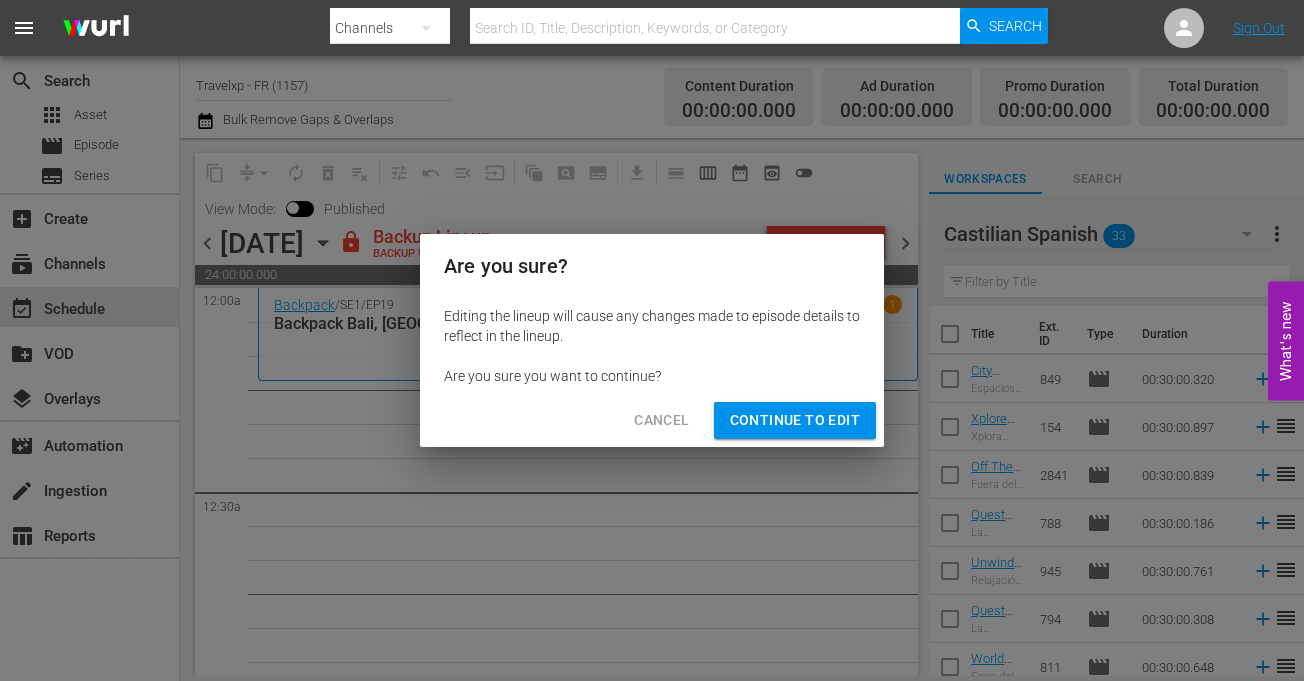 click on "Continue to Edit" at bounding box center (795, 420) 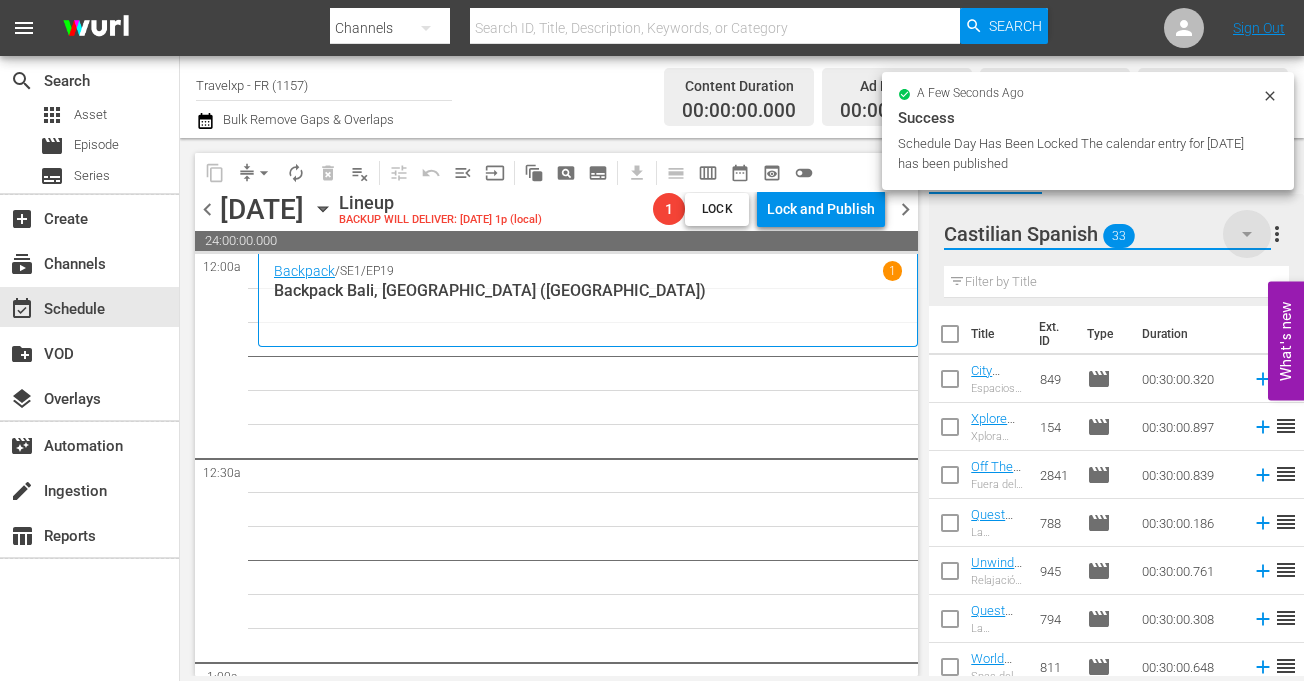 click 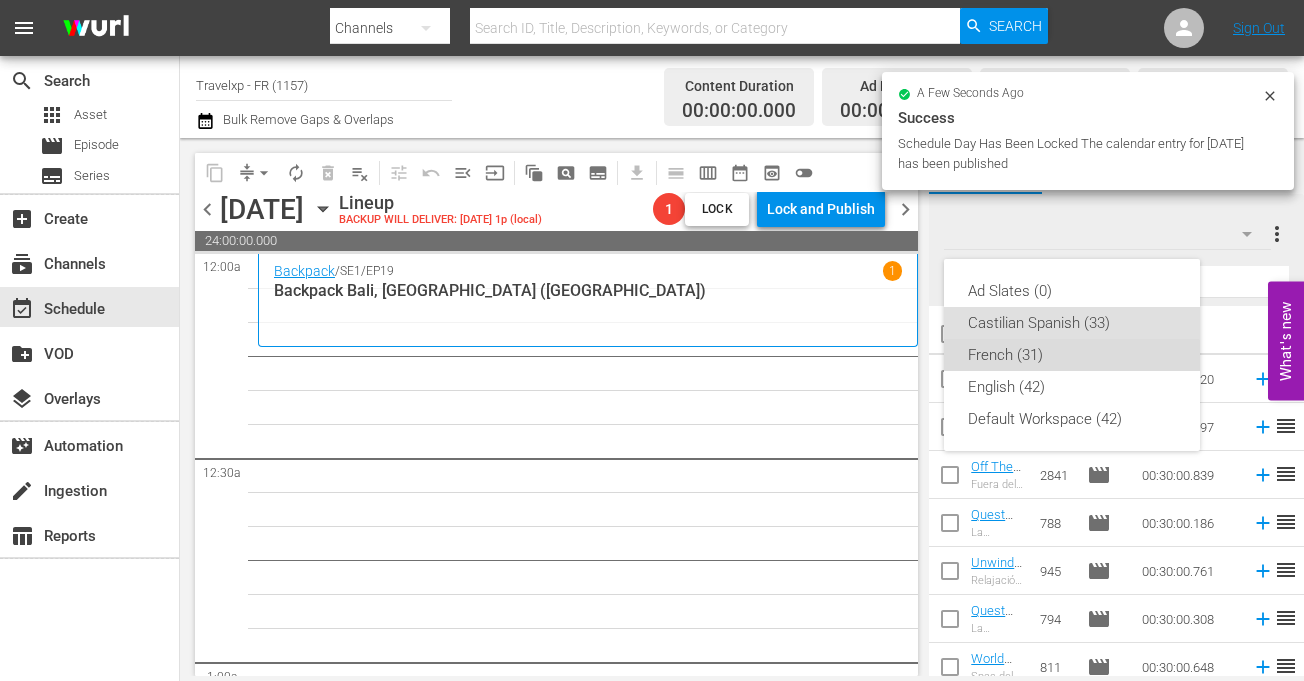 click on "French (31)" at bounding box center (1072, 355) 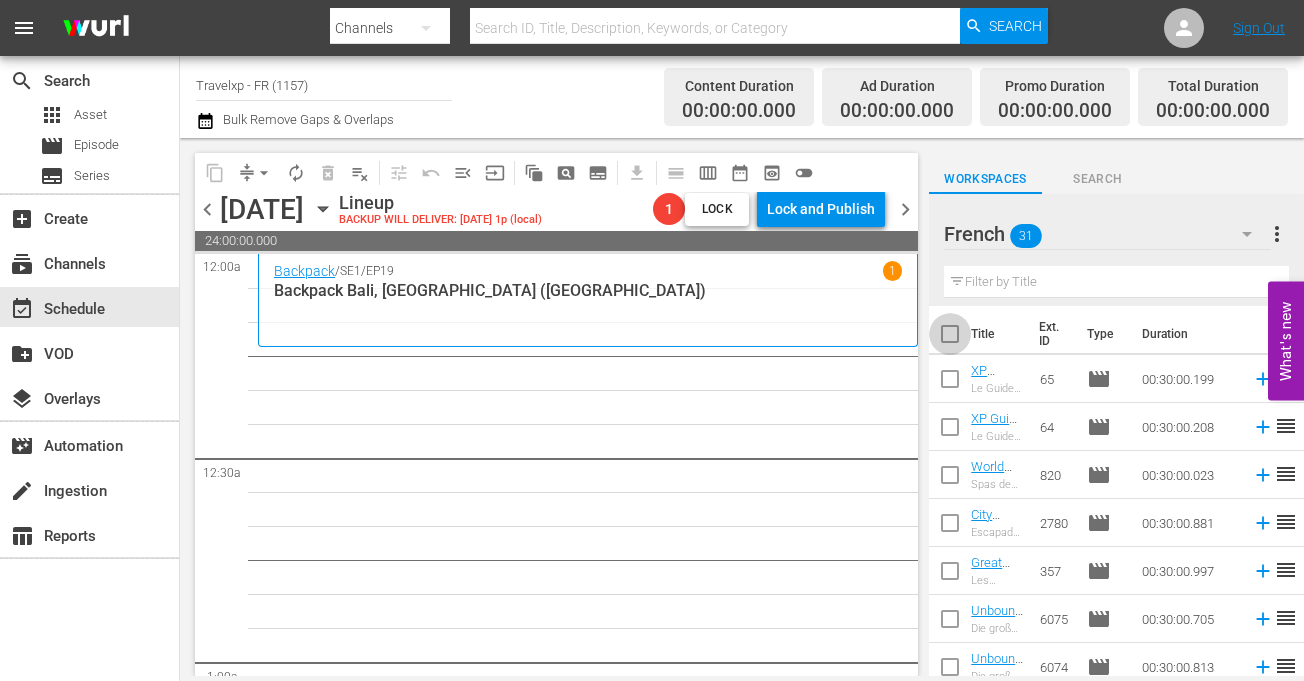 click at bounding box center [950, 338] 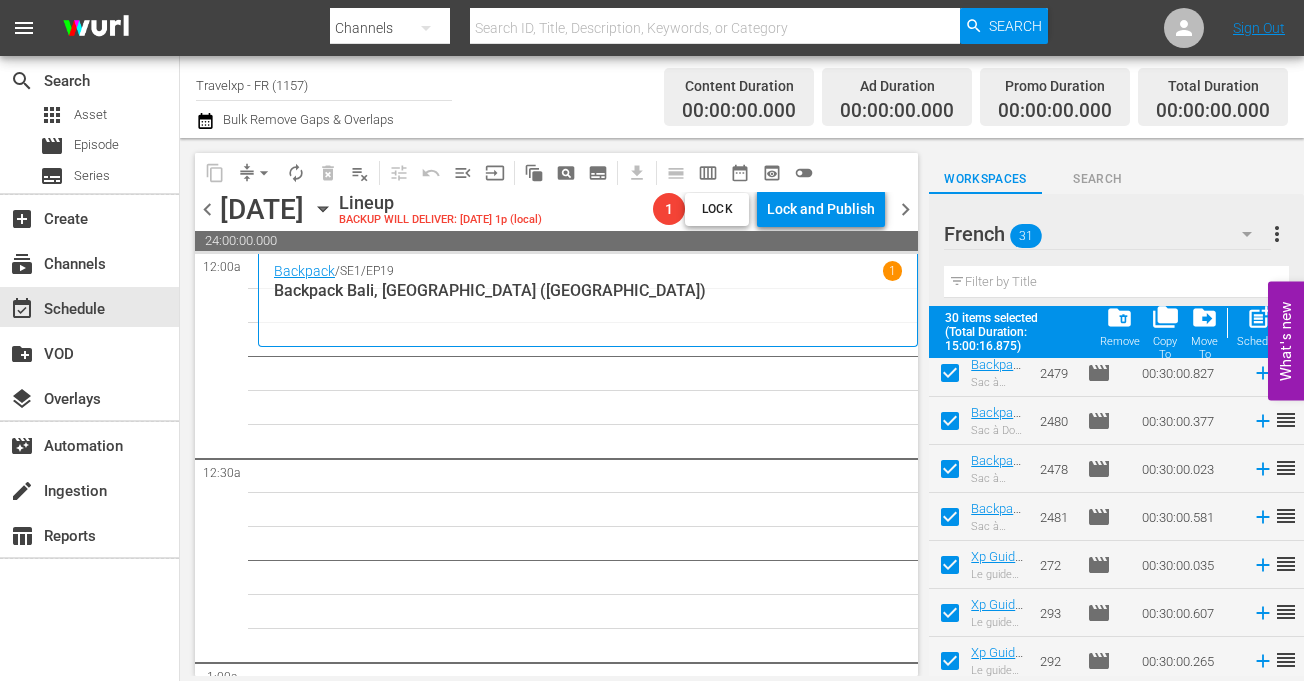 scroll, scrollTop: 1216, scrollLeft: 0, axis: vertical 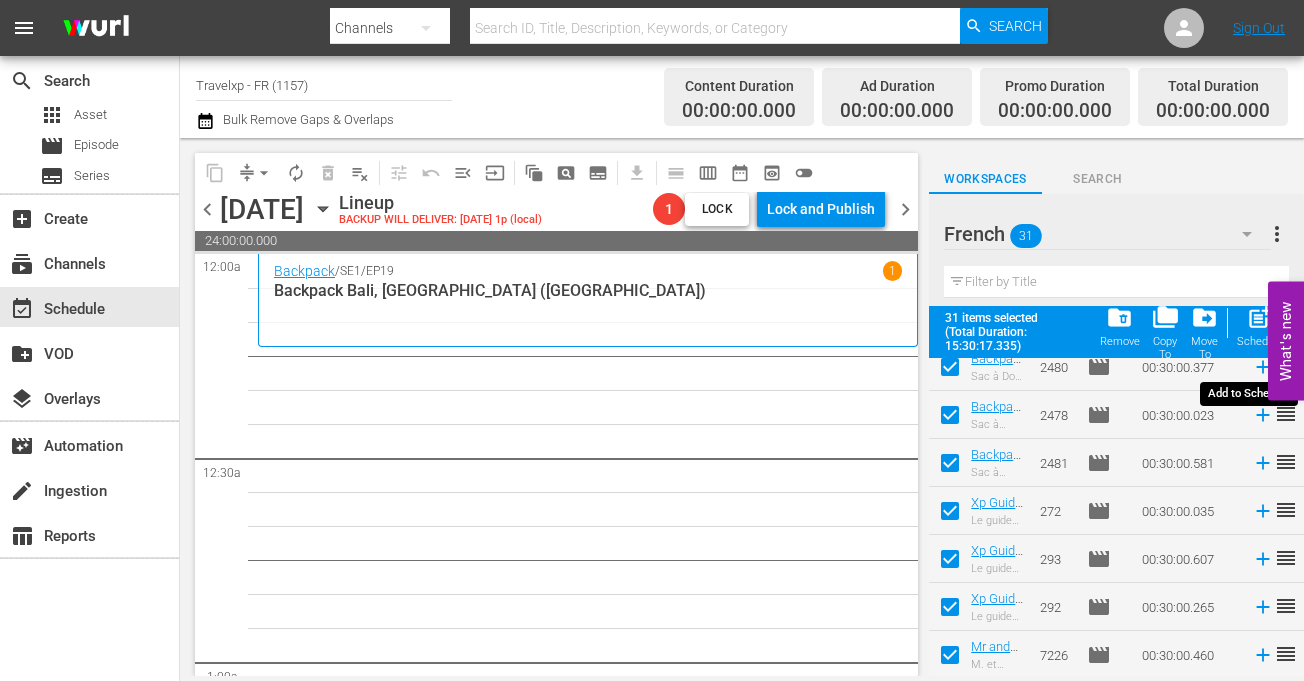 click on "post_add" at bounding box center [1259, 317] 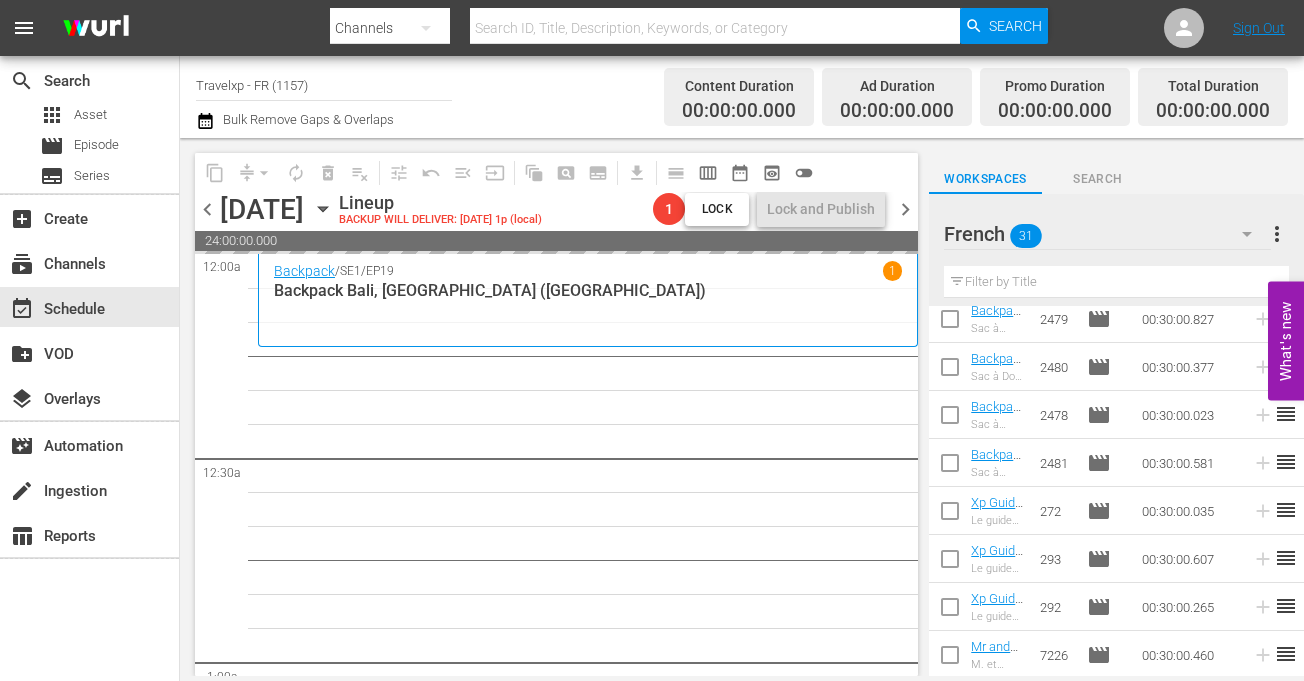 scroll, scrollTop: 1164, scrollLeft: 0, axis: vertical 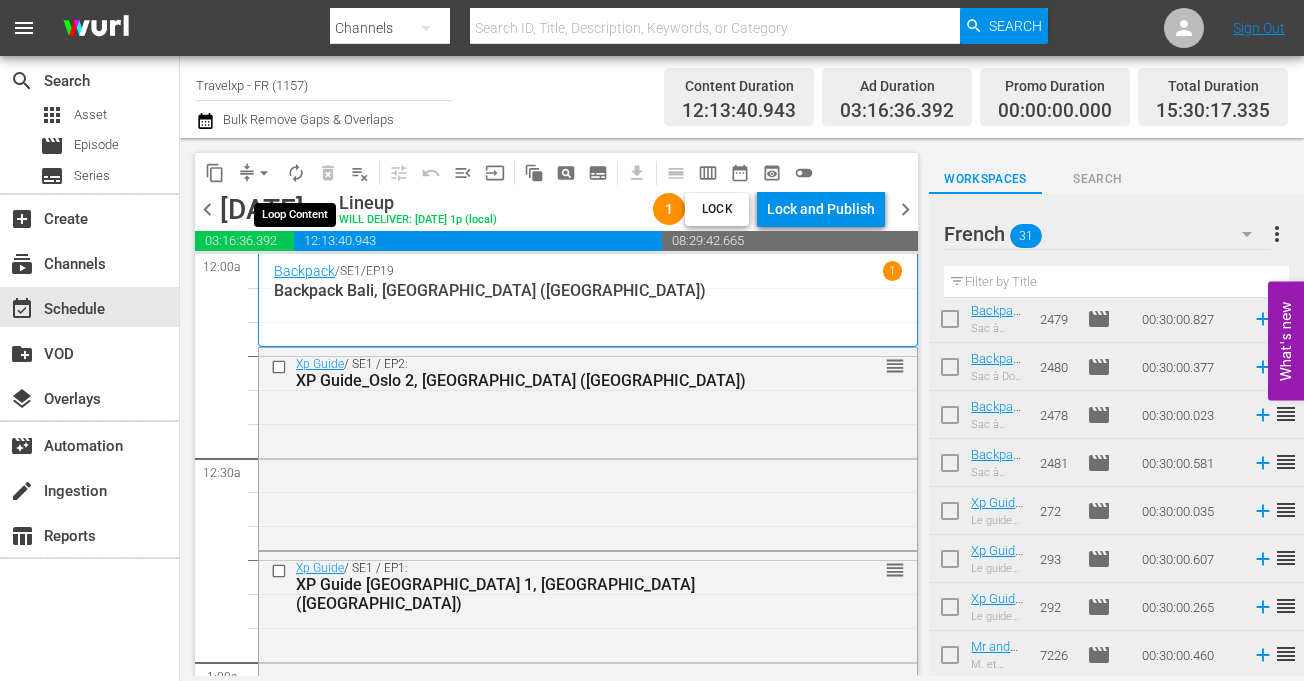 click on "autorenew_outlined" at bounding box center [296, 173] 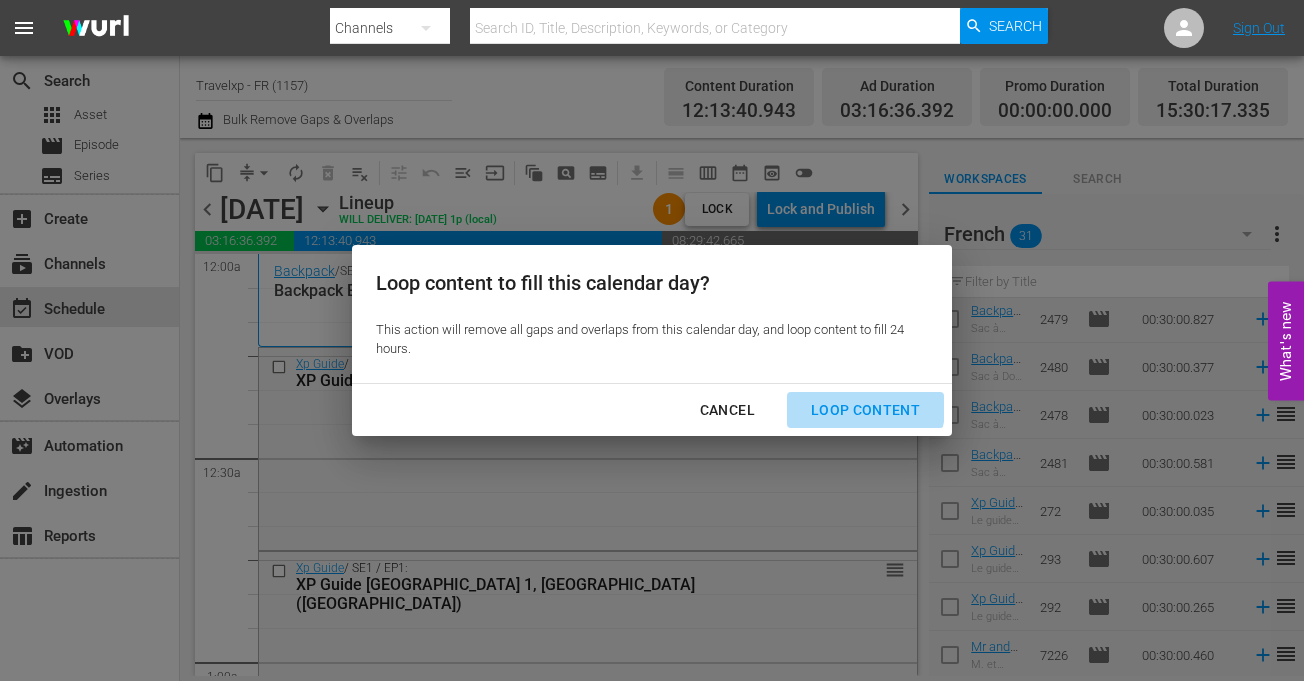 click on "Loop Content" at bounding box center (865, 410) 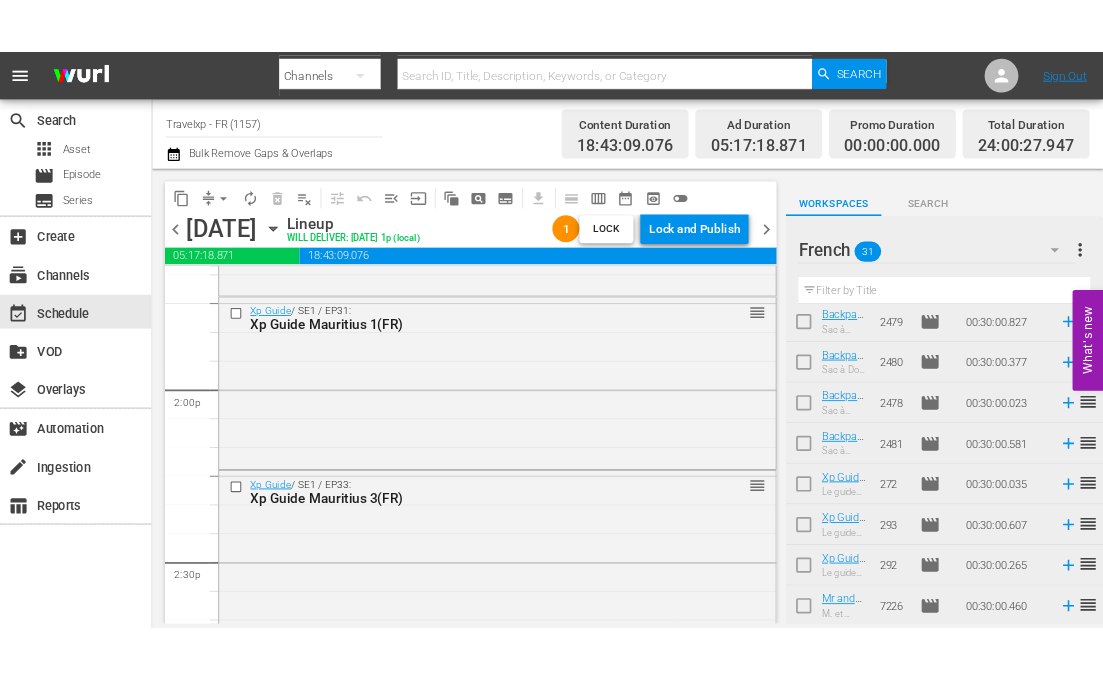 scroll, scrollTop: 0, scrollLeft: 0, axis: both 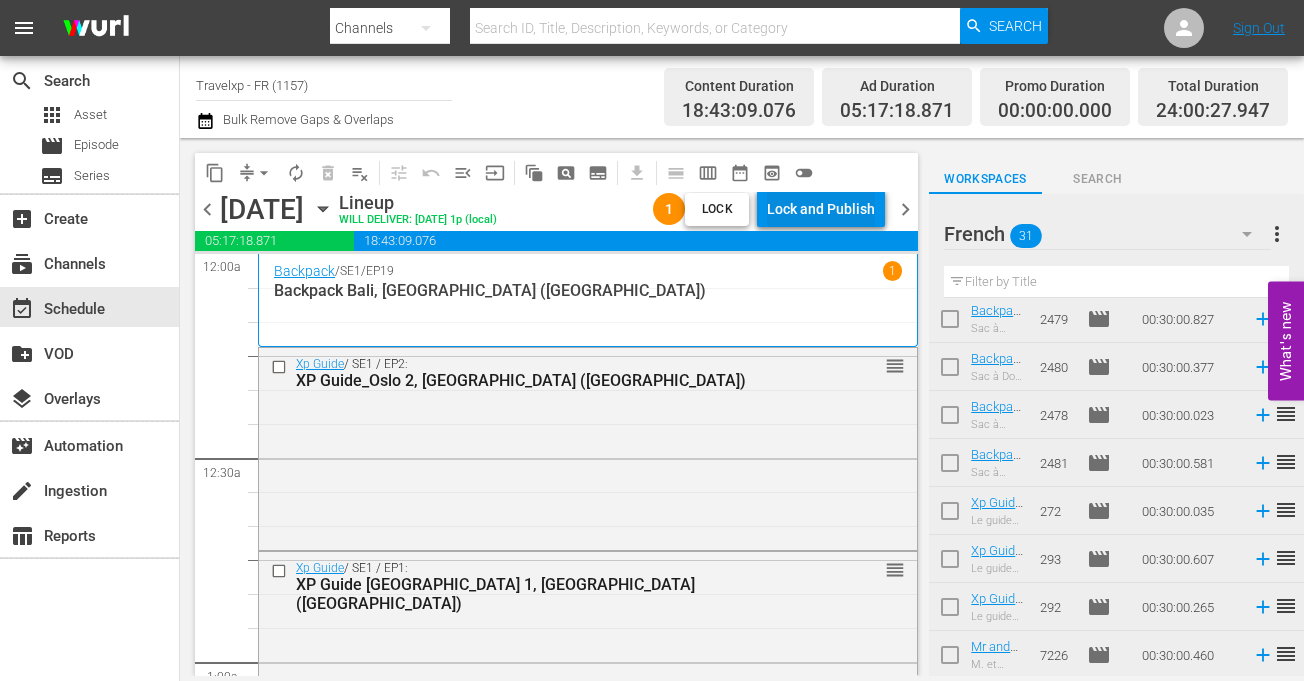 click on "Lock and Publish" at bounding box center [821, 209] 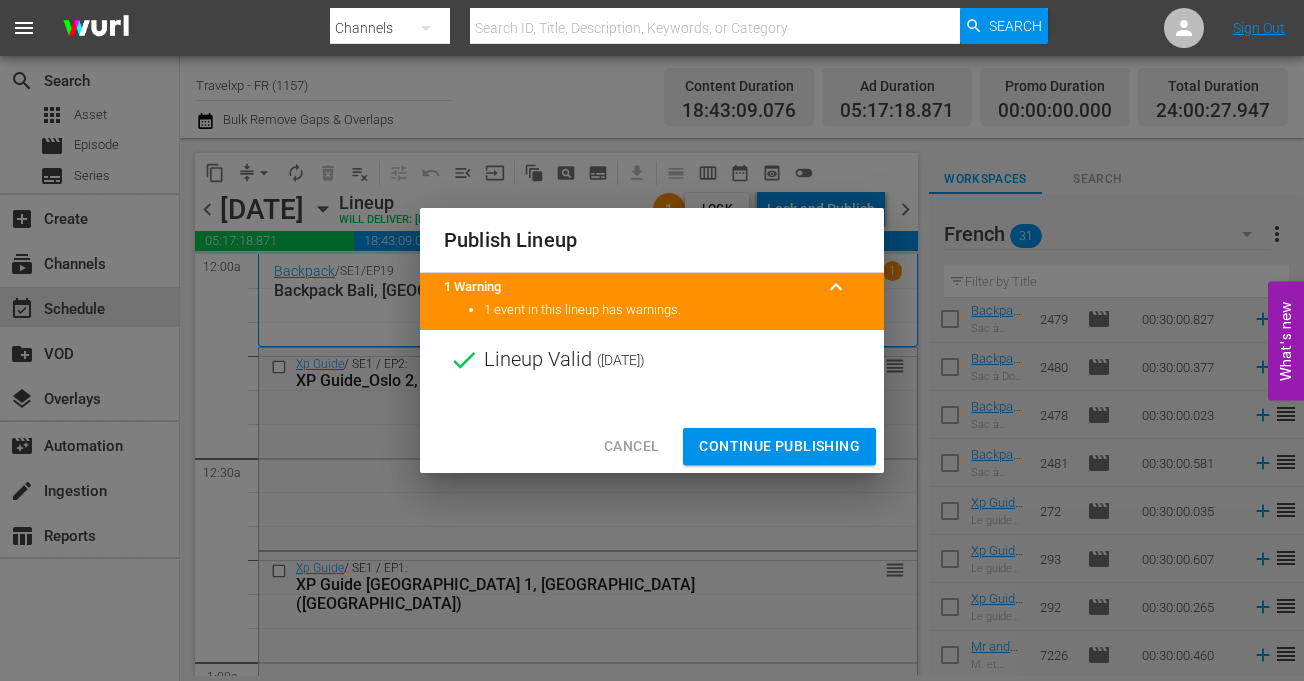 click on "Continue Publishing" at bounding box center [779, 446] 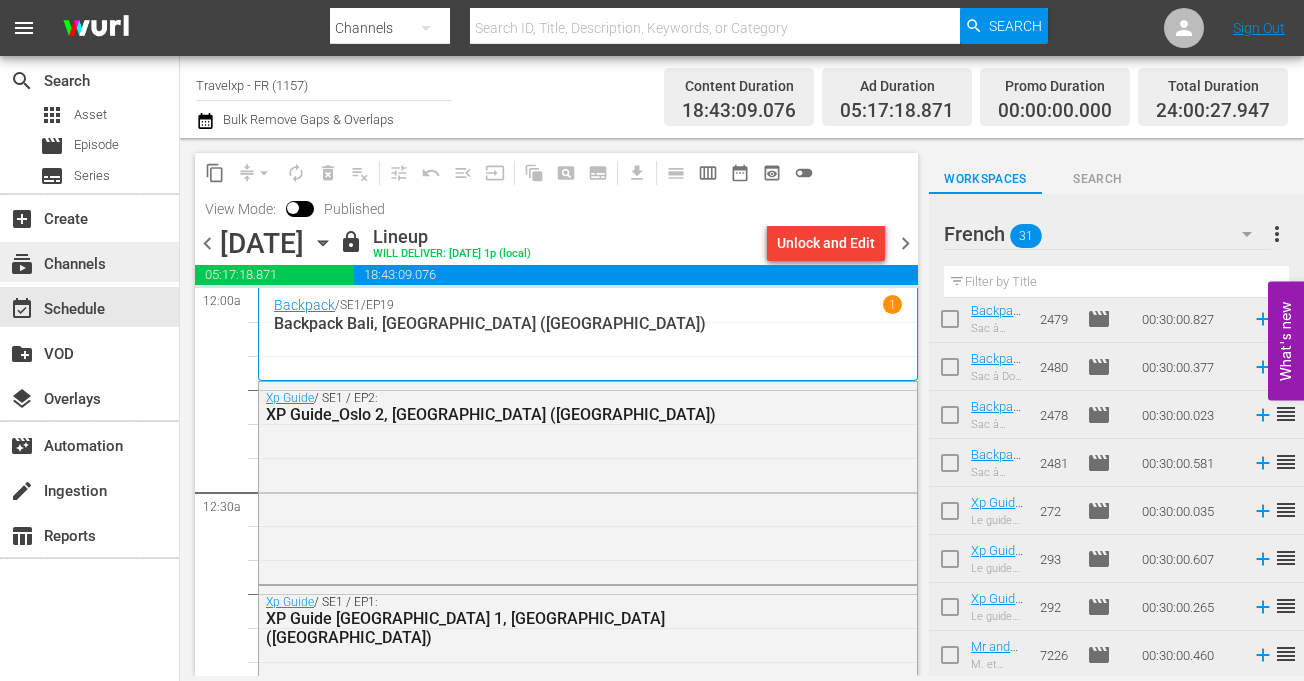 click on "subscriptions   Channels" at bounding box center [56, 261] 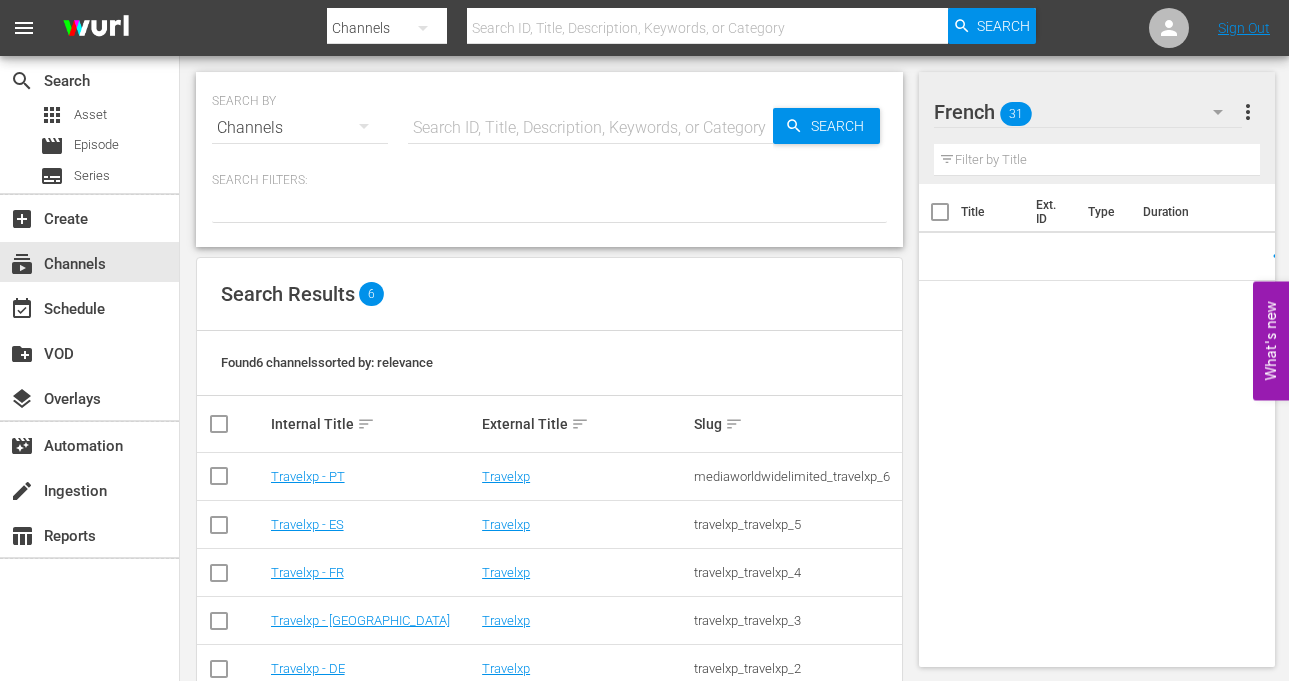 click on "Travelxp - PT" at bounding box center [374, 477] 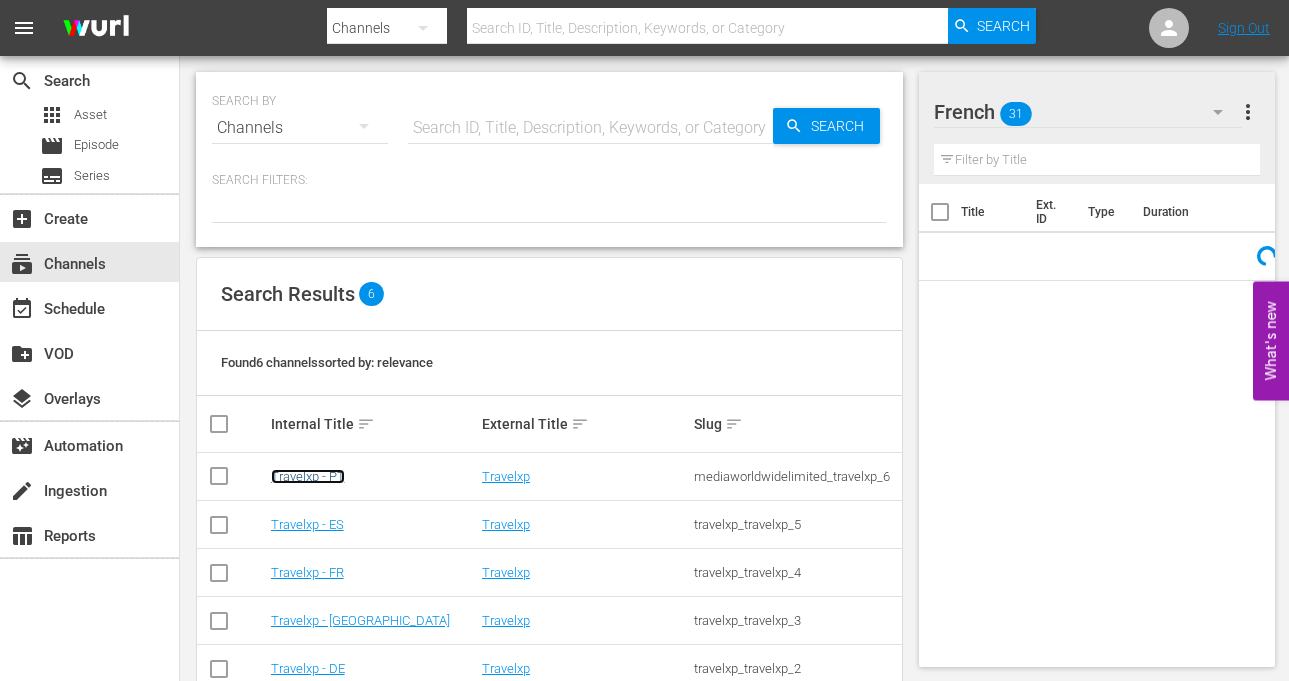 click on "Travelxp - PT" at bounding box center [308, 476] 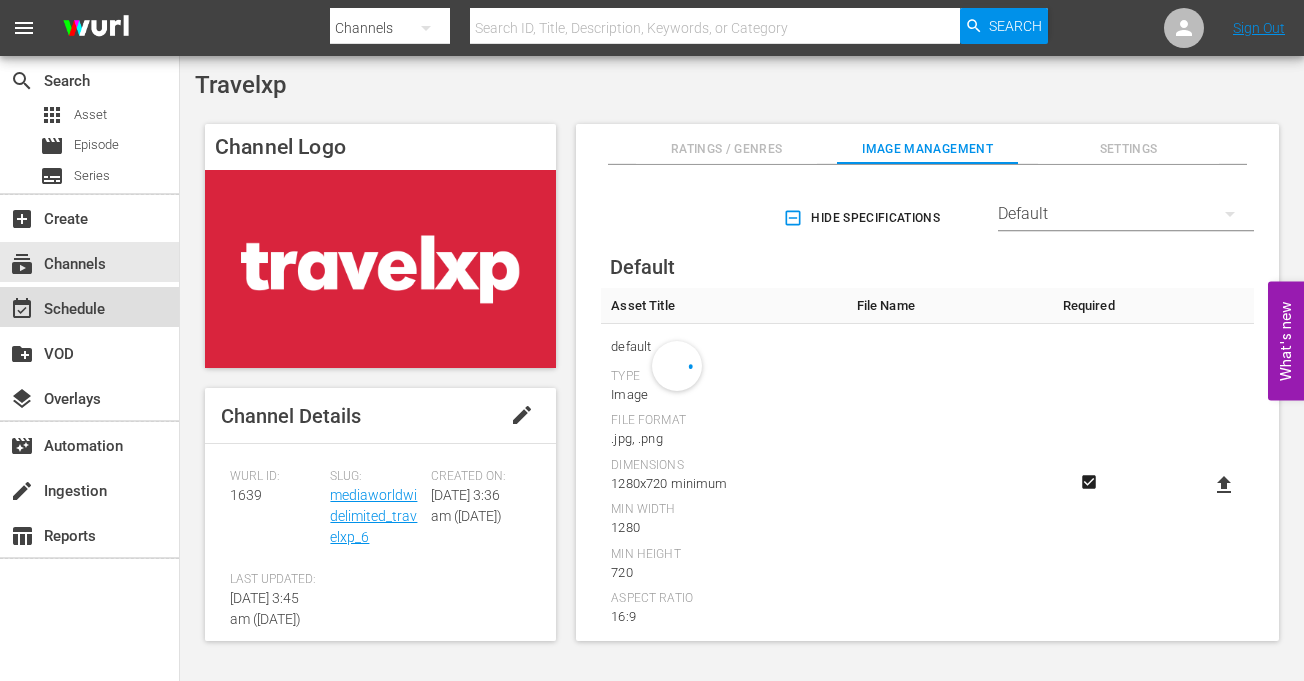 click on "event_available   Schedule" at bounding box center (56, 306) 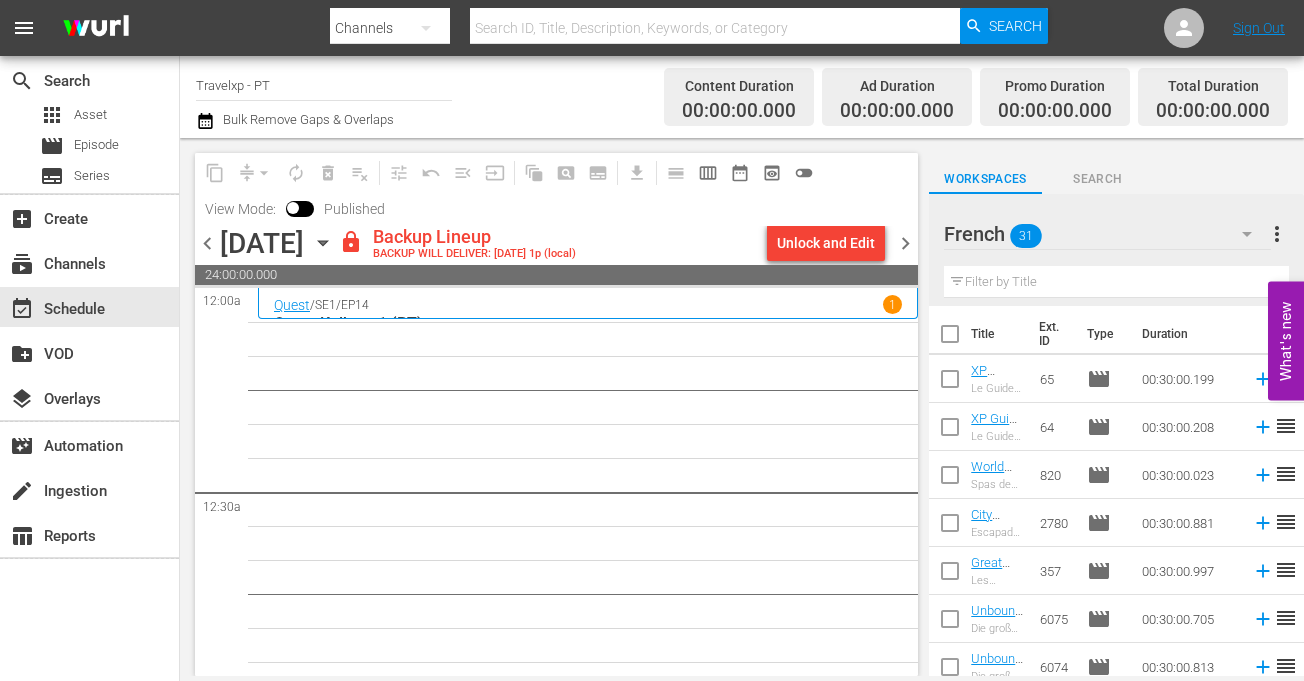 click on "Unlock and Edit" at bounding box center [826, 243] 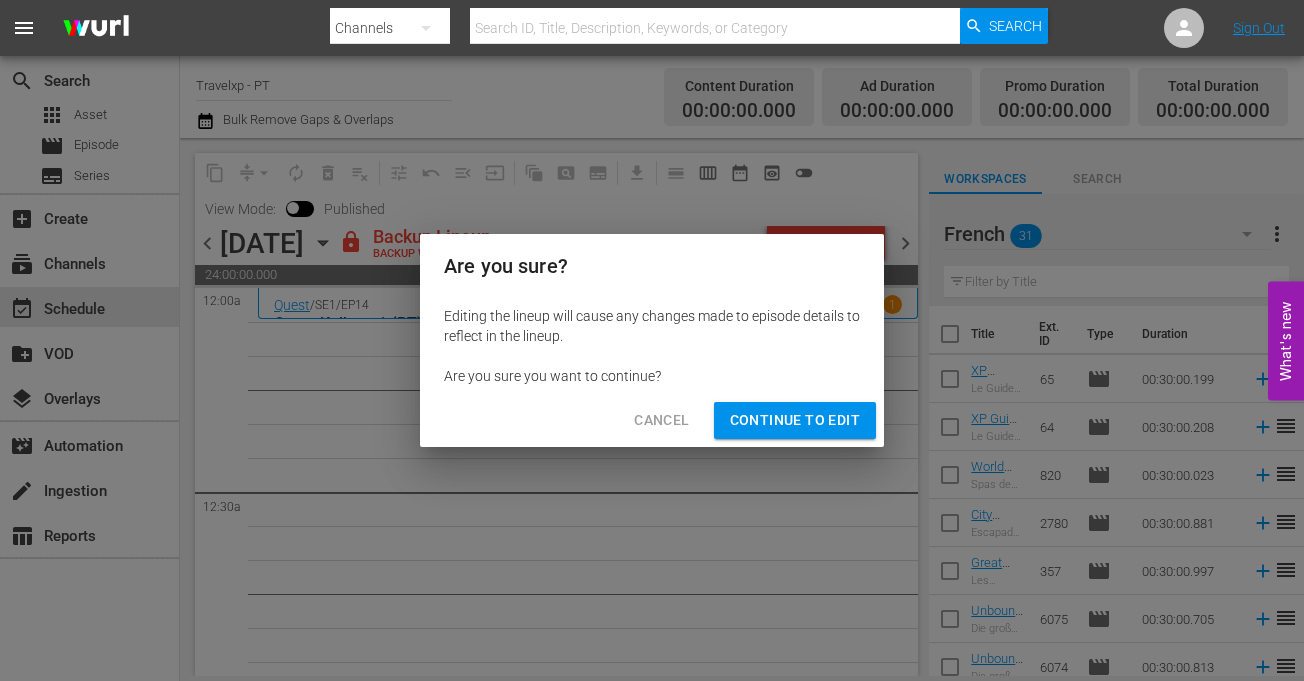 click on "Continue to Edit" at bounding box center (795, 420) 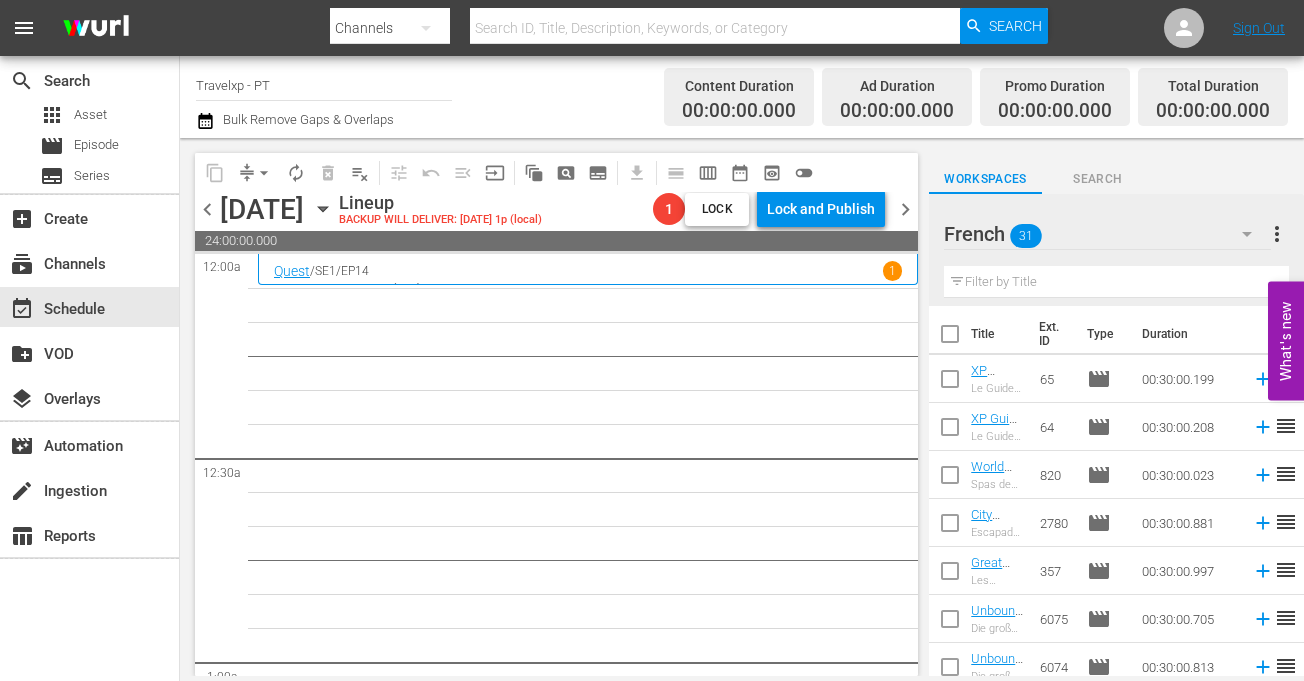 click 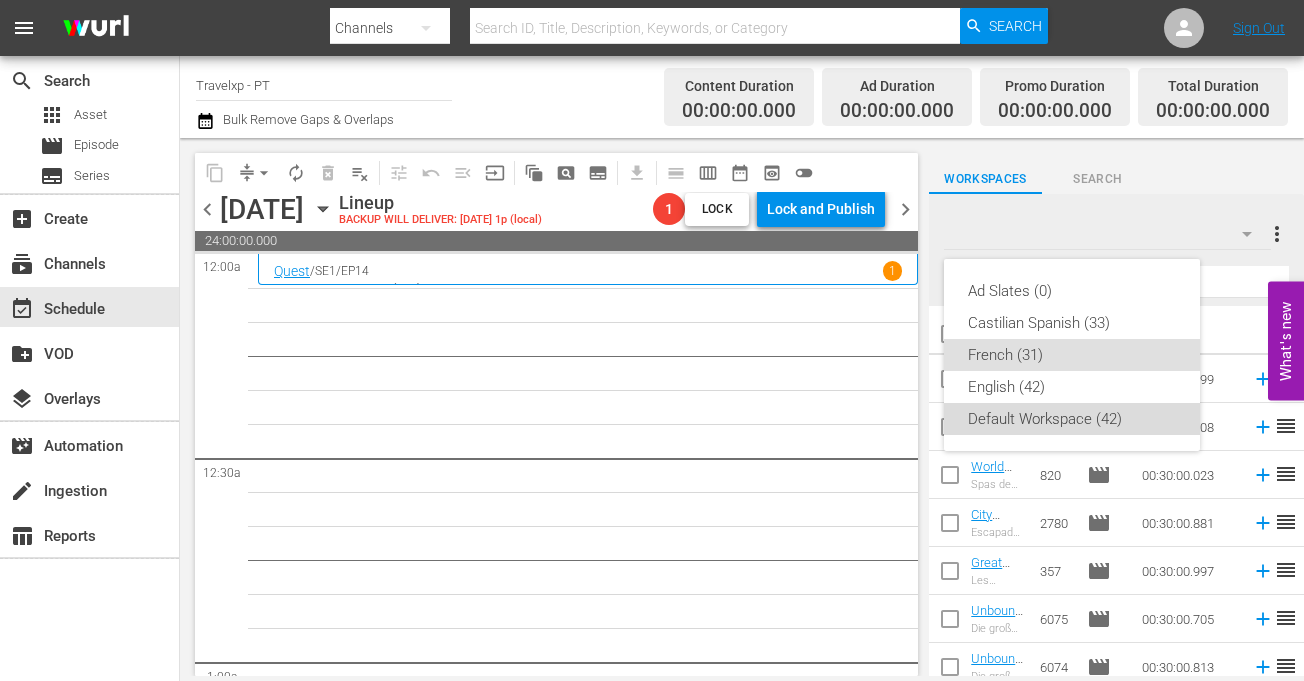 click on "Default Workspace (42)" at bounding box center [1072, 419] 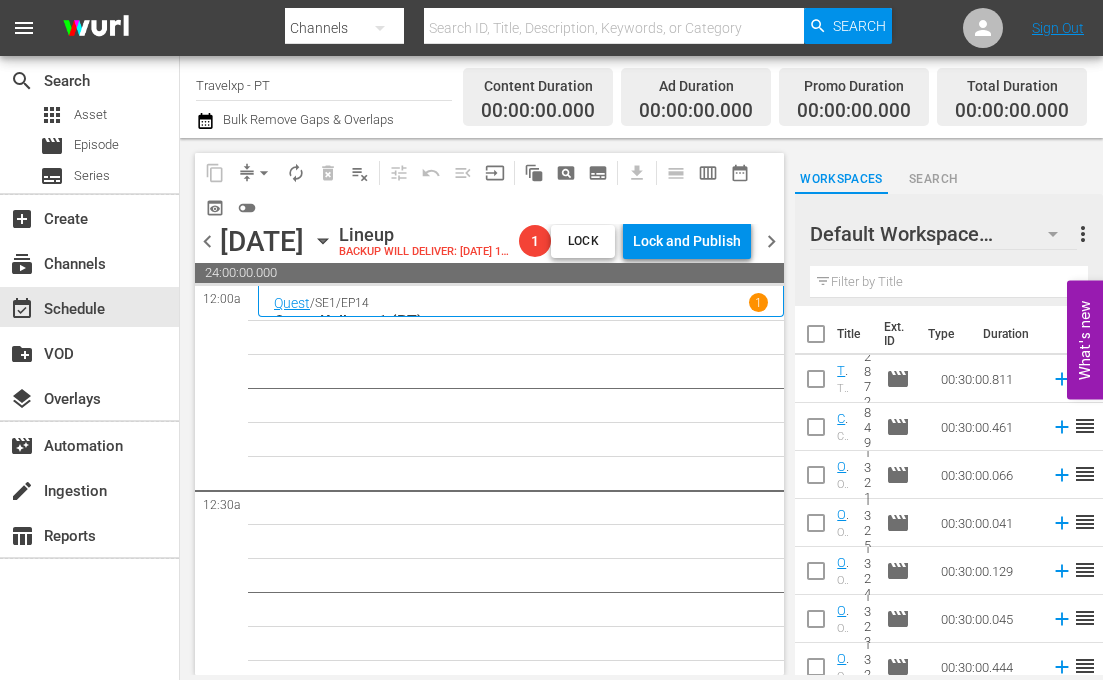 click at bounding box center [949, 282] 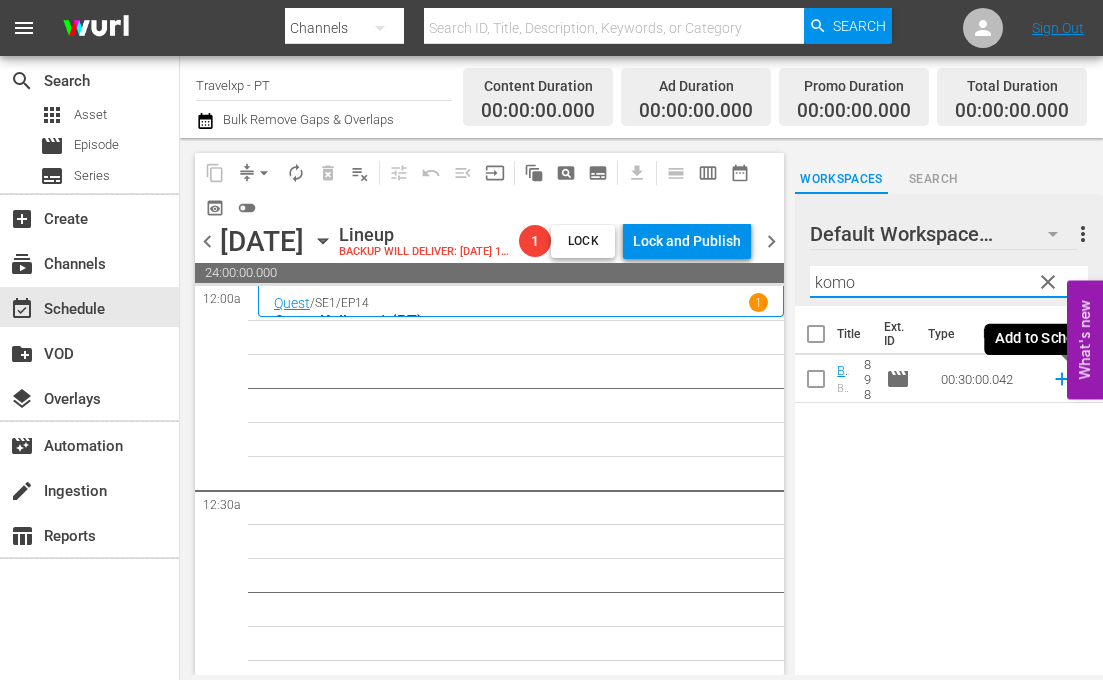 drag, startPoint x: 1061, startPoint y: 379, endPoint x: 882, endPoint y: 290, distance: 199.90498 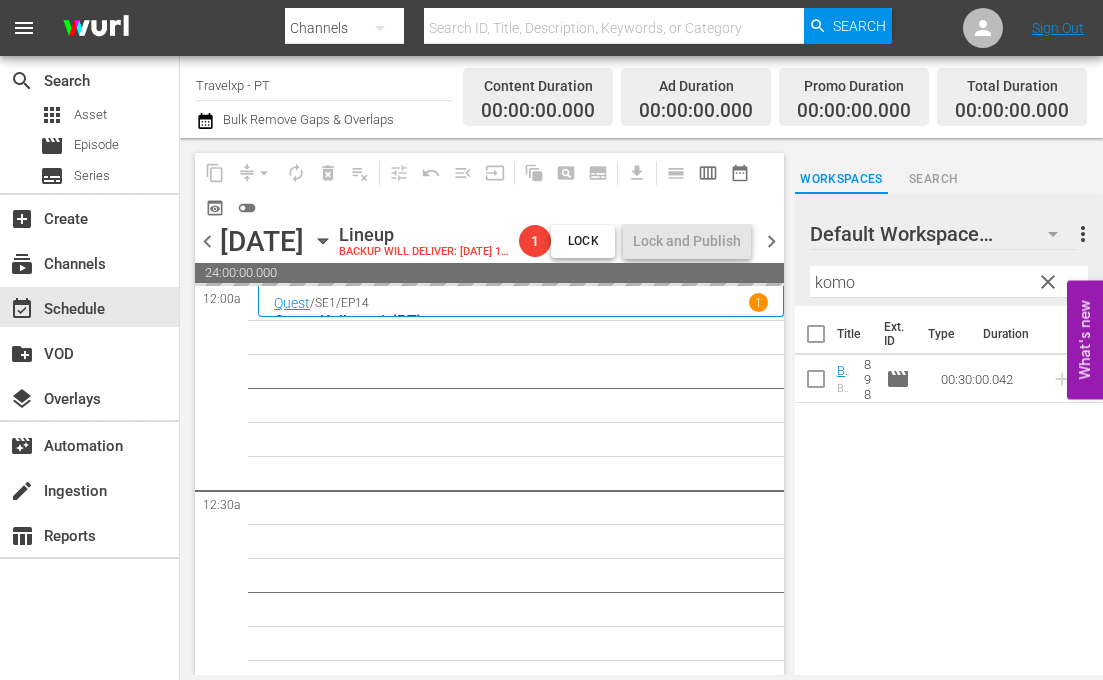 click on "komo" at bounding box center [949, 282] 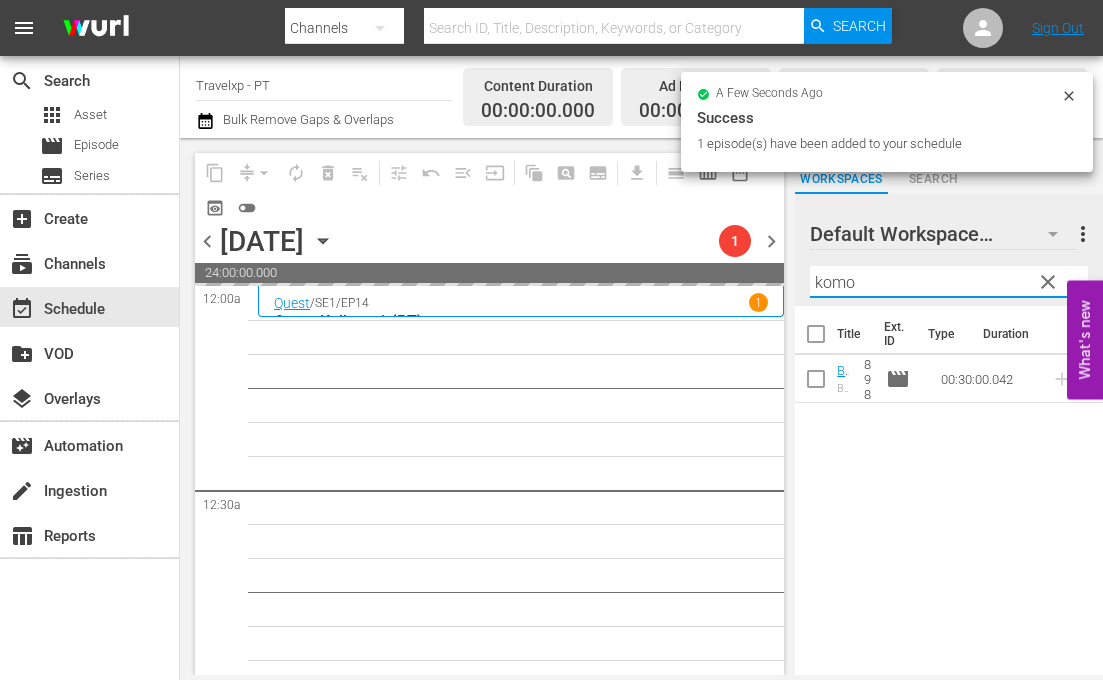 click on "komo" at bounding box center (949, 282) 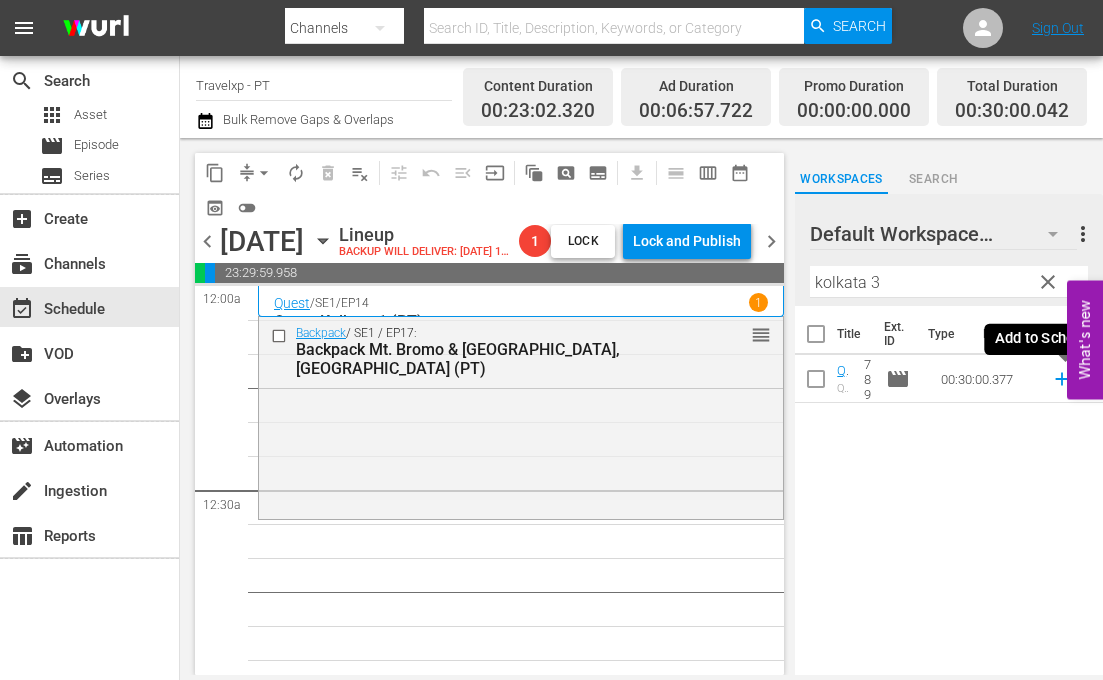 click 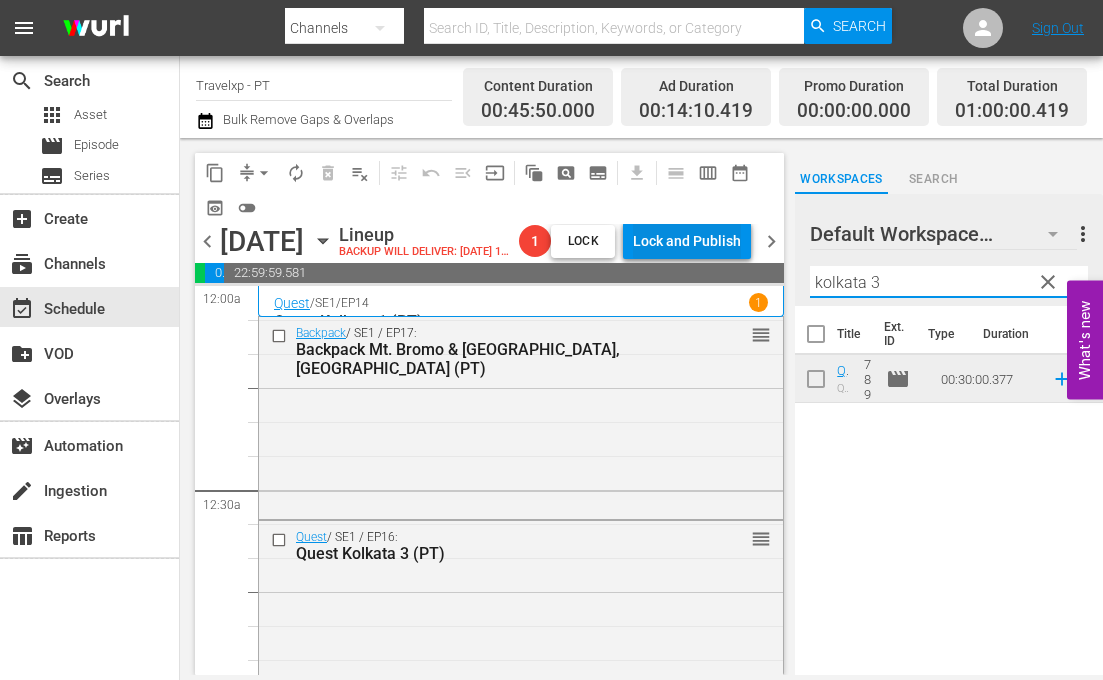 drag, startPoint x: 919, startPoint y: 272, endPoint x: 715, endPoint y: 264, distance: 204.1568 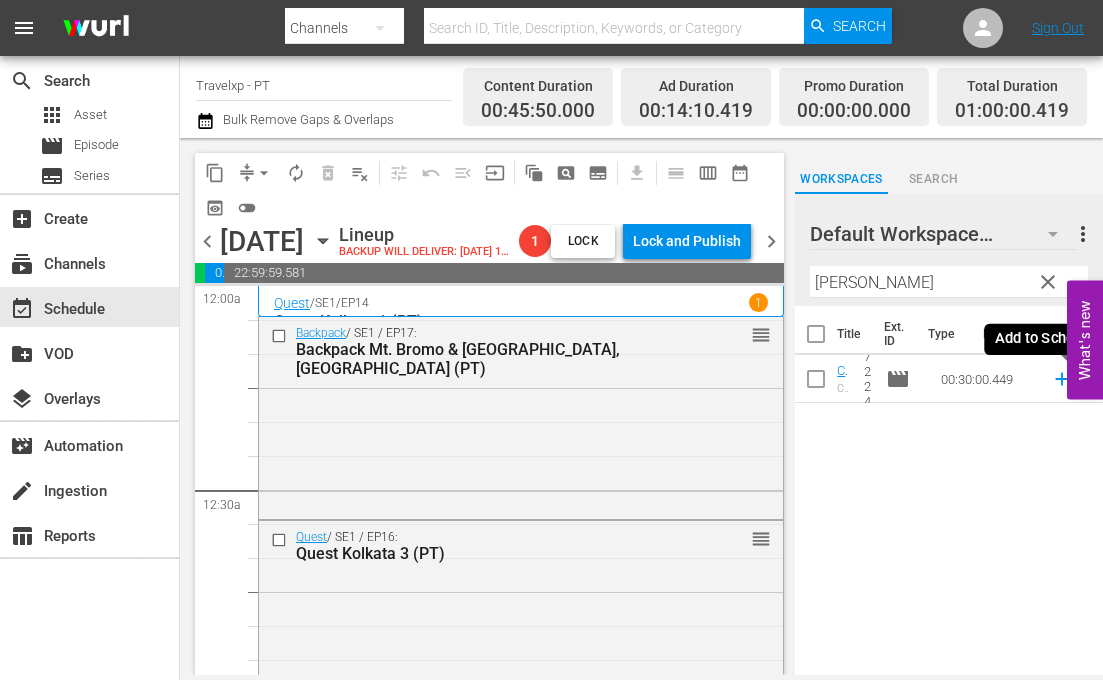 click 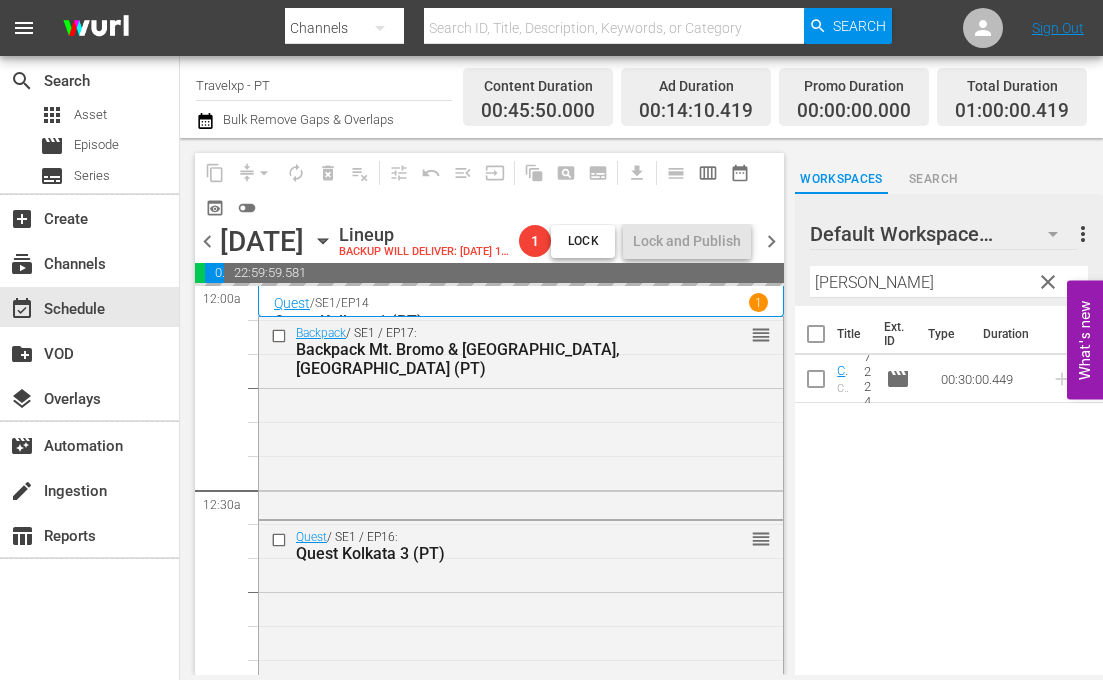 click on "manuel" at bounding box center (949, 282) 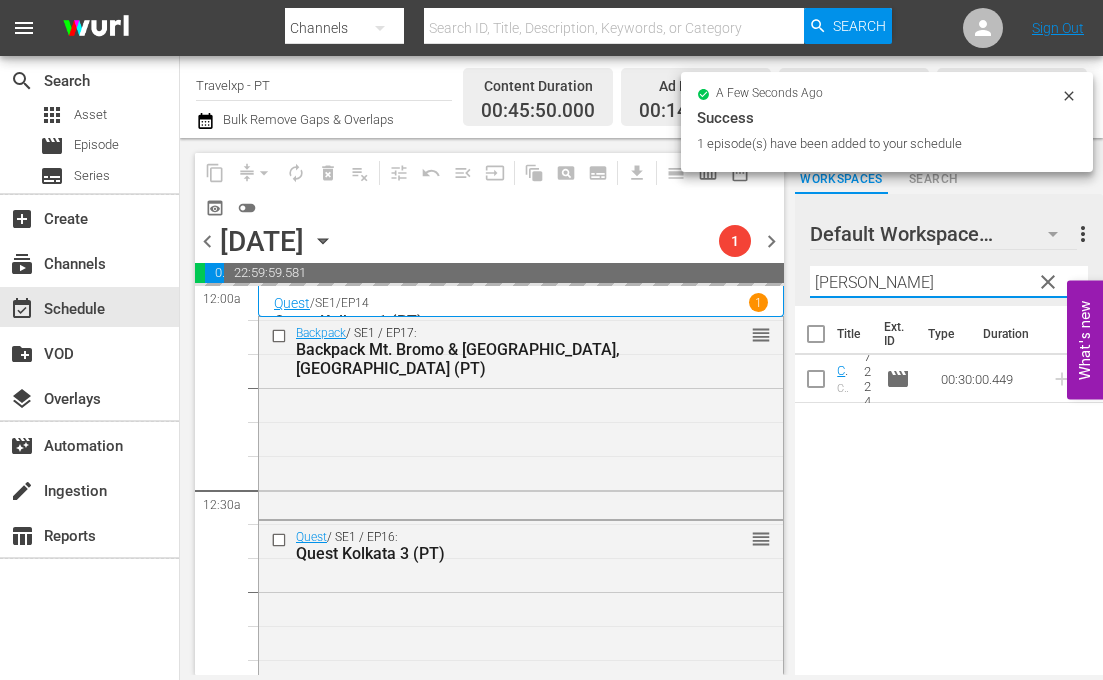 click on "manuel" at bounding box center (949, 282) 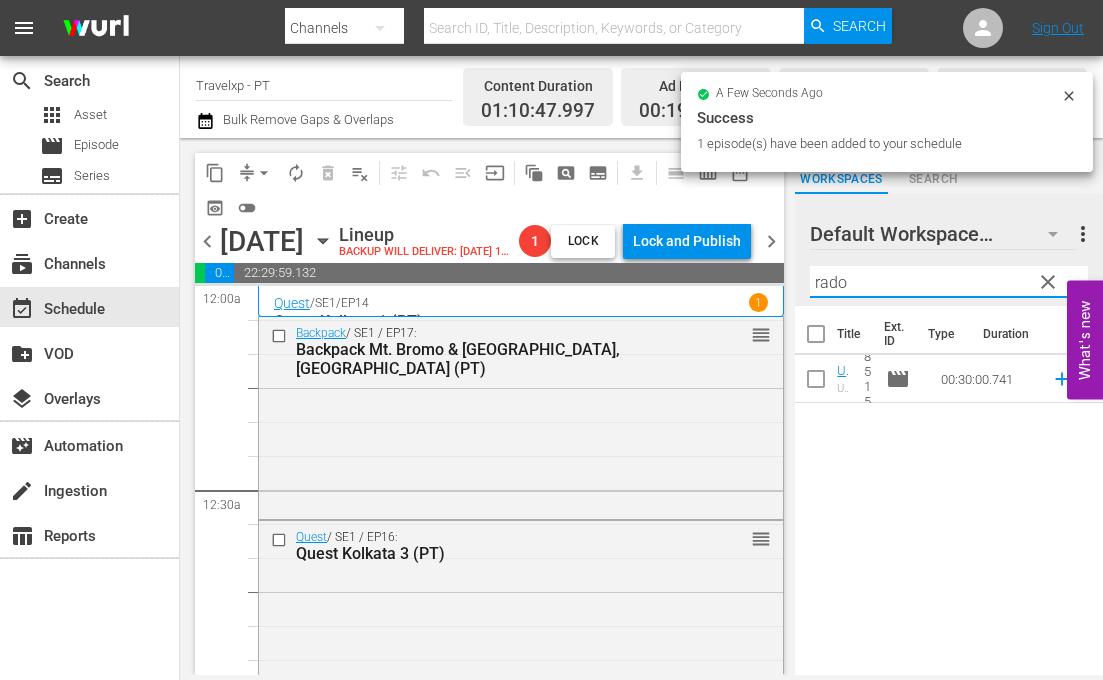 drag, startPoint x: 984, startPoint y: 526, endPoint x: 1035, endPoint y: 408, distance: 128.5496 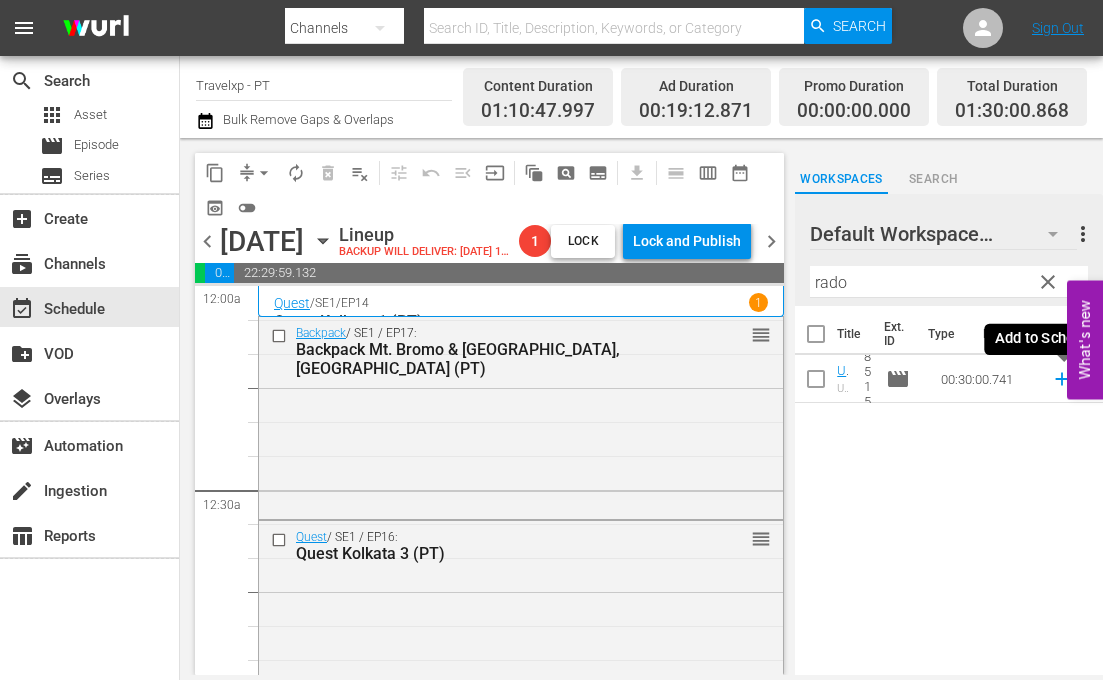 click 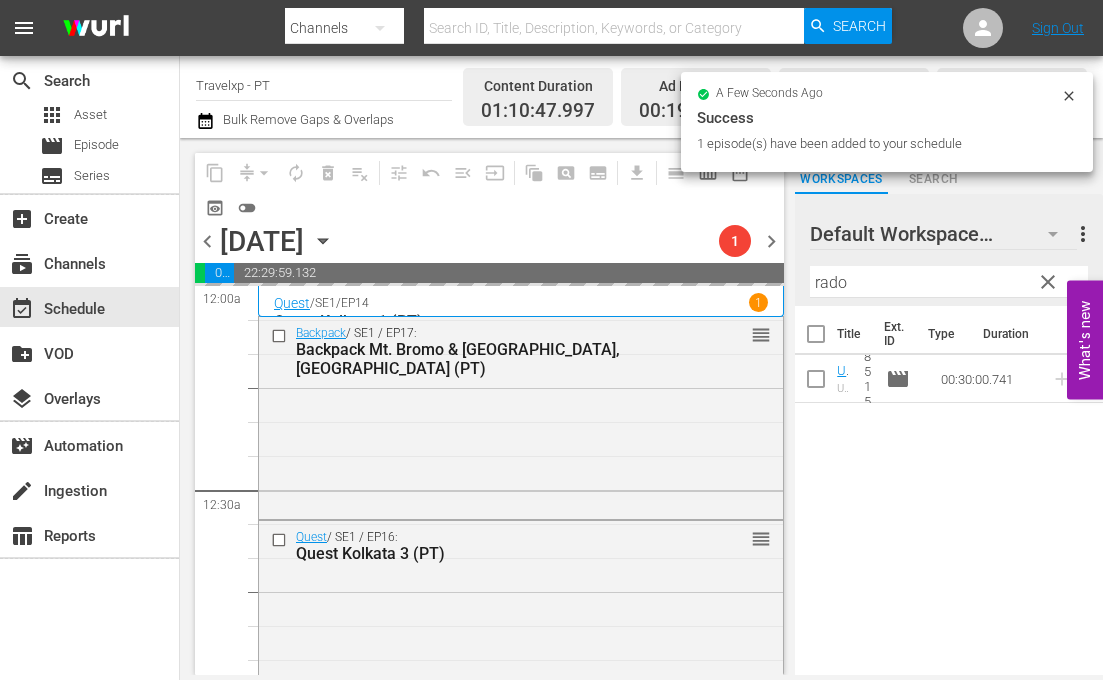 click on "rado" at bounding box center [949, 282] 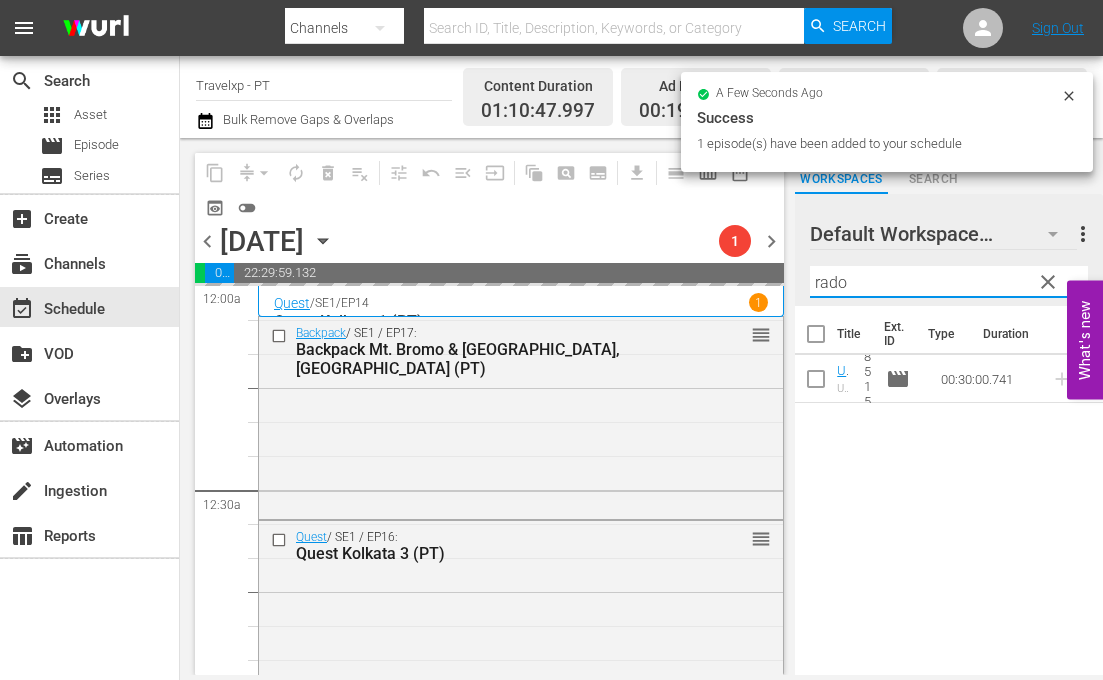 click on "rado" at bounding box center (949, 282) 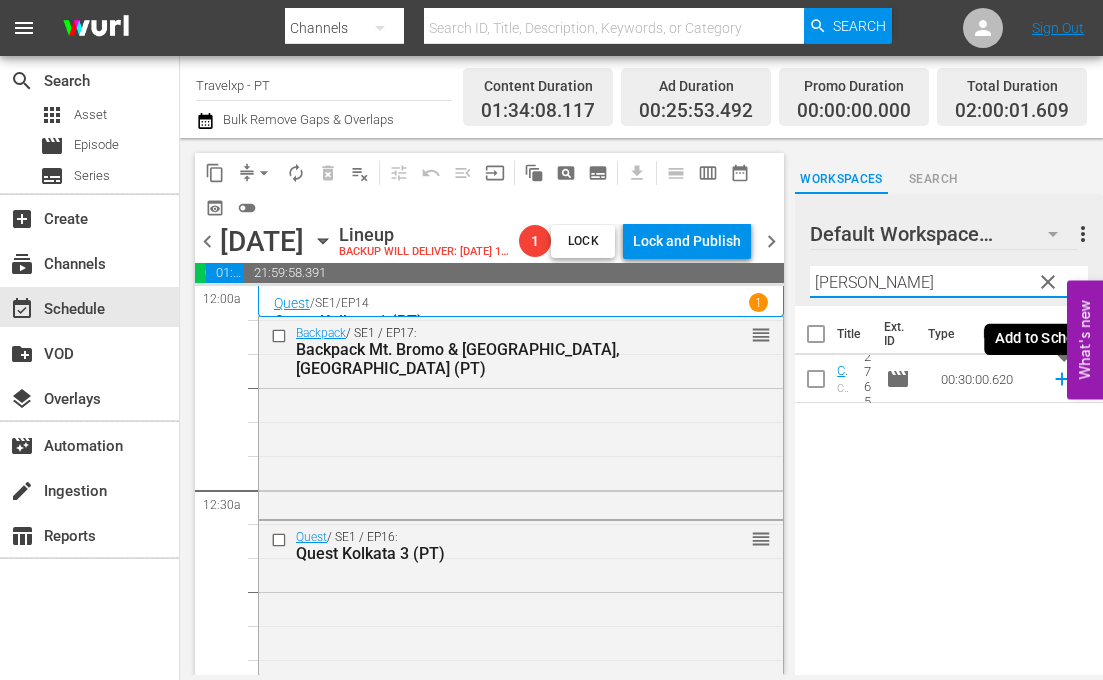 click 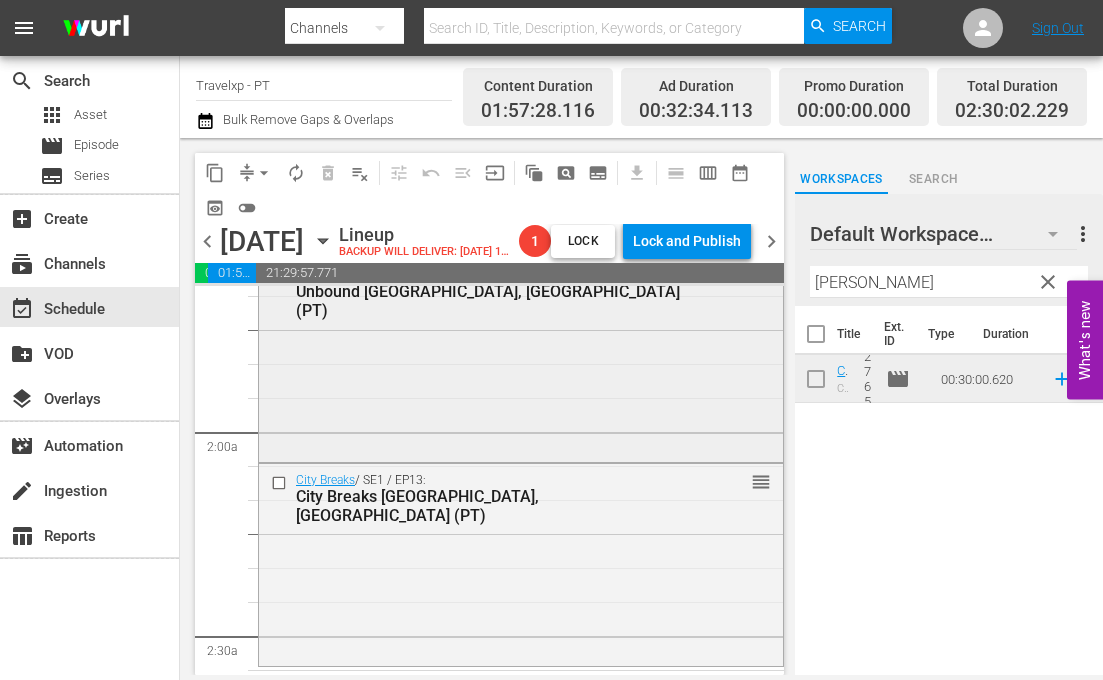 scroll, scrollTop: 700, scrollLeft: 0, axis: vertical 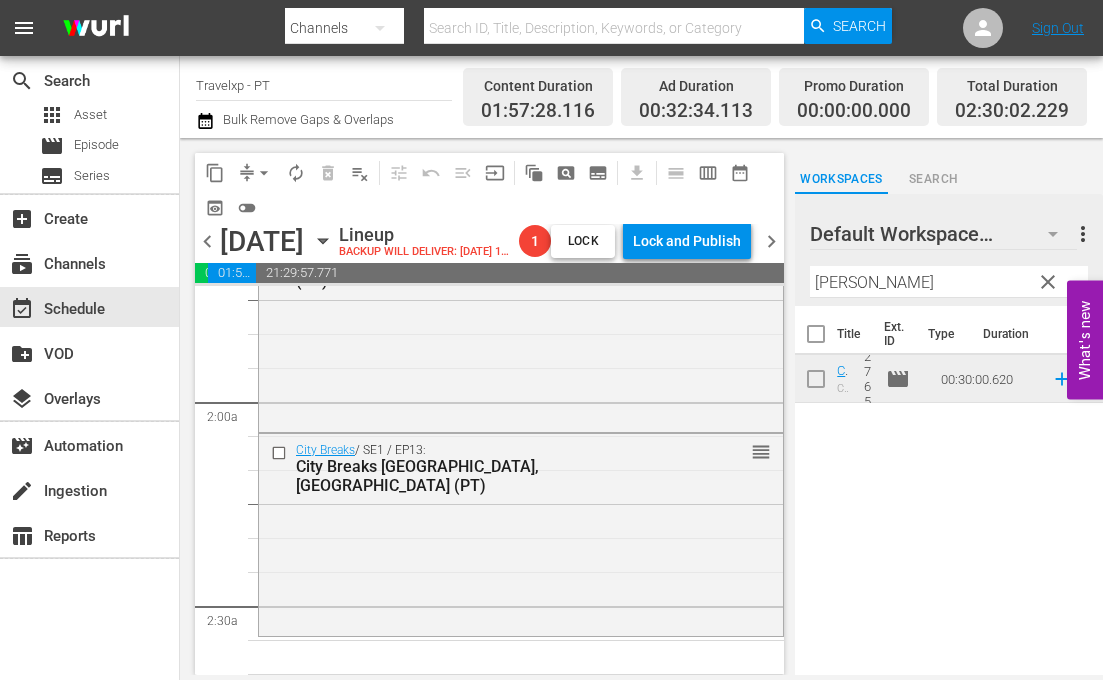 click on "[PERSON_NAME]" at bounding box center [949, 282] 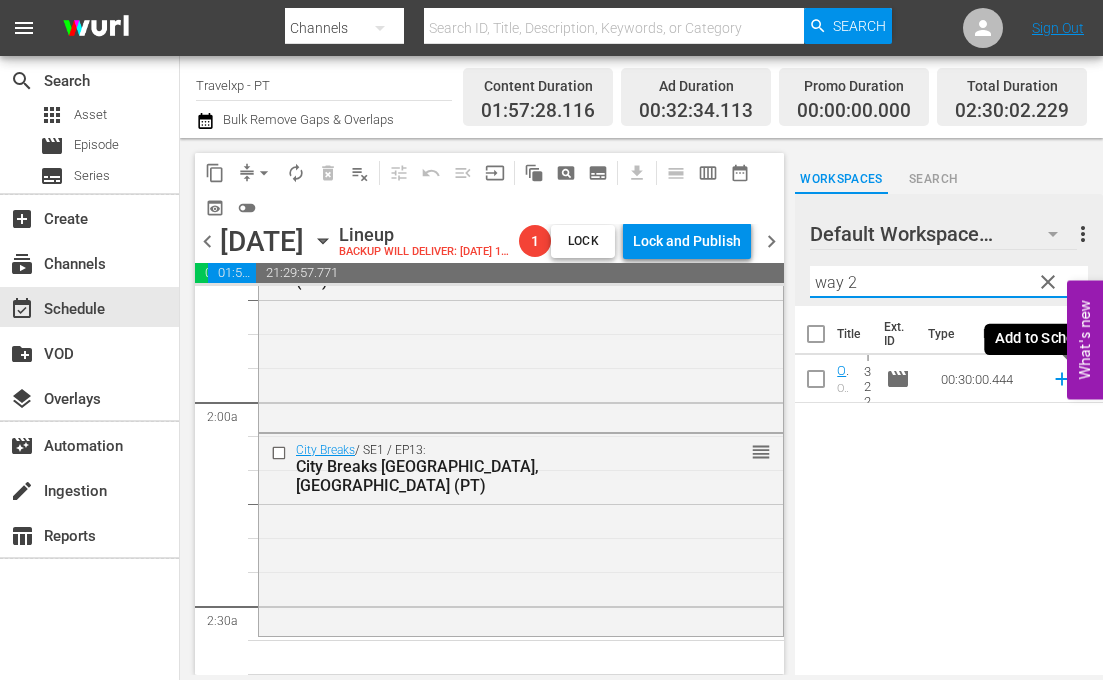 click 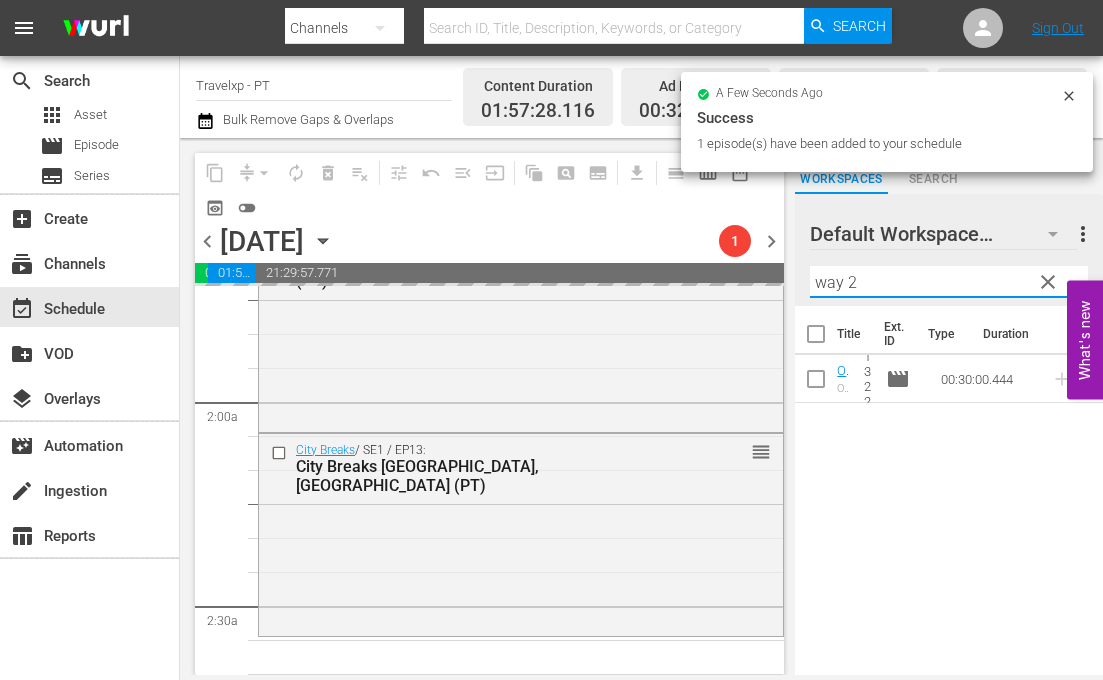 drag, startPoint x: 819, startPoint y: 284, endPoint x: 805, endPoint y: 282, distance: 14.142136 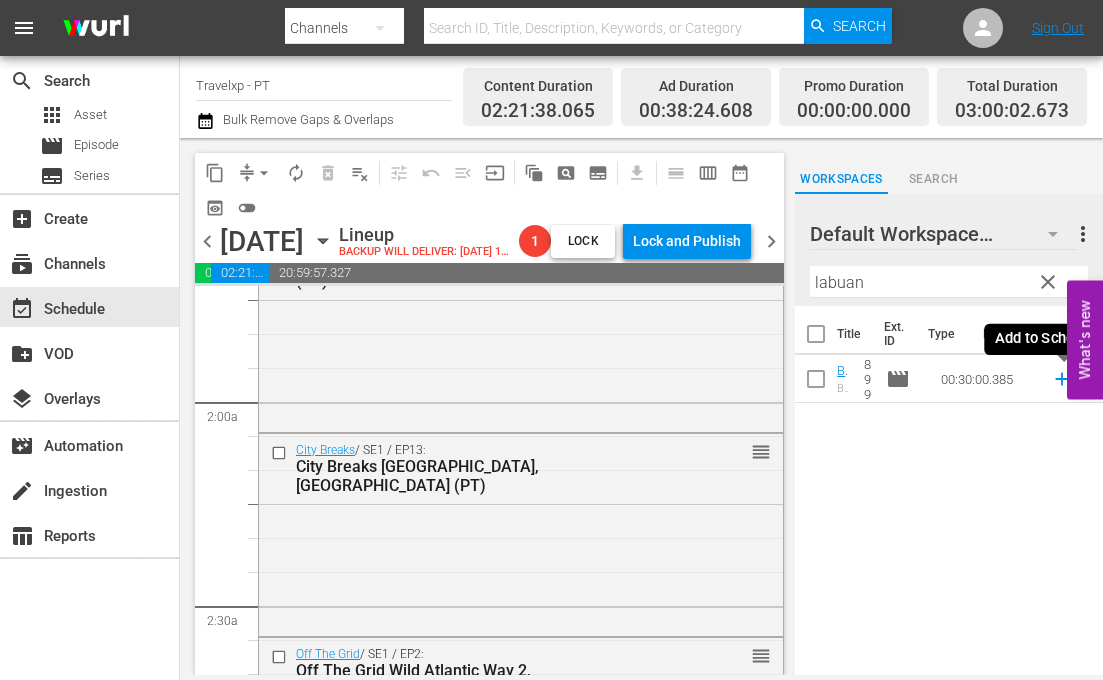 click 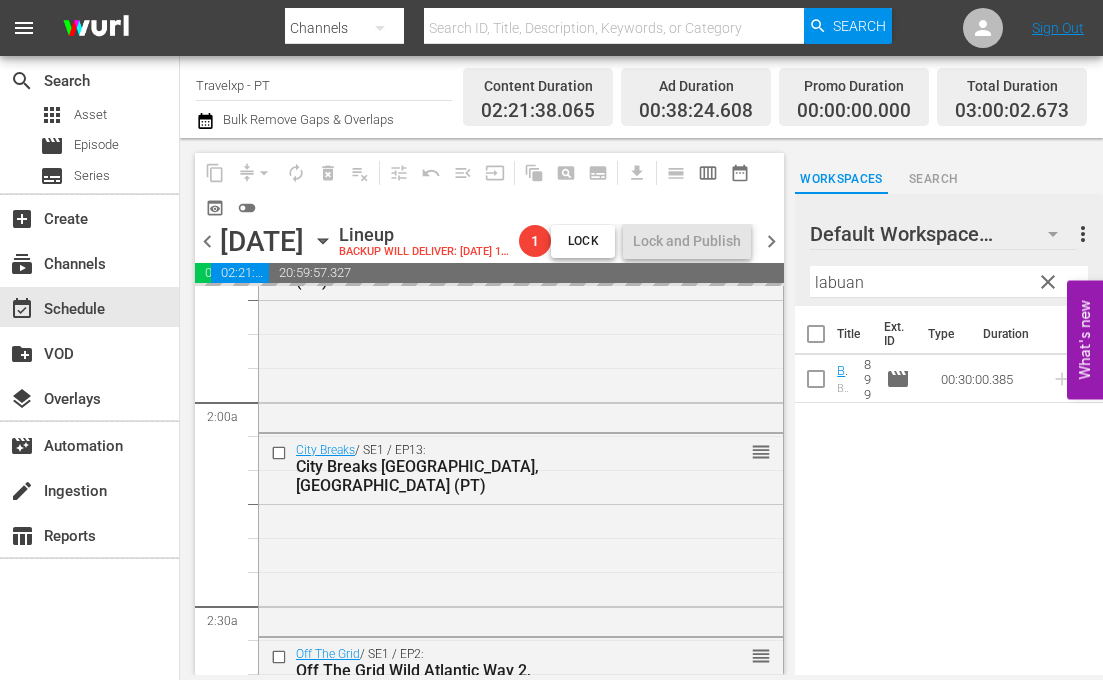 click on "labuan" at bounding box center [949, 282] 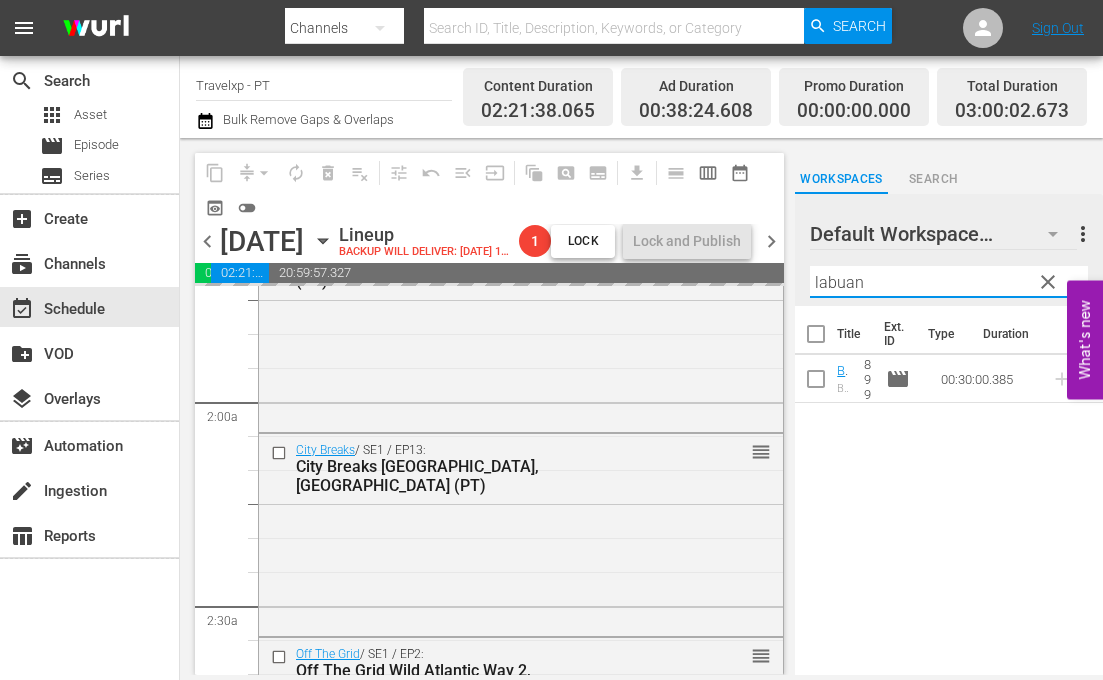 click on "labuan" at bounding box center [949, 282] 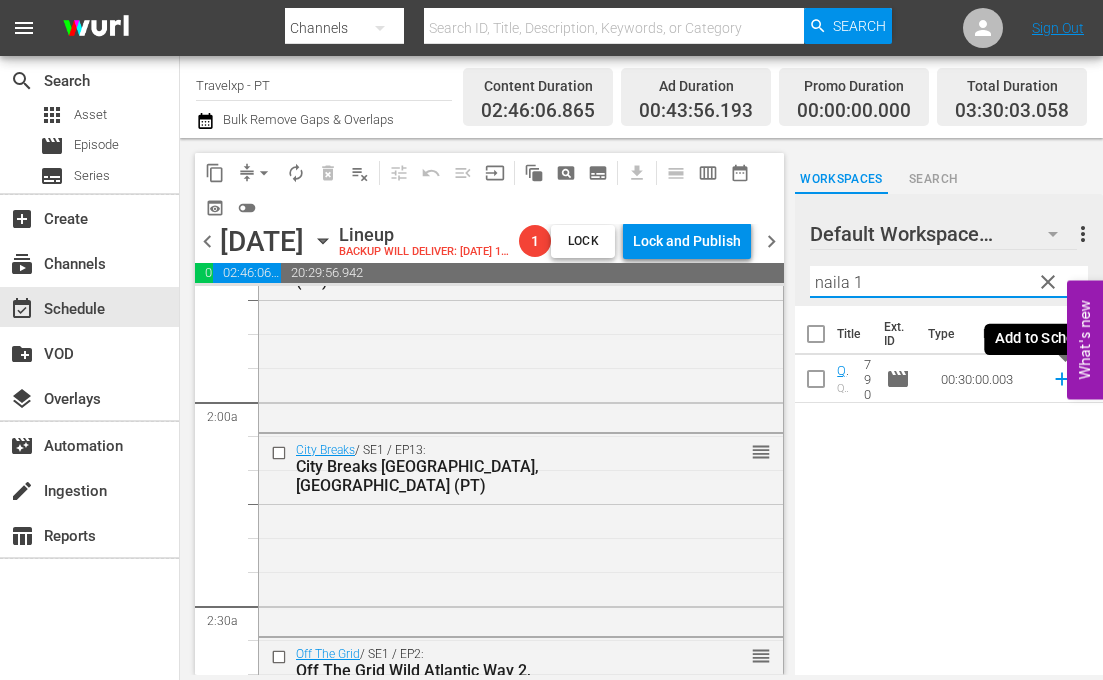 click 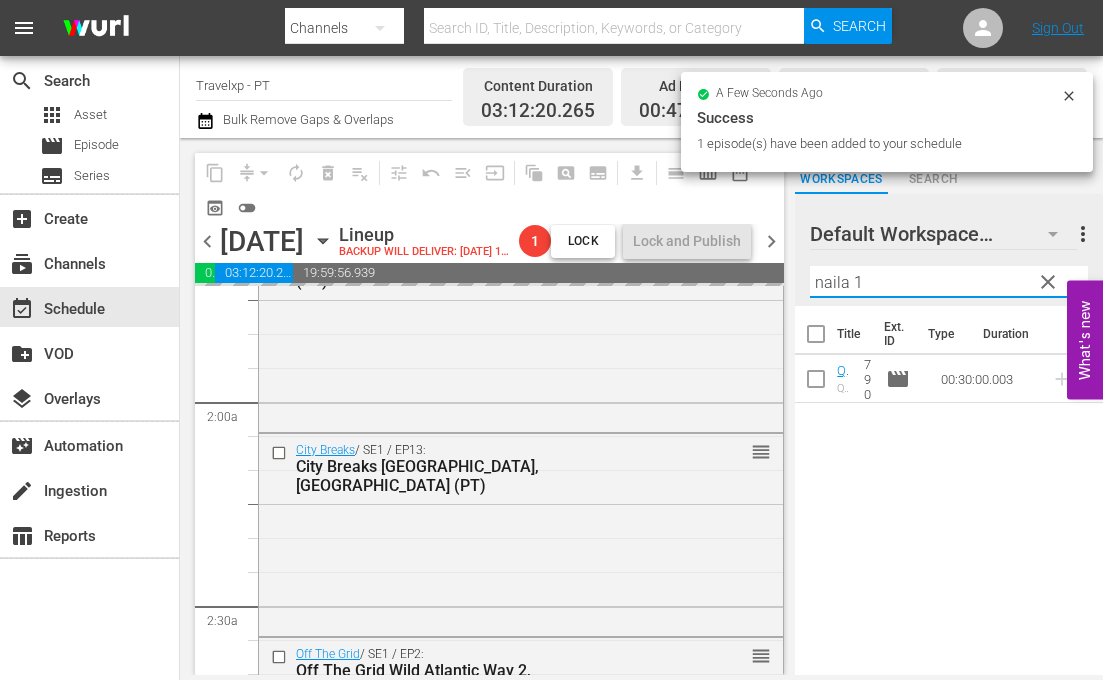 drag, startPoint x: 872, startPoint y: 286, endPoint x: 763, endPoint y: 269, distance: 110.317726 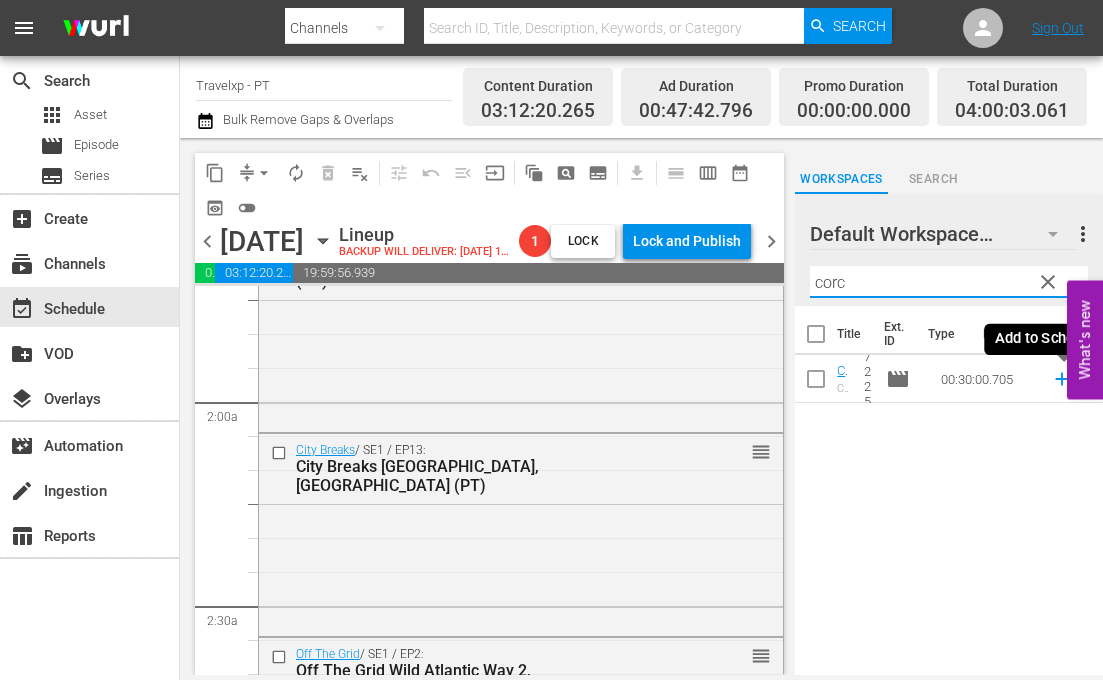 click 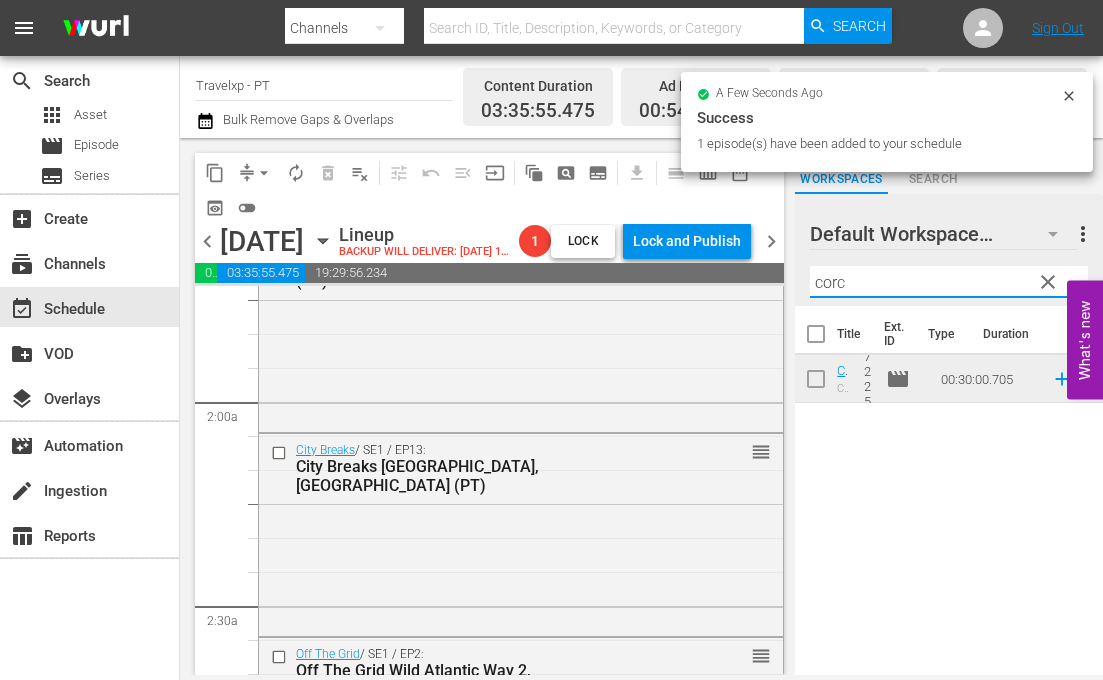 click on "corc" at bounding box center (949, 282) 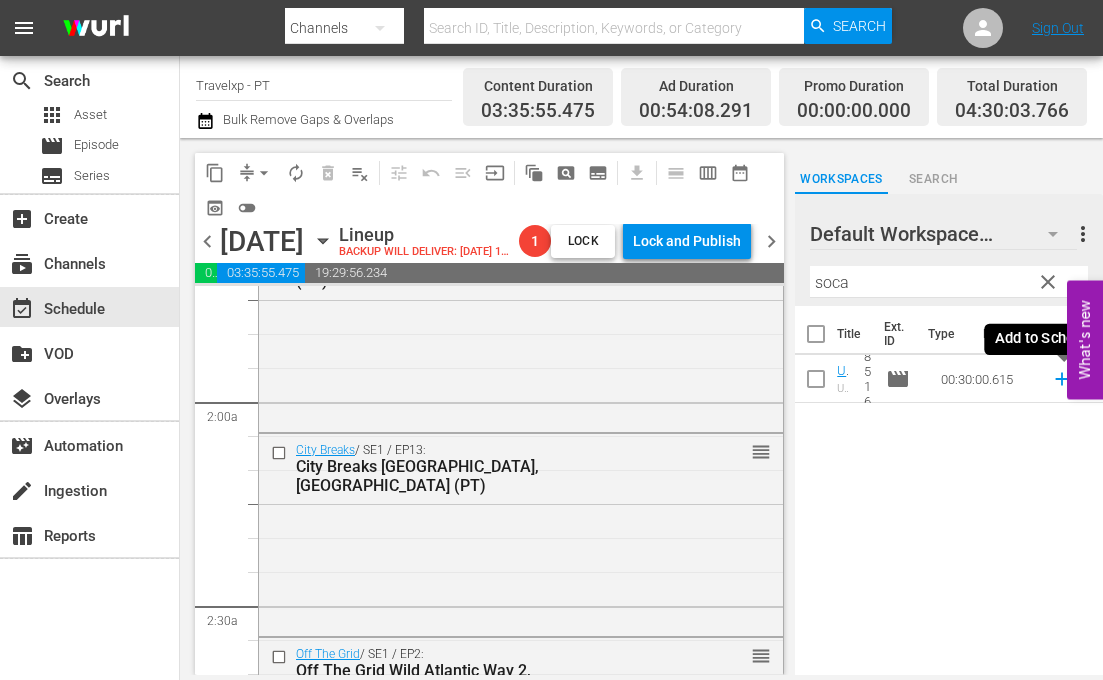 click 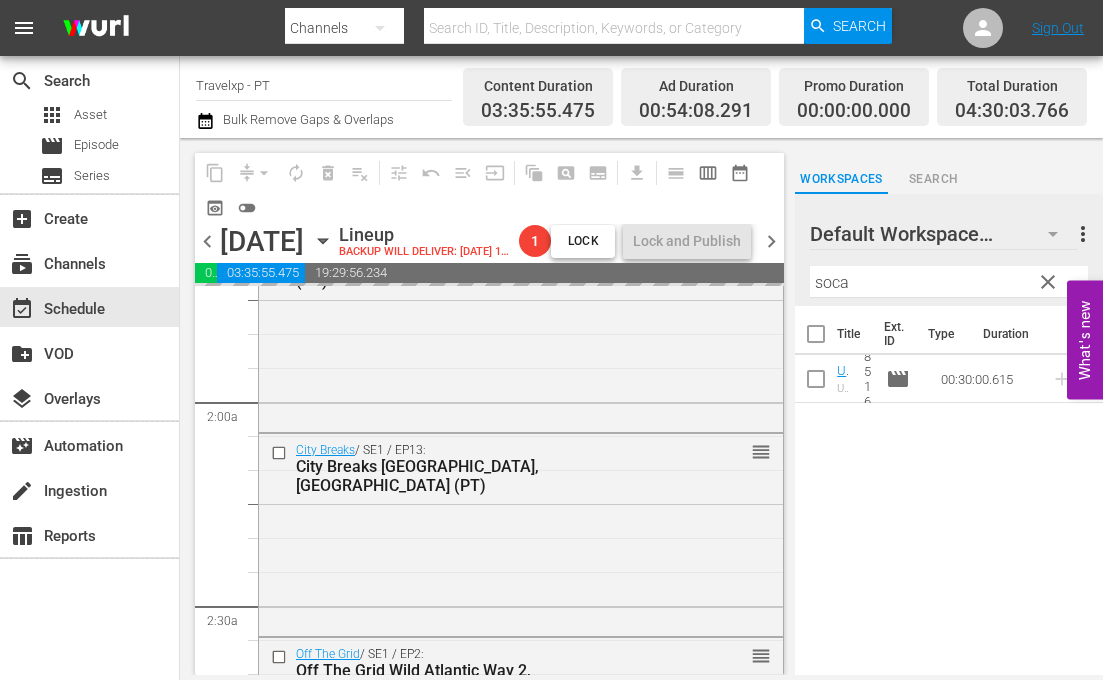 click on "soca" at bounding box center [949, 282] 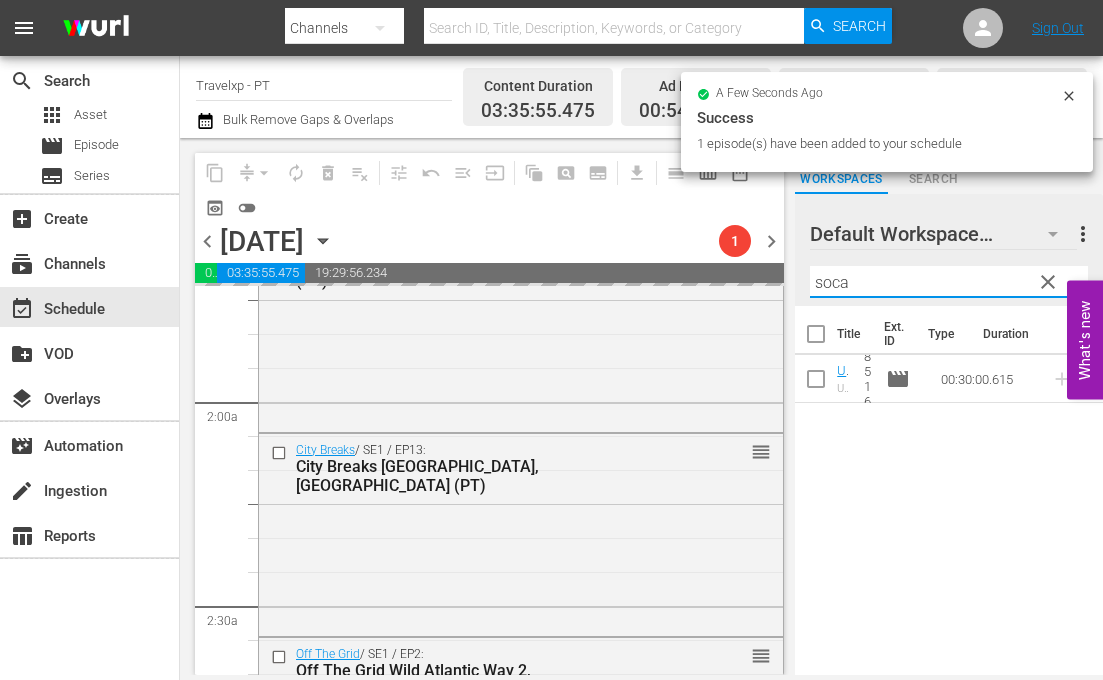 click on "soca" at bounding box center (949, 282) 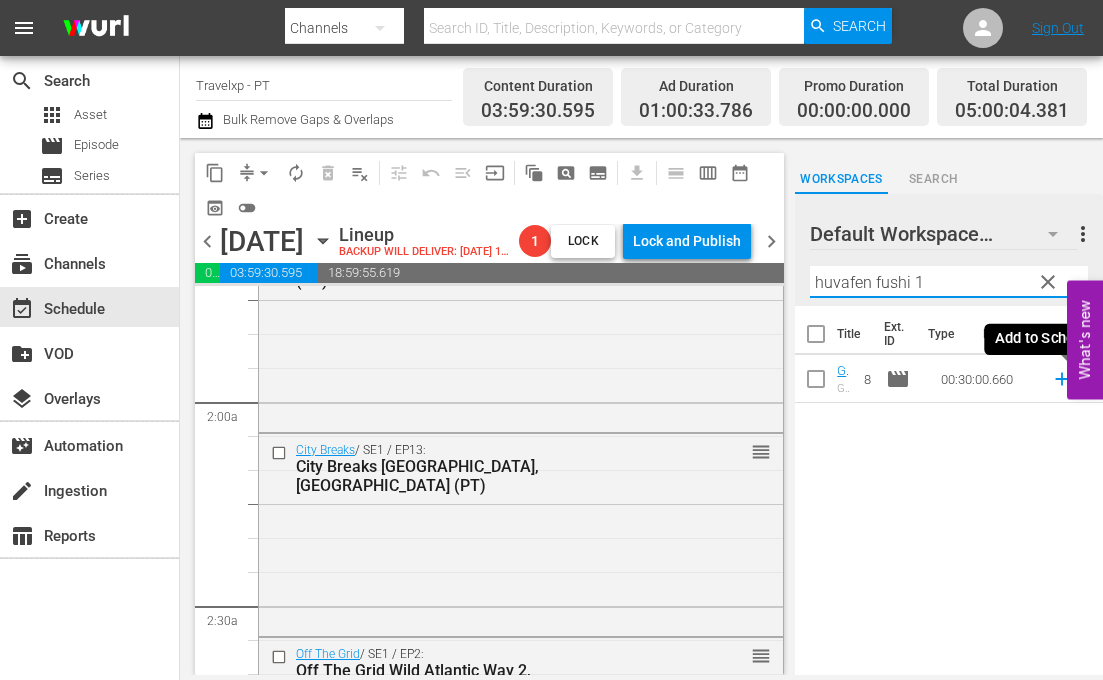 click 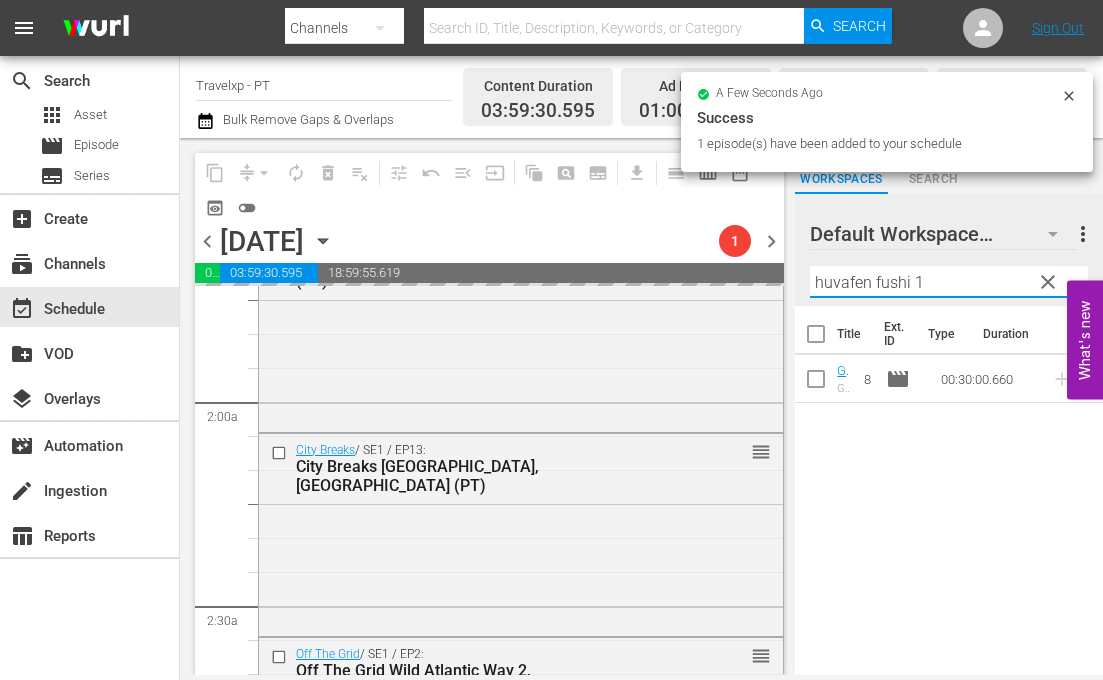 drag, startPoint x: 936, startPoint y: 284, endPoint x: 799, endPoint y: 281, distance: 137.03284 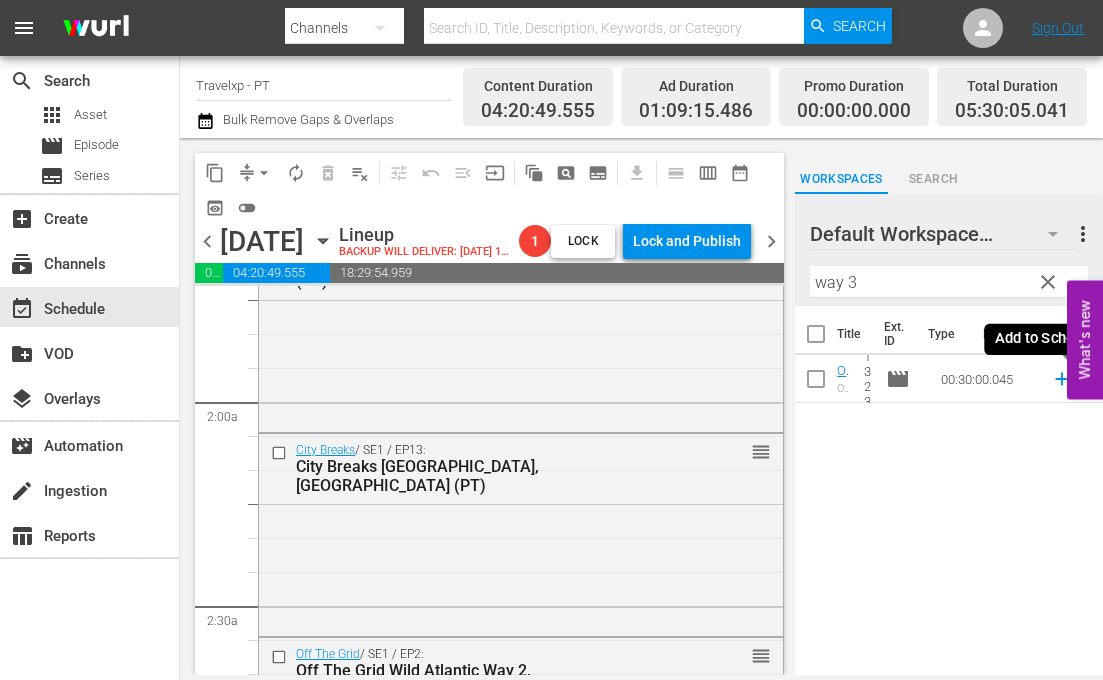 click 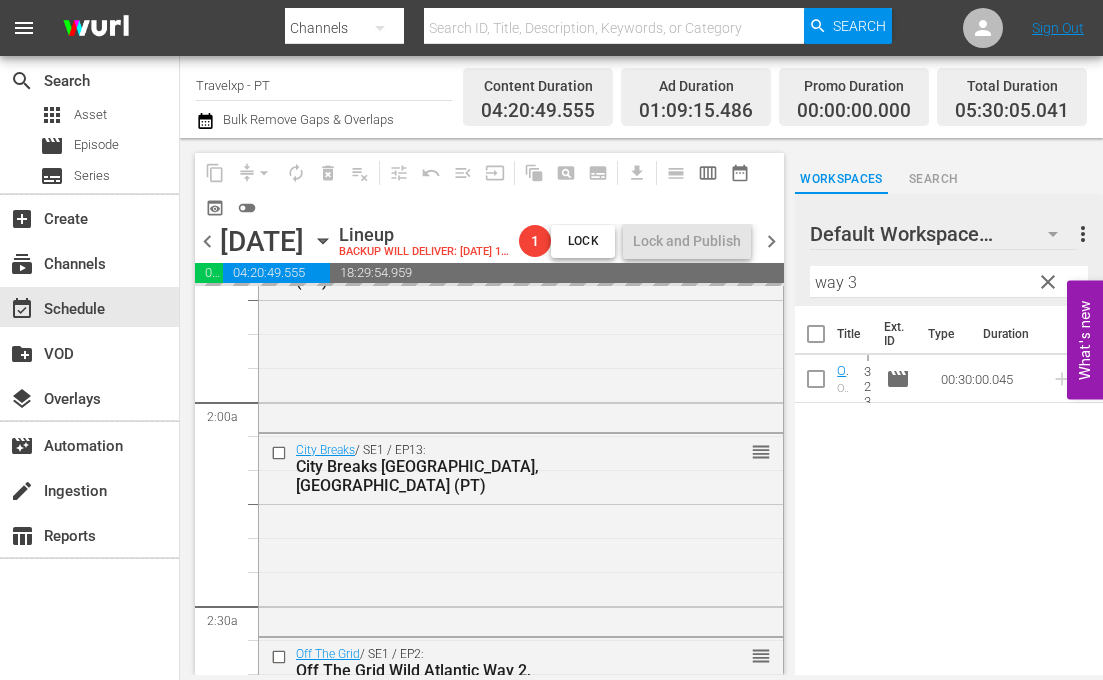 click on "content_copy compress arrow_drop_down autorenew_outlined delete_forever_outlined playlist_remove_outlined tune_outlined undo_outined menu_open input auto_awesome_motion_outlined pageview_outlined subtitles_outlined get_app calendar_view_day_outlined calendar_view_week_outlined date_range_outlined preview_outlined toggle_off chevron_left Wednesday, July 16th July 16th Lineup BACKUP WILL DELIVER: 7/15 @ 1p (local) 1 Lock Lock and Publish chevron_right 01:09:15.486 00:00:00.000 04:20:49.555 18:29:54.959 Select Event Backpack Mt. Bromo & Komodo National Par, Indonesia (PT) Delete Event Select Event Quest Kolkata 3 (PT) Delete Event Select Event Costa Rica Calling Manuel Antonio Delete Event Select Event Unbound Radovlijica, Slovenia (PT) Delete Event Select Event City Breaks Salzburg, Austria (PT) Delete Event Select Event Off The Grid Wild Atlantic Way 2, Ireland (PT) Delete Event Select Event Backpack Labuan Bajo & Bali, Indonesia Delete Event Select Event Quest Naila 1 (PT) Delete Event Select Event S N A P" at bounding box center [641, 406] 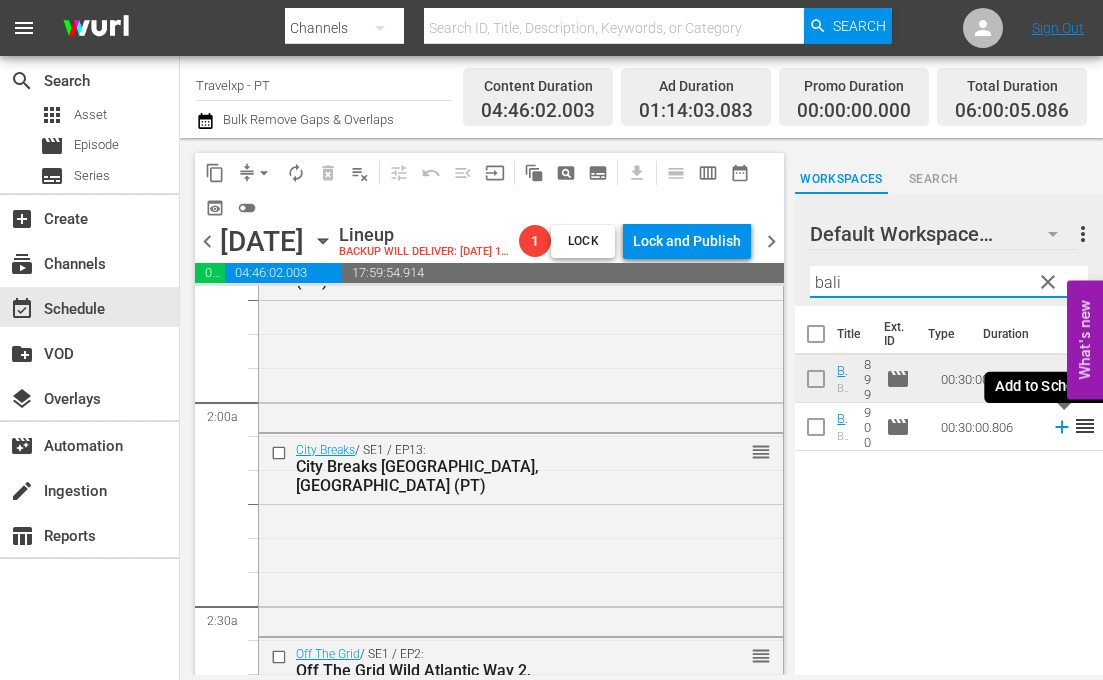 click 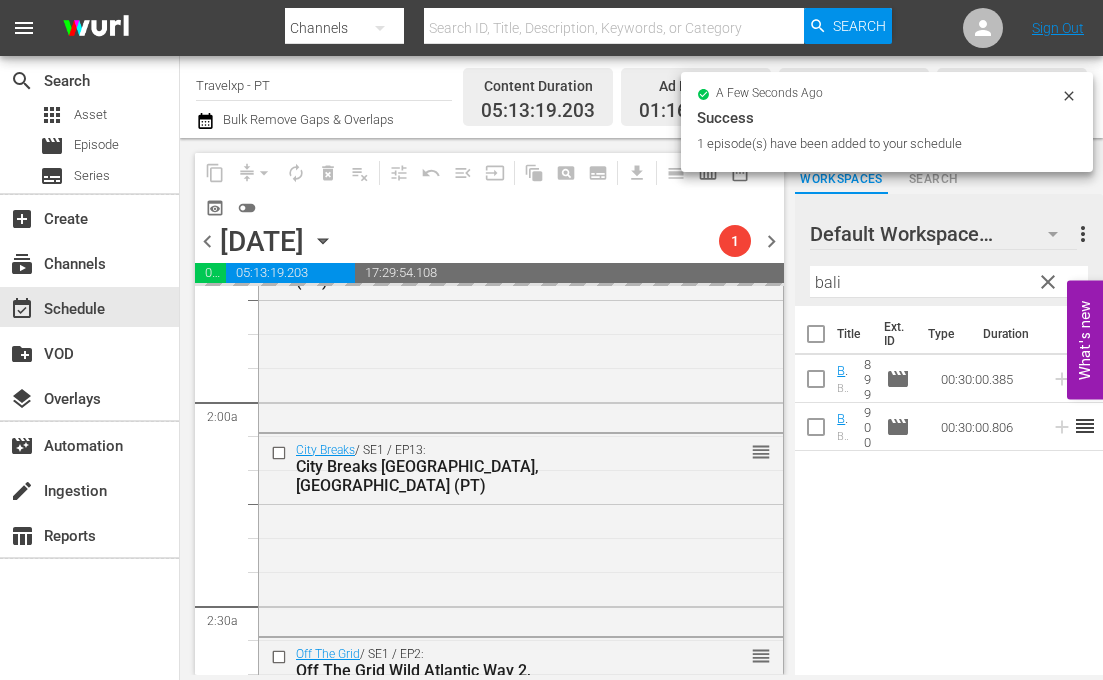 click on "bali" at bounding box center (949, 282) 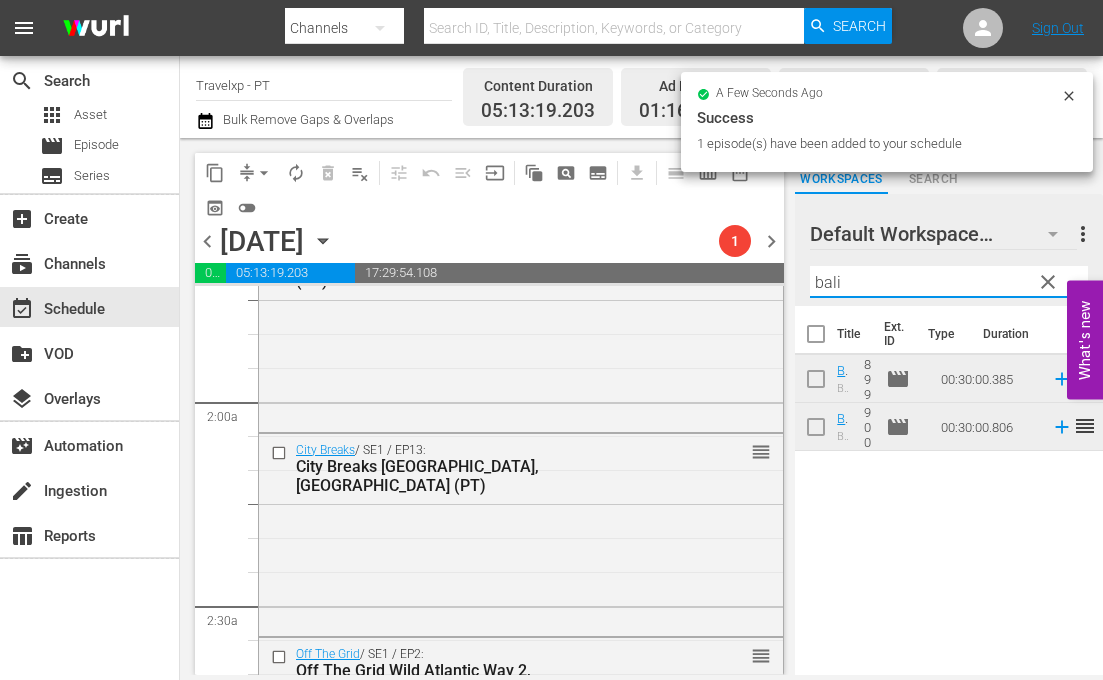 click on "bali" at bounding box center [949, 282] 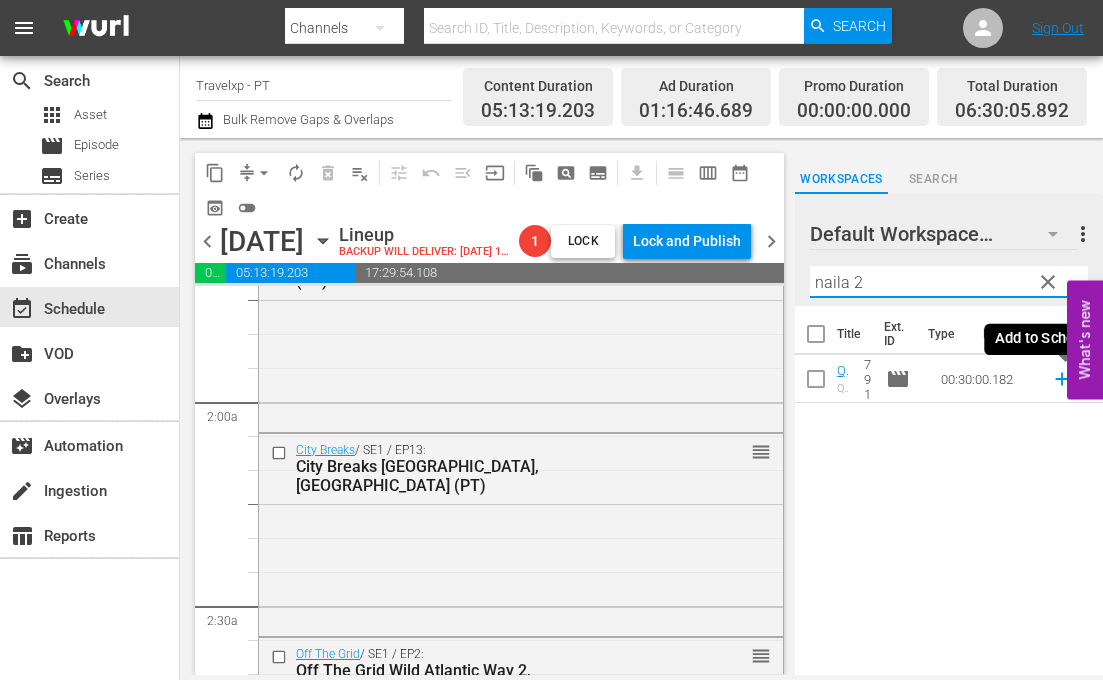click 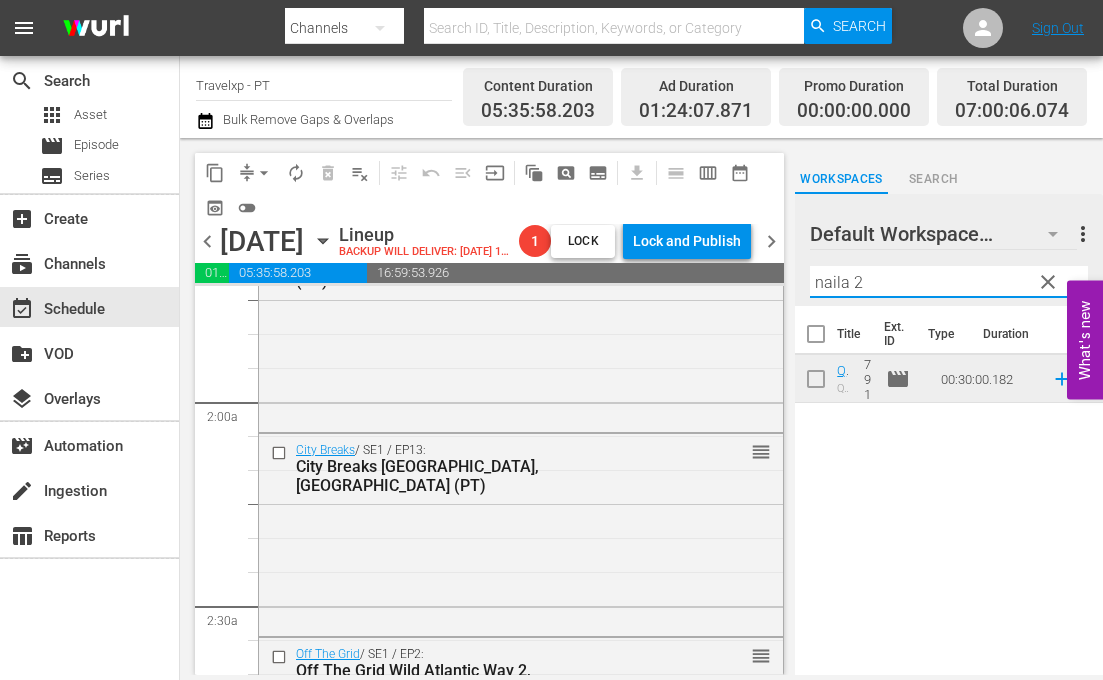 drag, startPoint x: 877, startPoint y: 279, endPoint x: 728, endPoint y: 263, distance: 149.8566 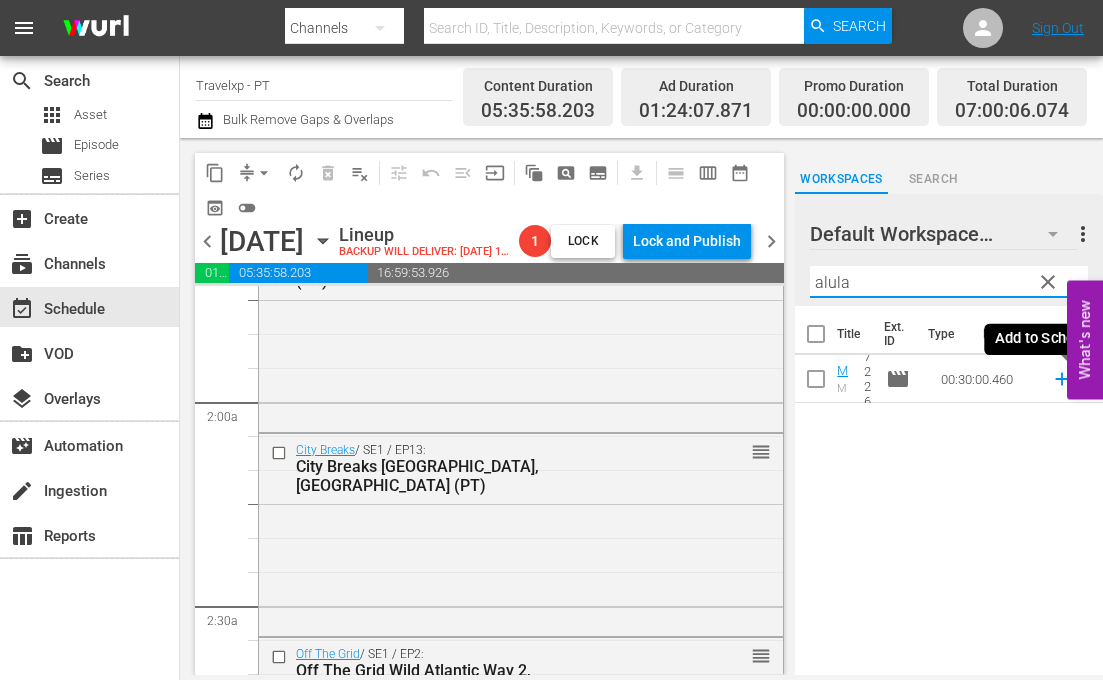 click 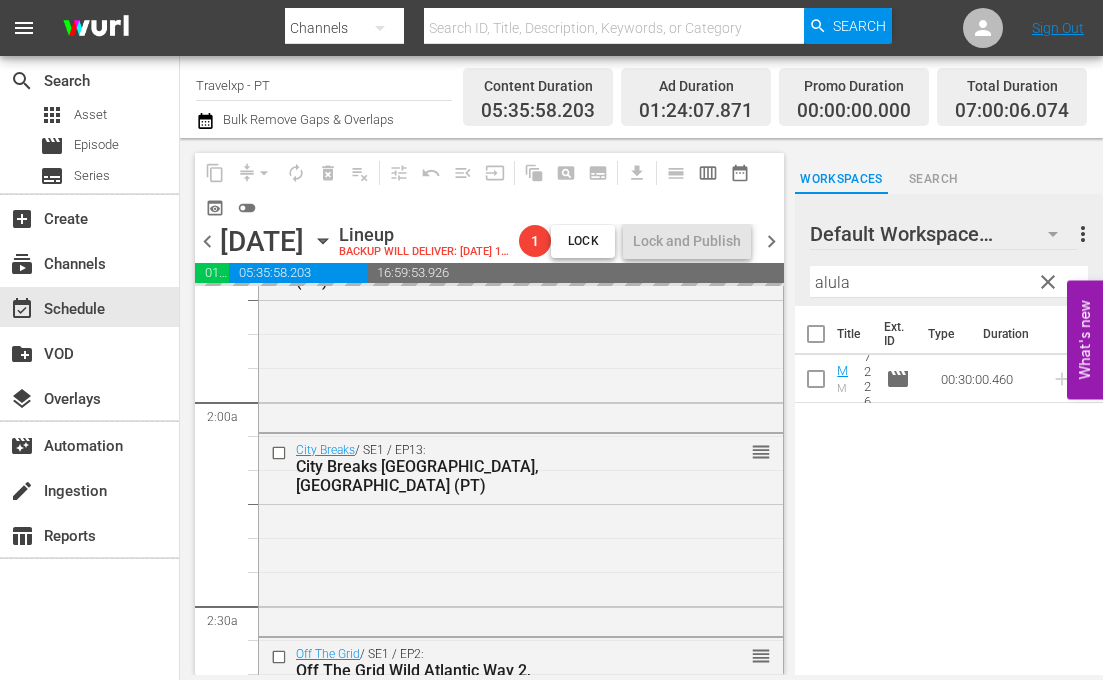 click on "alula" at bounding box center [949, 282] 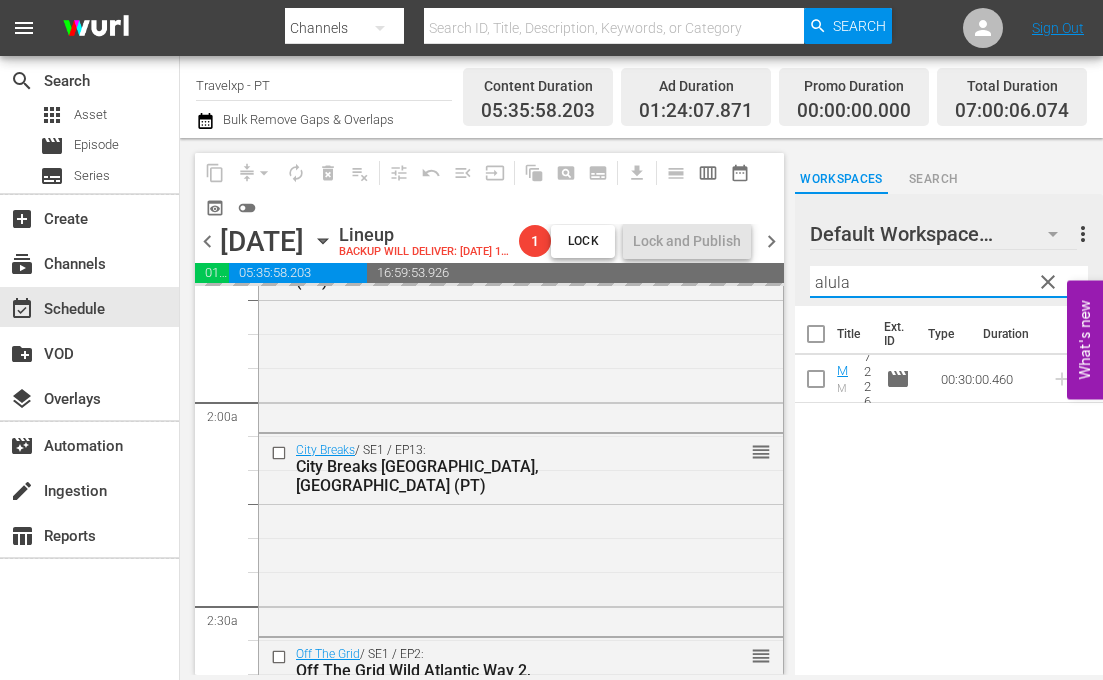 click on "alula" at bounding box center (949, 282) 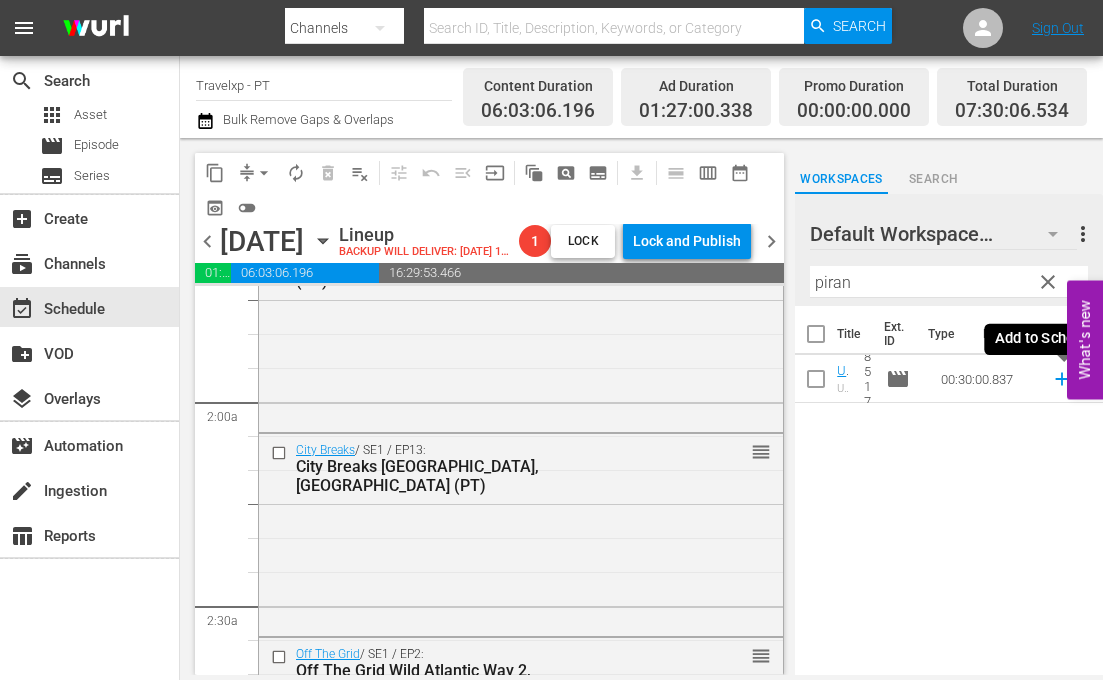 click 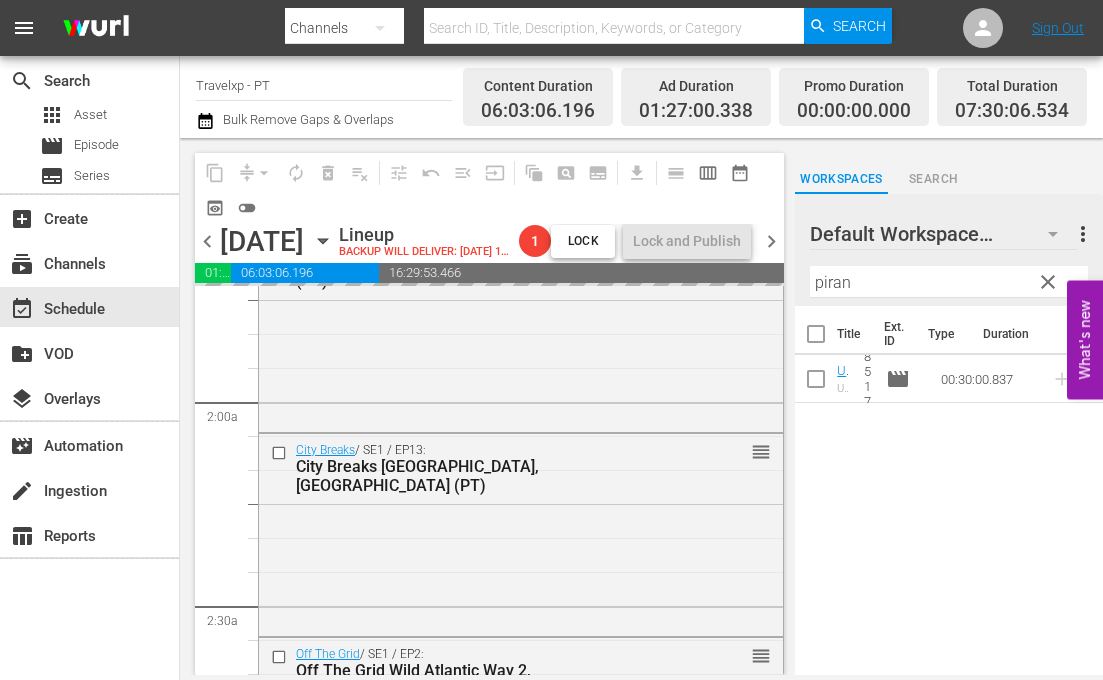 click on "piran" at bounding box center (949, 282) 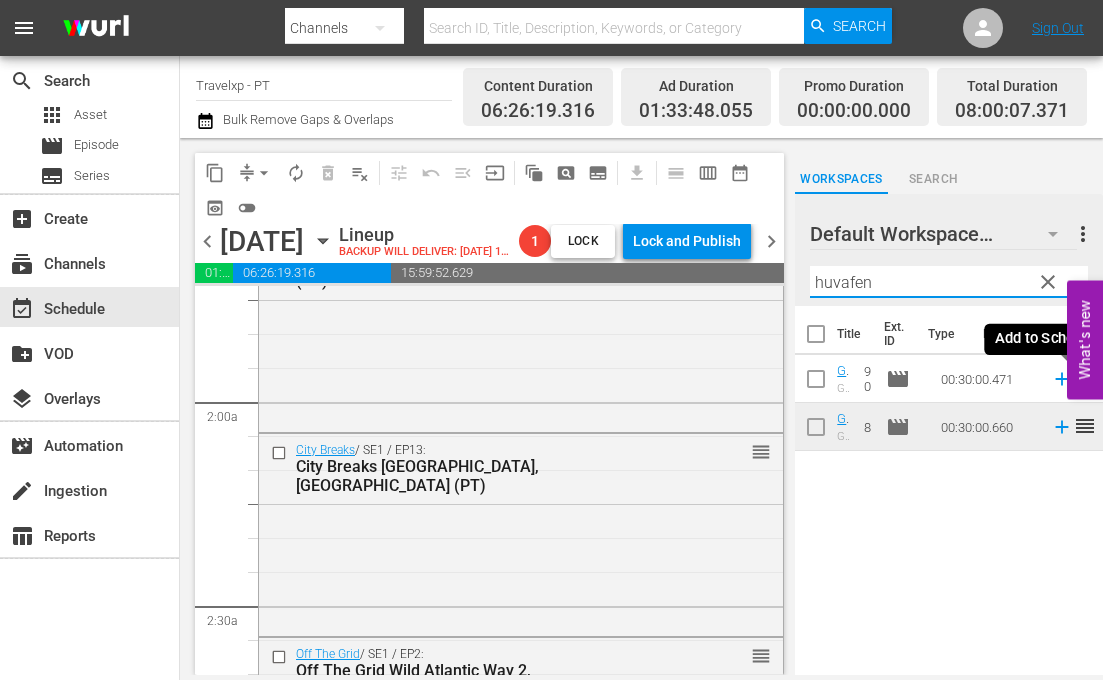 click 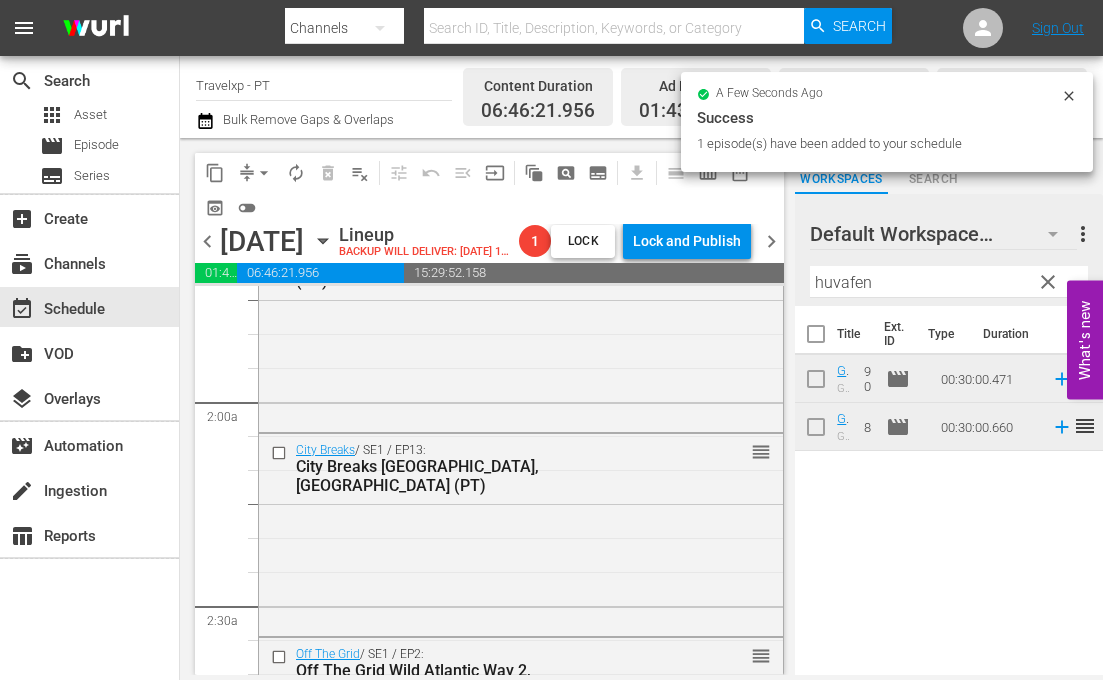 click on "huvafen" at bounding box center [949, 282] 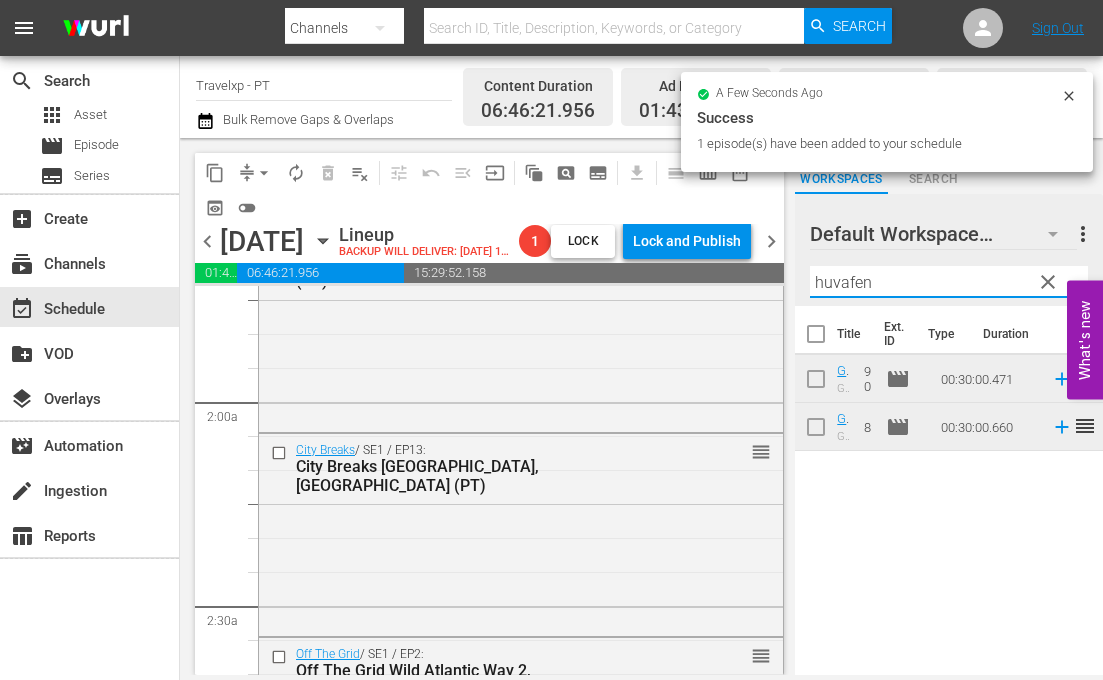 click on "huvafen" at bounding box center (949, 282) 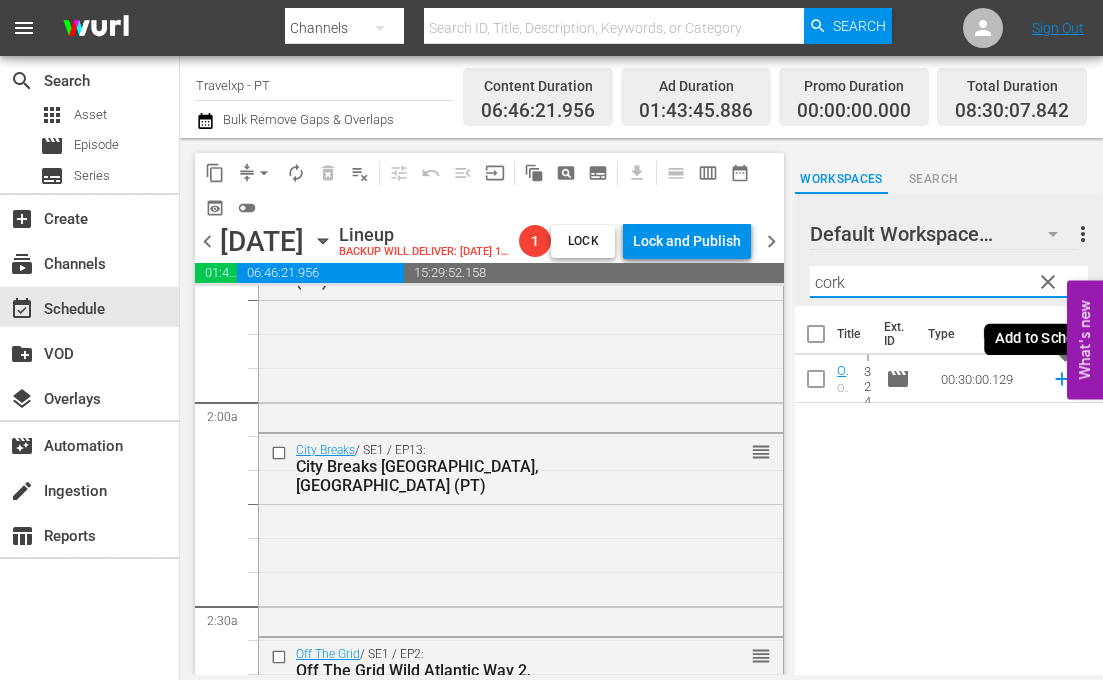click 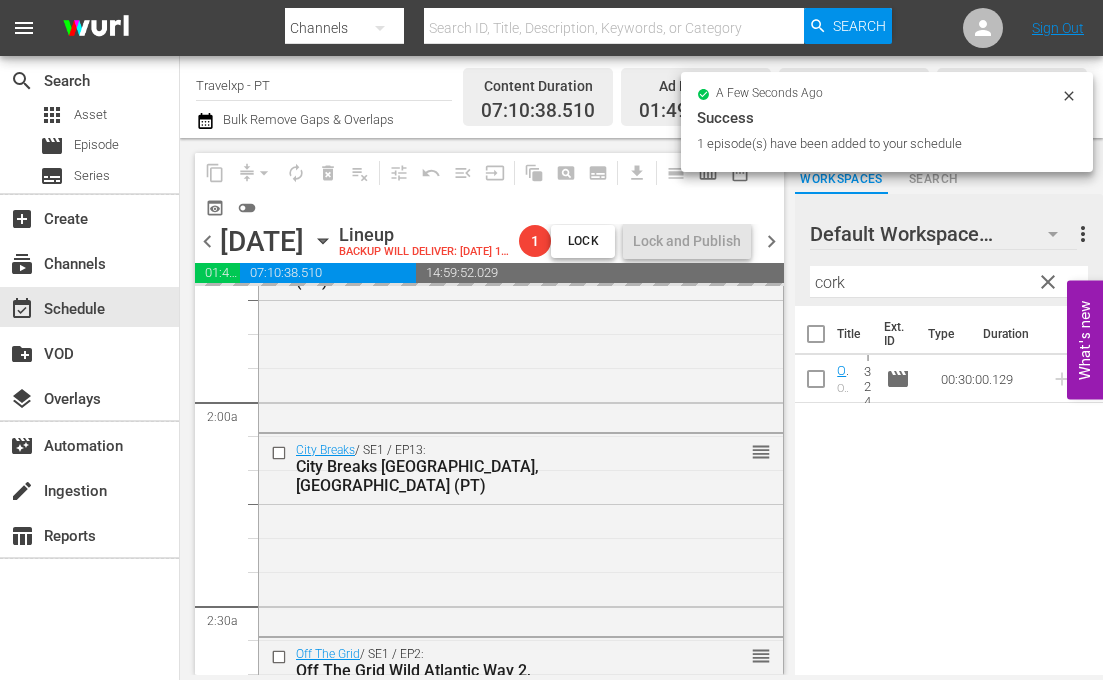 click on "cork" at bounding box center [949, 282] 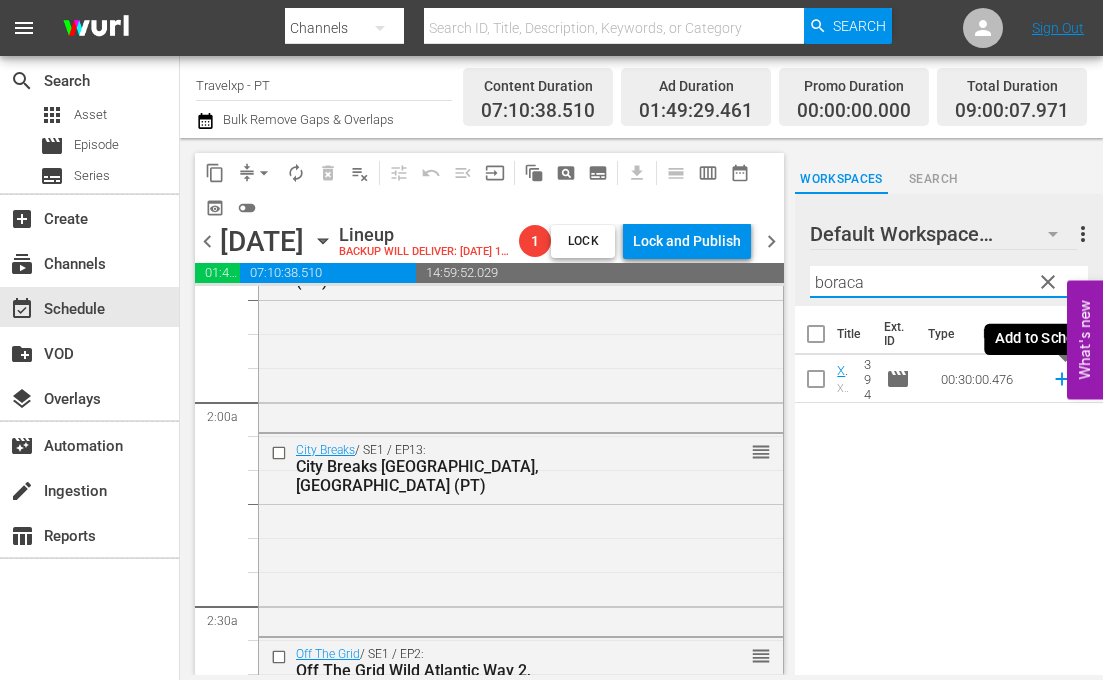 click 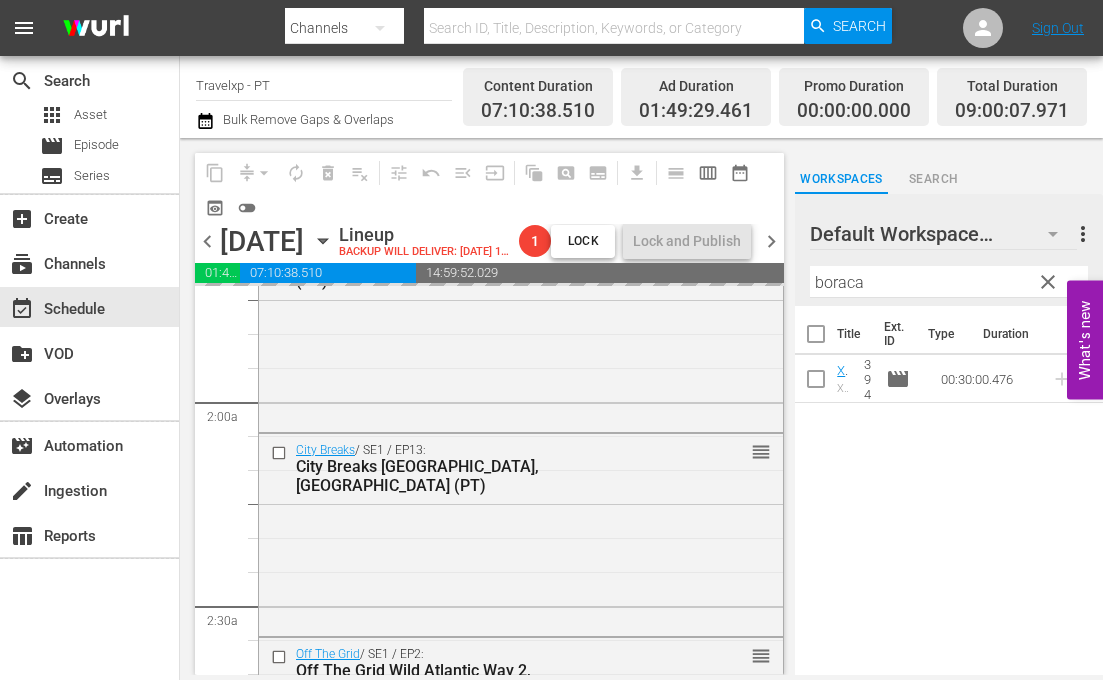 click on "boraca" at bounding box center (949, 282) 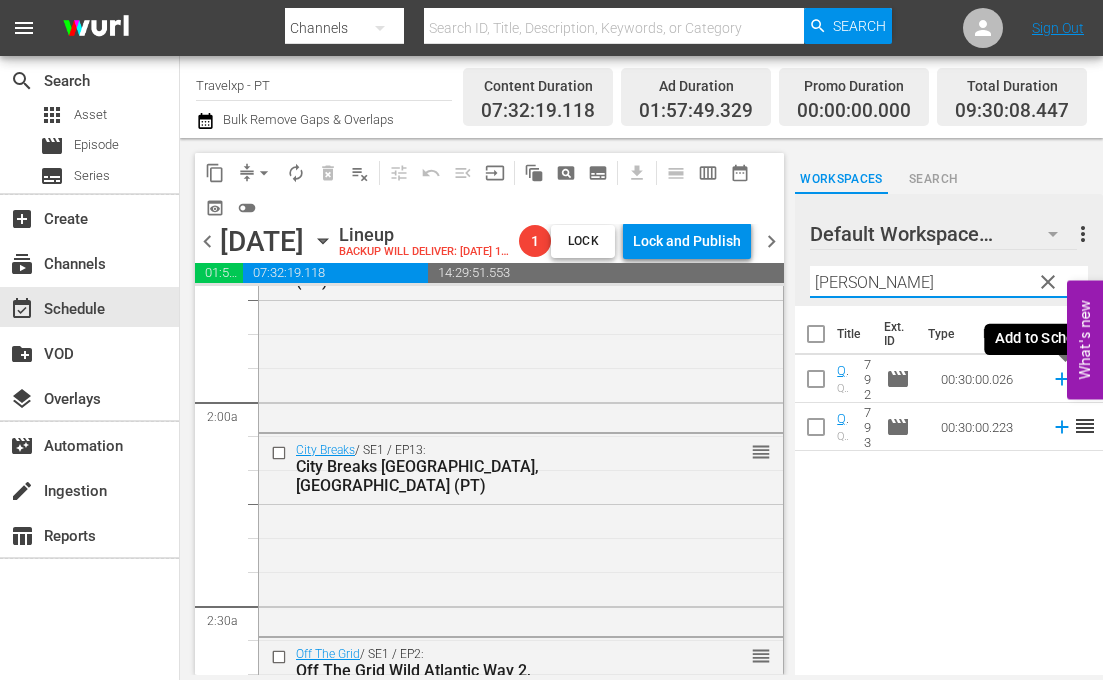 click 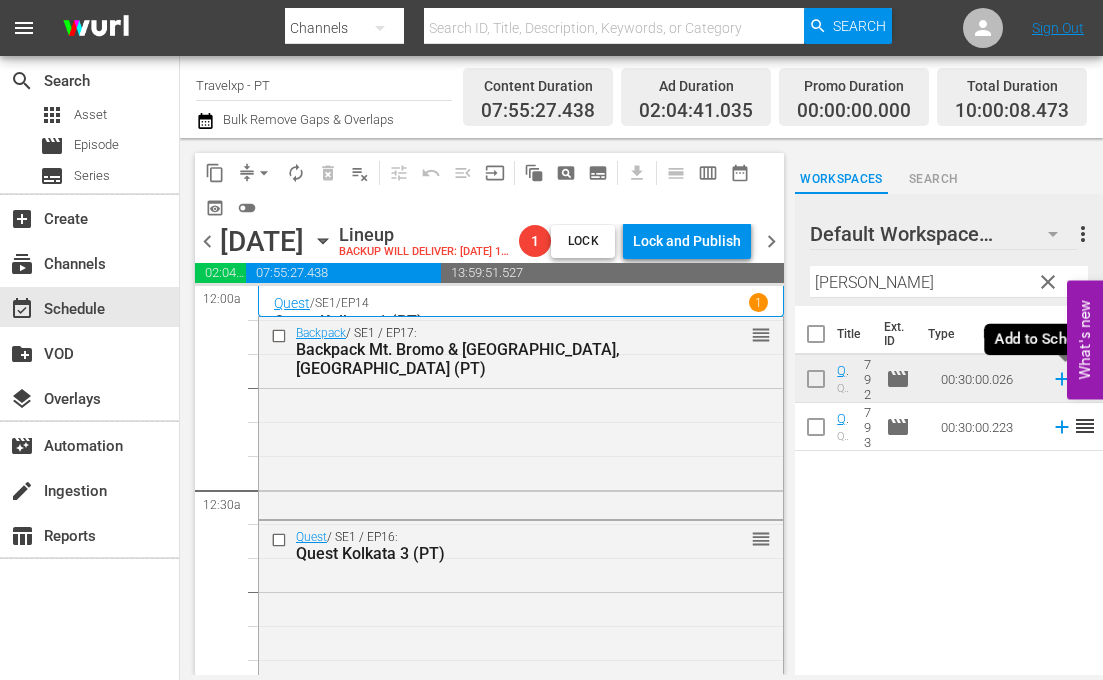 scroll, scrollTop: 0, scrollLeft: 0, axis: both 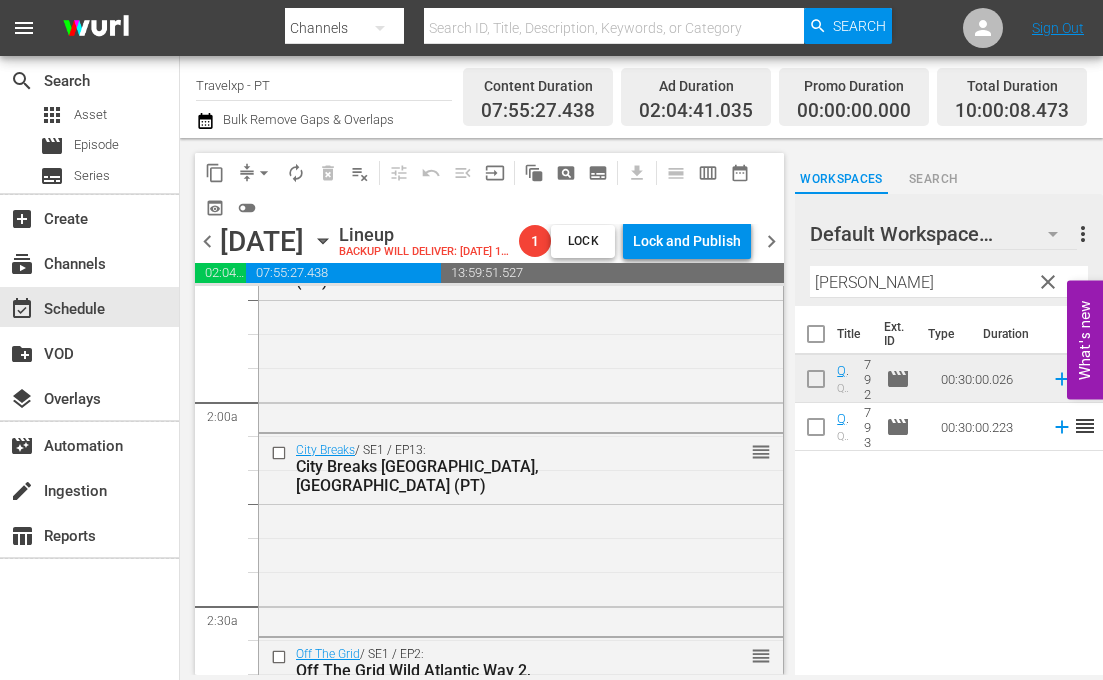 click on "[PERSON_NAME]" at bounding box center (949, 282) 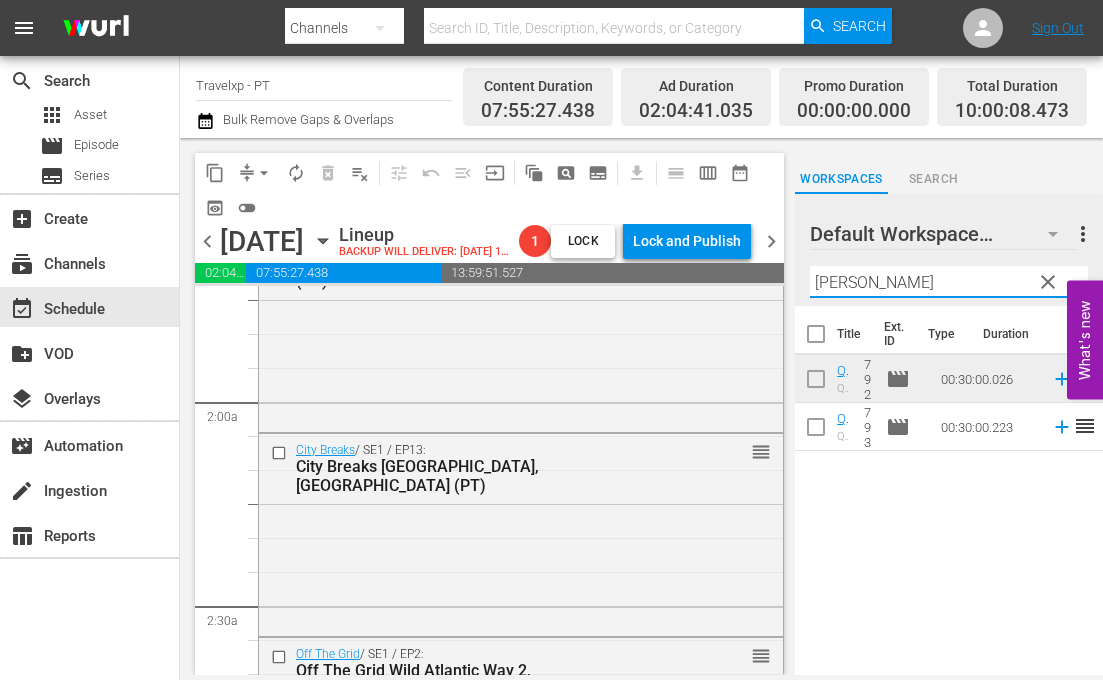 click on "[PERSON_NAME]" at bounding box center (949, 282) 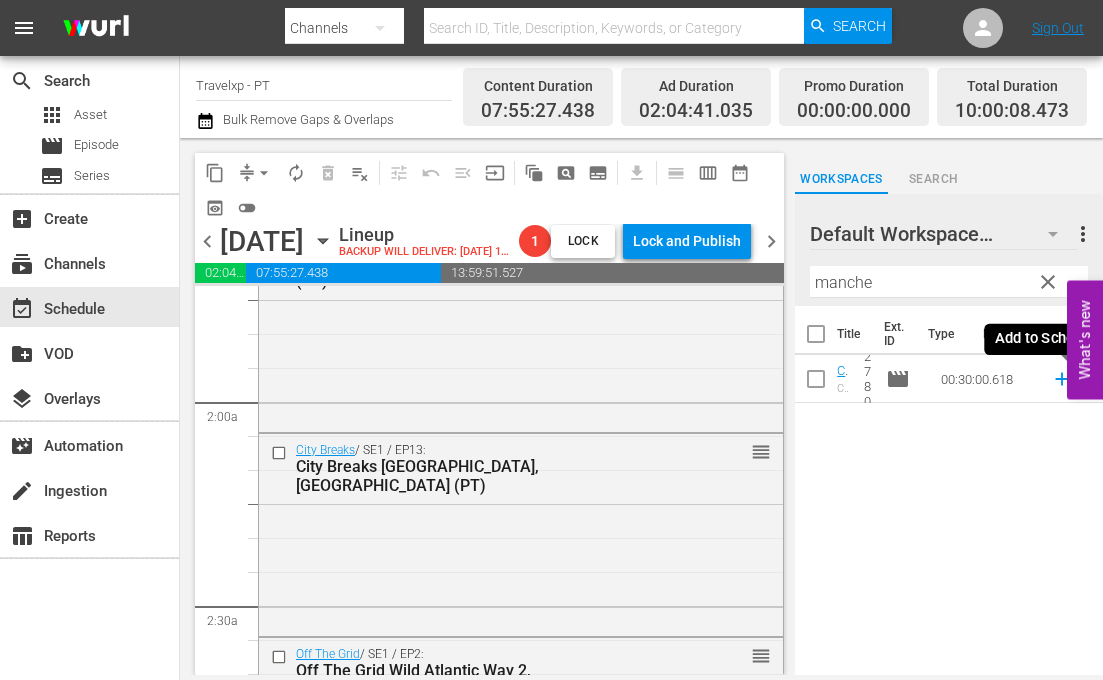 click 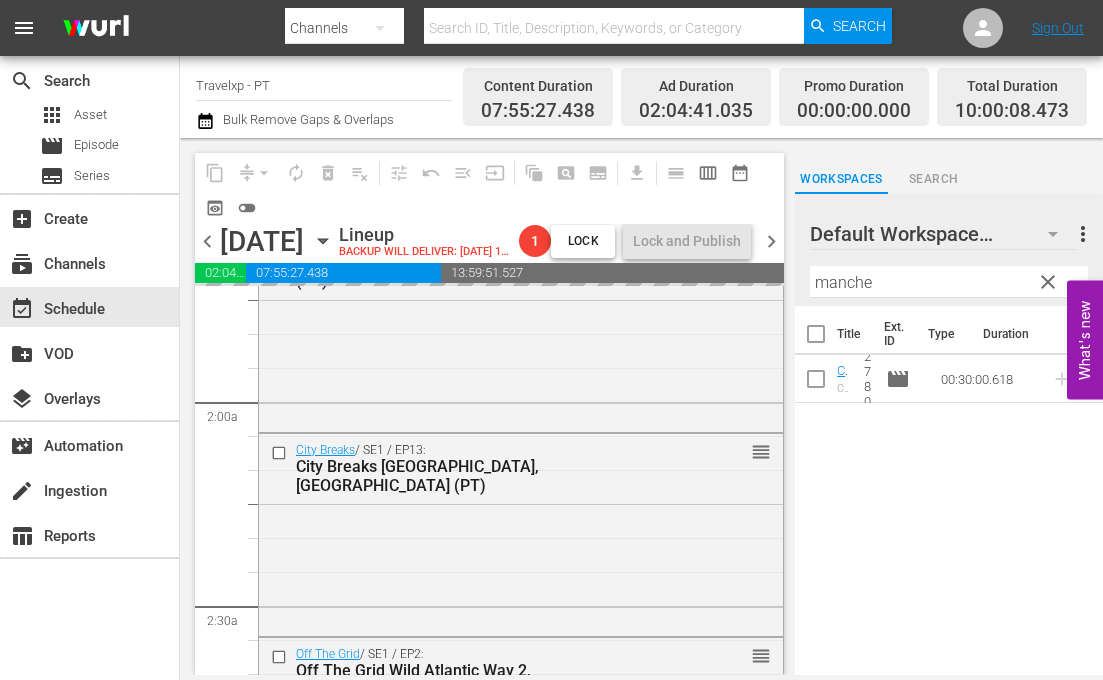 click on "manche" at bounding box center [949, 282] 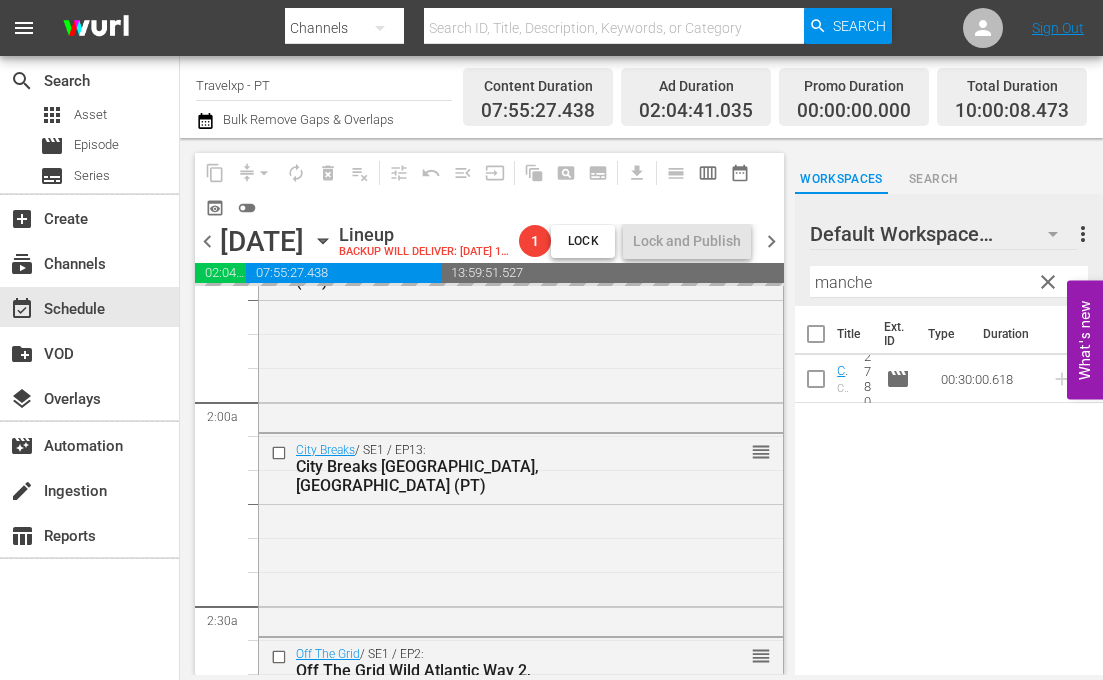 click on "manche" at bounding box center (949, 282) 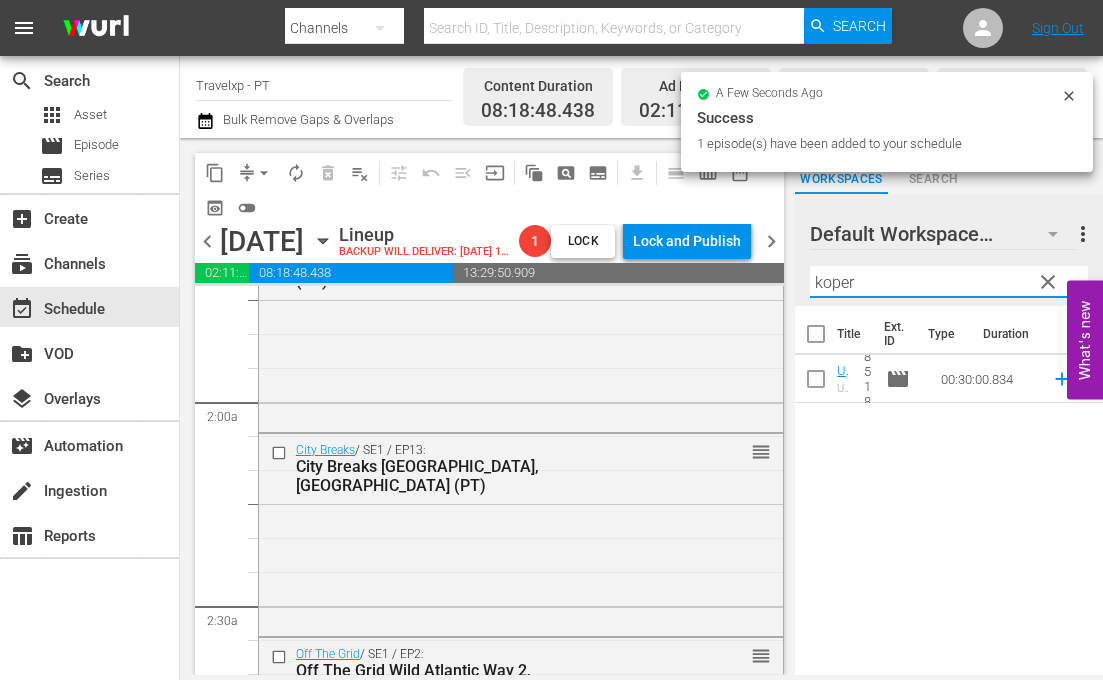 click 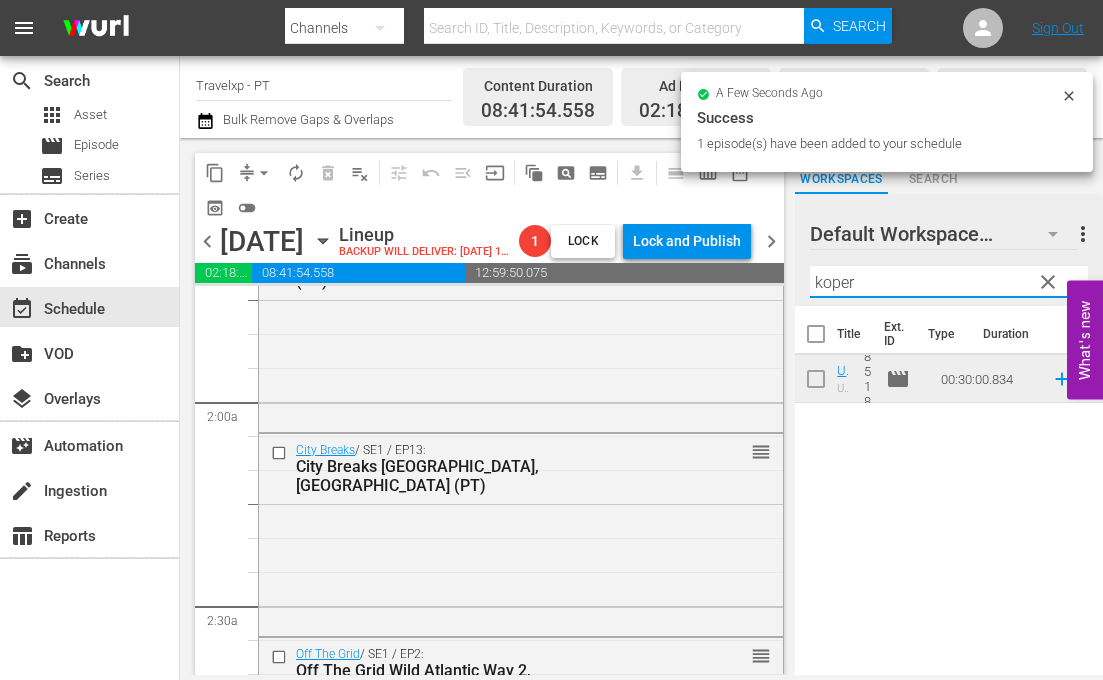 click on "koper" at bounding box center [949, 282] 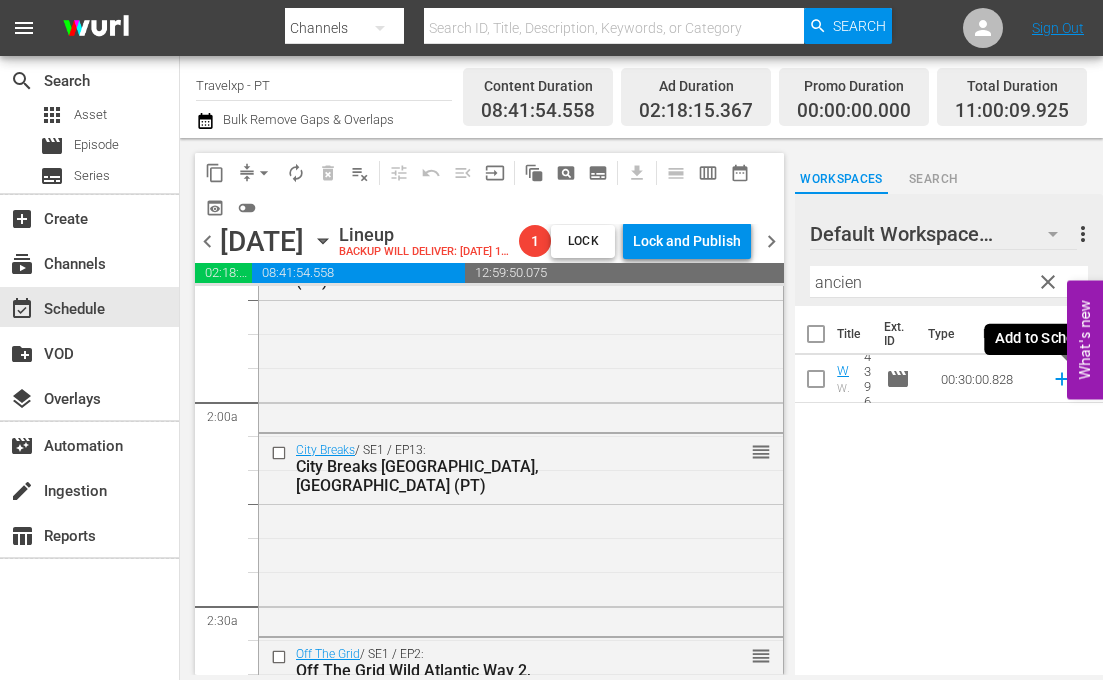 click 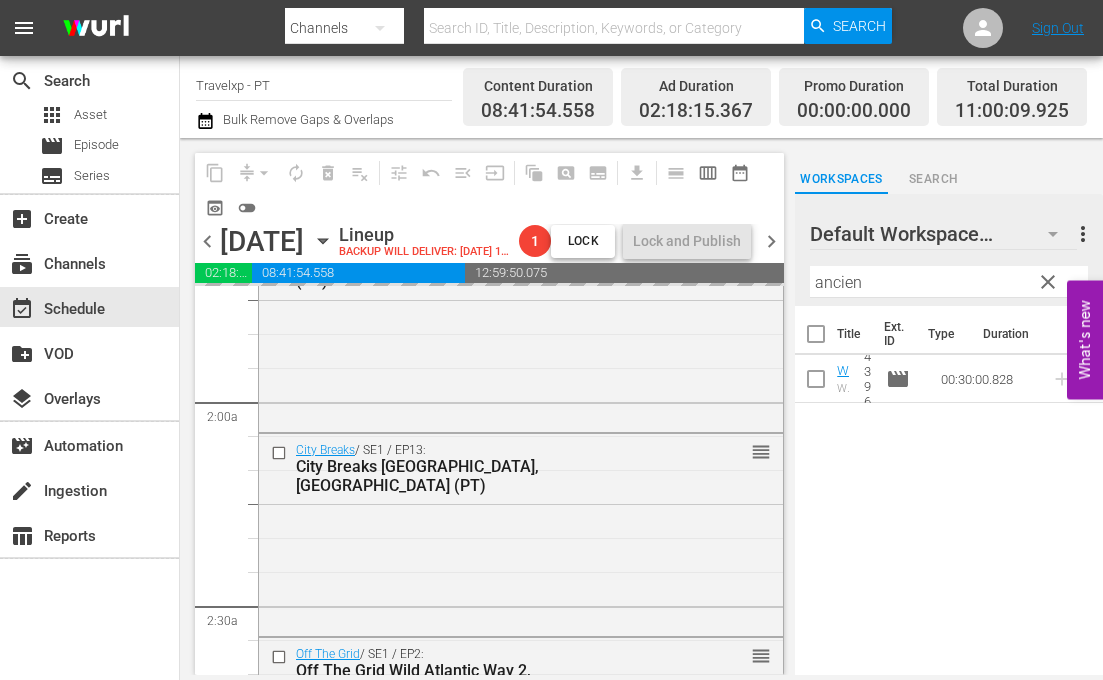 click on "ancien" at bounding box center (949, 282) 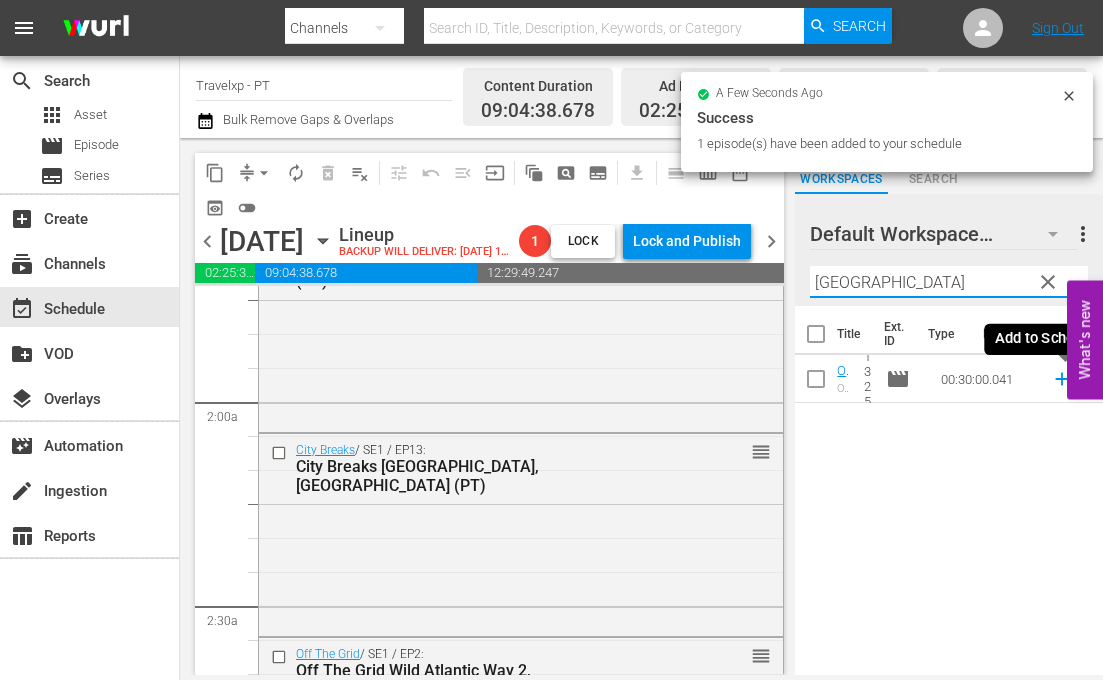click 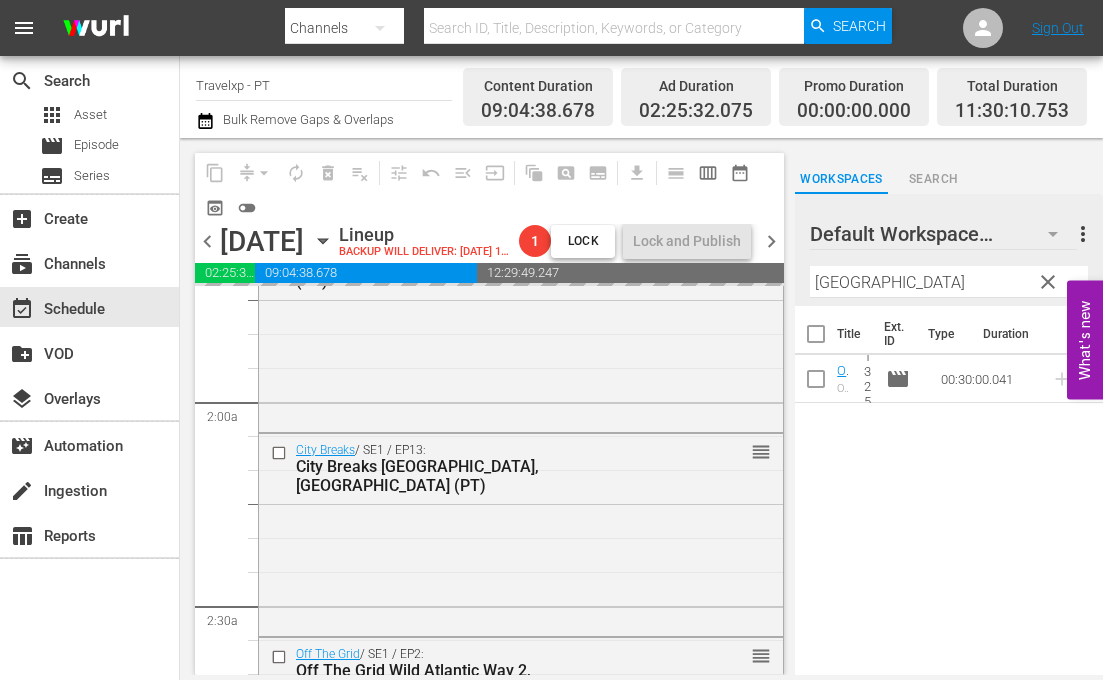 click on "[GEOGRAPHIC_DATA]" at bounding box center [949, 282] 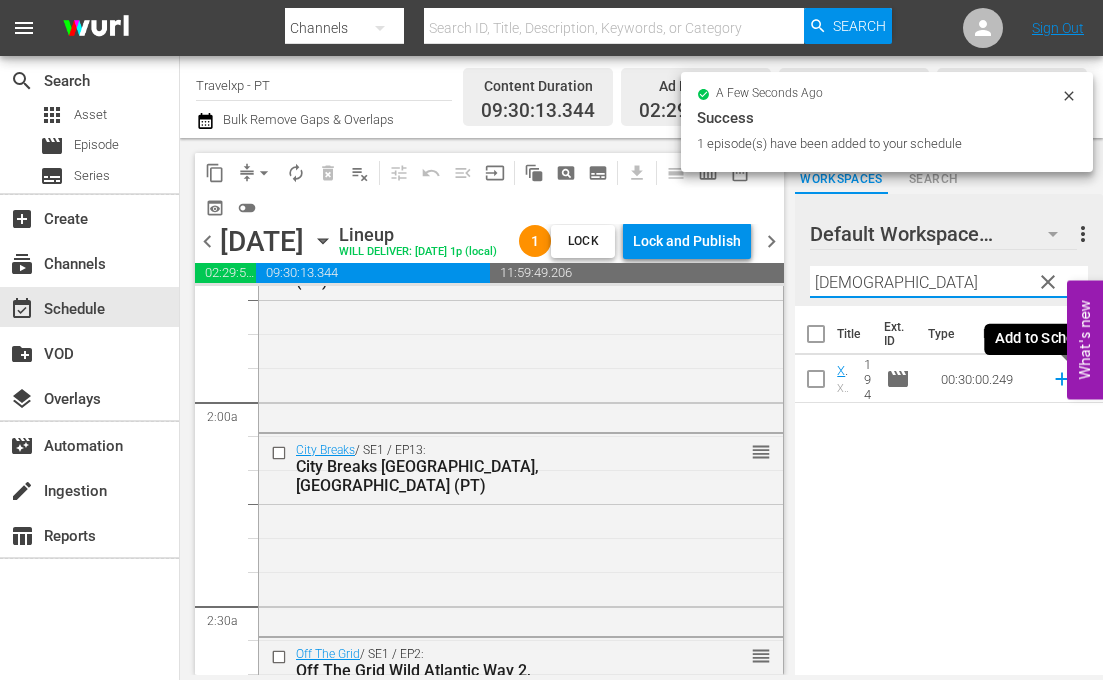 click 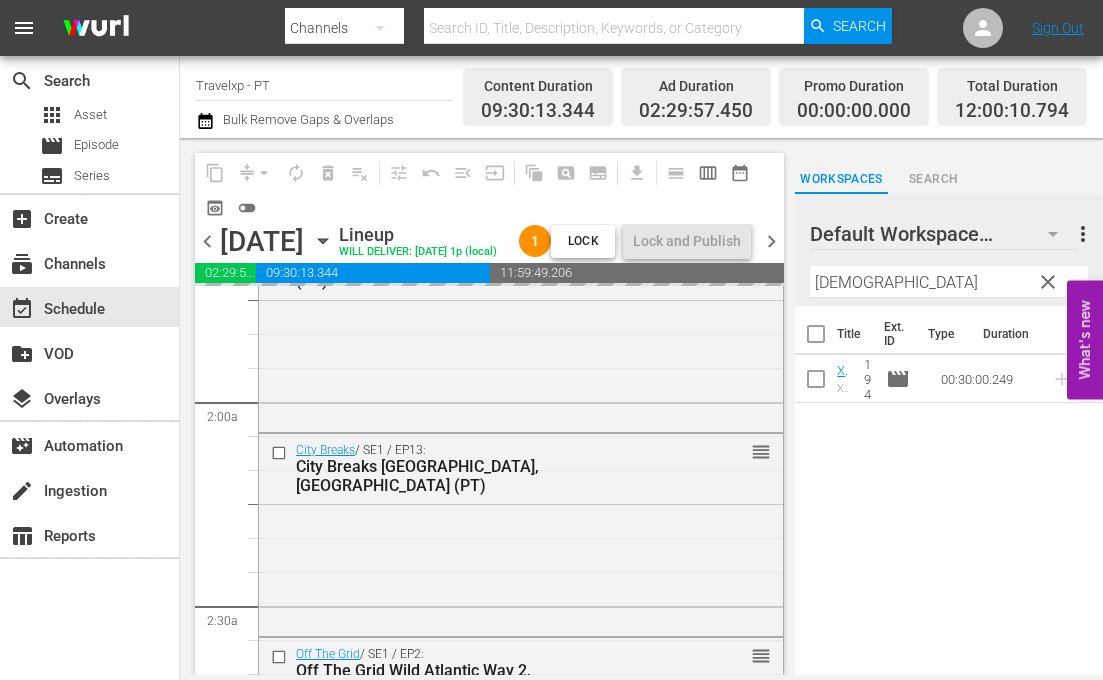 click on "[DEMOGRAPHIC_DATA]" at bounding box center [949, 282] 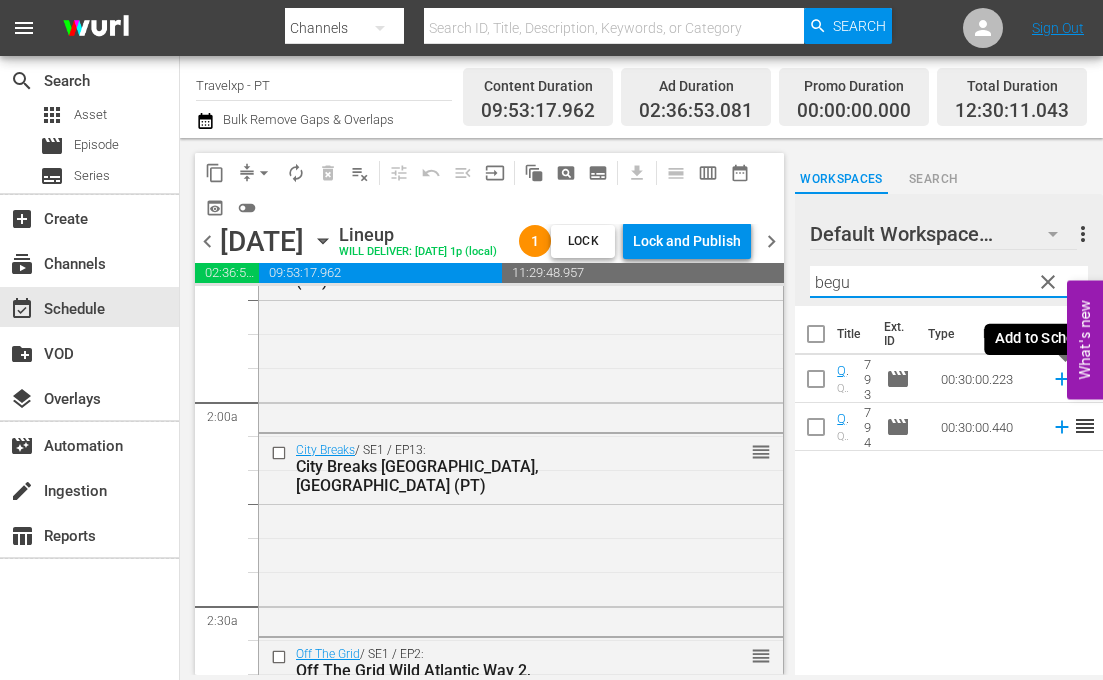 click 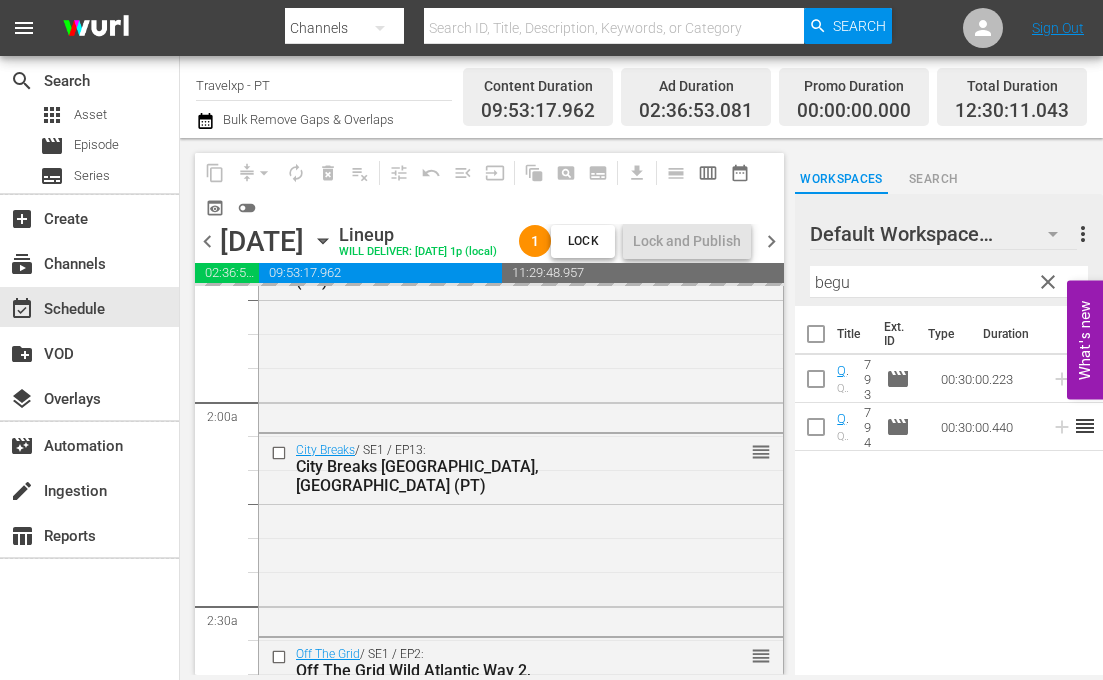 click on "begu" at bounding box center (949, 282) 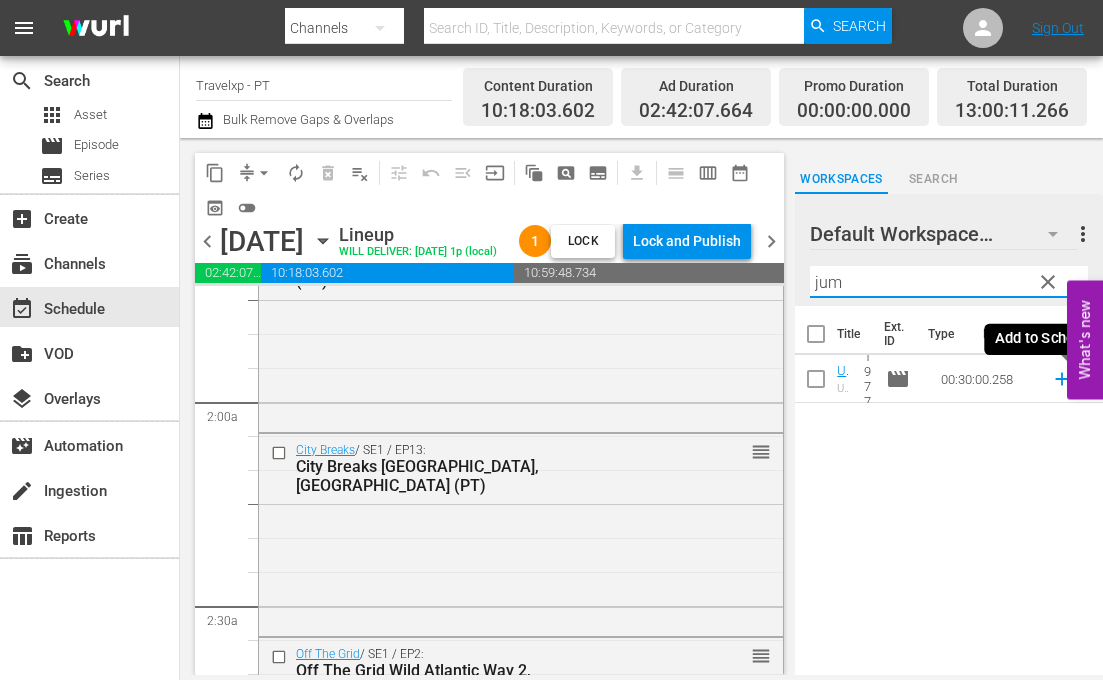 click 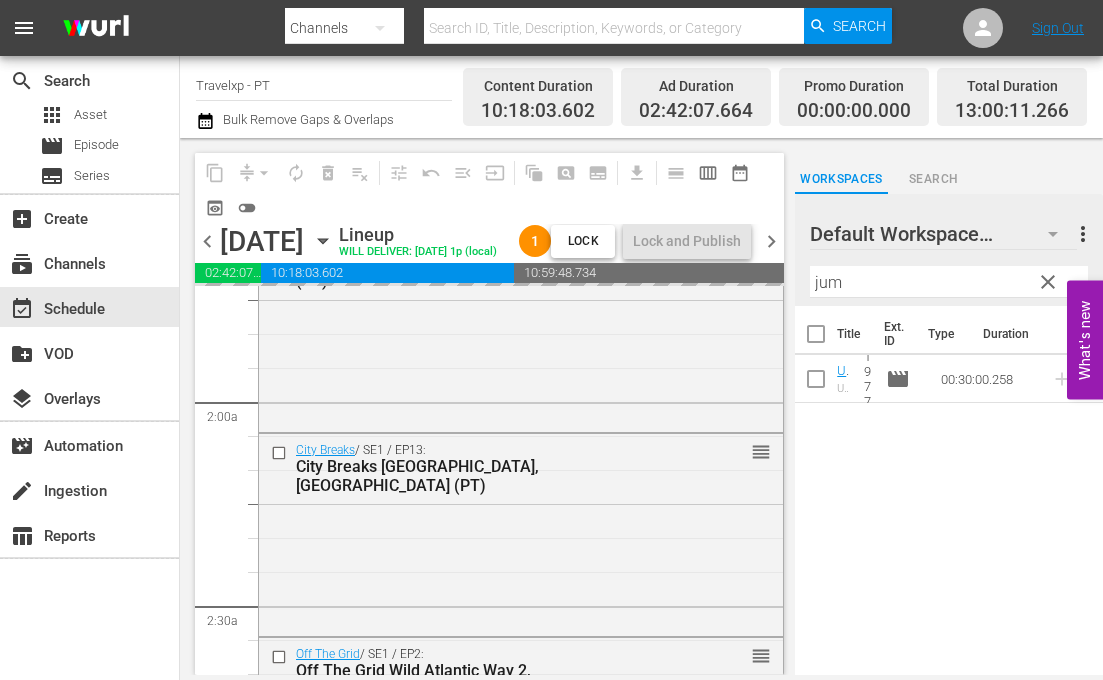 click on "jum" at bounding box center (949, 282) 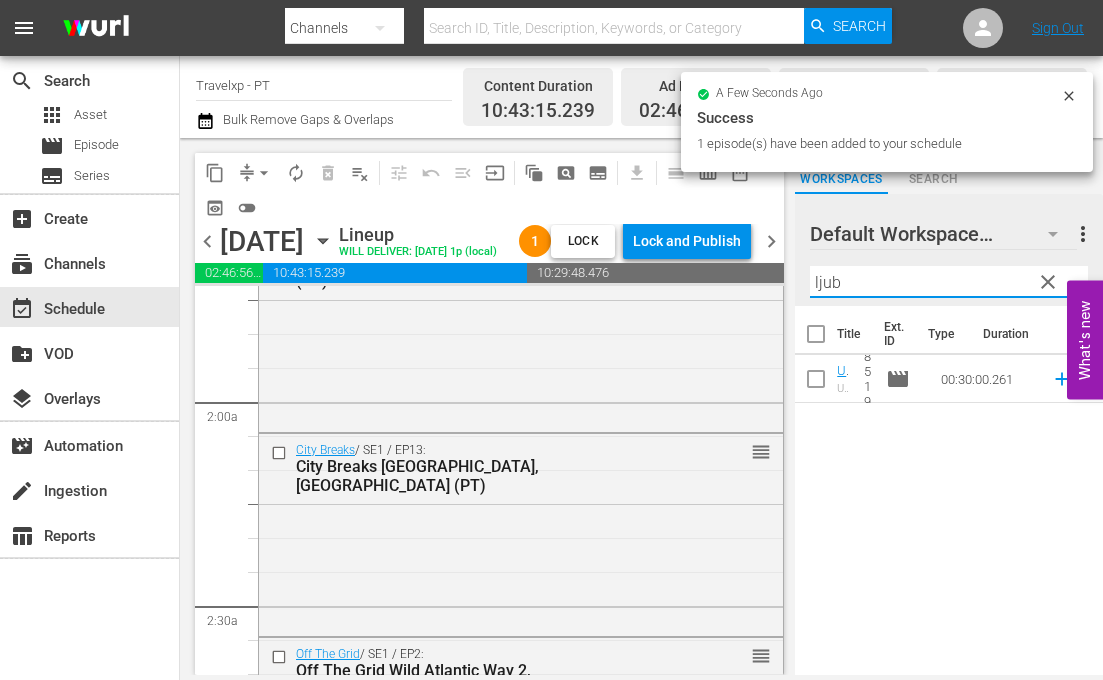 click 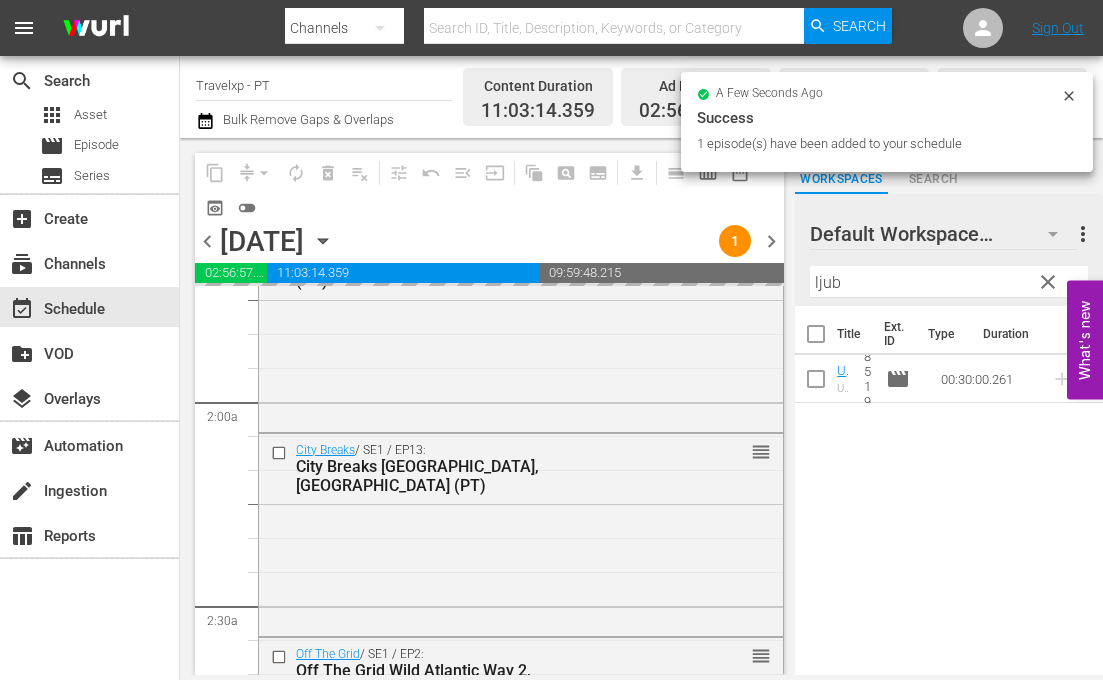 click on "ljub" at bounding box center (949, 282) 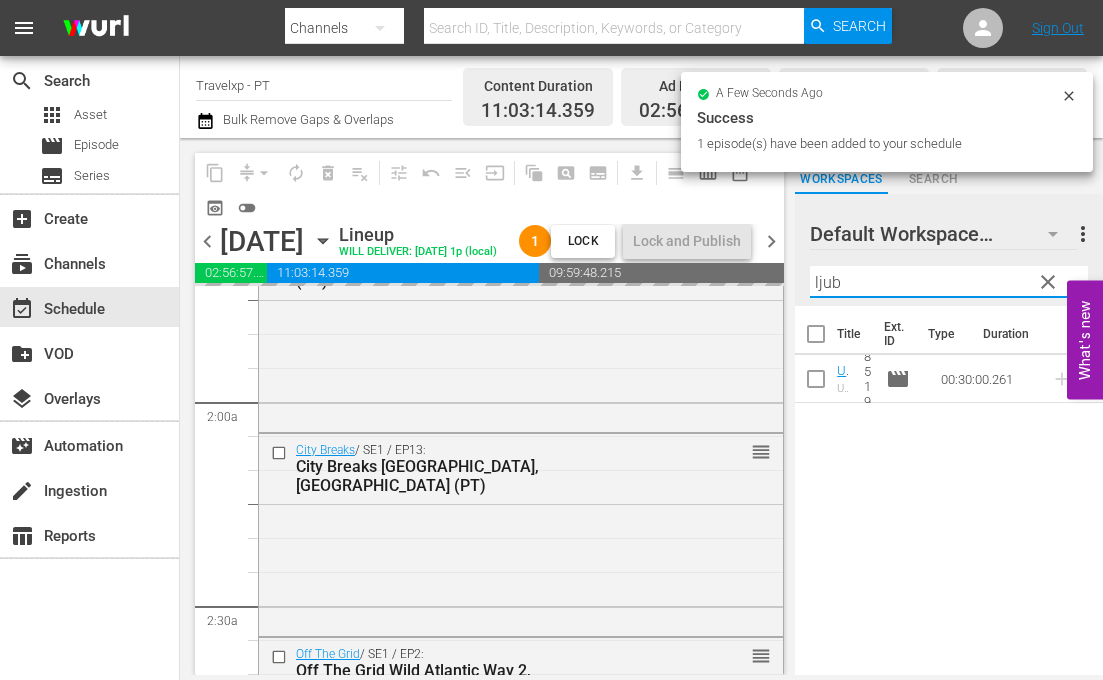 click on "ljub" at bounding box center [949, 282] 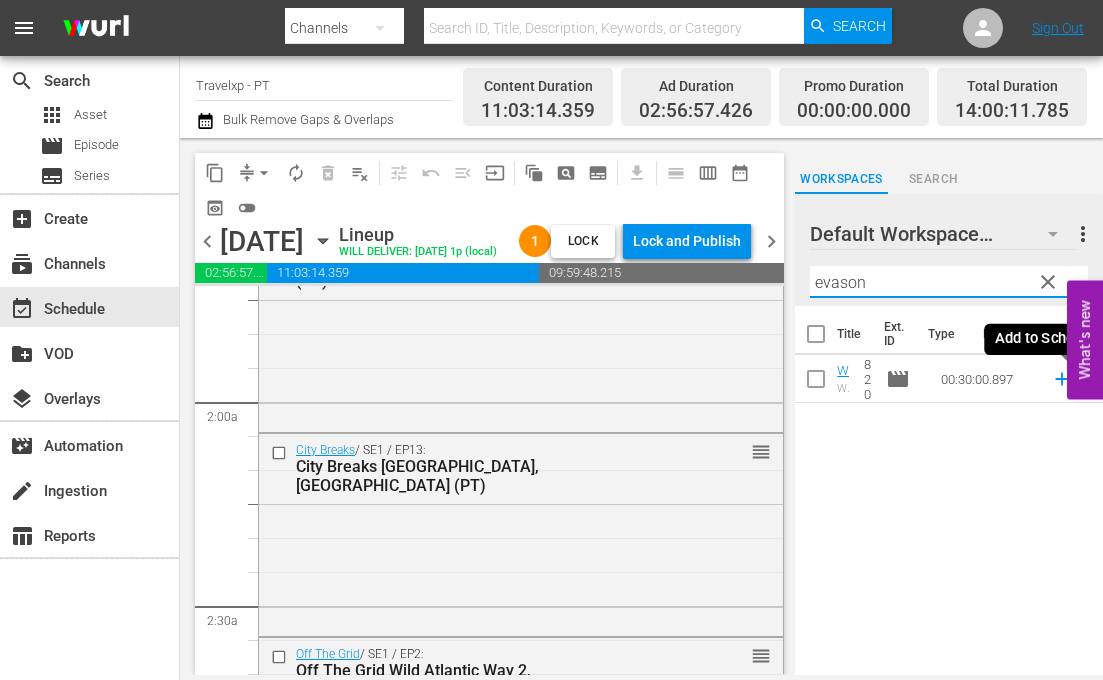 click 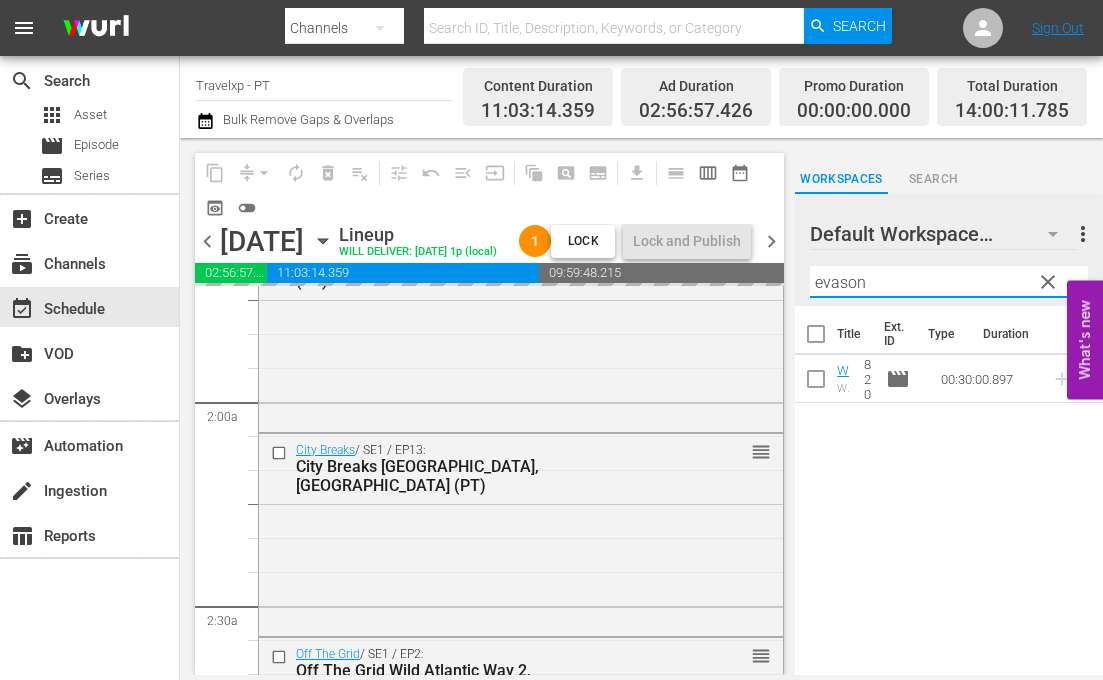 click on "evason" at bounding box center (949, 282) 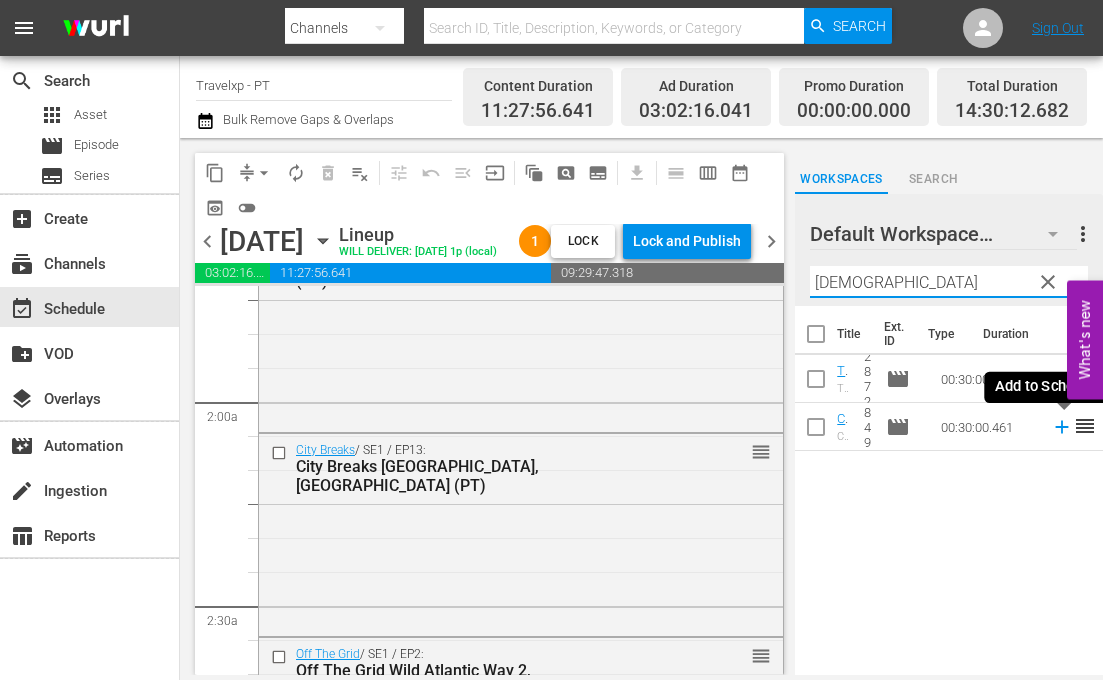click 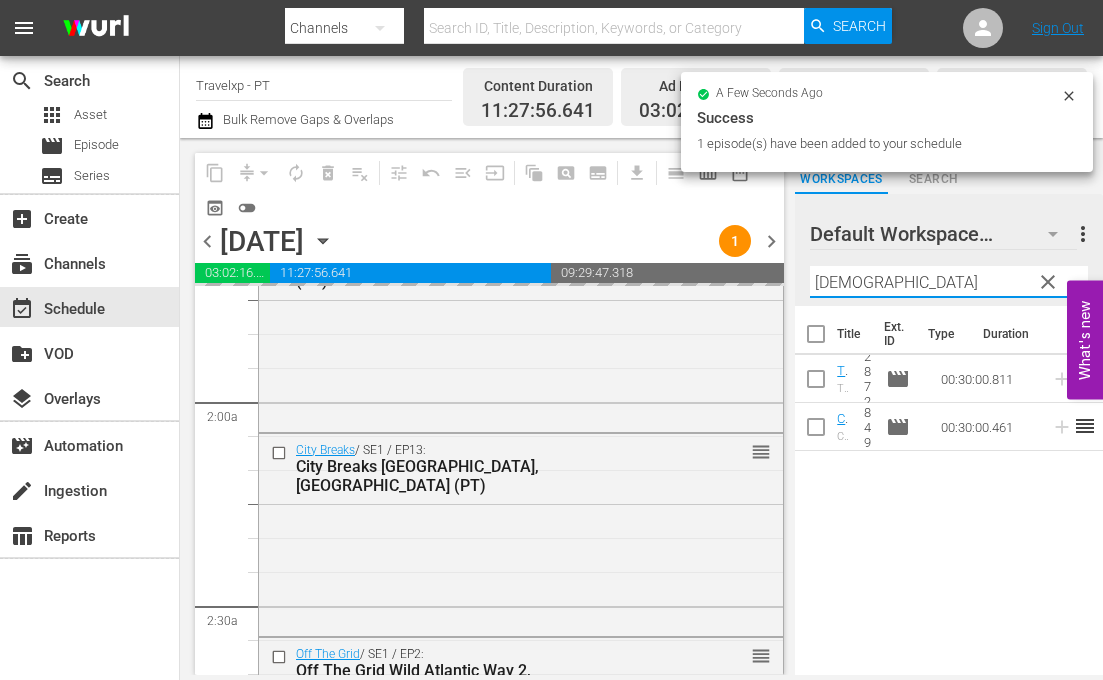 click on "[DEMOGRAPHIC_DATA]" at bounding box center (949, 282) 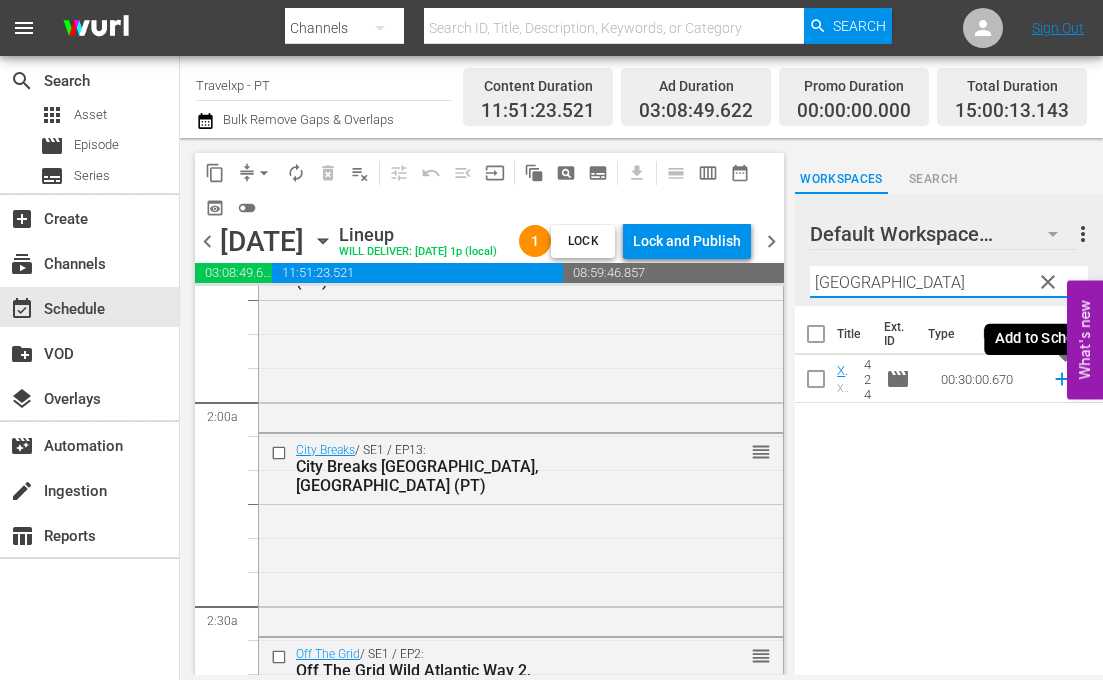 click 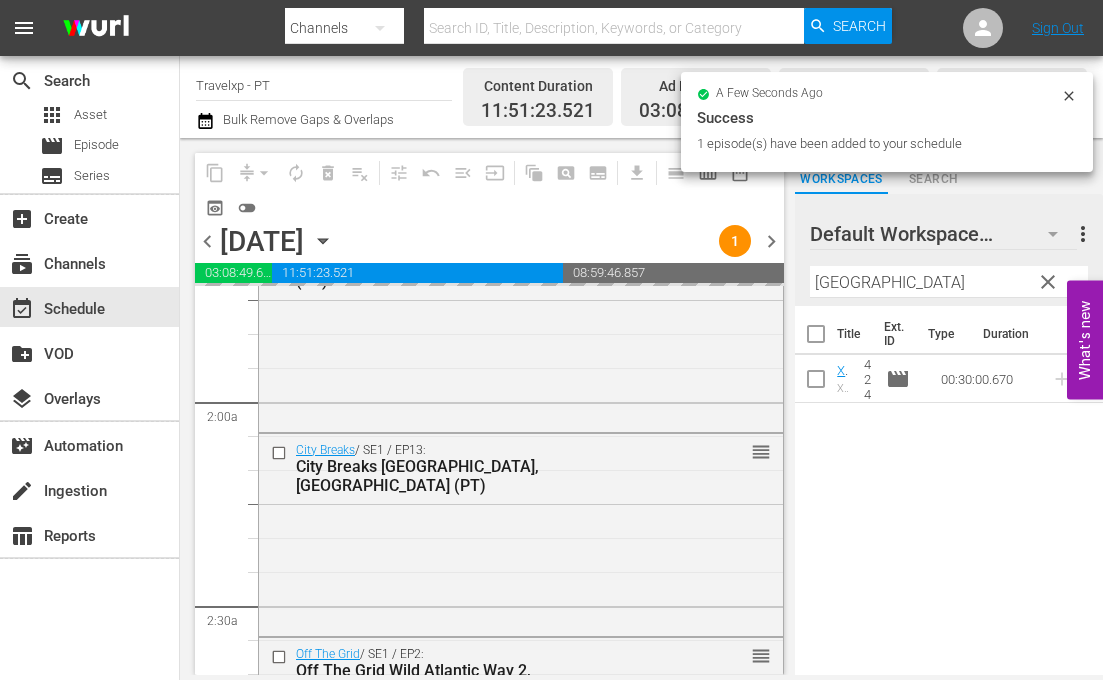 click on "[GEOGRAPHIC_DATA]" at bounding box center [949, 282] 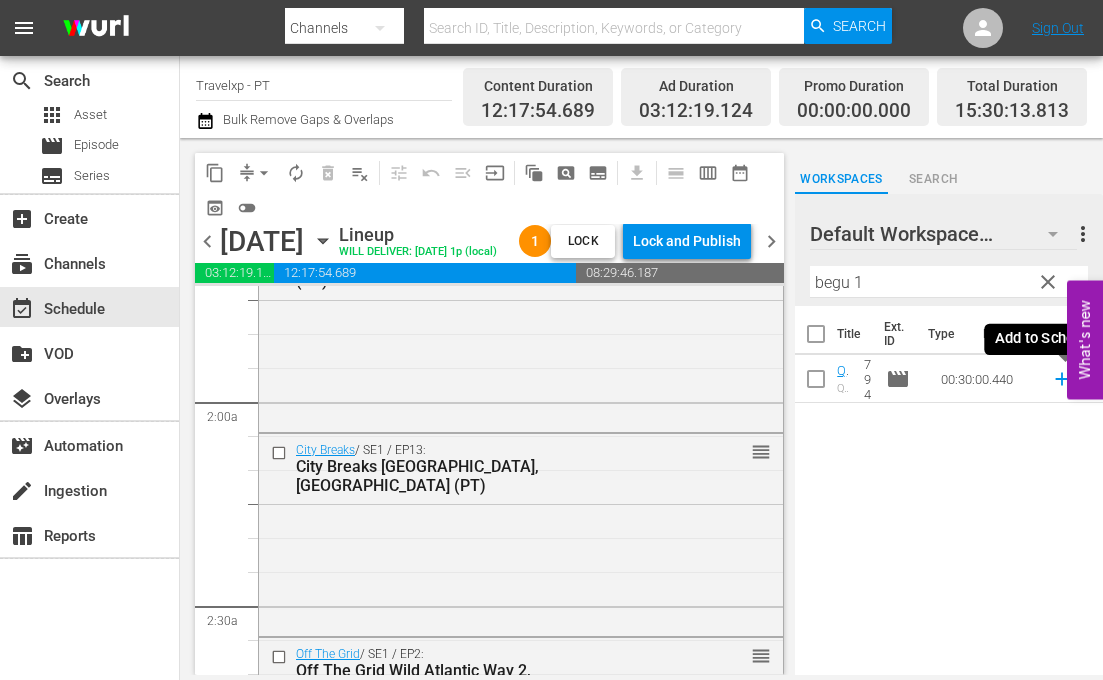 click 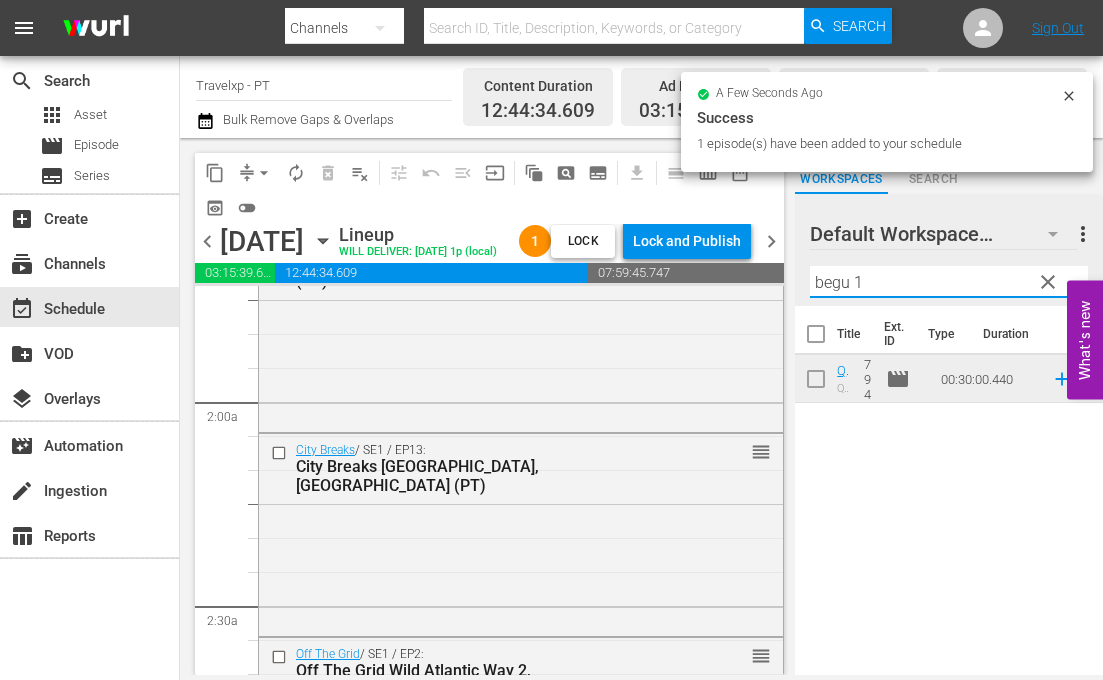 click on "begu 1" at bounding box center [949, 282] 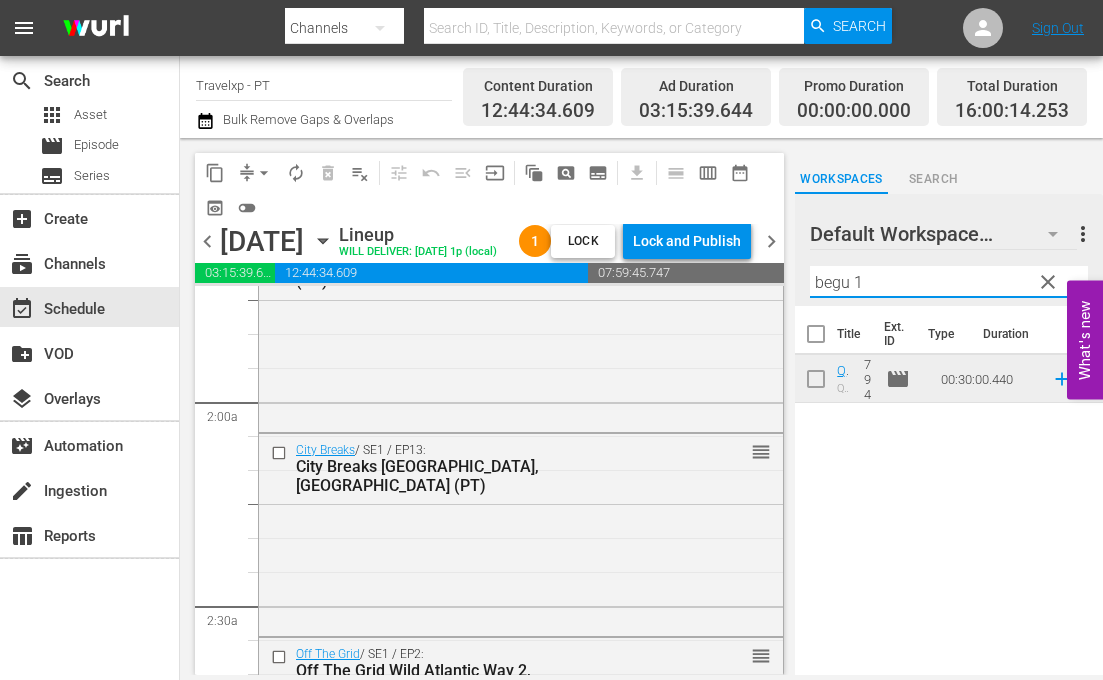 click on "begu 1" at bounding box center (949, 282) 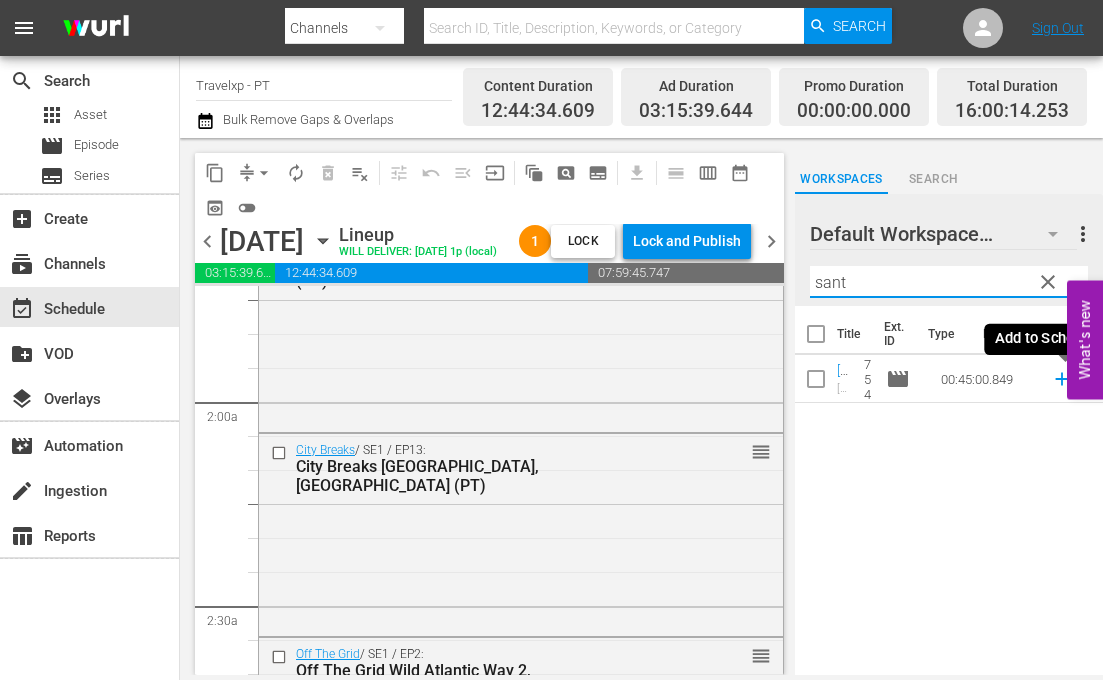click 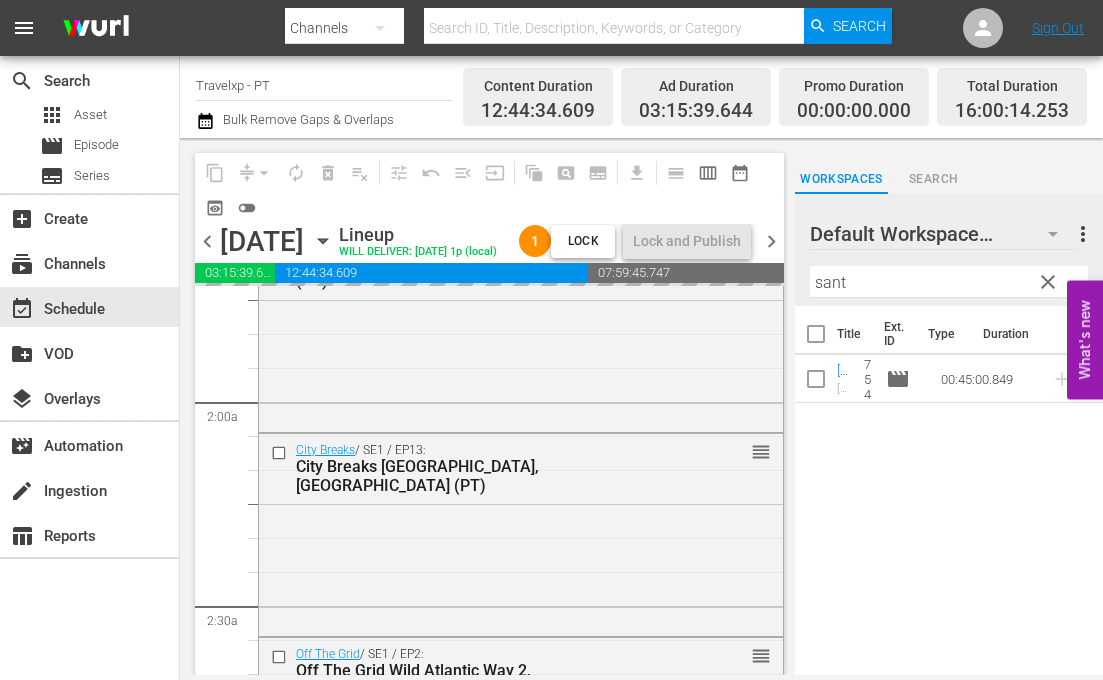 click on "sant" at bounding box center [949, 282] 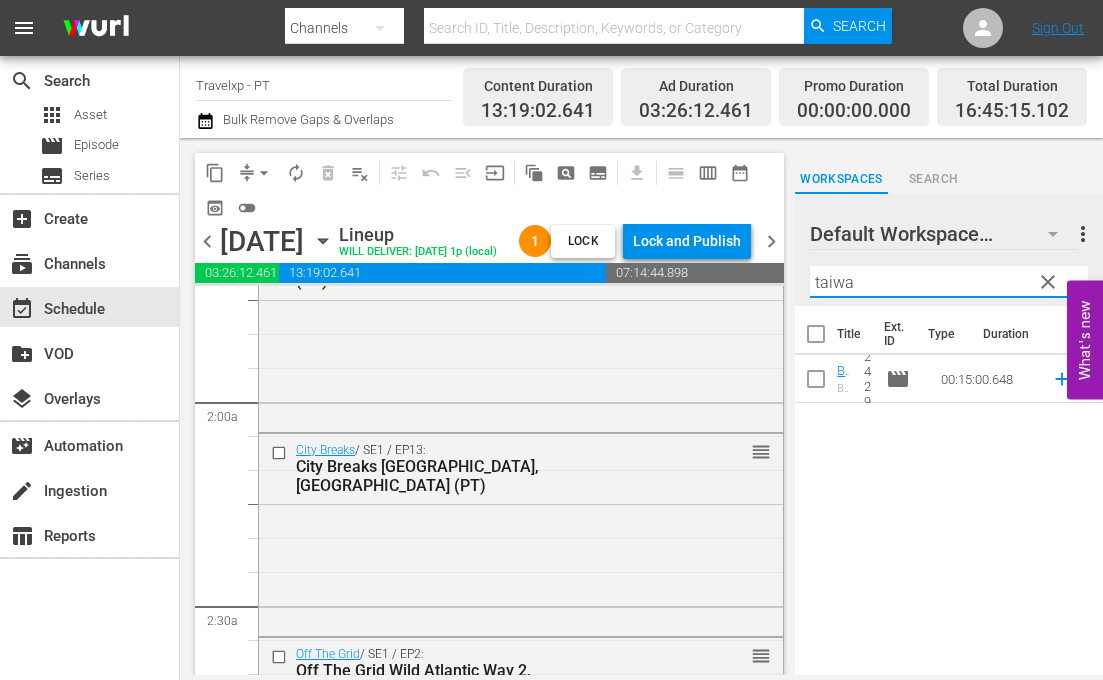 click 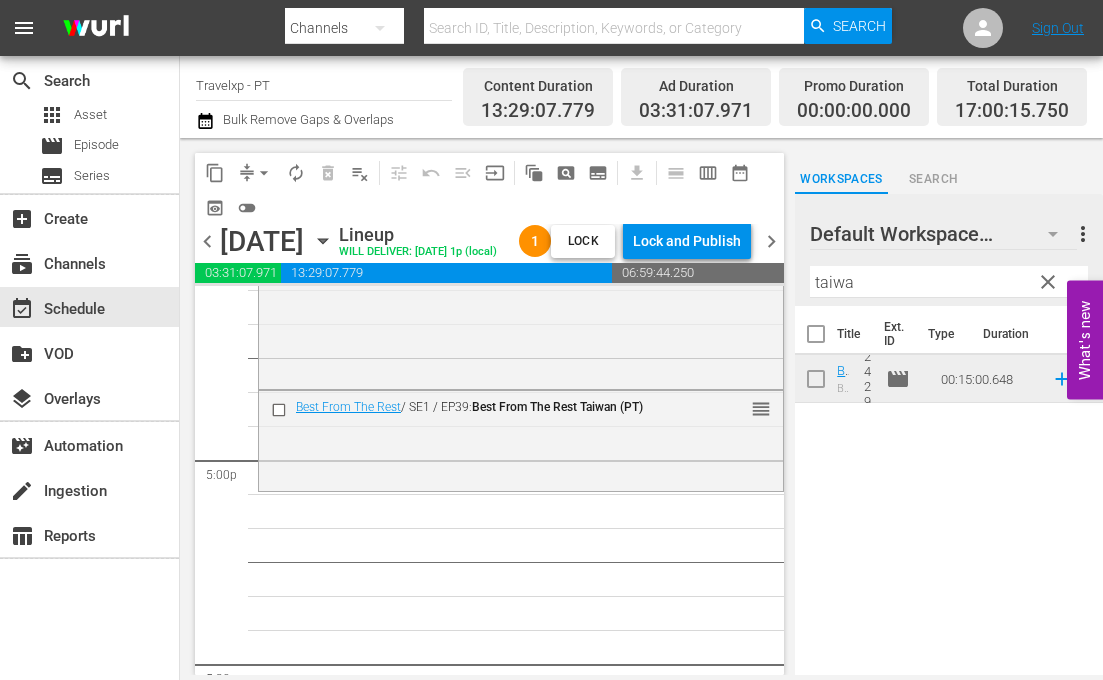 scroll, scrollTop: 6825, scrollLeft: 0, axis: vertical 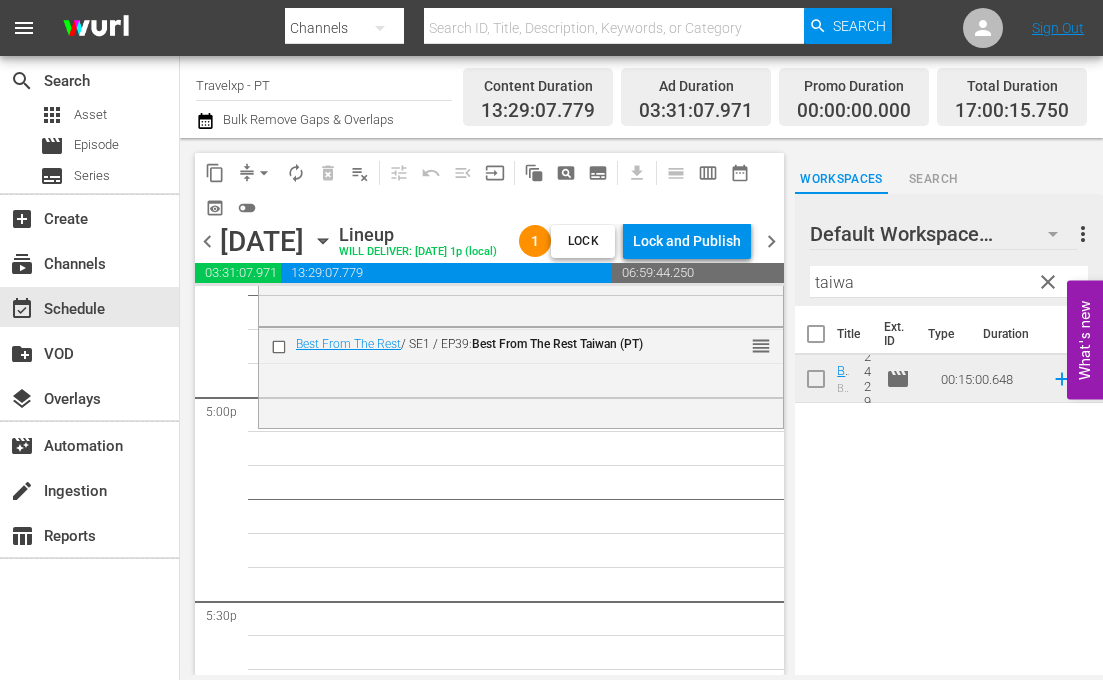 click on "taiwa" at bounding box center [949, 282] 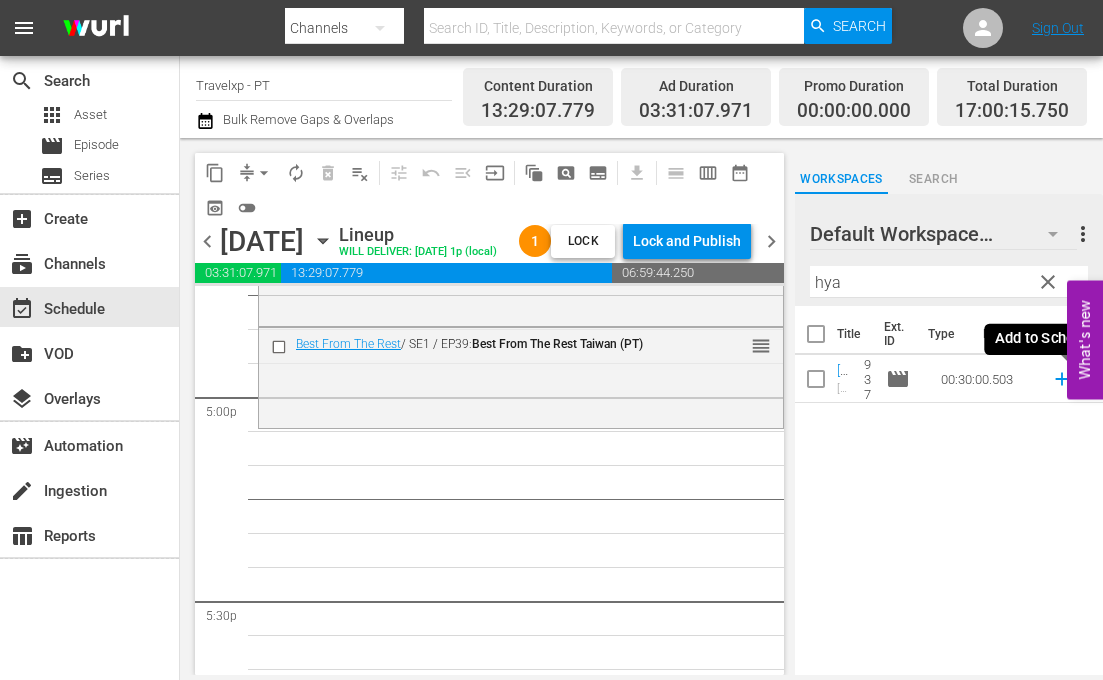 click 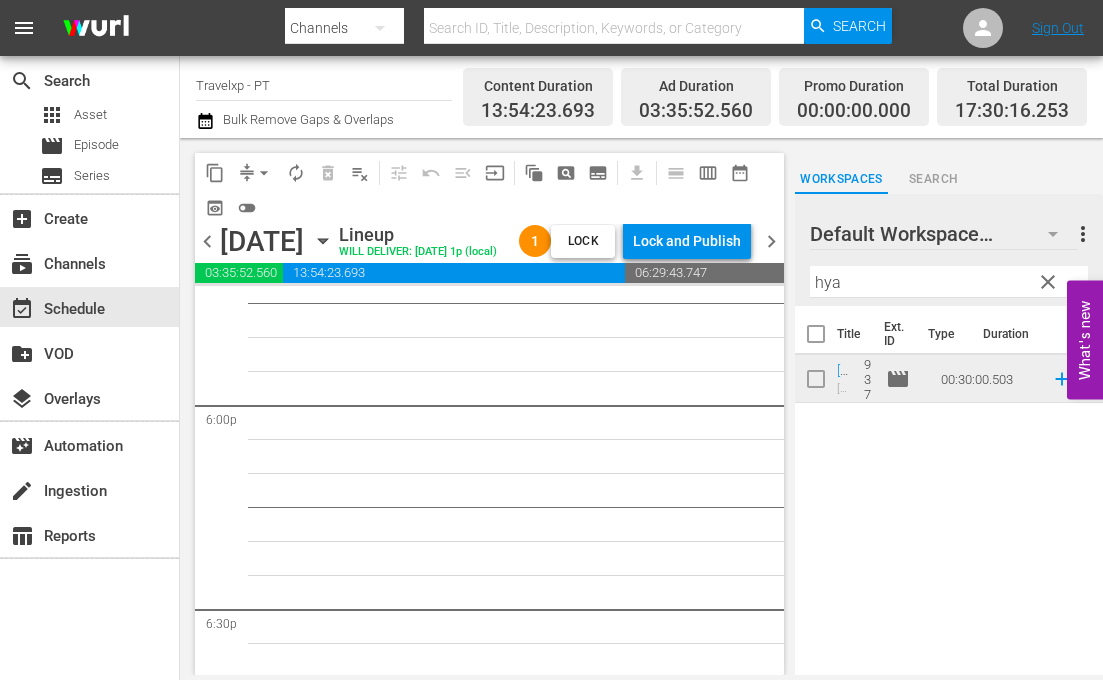 scroll, scrollTop: 7125, scrollLeft: 0, axis: vertical 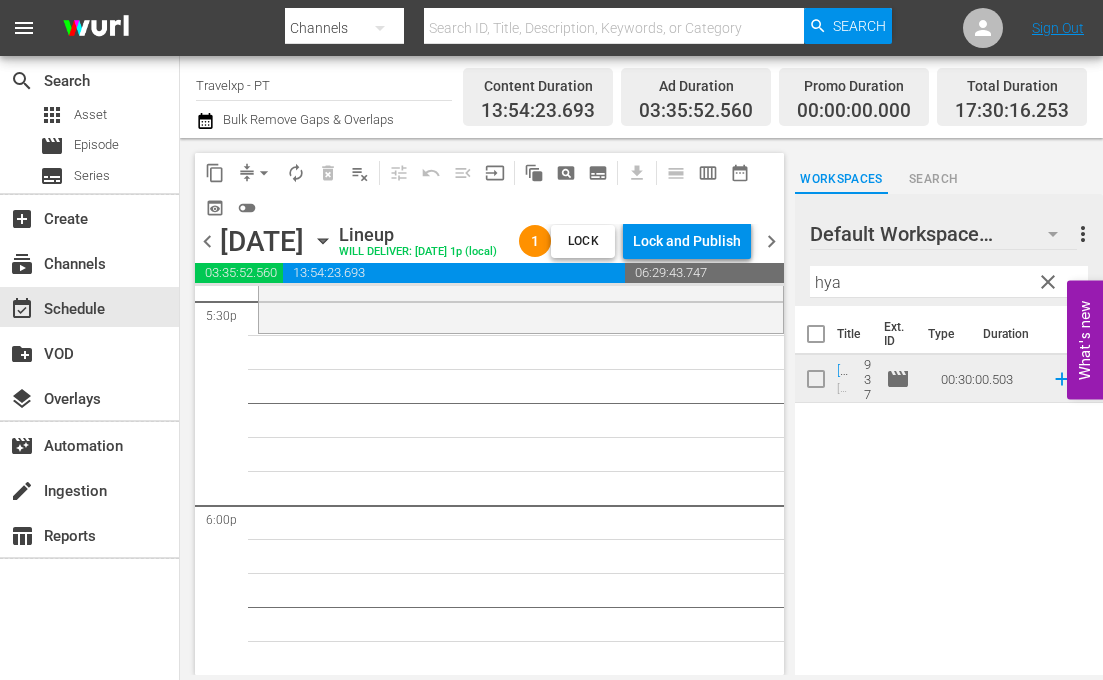 click on "hya" at bounding box center [949, 282] 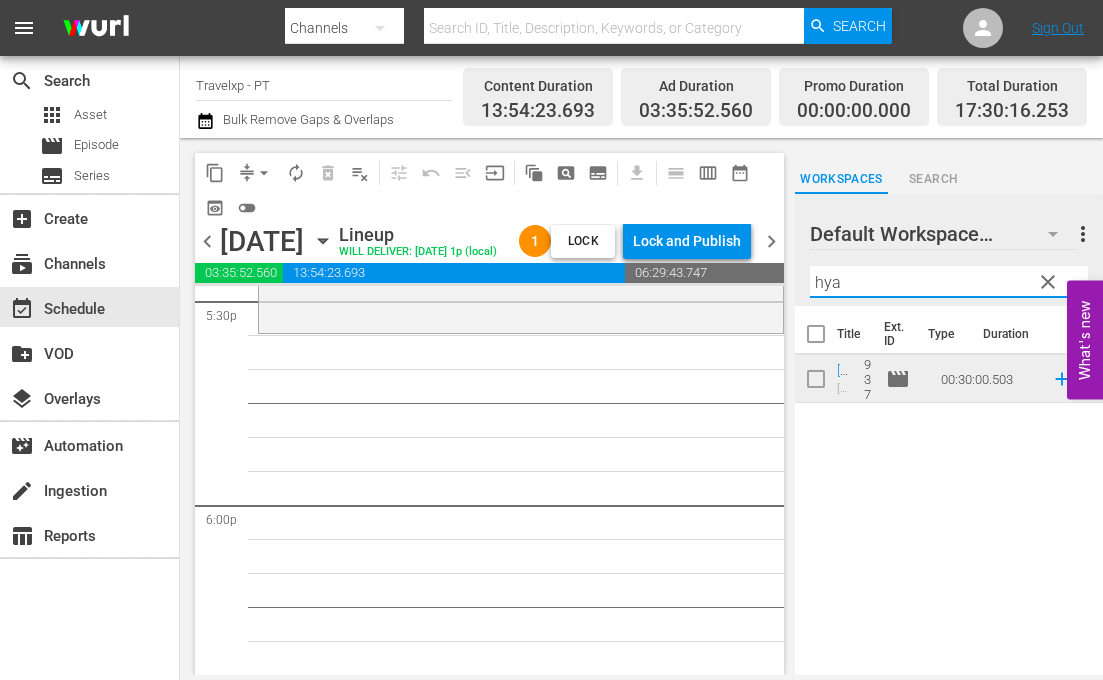 click on "hya" at bounding box center (949, 282) 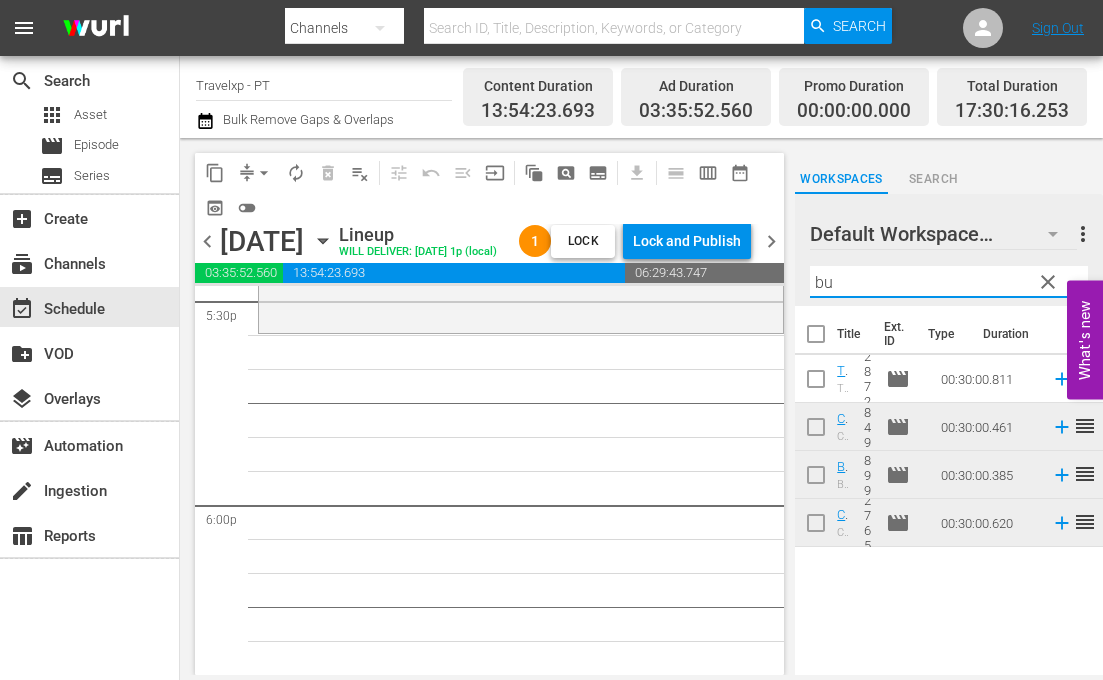 drag, startPoint x: 929, startPoint y: 610, endPoint x: 957, endPoint y: 585, distance: 37.536648 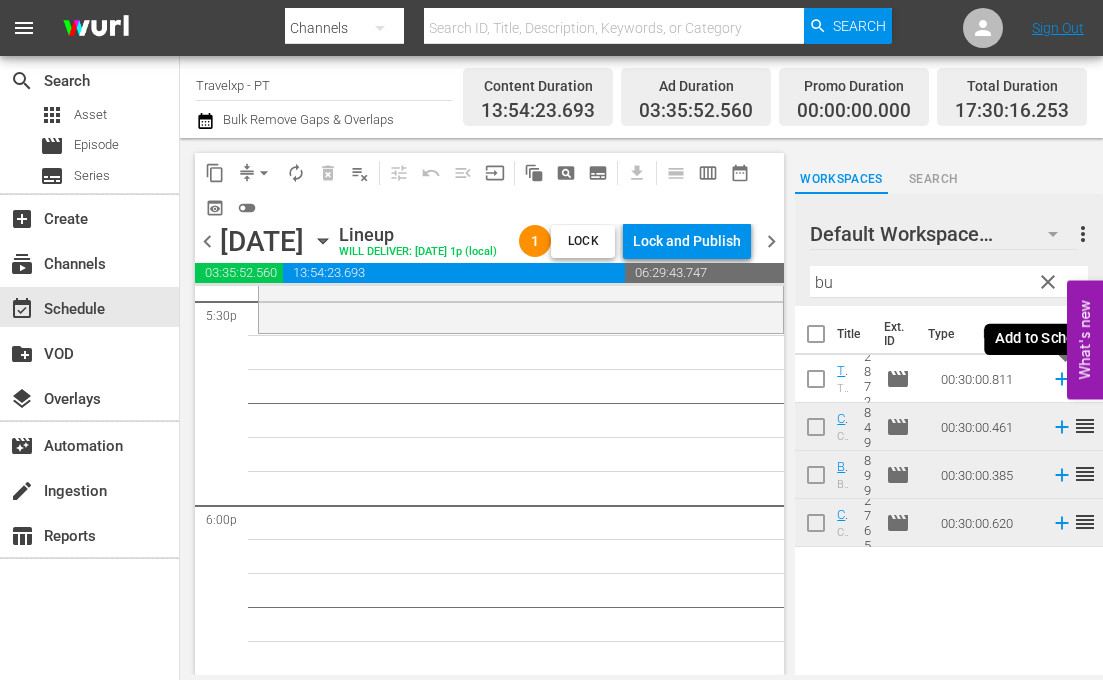 click 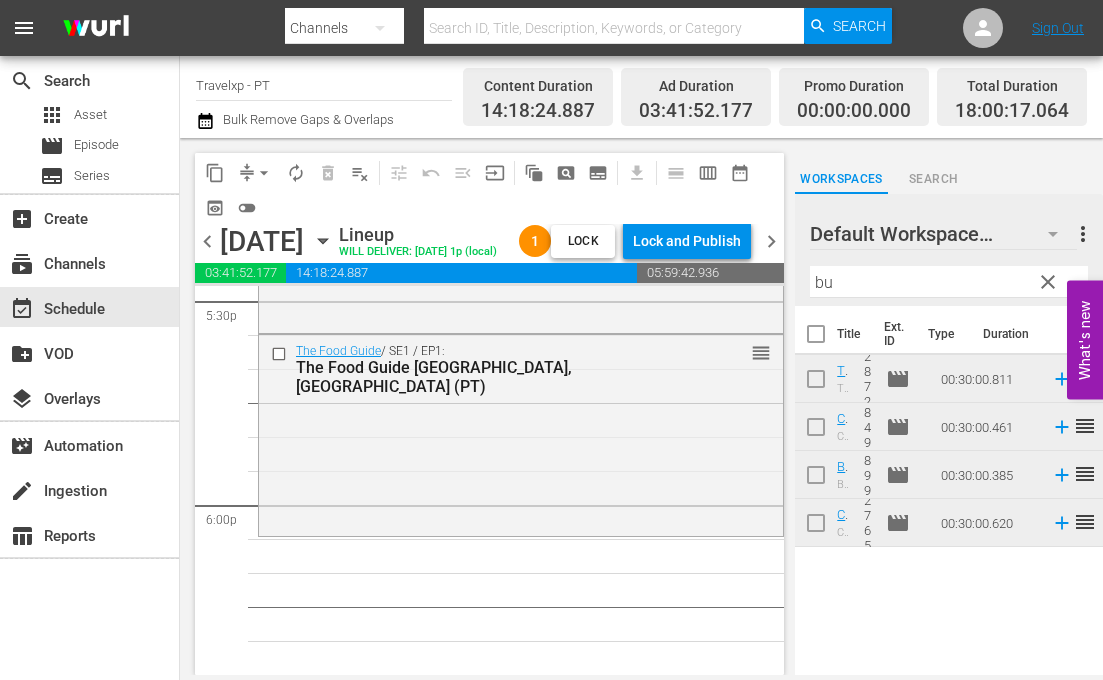 click on "bu" at bounding box center [949, 282] 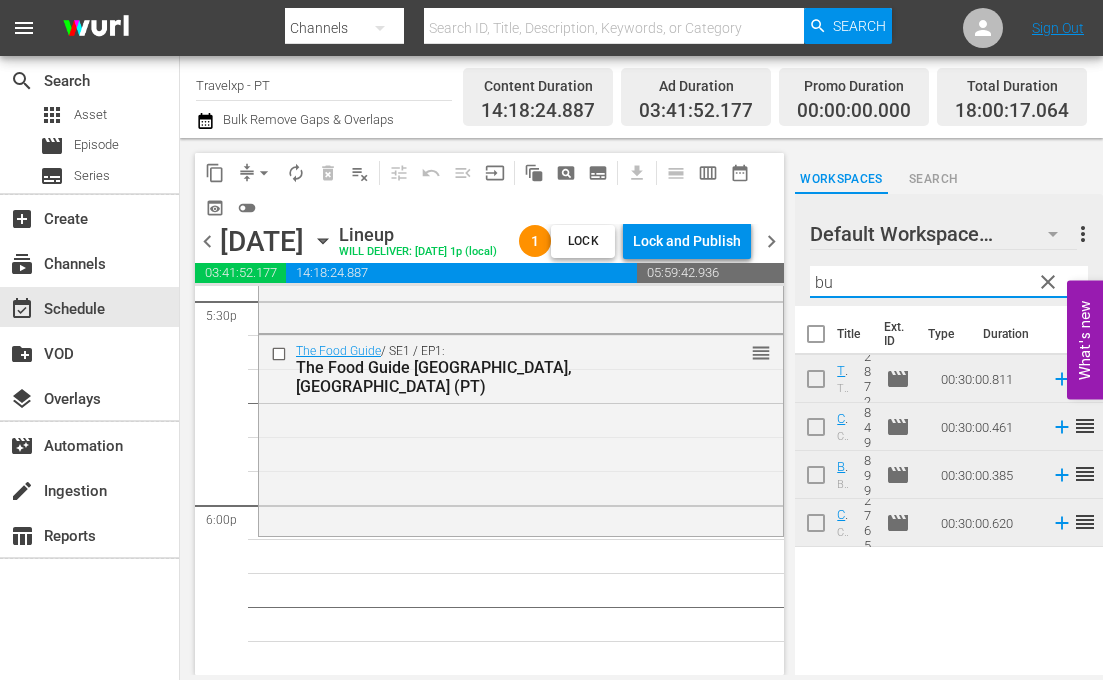 click on "bu" at bounding box center (949, 282) 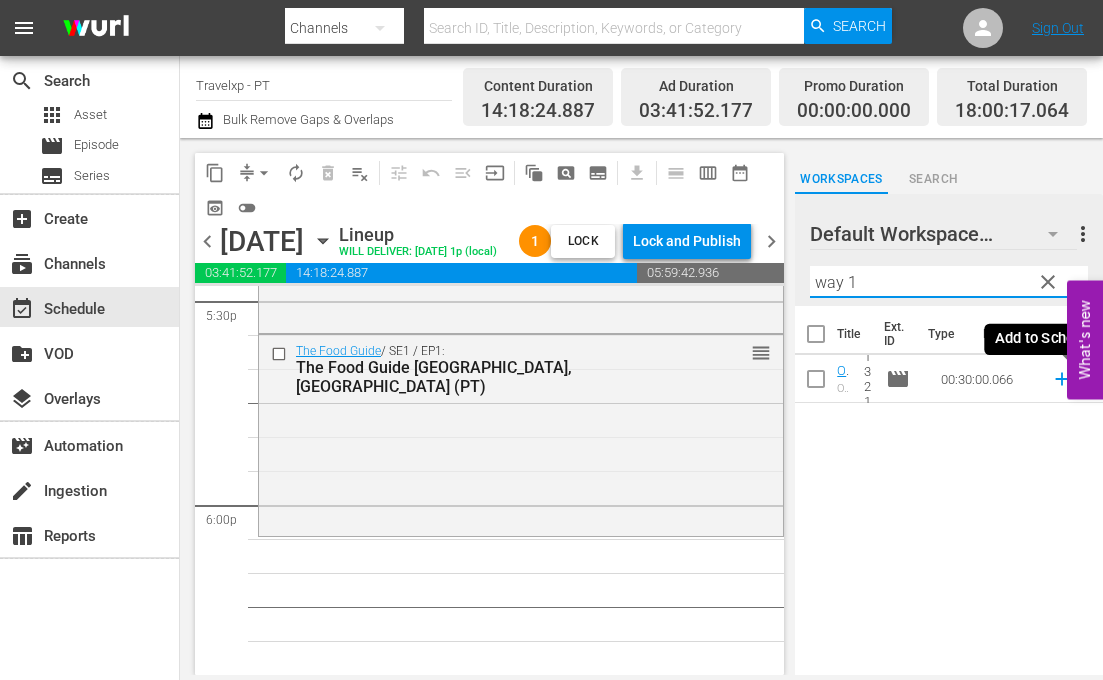 click 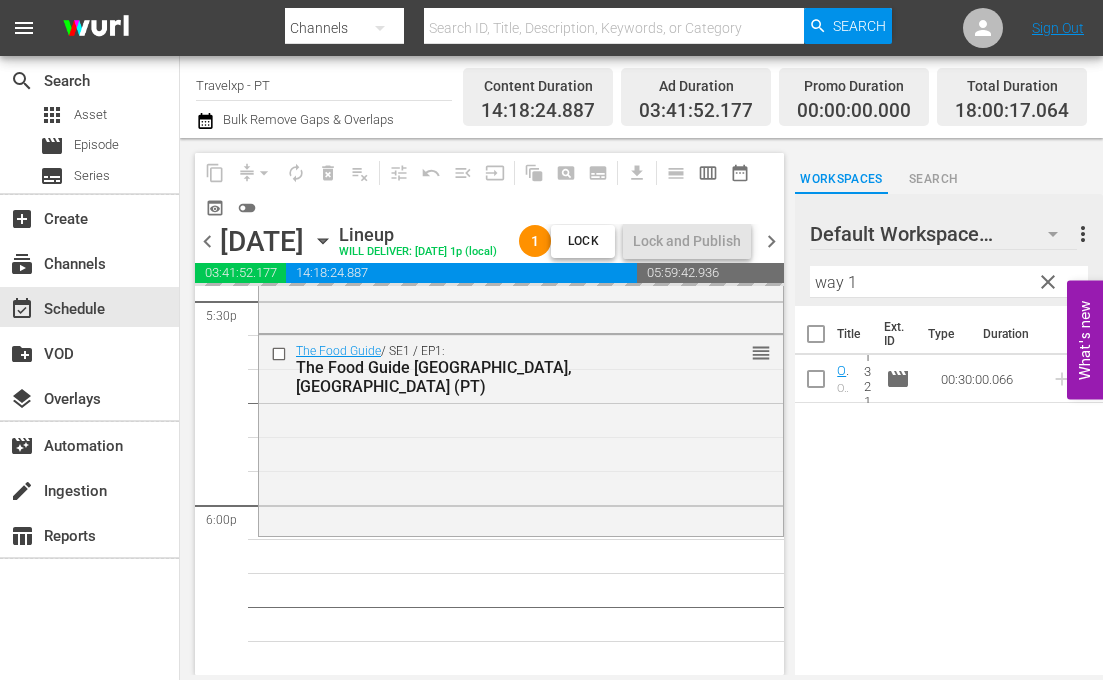 drag, startPoint x: 868, startPoint y: 287, endPoint x: 945, endPoint y: 272, distance: 78.44743 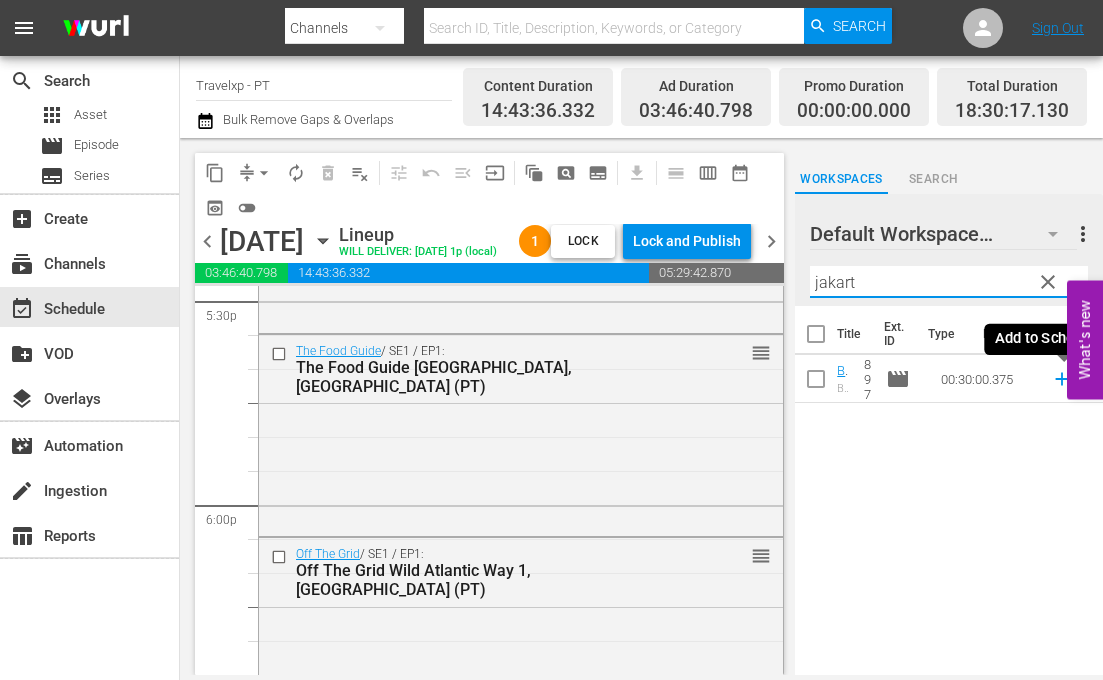 click 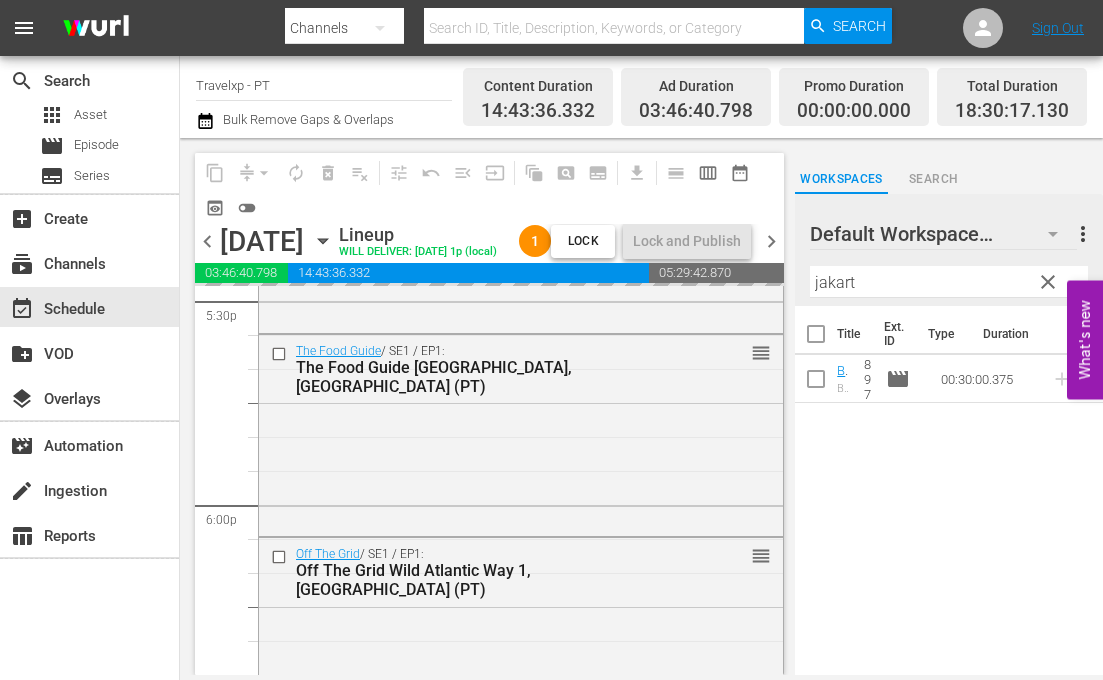 click on "jakart" at bounding box center [949, 282] 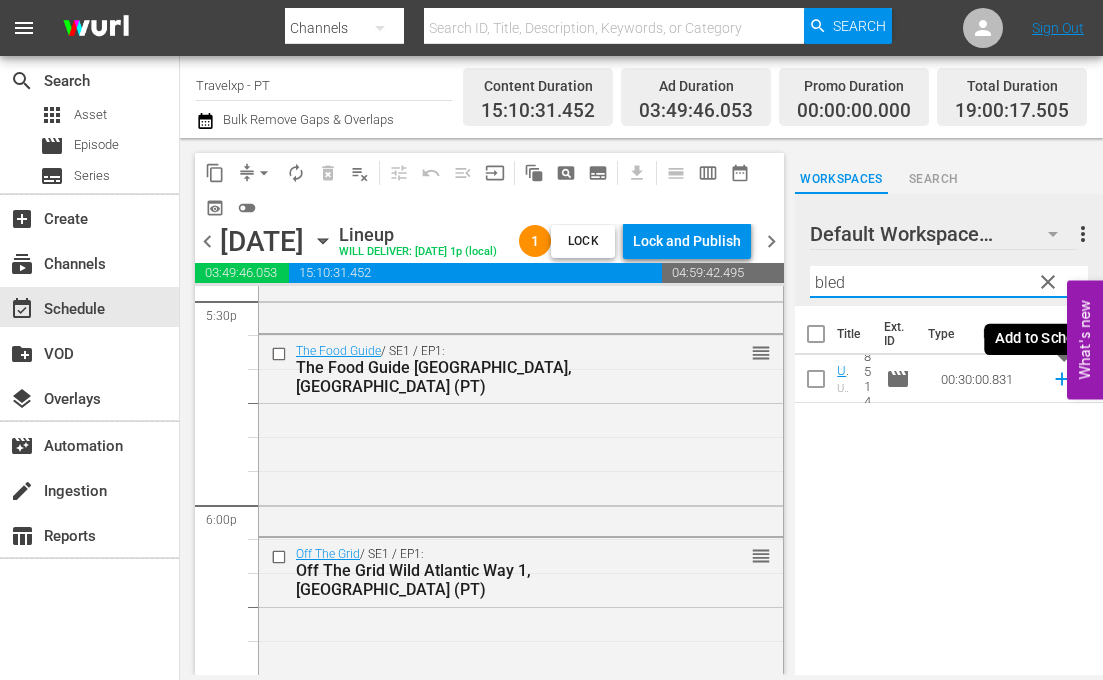 click 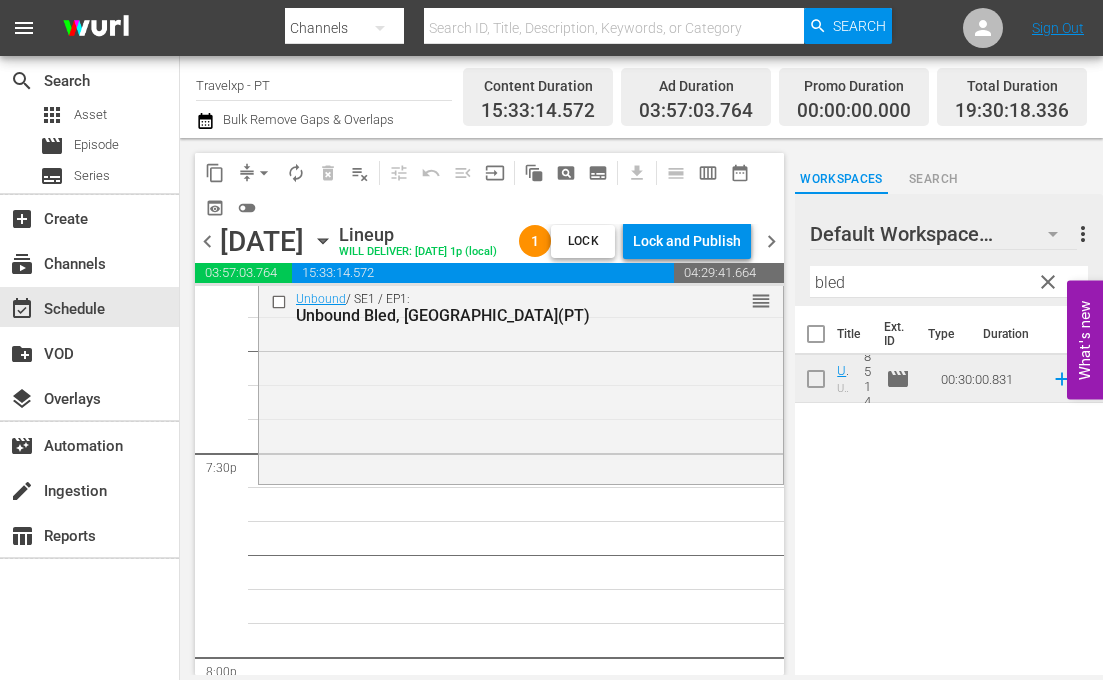 scroll, scrollTop: 7825, scrollLeft: 0, axis: vertical 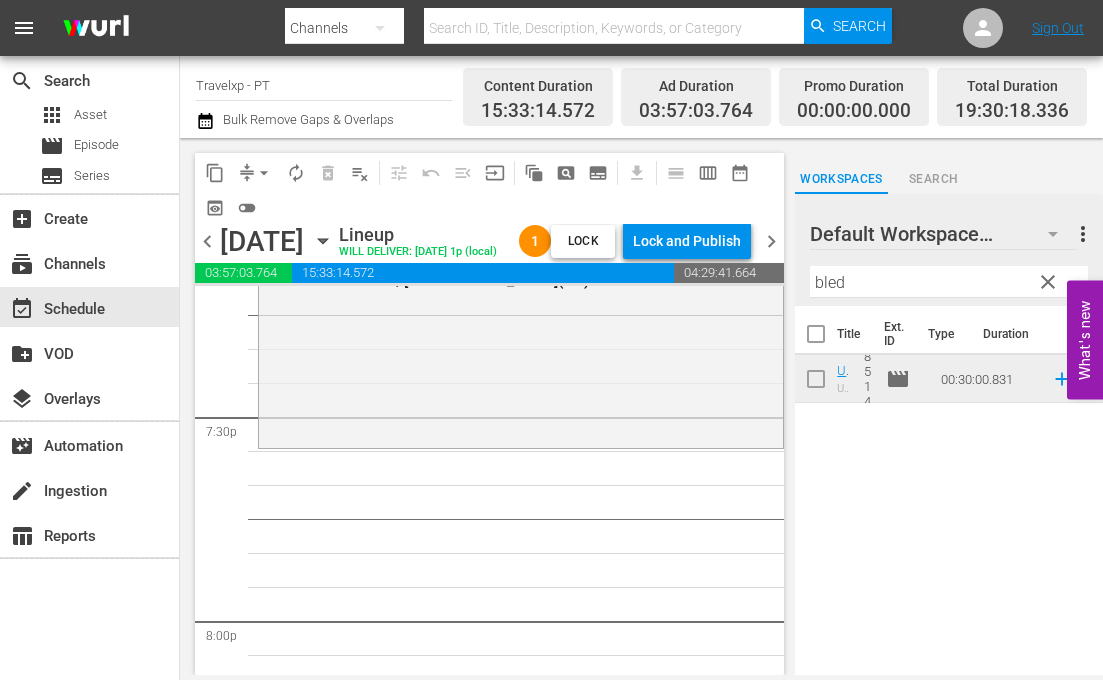 click on "bled" at bounding box center (949, 282) 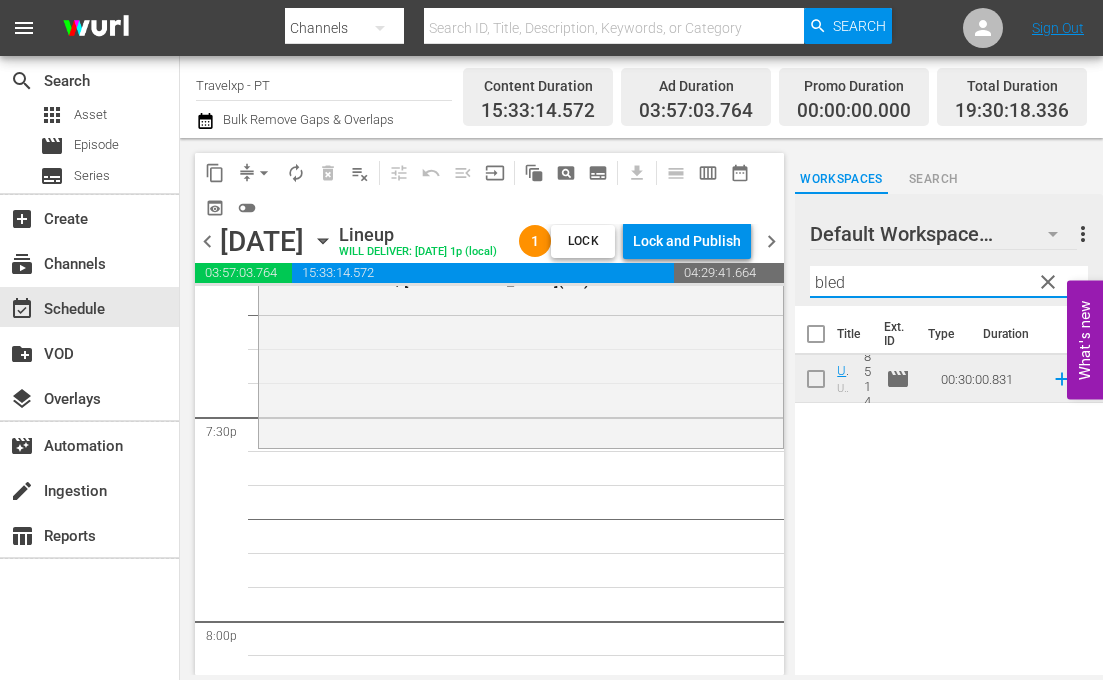 click on "bled" at bounding box center [949, 282] 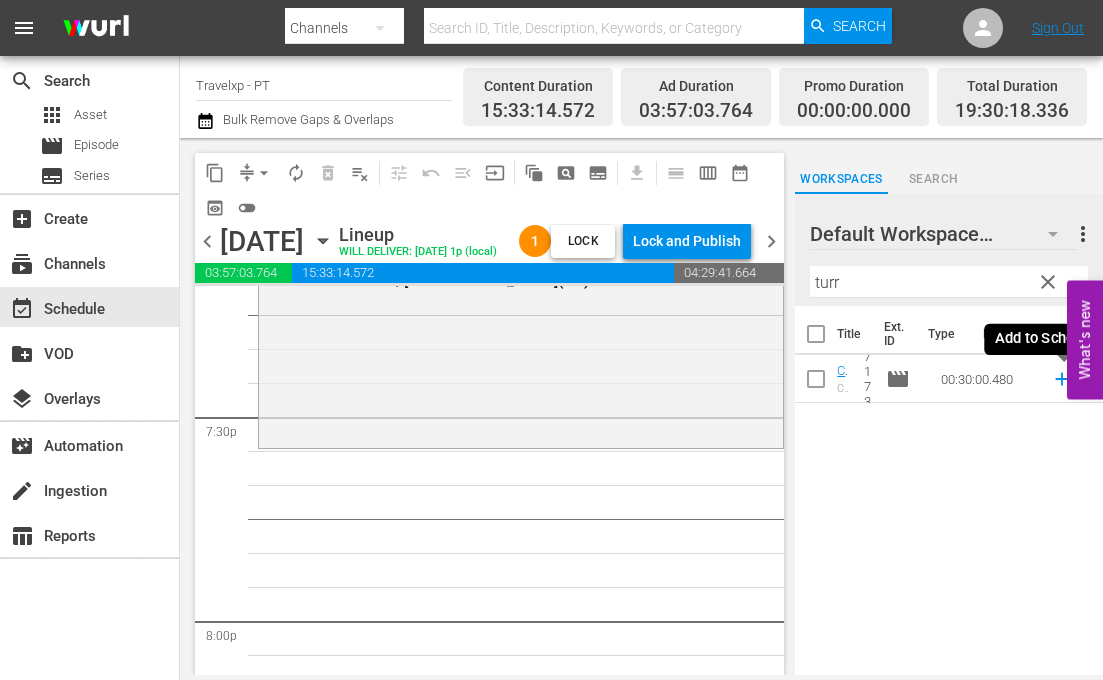 click 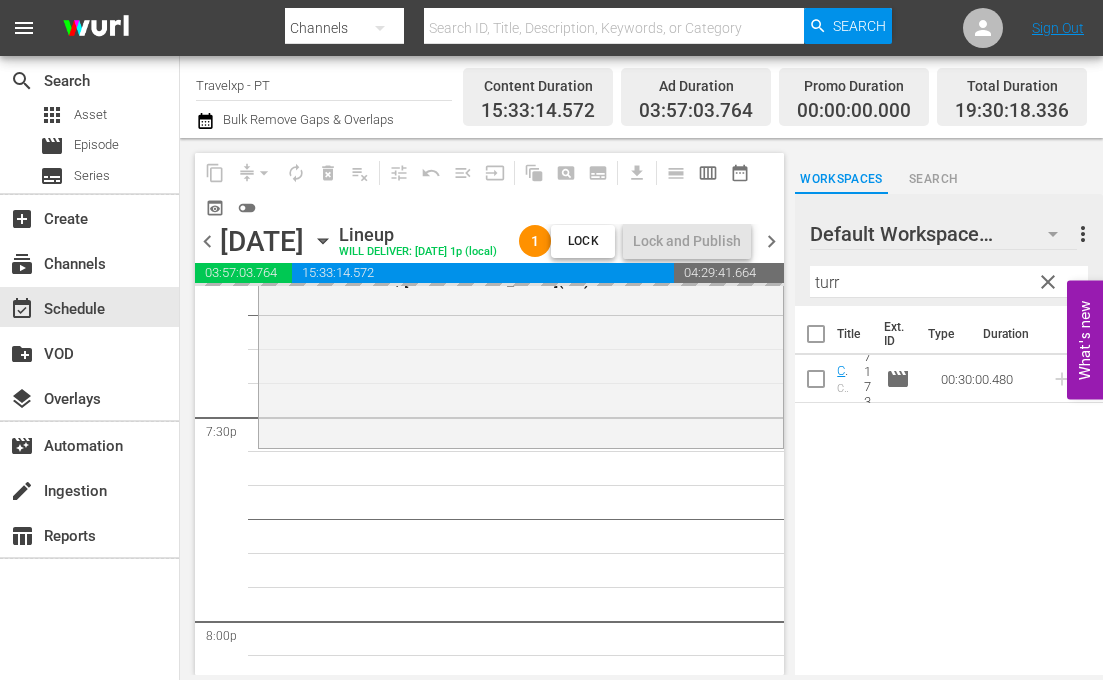 click on "turr" at bounding box center (949, 282) 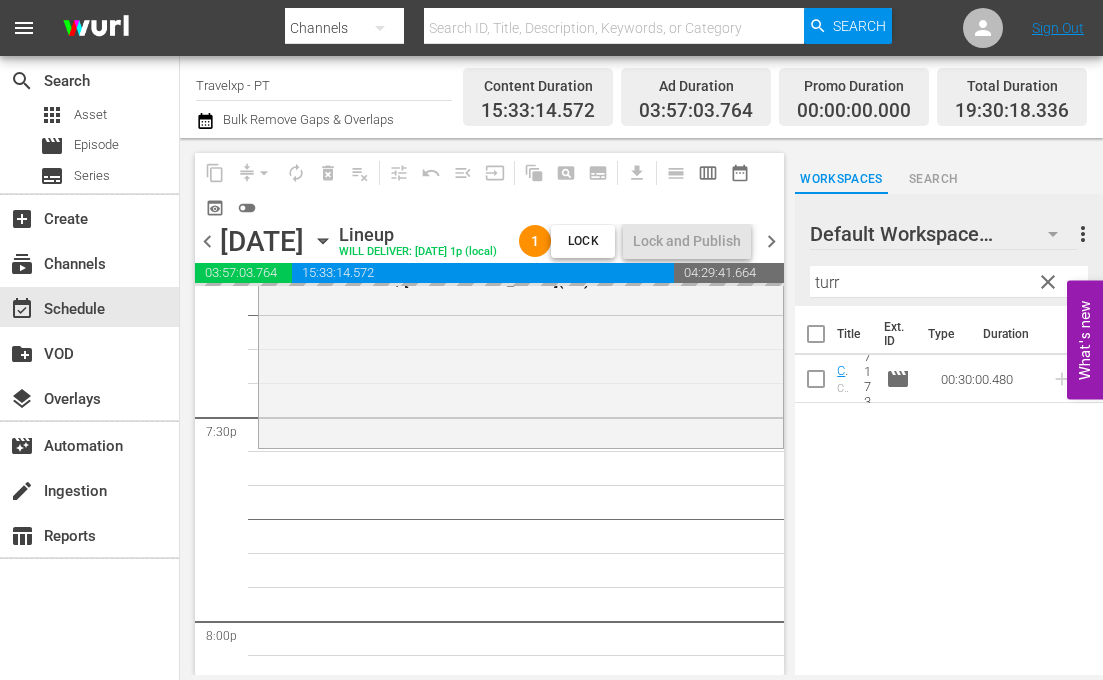 click on "turr" at bounding box center (949, 282) 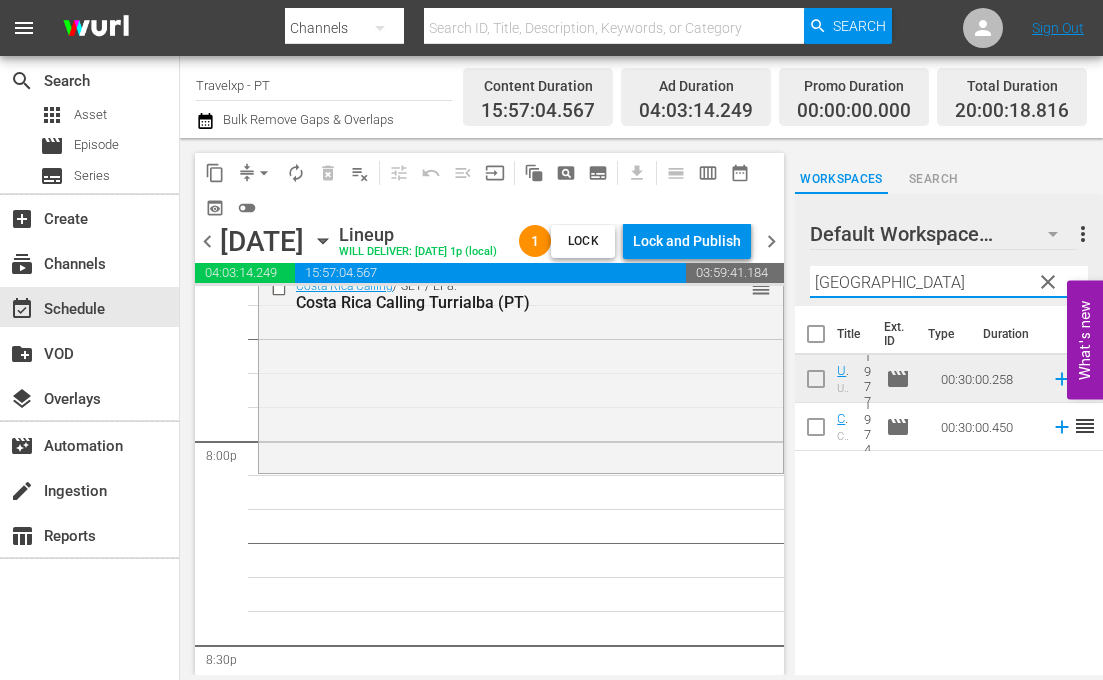scroll, scrollTop: 8025, scrollLeft: 0, axis: vertical 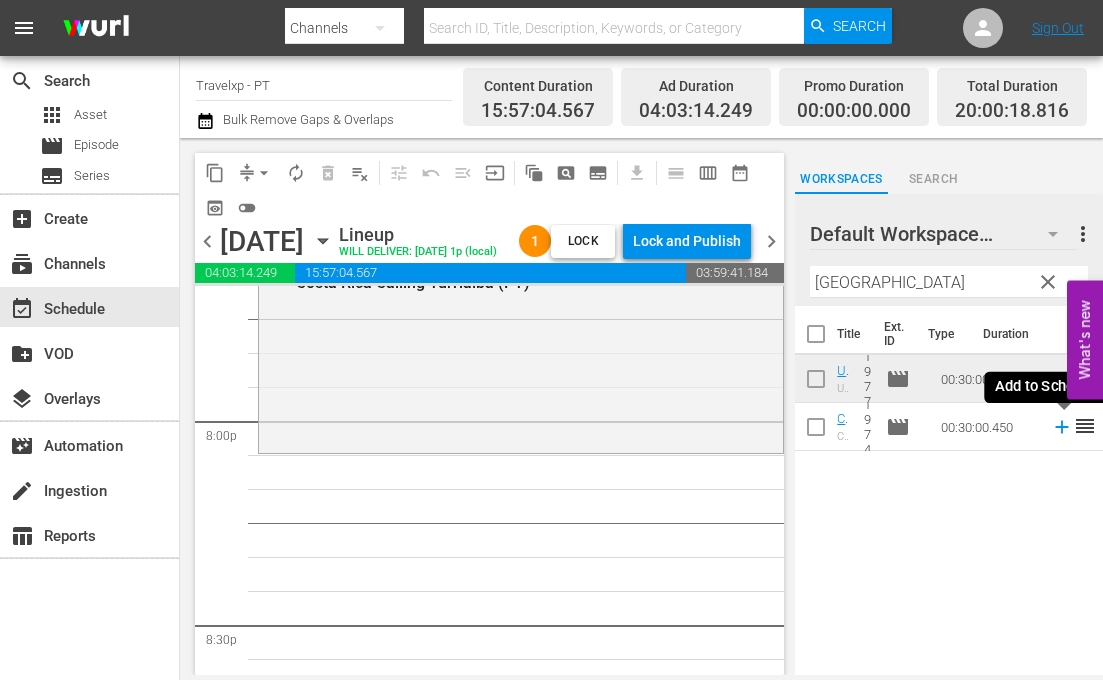click 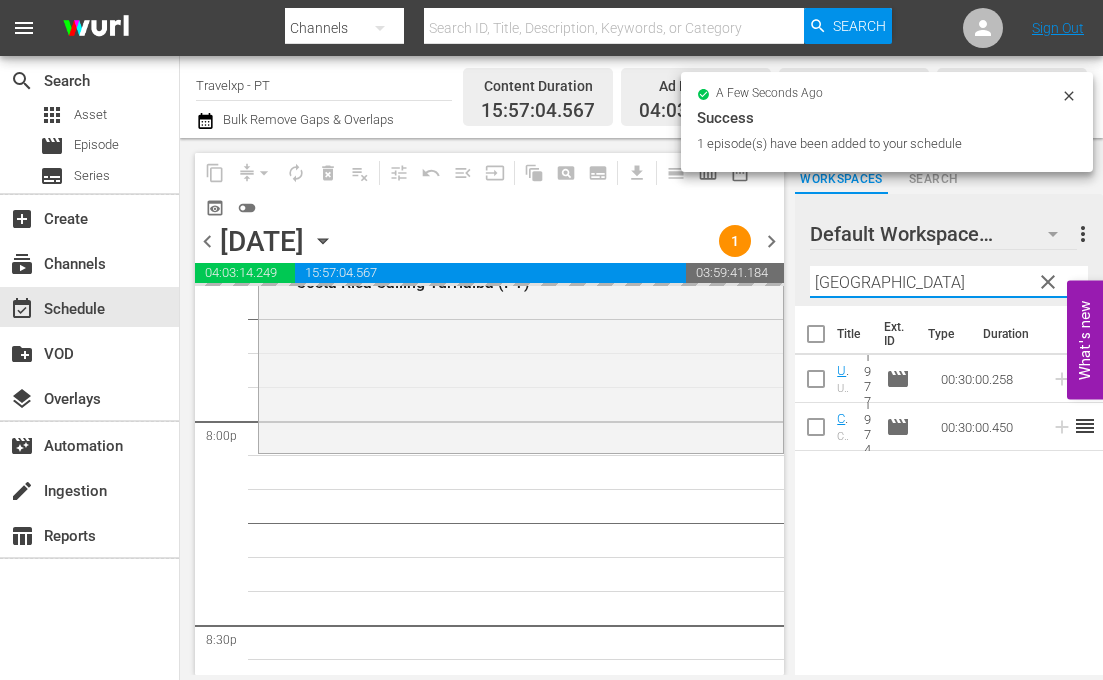 click on "[GEOGRAPHIC_DATA]" at bounding box center (949, 282) 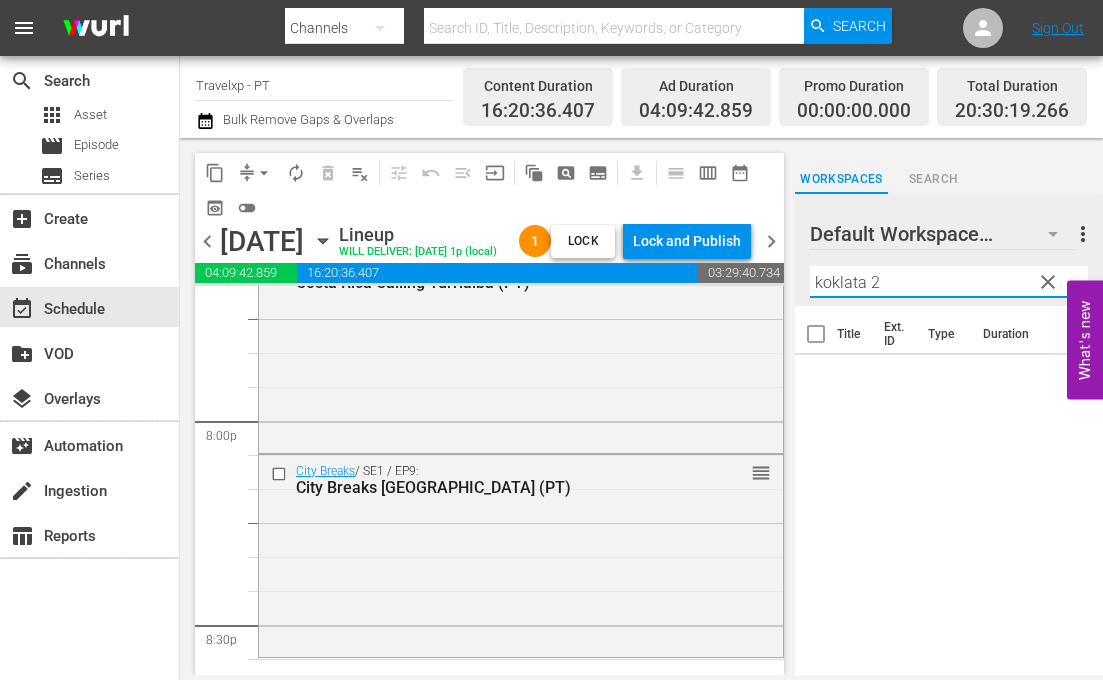 click on "koklata 2" at bounding box center (949, 282) 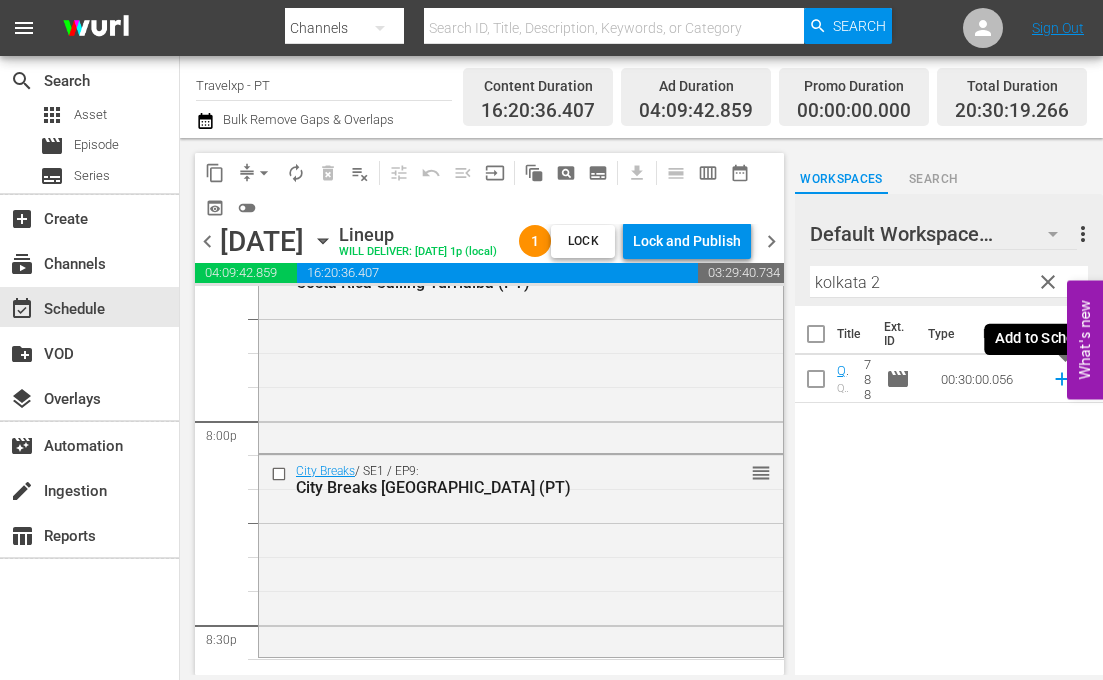 click 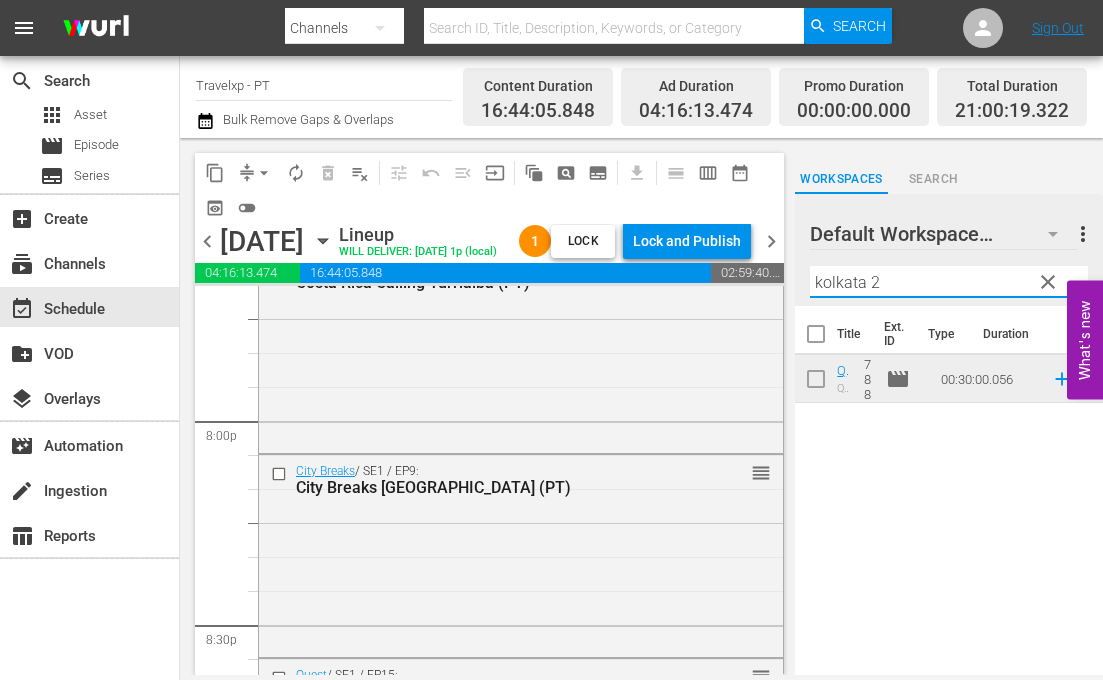 drag, startPoint x: 906, startPoint y: 277, endPoint x: 743, endPoint y: 278, distance: 163.00307 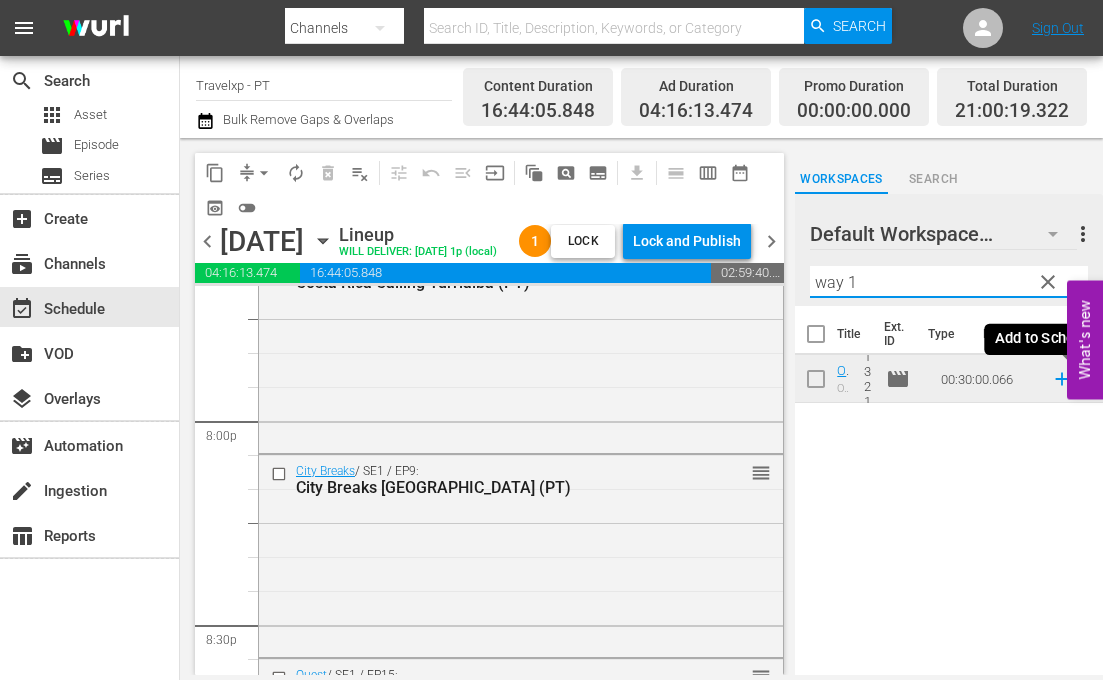 click 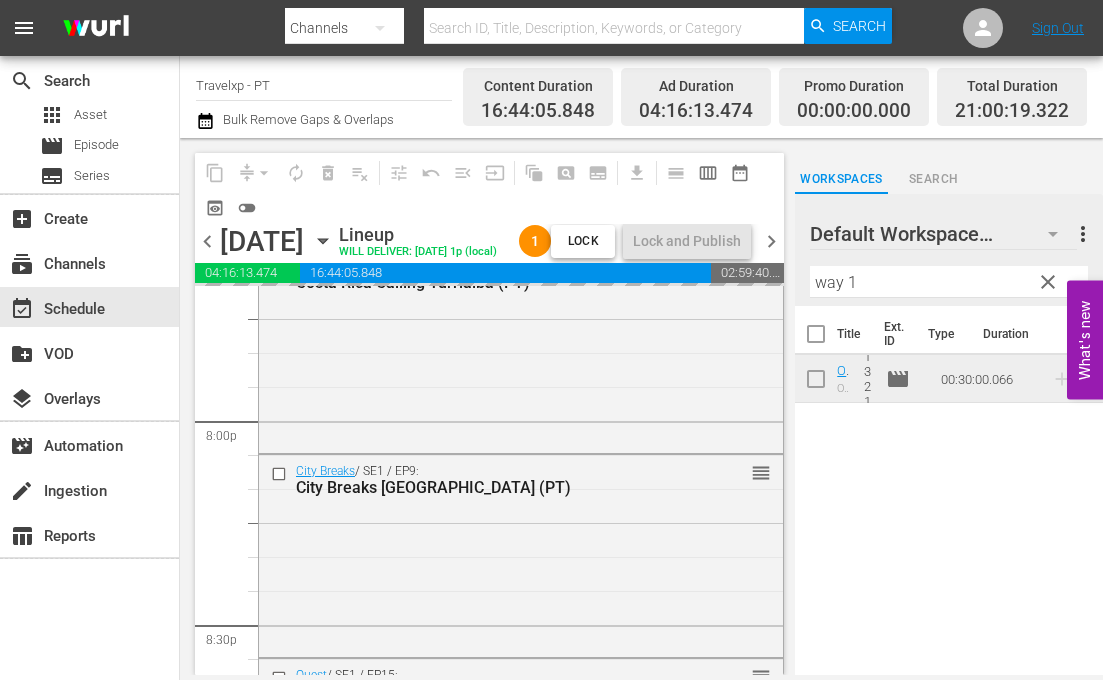 click on "content_copy compress arrow_drop_down autorenew_outlined delete_forever_outlined playlist_remove_outlined tune_outlined undo_outined menu_open input auto_awesome_motion_outlined pageview_outlined subtitles_outlined get_app calendar_view_day_outlined calendar_view_week_outlined date_range_outlined preview_outlined toggle_off chevron_left [DATE] [DATE] Lineup WILL DELIVER: [DATE] 1p (local) 1 Lock Lock and Publish chevron_right 04:16:13.474 00:00:00.000 16:44:05.848 02:59:40.678 Select Event Backpack Mt. Bromo & Komodo National Par, [GEOGRAPHIC_DATA] (PT) Delete Event Select Event Quest [GEOGRAPHIC_DATA] 3 (PT) Delete Event Select Event [GEOGRAPHIC_DATA] Calling [PERSON_NAME] Event Select Event Unbound [GEOGRAPHIC_DATA], [GEOGRAPHIC_DATA] (PT) Delete Event Select Event City Breaks [GEOGRAPHIC_DATA], [GEOGRAPHIC_DATA] (PT) Delete Event Select Event Off The Grid Wild Atlantic Way 2, [GEOGRAPHIC_DATA] (PT) Delete Event Select Event Backpack [GEOGRAPHIC_DATA], [GEOGRAPHIC_DATA] Delete Event Select Event Quest Naila 1 (PT) Delete Event Select Event Delete Event" at bounding box center [641, 406] 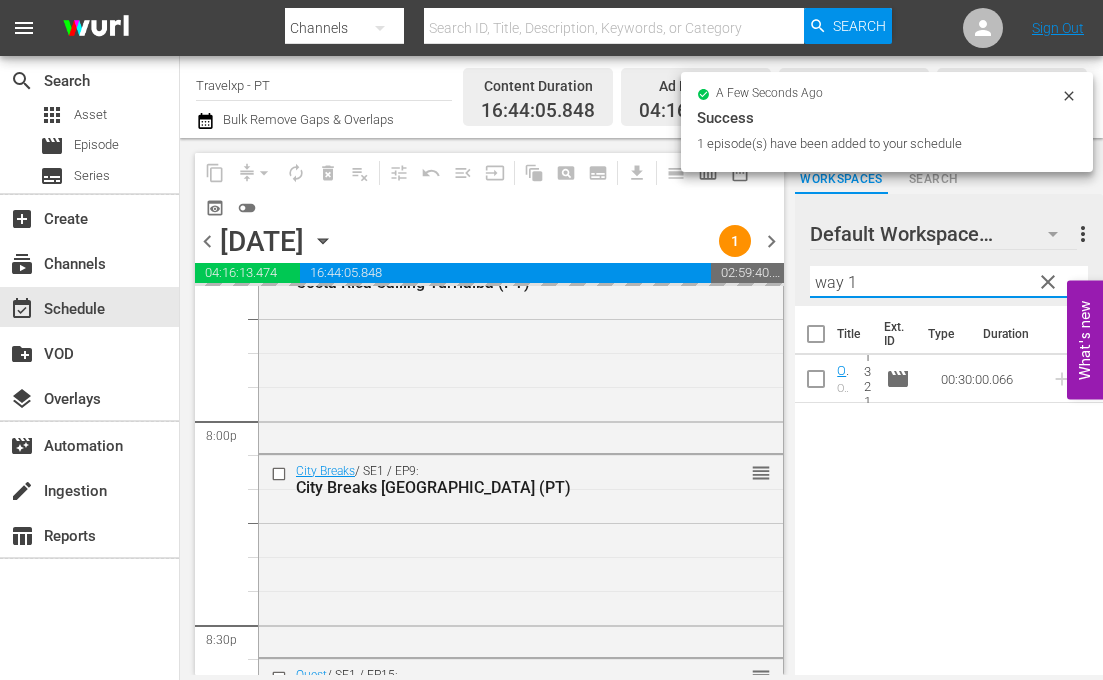 type on "k" 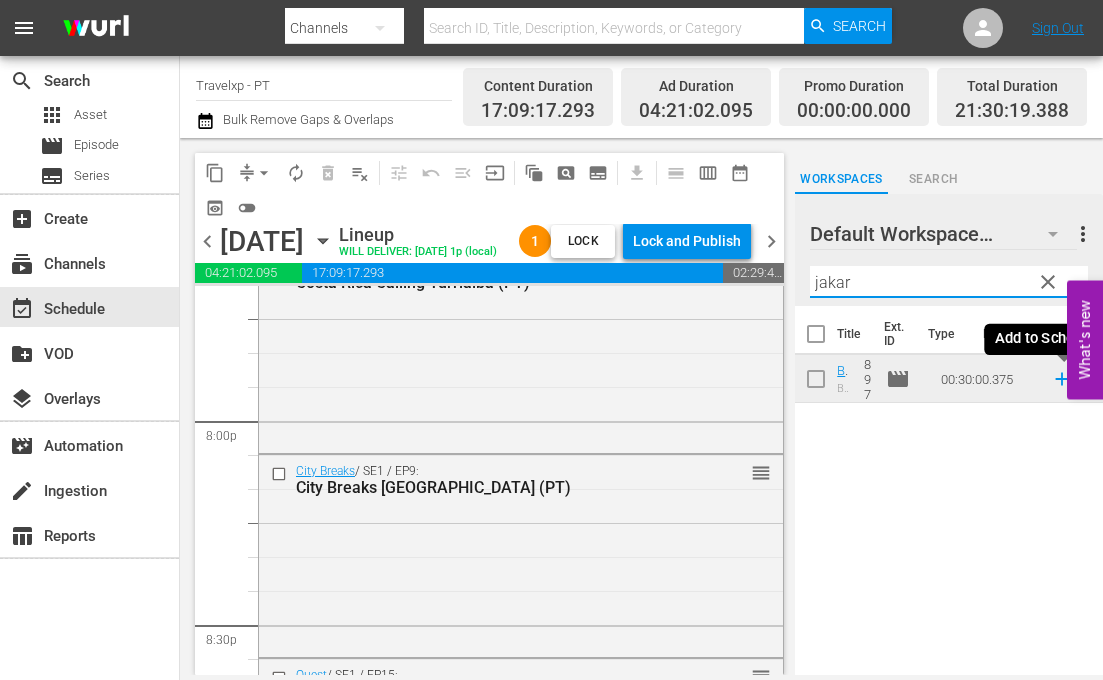 click 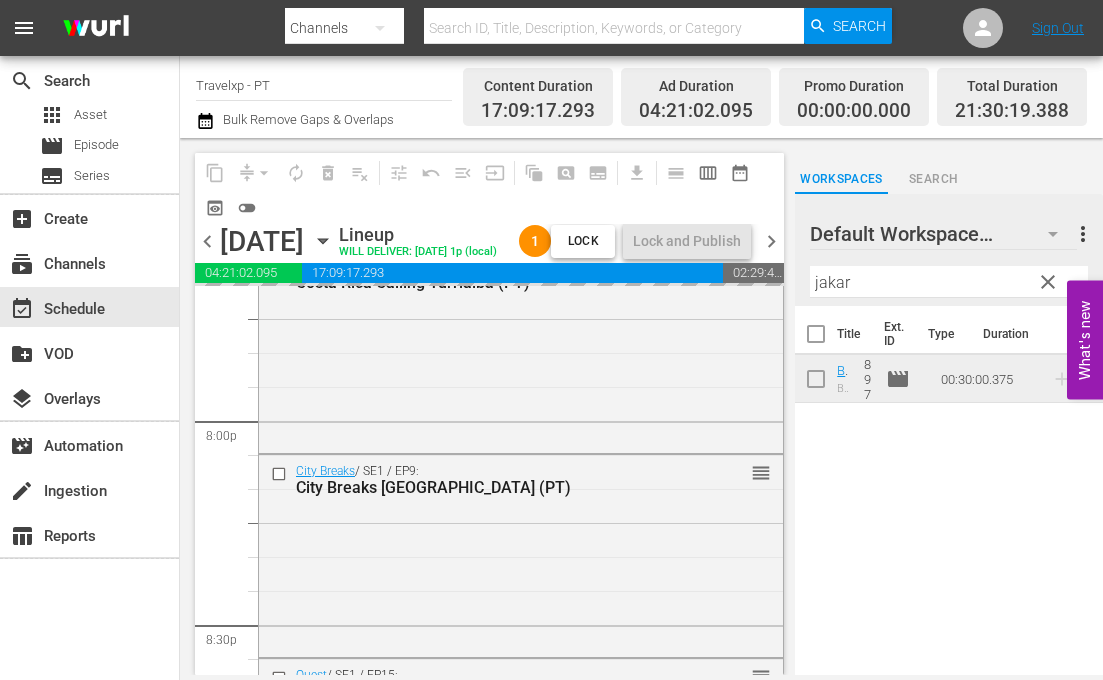 click on "jakar" at bounding box center (949, 282) 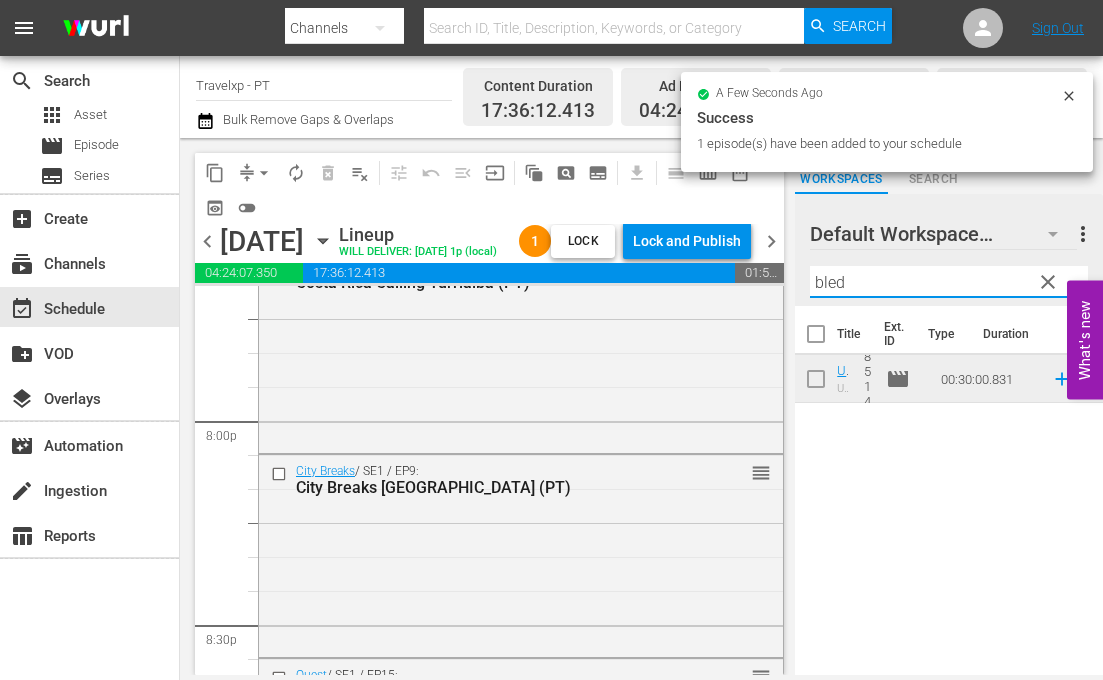 click 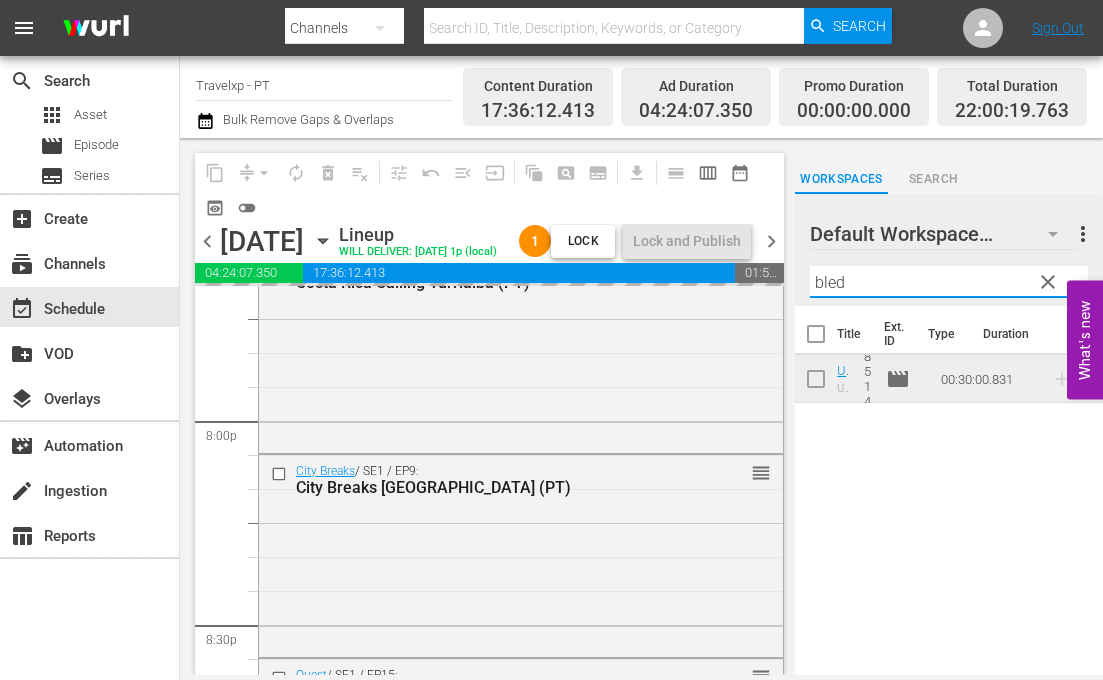 click on "bled" at bounding box center [949, 282] 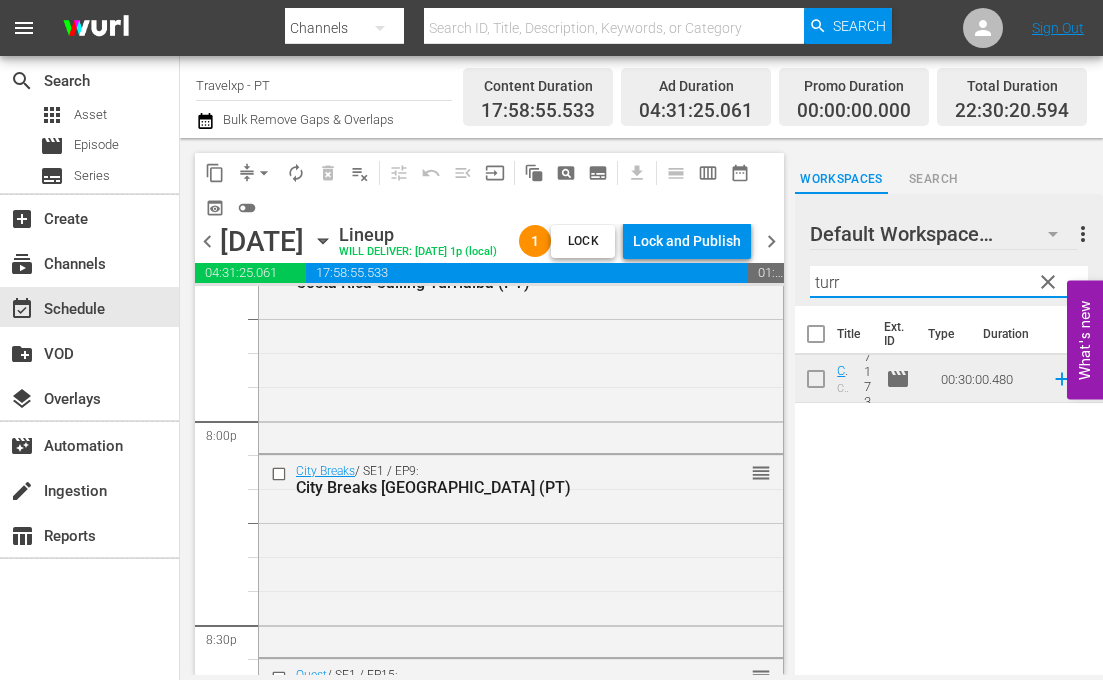 click 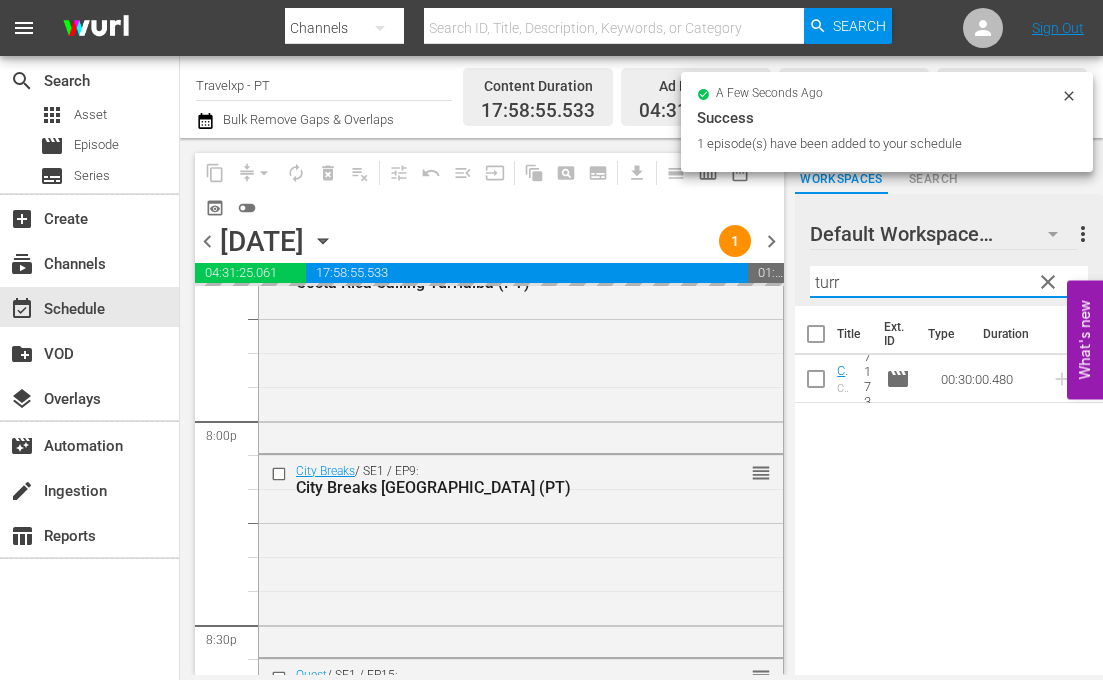 click on "turr" at bounding box center (949, 282) 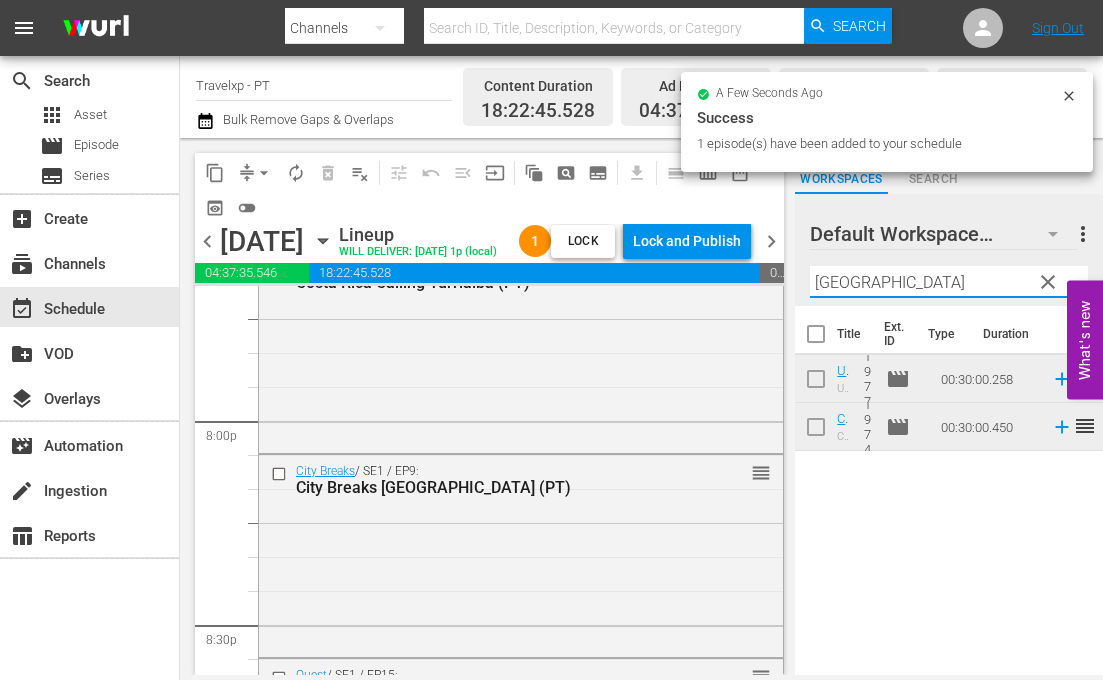 click on "Title Ext. ID Type Duration Unwind Jumerriah Al Qasar, [GEOGRAPHIC_DATA](PT) Unwind Jumerriah Al Qasar, [GEOGRAPHIC_DATA] 1977 movie 00:30:00.258 reorder City Breaks [GEOGRAPHIC_DATA] (PT) City Breaks [GEOGRAPHIC_DATA] 1974 movie 00:30:00.450 reorder" at bounding box center [949, 492] 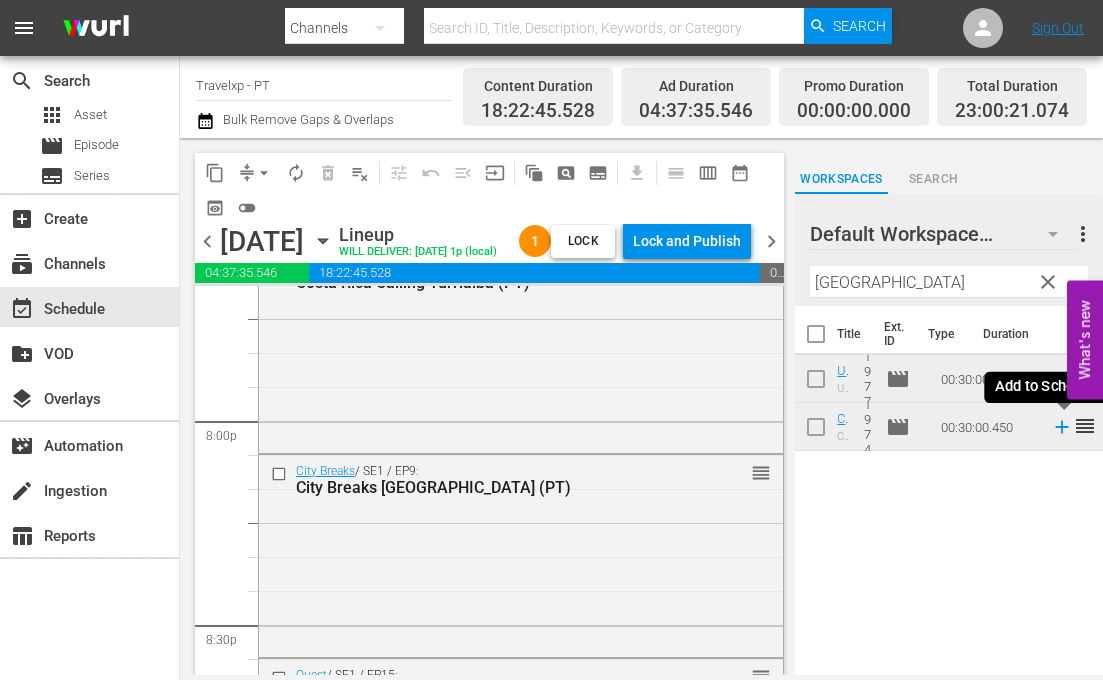 click 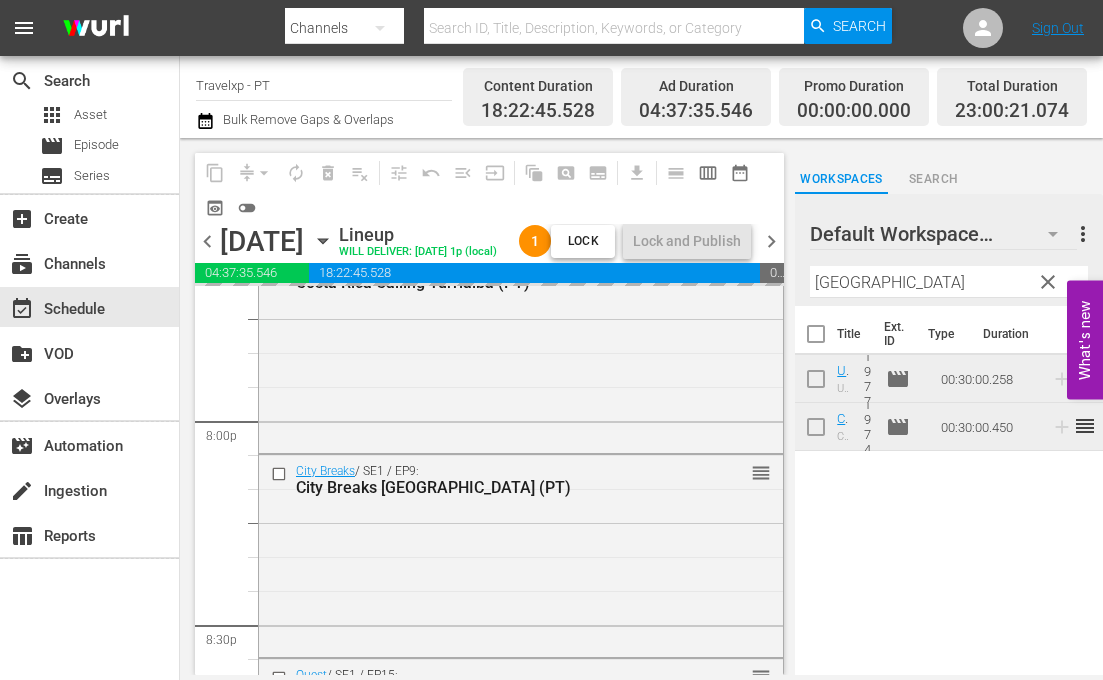 click on "[GEOGRAPHIC_DATA]" at bounding box center (949, 282) 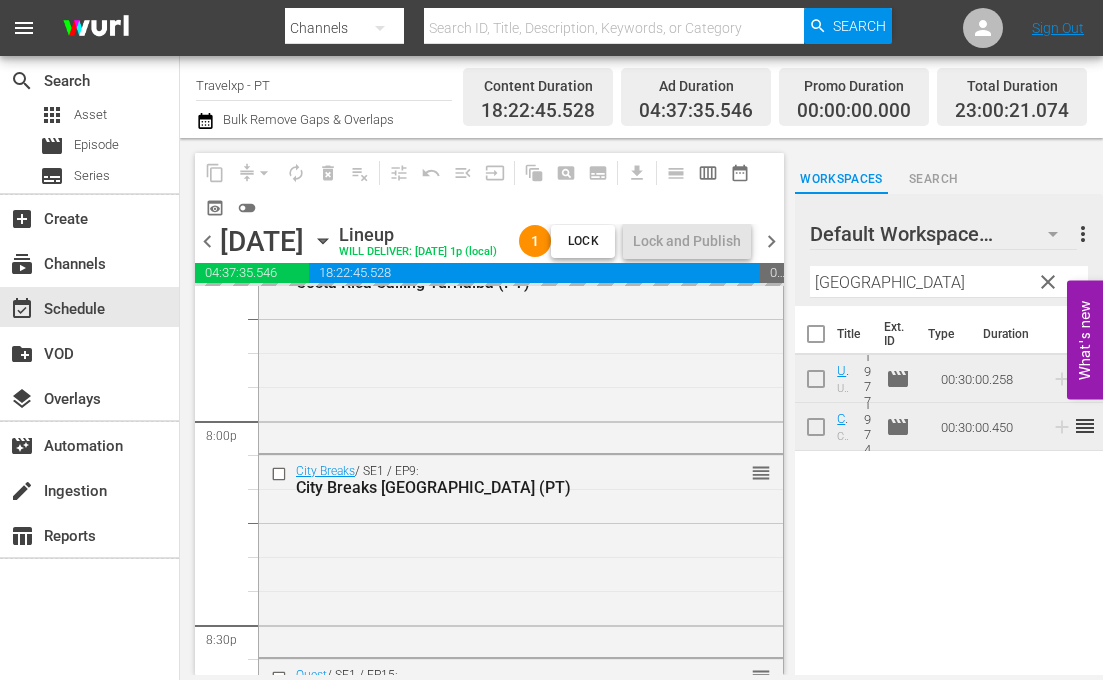 click on "[GEOGRAPHIC_DATA]" at bounding box center (949, 282) 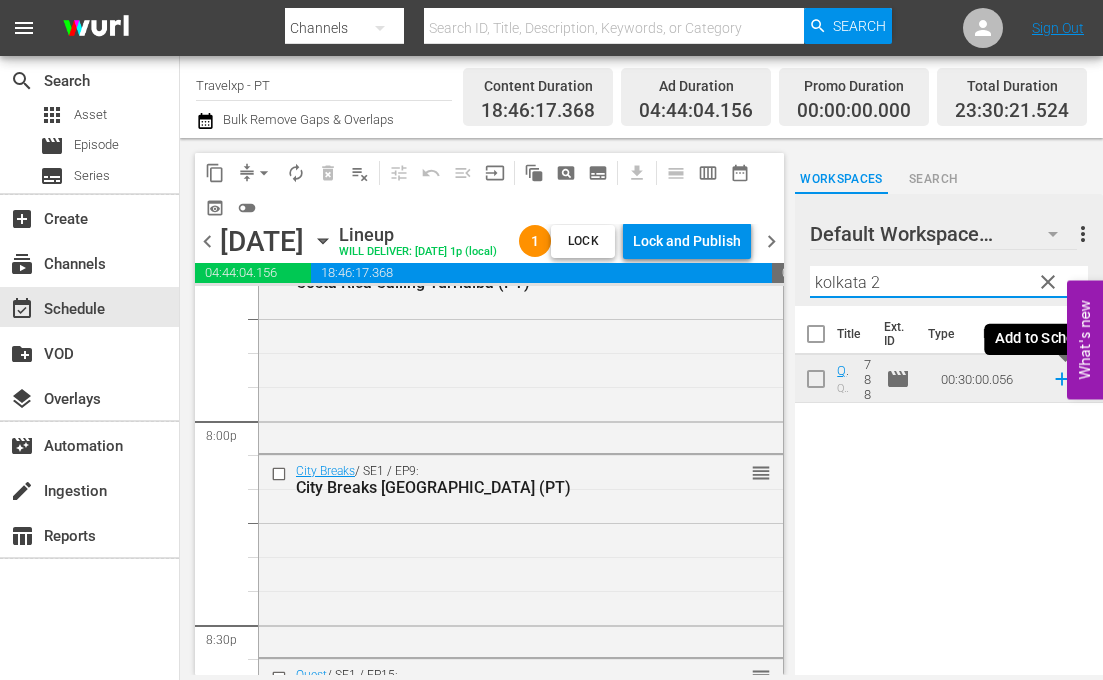 type on "kolkata 2" 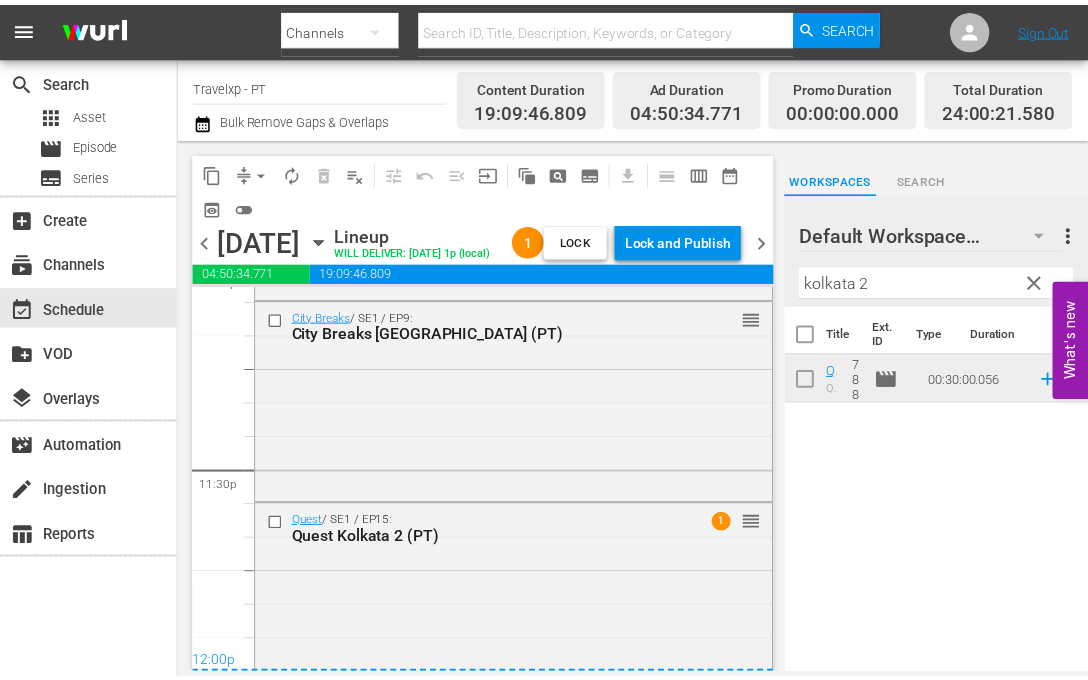 scroll, scrollTop: 9470, scrollLeft: 0, axis: vertical 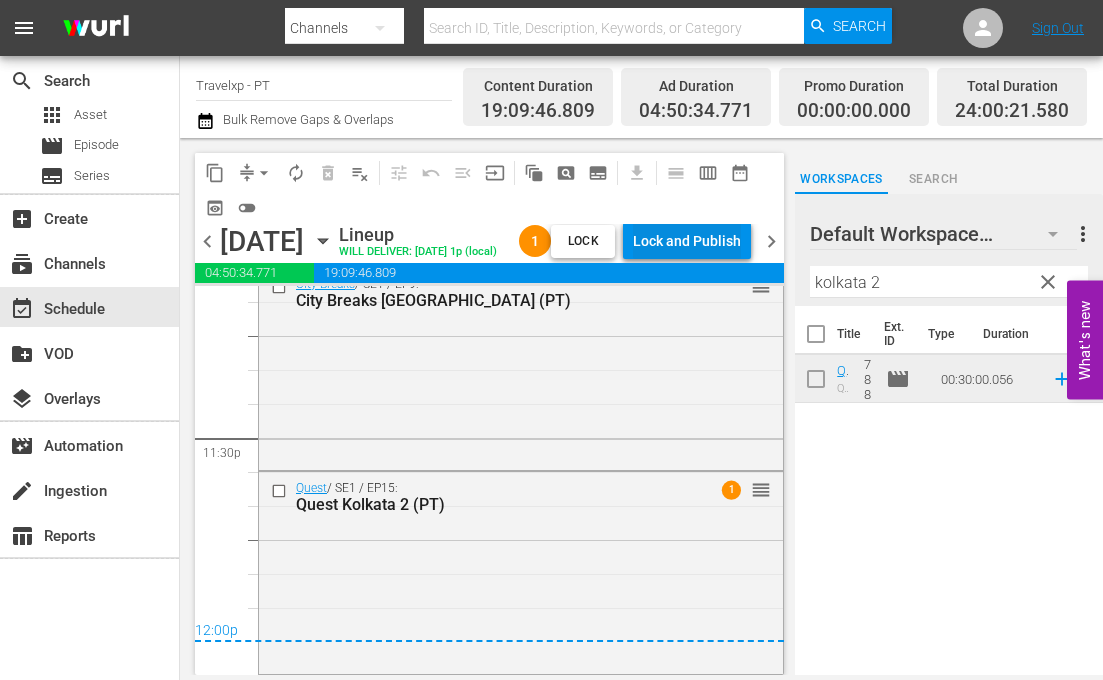 click on "Lock and Publish" at bounding box center (687, 241) 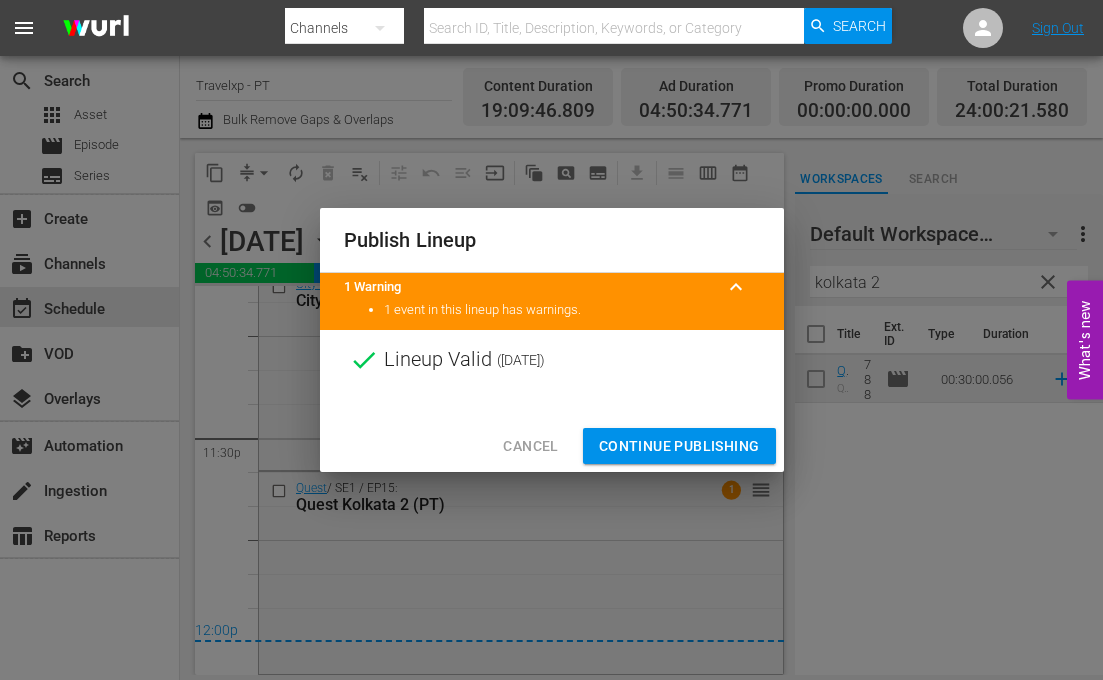 click on "Continue Publishing" at bounding box center (679, 446) 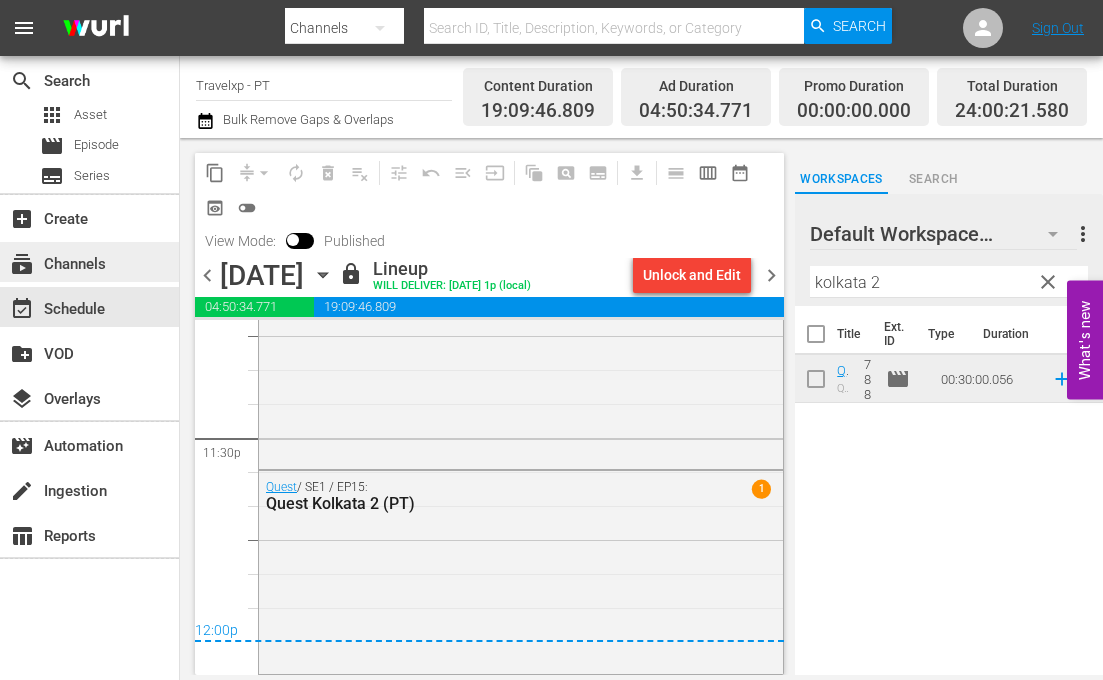 click on "subscriptions   Channels" at bounding box center [89, 262] 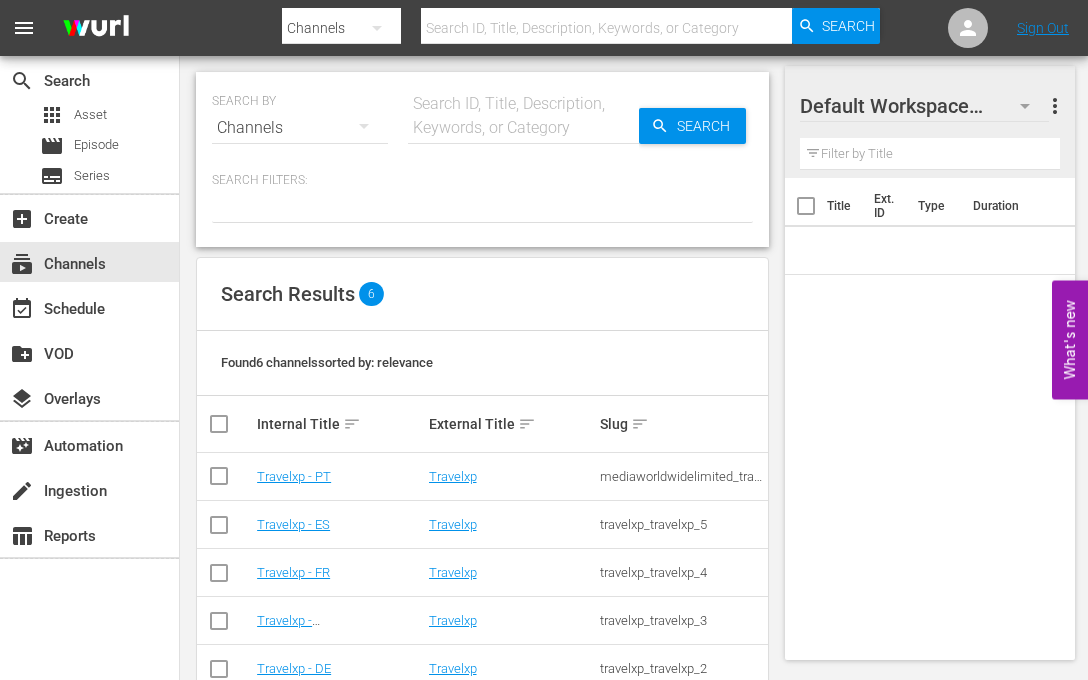scroll, scrollTop: 98, scrollLeft: 0, axis: vertical 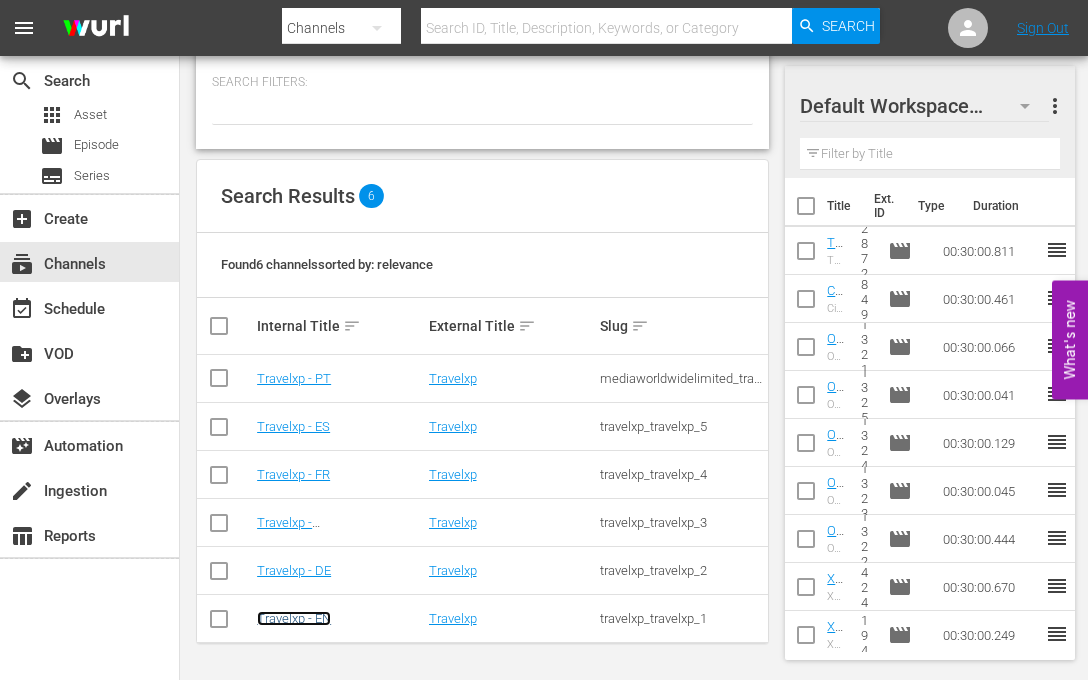 click on "Travelxp - EN" at bounding box center [294, 618] 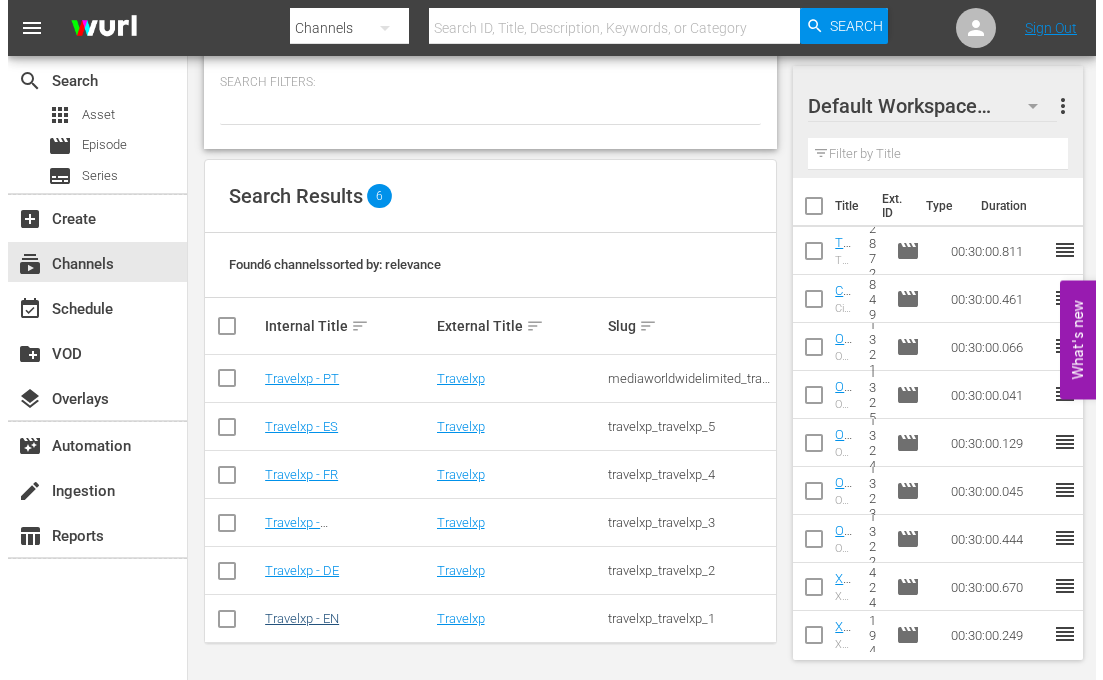 scroll, scrollTop: 0, scrollLeft: 0, axis: both 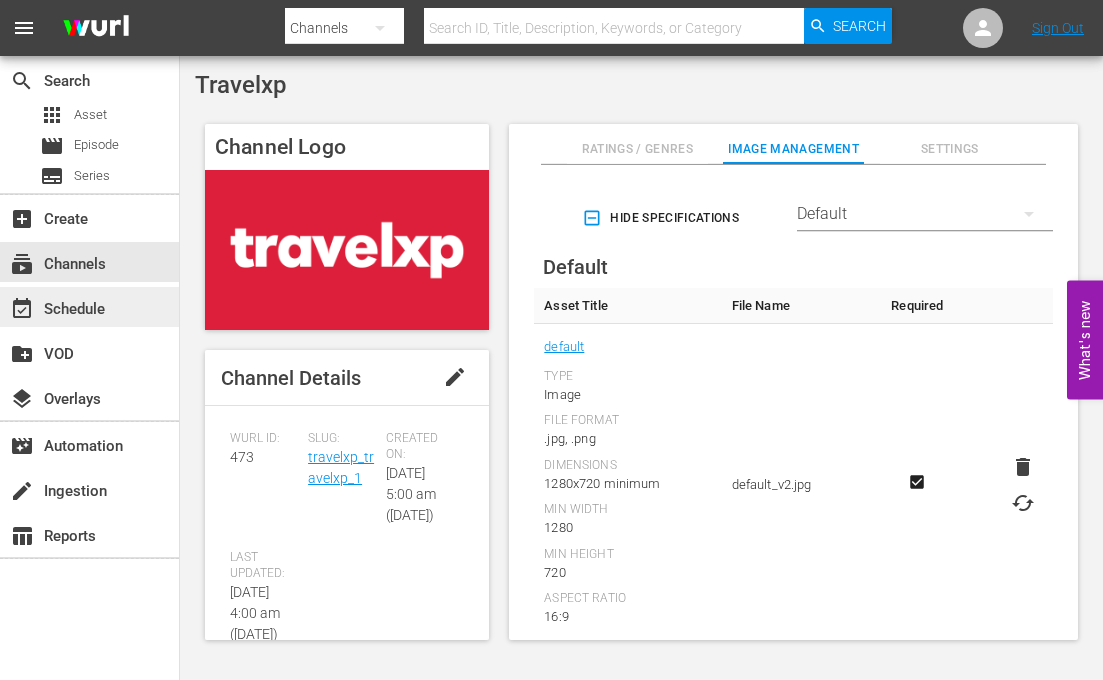 click on "event_available   Schedule" at bounding box center (89, 307) 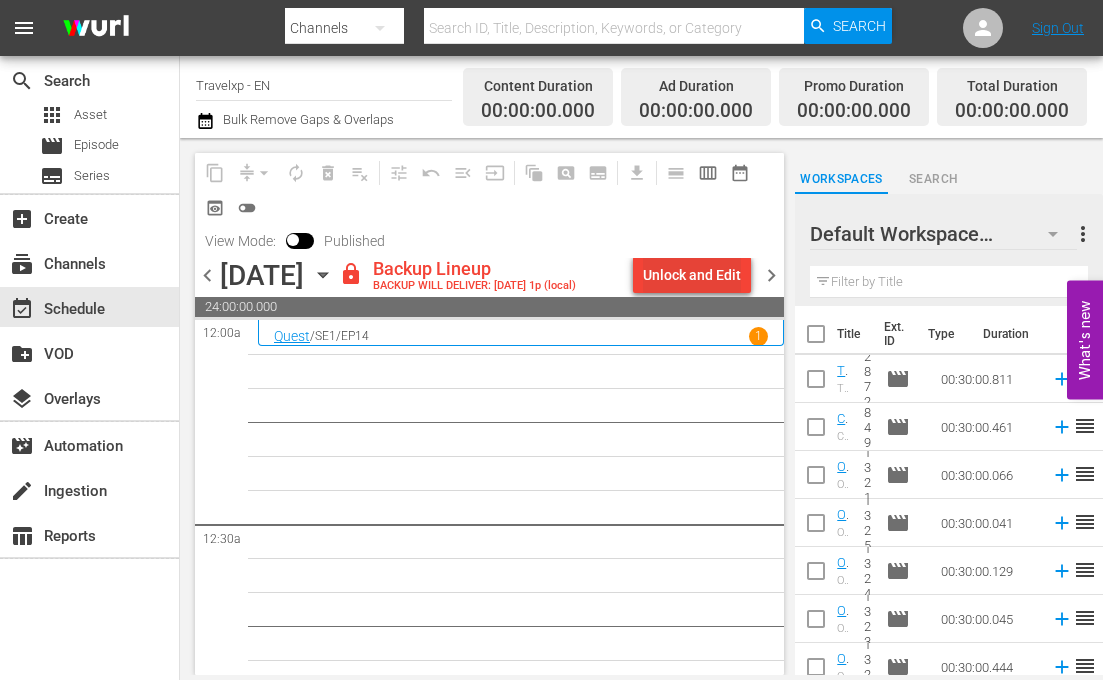 click on "chevron_left [DATE] [DATE] lock Backup Lineup BACKUP WILL DELIVER: [DATE] 1p (local) Unlock and Edit chevron_right" at bounding box center [489, 277] 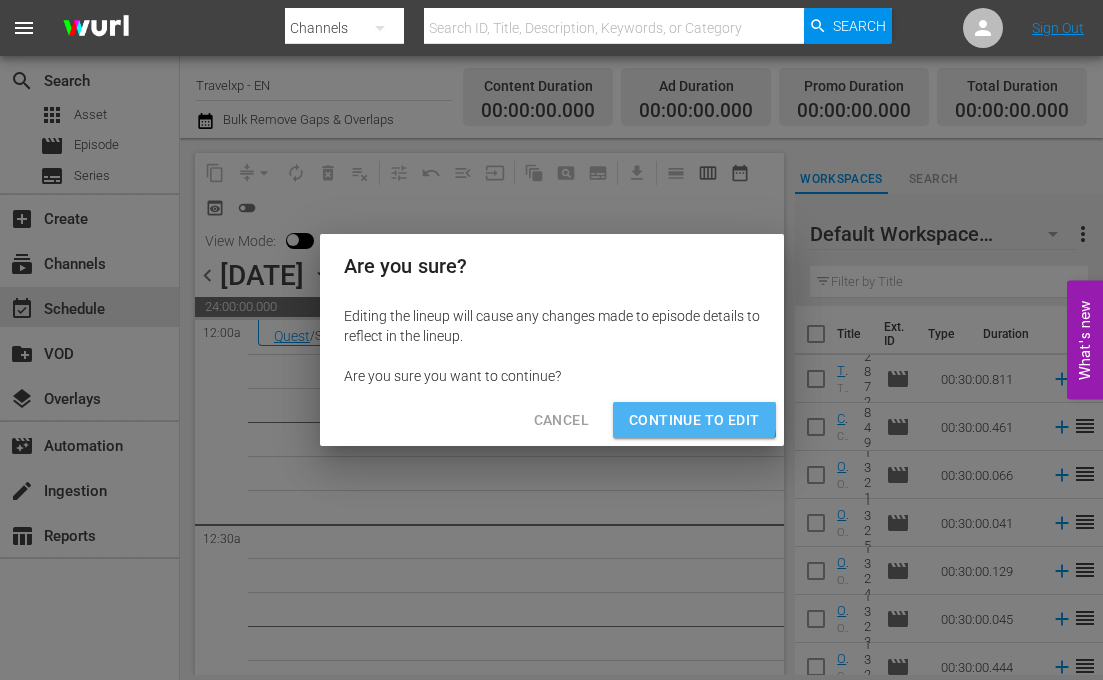 click on "Continue to Edit" at bounding box center [694, 420] 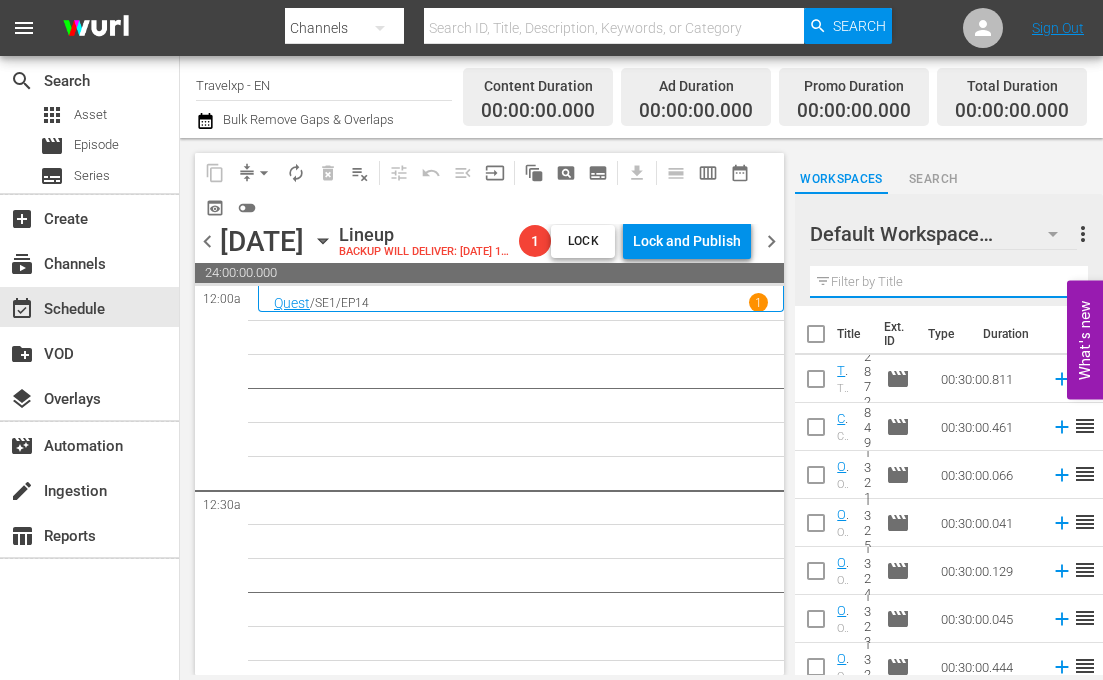 click at bounding box center [949, 282] 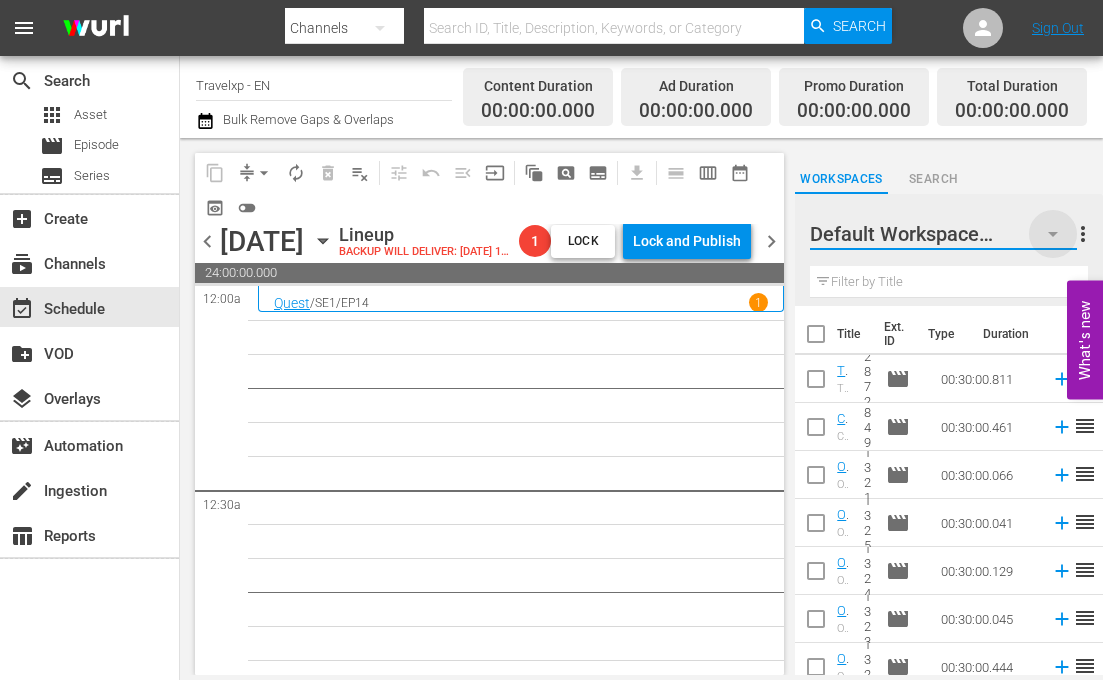 click 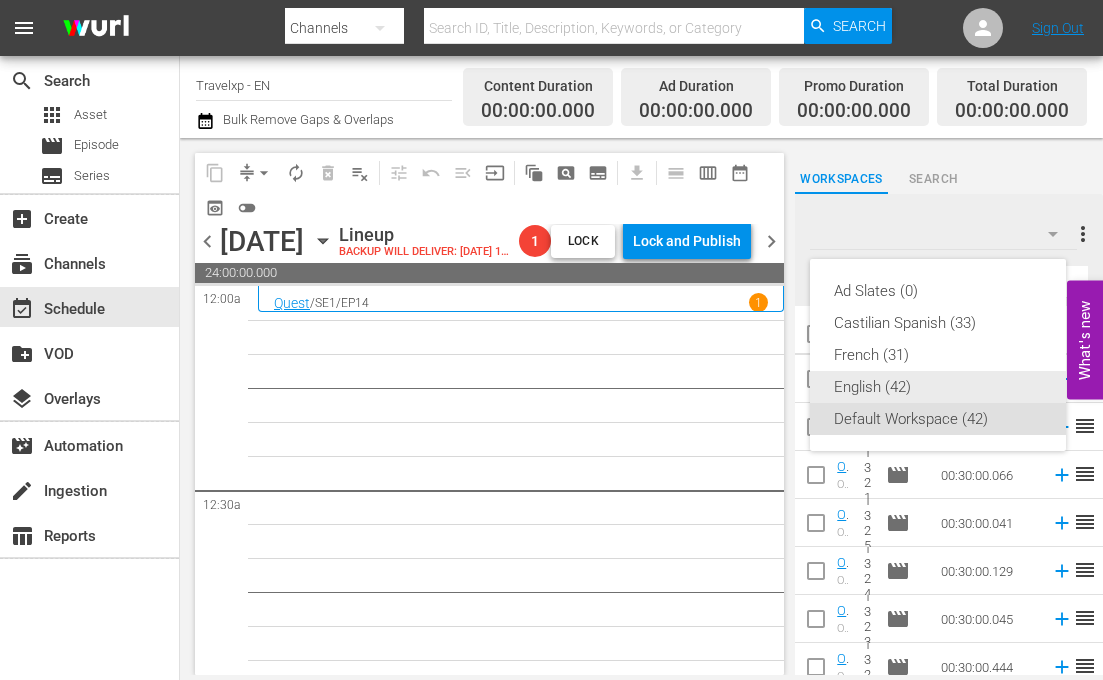 click on "English (42)" at bounding box center (938, 387) 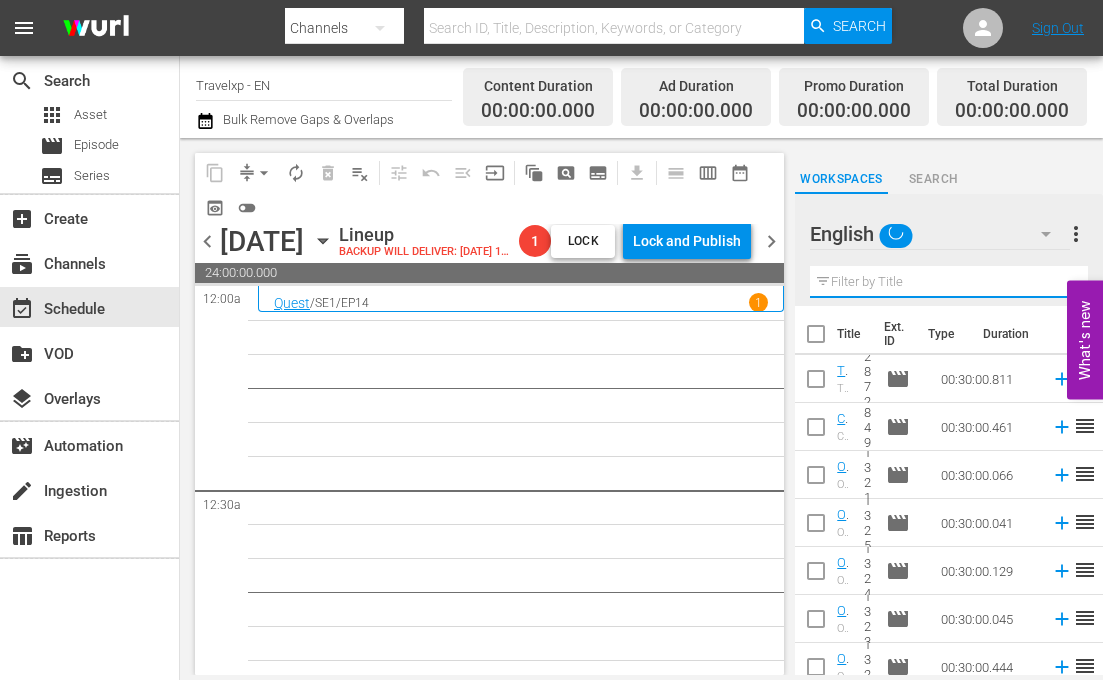 click at bounding box center (949, 282) 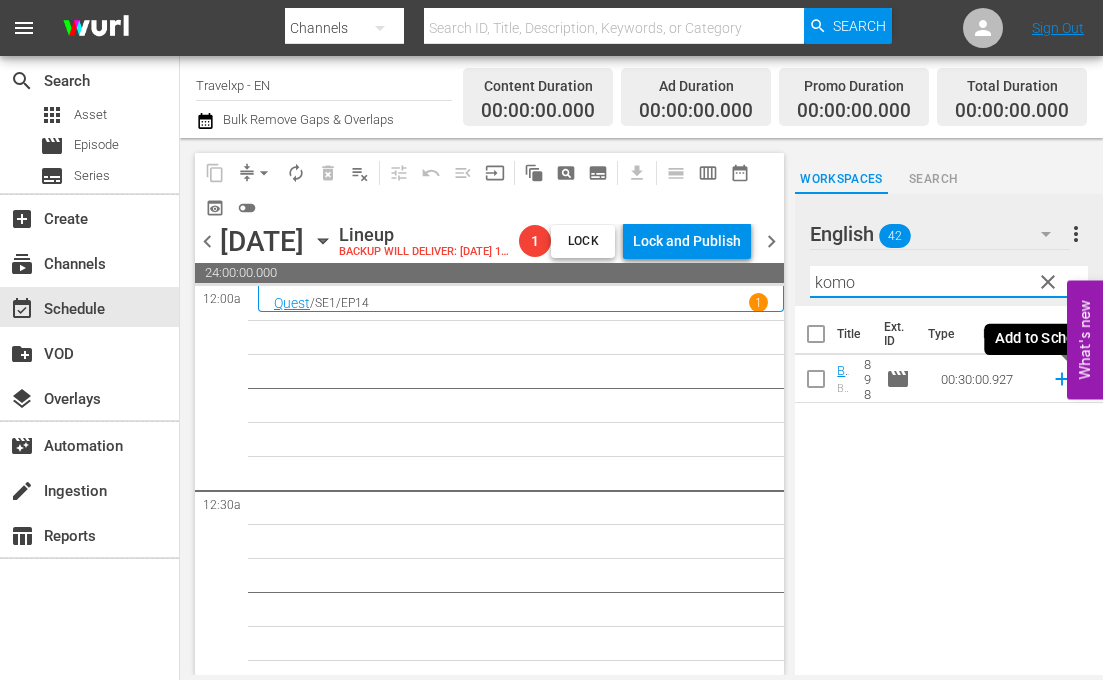 click 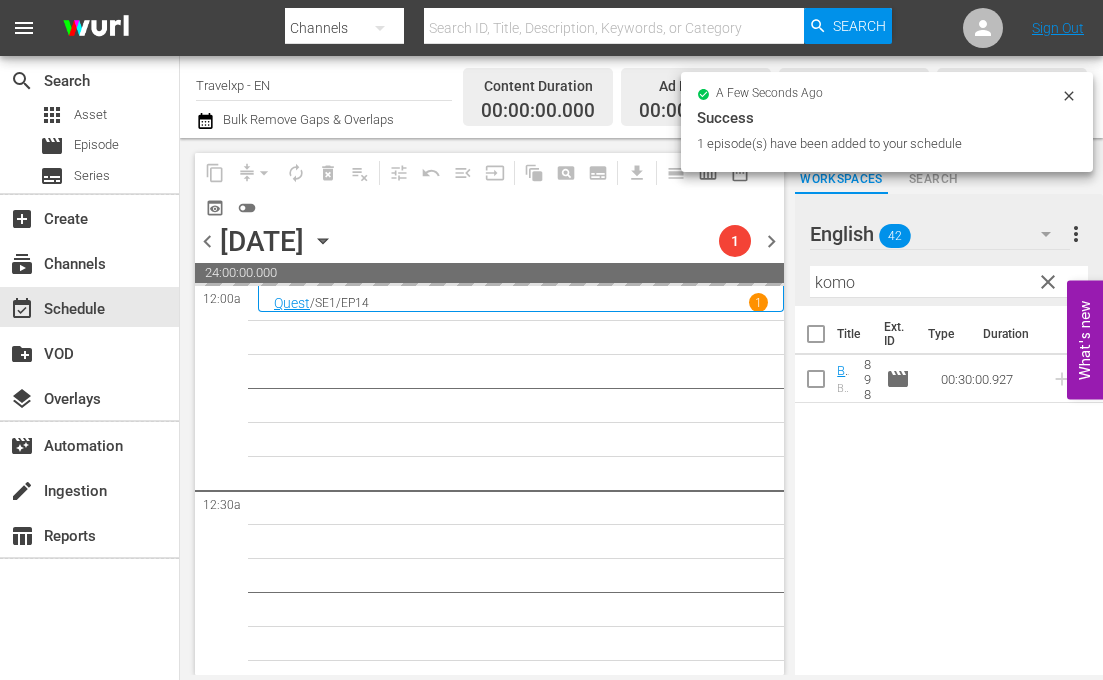 click on "komo" at bounding box center [949, 282] 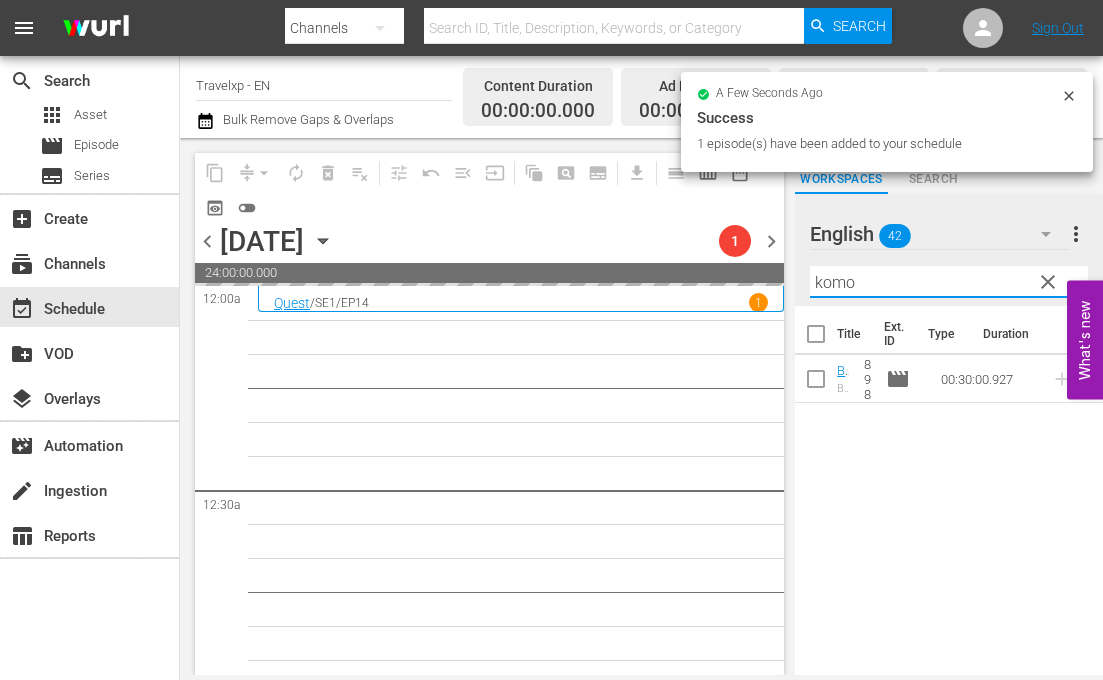 click on "komo" at bounding box center [949, 282] 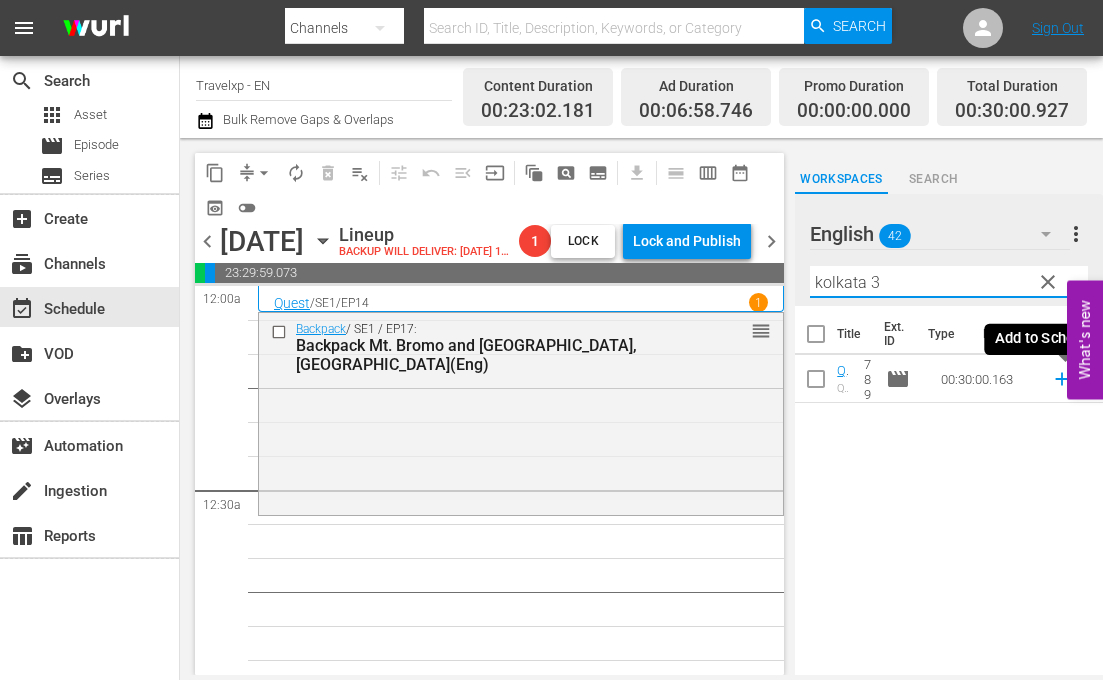 click 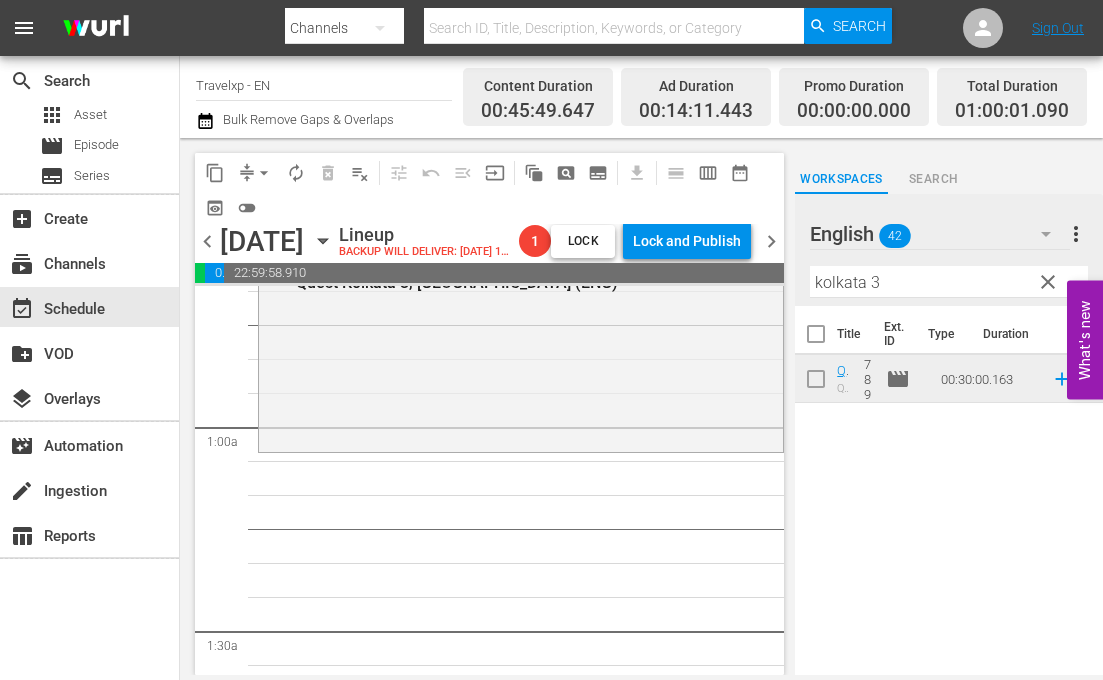 scroll, scrollTop: 300, scrollLeft: 0, axis: vertical 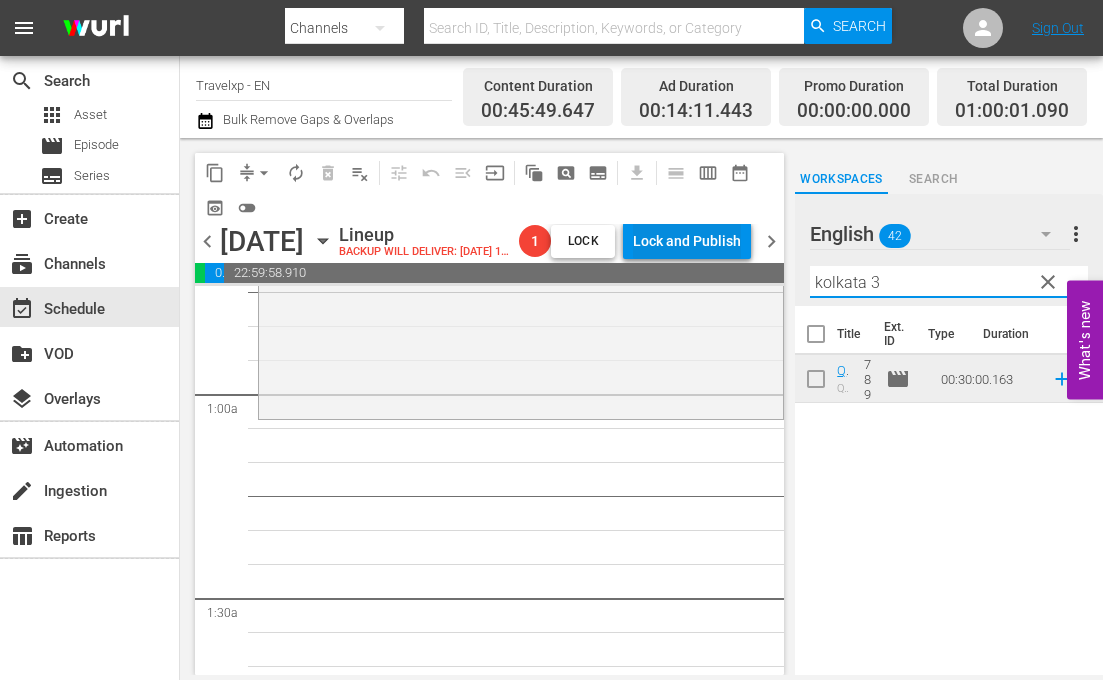 drag, startPoint x: 882, startPoint y: 293, endPoint x: 708, endPoint y: 267, distance: 175.93181 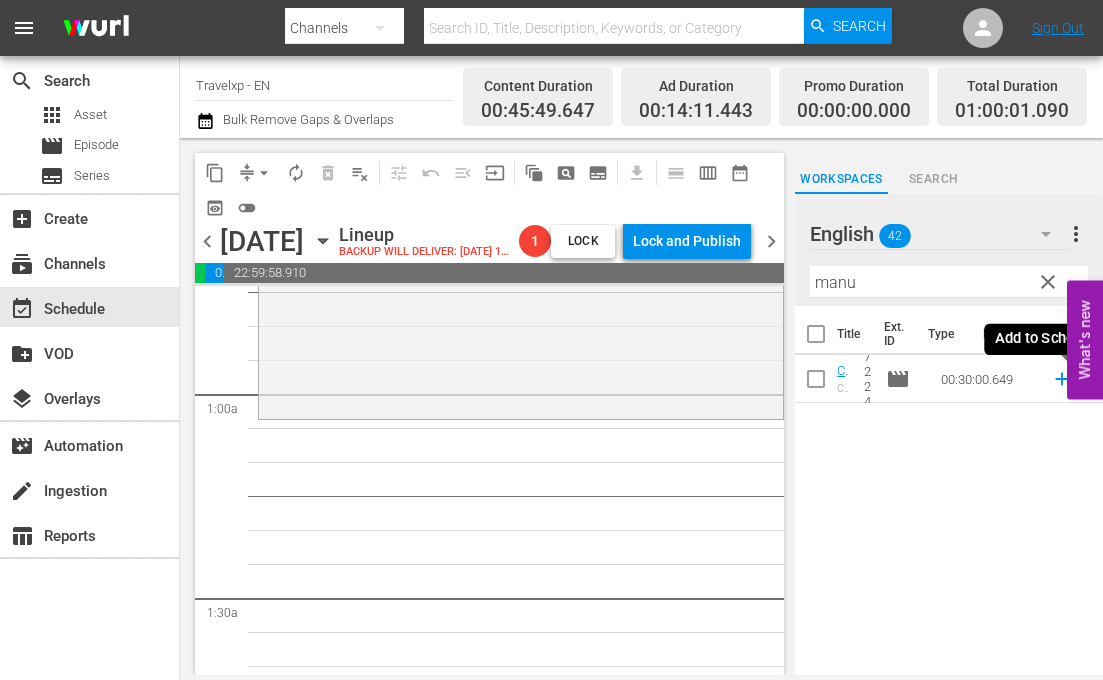click 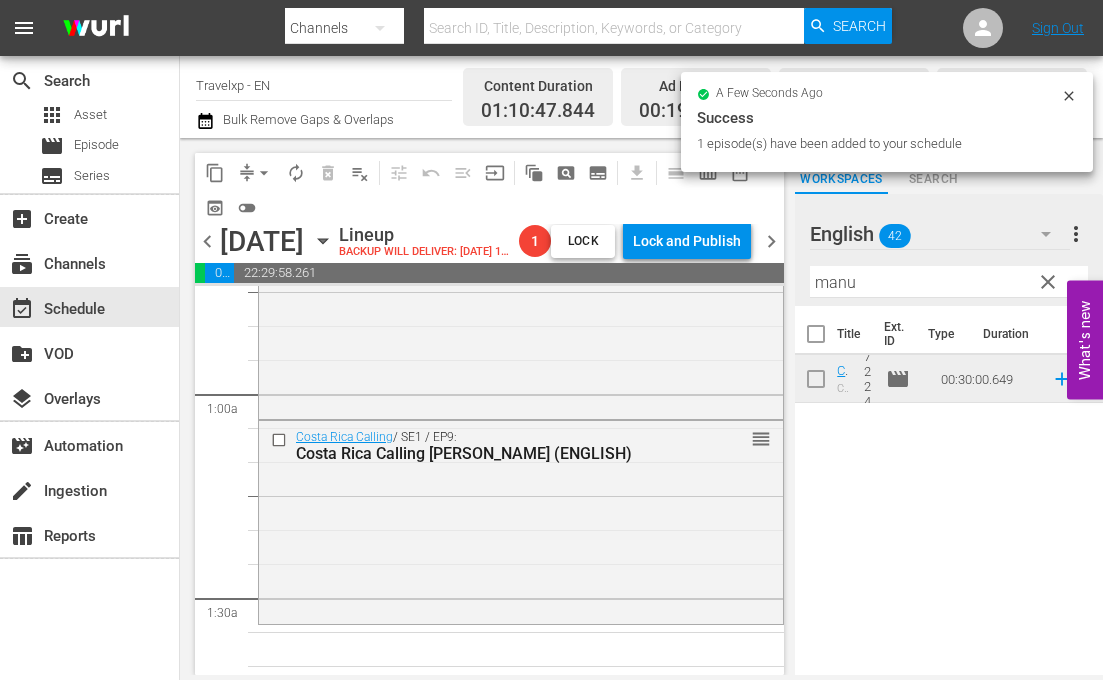 click on "manu" at bounding box center (949, 282) 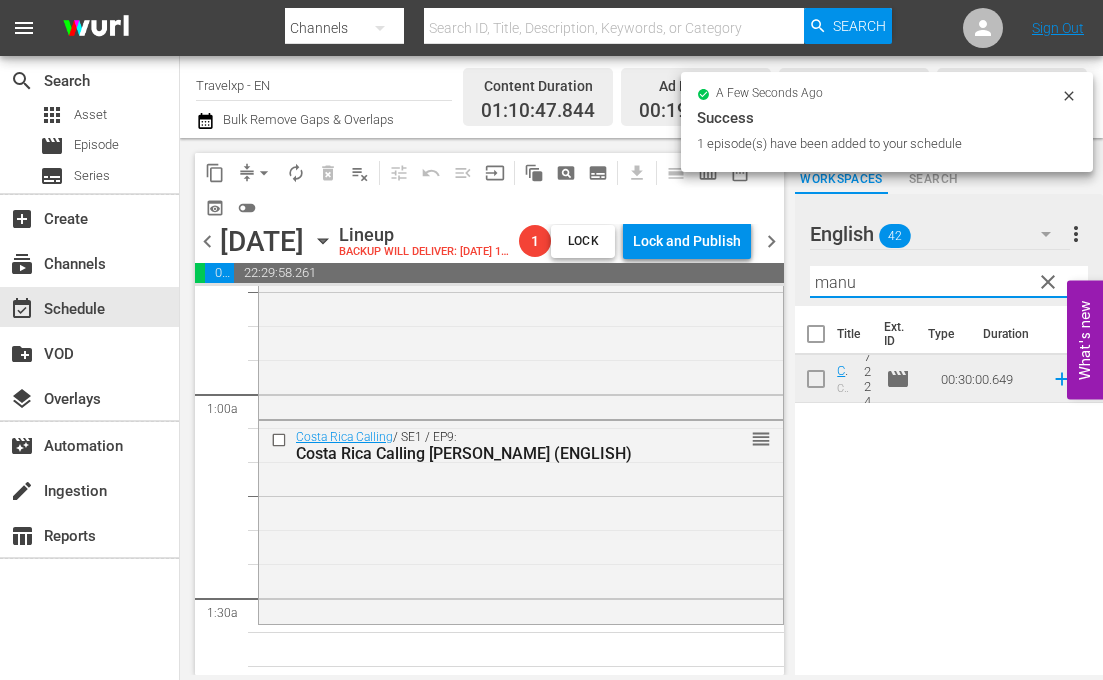 click on "manu" at bounding box center [949, 282] 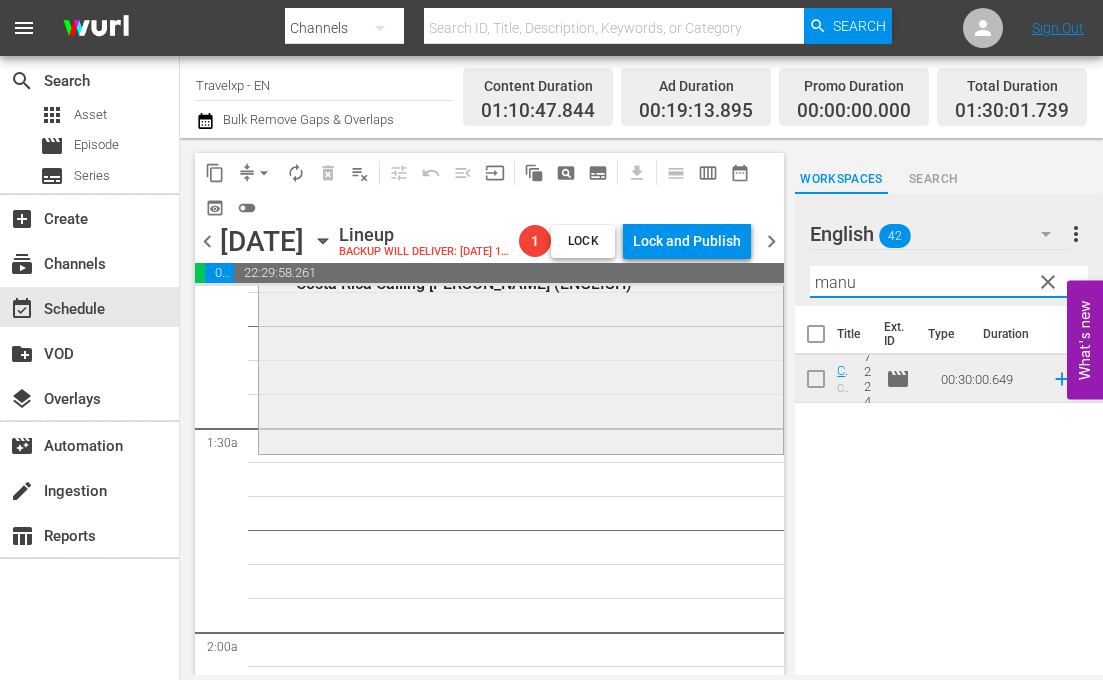 scroll, scrollTop: 500, scrollLeft: 0, axis: vertical 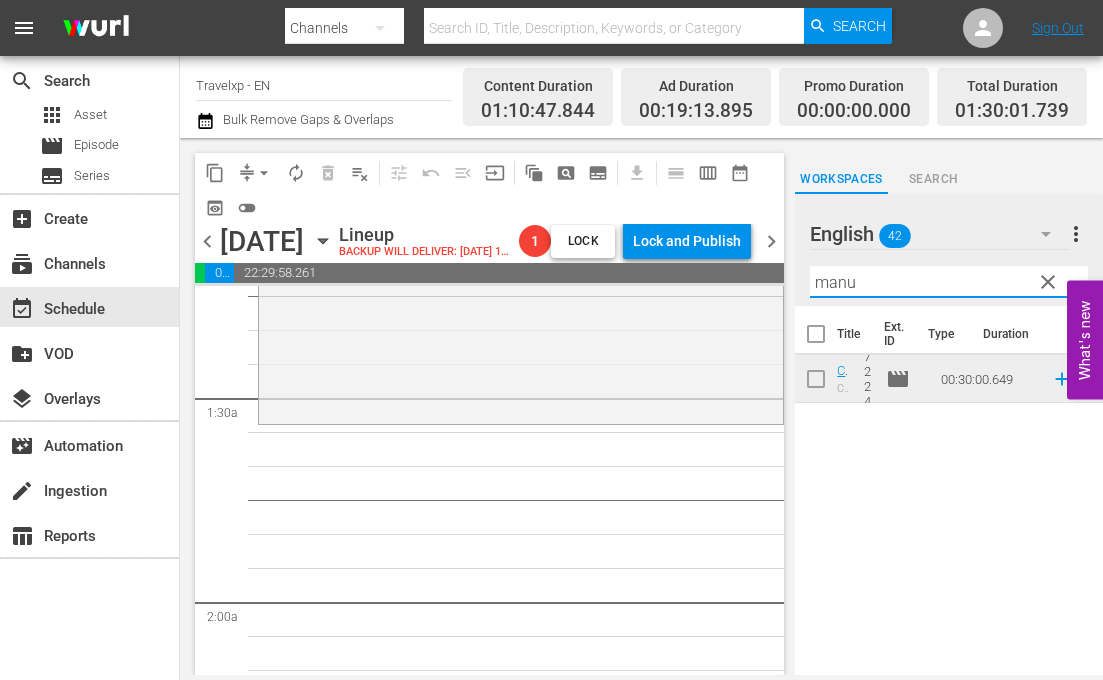 click on "manu" at bounding box center (949, 282) 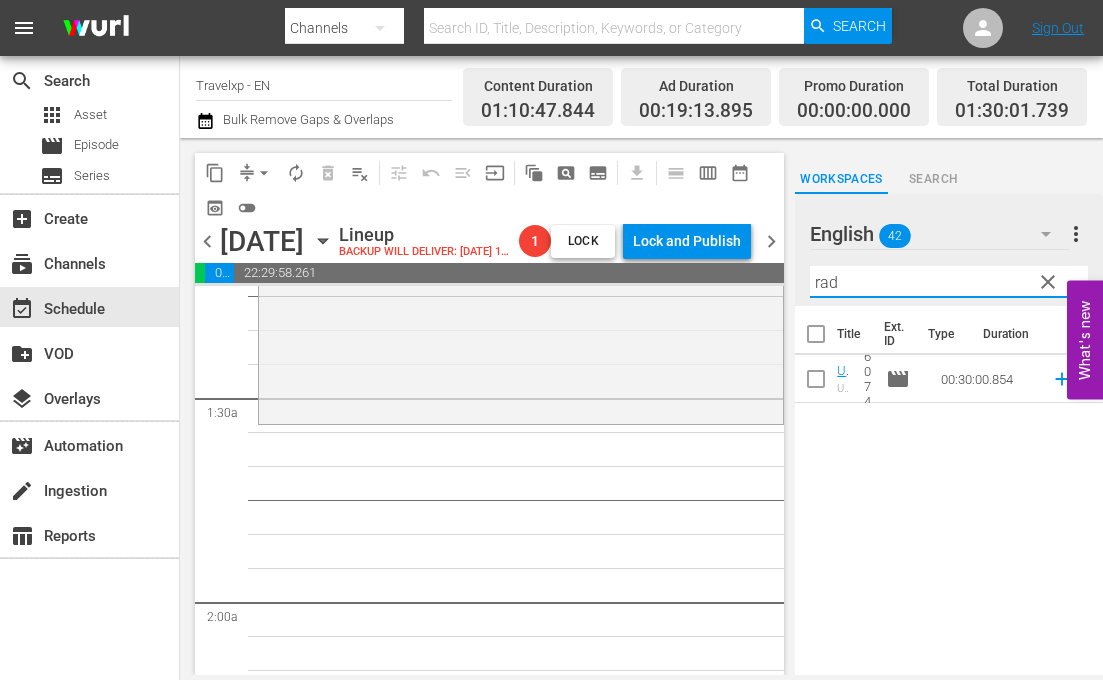 drag, startPoint x: 966, startPoint y: 574, endPoint x: 887, endPoint y: 433, distance: 161.62302 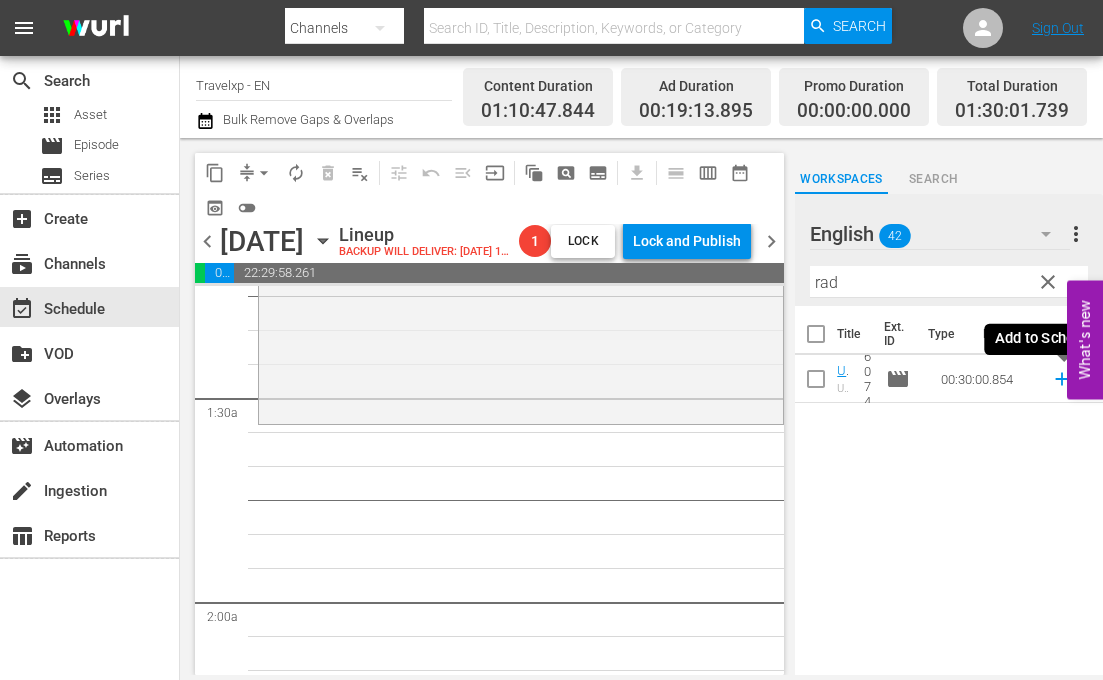 click 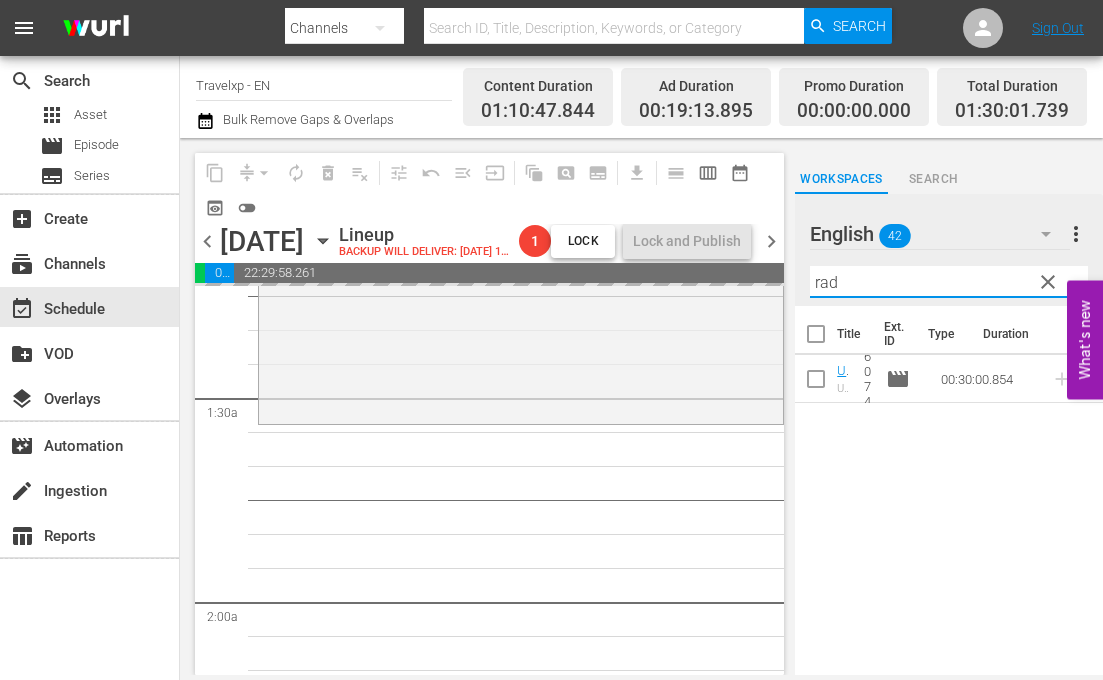 click on "rad" at bounding box center [949, 282] 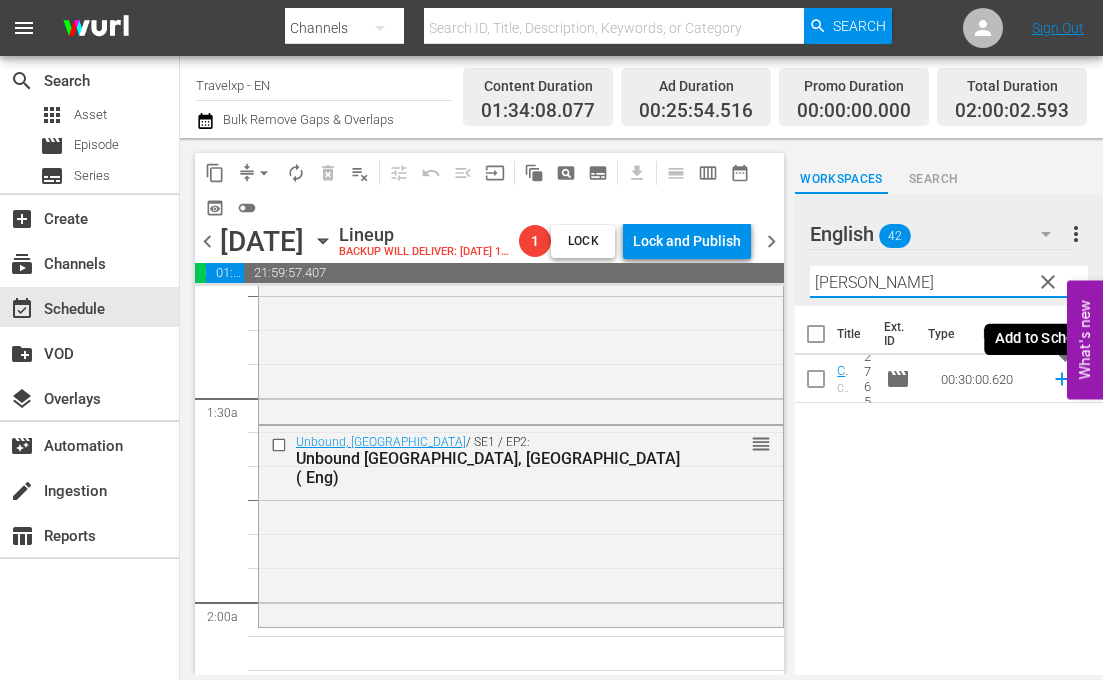 click 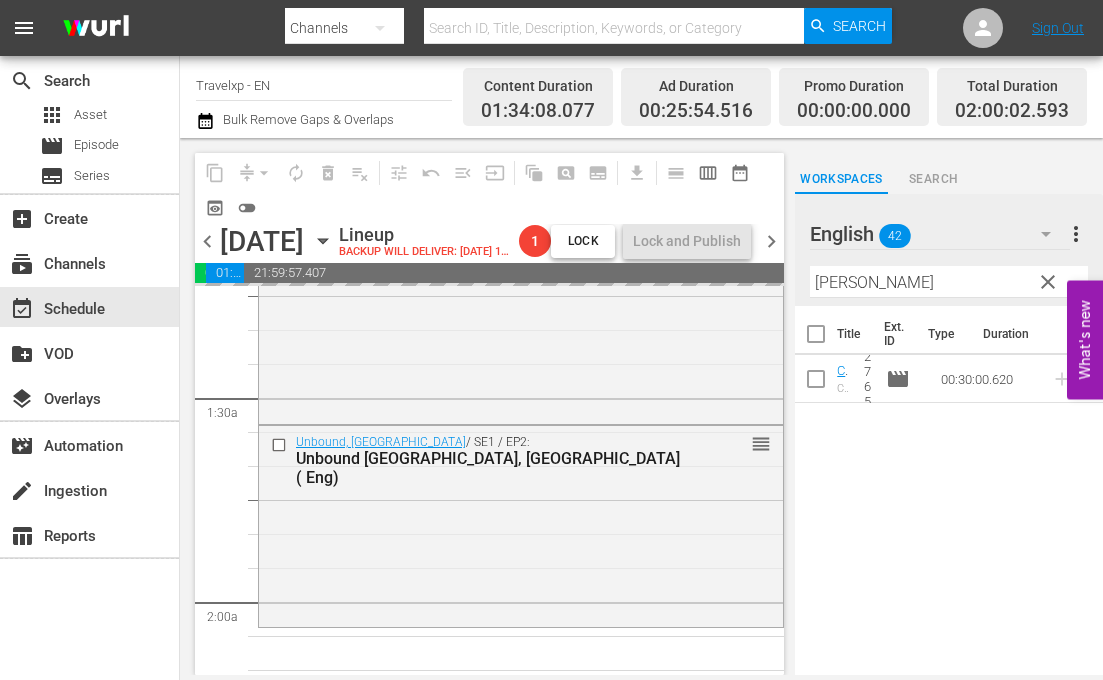 click on "[PERSON_NAME]" at bounding box center (949, 282) 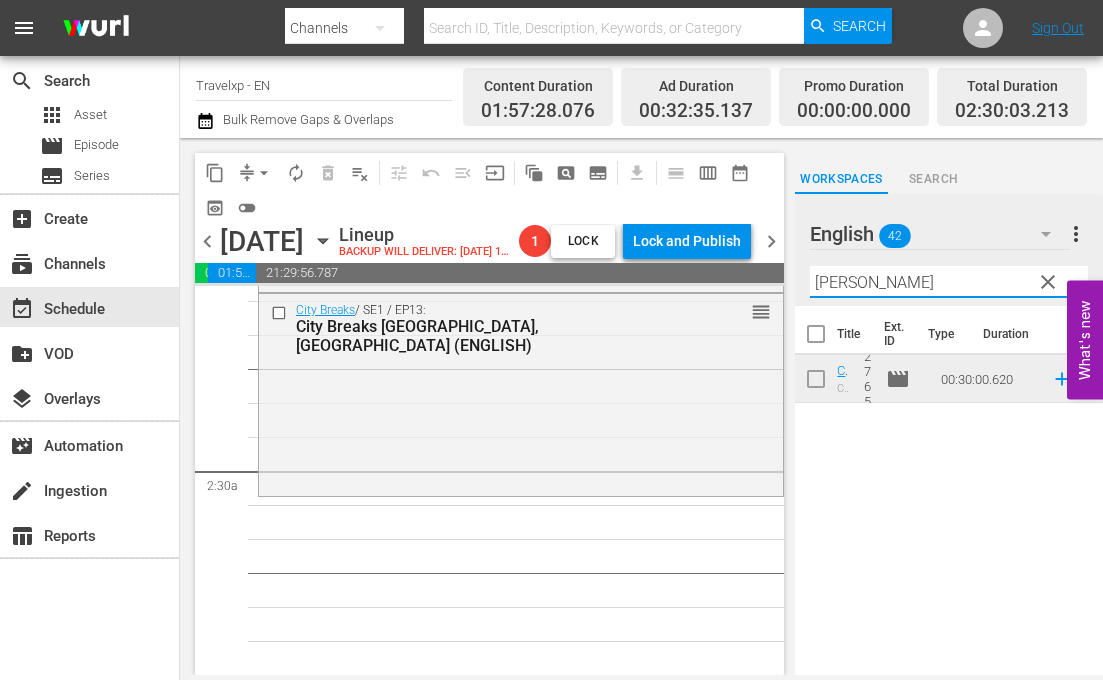 scroll, scrollTop: 800, scrollLeft: 0, axis: vertical 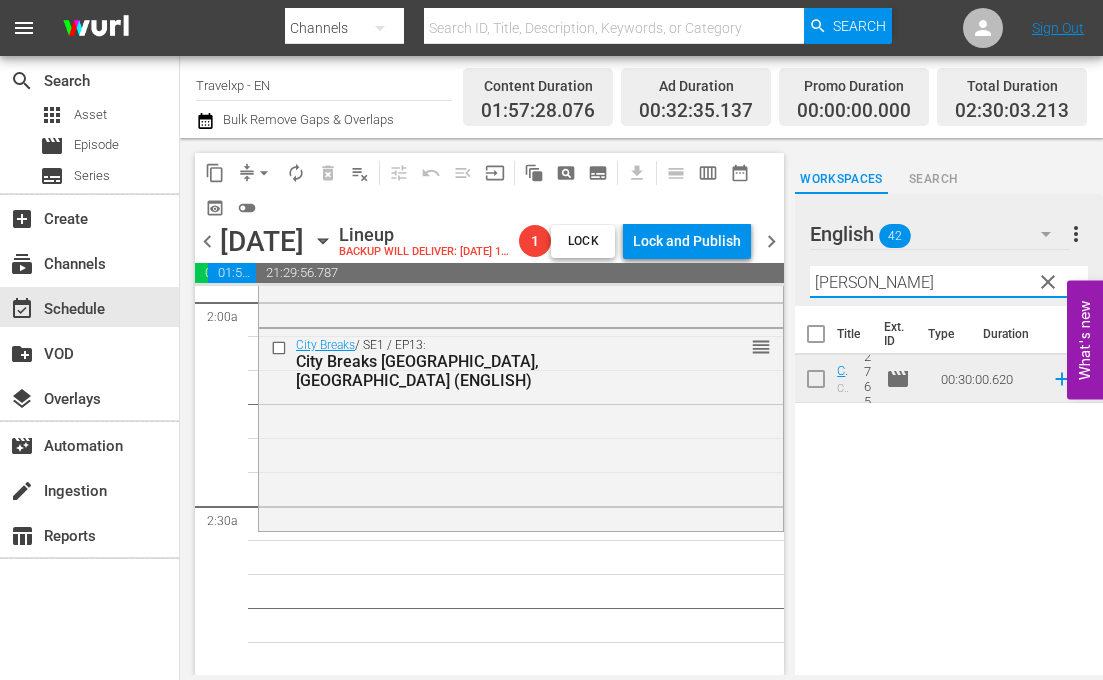 click on "[PERSON_NAME]" at bounding box center (949, 282) 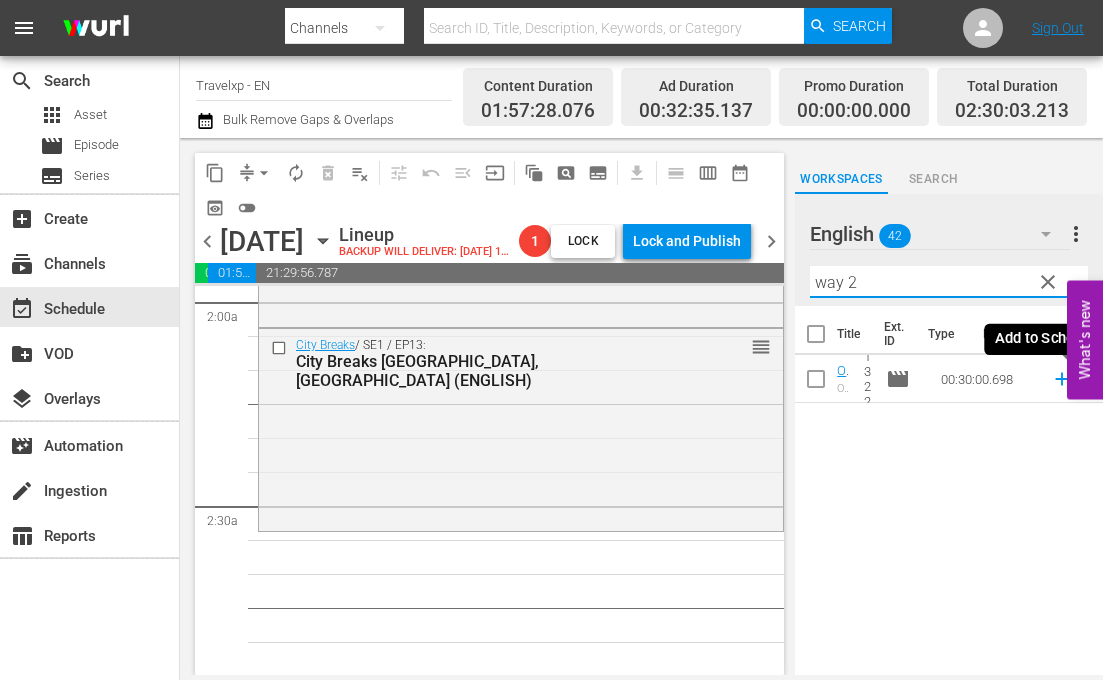 click 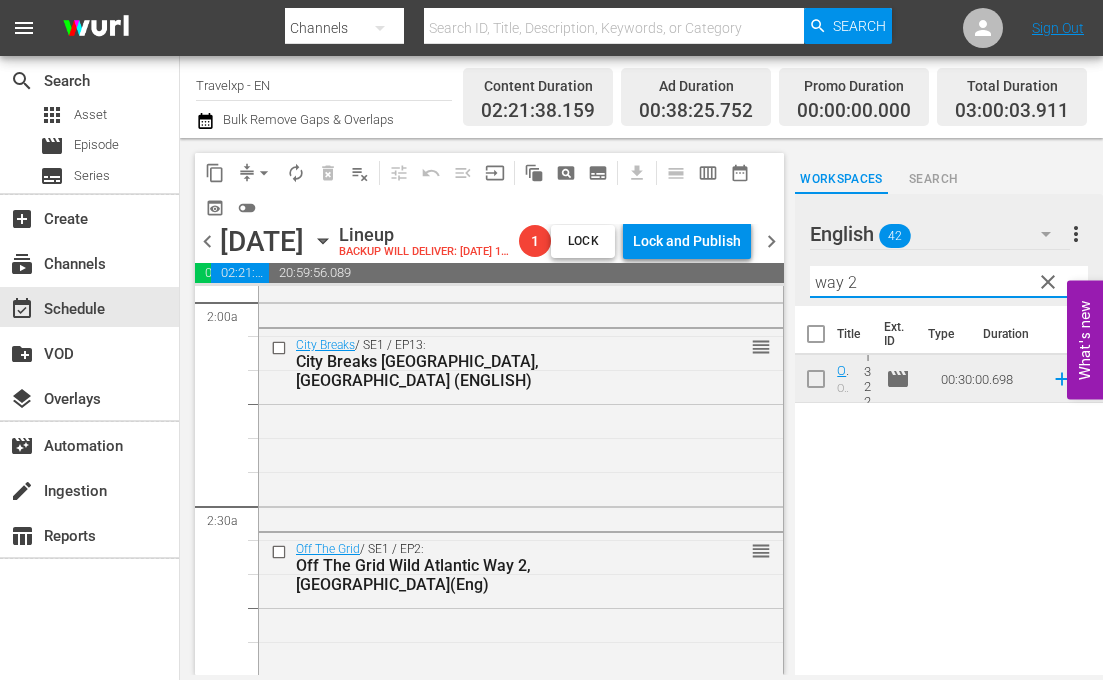drag, startPoint x: 870, startPoint y: 277, endPoint x: 786, endPoint y: 276, distance: 84.00595 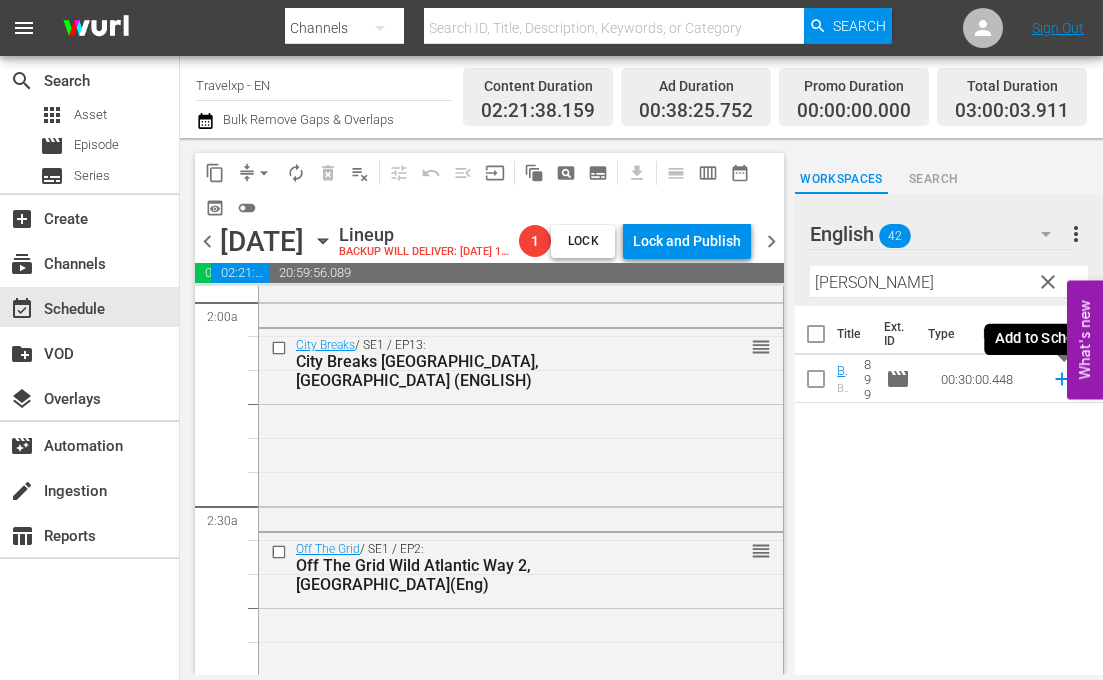 click 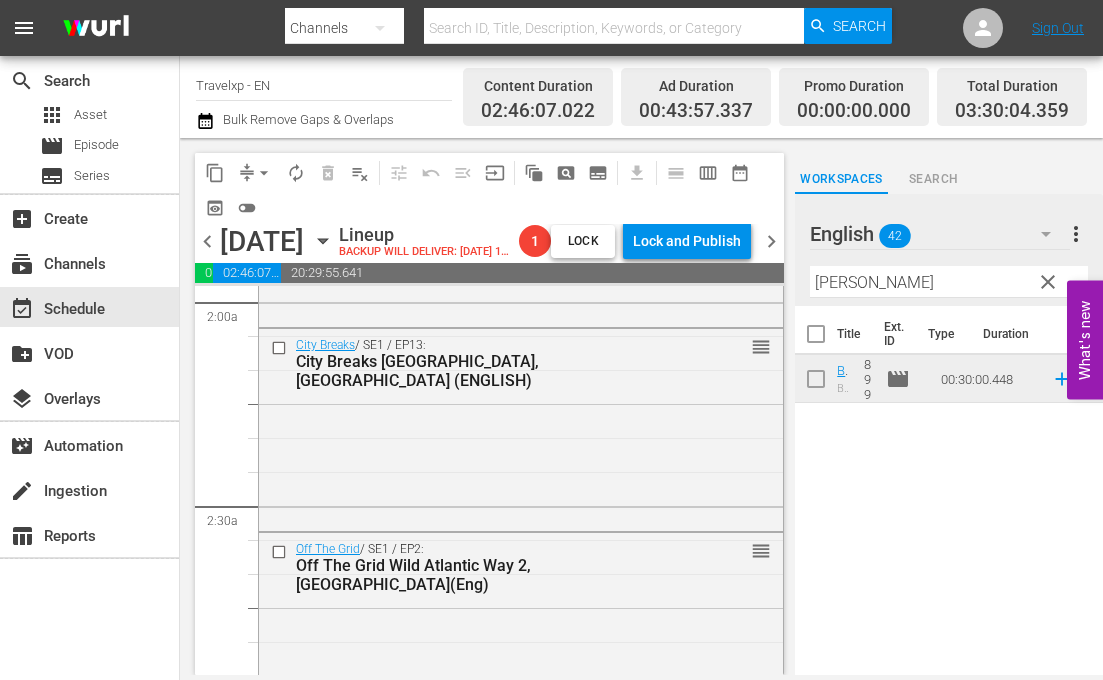 click on "[PERSON_NAME]" at bounding box center (949, 282) 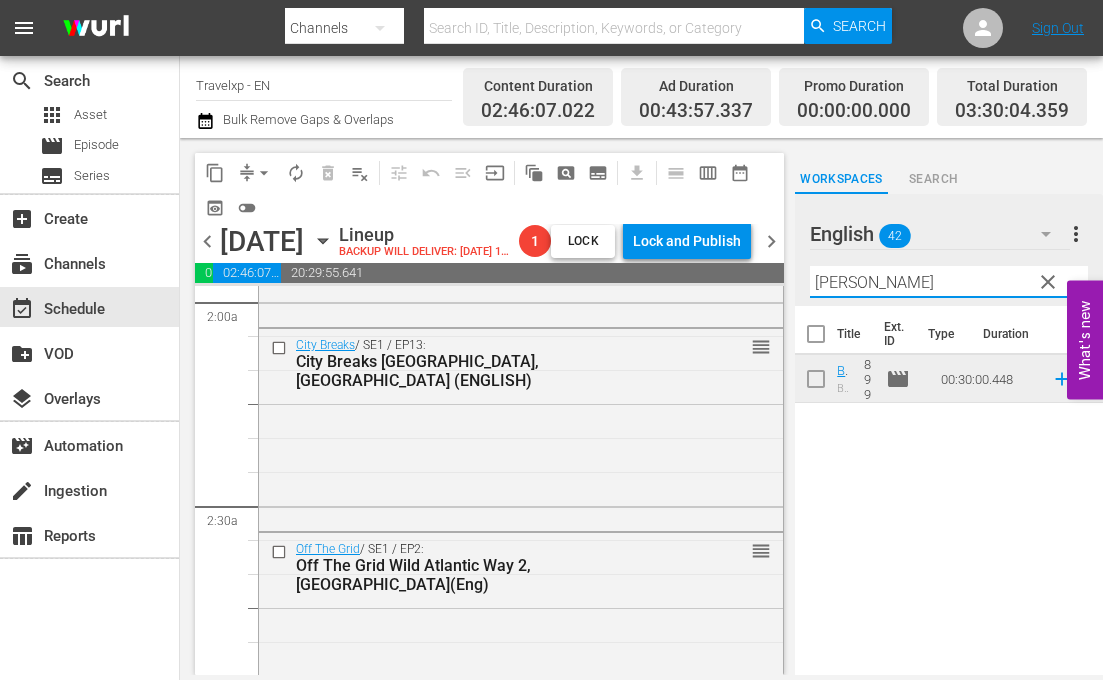click on "[PERSON_NAME]" at bounding box center (949, 282) 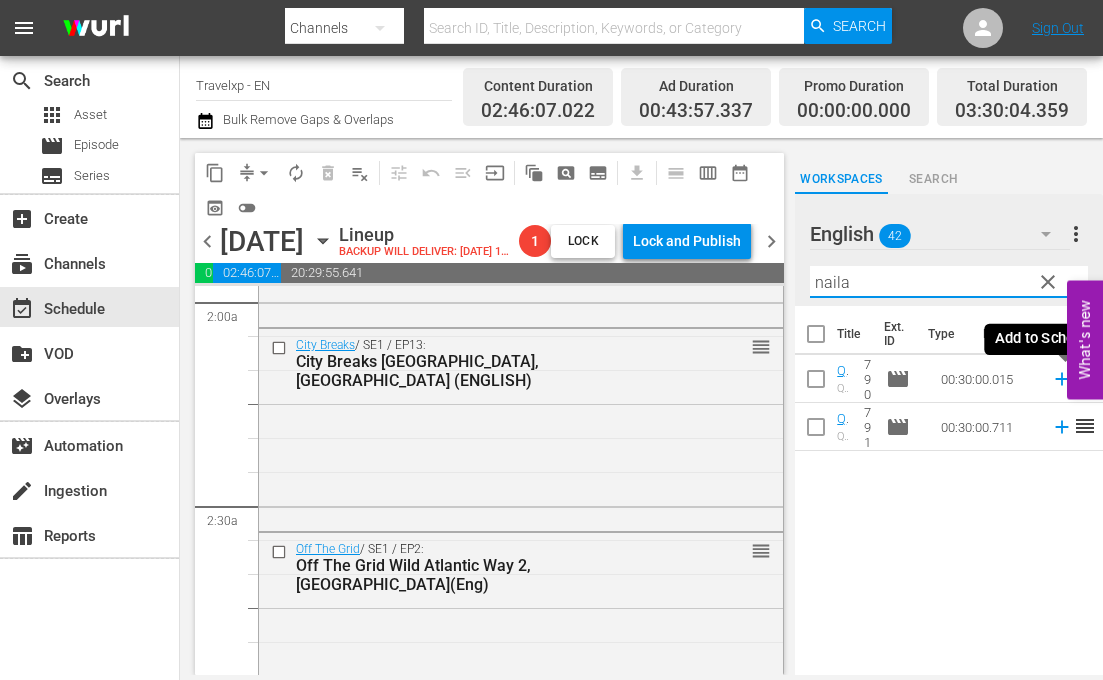 click 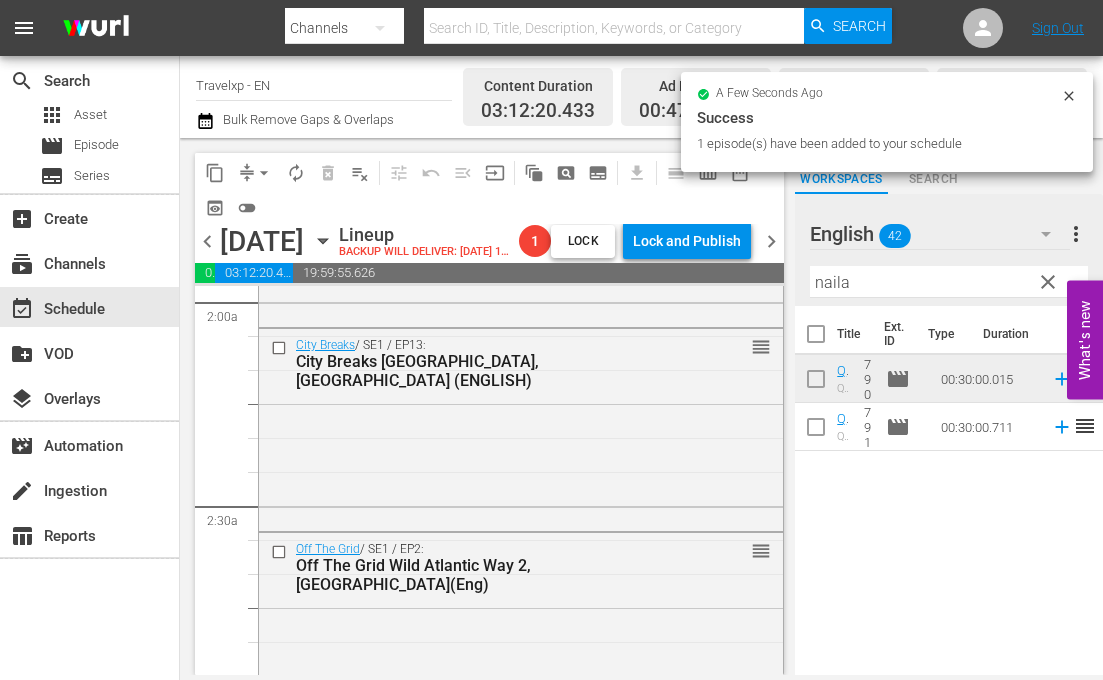 click on "naila" at bounding box center (949, 282) 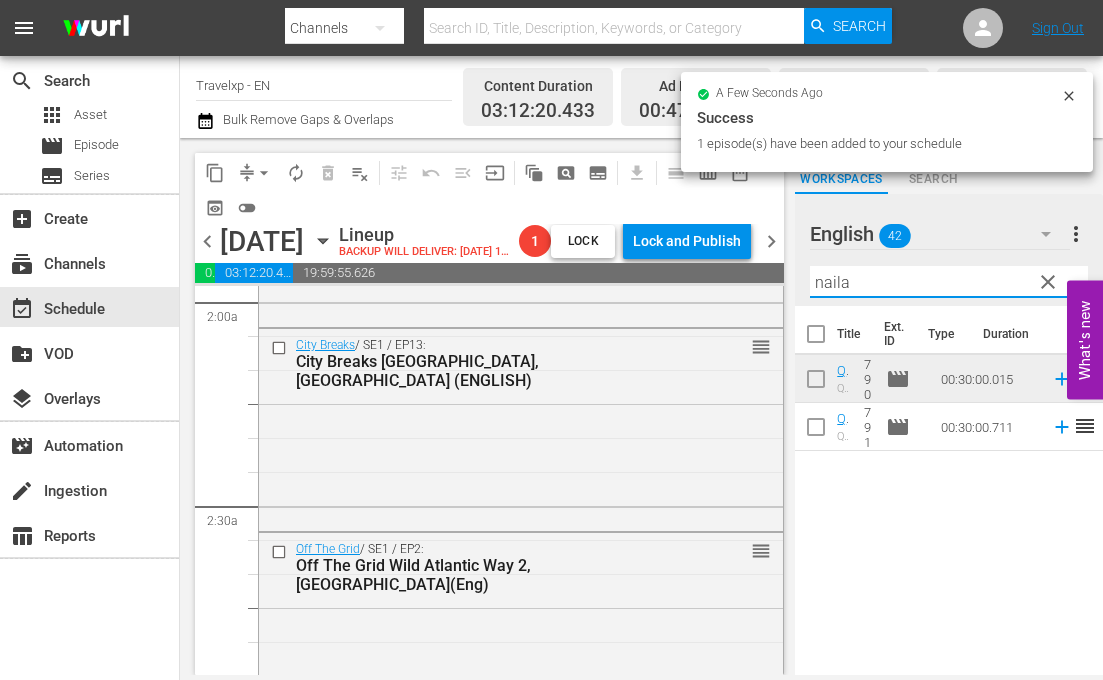 click on "naila" at bounding box center (949, 282) 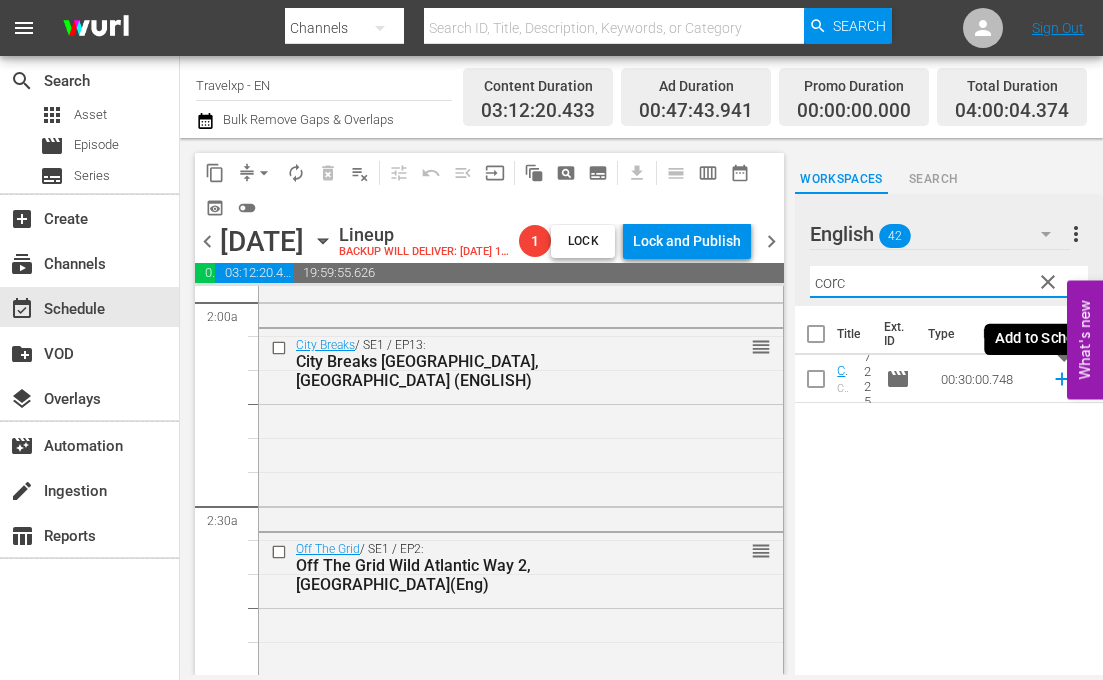 click 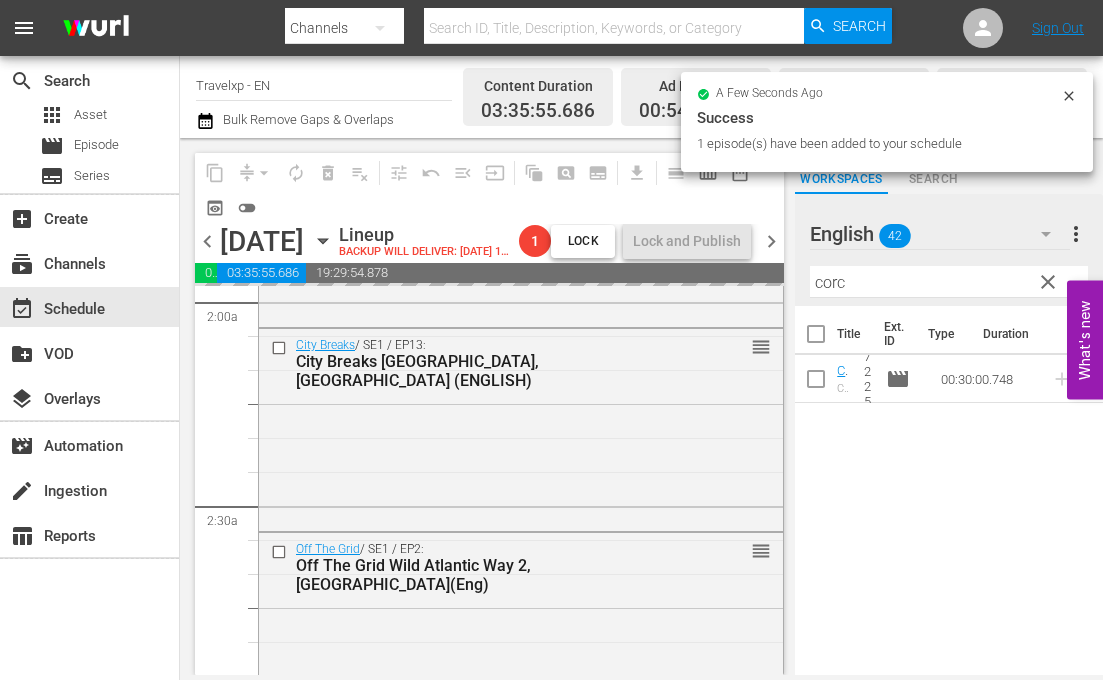 click on "corc" at bounding box center [949, 282] 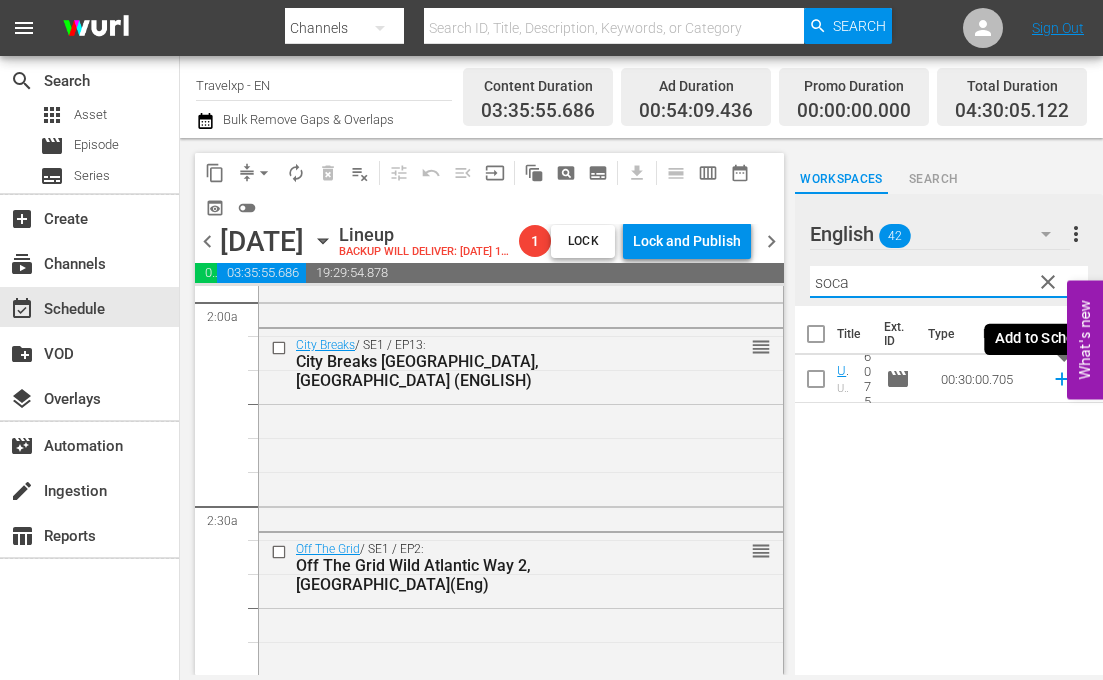click 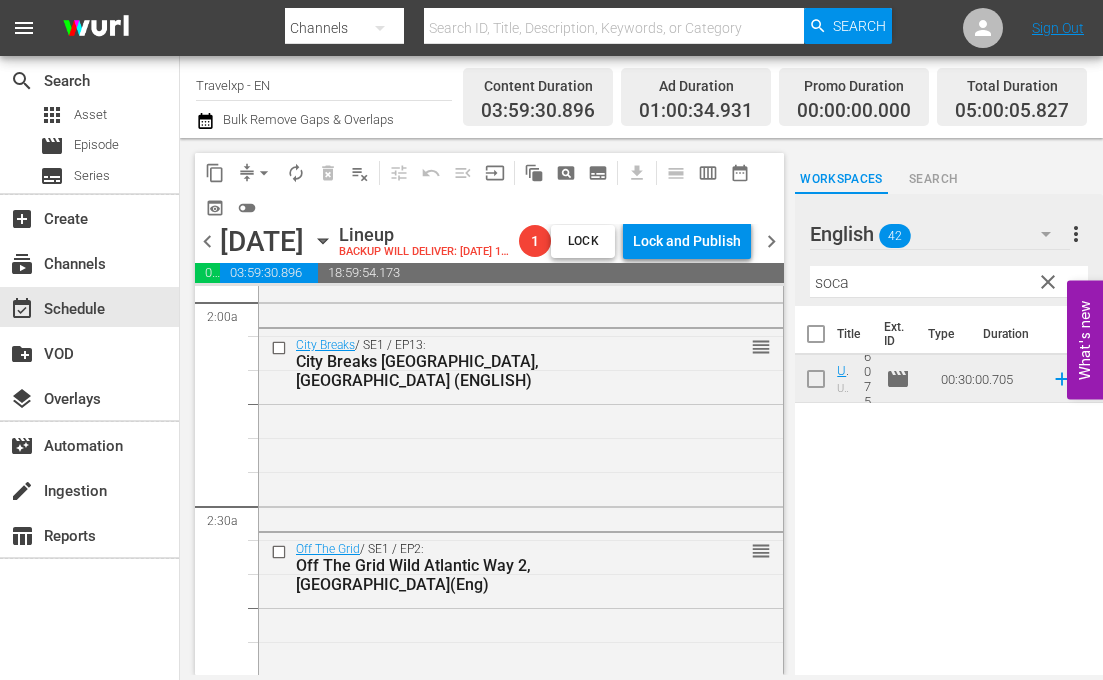 click on "soca" at bounding box center (949, 282) 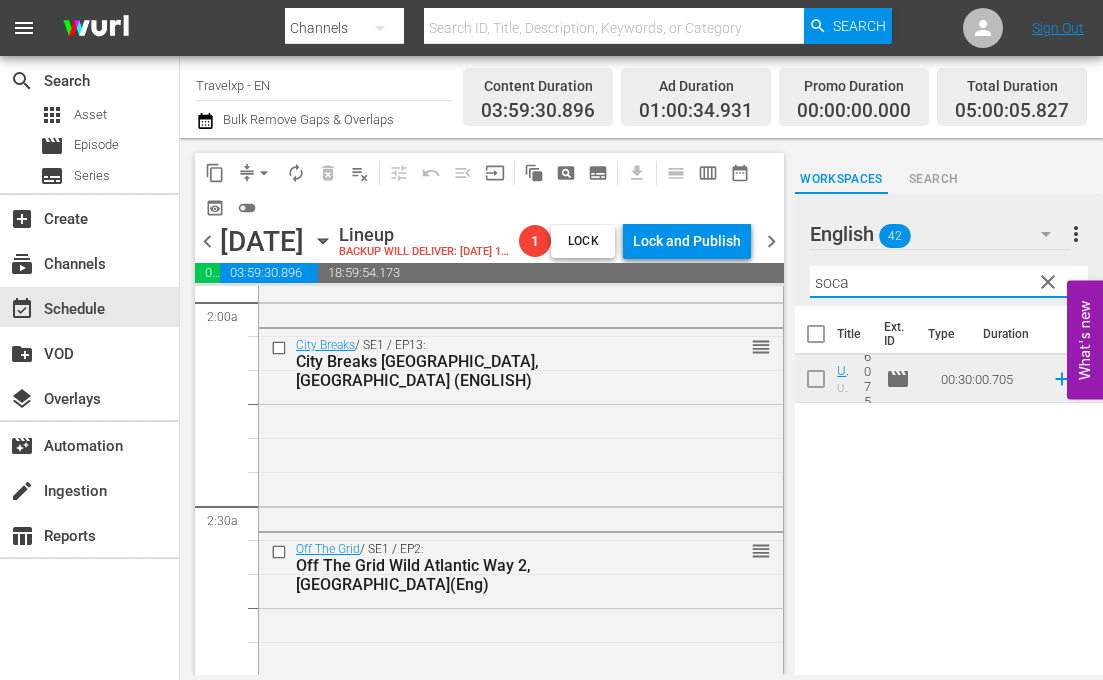 click on "soca" at bounding box center (949, 282) 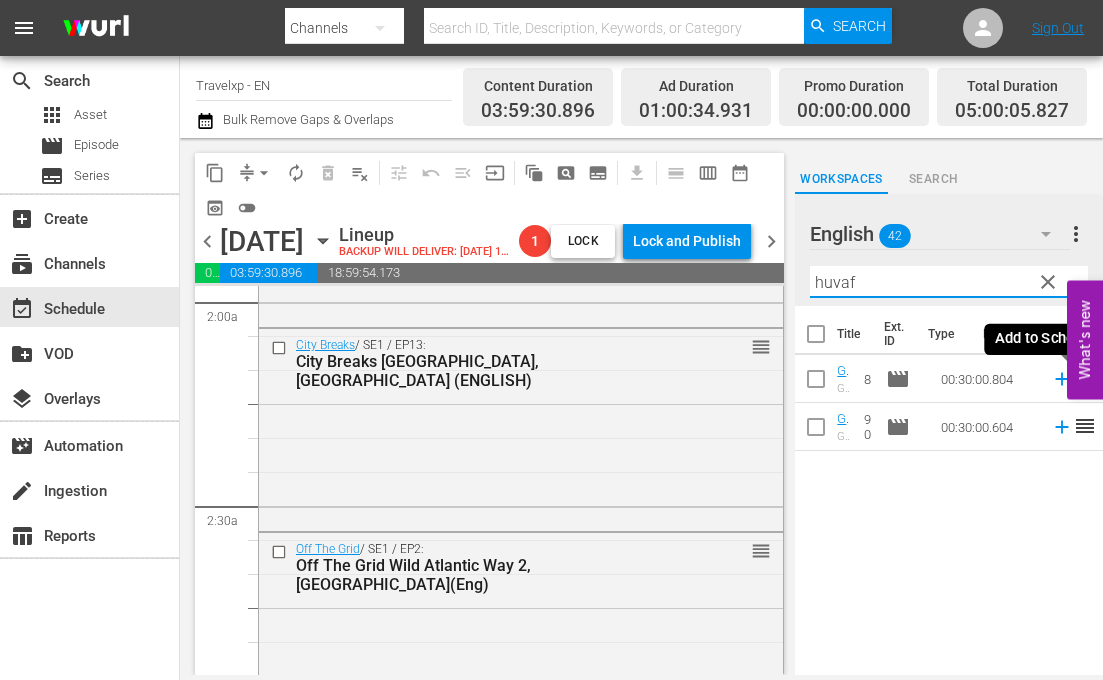 click 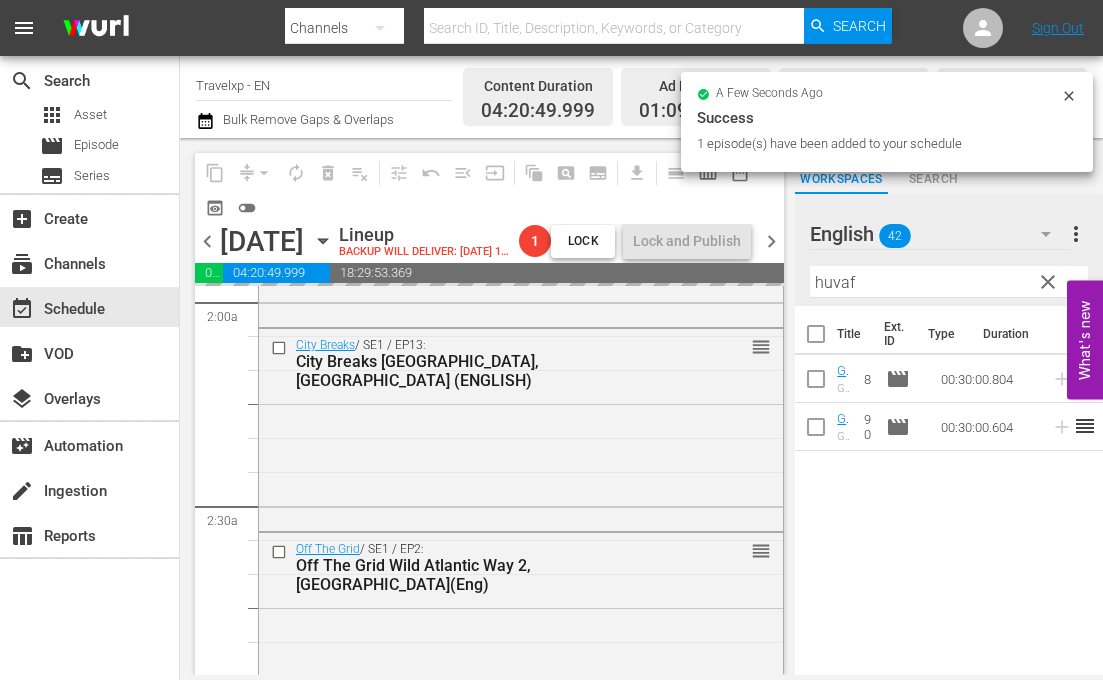 click on "huvaf" at bounding box center [949, 282] 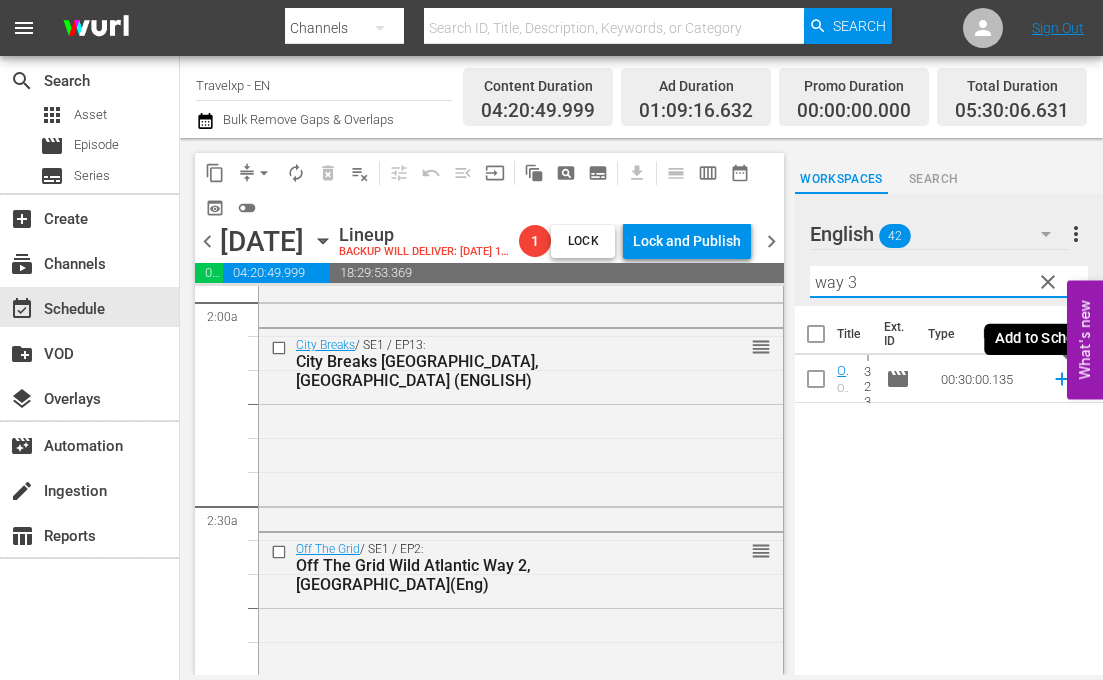click 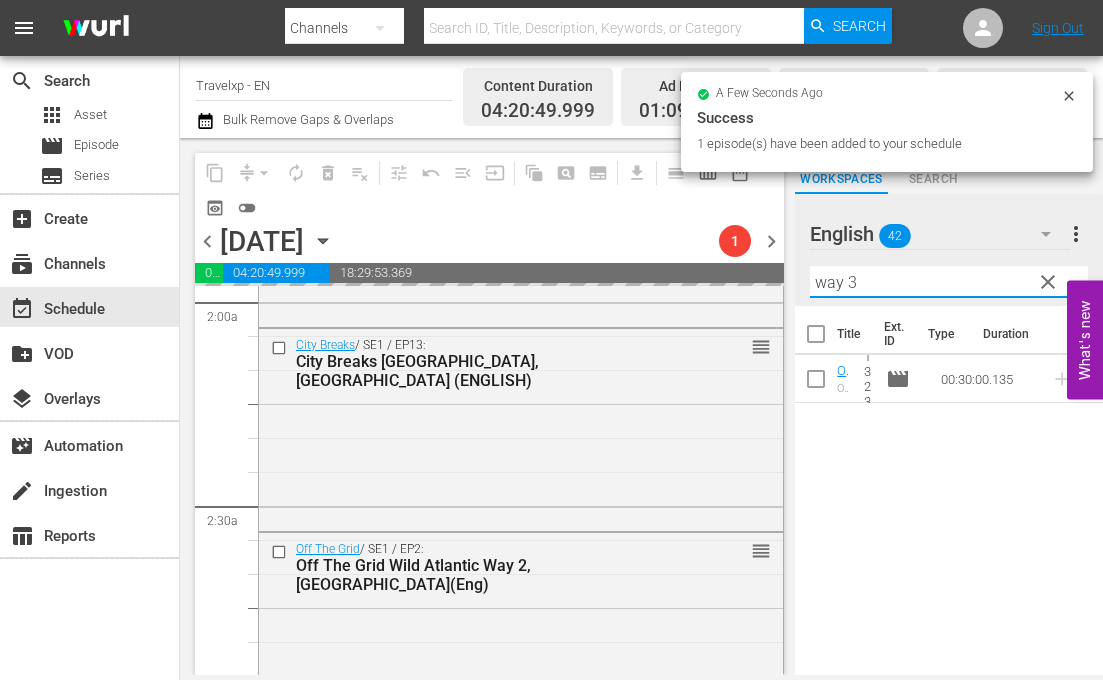 drag, startPoint x: 872, startPoint y: 283, endPoint x: 810, endPoint y: 277, distance: 62.289646 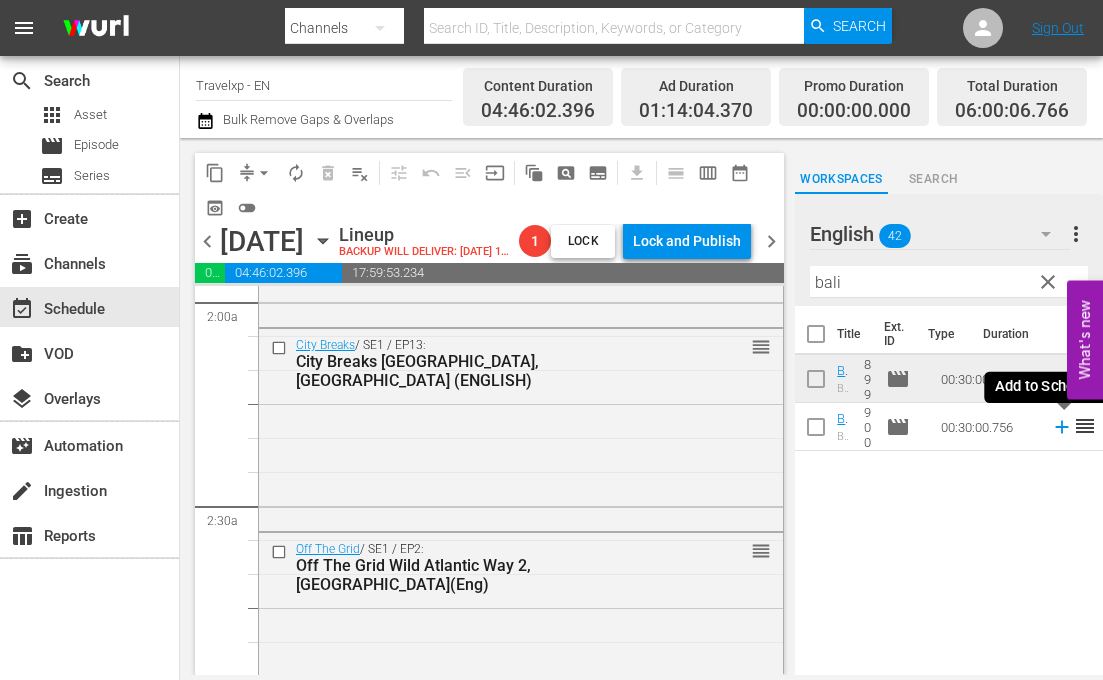 click 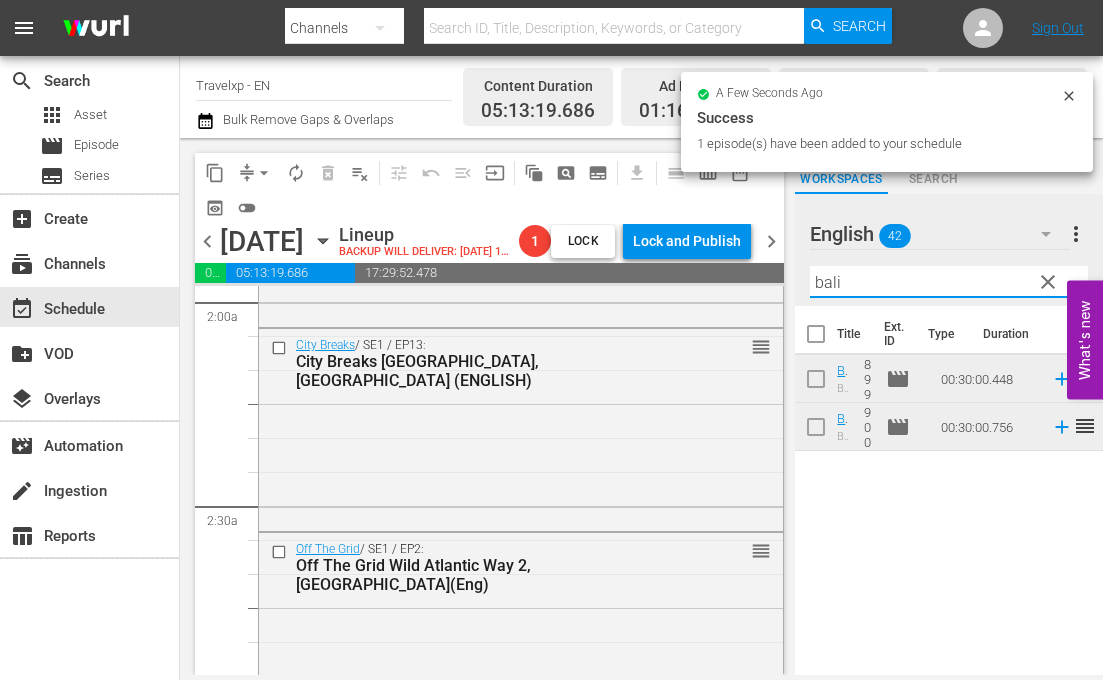 click on "bali" at bounding box center [949, 282] 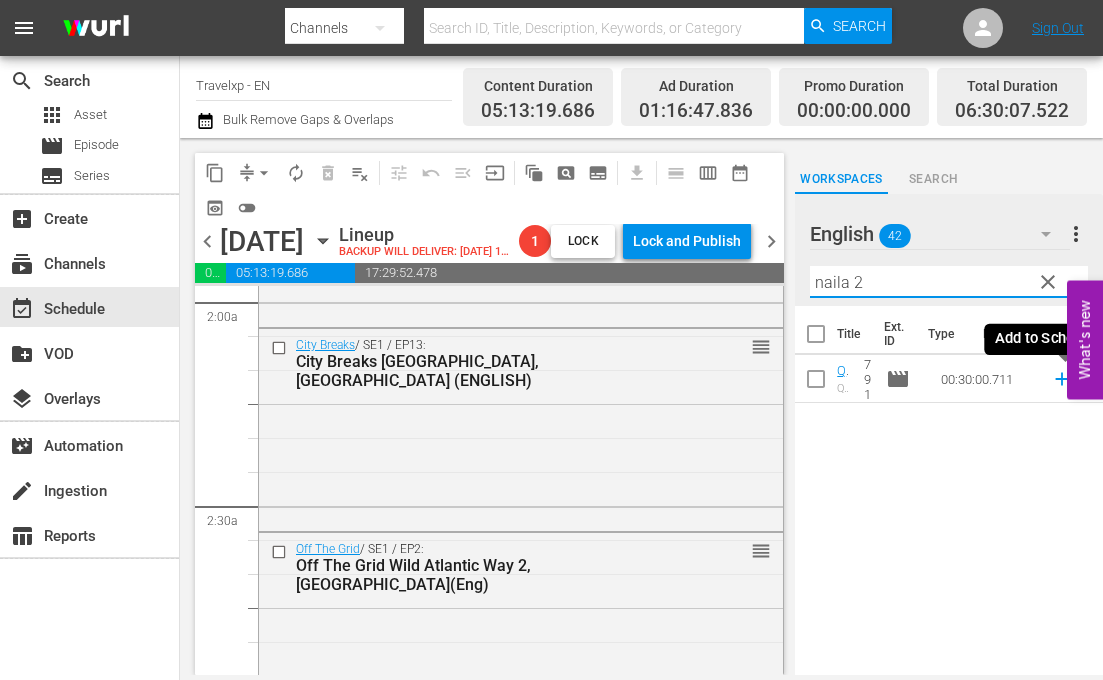 click 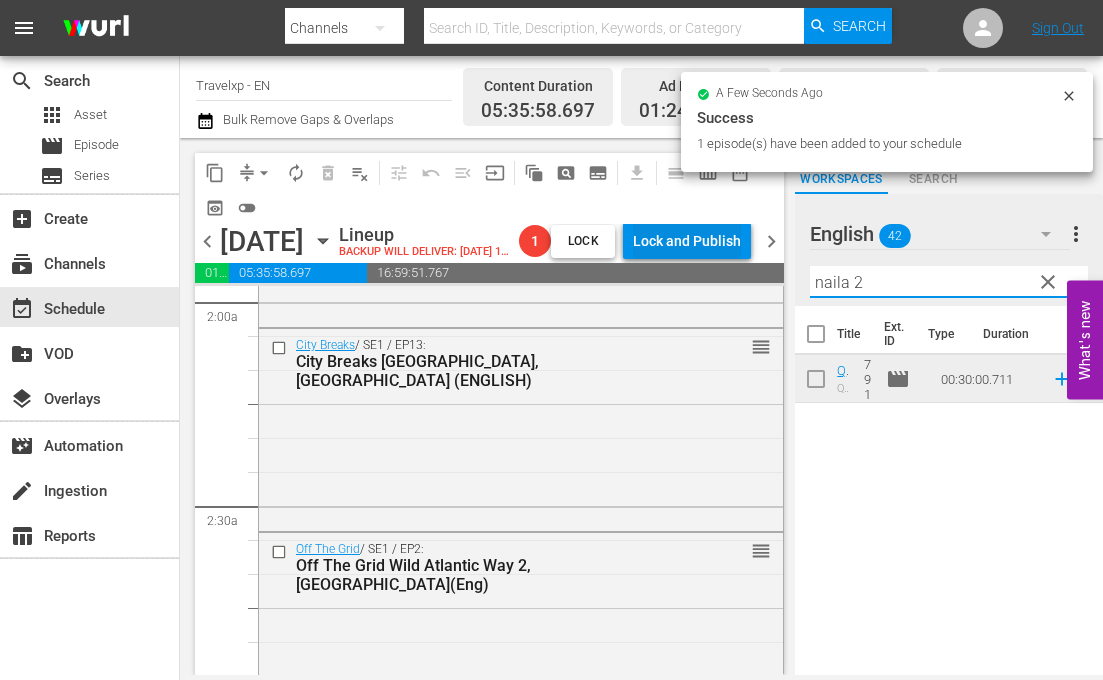 click on "content_copy compress arrow_drop_down autorenew_outlined delete_forever_outlined playlist_remove_outlined tune_outlined undo_outined menu_open input auto_awesome_motion_outlined pageview_outlined subtitles_outlined get_app calendar_view_day_outlined calendar_view_week_outlined date_range_outlined preview_outlined toggle_off chevron_left [DATE] [DATE] Lineup BACKUP WILL DELIVER: [DATE] 1p (local) 1 Lock Lock and Publish chevron_right 01:24:09.536 00:00:00.000 05:35:58.697 16:59:51.767 Select Event Backpack Mt. Bromo and [GEOGRAPHIC_DATA], [GEOGRAPHIC_DATA](Eng) Delete Event Select Event Quest [GEOGRAPHIC_DATA] 3, [GEOGRAPHIC_DATA] ([GEOGRAPHIC_DATA]) Delete Event Select Event [GEOGRAPHIC_DATA] Calling [PERSON_NAME] (ENGLISH) Delete Event Select Event Unbound [GEOGRAPHIC_DATA], [GEOGRAPHIC_DATA]( Eng) Delete Event Select Event City Breaks [GEOGRAPHIC_DATA], [GEOGRAPHIC_DATA] (ENGLISH) Delete Event Select Event Off The Grid [GEOGRAPHIC_DATA](Eng) Delete Event Select Event Backpack [GEOGRAPHIC_DATA], [GEOGRAPHIC_DATA](Eng) Delete Event Select Event Delete Event S N A P" at bounding box center (641, 406) 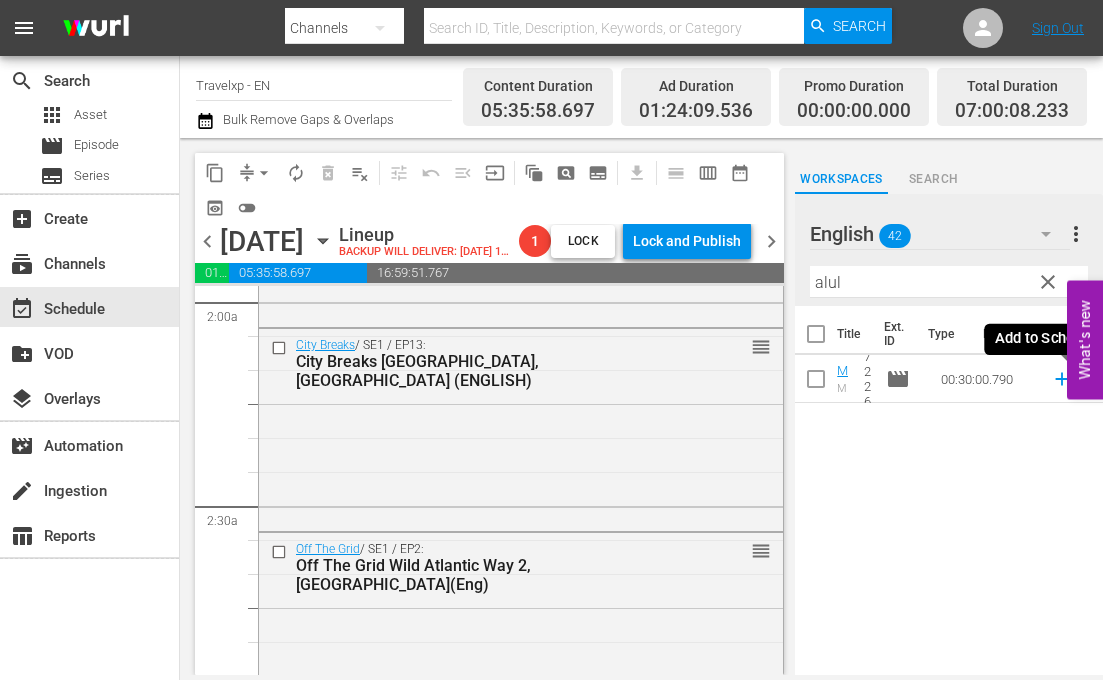 click 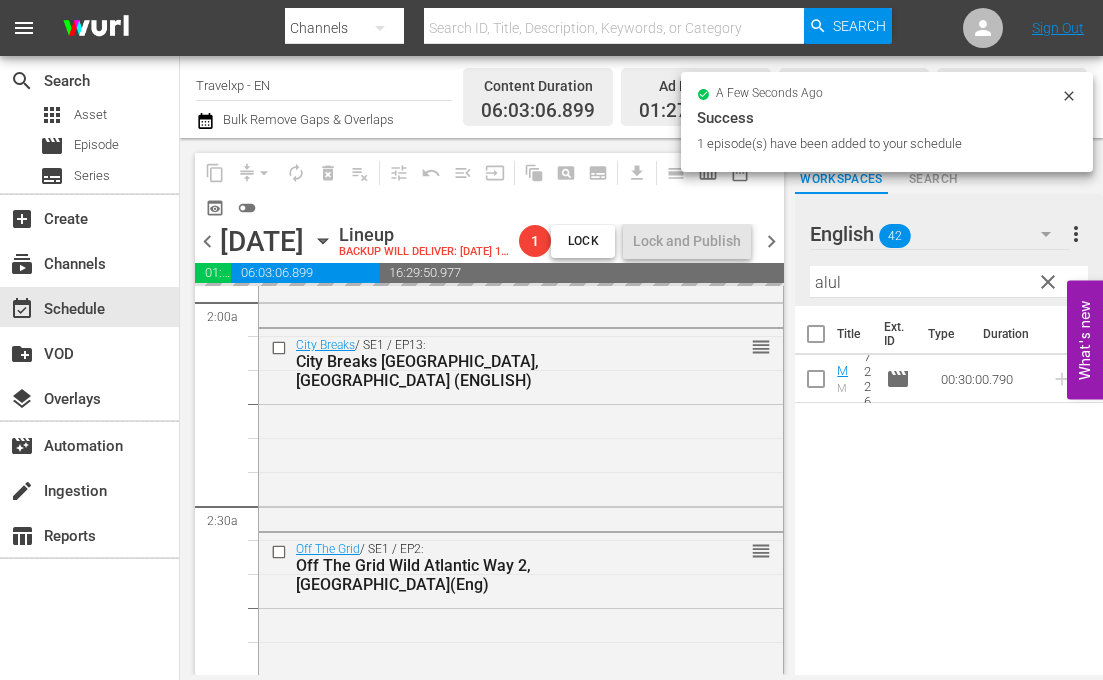 click on "alul" at bounding box center (949, 282) 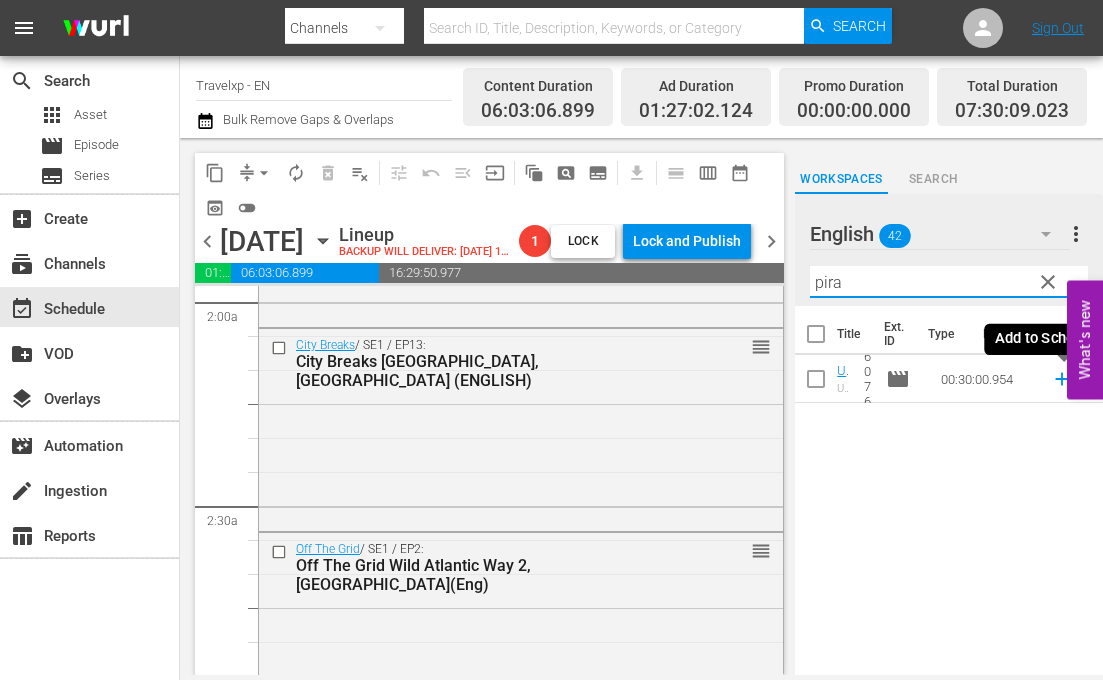 click 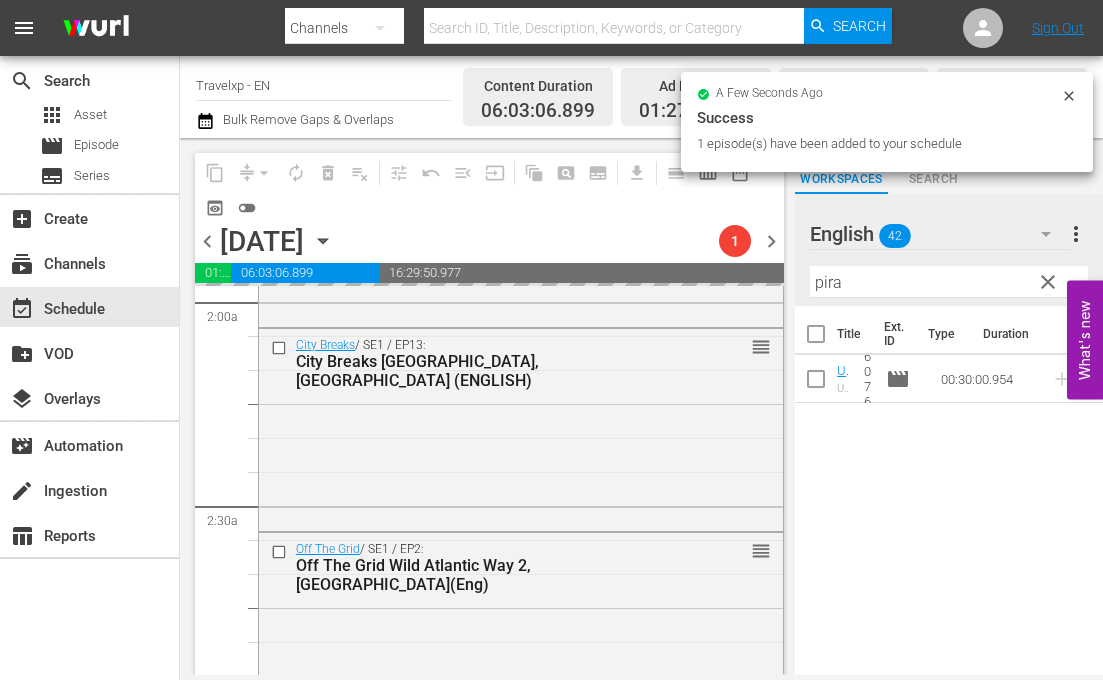 click on "pira" at bounding box center (949, 282) 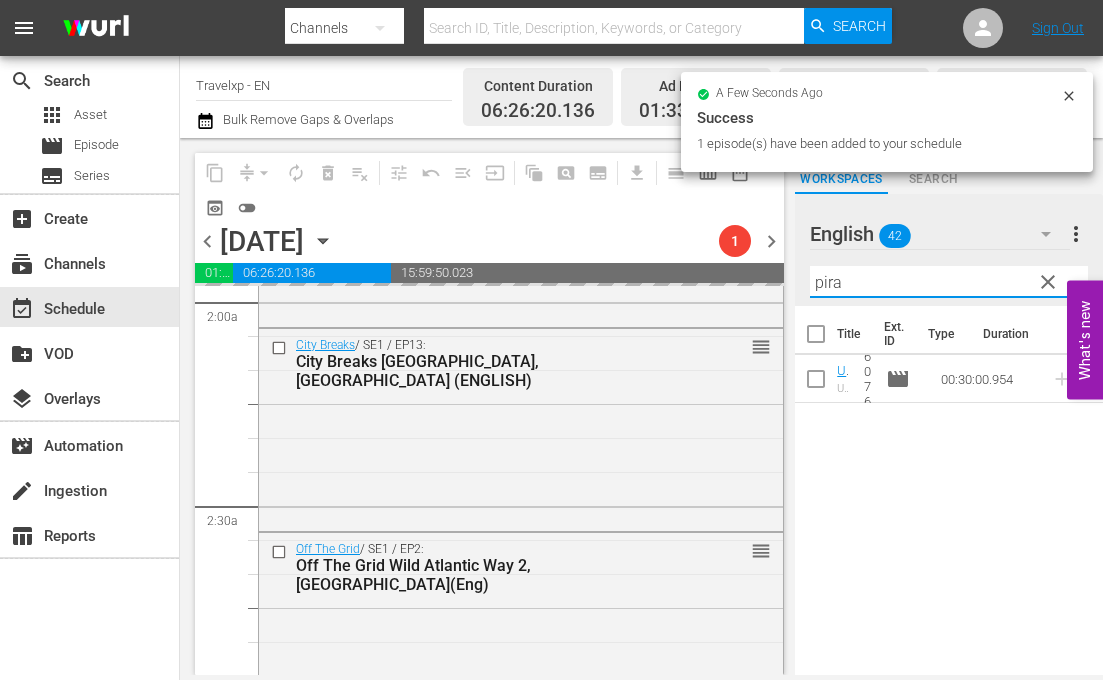 click on "pira" at bounding box center (949, 282) 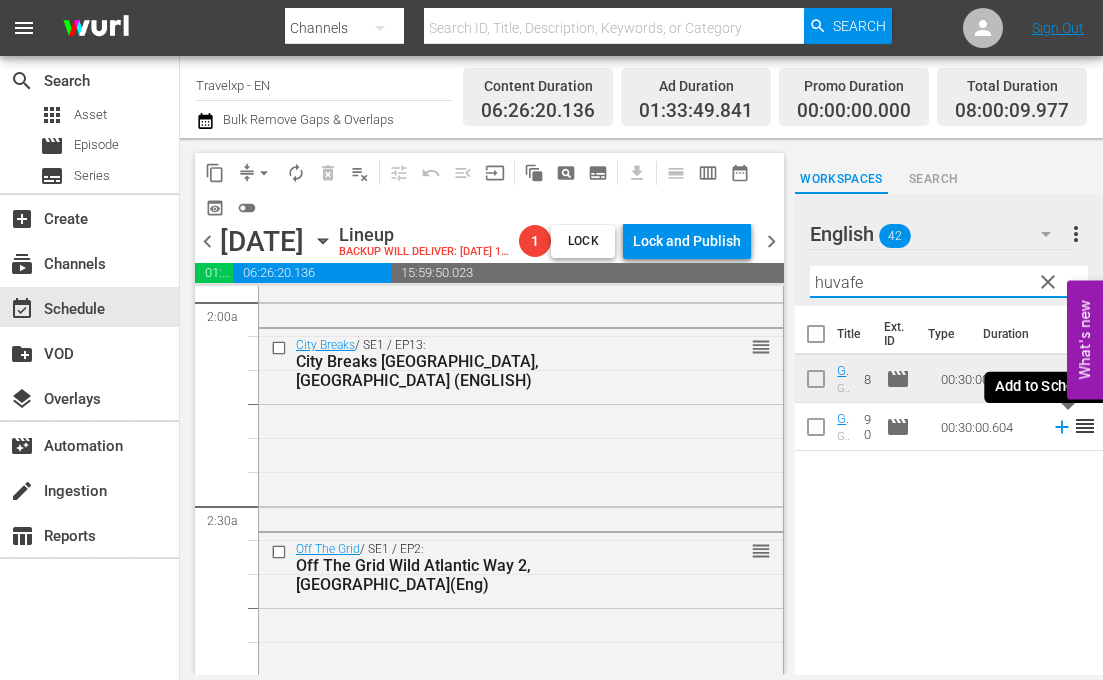 click 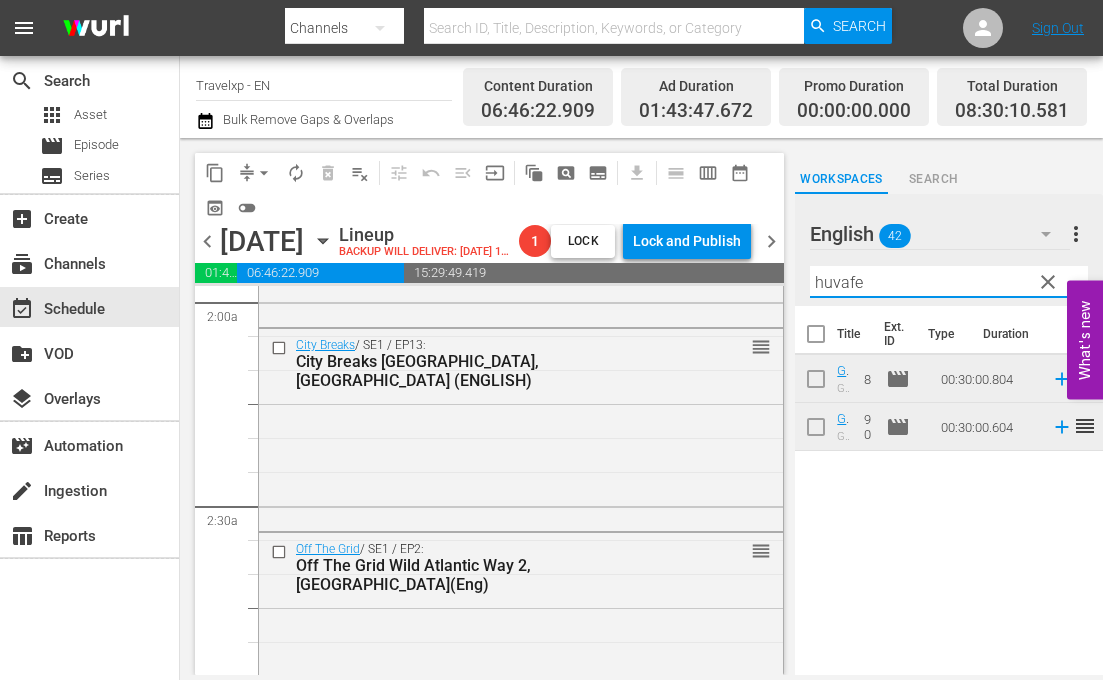 click on "huvafe" at bounding box center [949, 282] 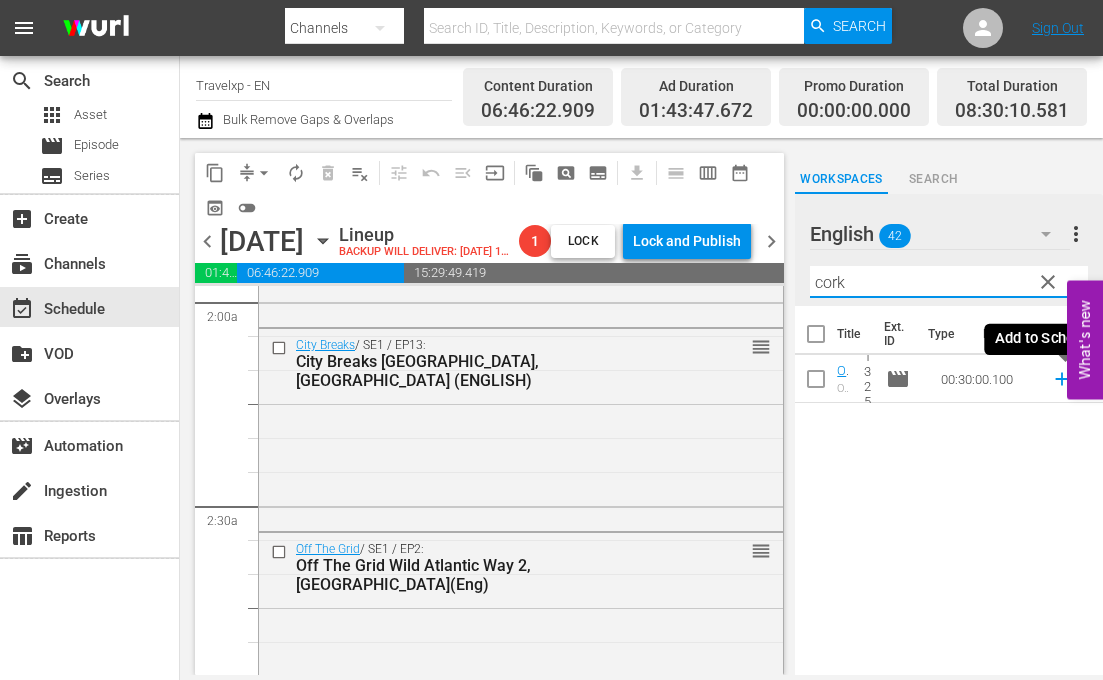 click 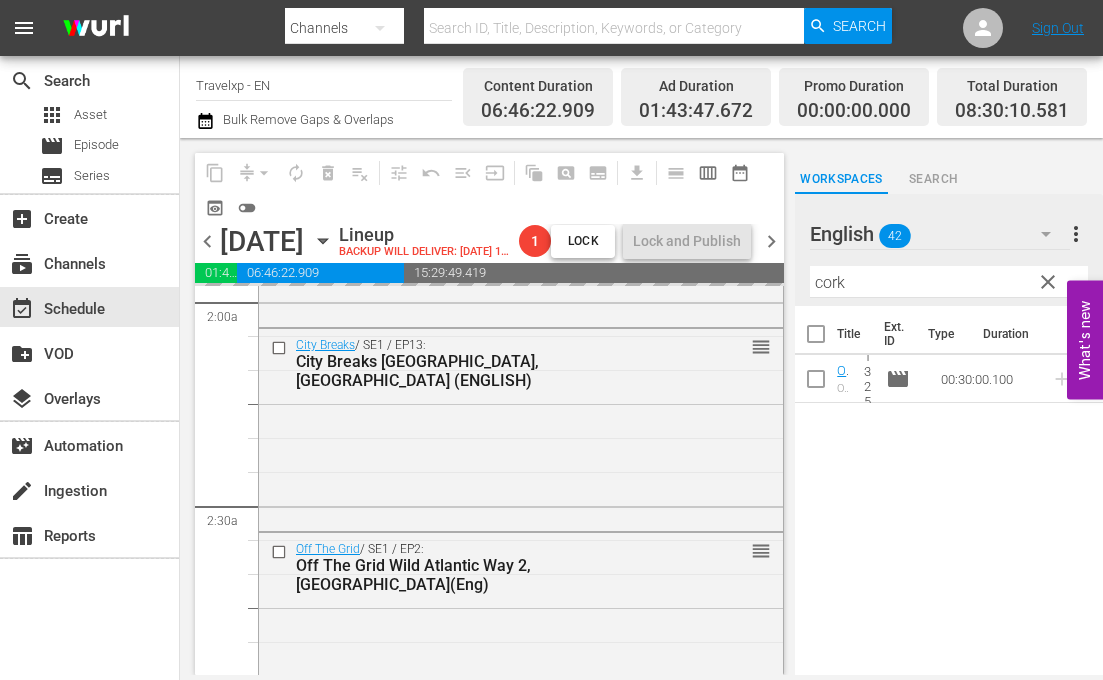 click on "cork" at bounding box center [949, 282] 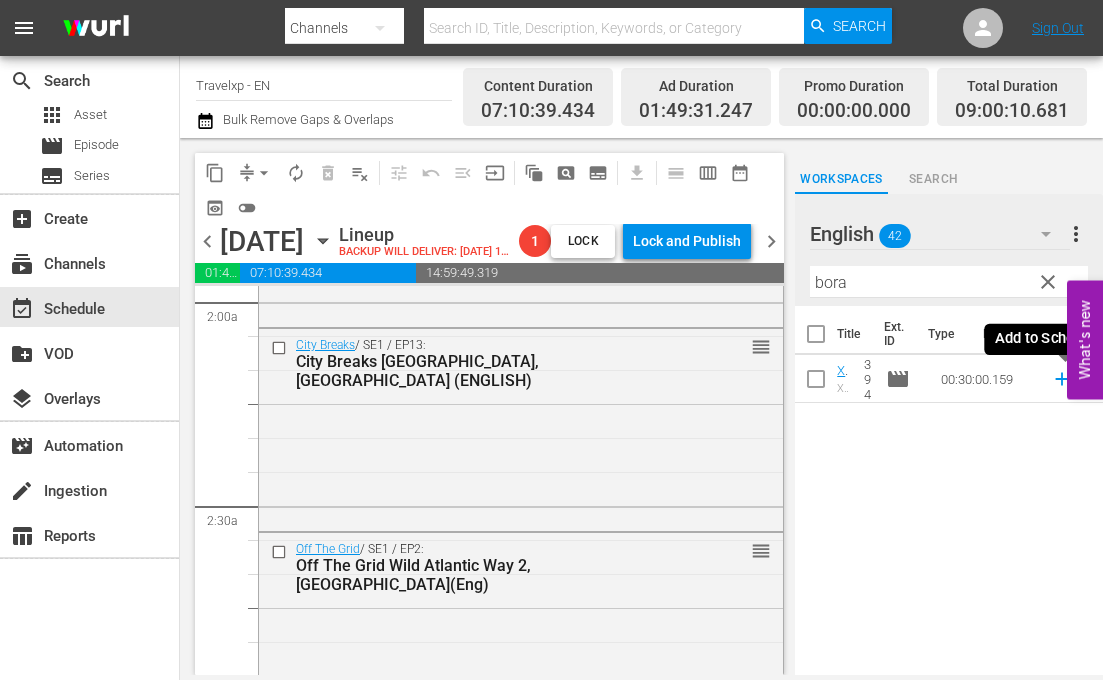 click 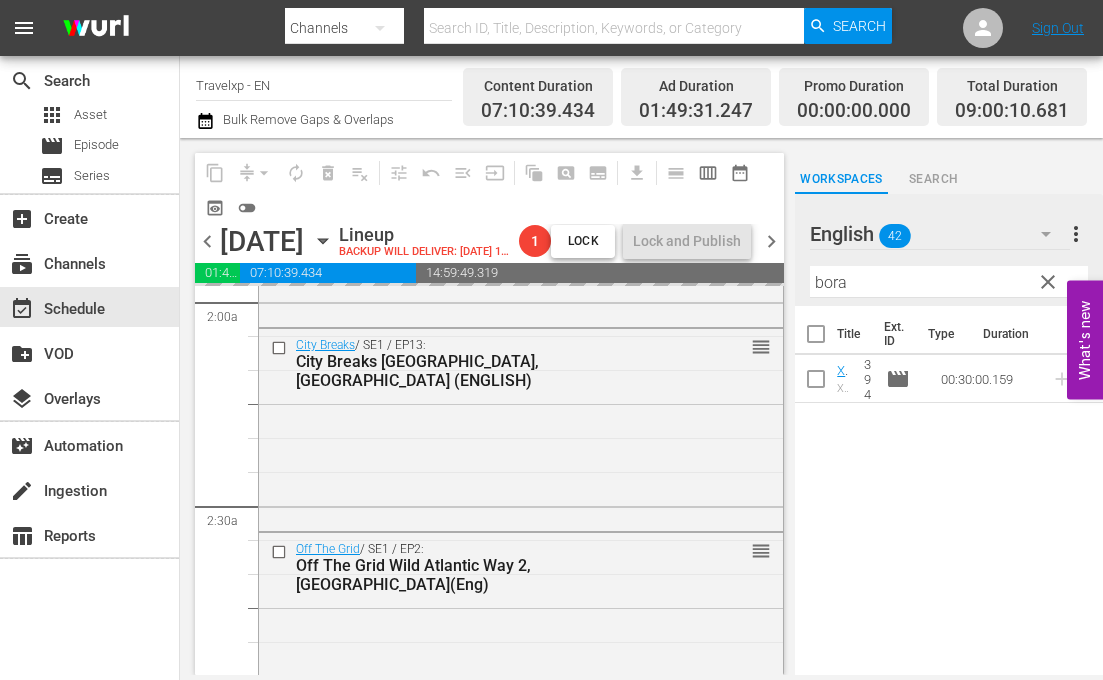 click on "bora" at bounding box center (949, 282) 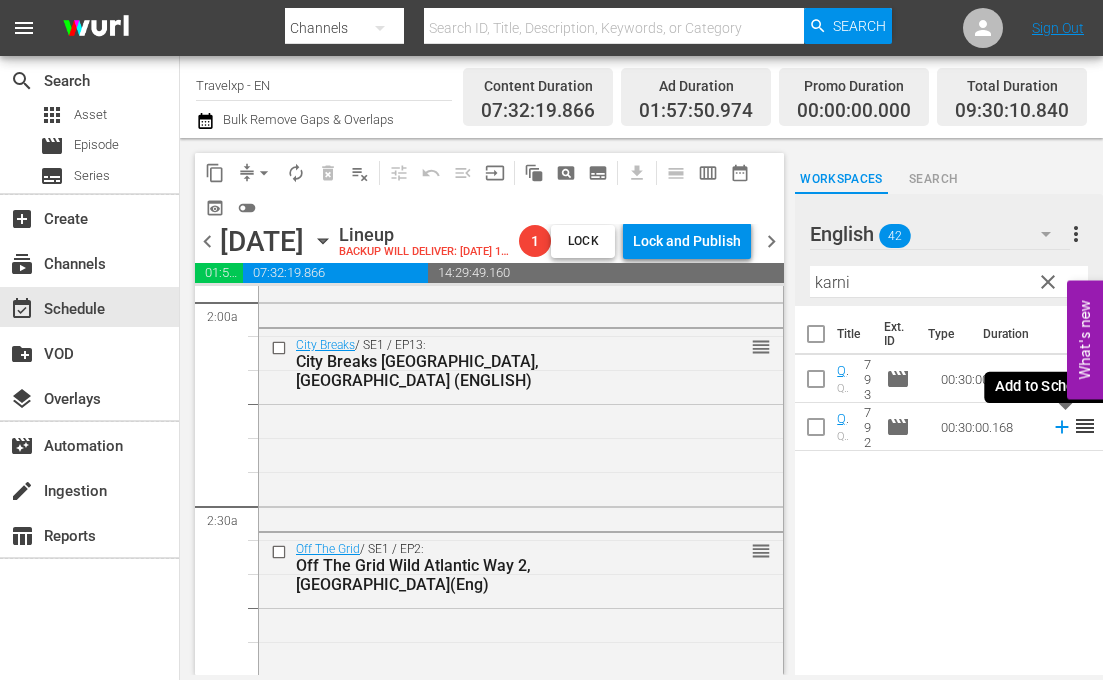 click 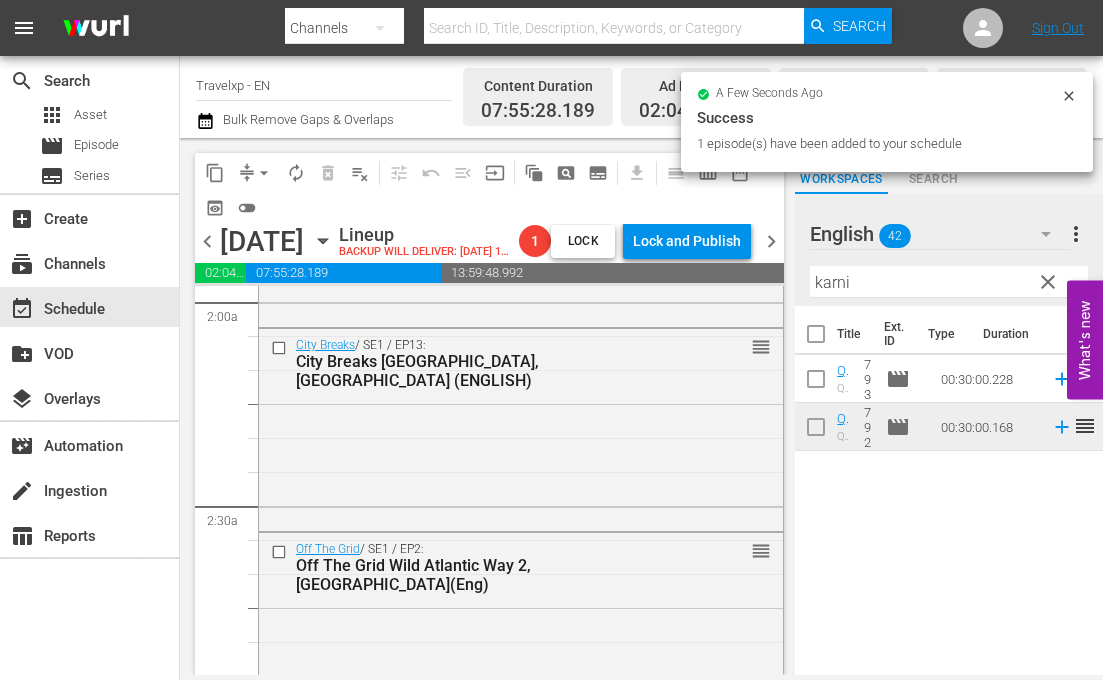 click on "karni" at bounding box center [949, 282] 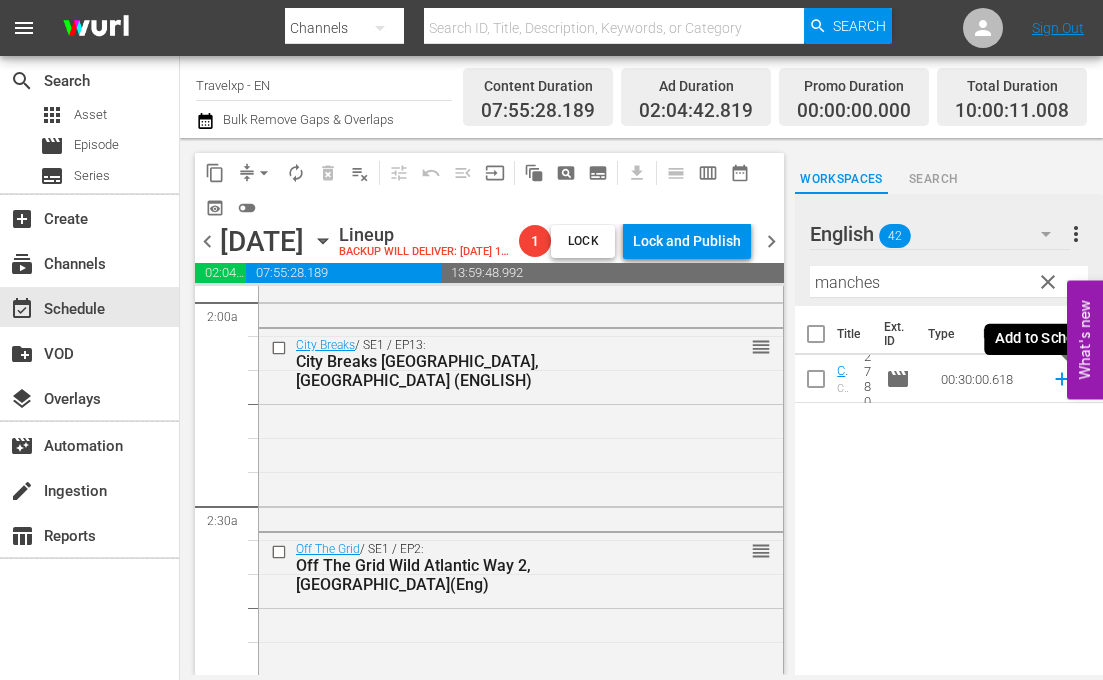 click 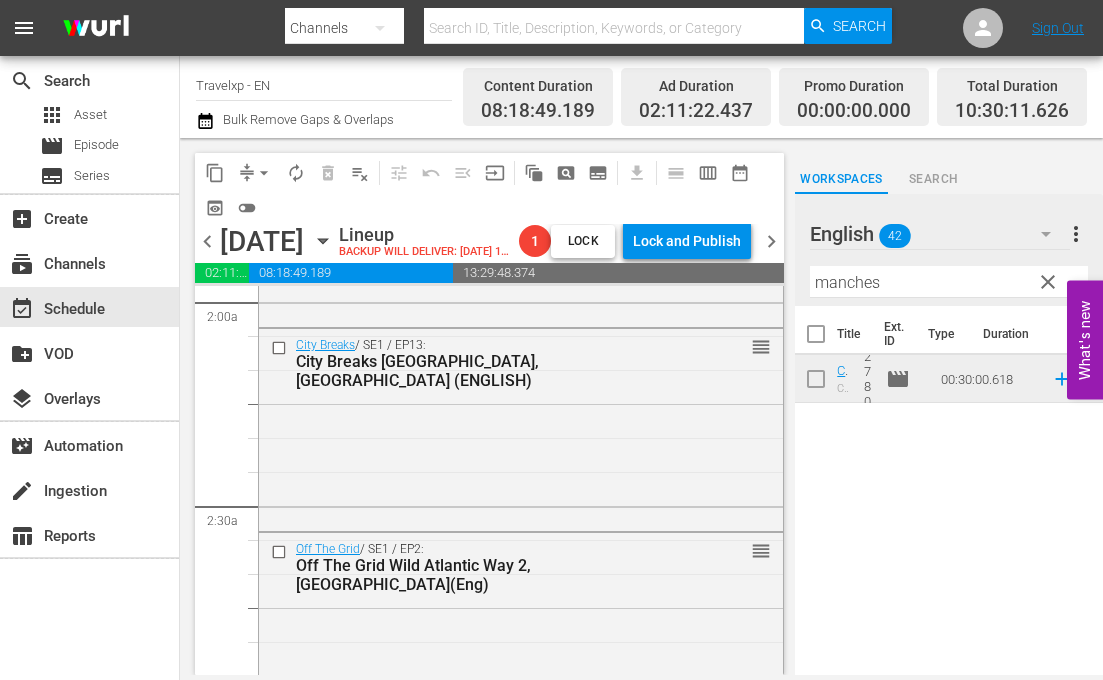 click on "manches" at bounding box center [949, 282] 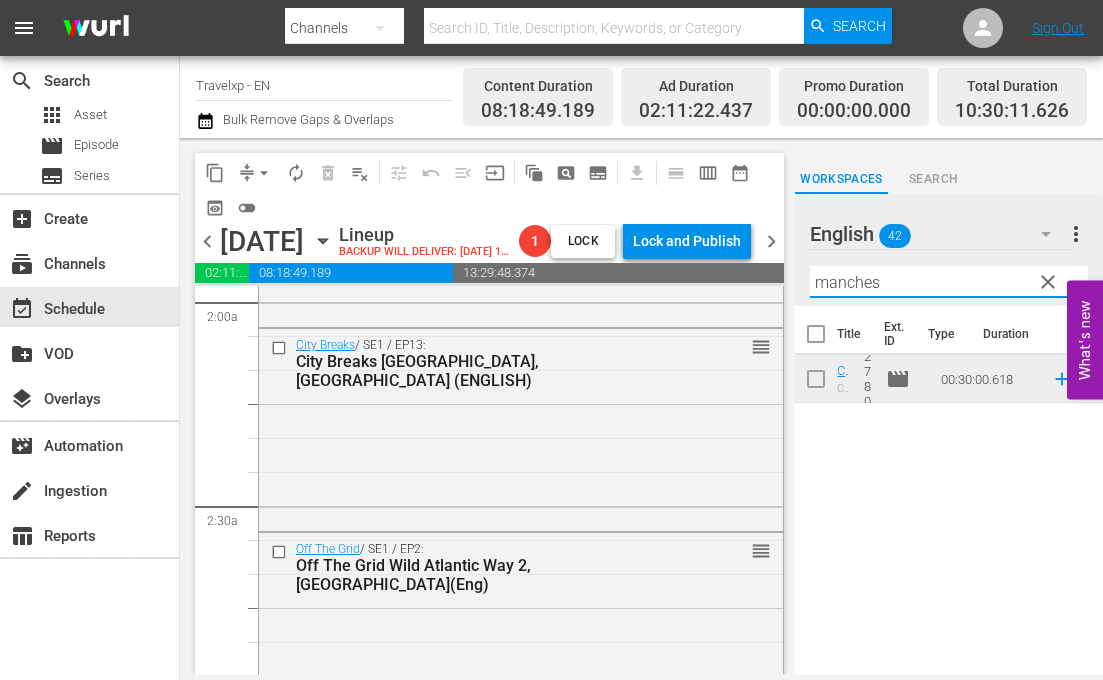 click on "manches" at bounding box center [949, 282] 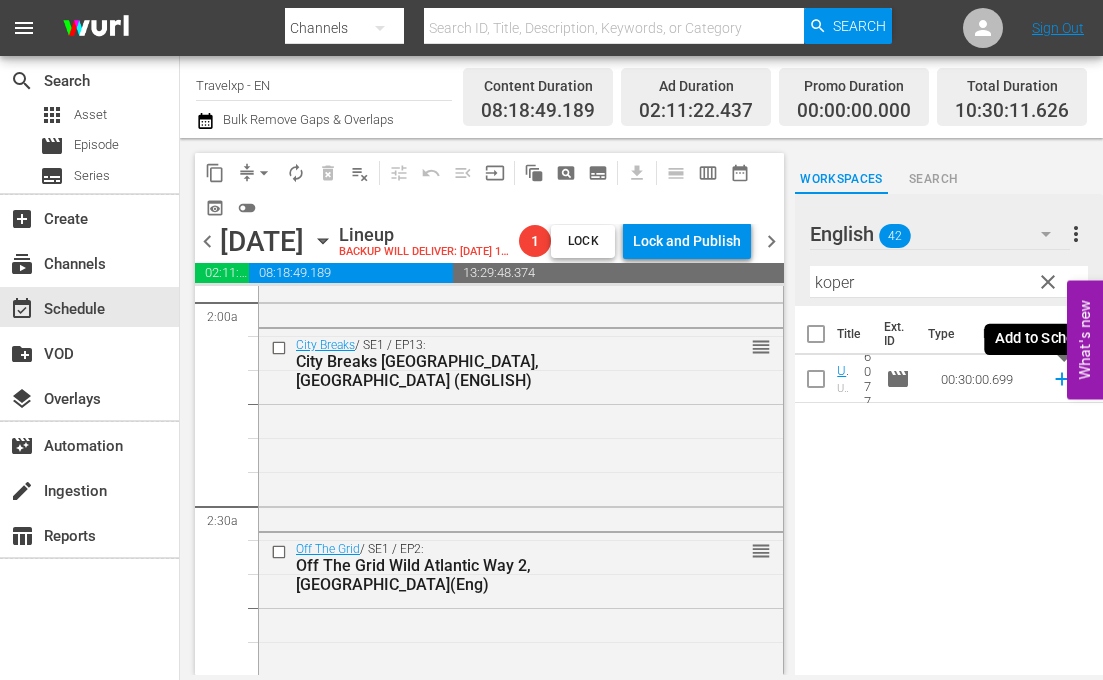 drag, startPoint x: 1060, startPoint y: 381, endPoint x: 842, endPoint y: 297, distance: 233.62363 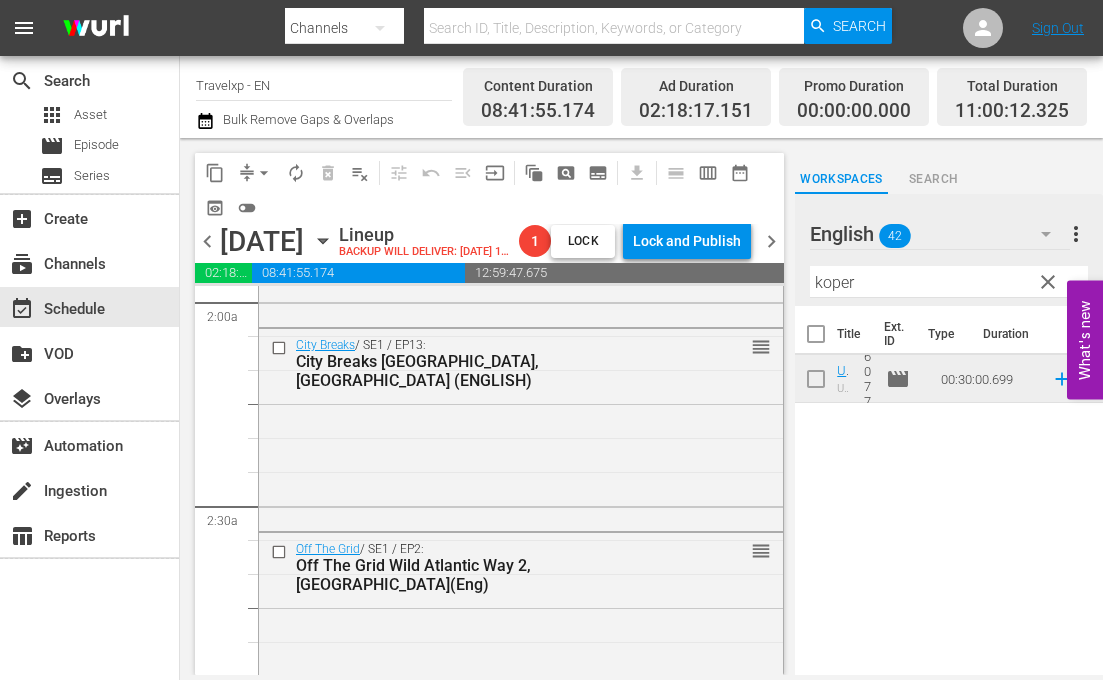 click on "koper" at bounding box center (949, 282) 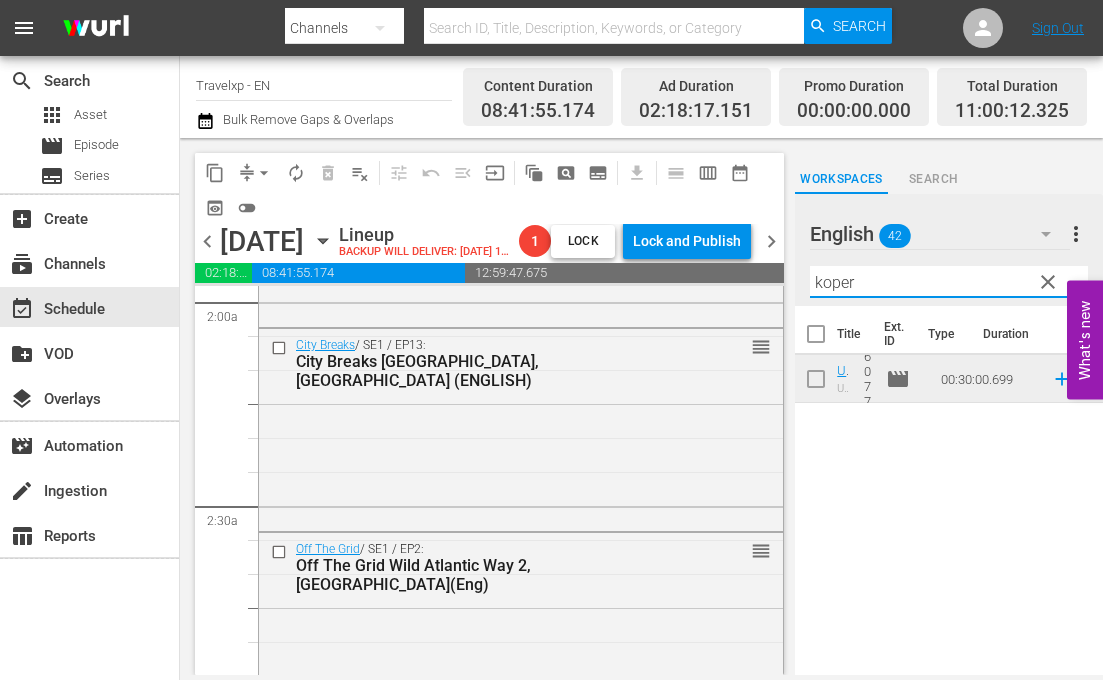 click on "koper" at bounding box center (949, 282) 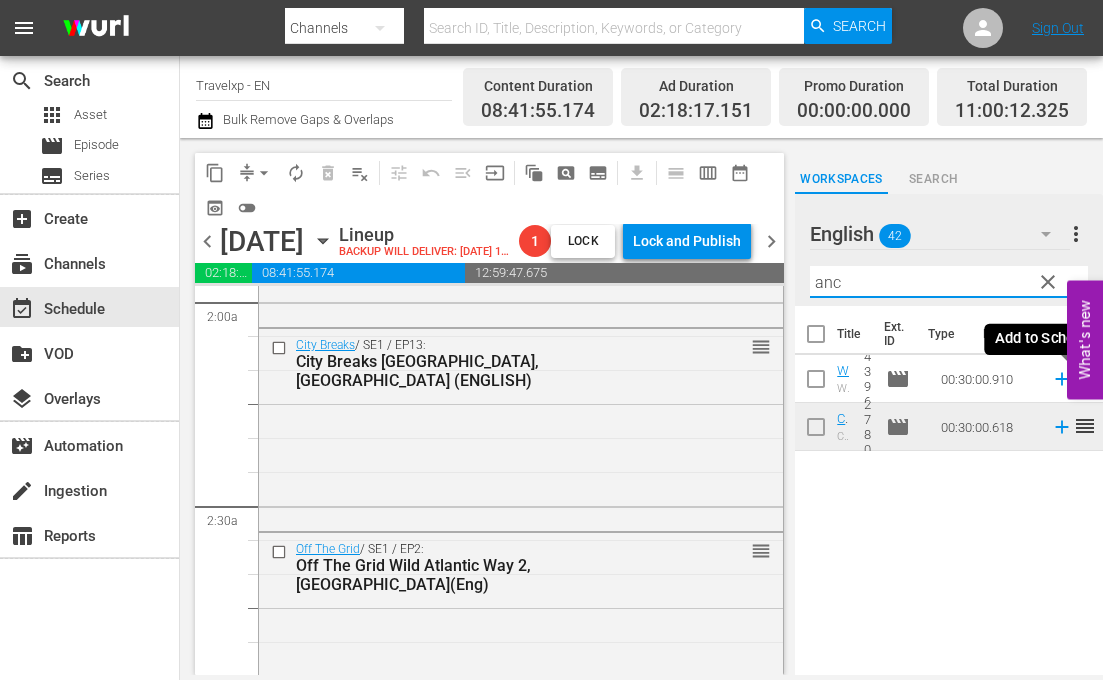 click 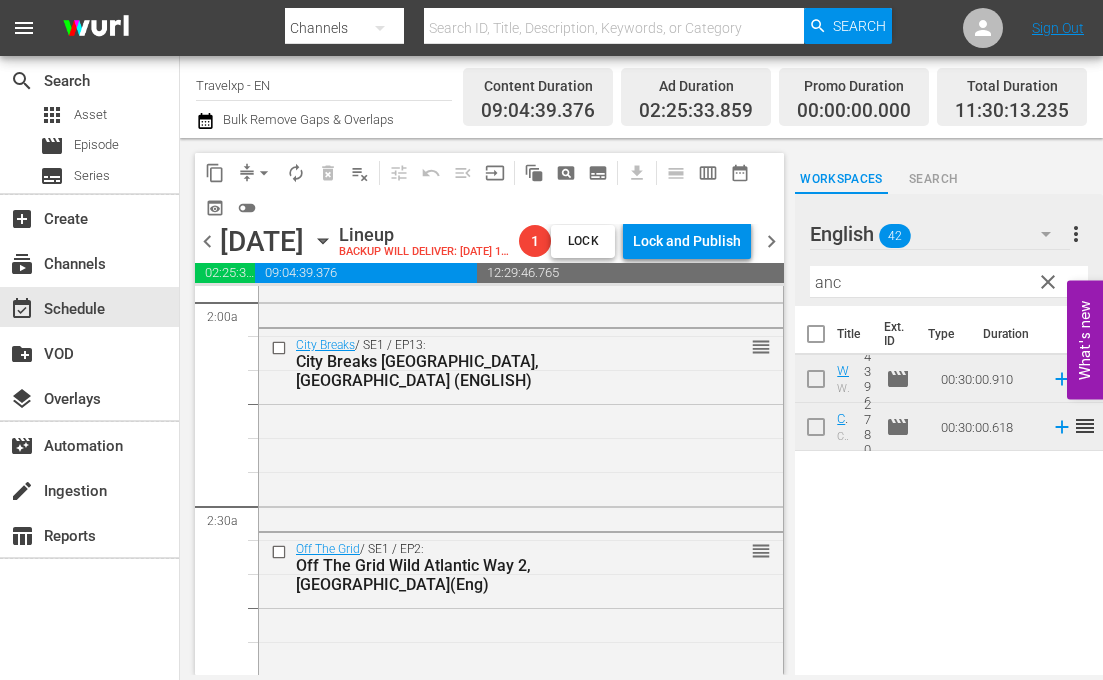 click on "anc" at bounding box center (949, 282) 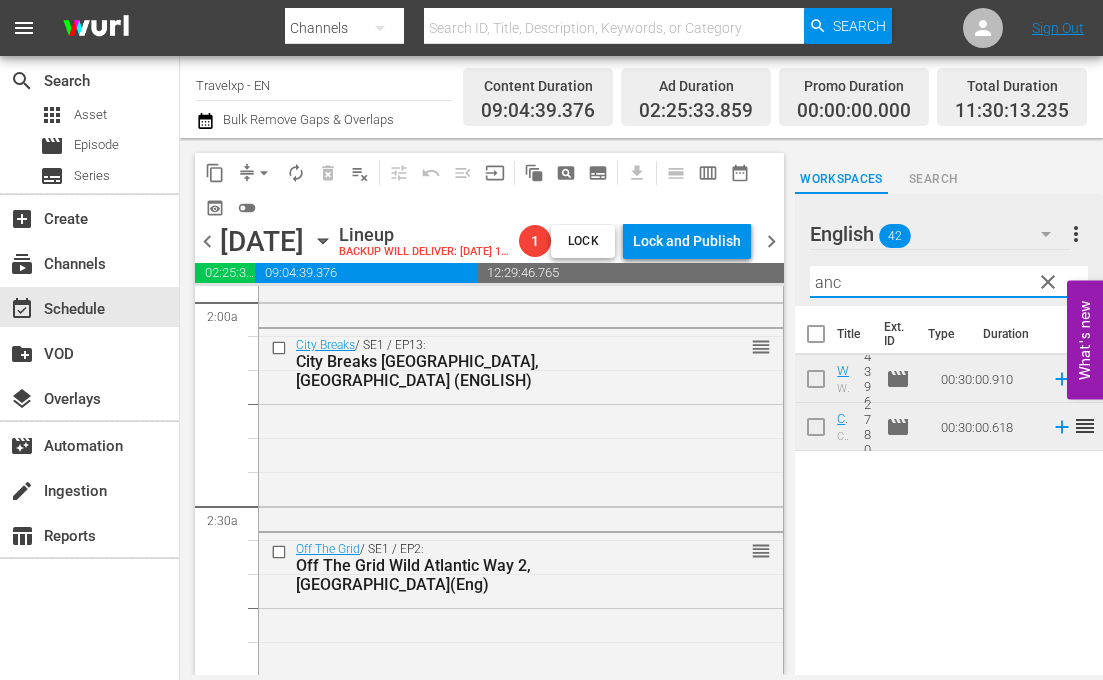 click on "anc" at bounding box center (949, 282) 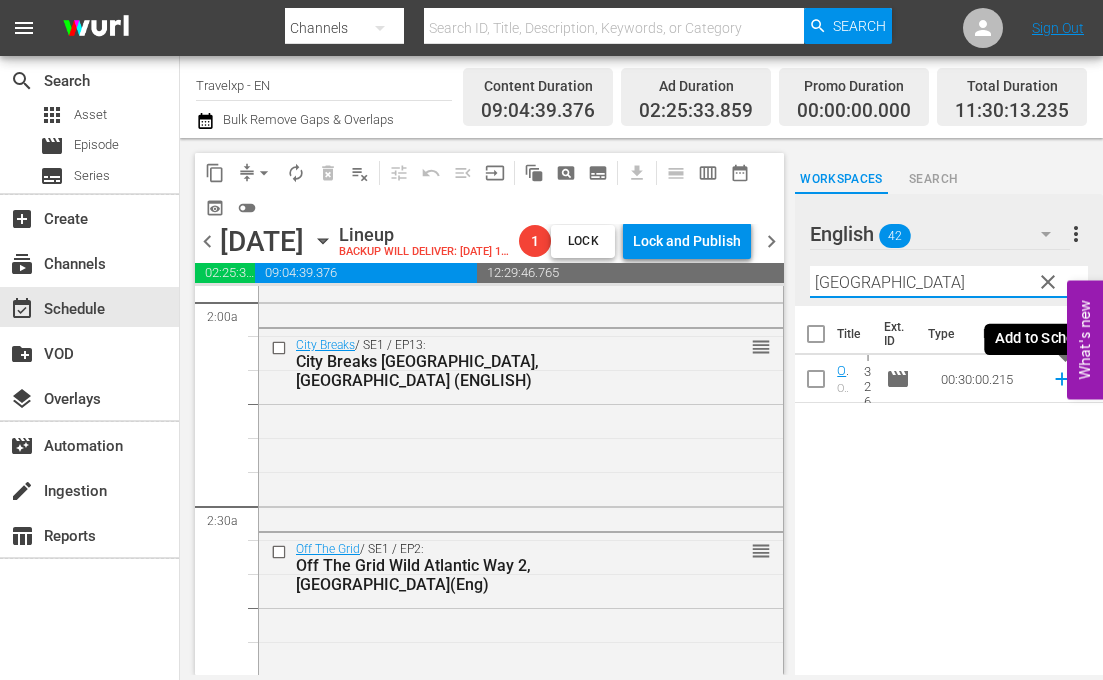 click 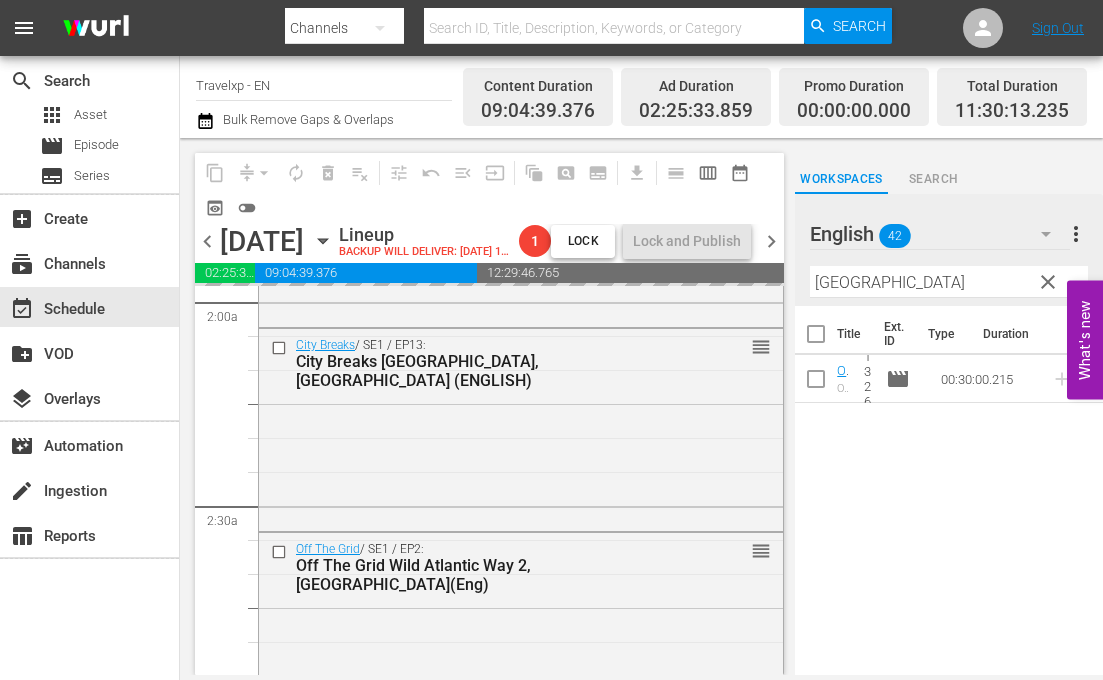 click on "[GEOGRAPHIC_DATA]" at bounding box center (949, 282) 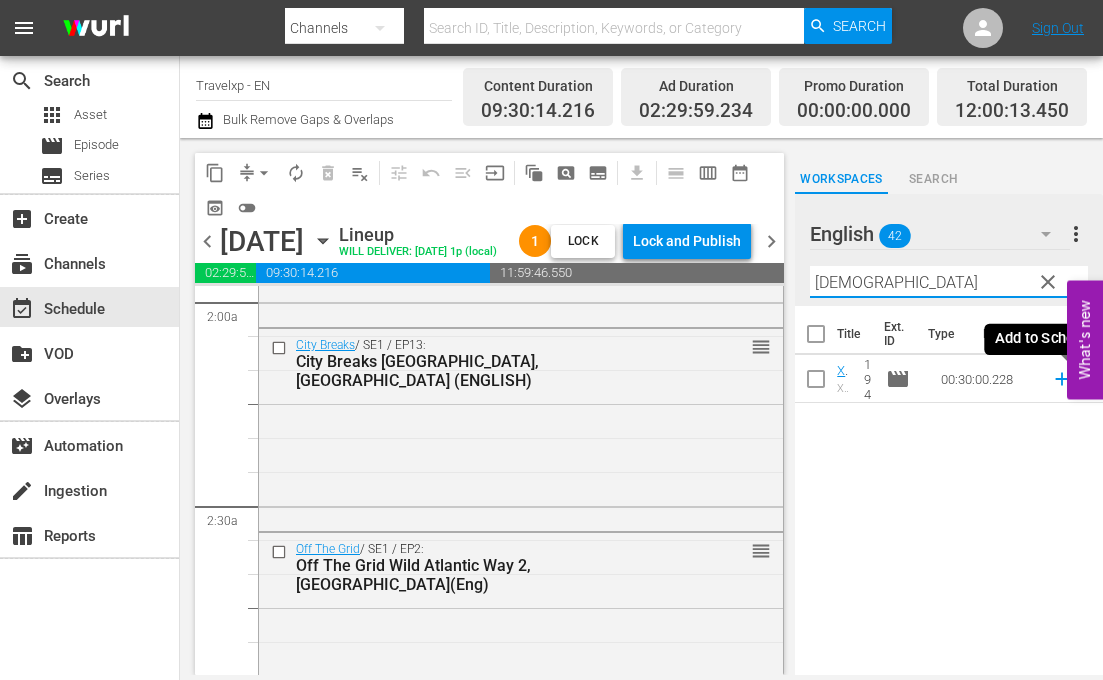 click 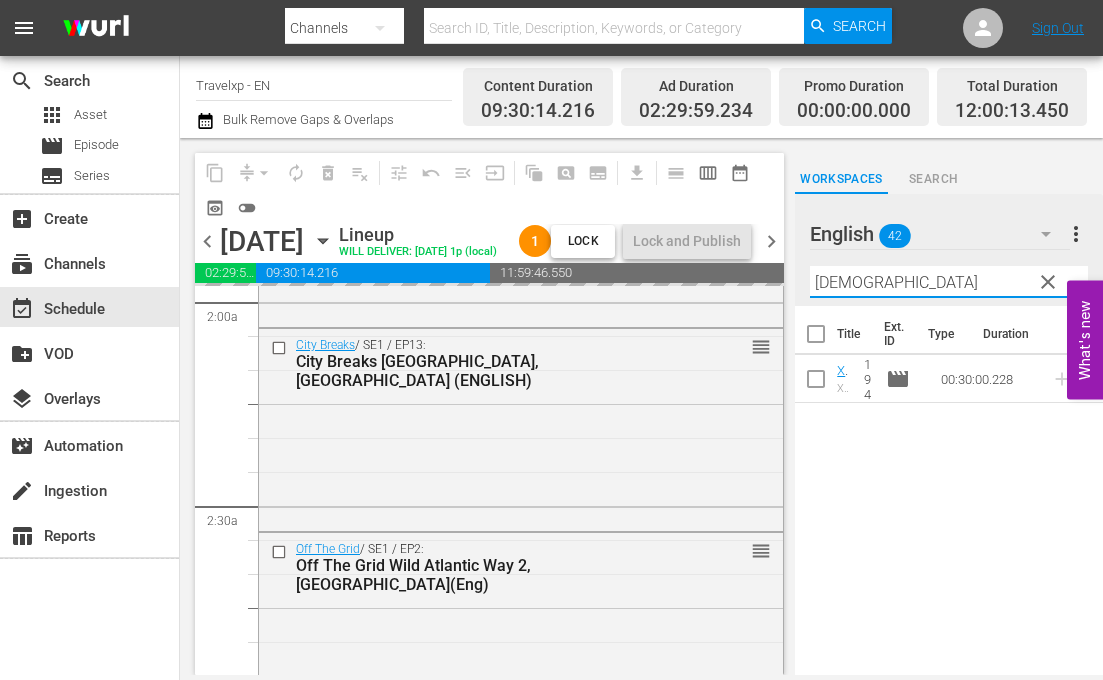 click on "[DEMOGRAPHIC_DATA]" at bounding box center [949, 282] 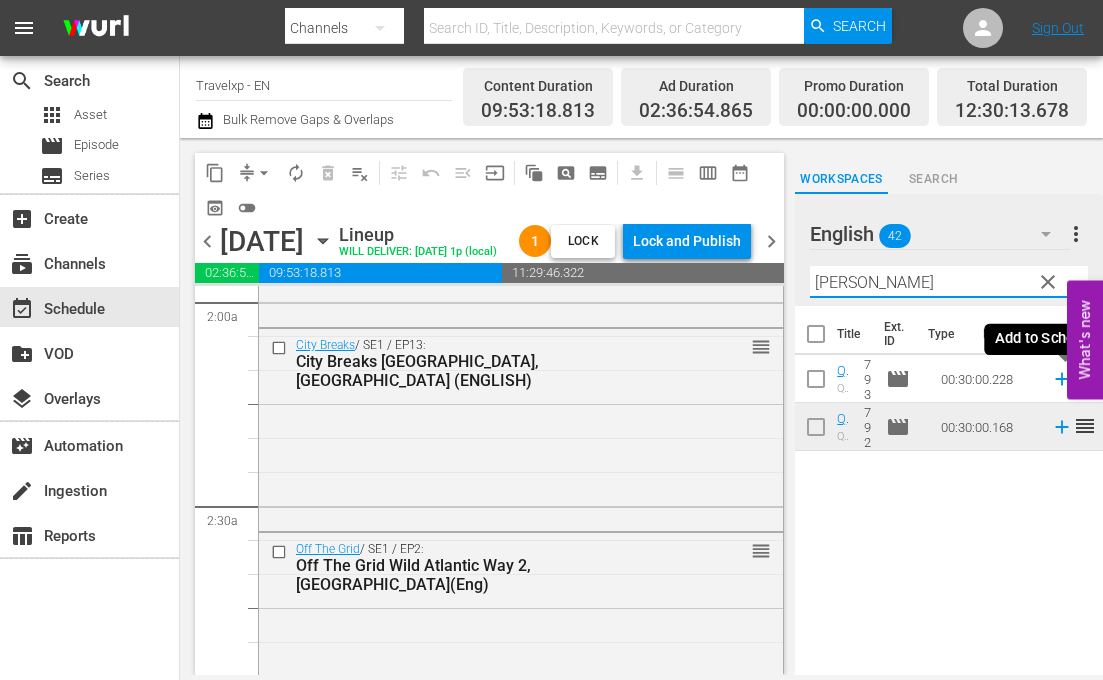 click 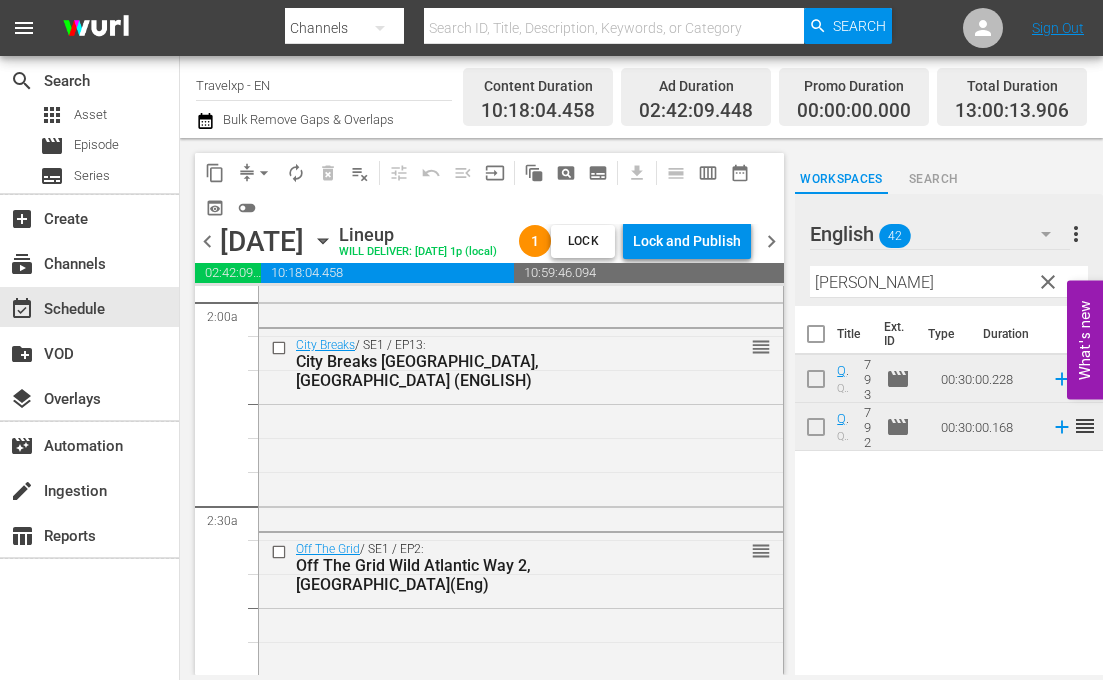 click on "[PERSON_NAME]" at bounding box center (949, 282) 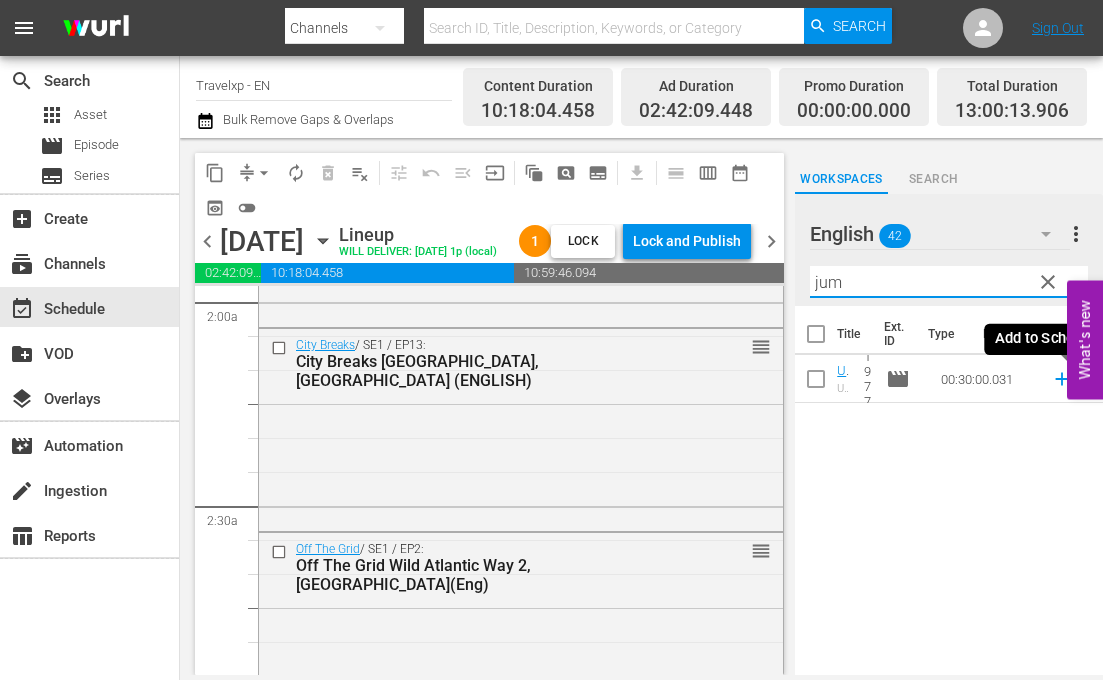 click 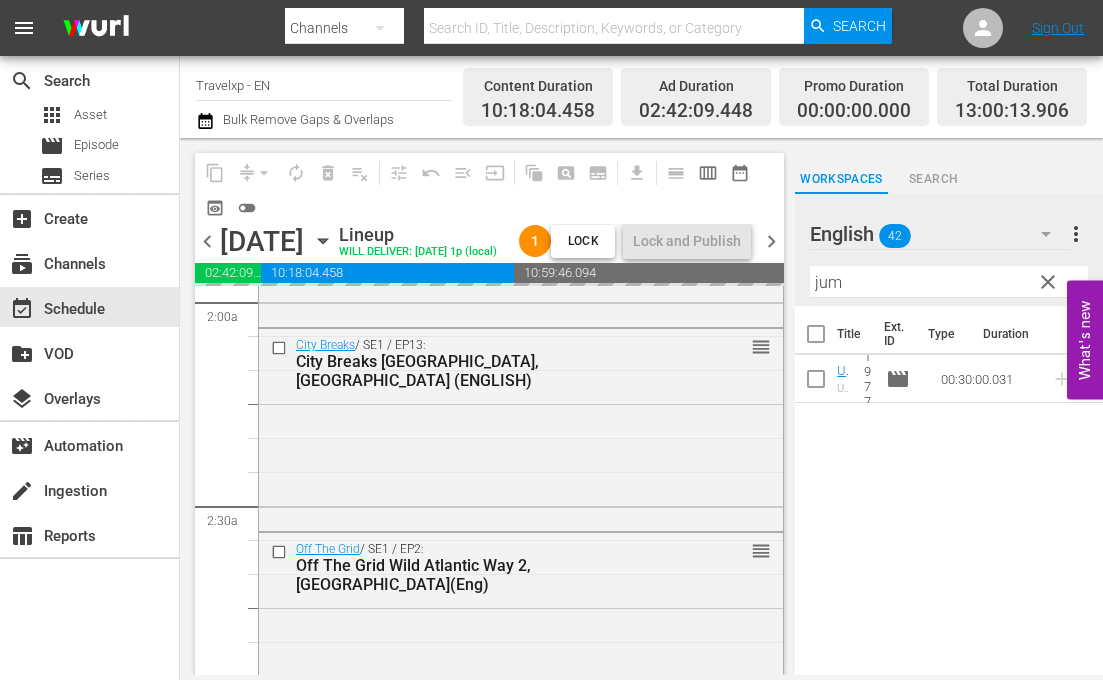 click on "jum" at bounding box center (949, 282) 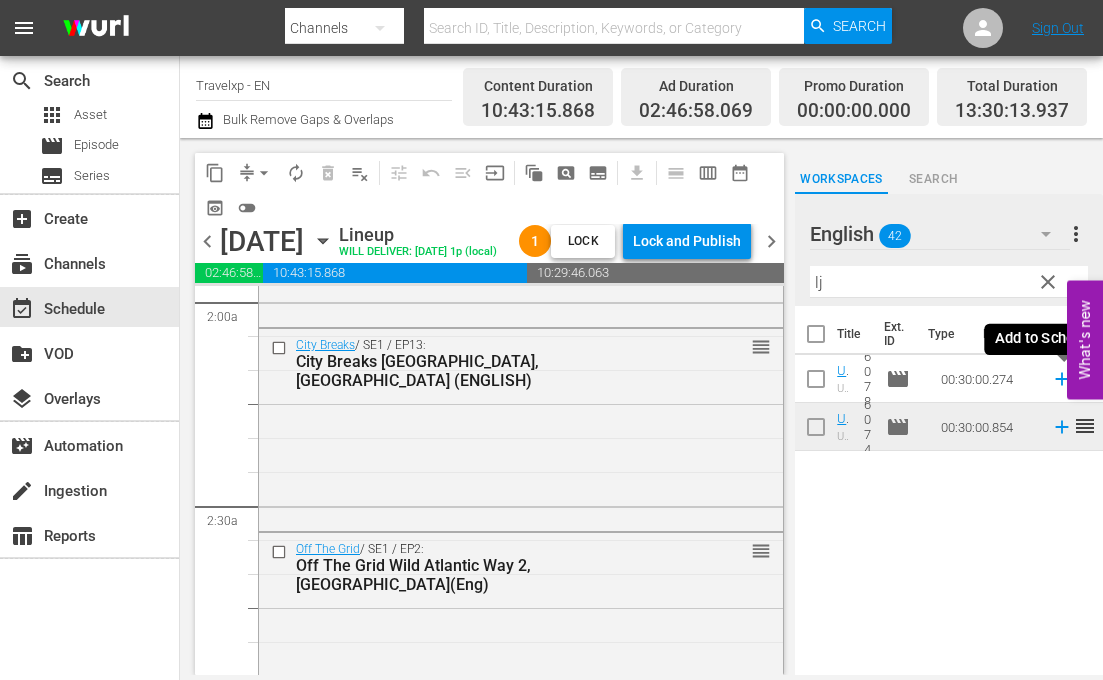 click 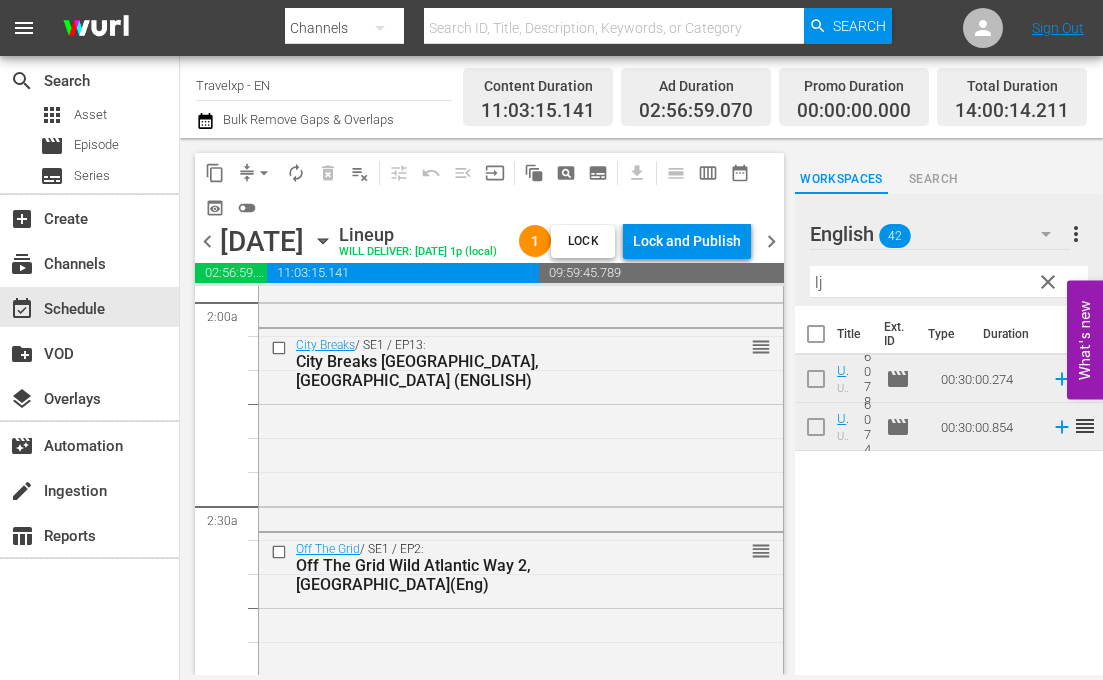 click on "lj" at bounding box center (949, 282) 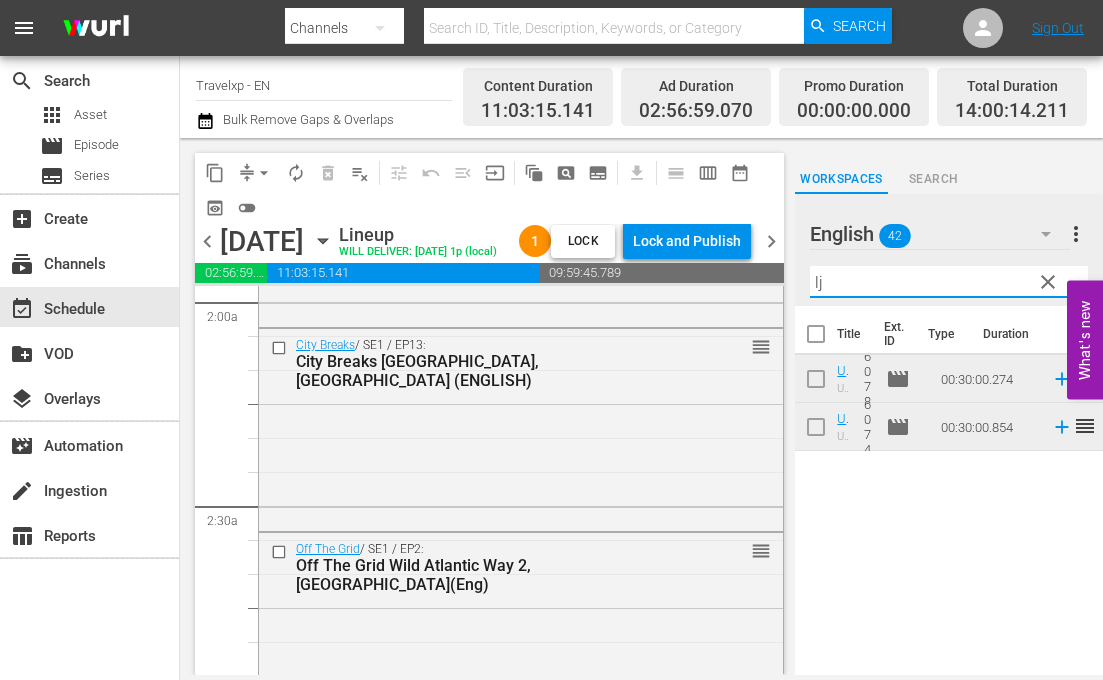 click on "lj" at bounding box center [949, 282] 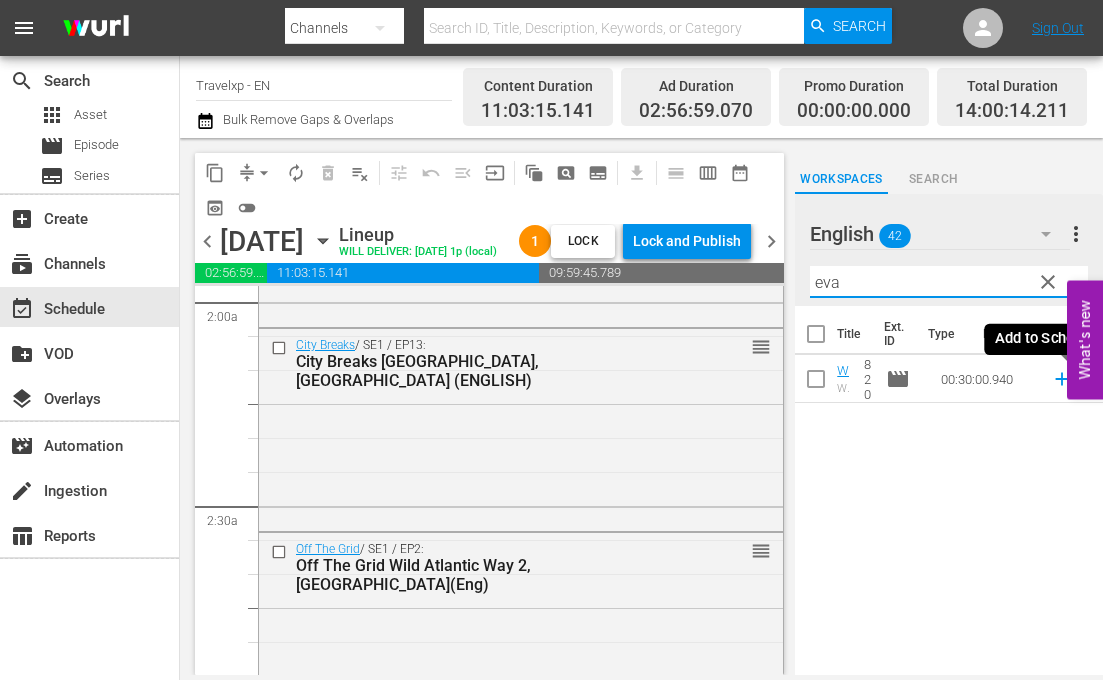 click 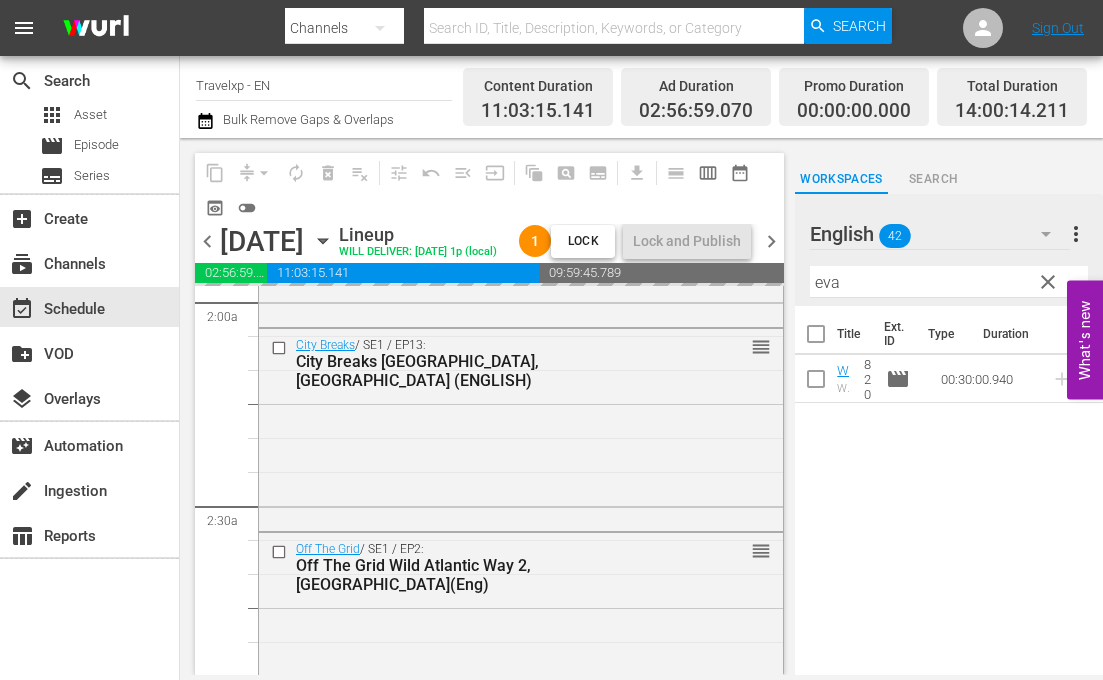click on "eva" at bounding box center (949, 282) 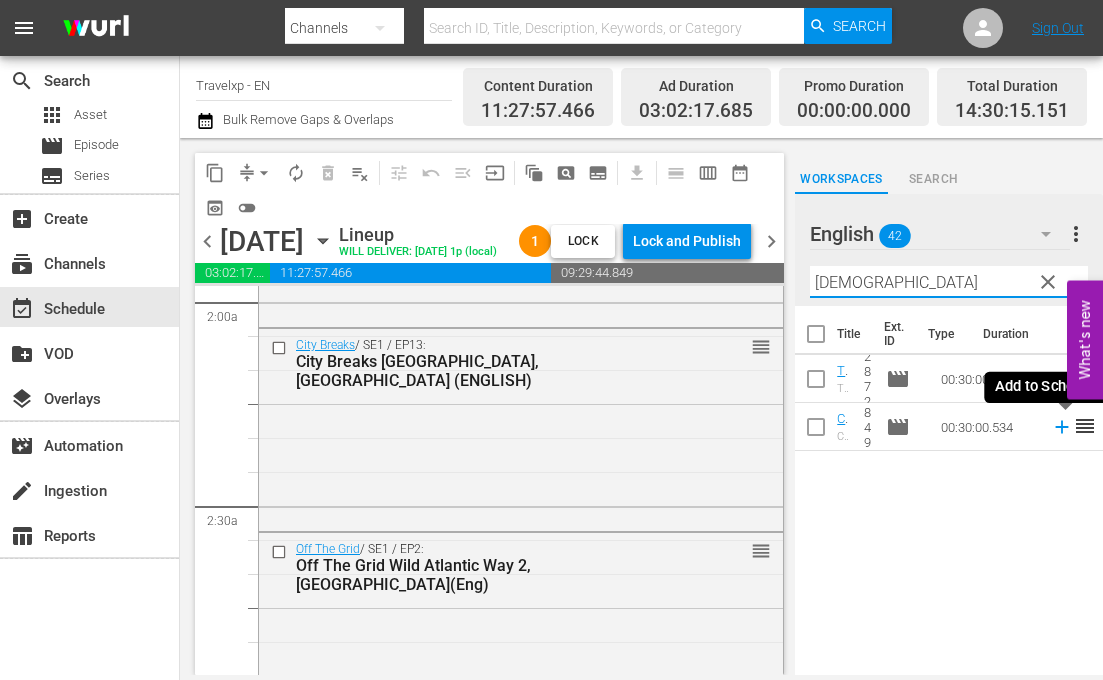 click 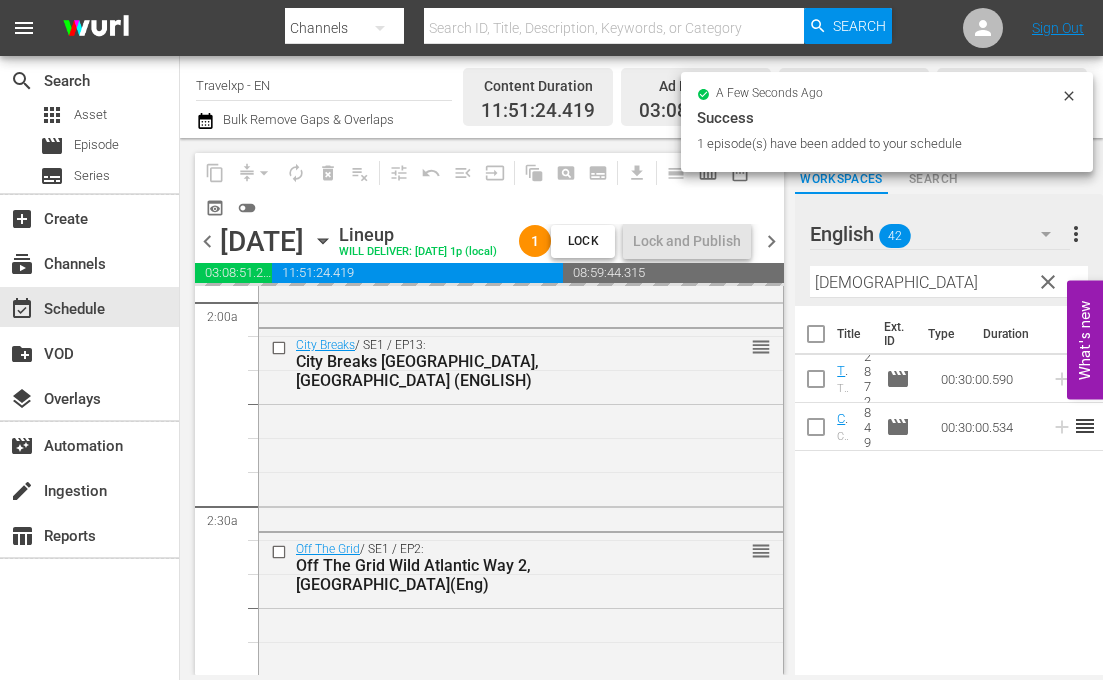 click on "[DEMOGRAPHIC_DATA]" at bounding box center [949, 282] 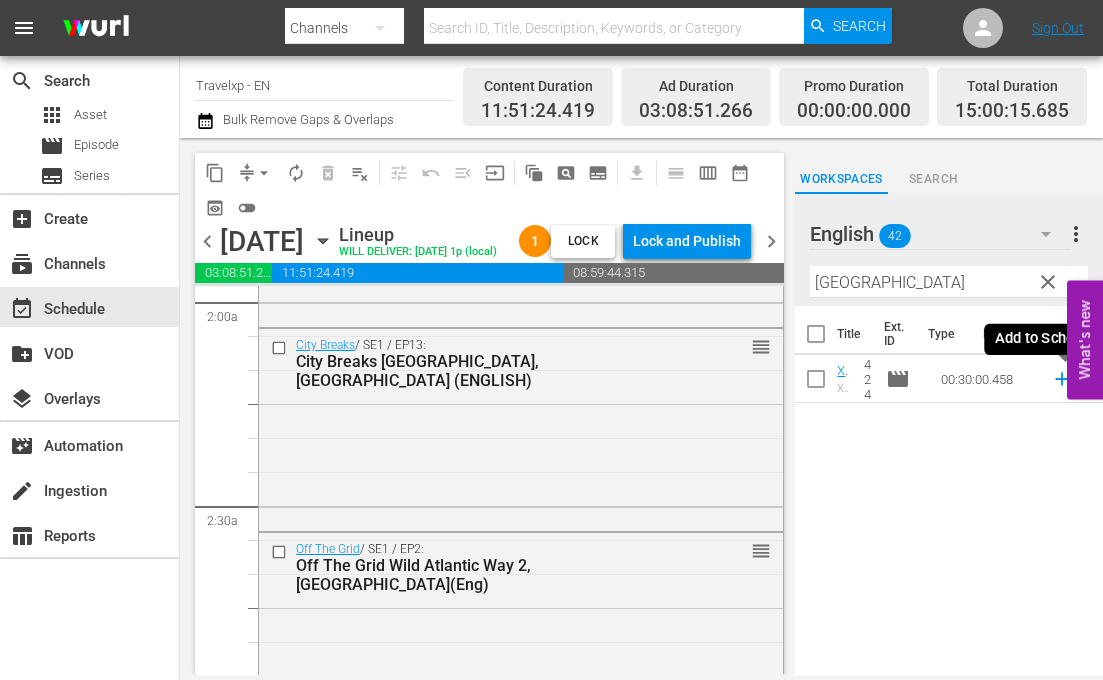 click 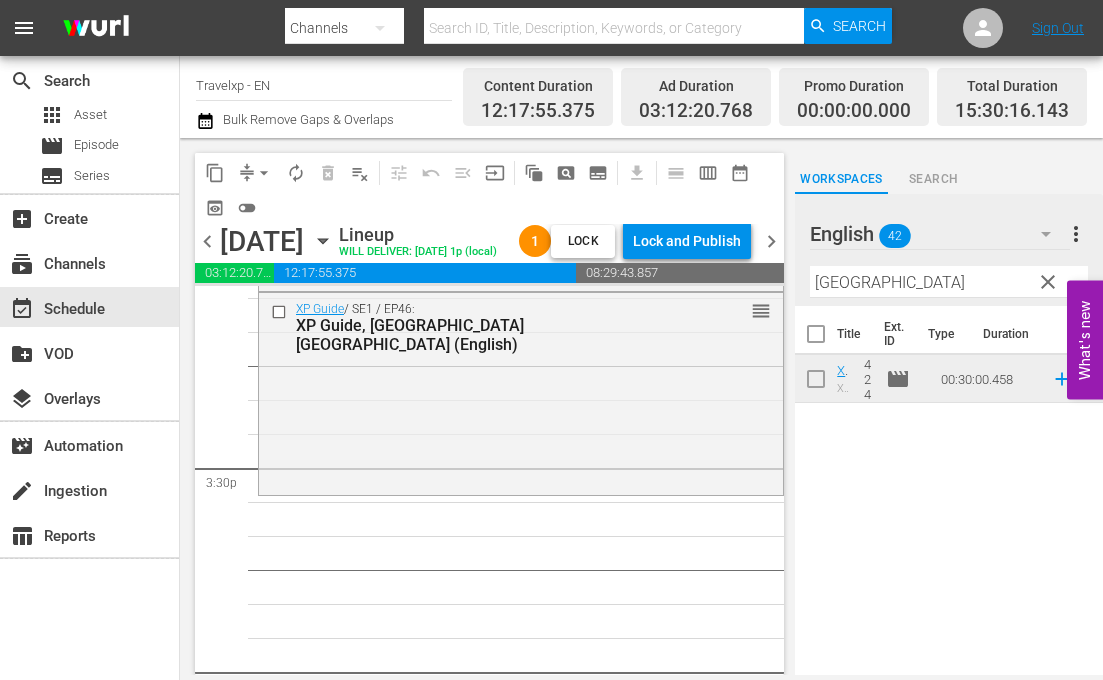 scroll, scrollTop: 6100, scrollLeft: 0, axis: vertical 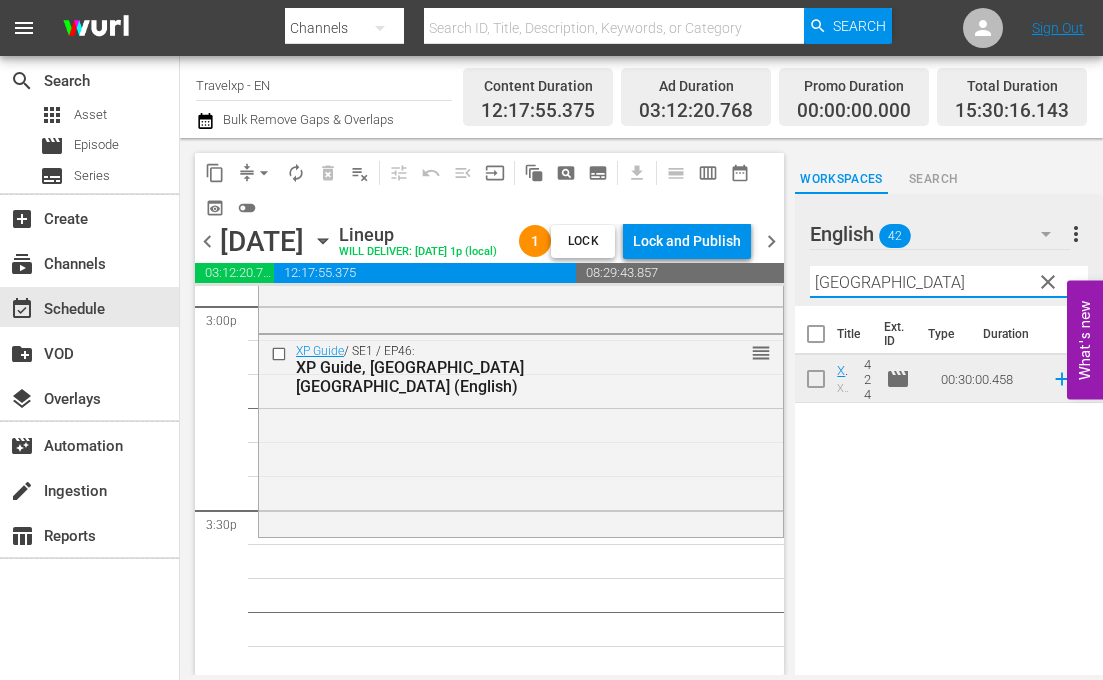 click on "[GEOGRAPHIC_DATA]" at bounding box center [949, 282] 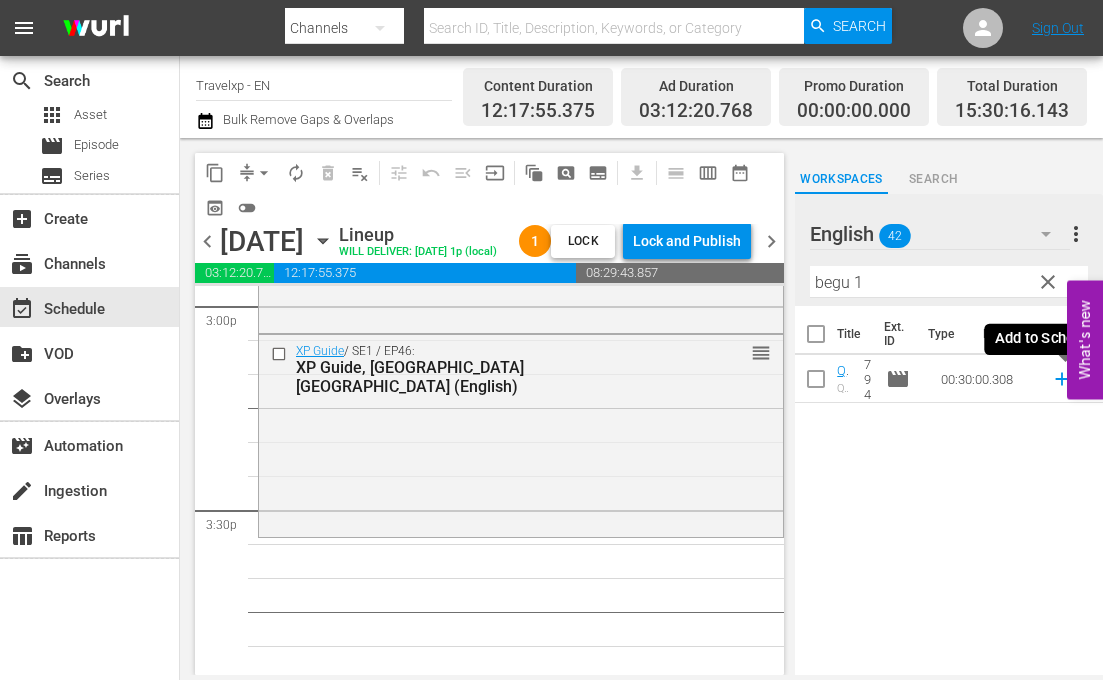 click 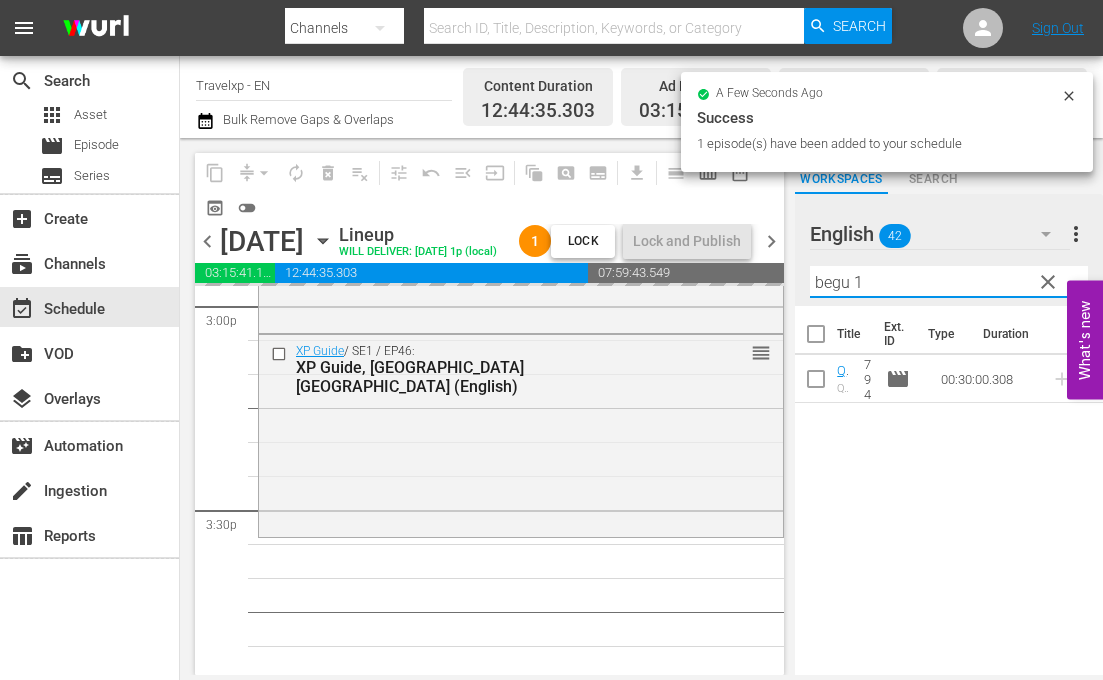 drag, startPoint x: 873, startPoint y: 282, endPoint x: 761, endPoint y: 277, distance: 112.11155 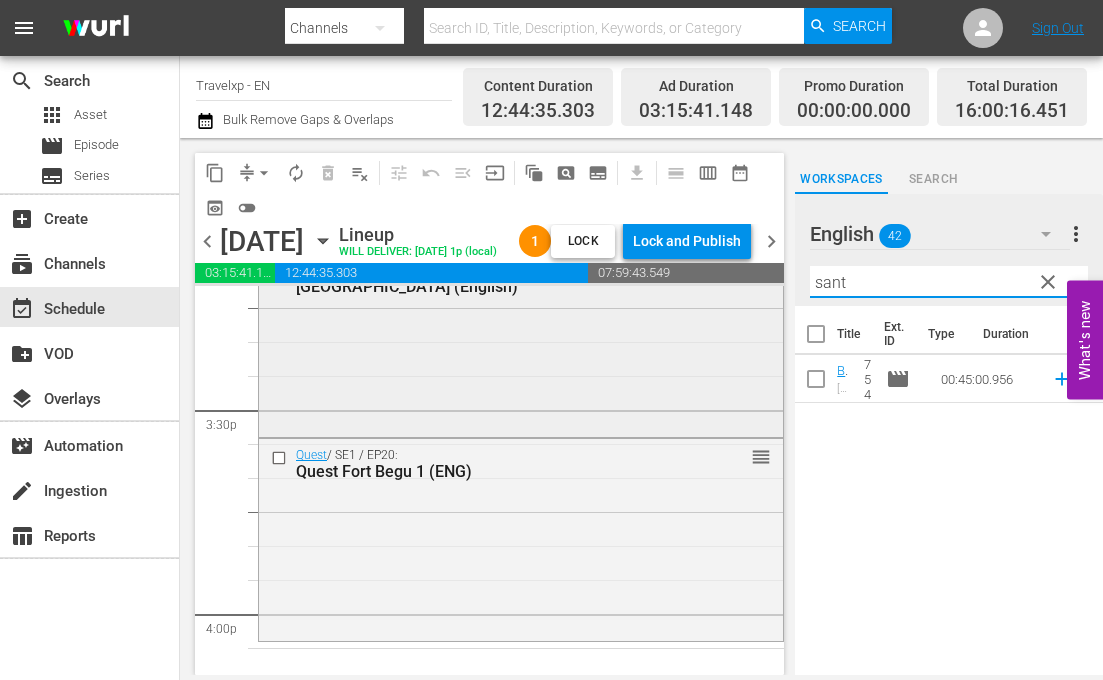 scroll, scrollTop: 6300, scrollLeft: 0, axis: vertical 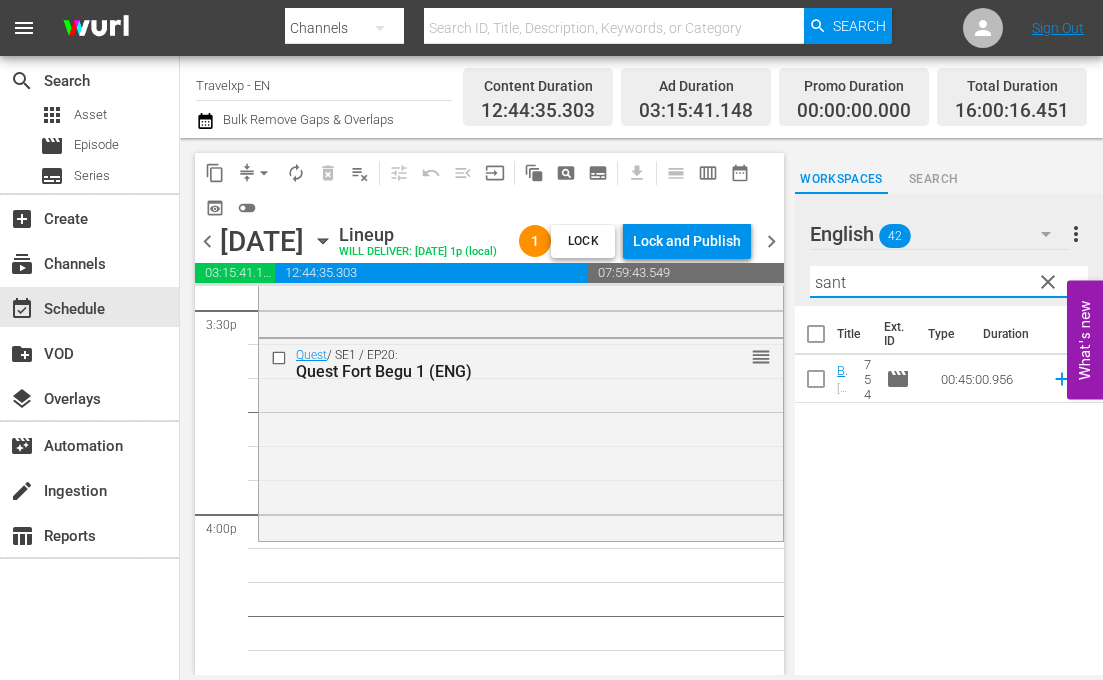 click on "sant" at bounding box center (949, 282) 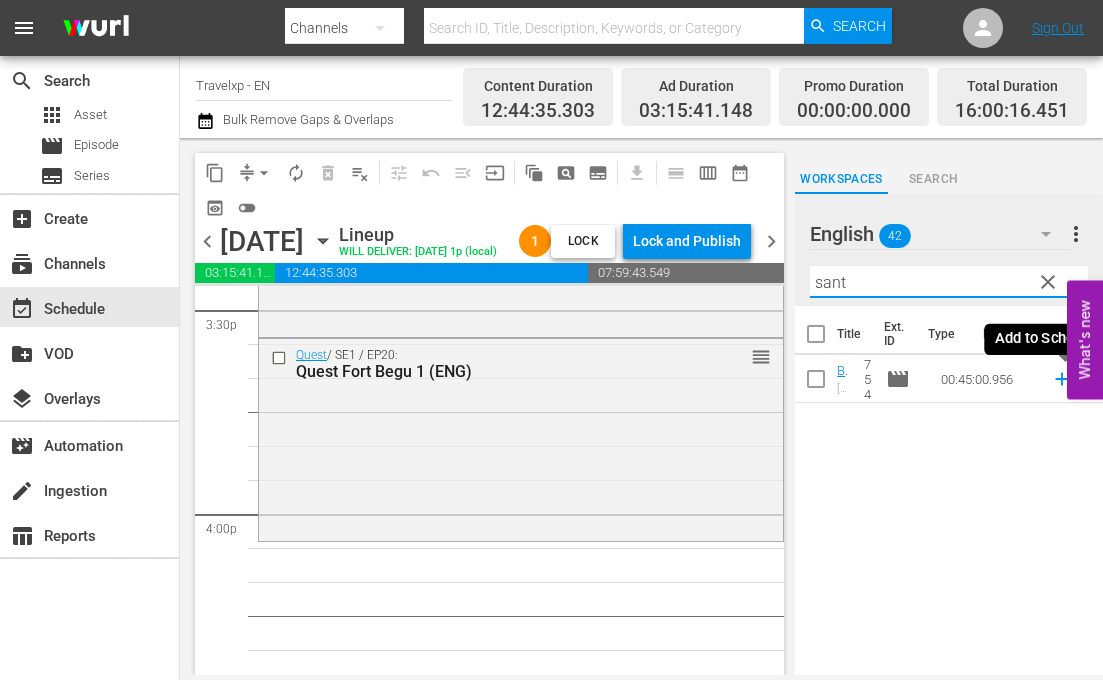 click 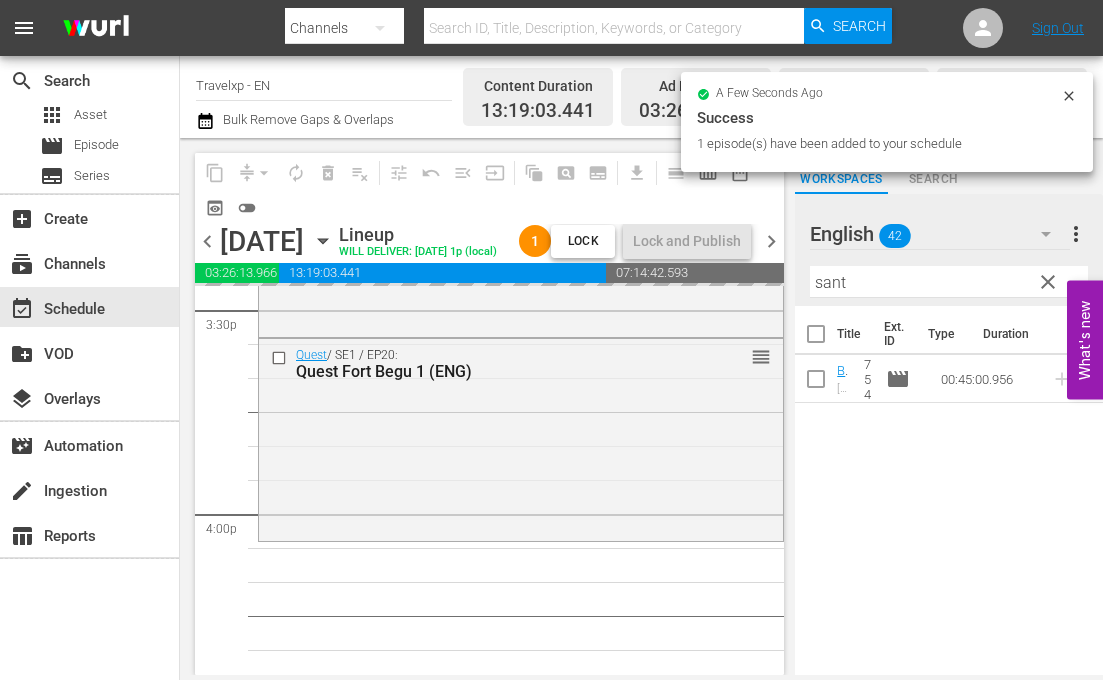 click on "sant" at bounding box center (949, 282) 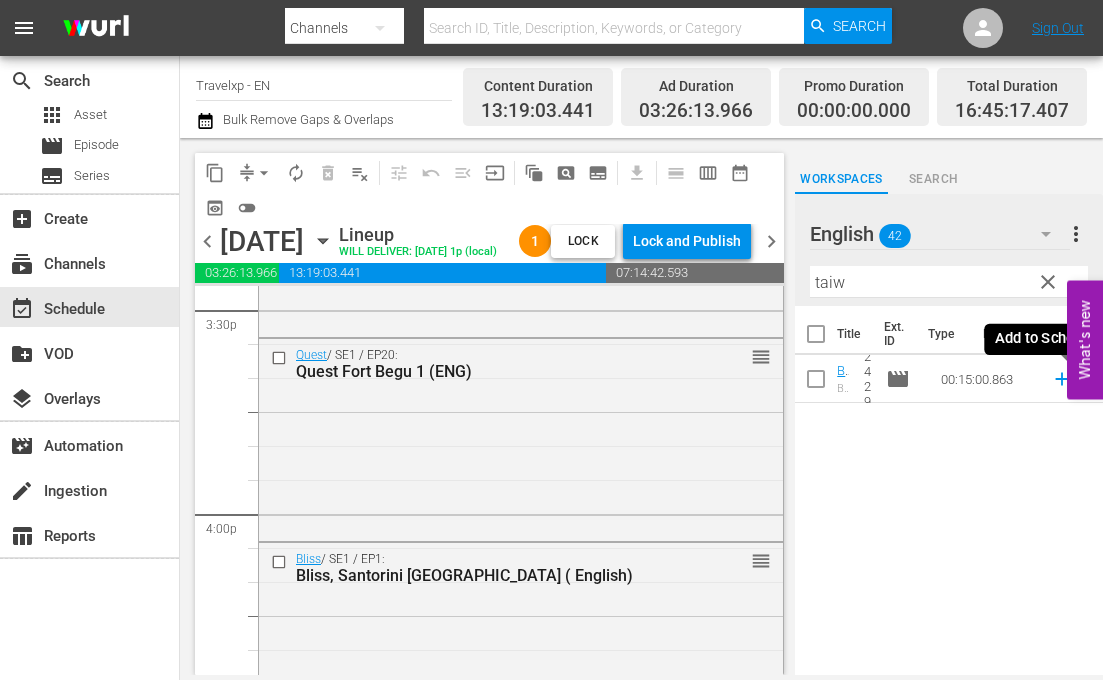 click 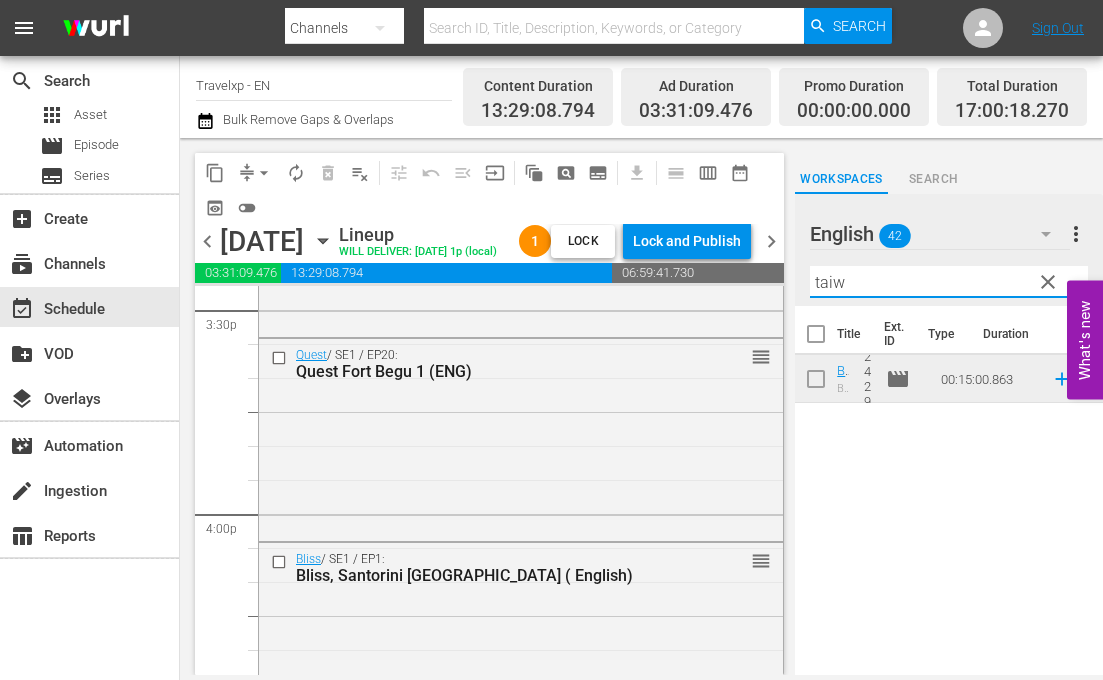 click on "taiw" at bounding box center (949, 282) 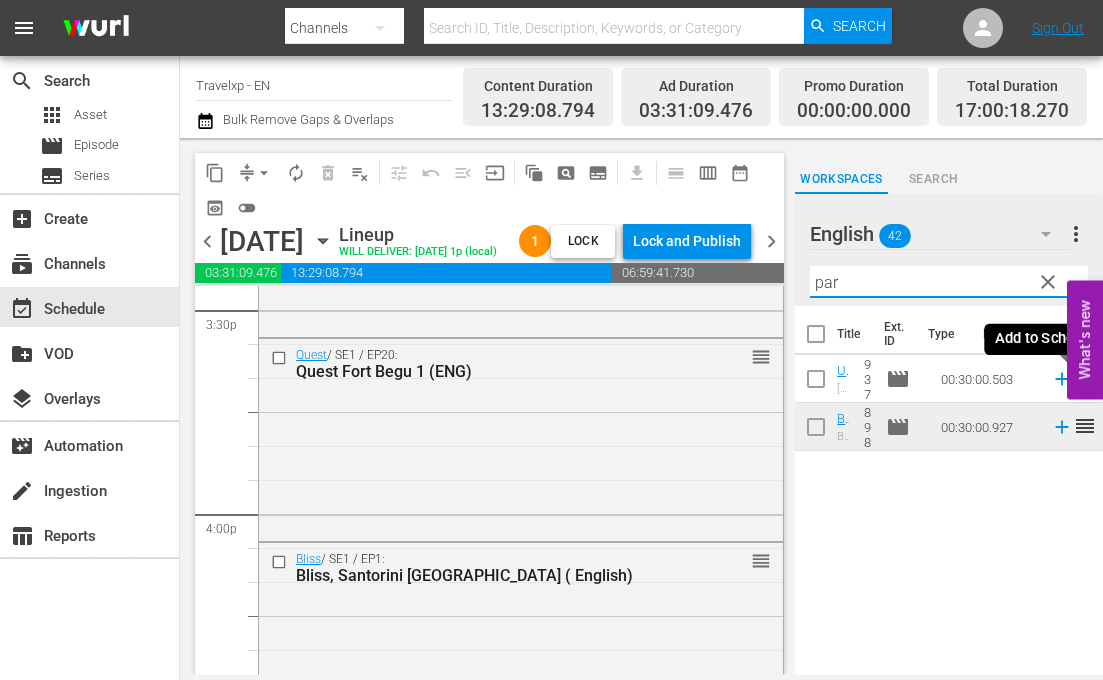 click 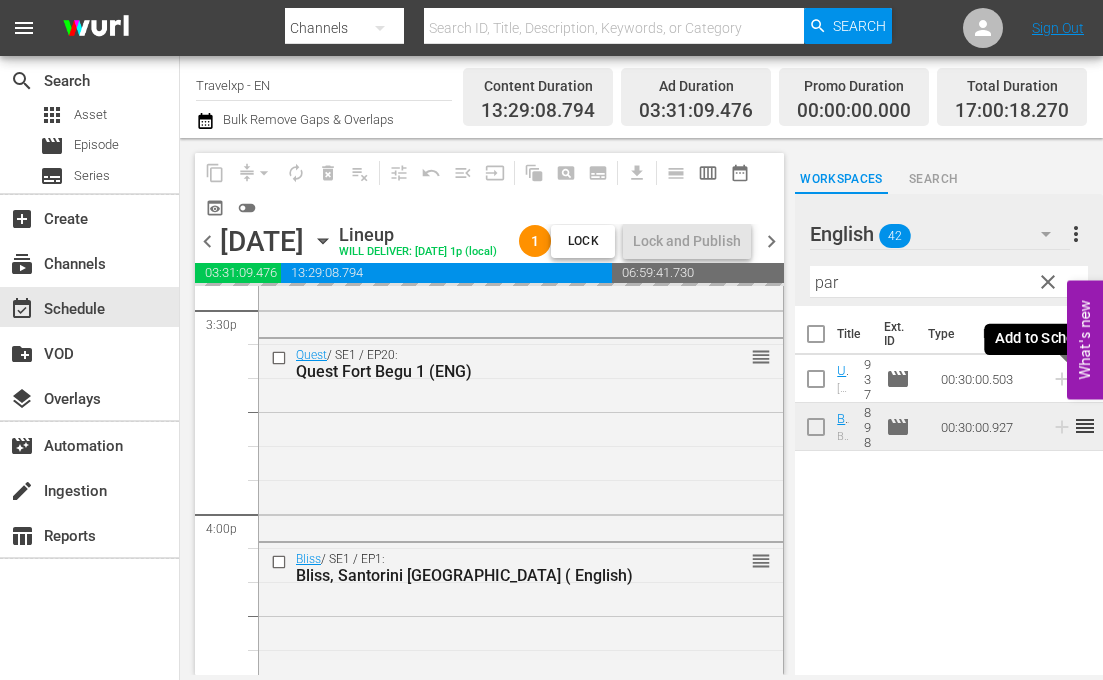 click on "par" at bounding box center (949, 282) 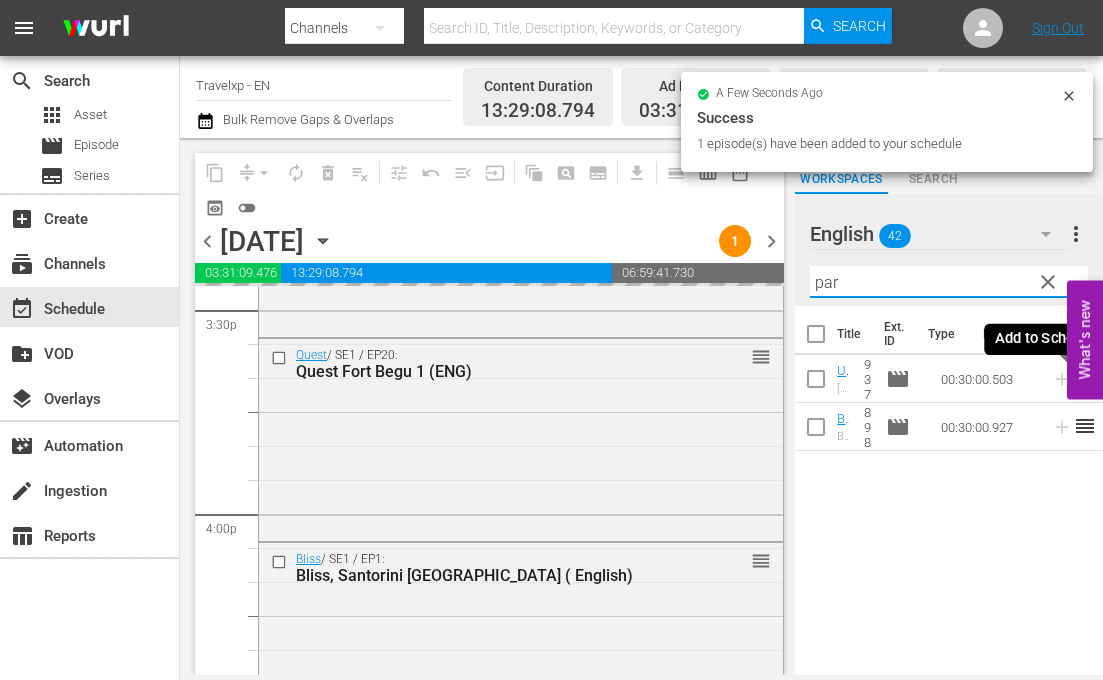 click on "par" at bounding box center [949, 282] 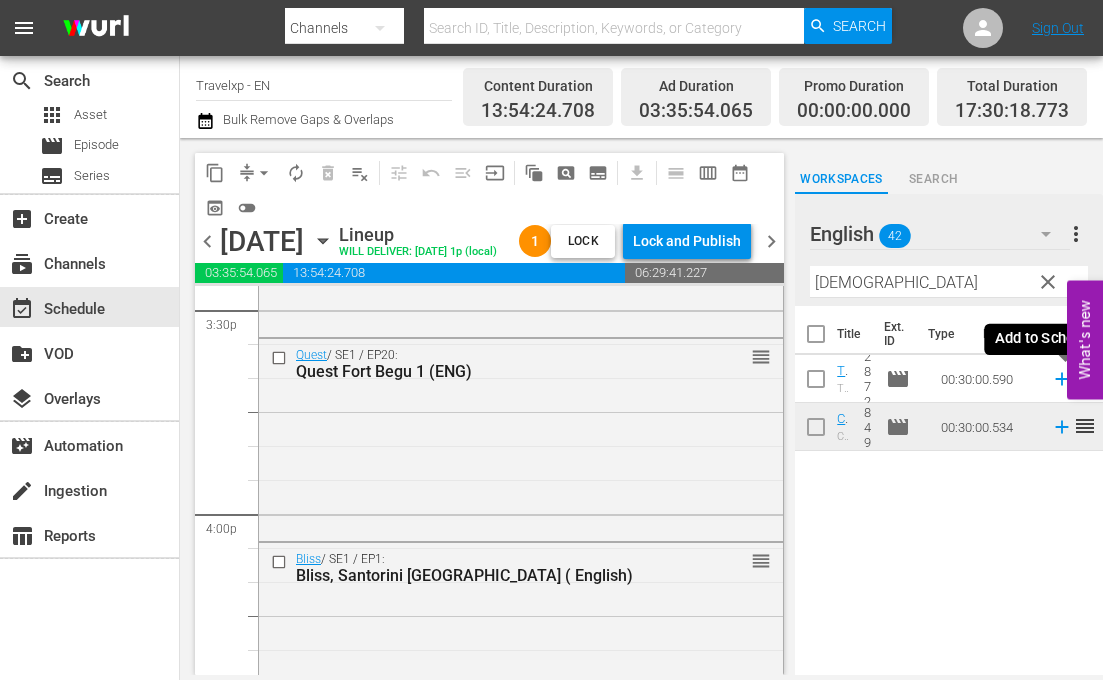 click 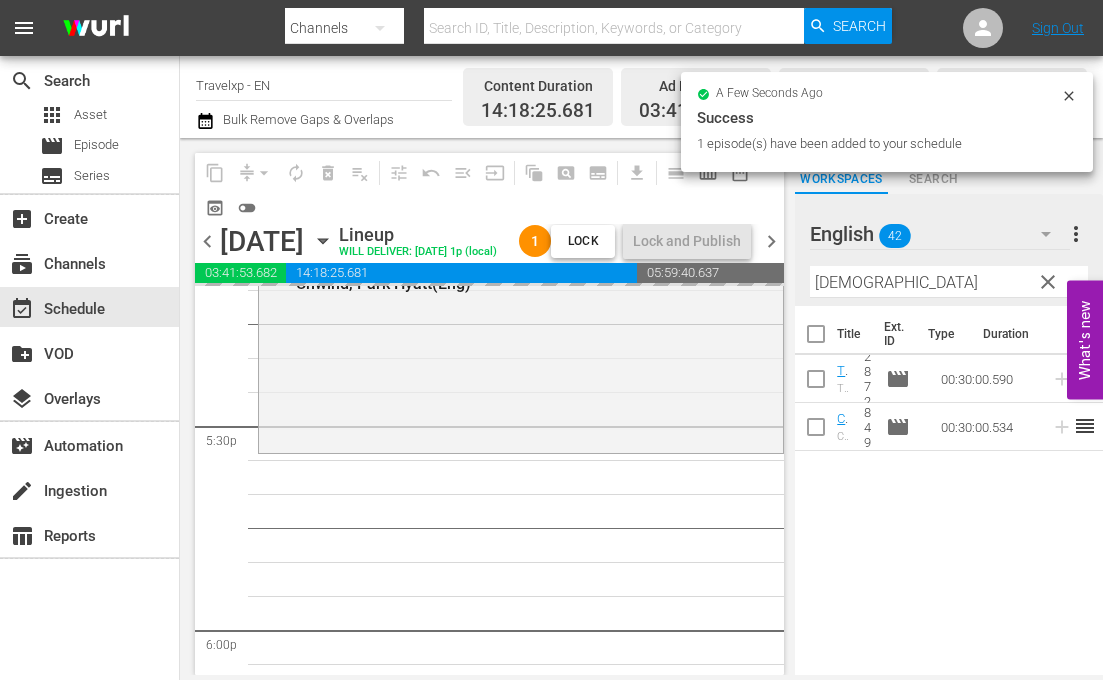 scroll, scrollTop: 7100, scrollLeft: 0, axis: vertical 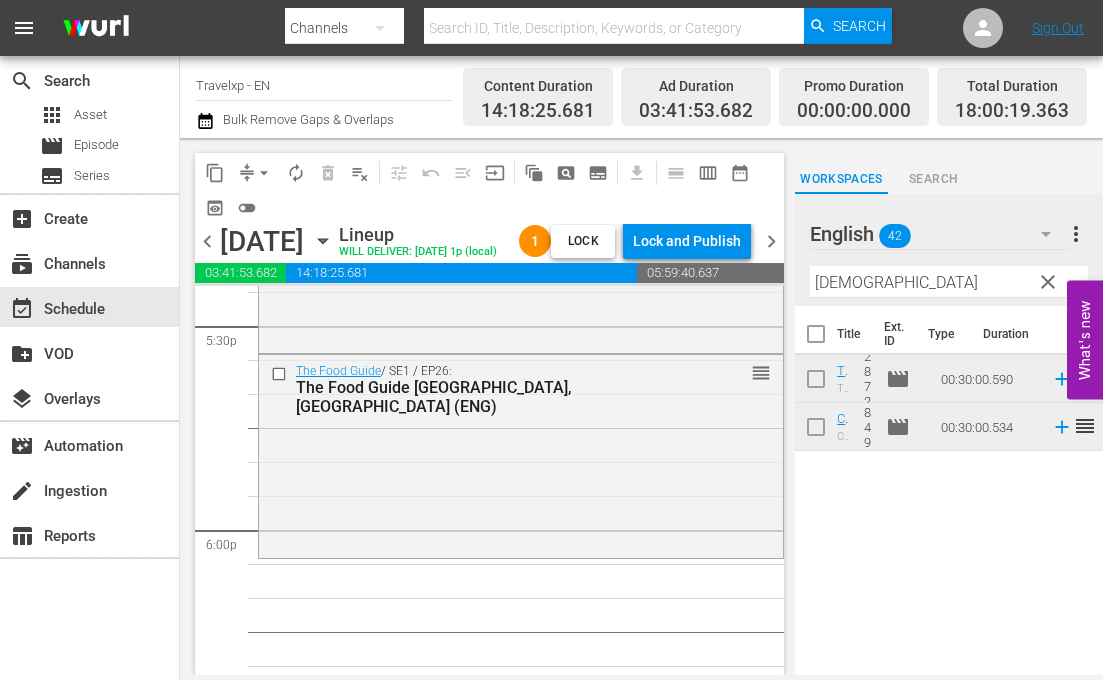 click on "[DEMOGRAPHIC_DATA]" at bounding box center (949, 282) 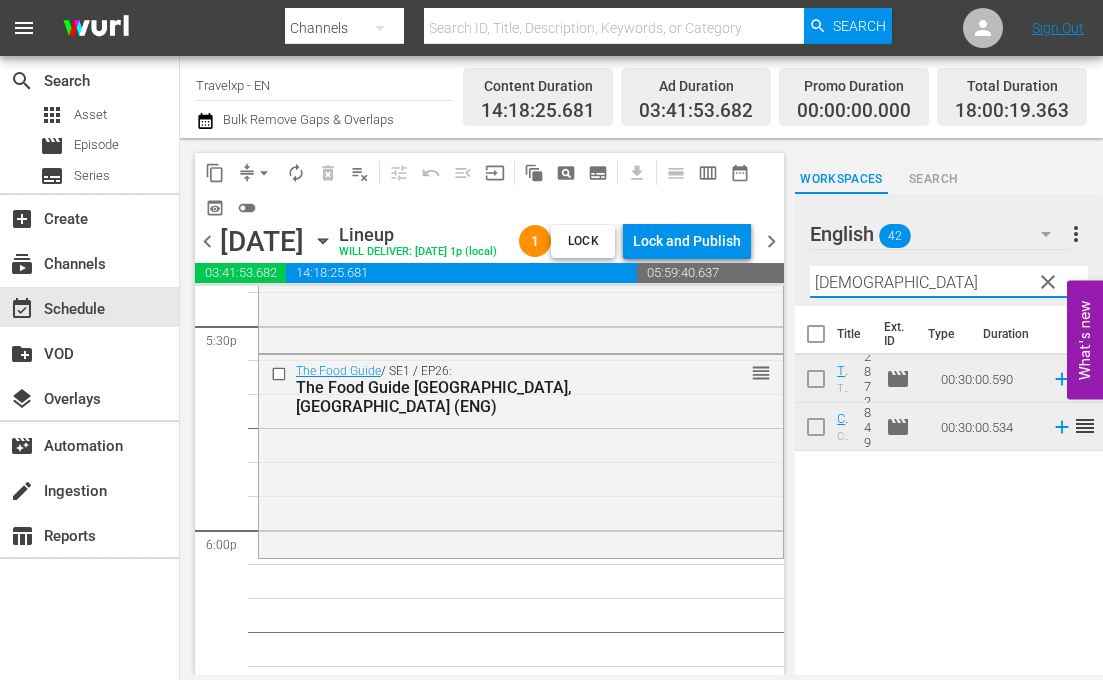 click on "[DEMOGRAPHIC_DATA]" at bounding box center [949, 282] 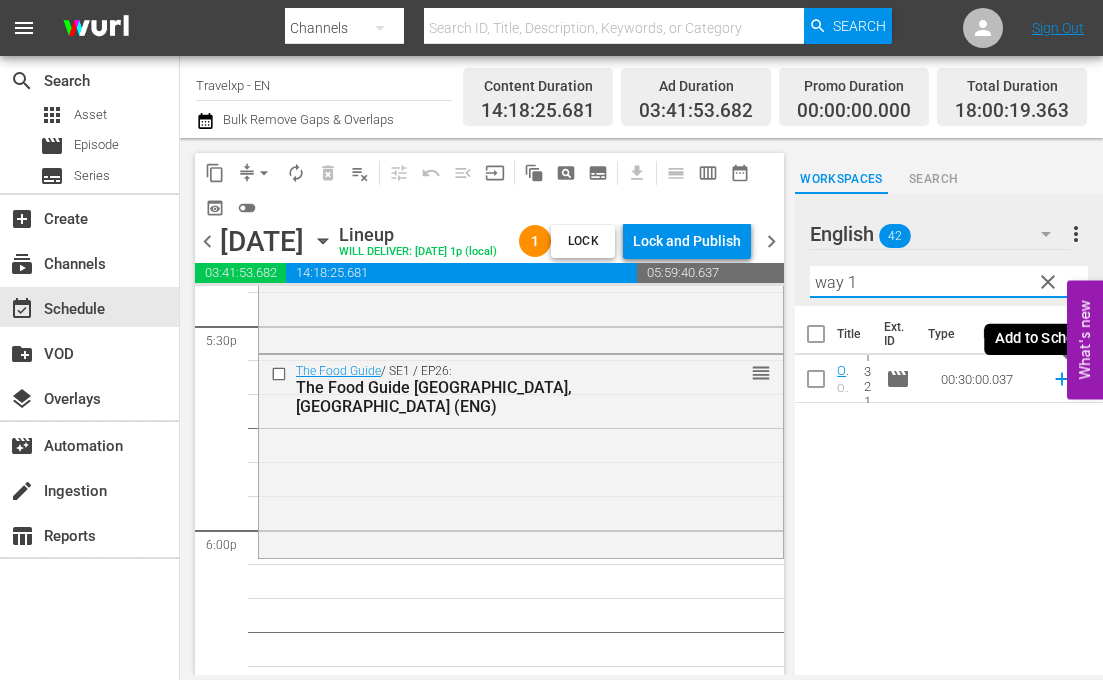 click 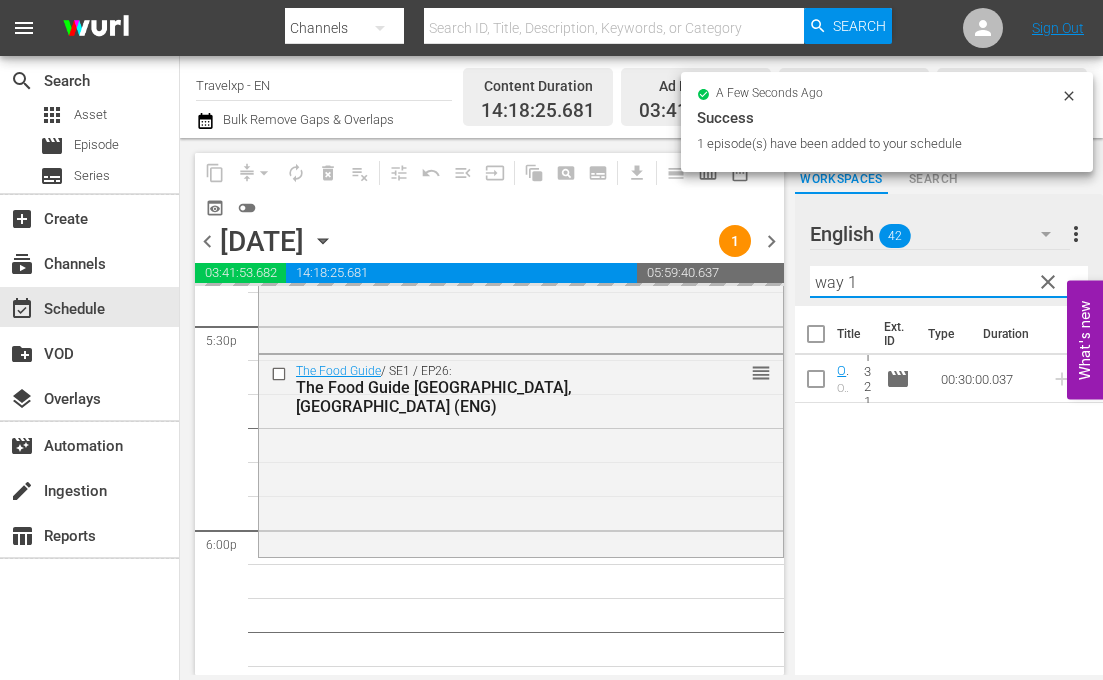 drag, startPoint x: 866, startPoint y: 288, endPoint x: 792, endPoint y: 282, distance: 74.24284 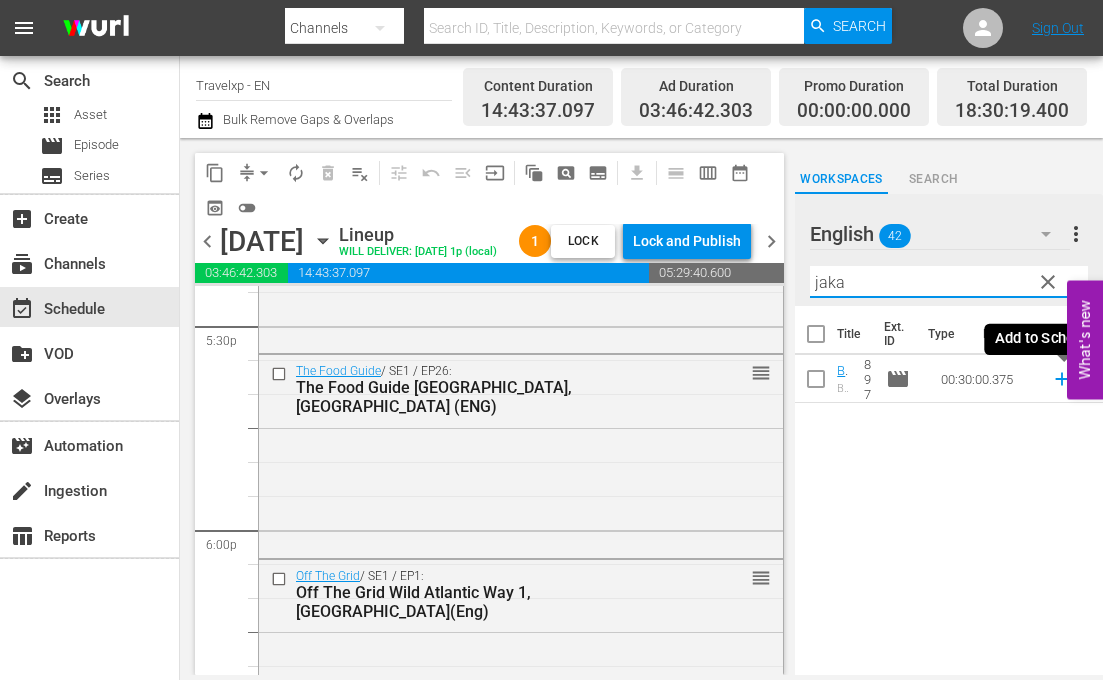 click 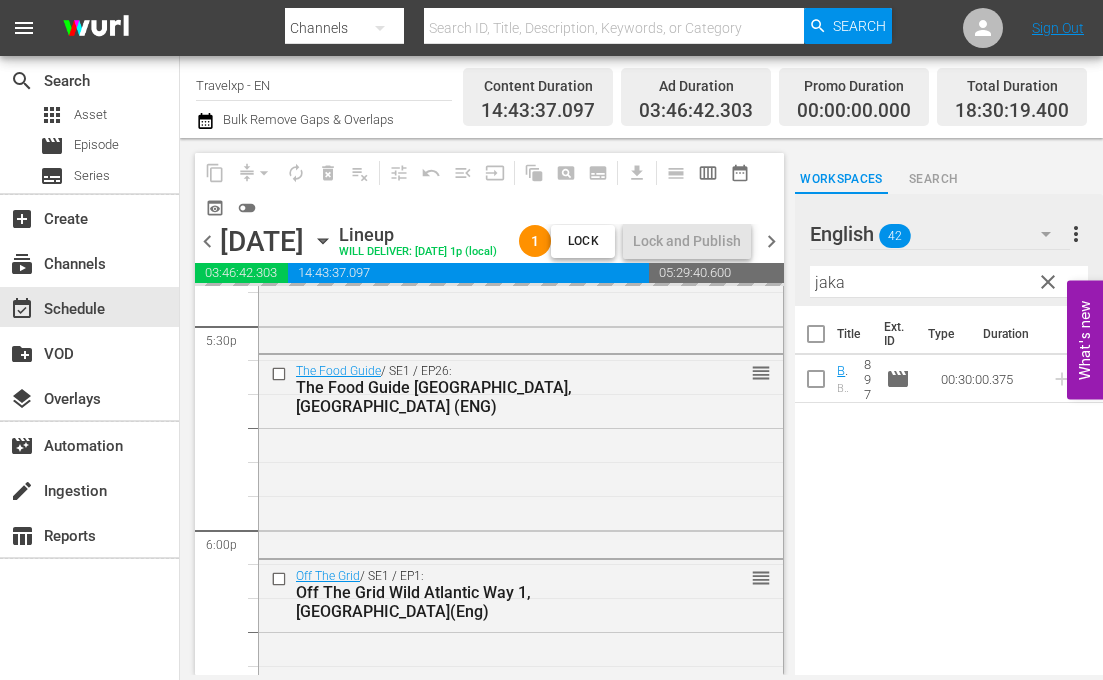 click on "jaka" at bounding box center (949, 282) 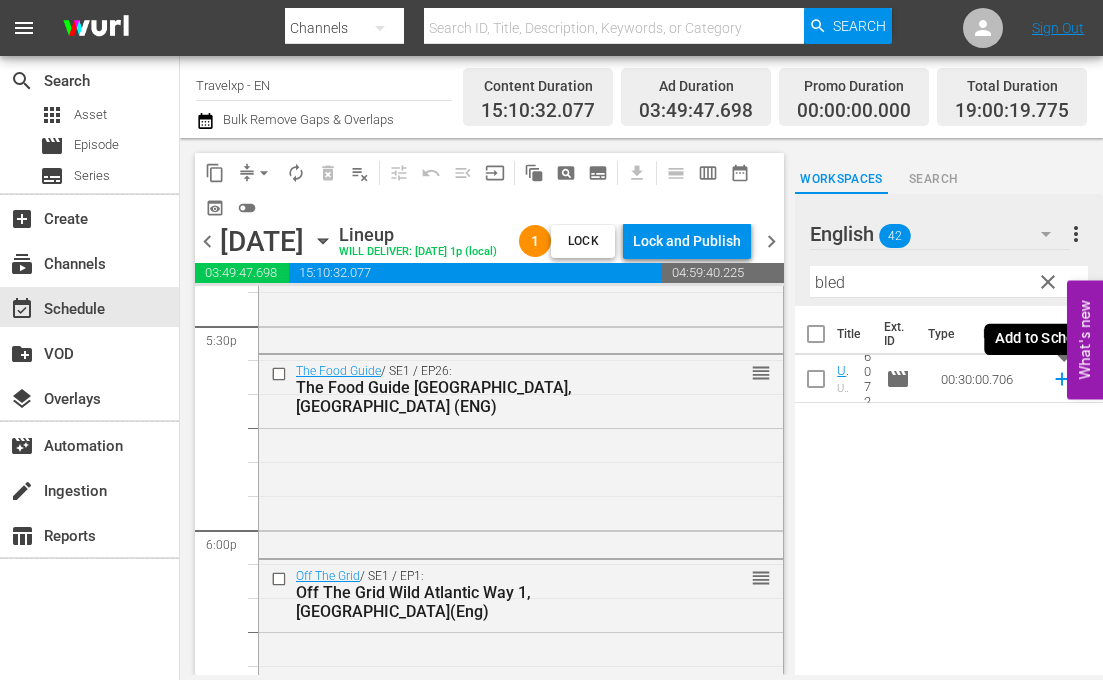 click 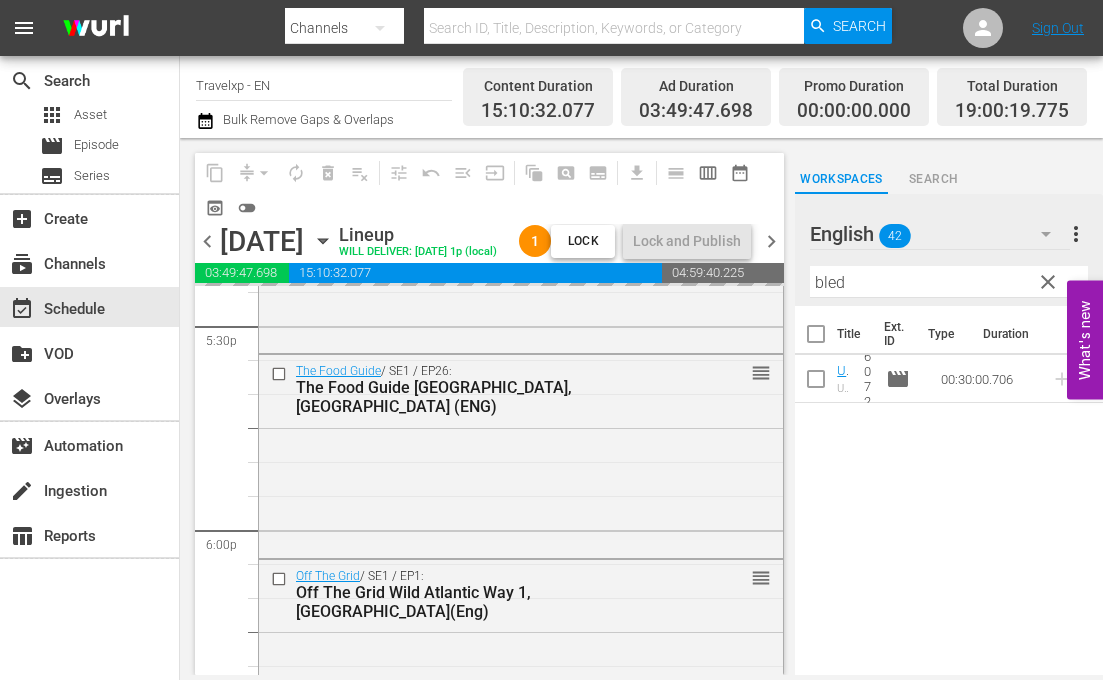 click on "bled" at bounding box center (949, 282) 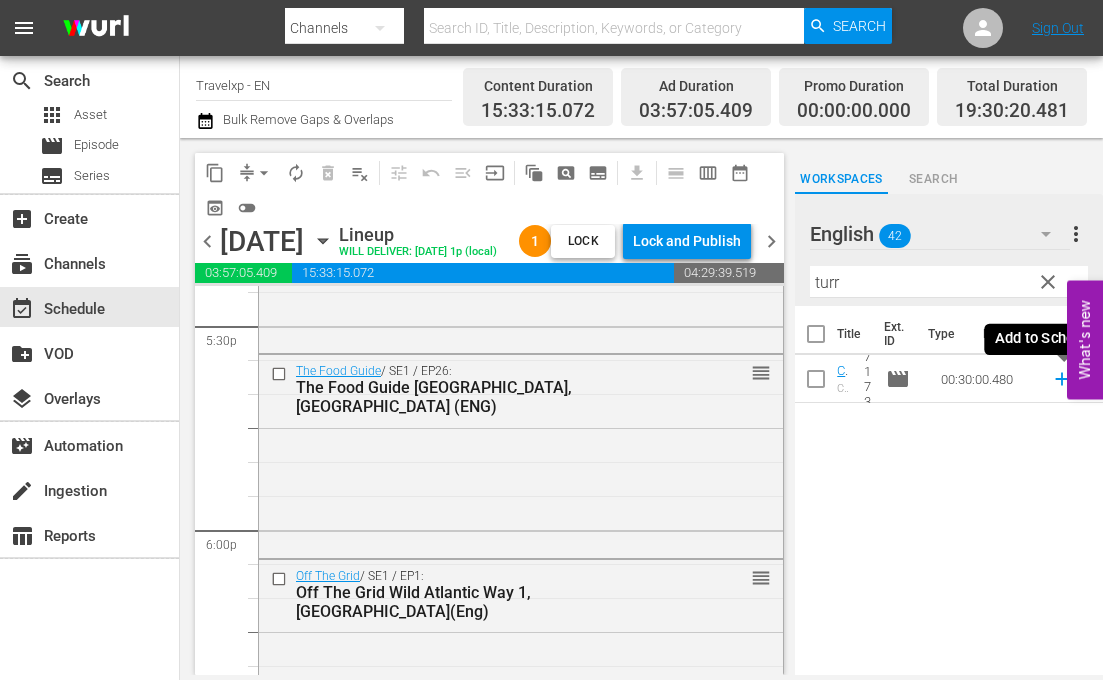 click 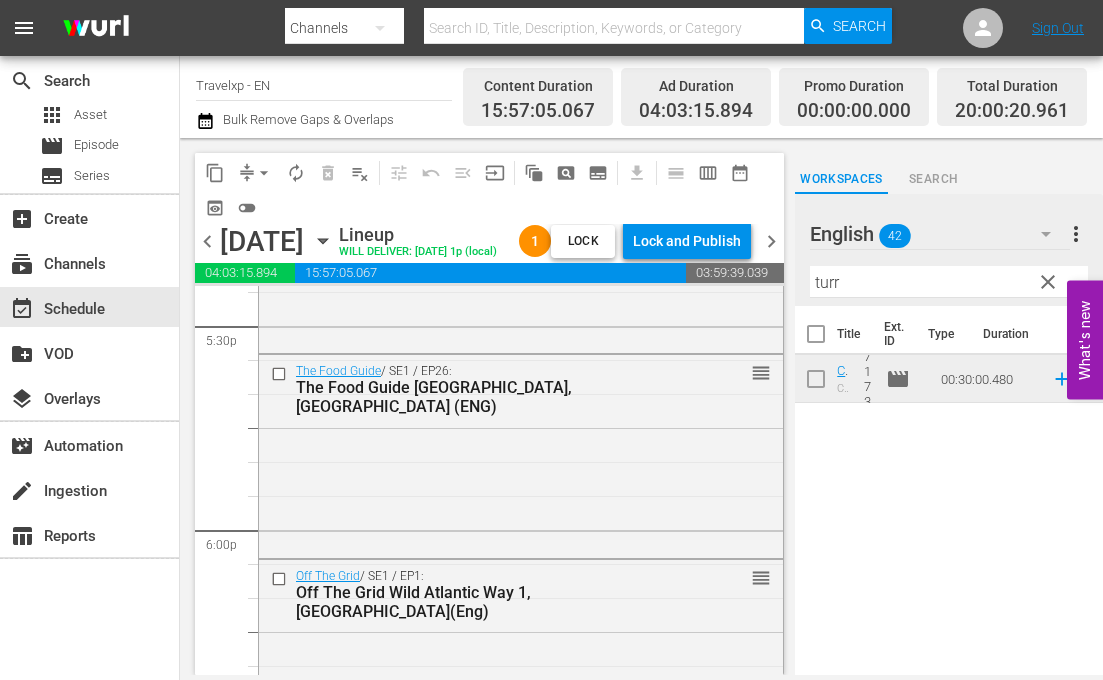 click on "turr" at bounding box center [949, 282] 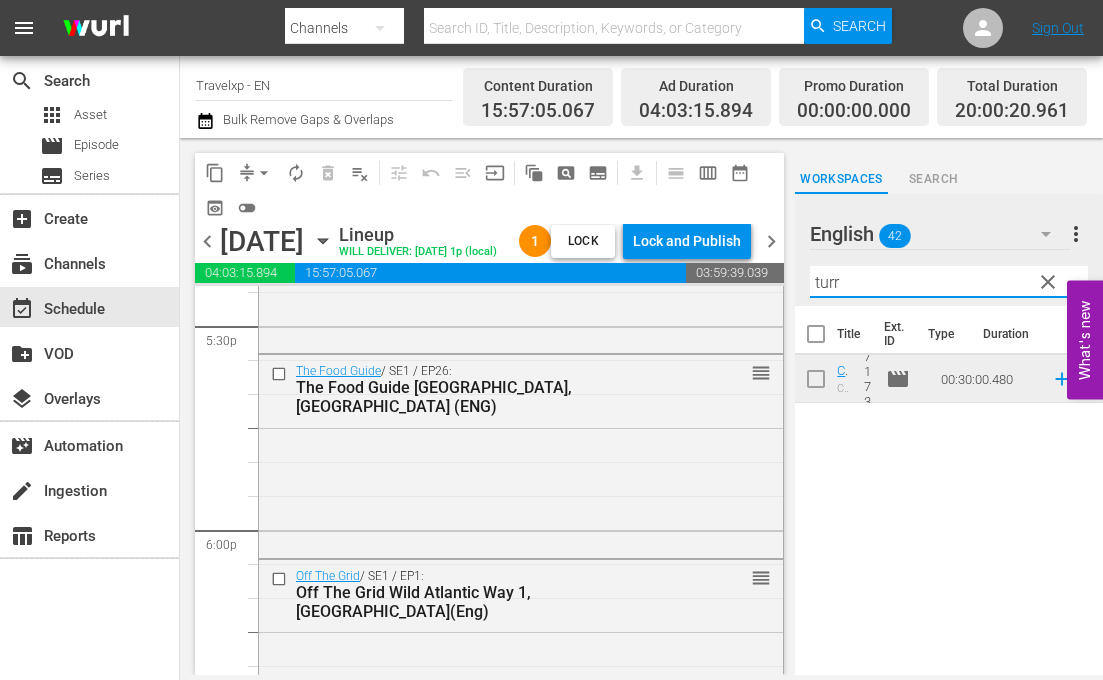 click on "turr" at bounding box center [949, 282] 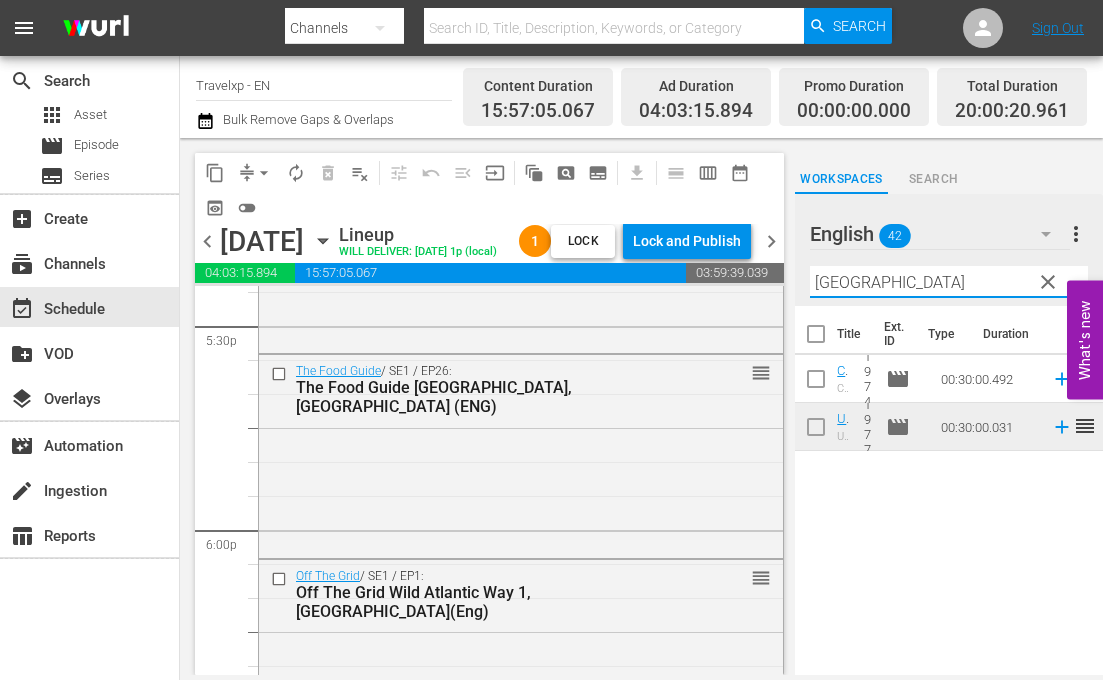 click on "Title Ext. ID Type Duration City Breaks [GEOGRAPHIC_DATA](ENG) City Breaks [GEOGRAPHIC_DATA] 1974 movie 00:30:00.492 reorder Unwind Jumerriah Al-Qasr( Eng) Unwind Jumerriah Al-Qasr, [GEOGRAPHIC_DATA] 1977 movie 00:30:00.031 reorder" at bounding box center [949, 492] 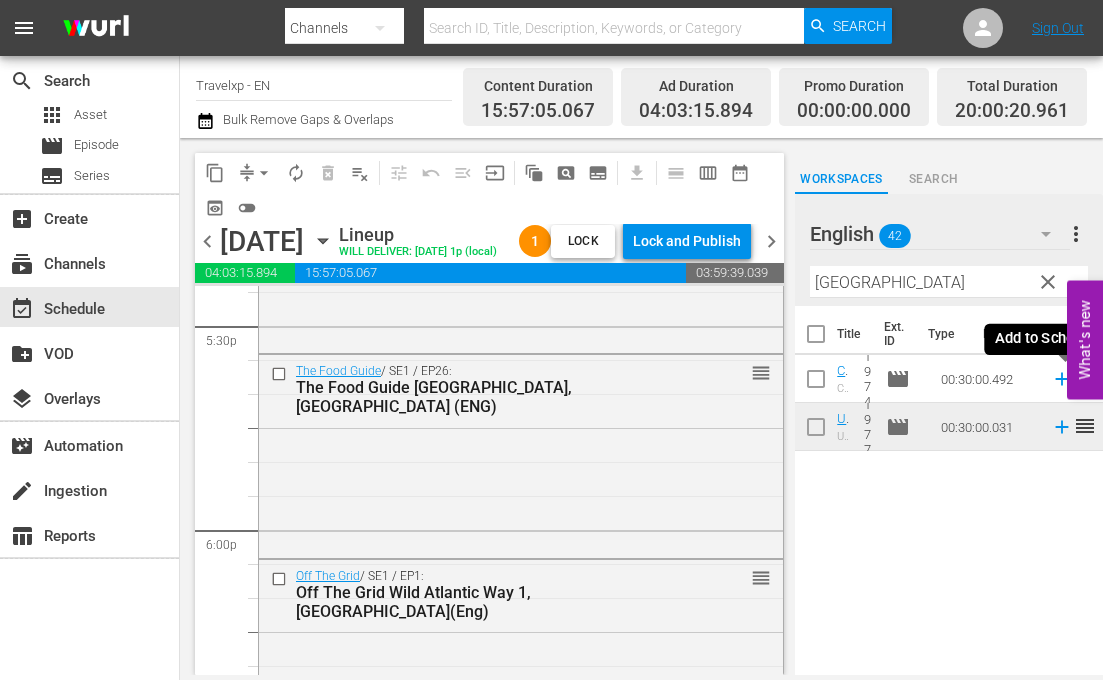click 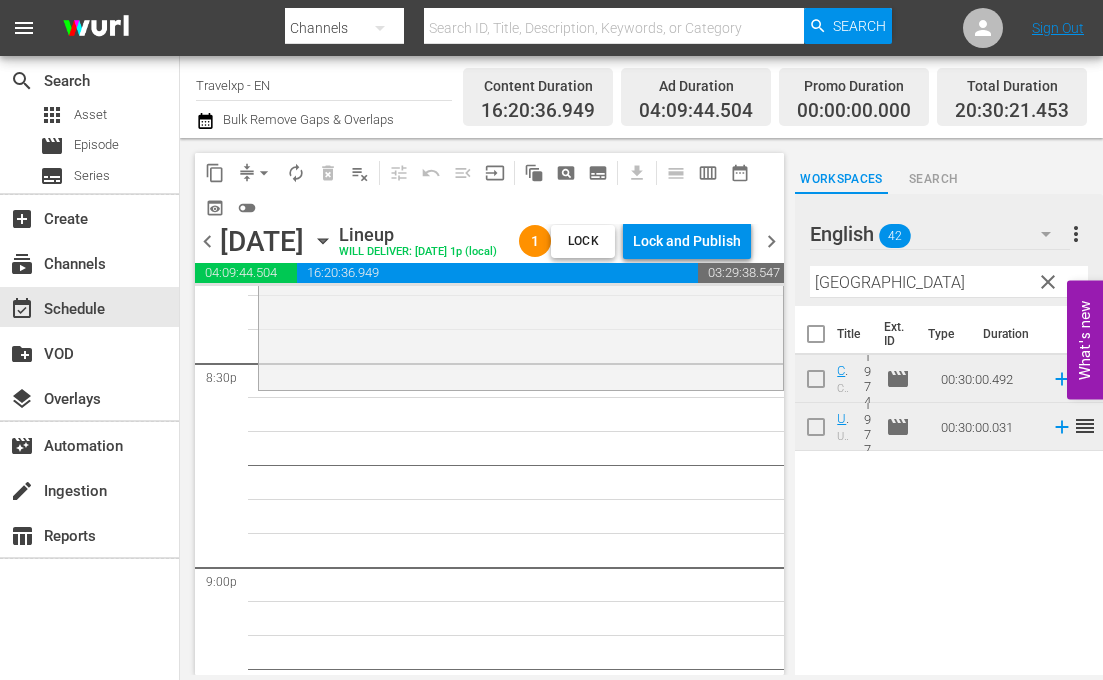 scroll, scrollTop: 8256, scrollLeft: 0, axis: vertical 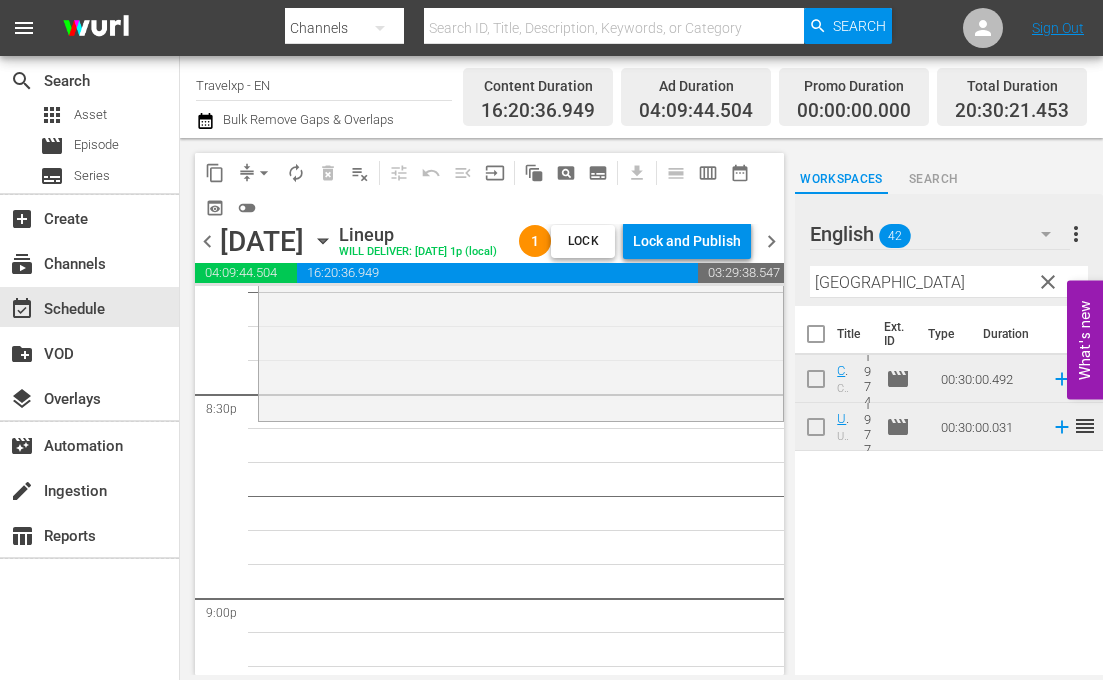 click on "[GEOGRAPHIC_DATA]" at bounding box center (949, 282) 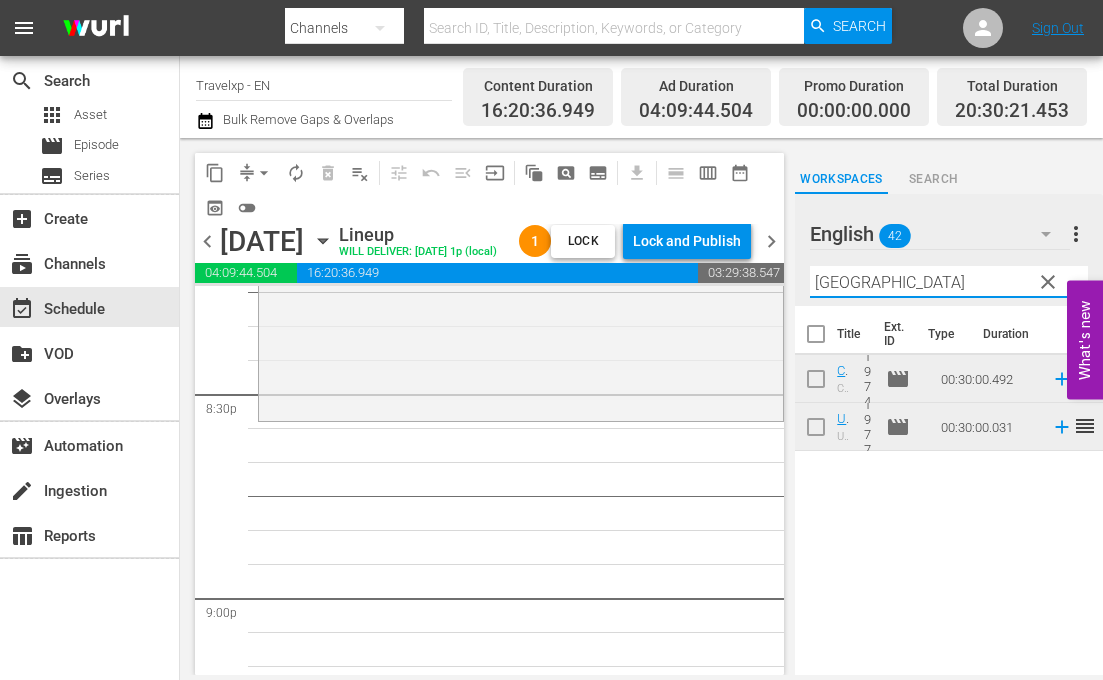 click on "[GEOGRAPHIC_DATA]" at bounding box center (949, 282) 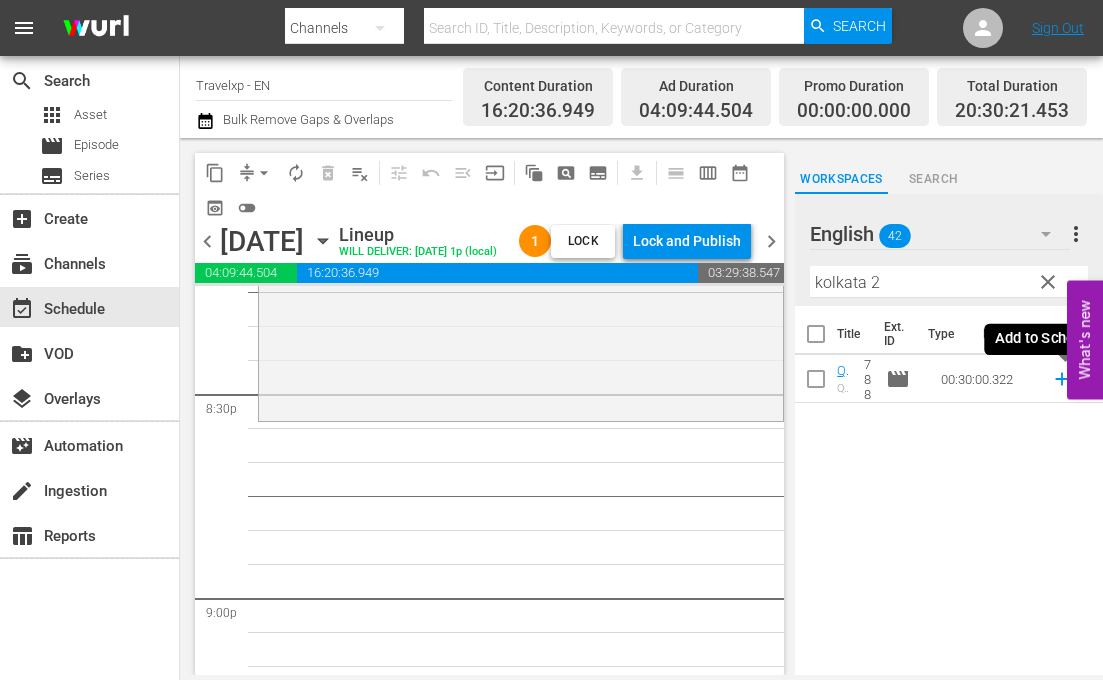 click 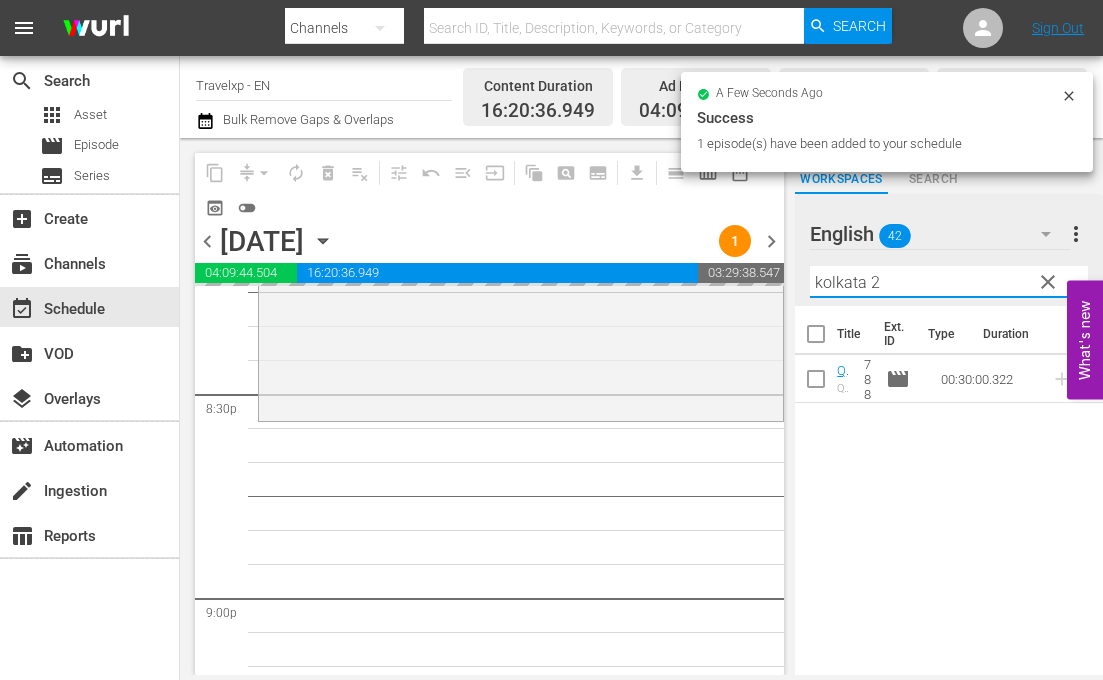 drag, startPoint x: 831, startPoint y: 278, endPoint x: 808, endPoint y: 275, distance: 23.194826 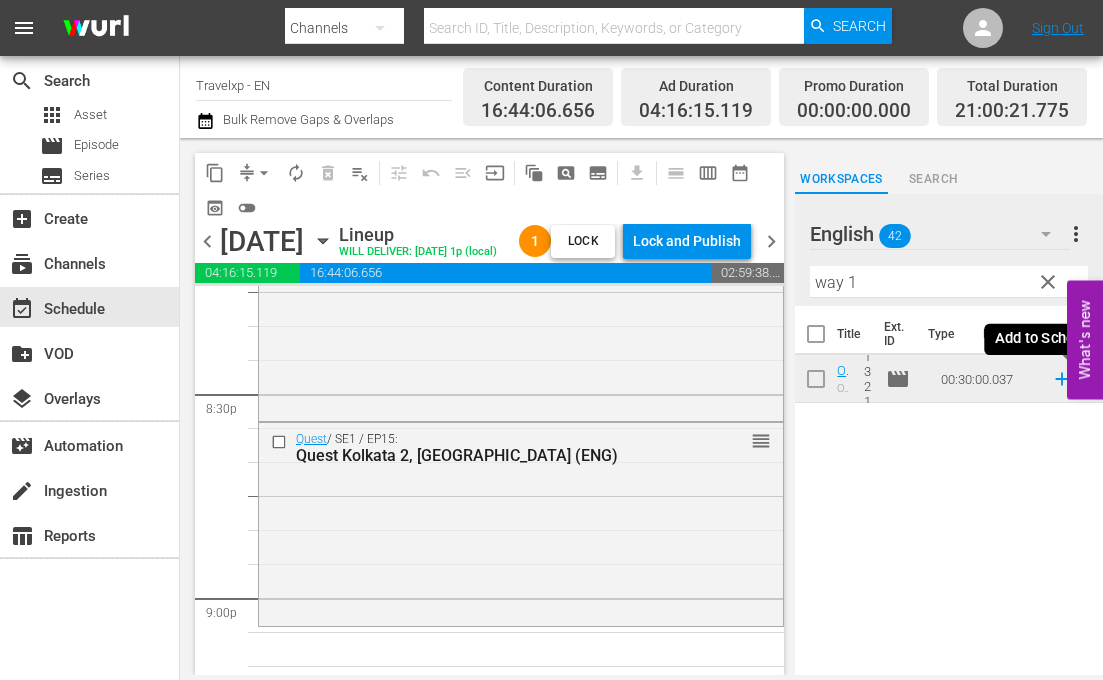 click 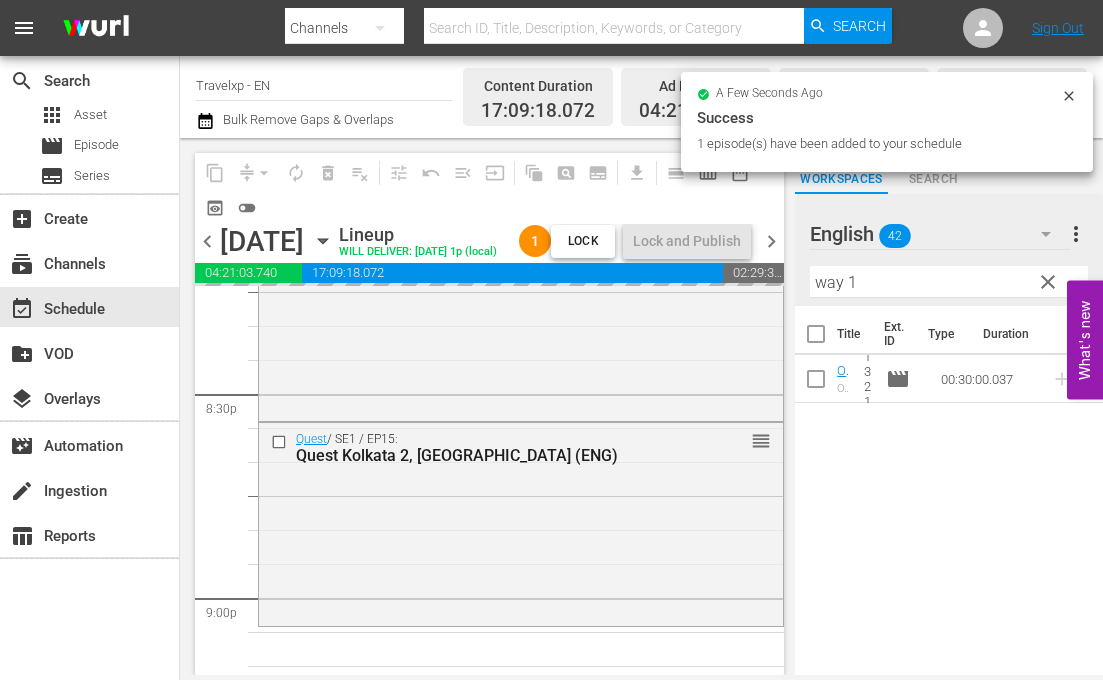 click on "content_copy compress arrow_drop_down autorenew_outlined delete_forever_outlined playlist_remove_outlined tune_outlined undo_outined menu_open input auto_awesome_motion_outlined pageview_outlined subtitles_outlined get_app calendar_view_day_outlined calendar_view_week_outlined date_range_outlined preview_outlined toggle_off chevron_left [DATE] [DATE] Lineup WILL DELIVER: [DATE] 1p (local) 1 Lock Lock and Publish chevron_right 04:21:03.740 00:00:00.000 17:09:18.072 02:29:38.188 Select Event Backpack Mt. Bromo and [GEOGRAPHIC_DATA], [GEOGRAPHIC_DATA](Eng) Delete Event Select Event Quest [GEOGRAPHIC_DATA] 3, [GEOGRAPHIC_DATA] ([GEOGRAPHIC_DATA]) Delete Event Select Event [GEOGRAPHIC_DATA] Calling [PERSON_NAME] (ENGLISH) Delete Event Select Event Unbound [GEOGRAPHIC_DATA], [GEOGRAPHIC_DATA]( Eng) Delete Event Select Event City Breaks [GEOGRAPHIC_DATA], [GEOGRAPHIC_DATA] (ENGLISH) Delete Event Select Event Off The Grid Wild Atlantic Way 2, [GEOGRAPHIC_DATA](Eng) Delete Event Select Event Backpack [GEOGRAPHIC_DATA], [GEOGRAPHIC_DATA](Eng) Delete Event Select Event Quest Naila 1, [GEOGRAPHIC_DATA] ([GEOGRAPHIC_DATA])" at bounding box center (641, 406) 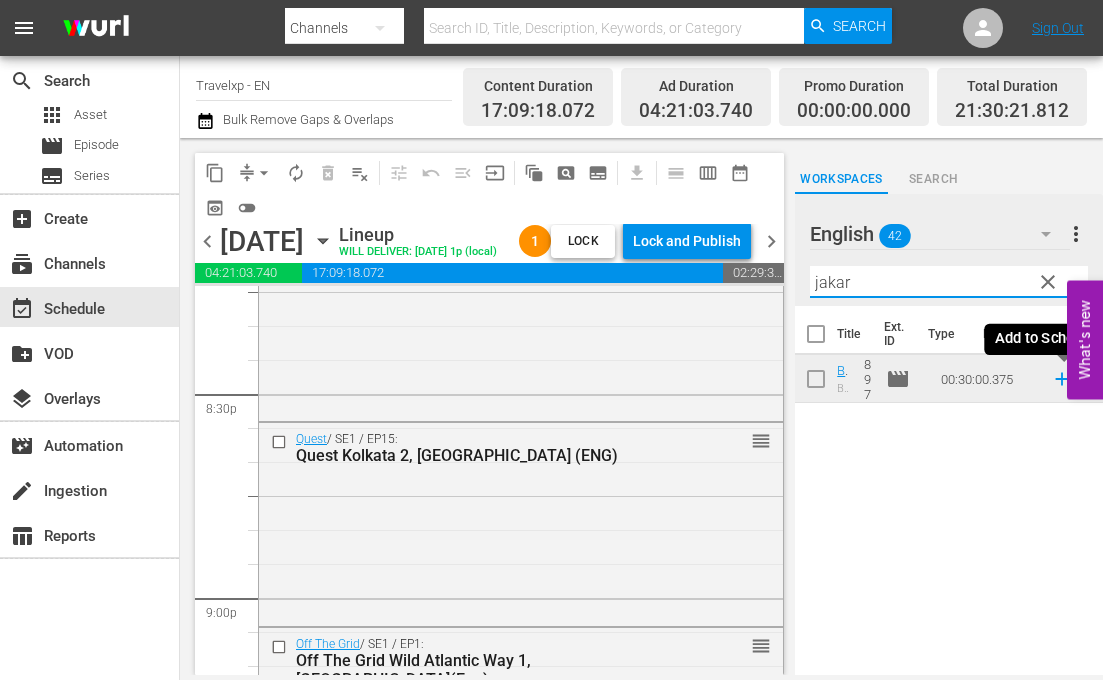 click 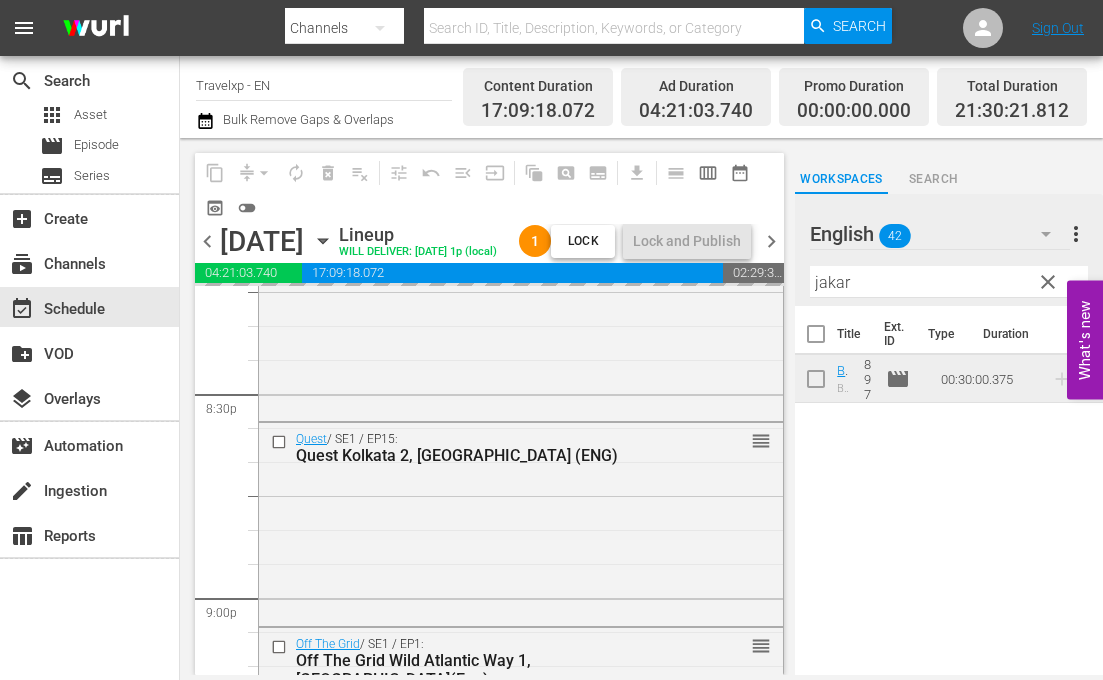 click on "jakar" at bounding box center (949, 282) 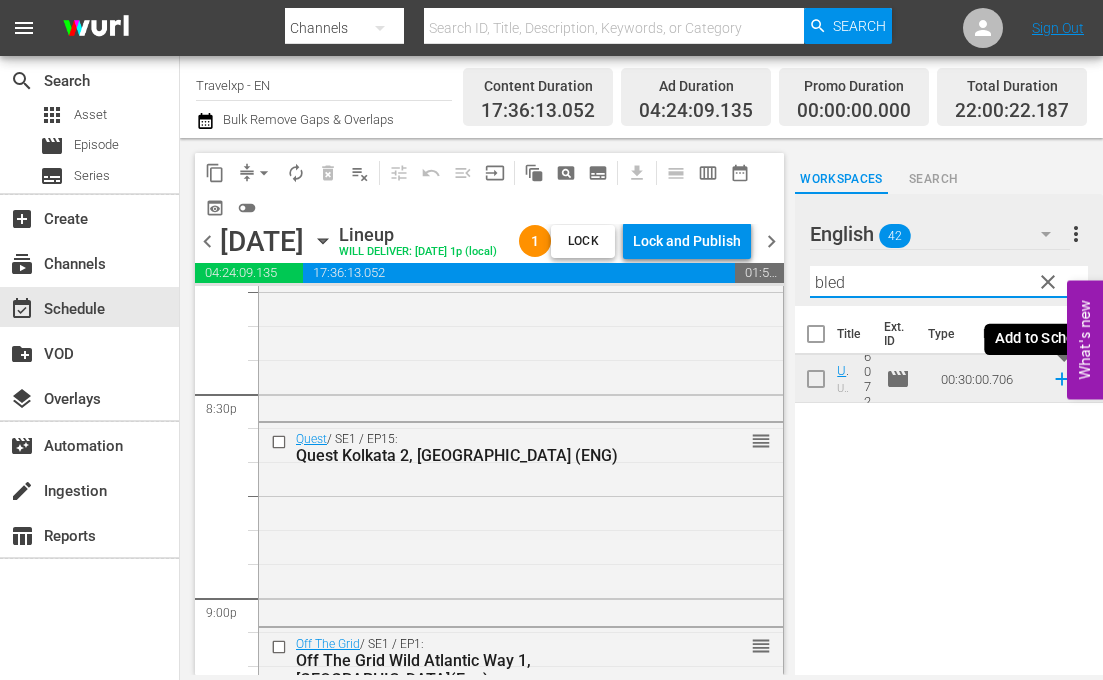 click 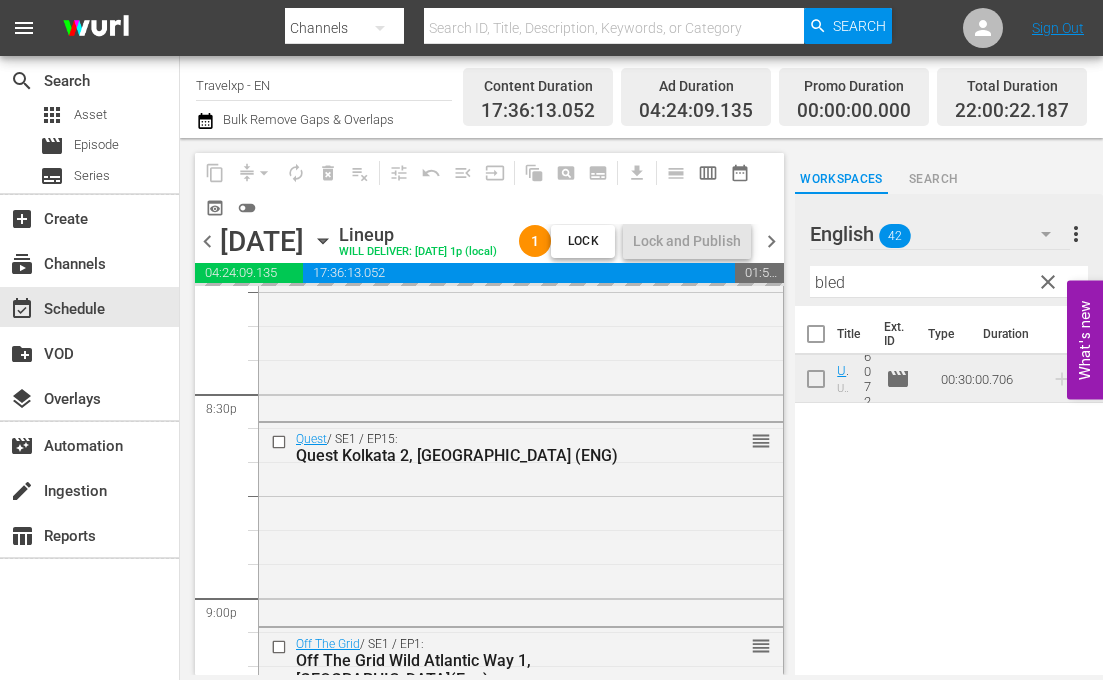 click on "bled" at bounding box center (949, 282) 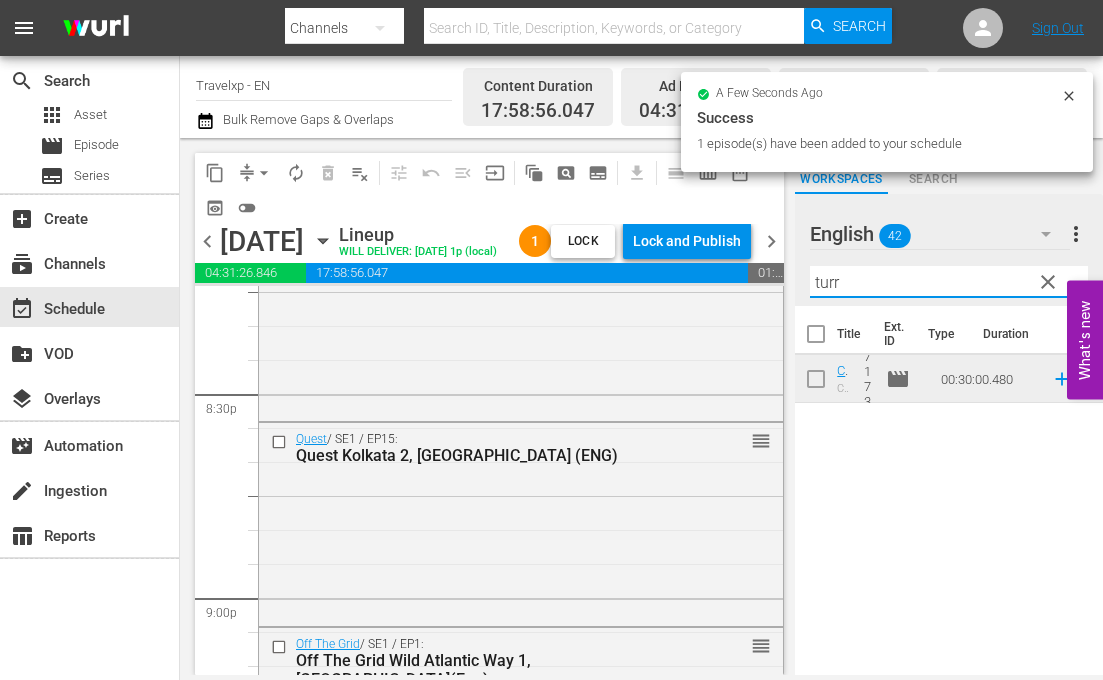 click 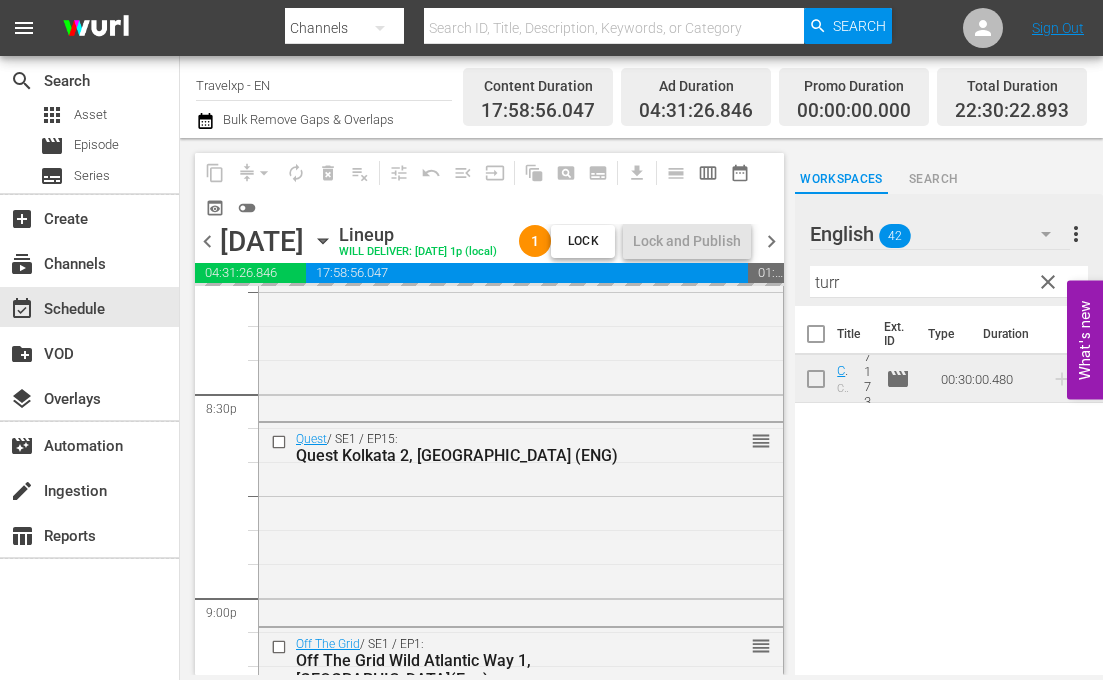 click on "turr" at bounding box center (949, 282) 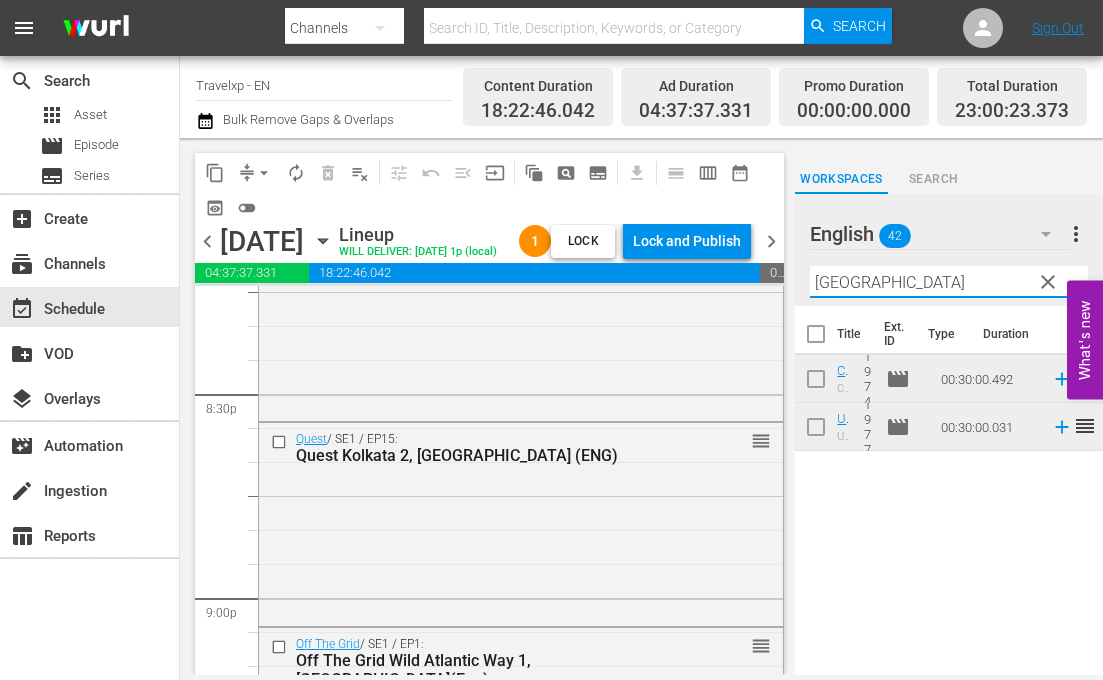 click on "Title Ext. ID Type Duration City Breaks [GEOGRAPHIC_DATA](ENG) City Breaks [GEOGRAPHIC_DATA] 1974 movie 00:30:00.492 reorder Unwind Jumerriah Al-Qasr( Eng) Unwind Jumerriah Al-Qasr, [GEOGRAPHIC_DATA] 1977 movie 00:30:00.031 reorder" at bounding box center (949, 492) 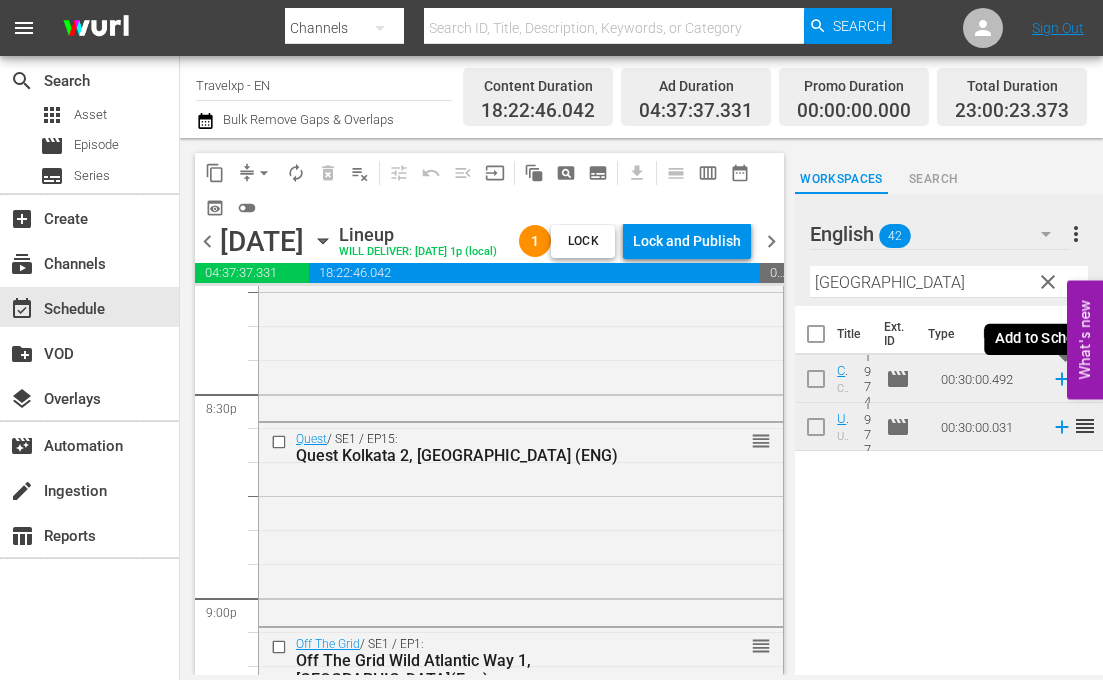 click 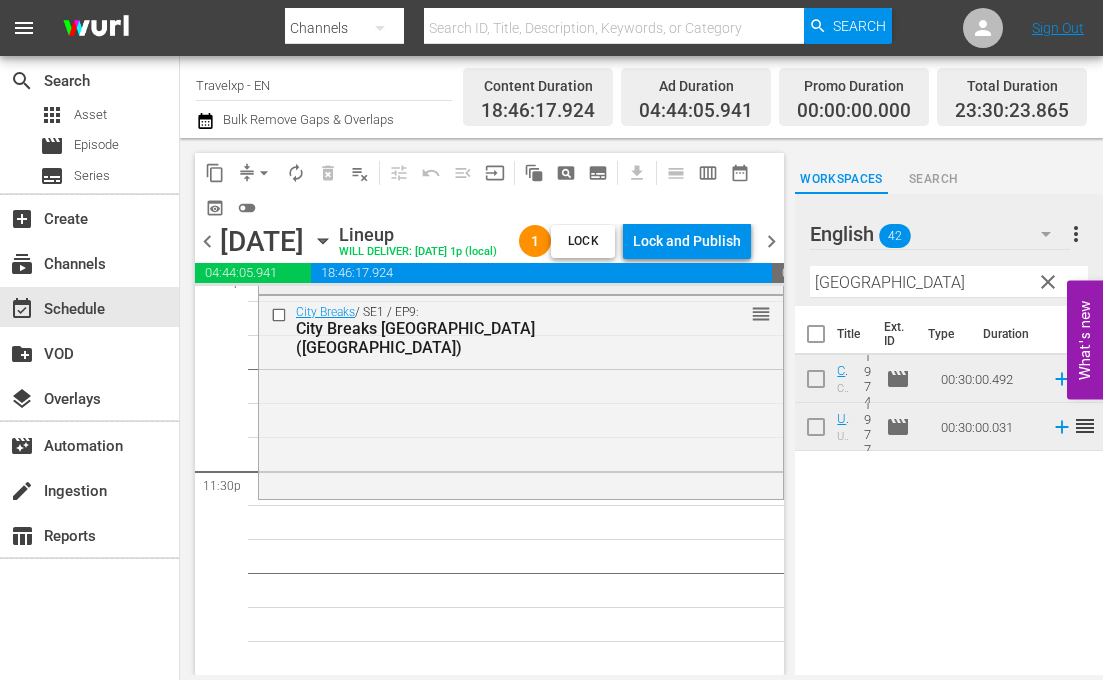 scroll, scrollTop: 9437, scrollLeft: 0, axis: vertical 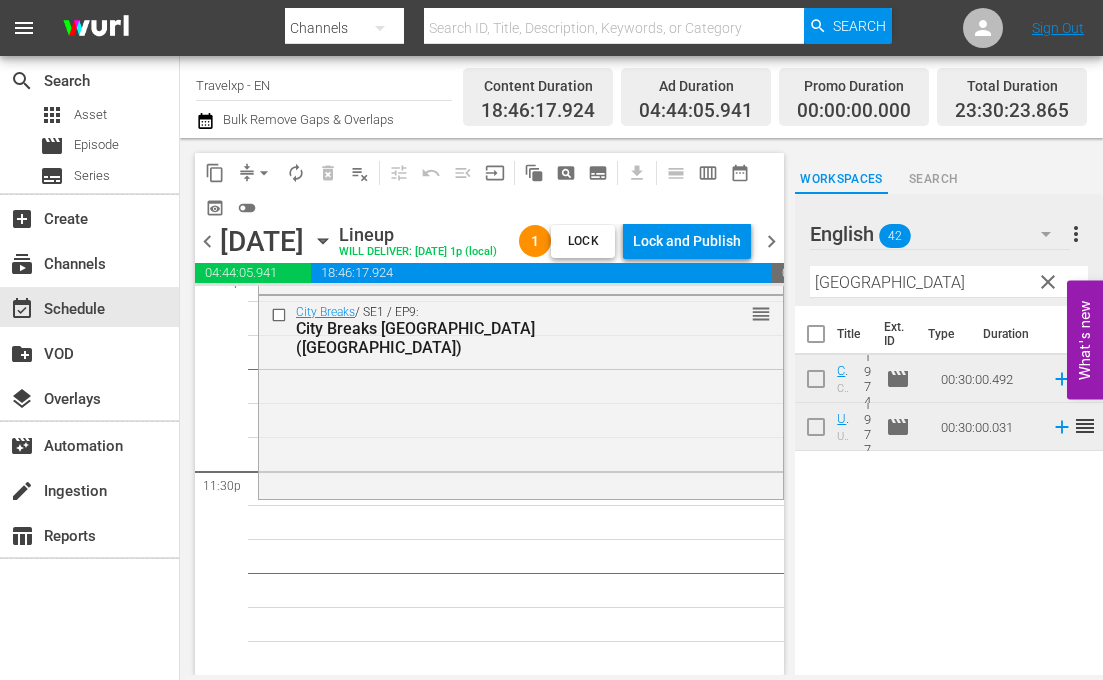 click on "[GEOGRAPHIC_DATA]" at bounding box center (949, 282) 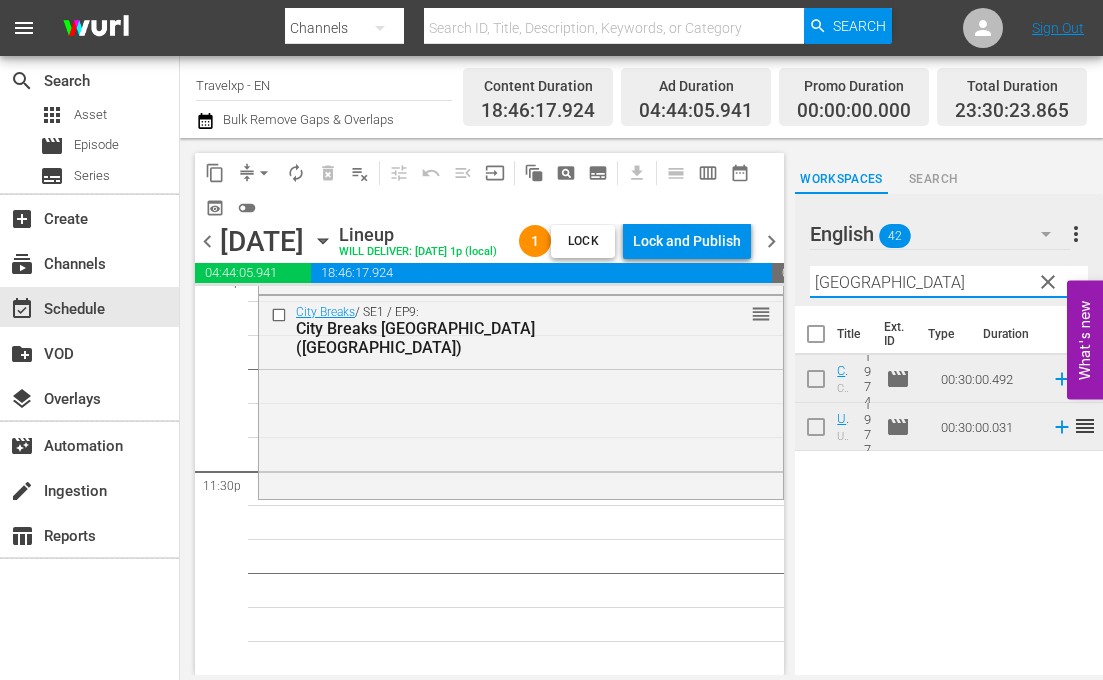 click on "[GEOGRAPHIC_DATA]" at bounding box center [949, 282] 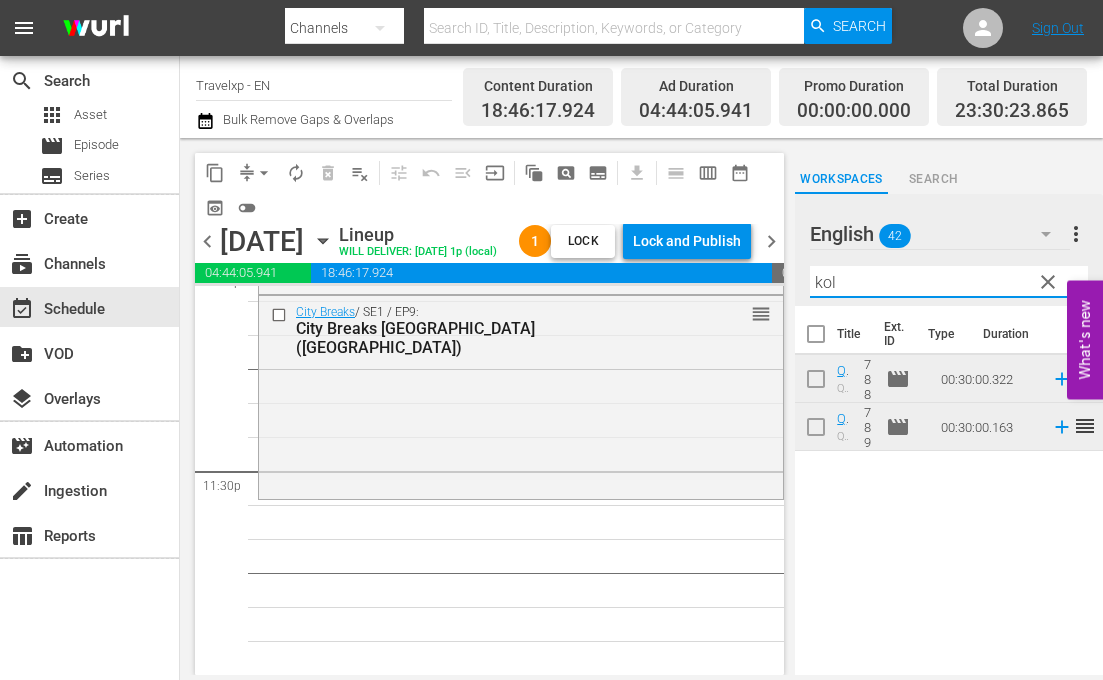 type on "kol" 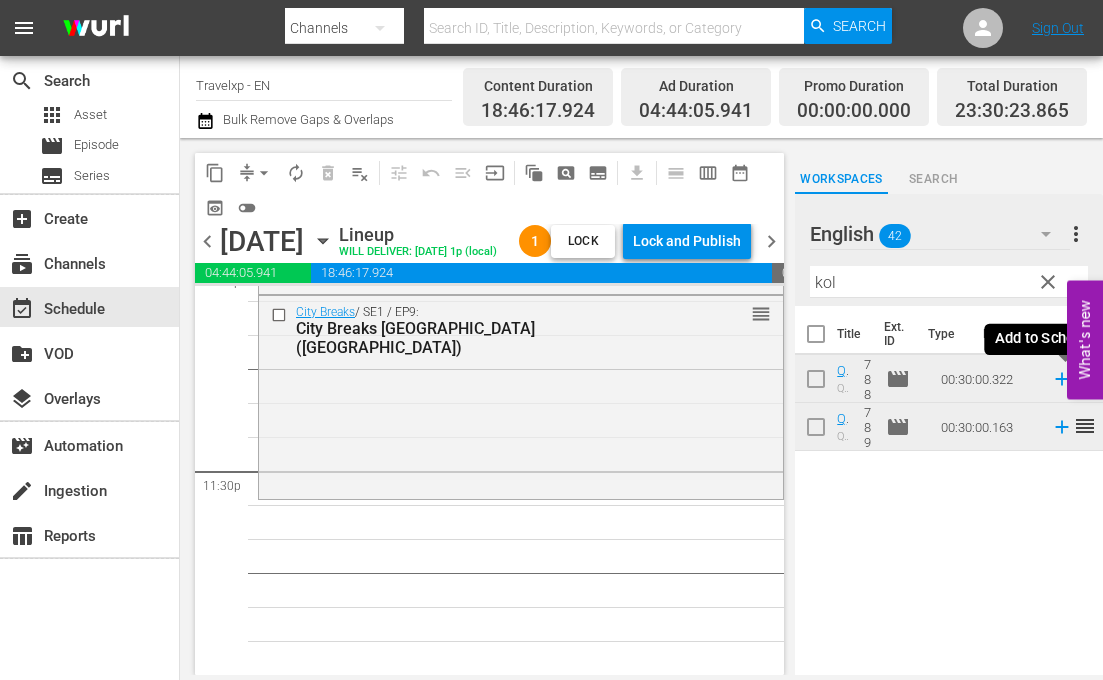 click 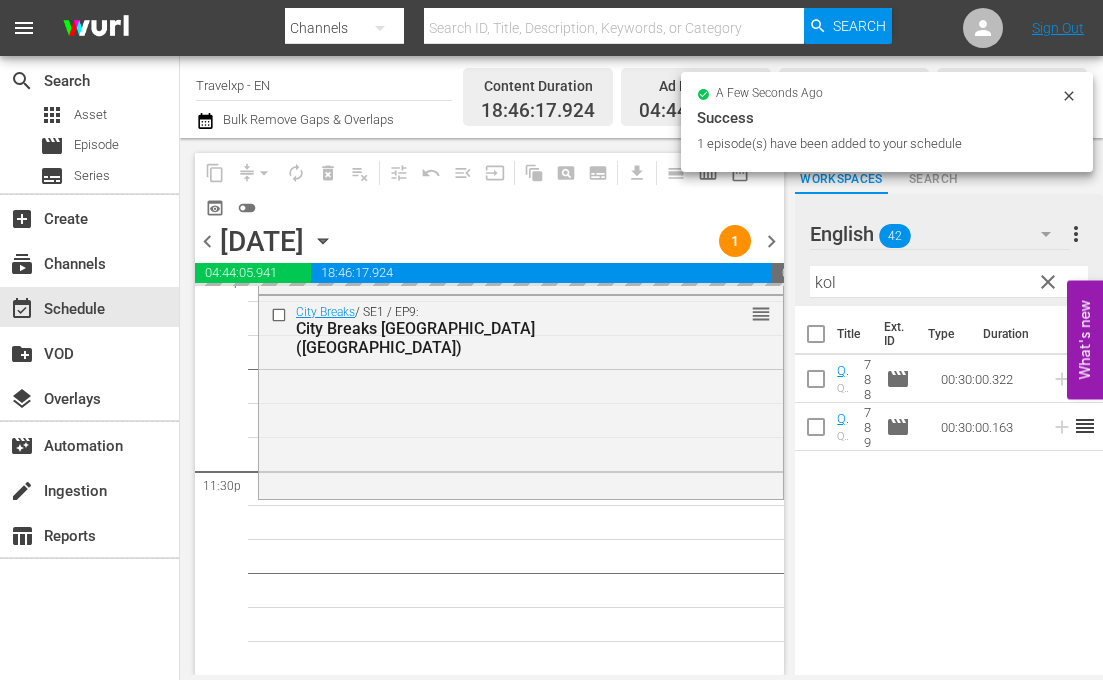 scroll, scrollTop: 9403, scrollLeft: 0, axis: vertical 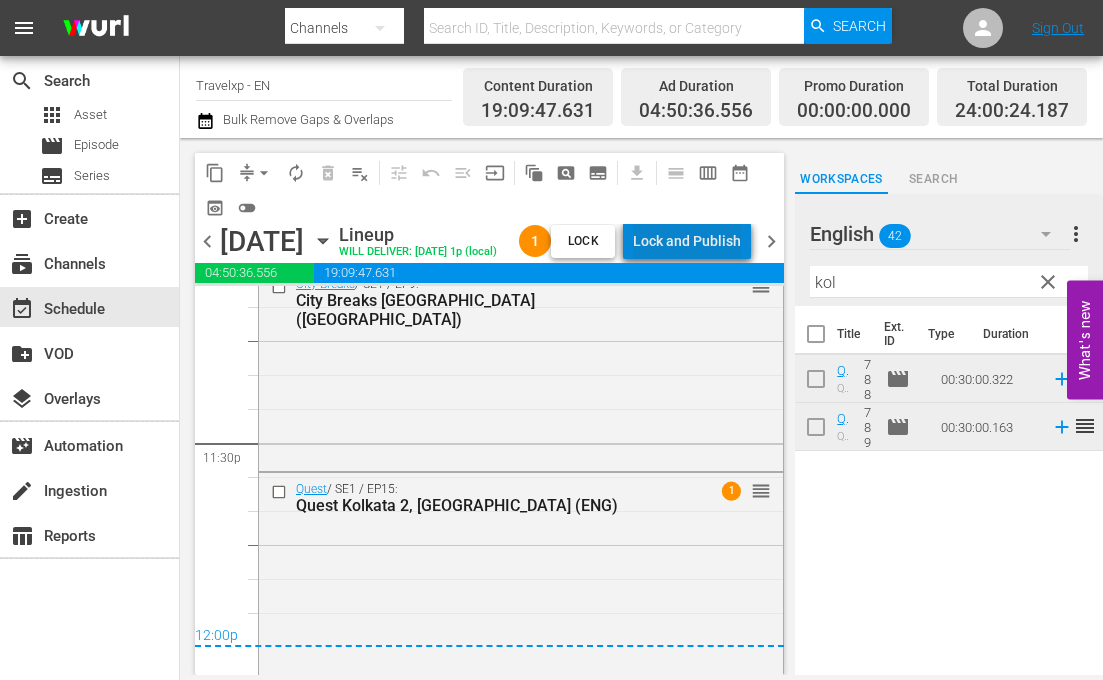 click on "Lock and Publish" at bounding box center [687, 241] 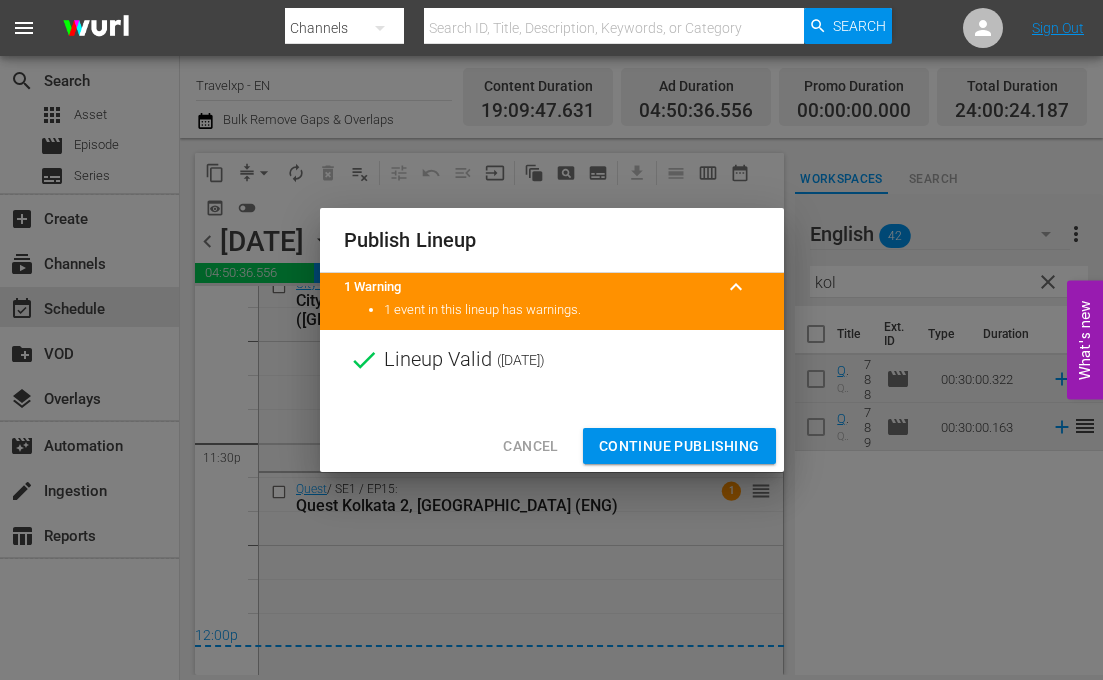 click on "Continue Publishing" at bounding box center [679, 446] 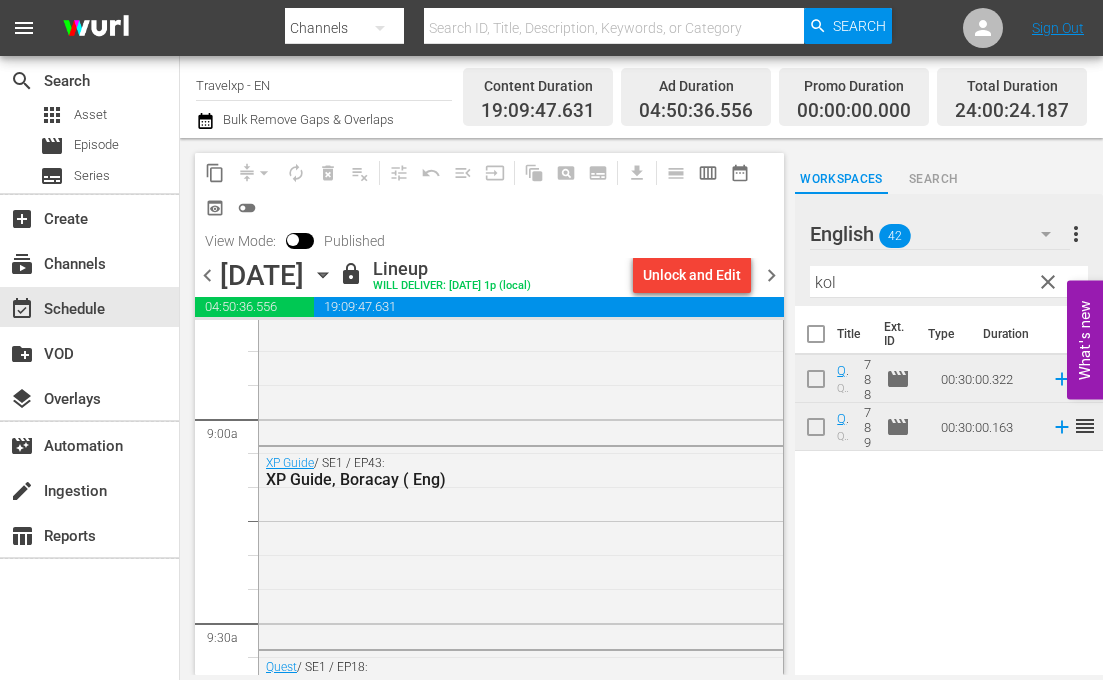 scroll, scrollTop: 0, scrollLeft: 0, axis: both 